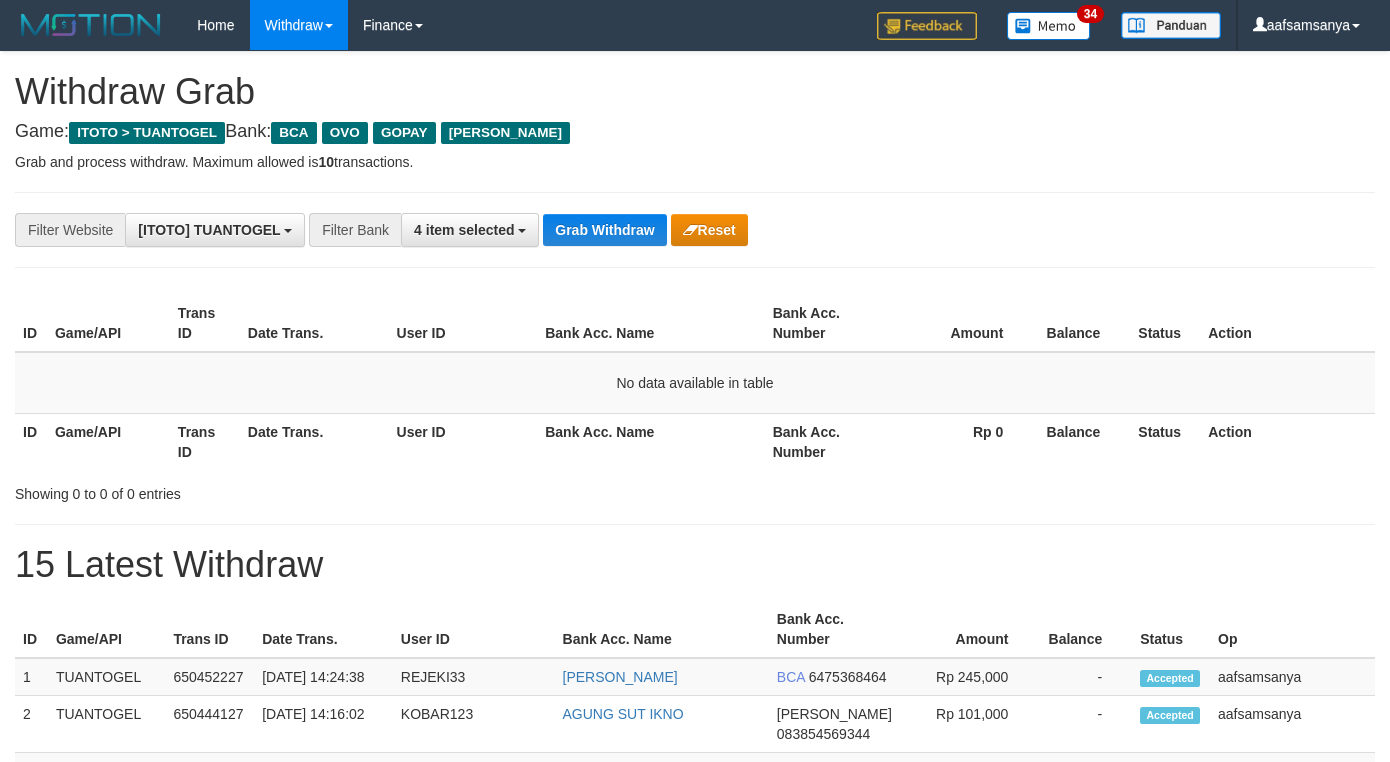 scroll, scrollTop: 0, scrollLeft: 0, axis: both 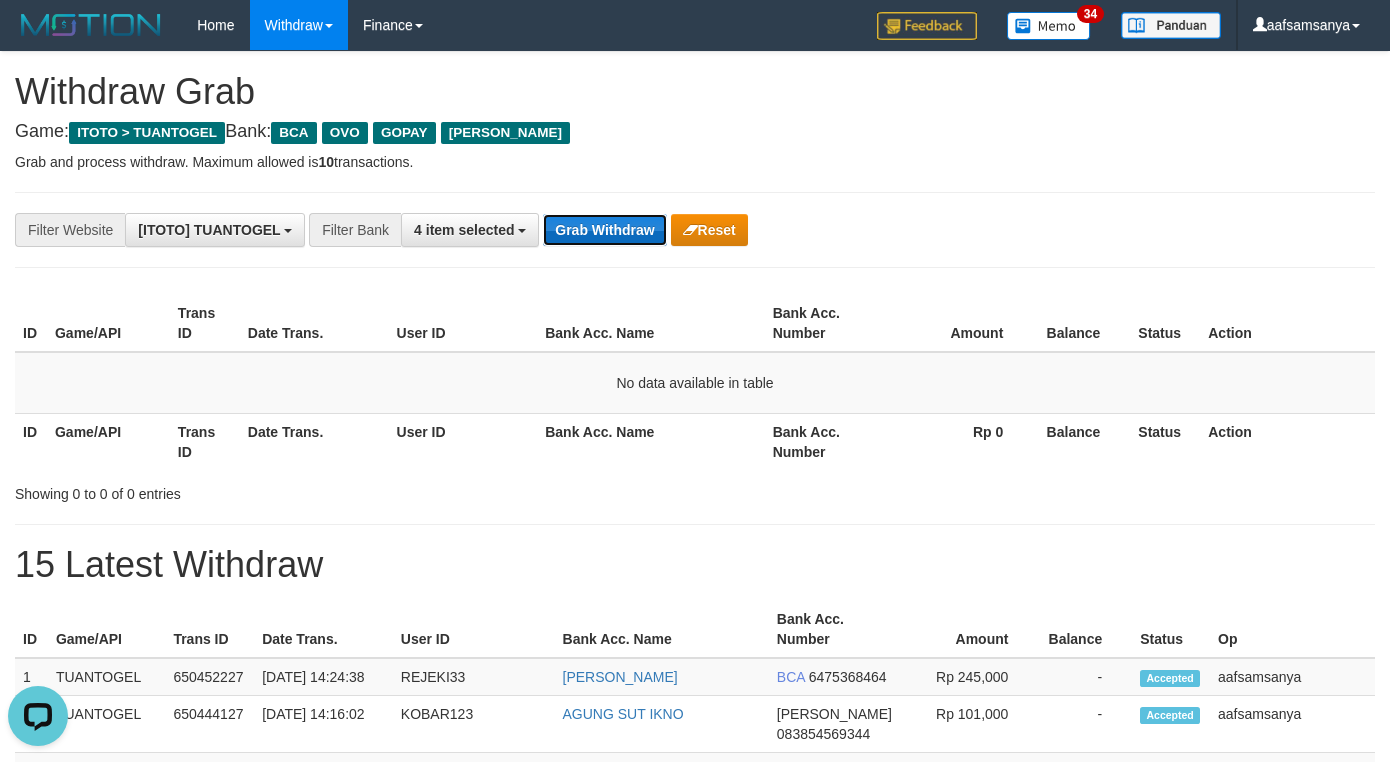 click on "Grab Withdraw" at bounding box center [604, 230] 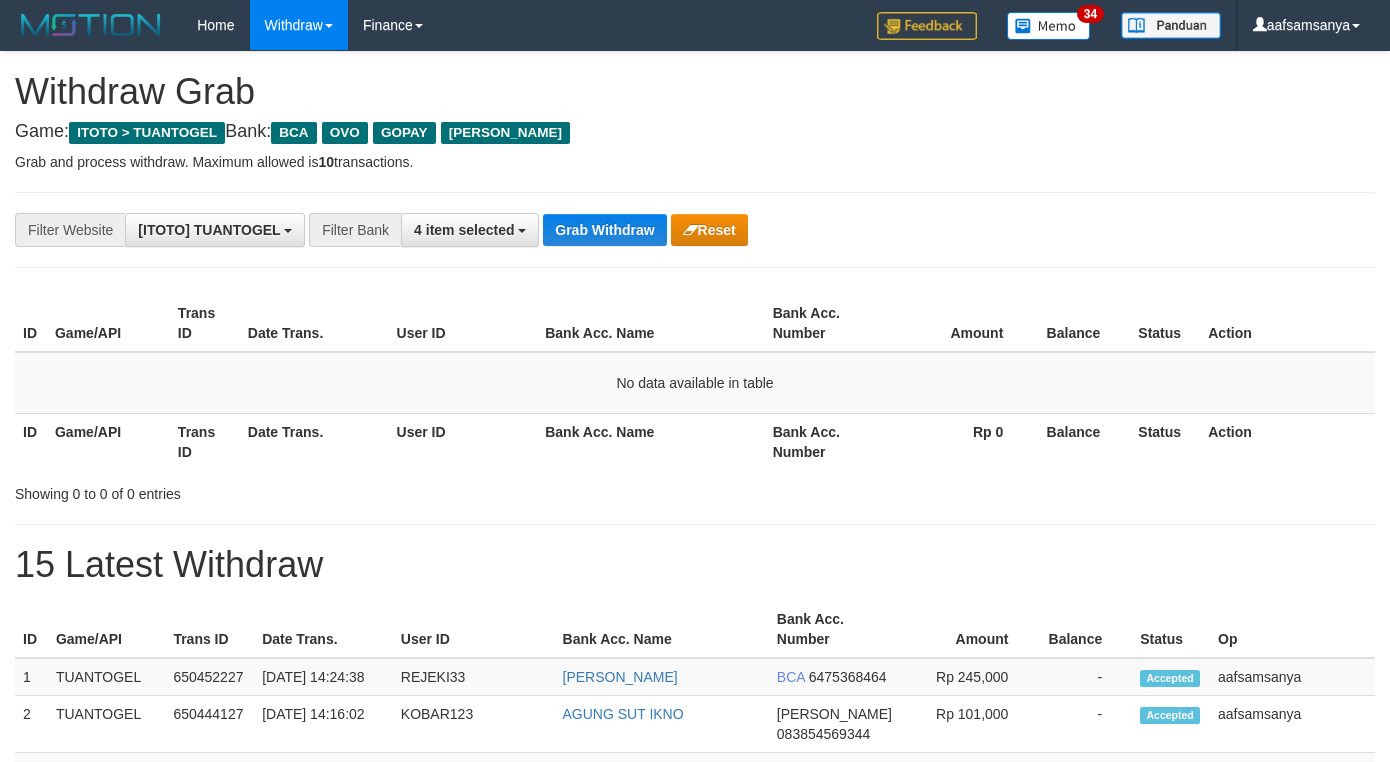 scroll, scrollTop: 0, scrollLeft: 0, axis: both 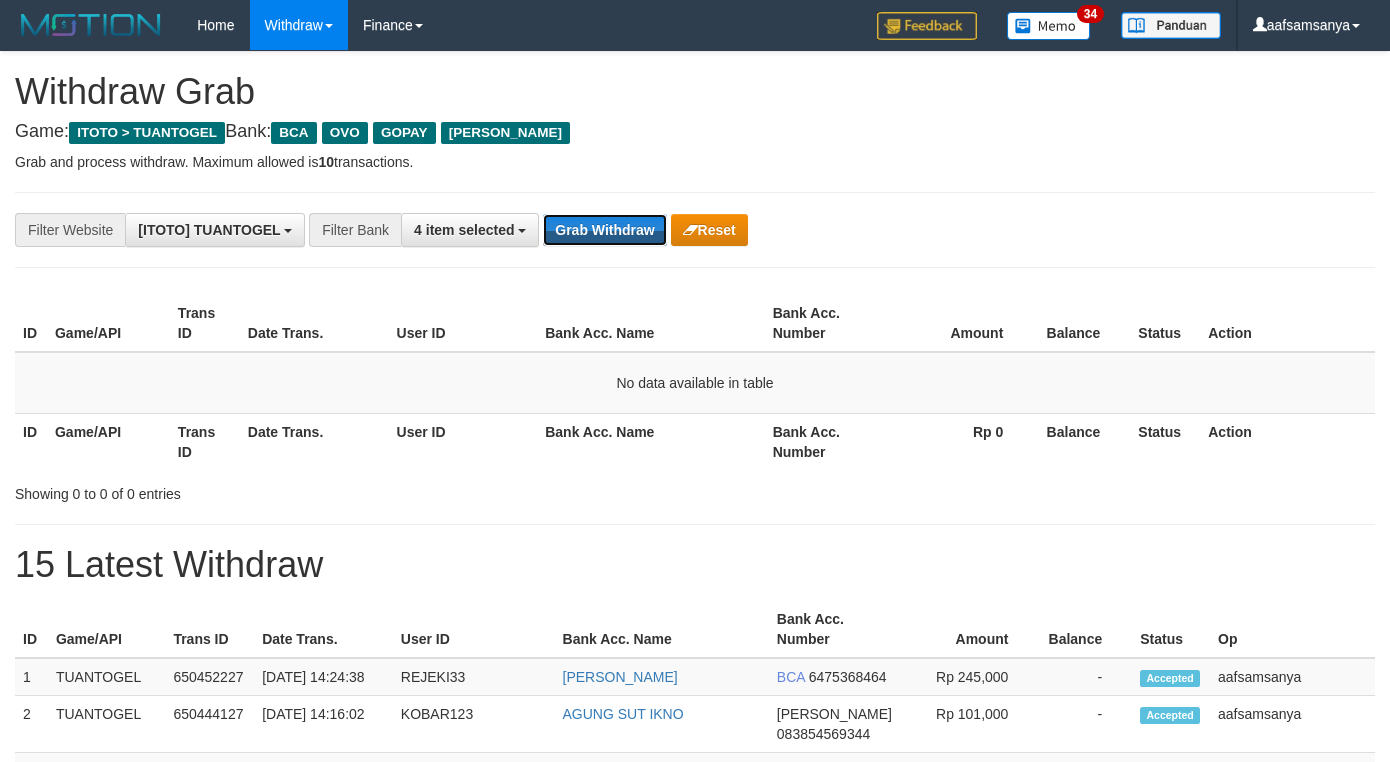 click on "Grab Withdraw" at bounding box center (604, 230) 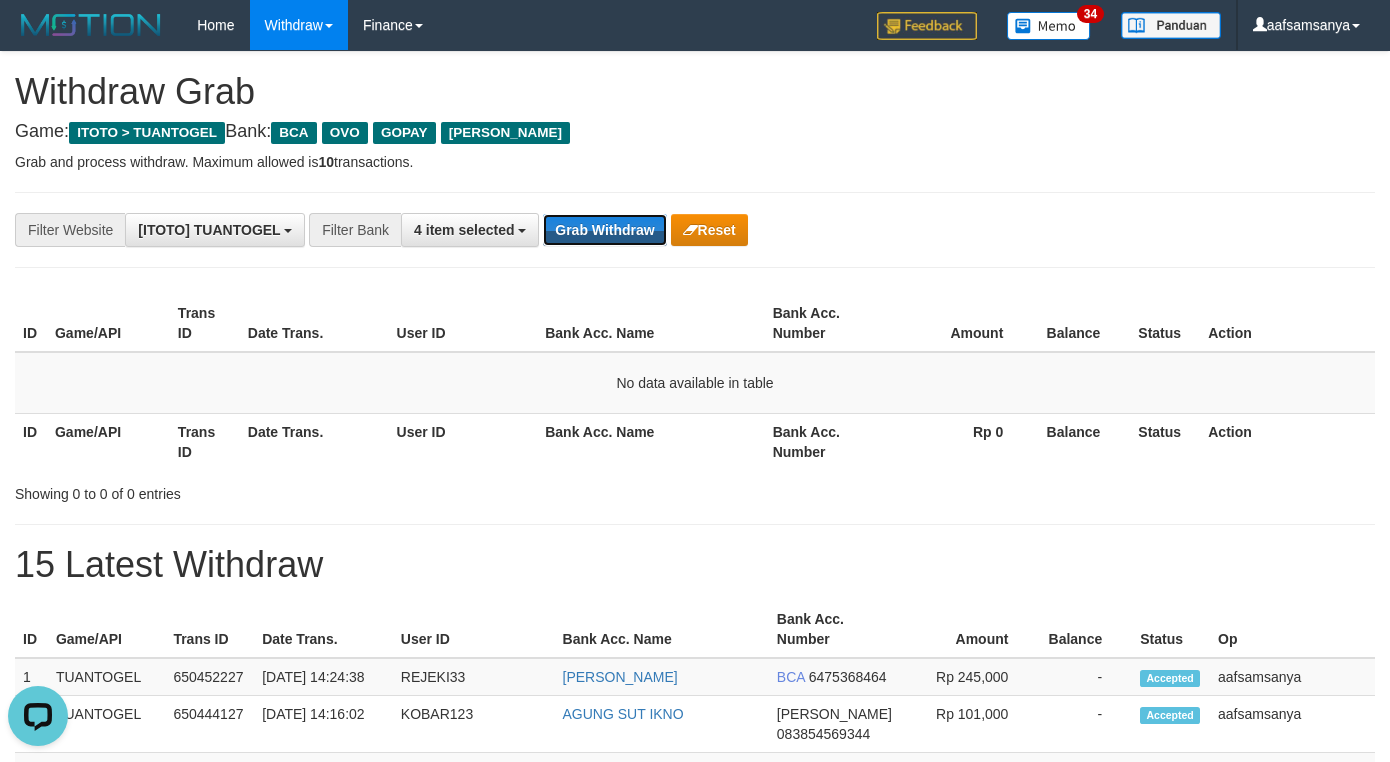 scroll, scrollTop: 0, scrollLeft: 0, axis: both 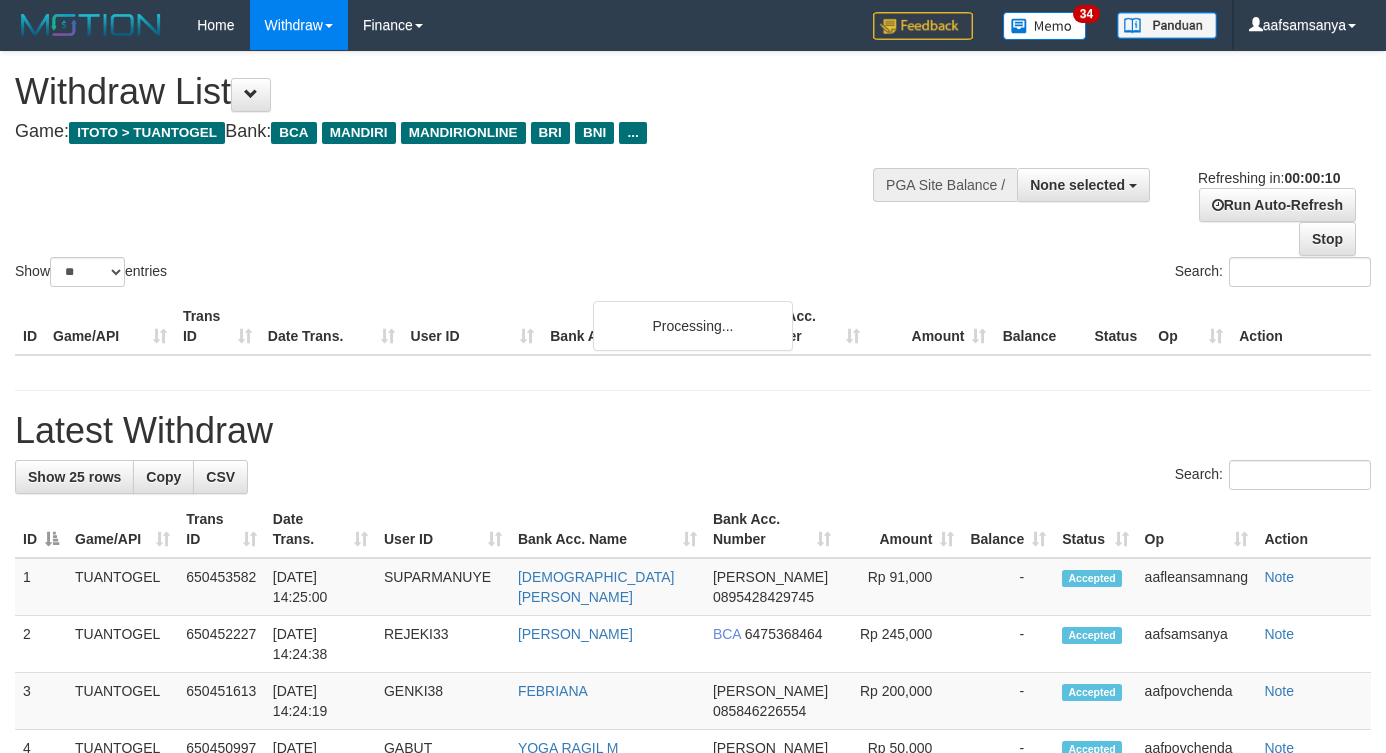 select 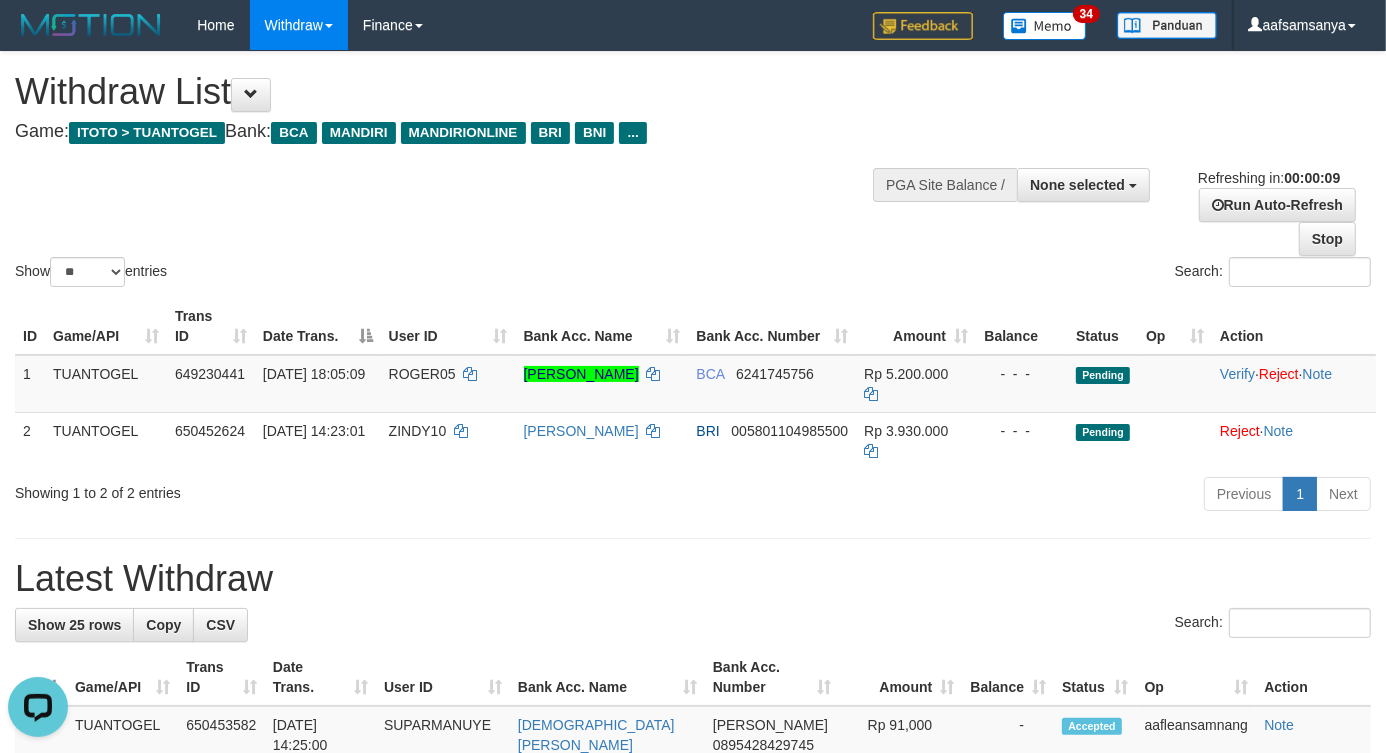 scroll, scrollTop: 0, scrollLeft: 0, axis: both 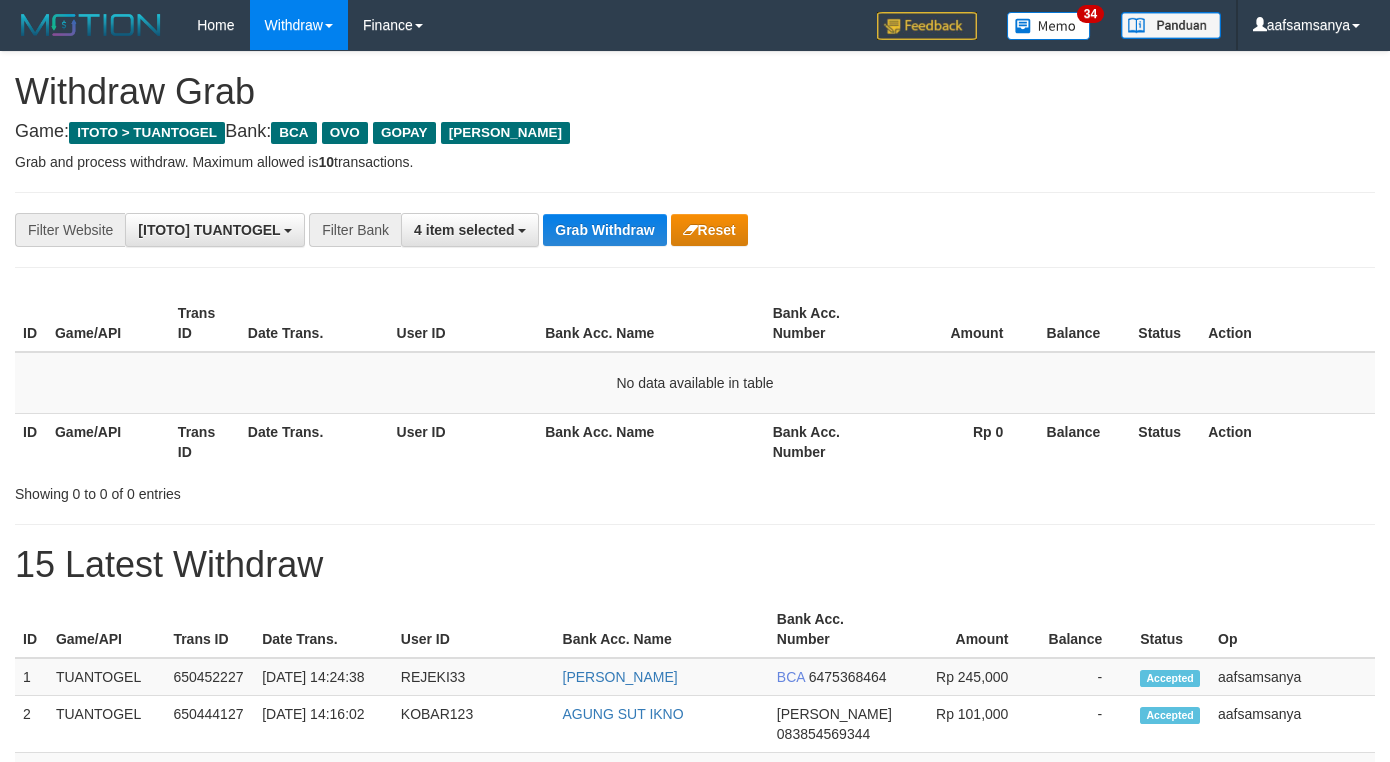 click on "Grab Withdraw" at bounding box center [604, 230] 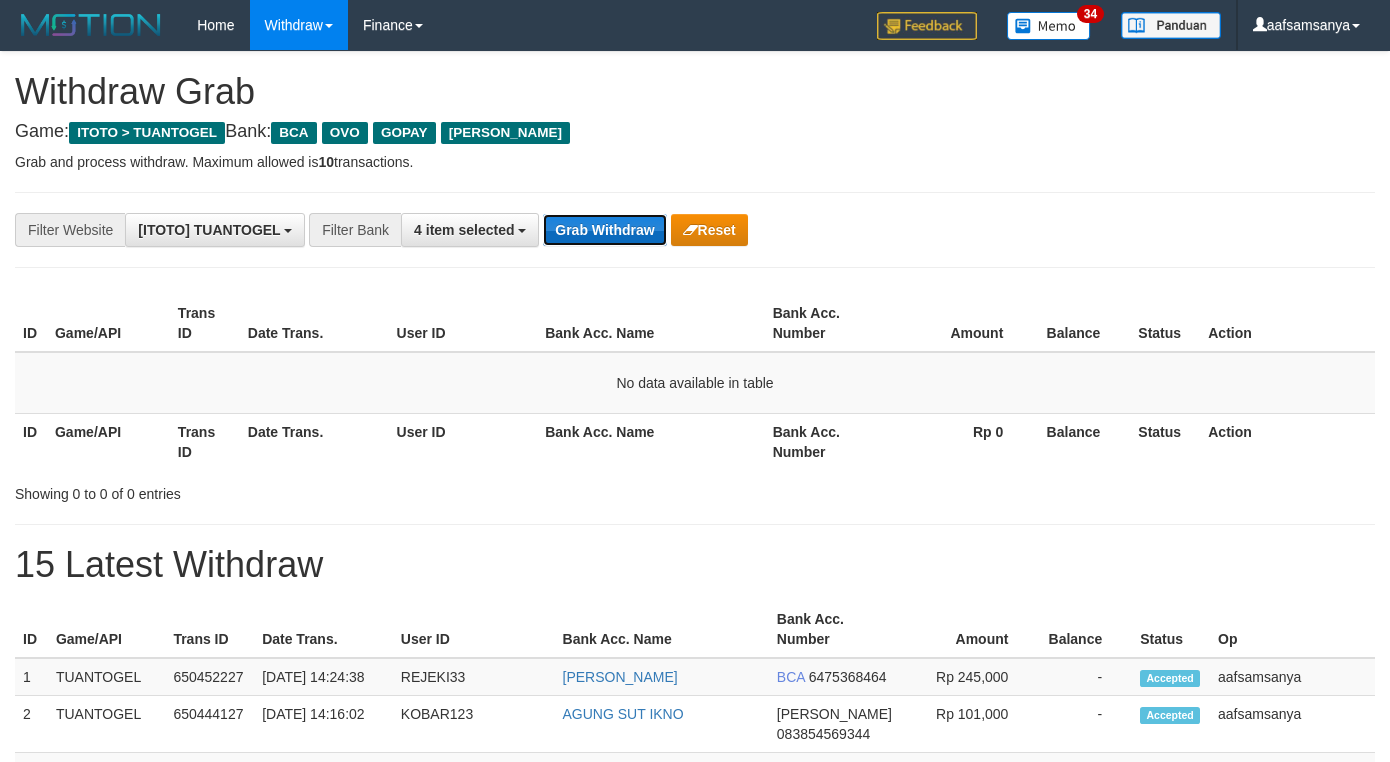 click on "Grab Withdraw" at bounding box center [604, 230] 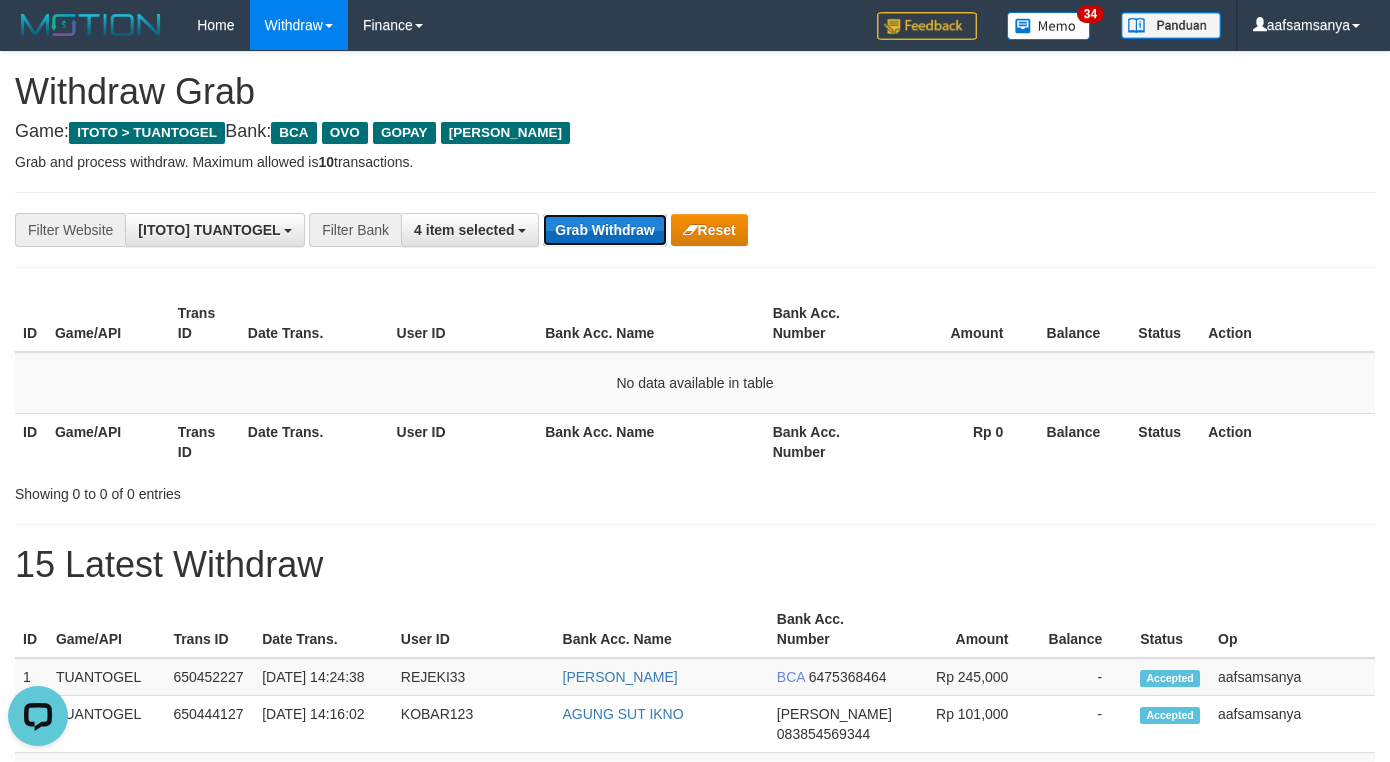 scroll, scrollTop: 0, scrollLeft: 0, axis: both 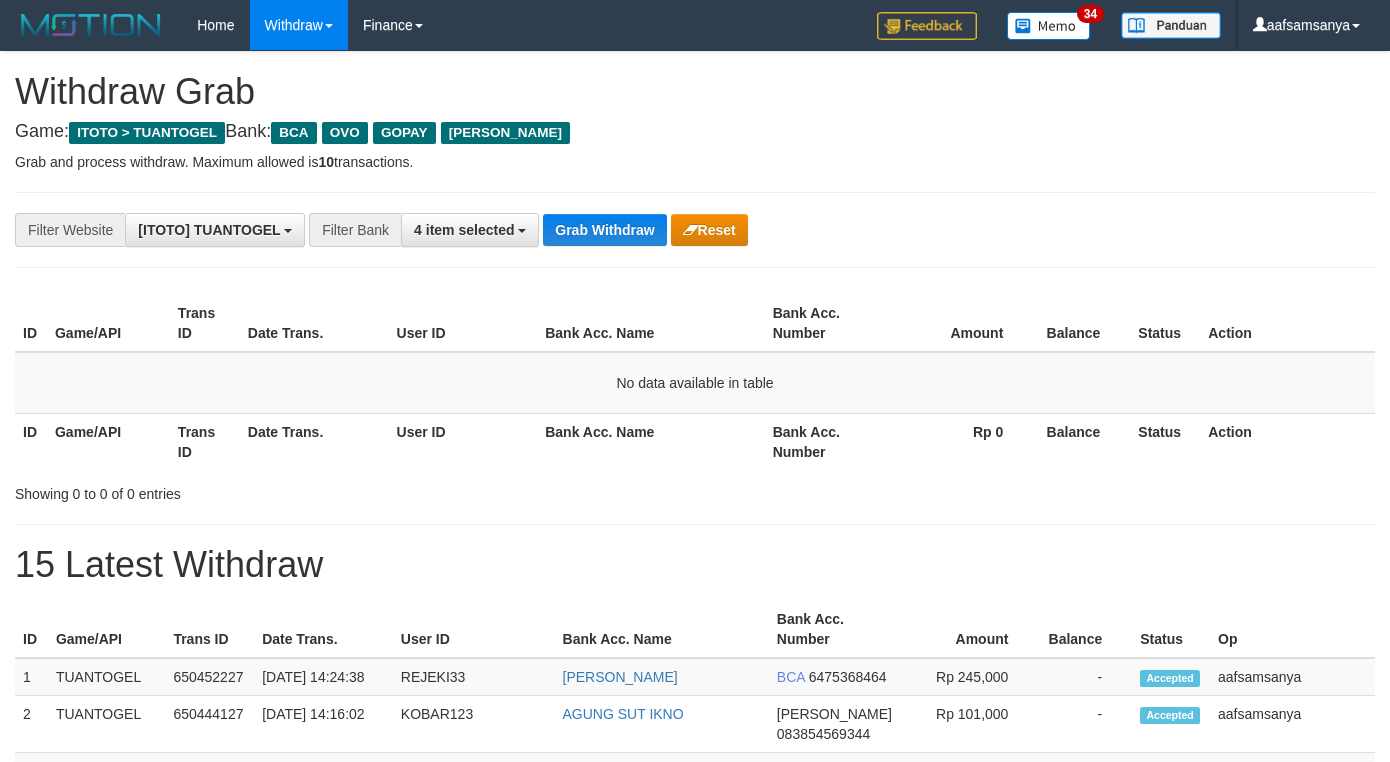 click on "**********" at bounding box center (579, 230) 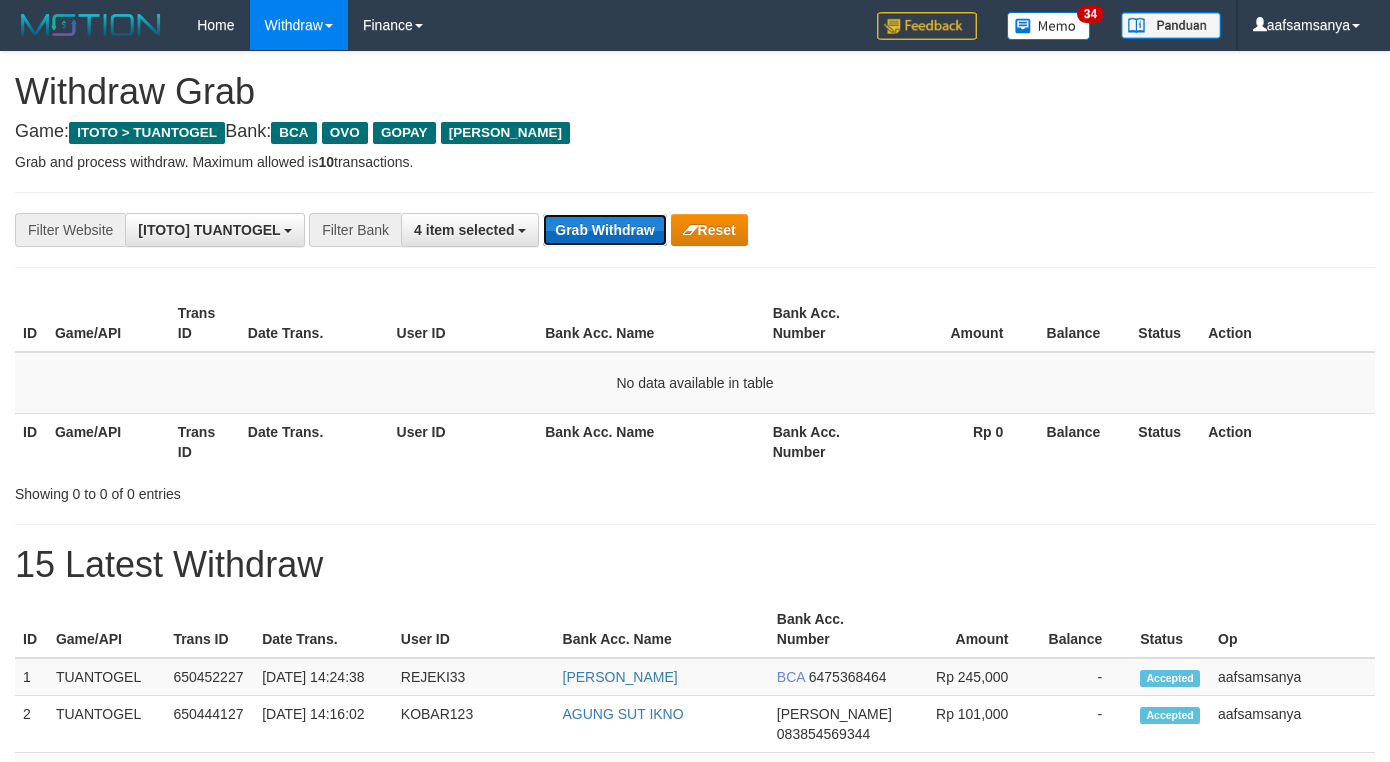 click on "Grab Withdraw" at bounding box center (604, 230) 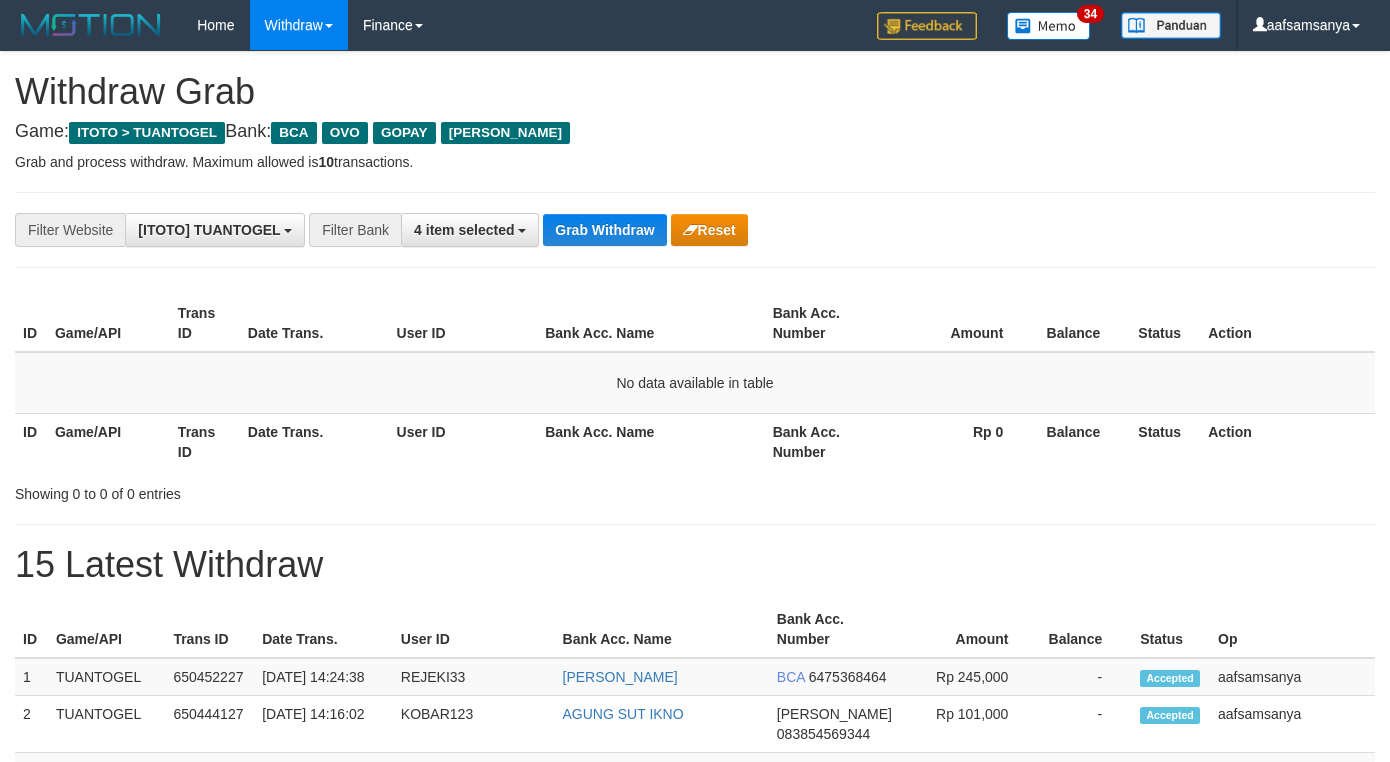 scroll, scrollTop: 0, scrollLeft: 0, axis: both 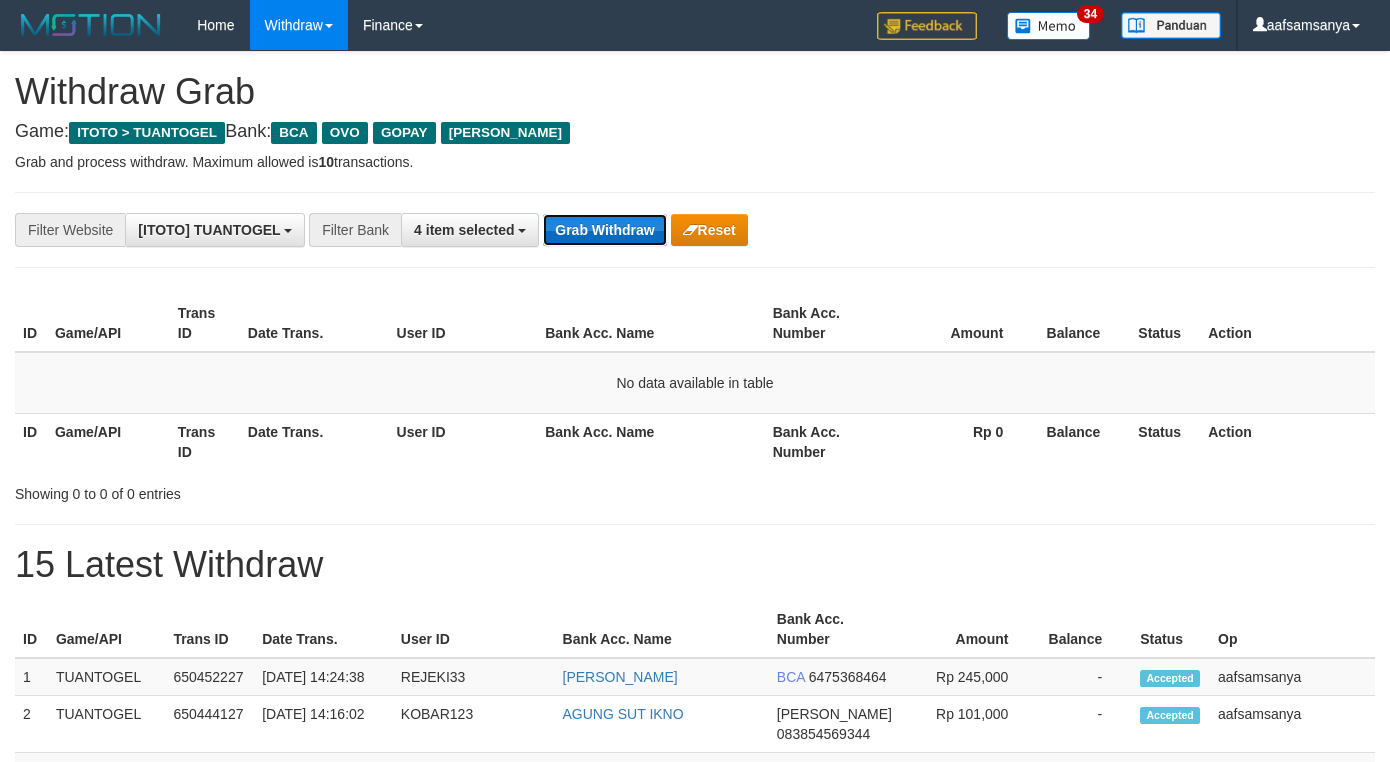 click on "Grab Withdraw" at bounding box center (604, 230) 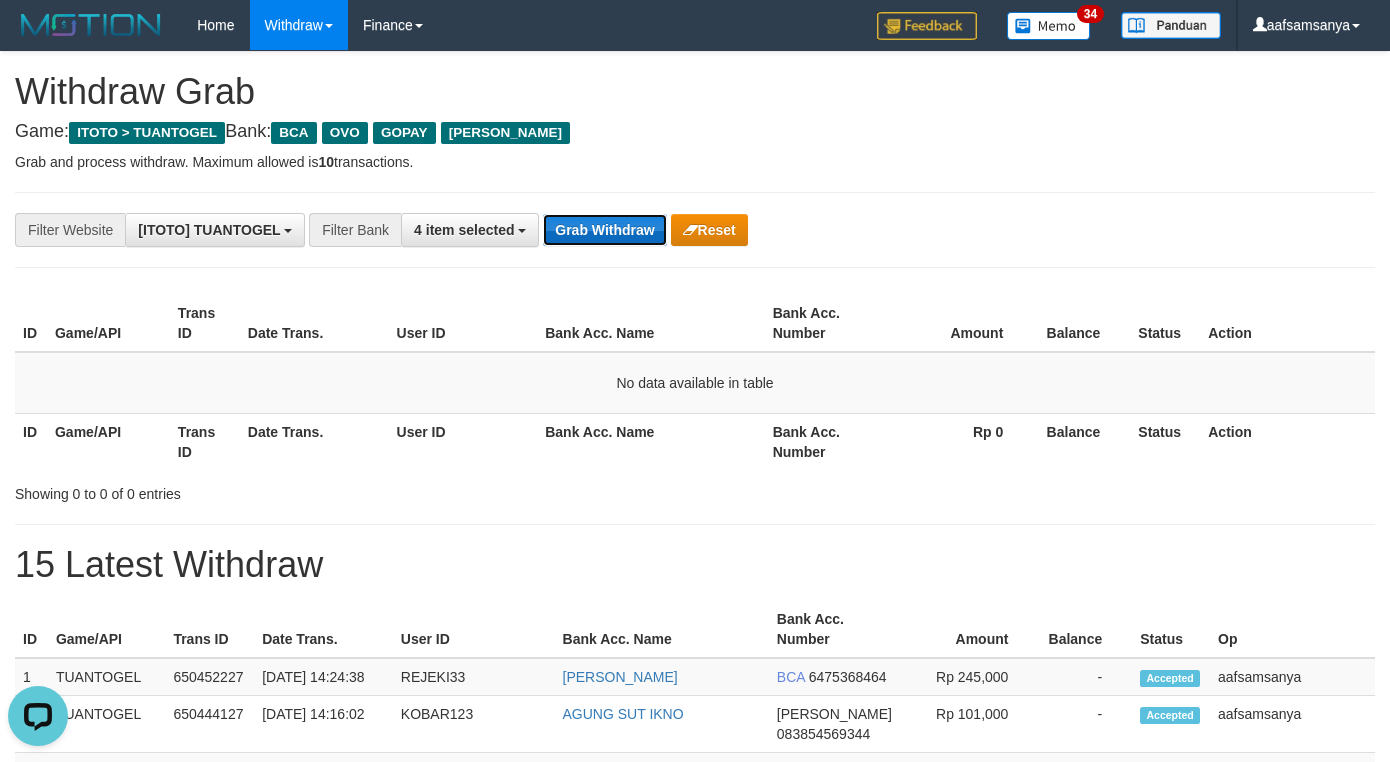 scroll, scrollTop: 0, scrollLeft: 0, axis: both 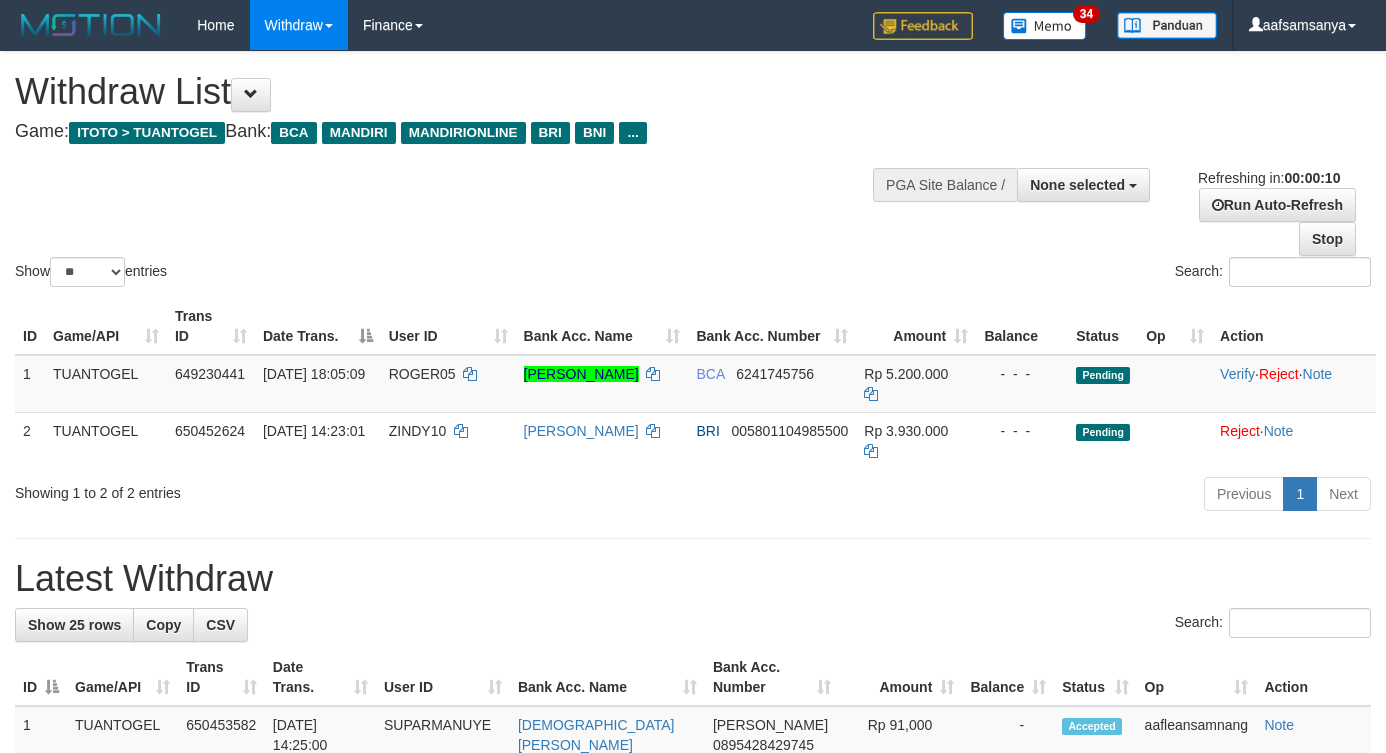 select 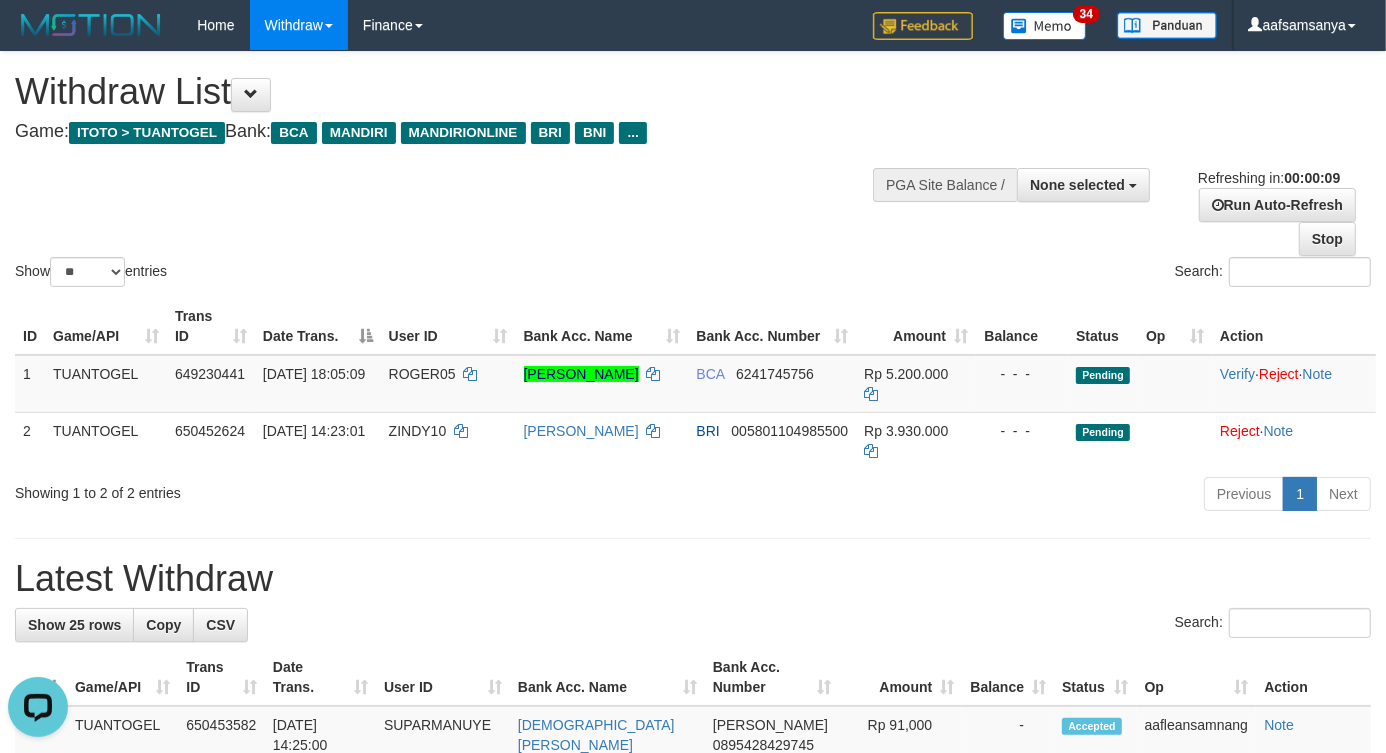 scroll, scrollTop: 0, scrollLeft: 0, axis: both 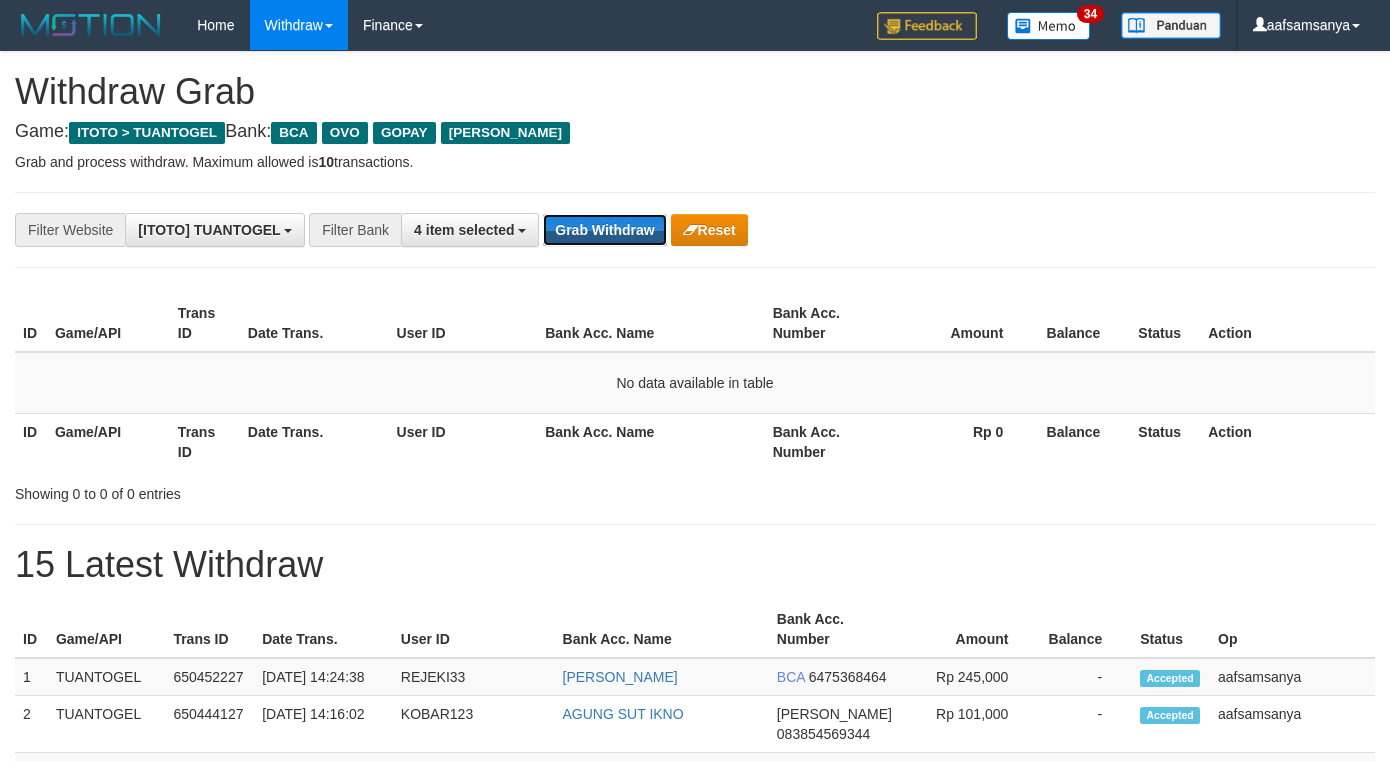 click on "Grab Withdraw" at bounding box center (604, 230) 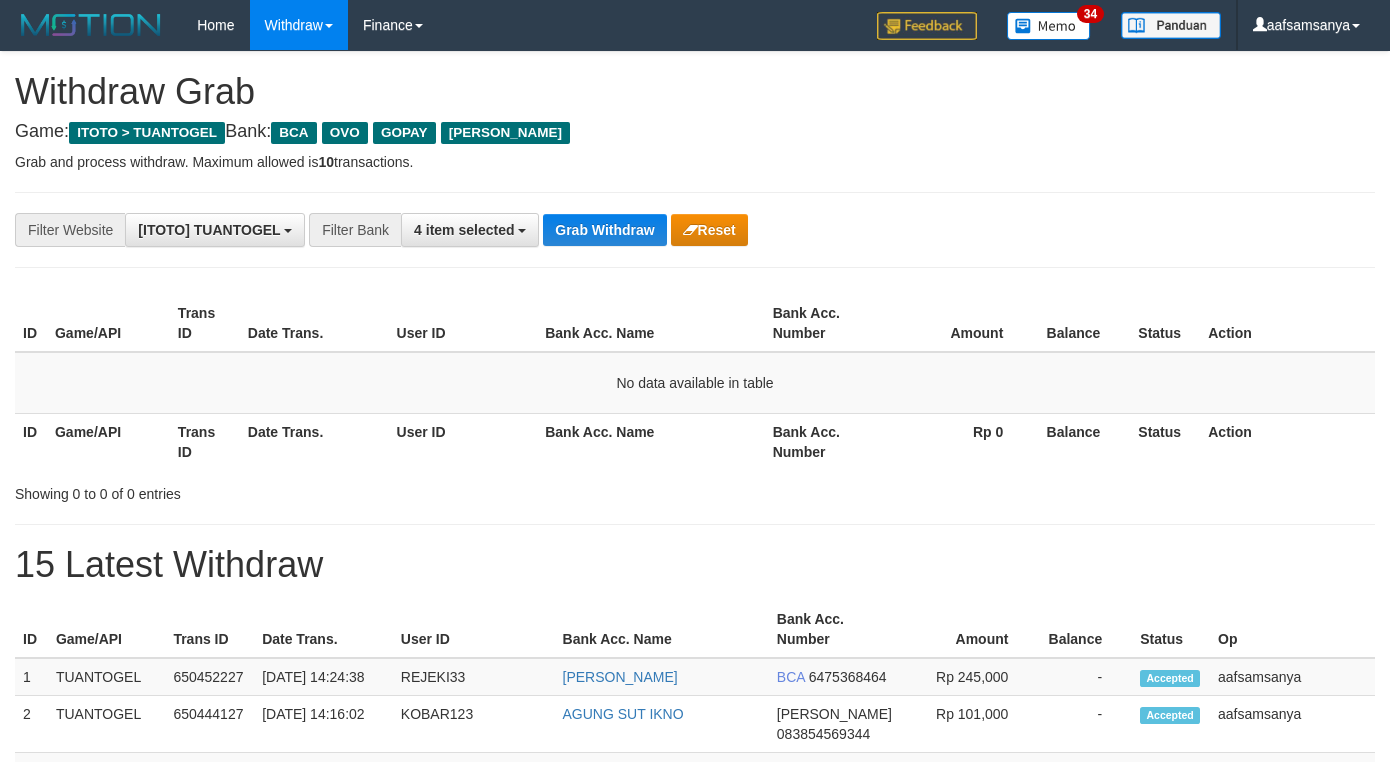 scroll, scrollTop: 0, scrollLeft: 0, axis: both 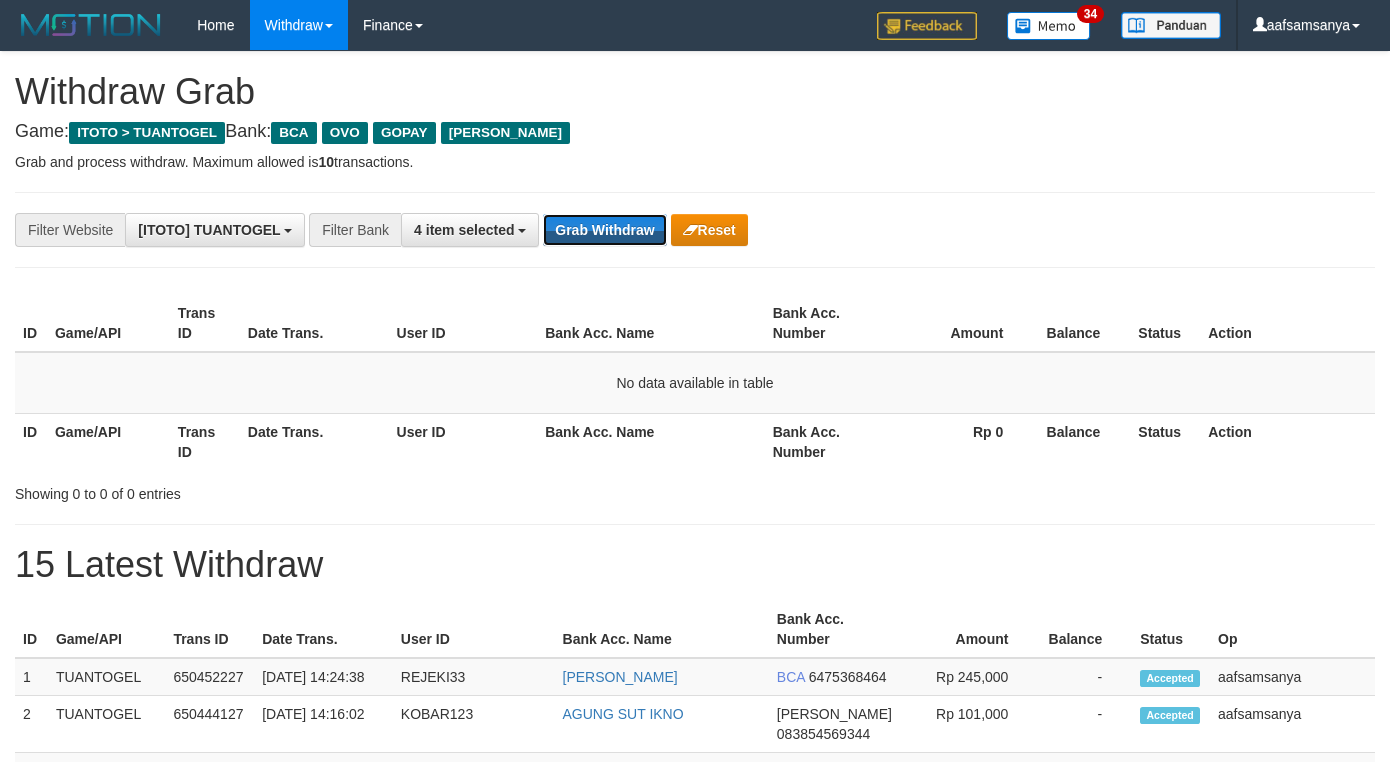 click on "Grab Withdraw" at bounding box center (604, 230) 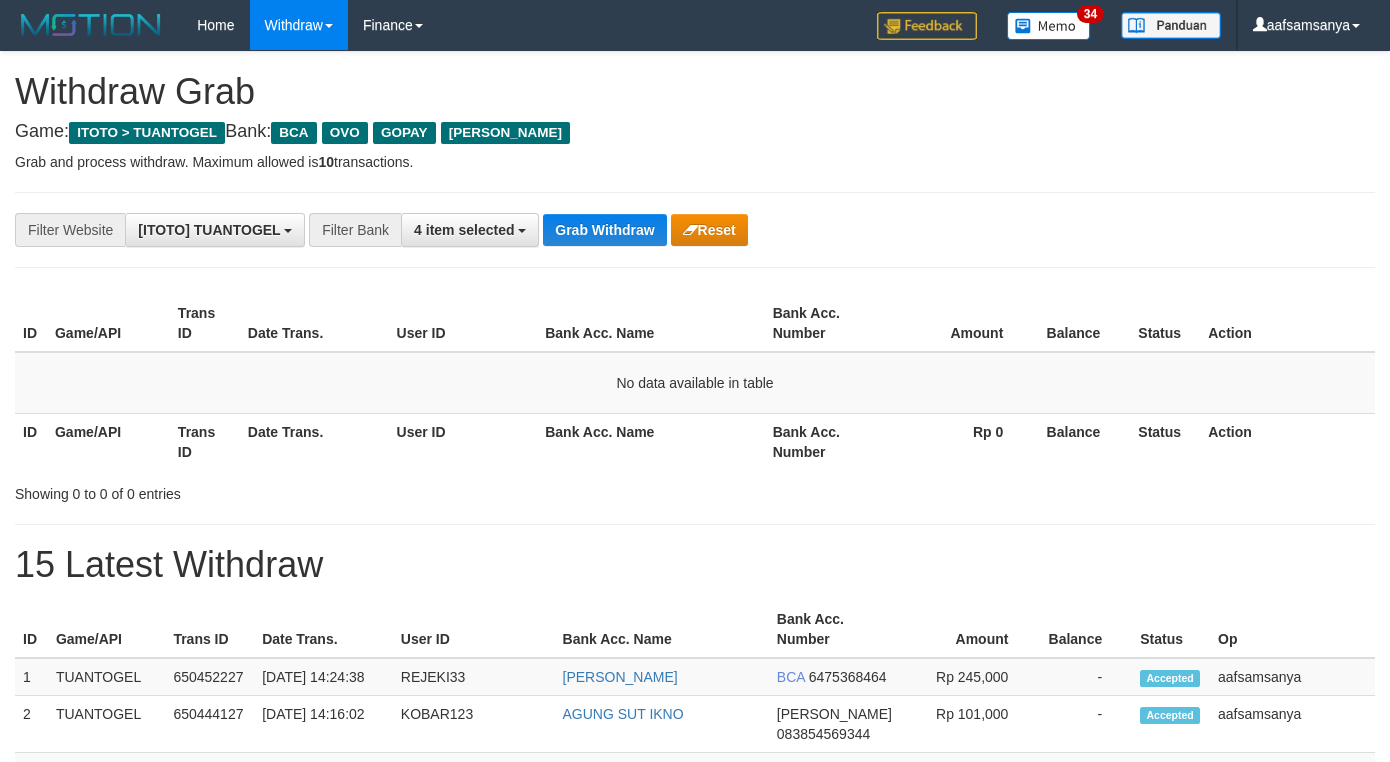 scroll, scrollTop: 0, scrollLeft: 0, axis: both 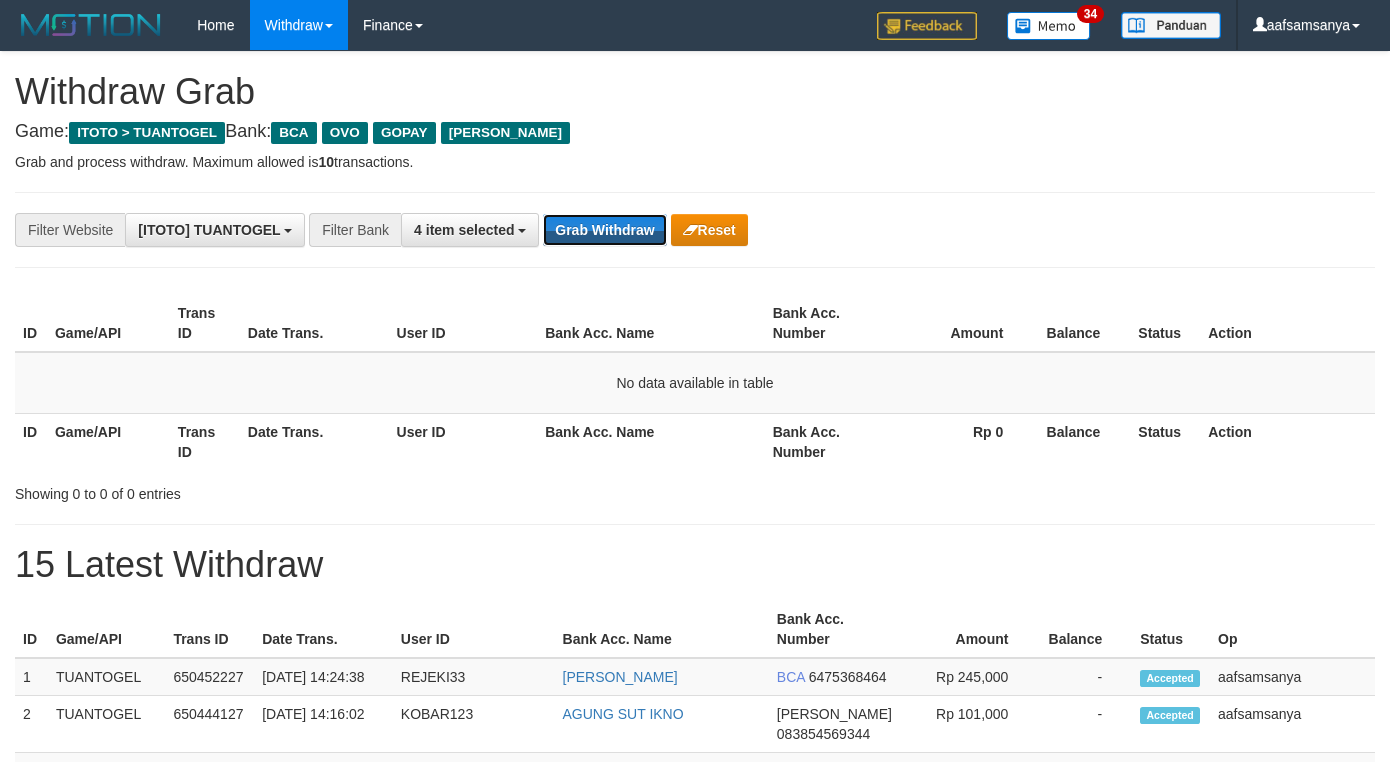 click on "Grab Withdraw" at bounding box center [604, 230] 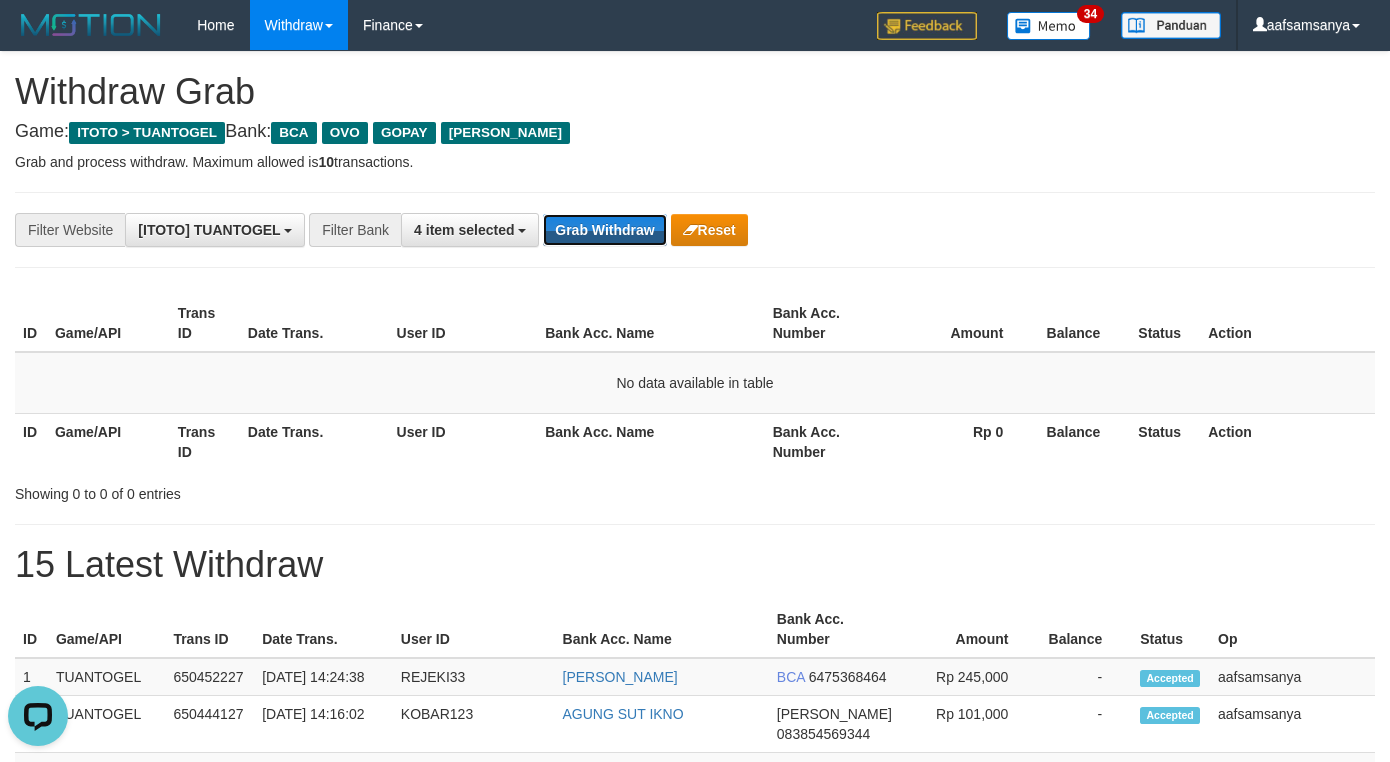 scroll, scrollTop: 0, scrollLeft: 0, axis: both 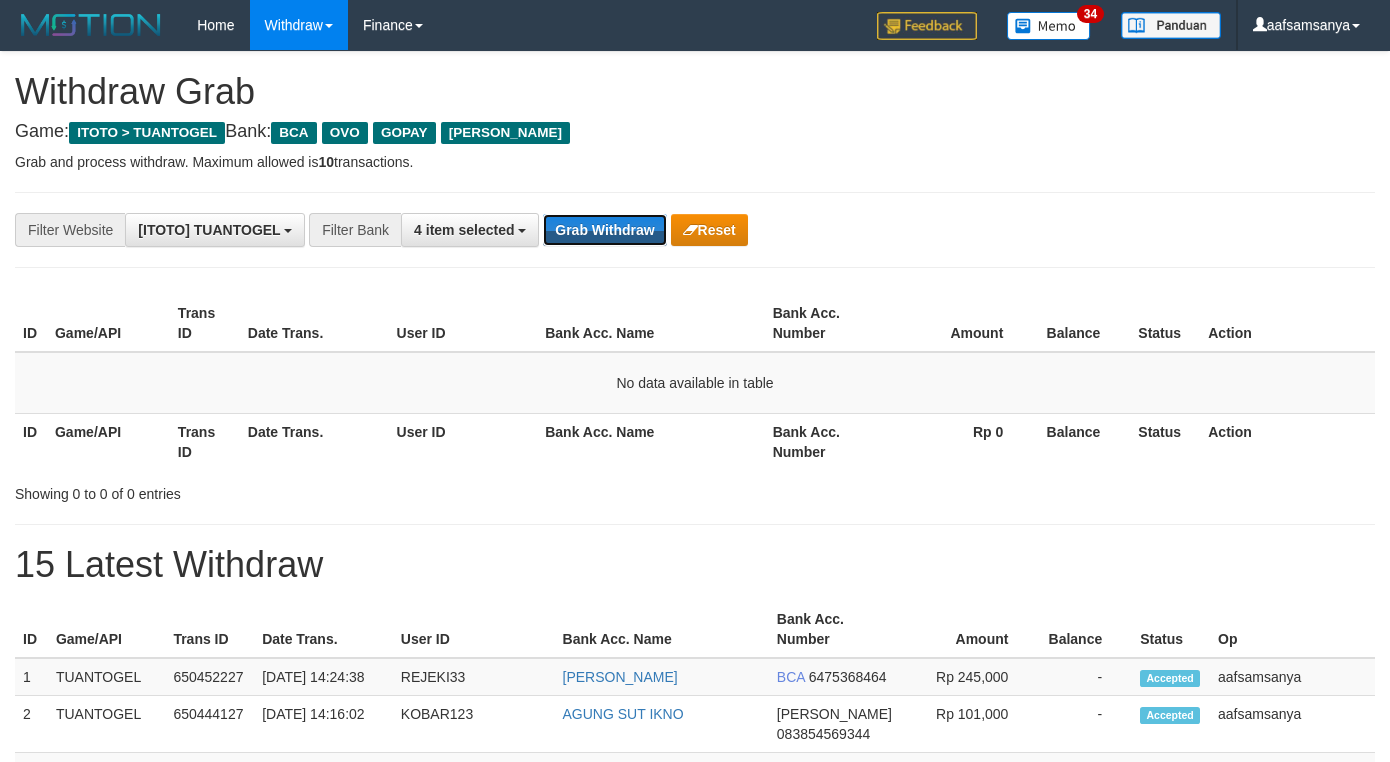 click on "Grab Withdraw" at bounding box center [604, 230] 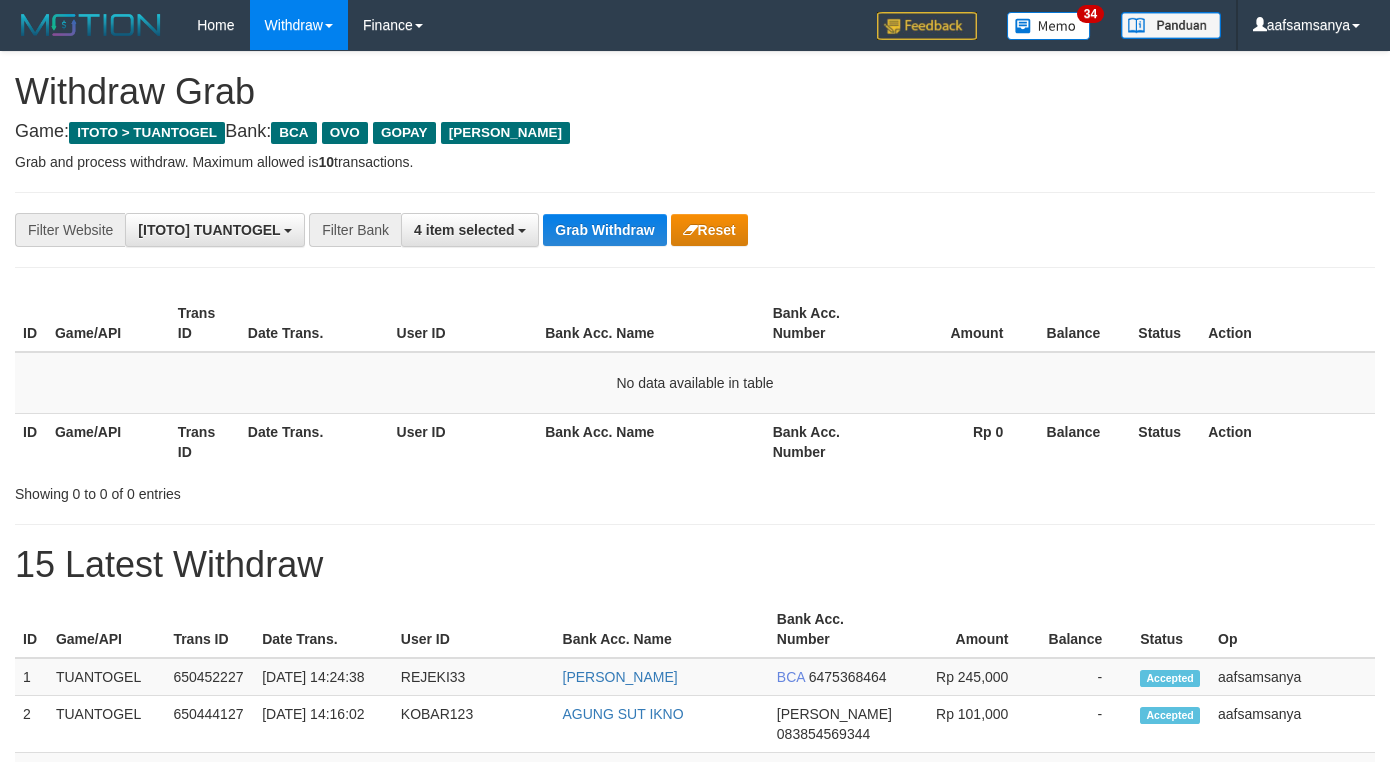 scroll, scrollTop: 0, scrollLeft: 0, axis: both 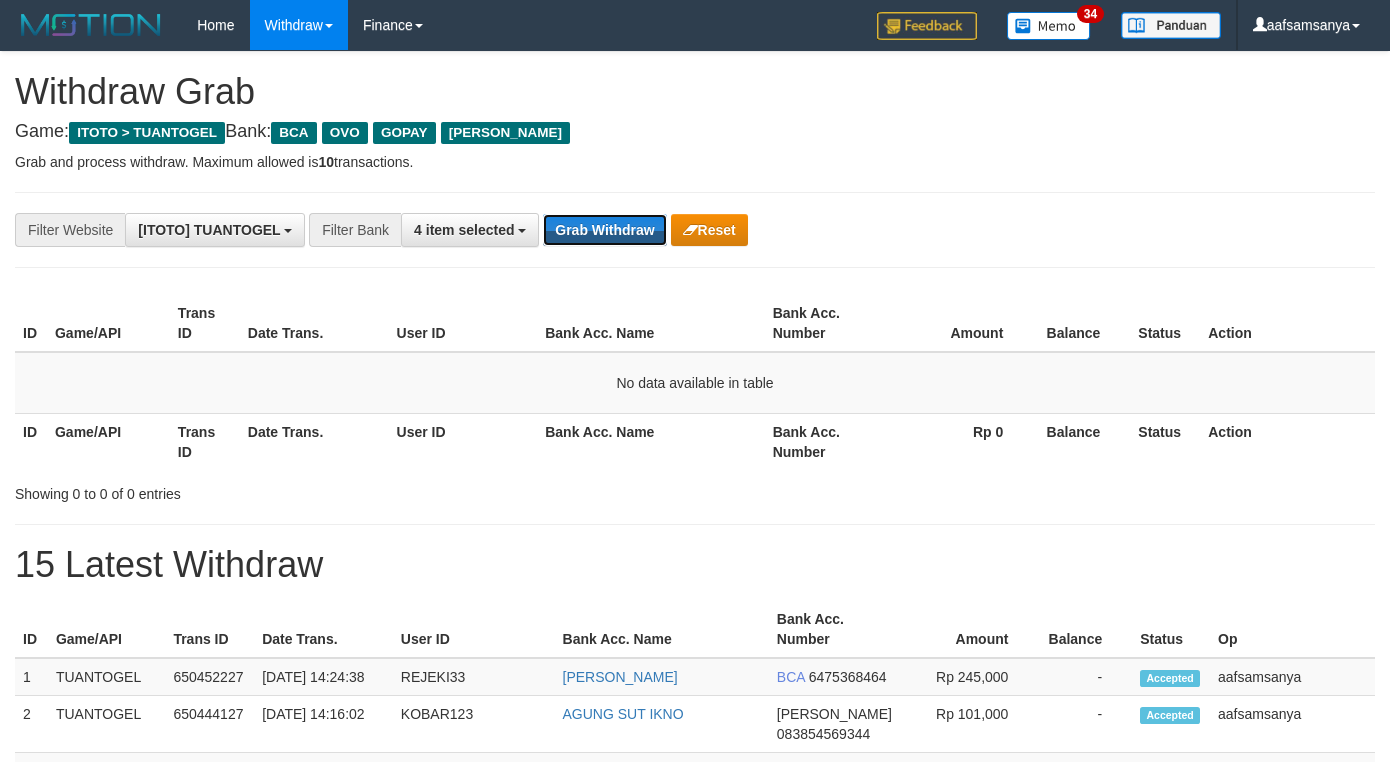 click on "Grab Withdraw" at bounding box center [604, 230] 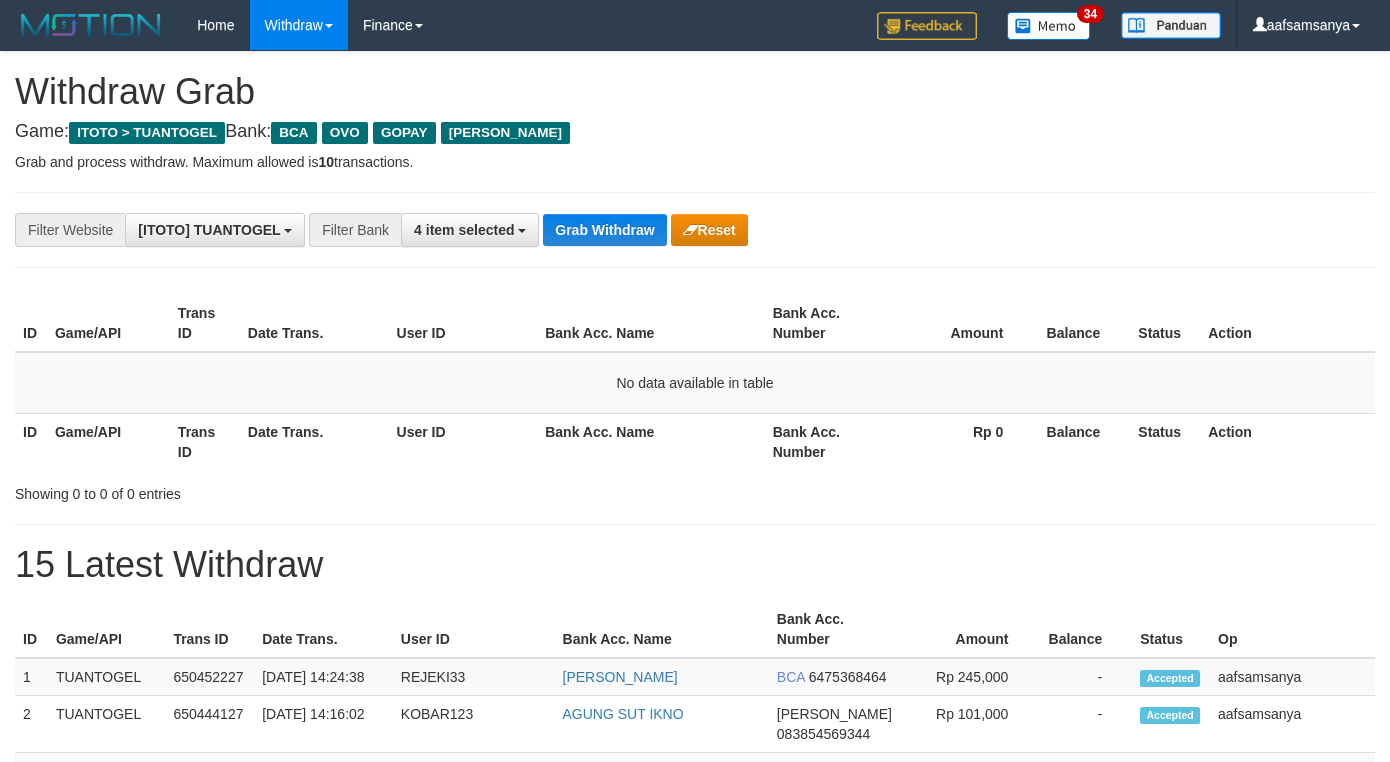 scroll, scrollTop: 0, scrollLeft: 0, axis: both 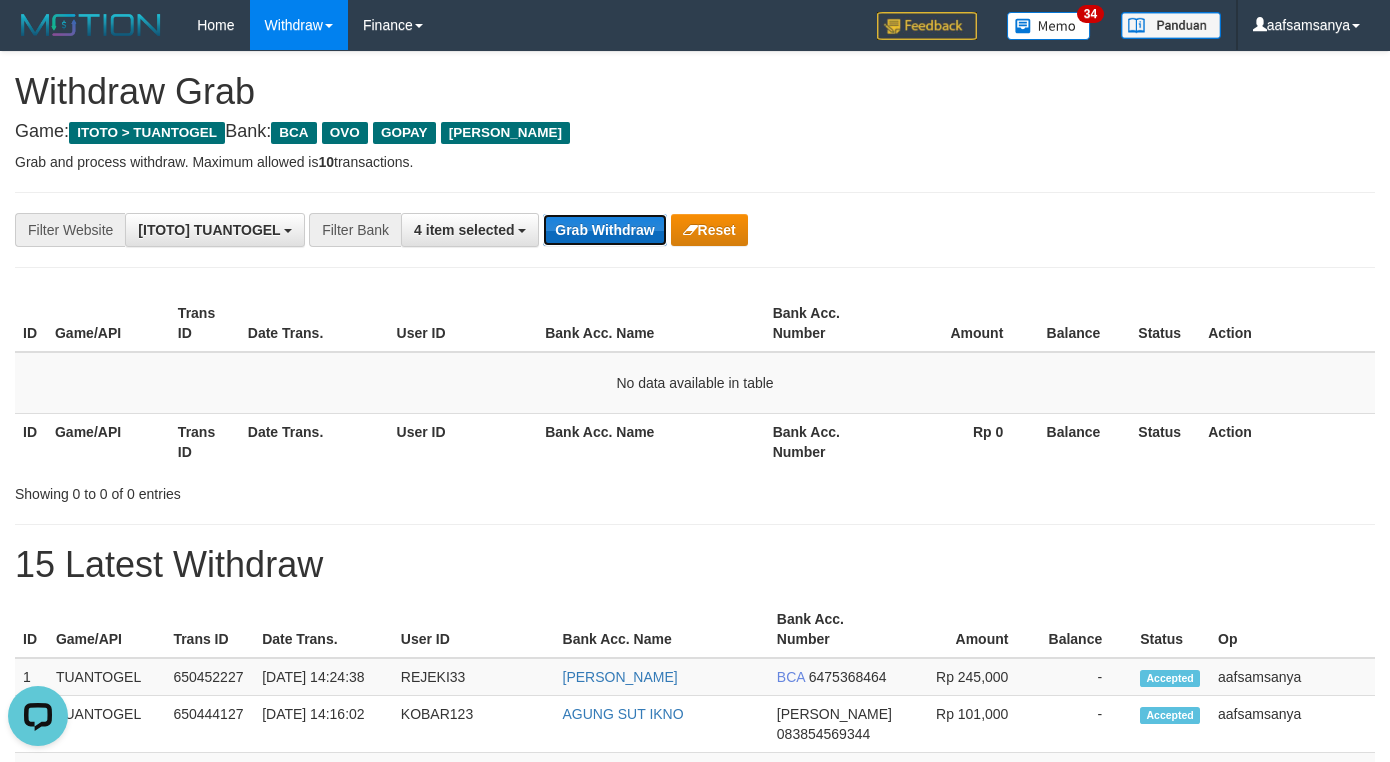 click on "Grab Withdraw" at bounding box center [604, 230] 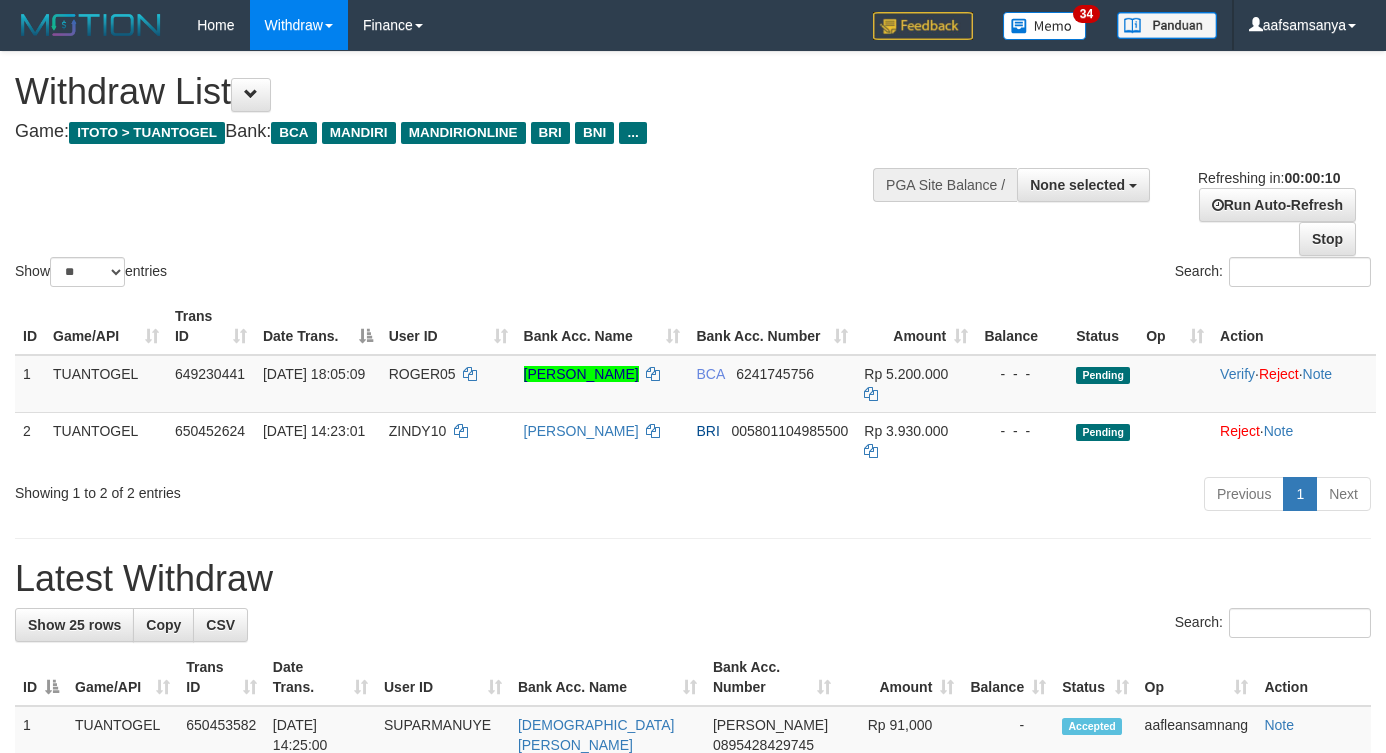 select 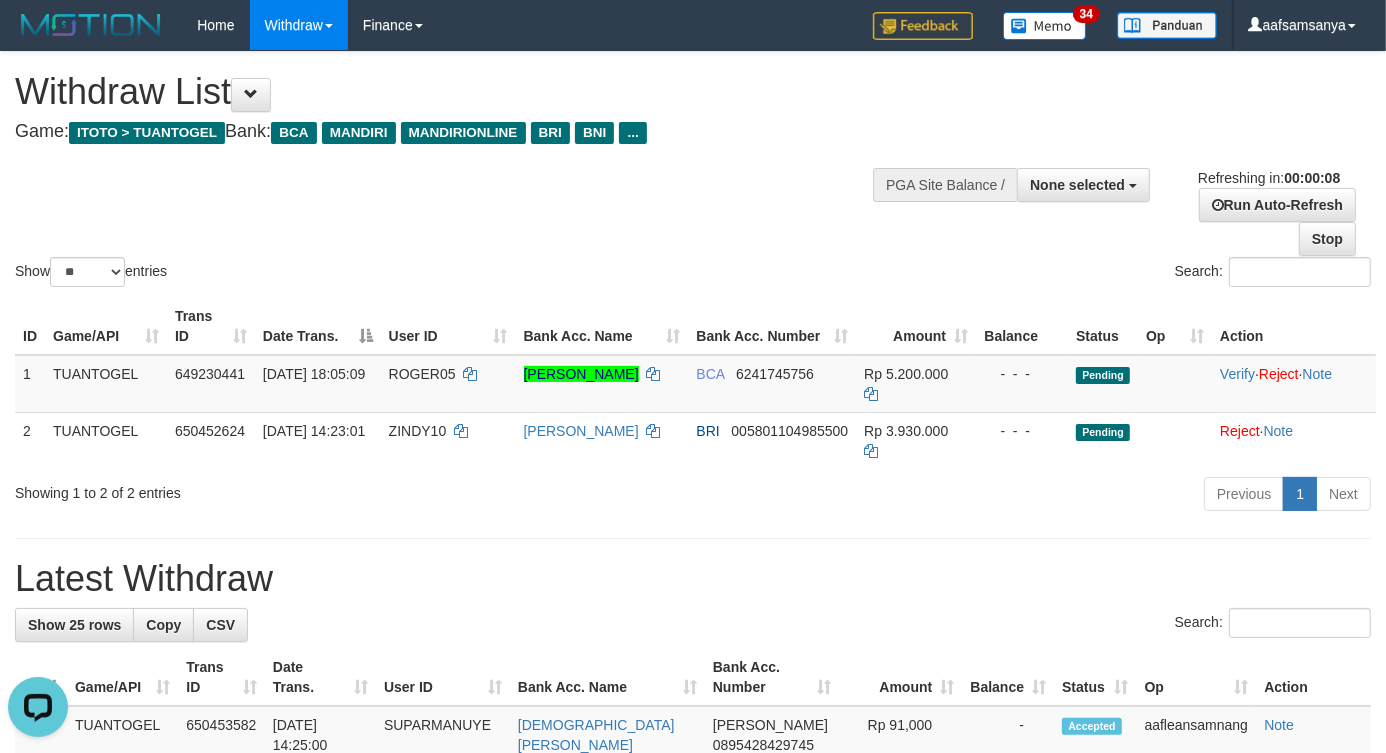 scroll, scrollTop: 0, scrollLeft: 0, axis: both 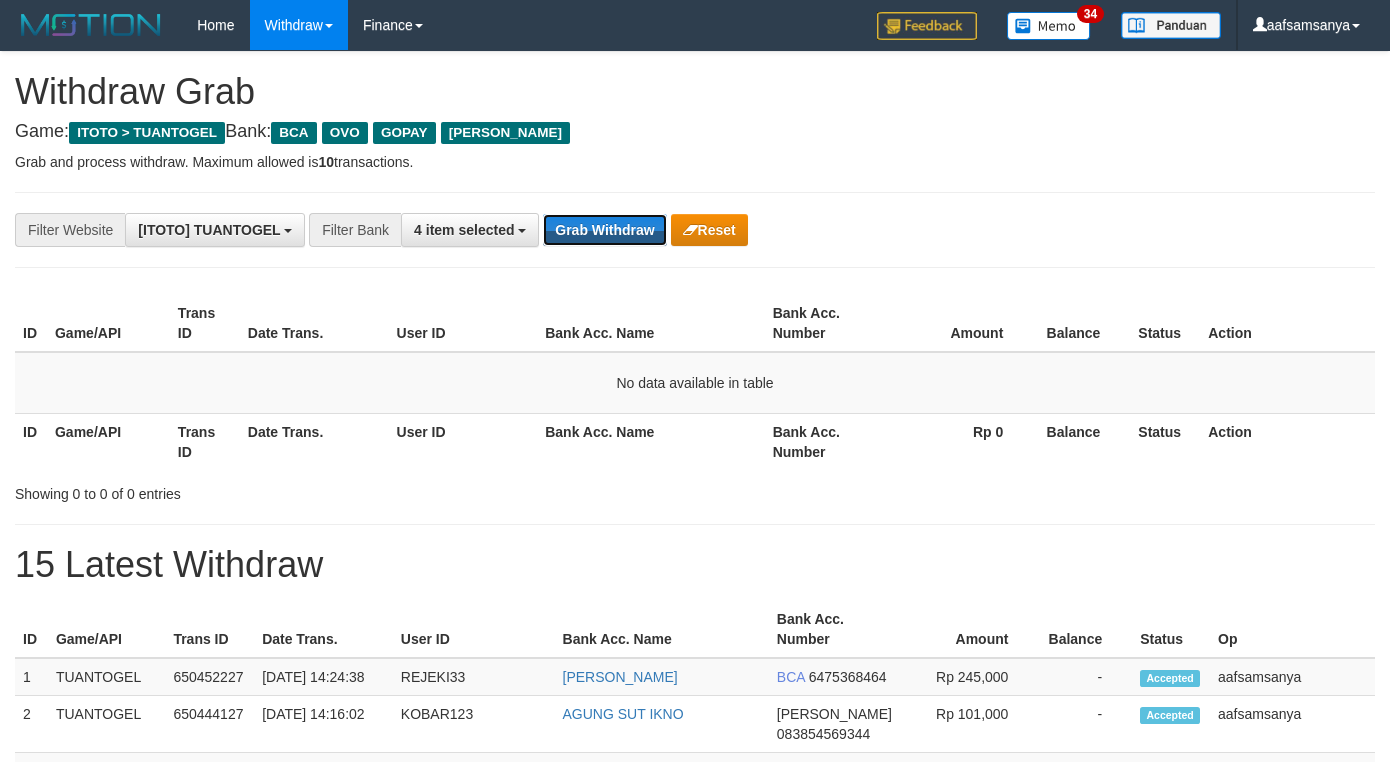 click on "Grab Withdraw" at bounding box center (604, 230) 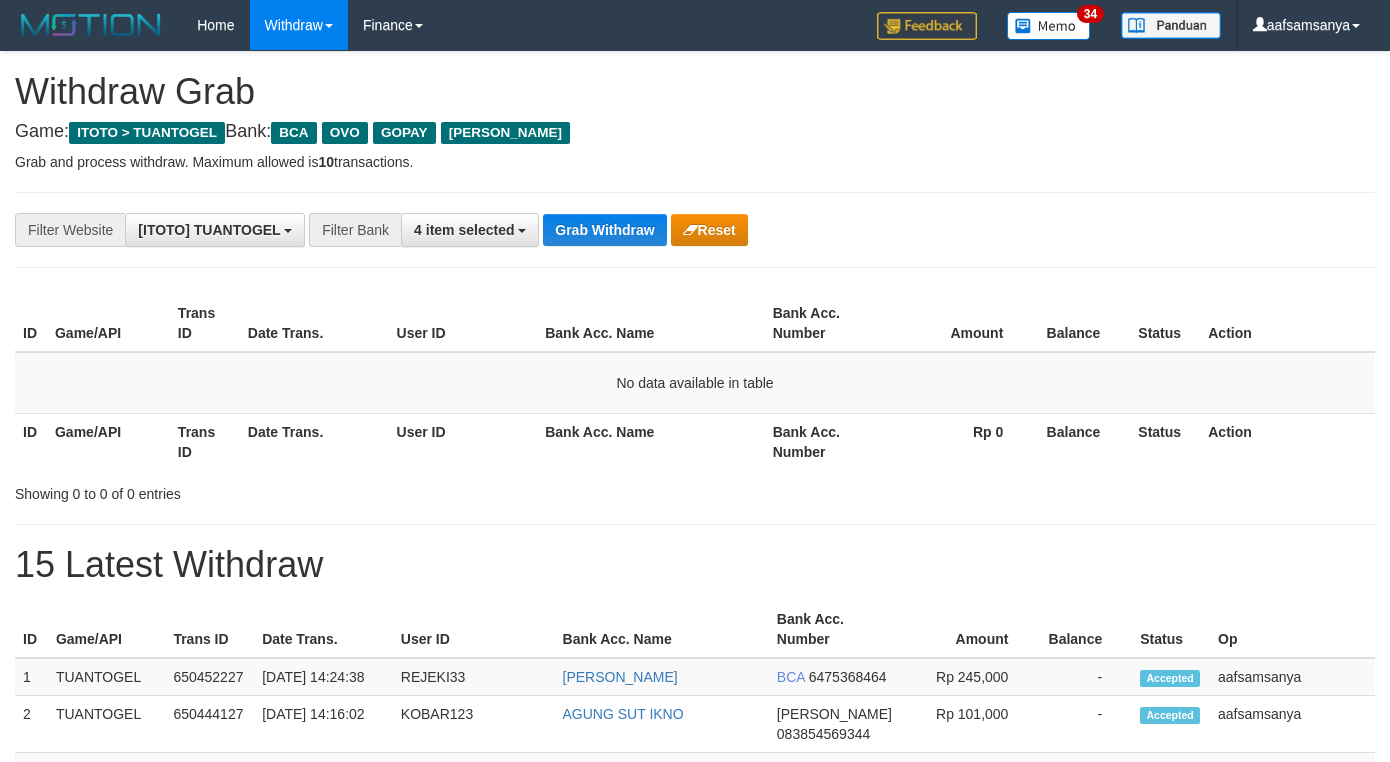 scroll, scrollTop: 0, scrollLeft: 0, axis: both 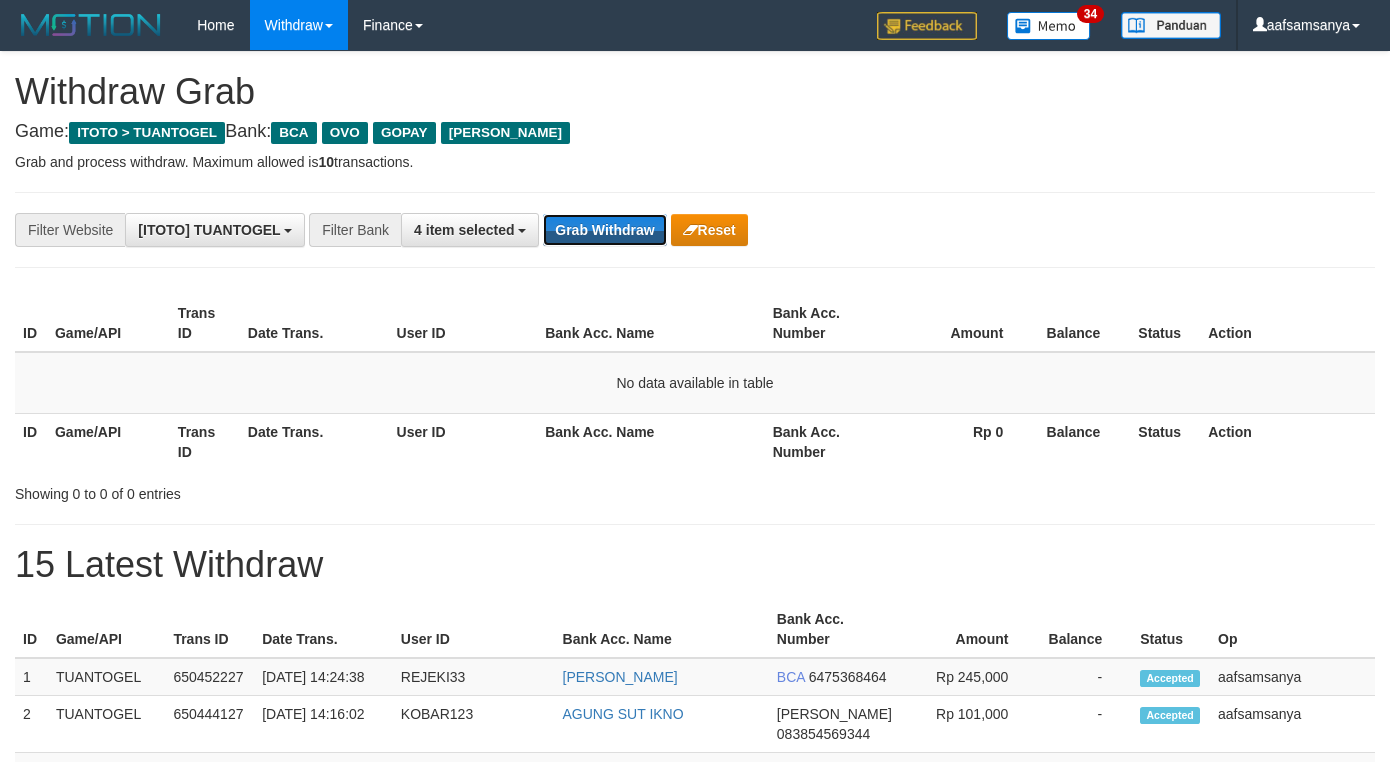 click on "Grab Withdraw" at bounding box center [604, 230] 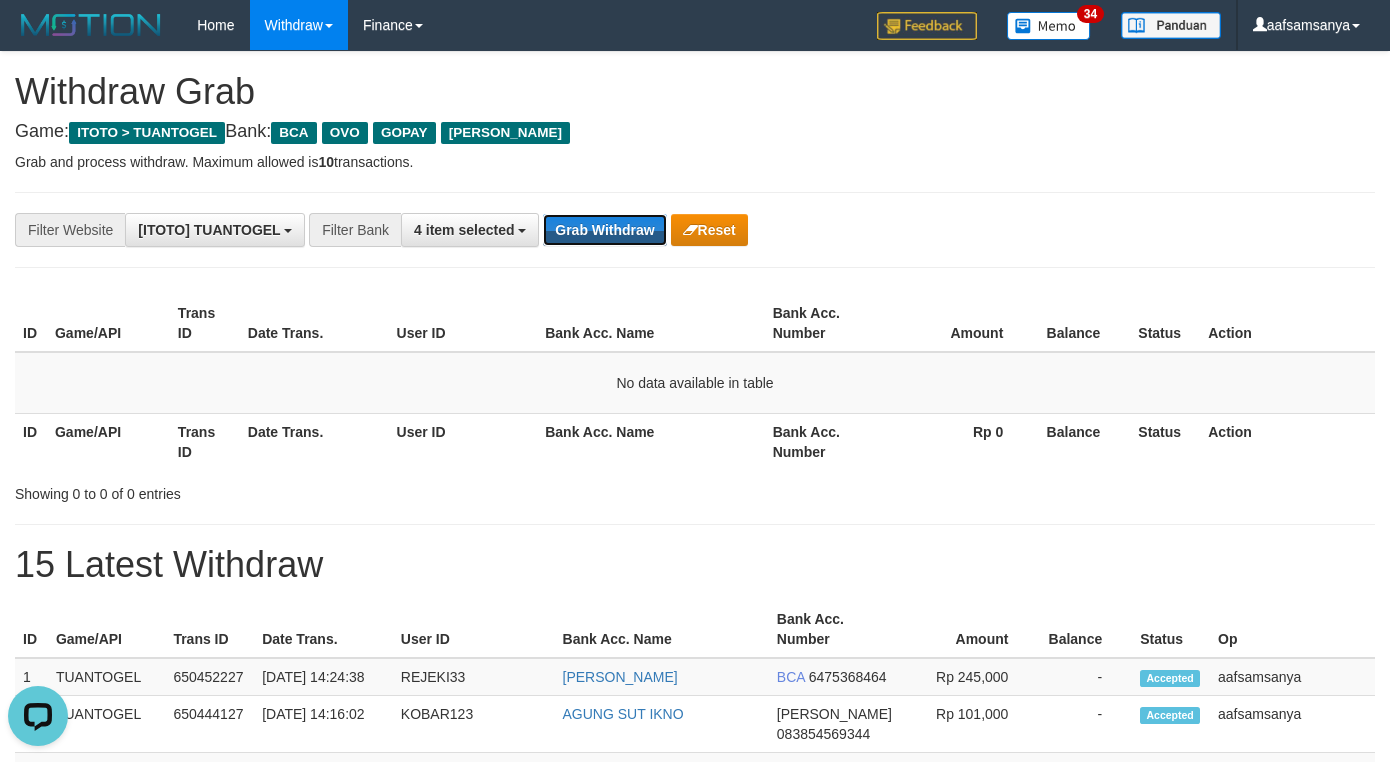scroll, scrollTop: 0, scrollLeft: 0, axis: both 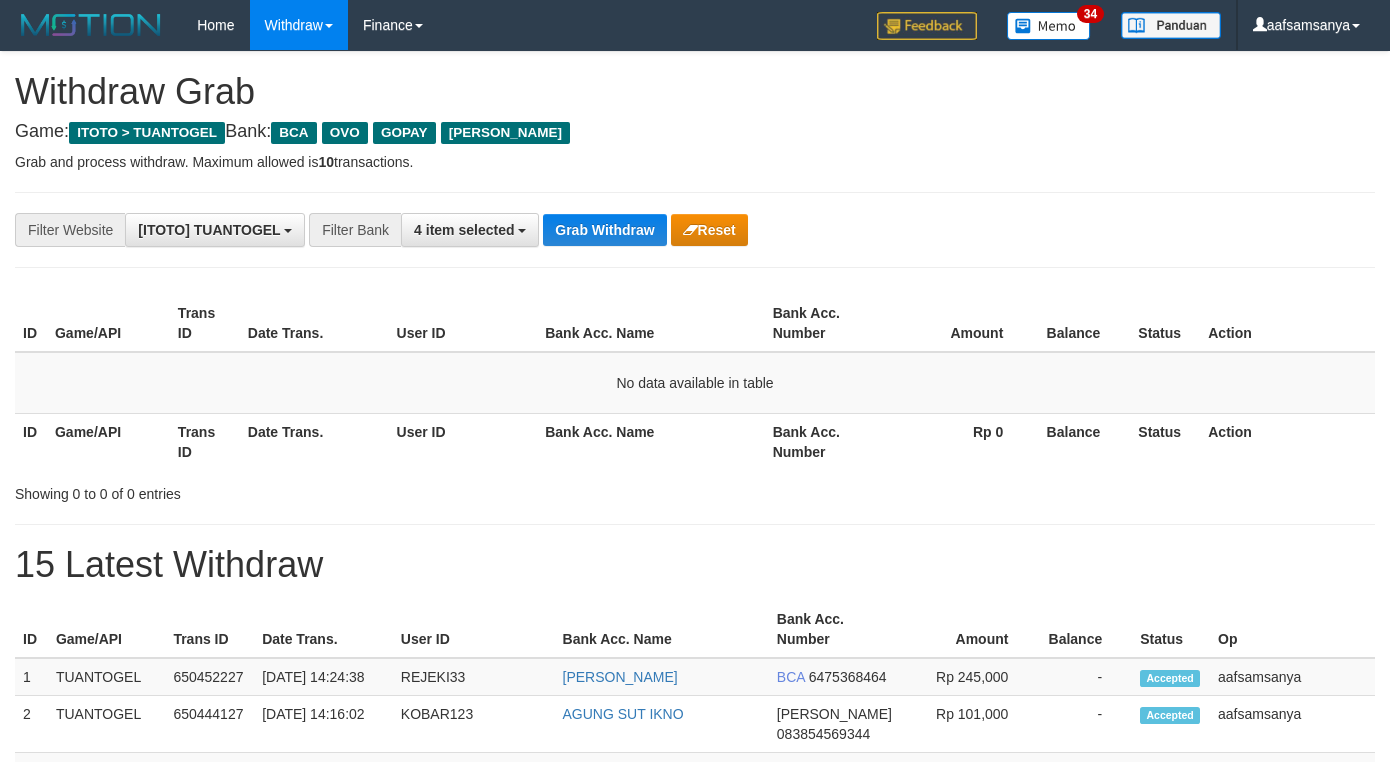 click on "Grab Withdraw" at bounding box center (604, 230) 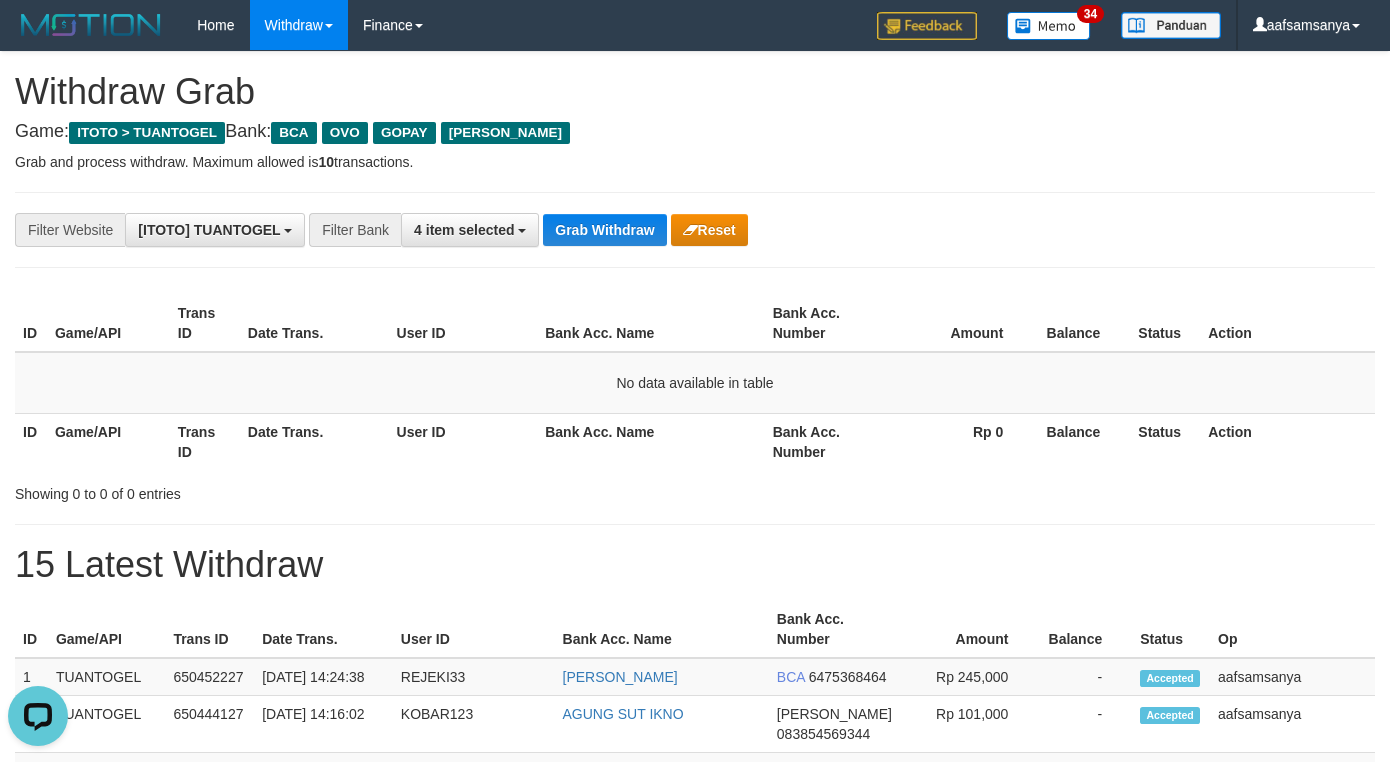 scroll, scrollTop: 0, scrollLeft: 0, axis: both 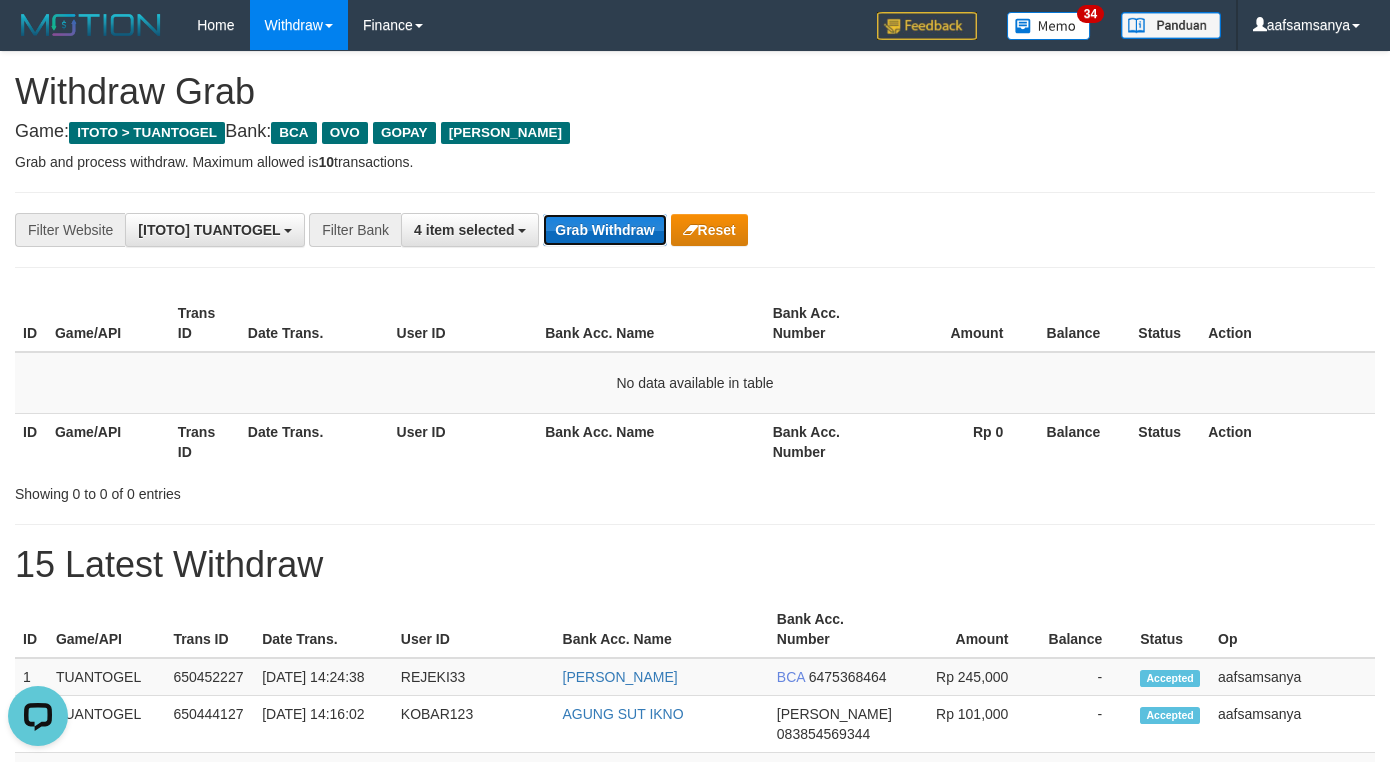 click on "Grab Withdraw" at bounding box center (604, 230) 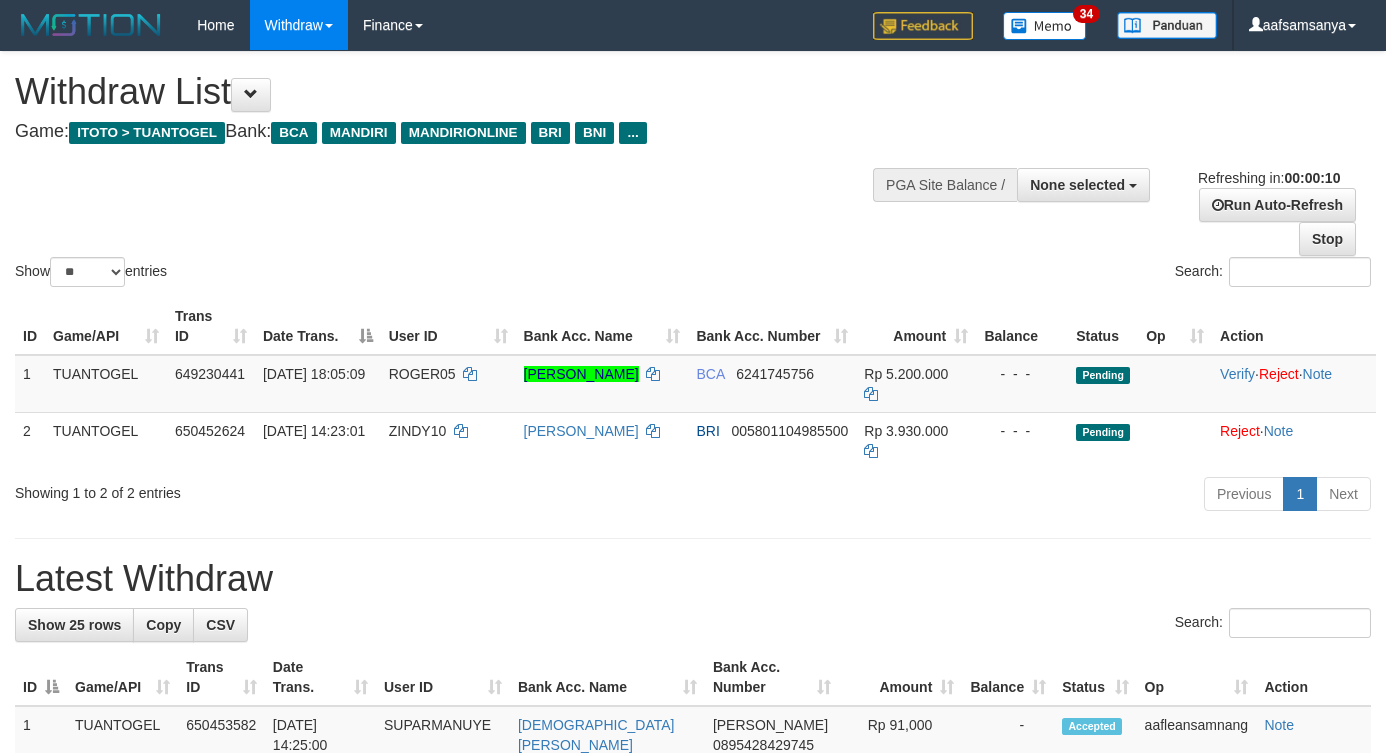select 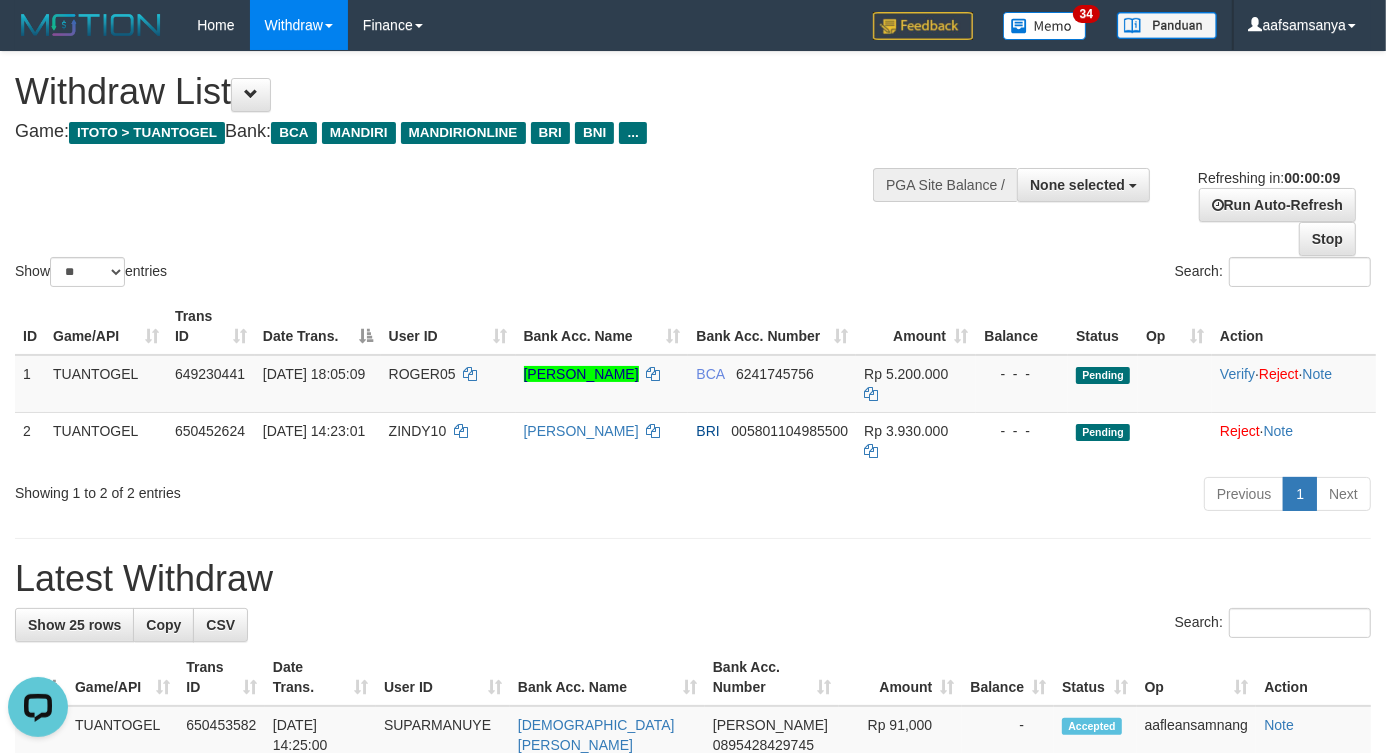 scroll, scrollTop: 0, scrollLeft: 0, axis: both 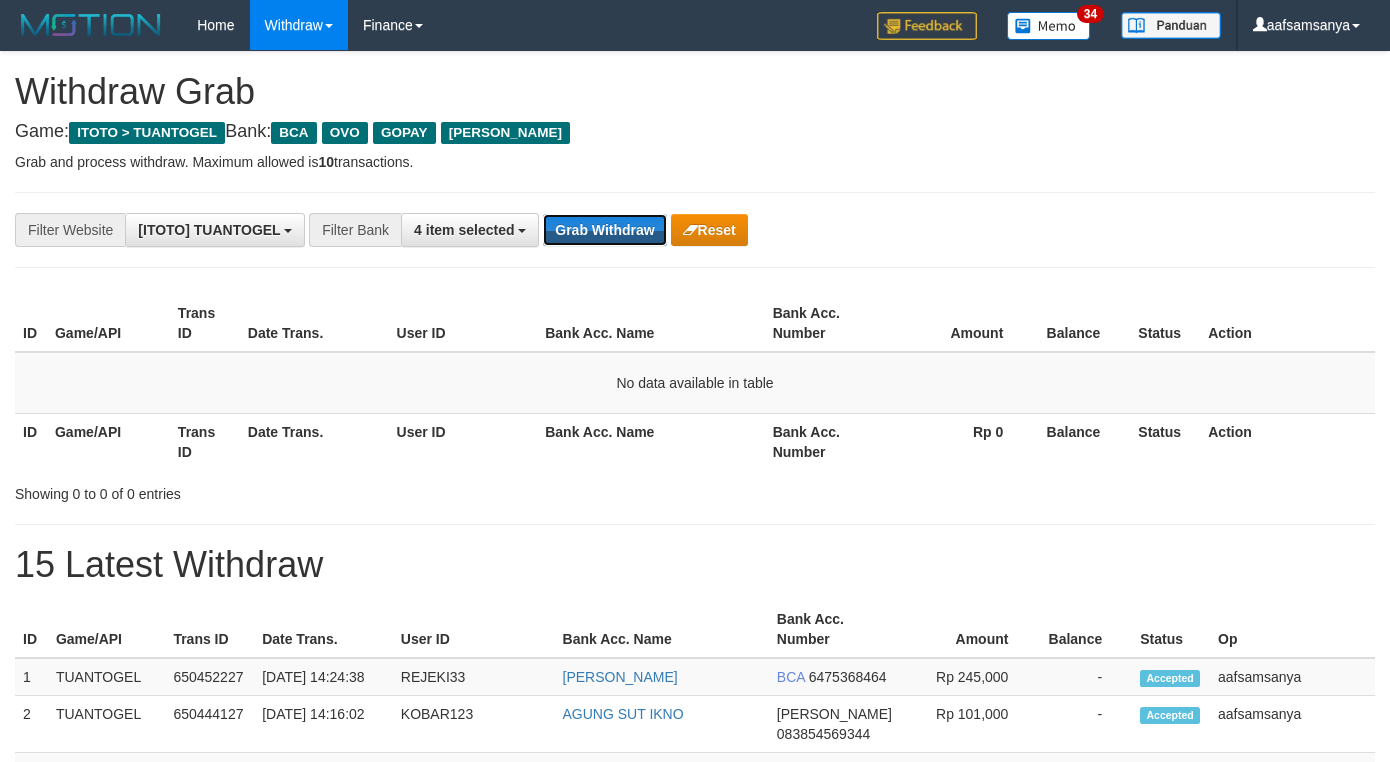 click on "Grab Withdraw" at bounding box center (604, 230) 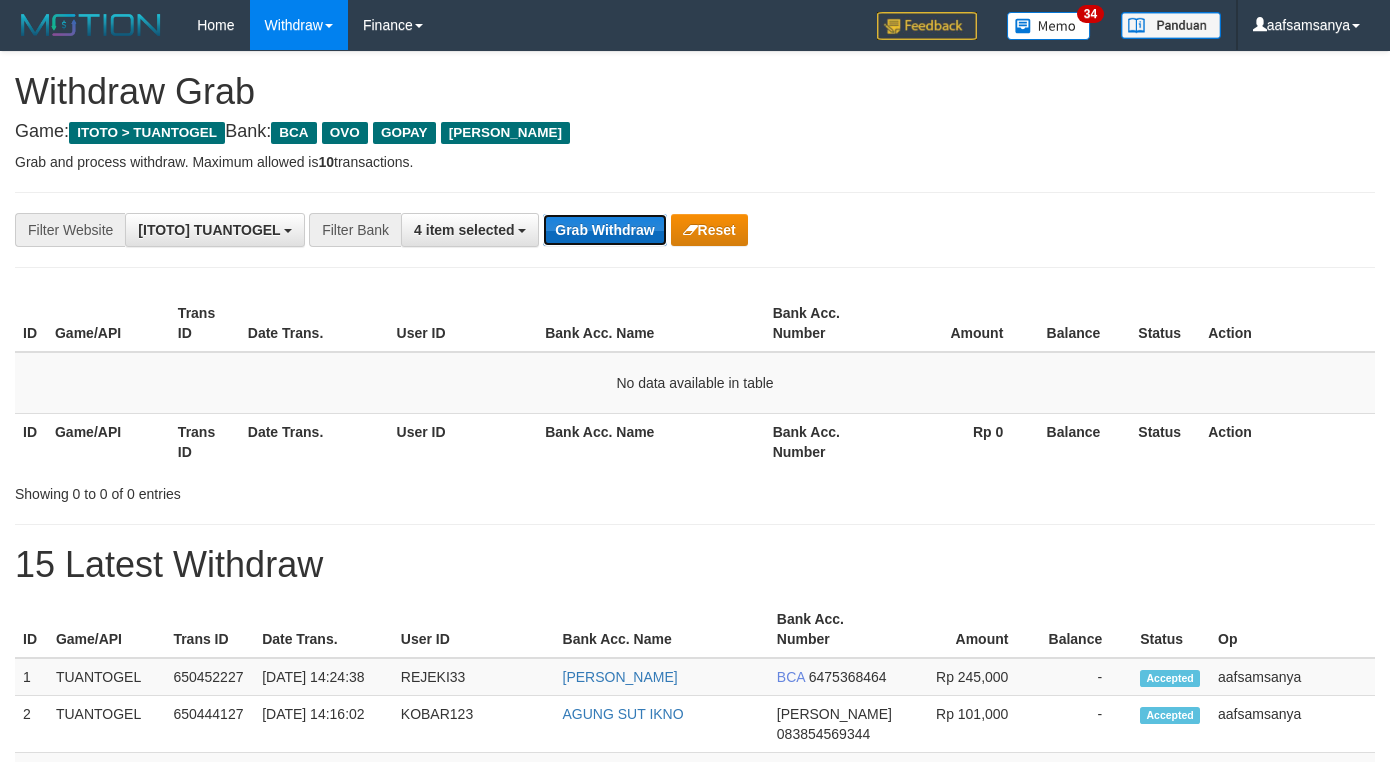 click on "Grab Withdraw" at bounding box center (604, 230) 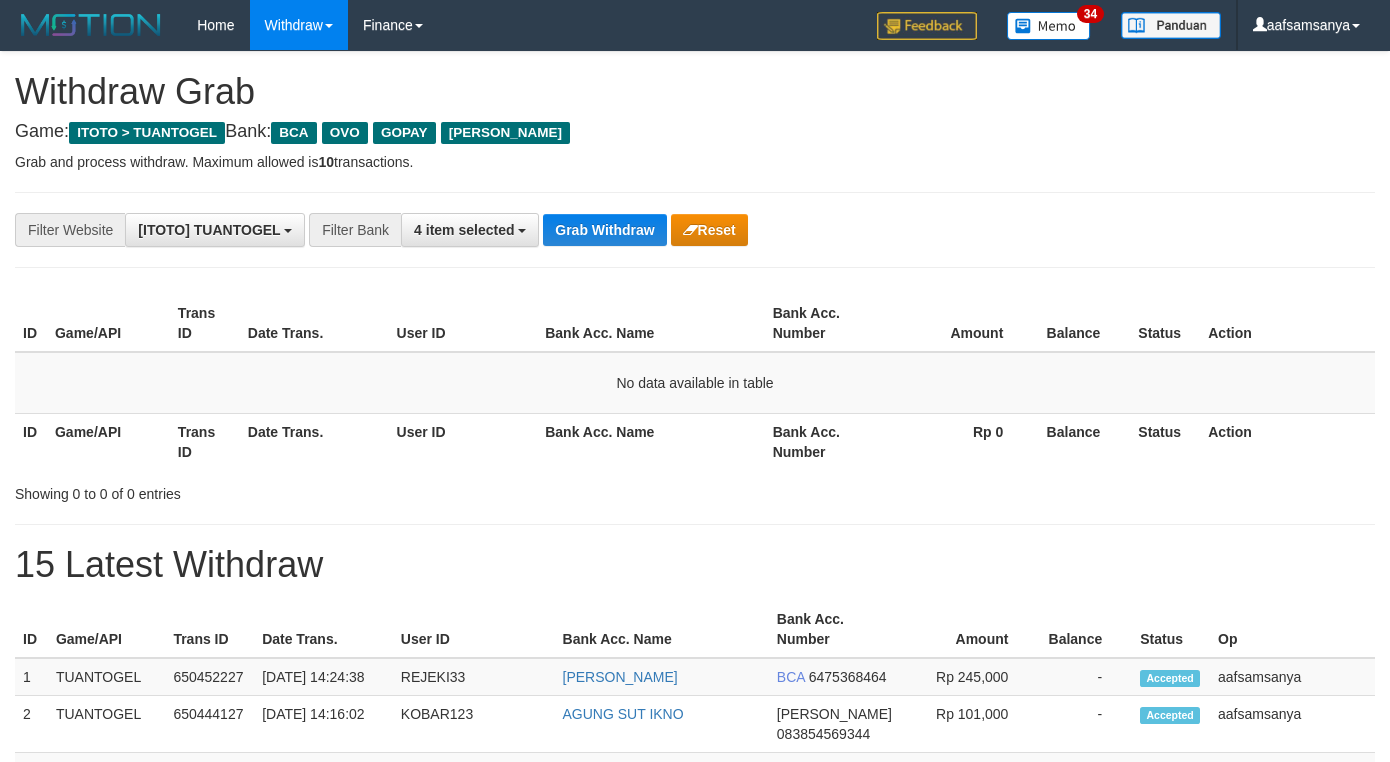 scroll, scrollTop: 0, scrollLeft: 0, axis: both 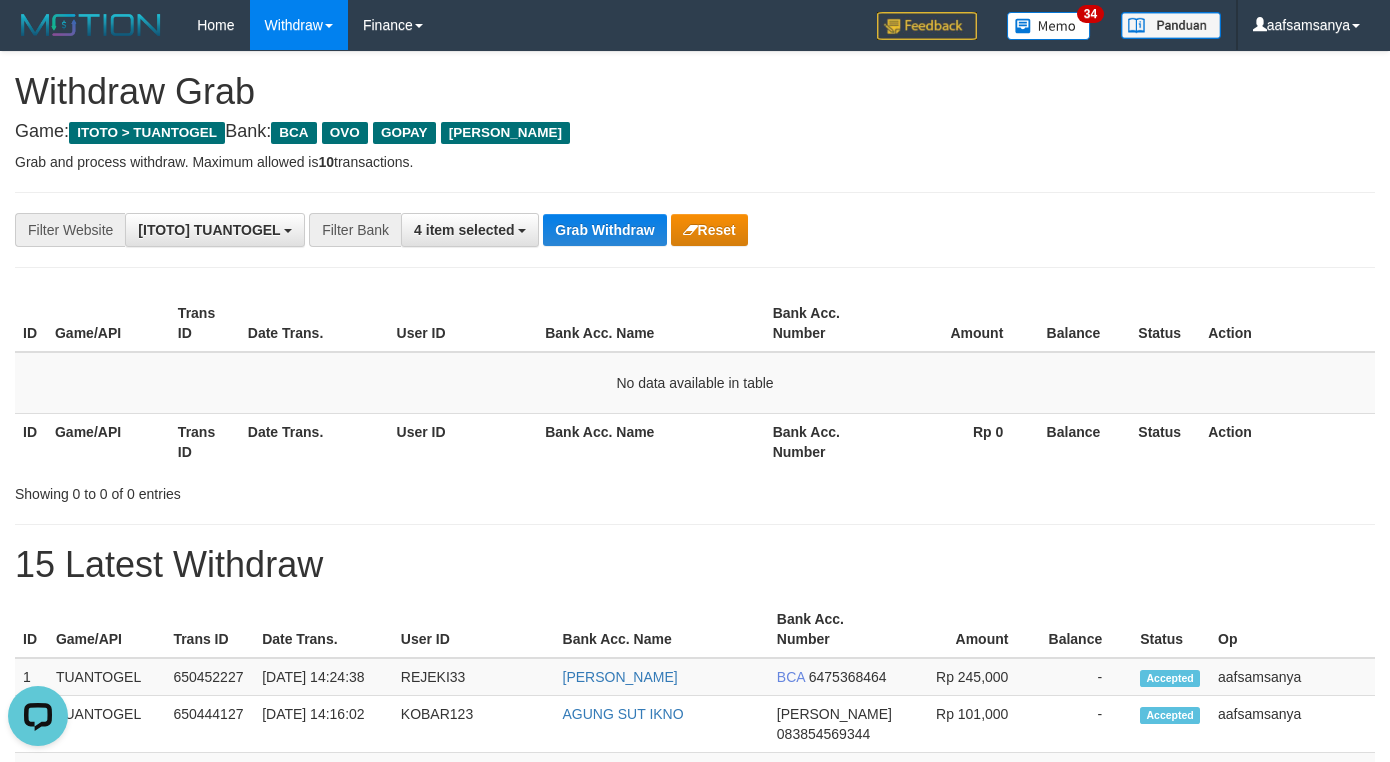 click on "**********" at bounding box center (695, 230) 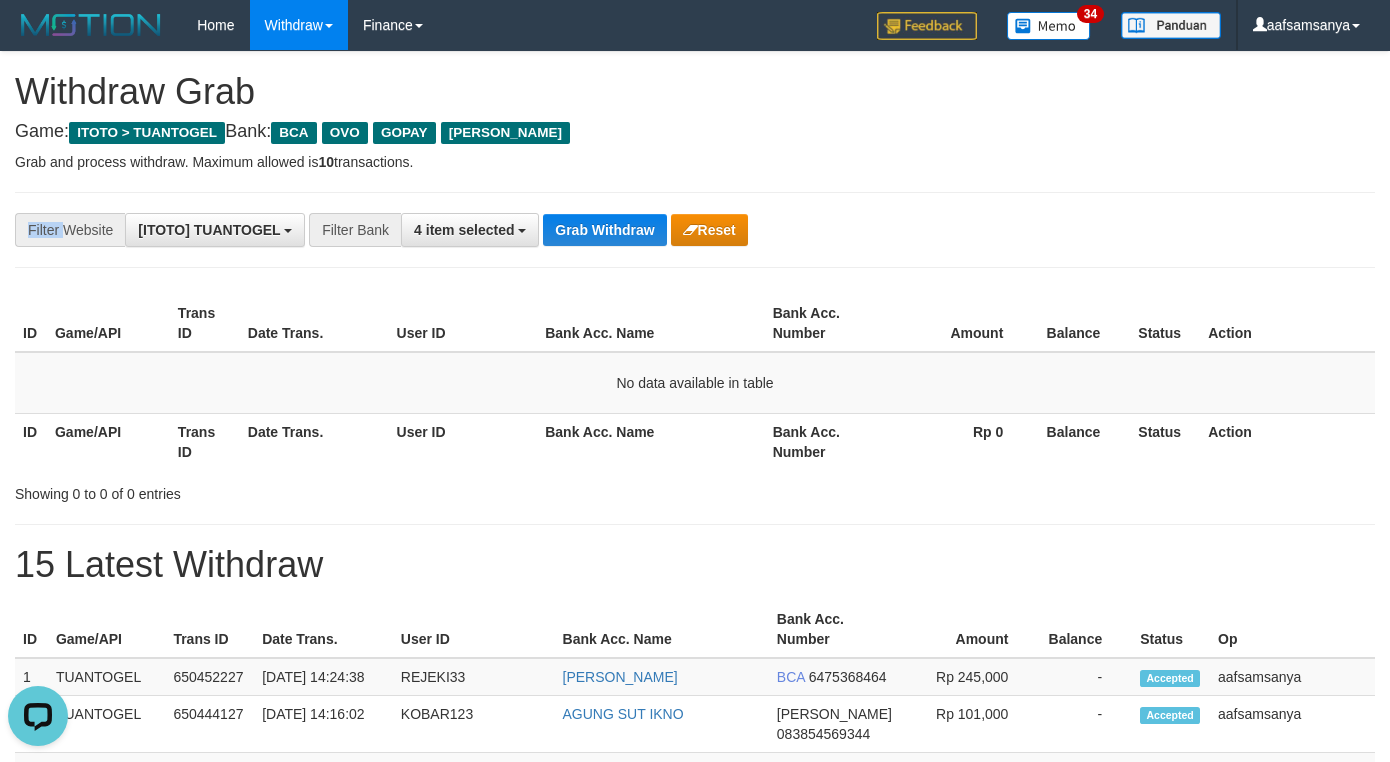 click on "**********" at bounding box center (695, 230) 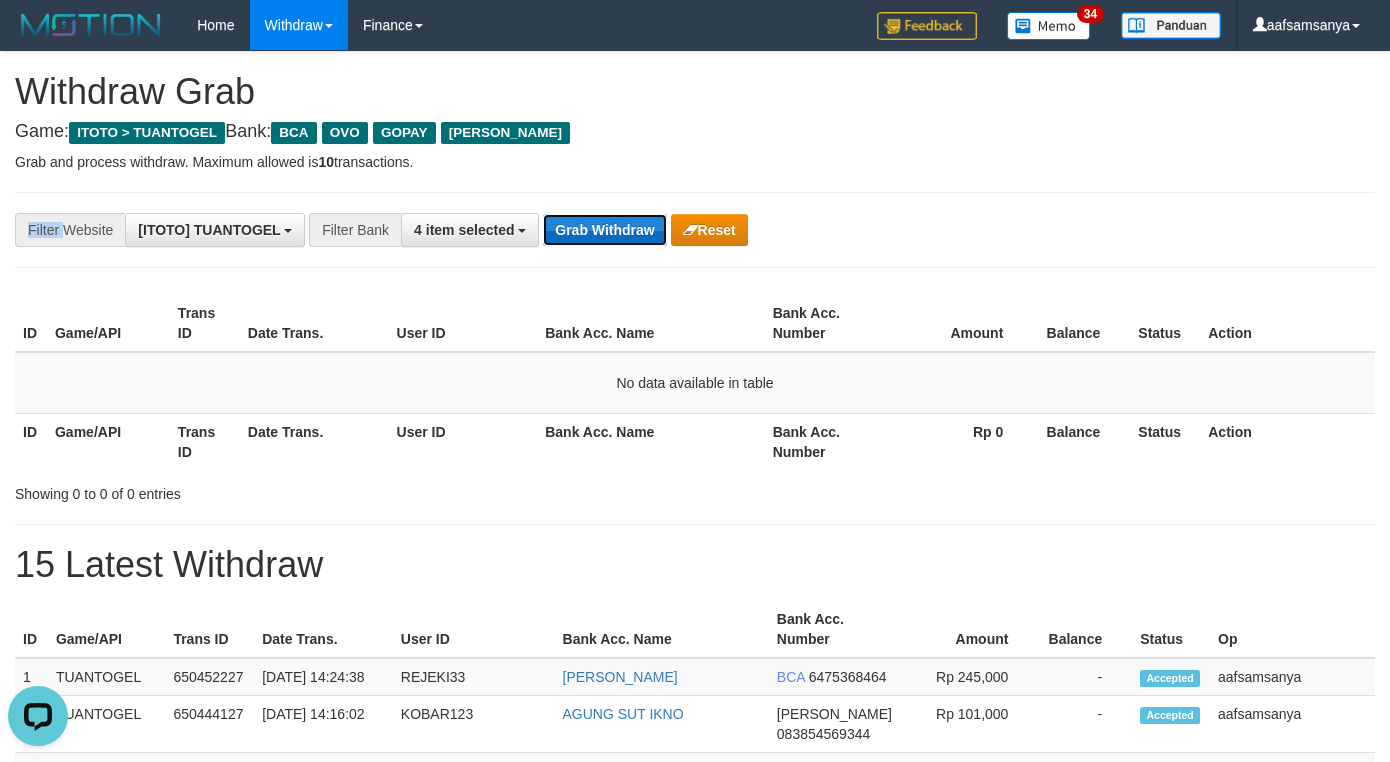 click on "Grab Withdraw" at bounding box center (604, 230) 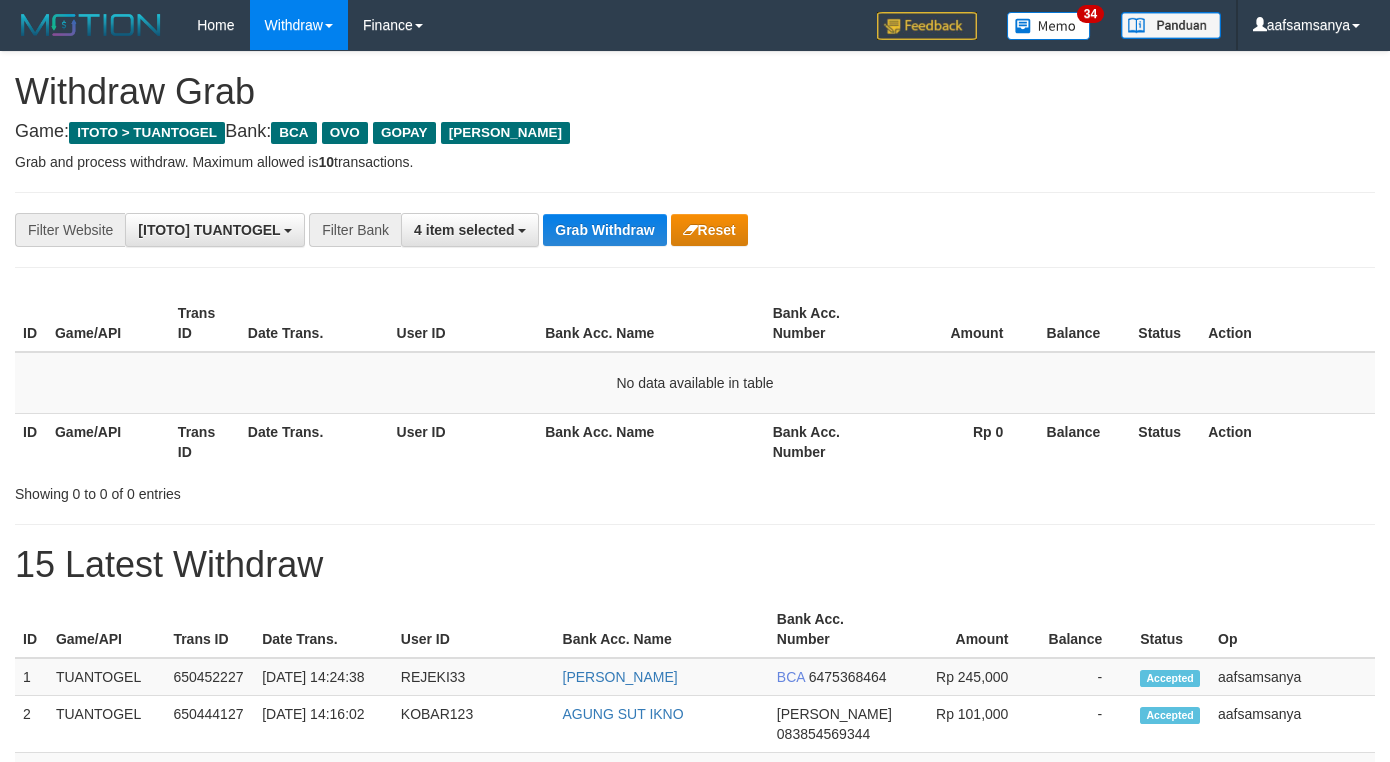 click on "Grab Withdraw" at bounding box center (604, 230) 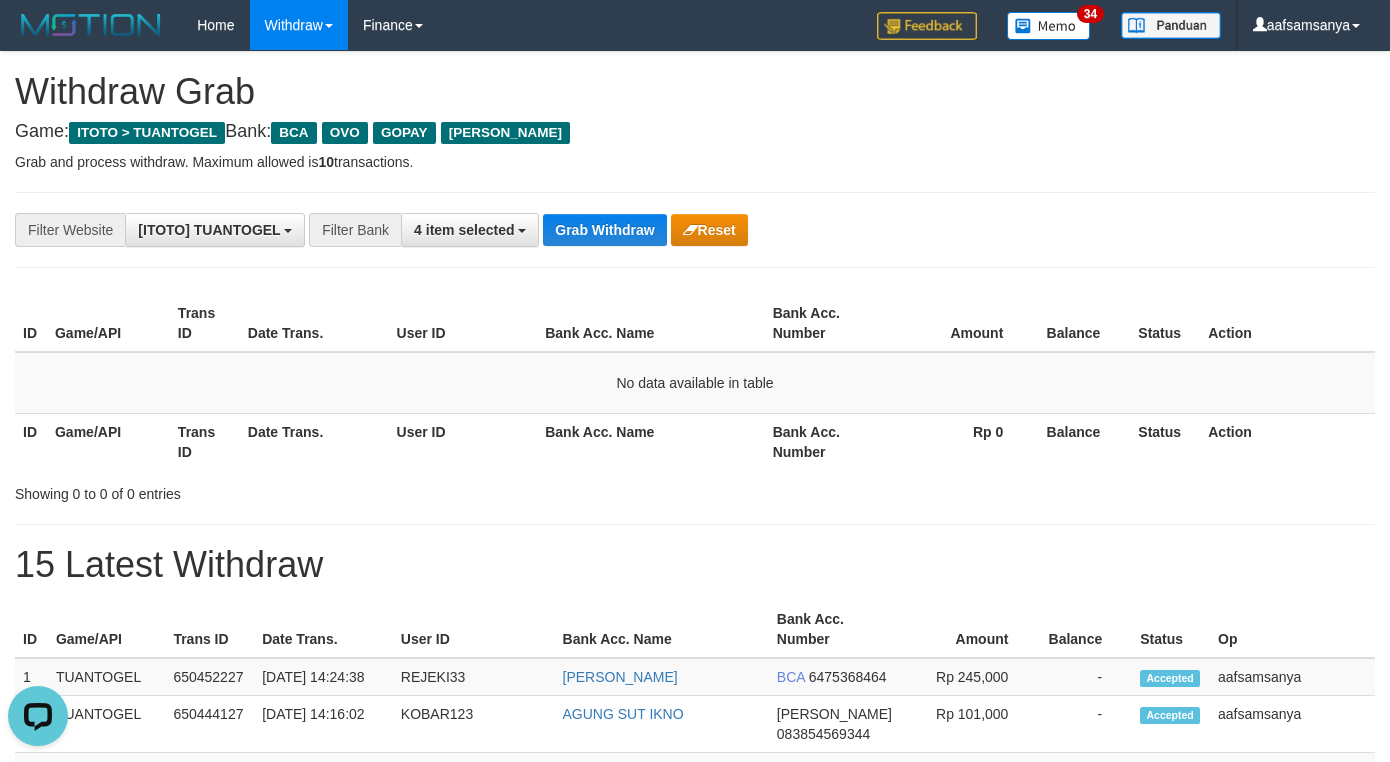 scroll, scrollTop: 0, scrollLeft: 0, axis: both 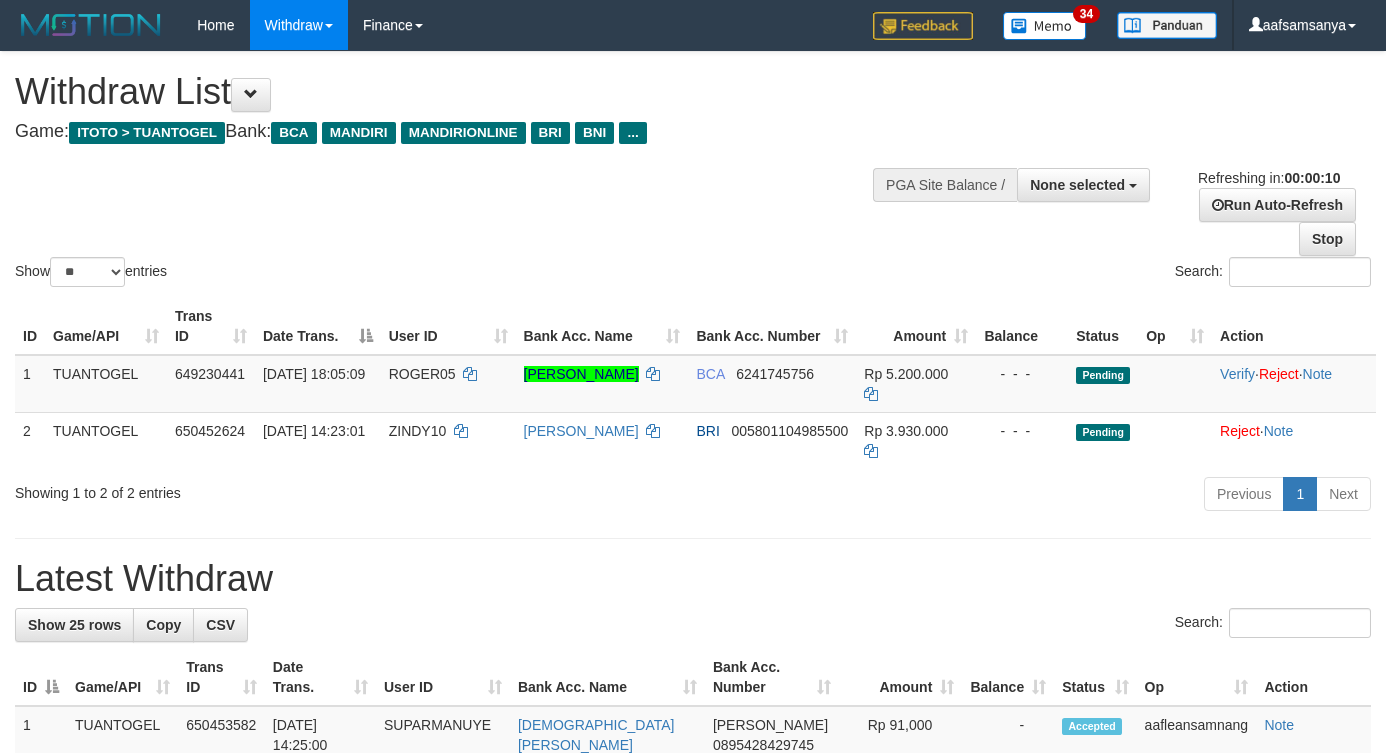 select 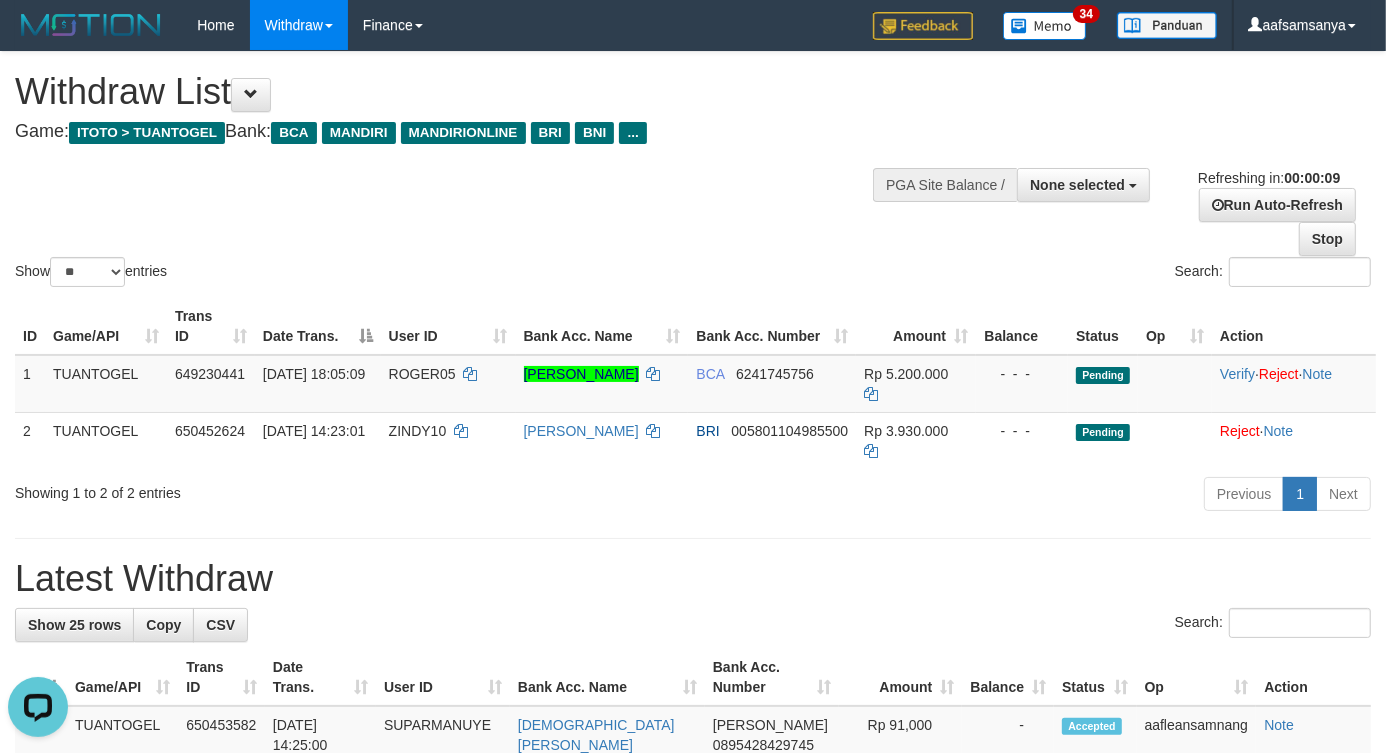 scroll, scrollTop: 0, scrollLeft: 0, axis: both 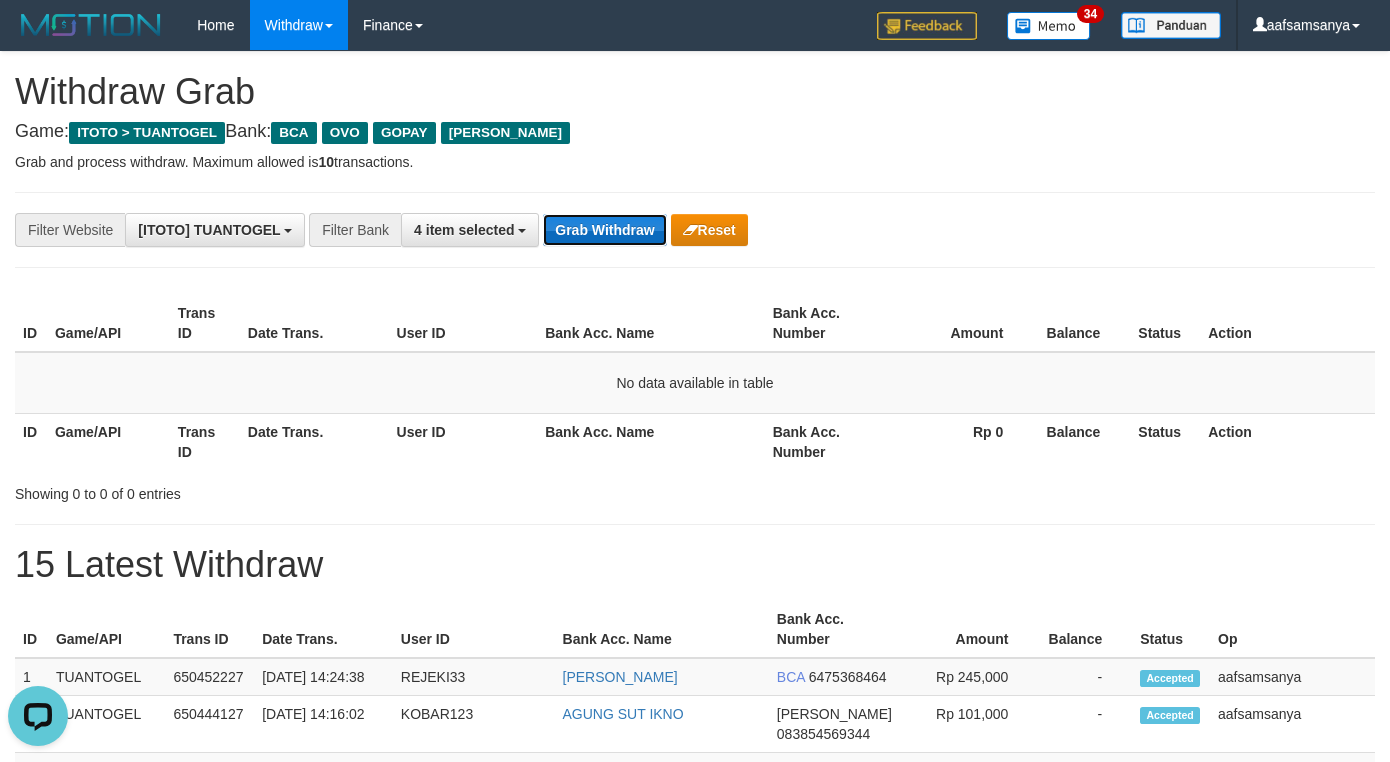 click on "Grab Withdraw" at bounding box center (604, 230) 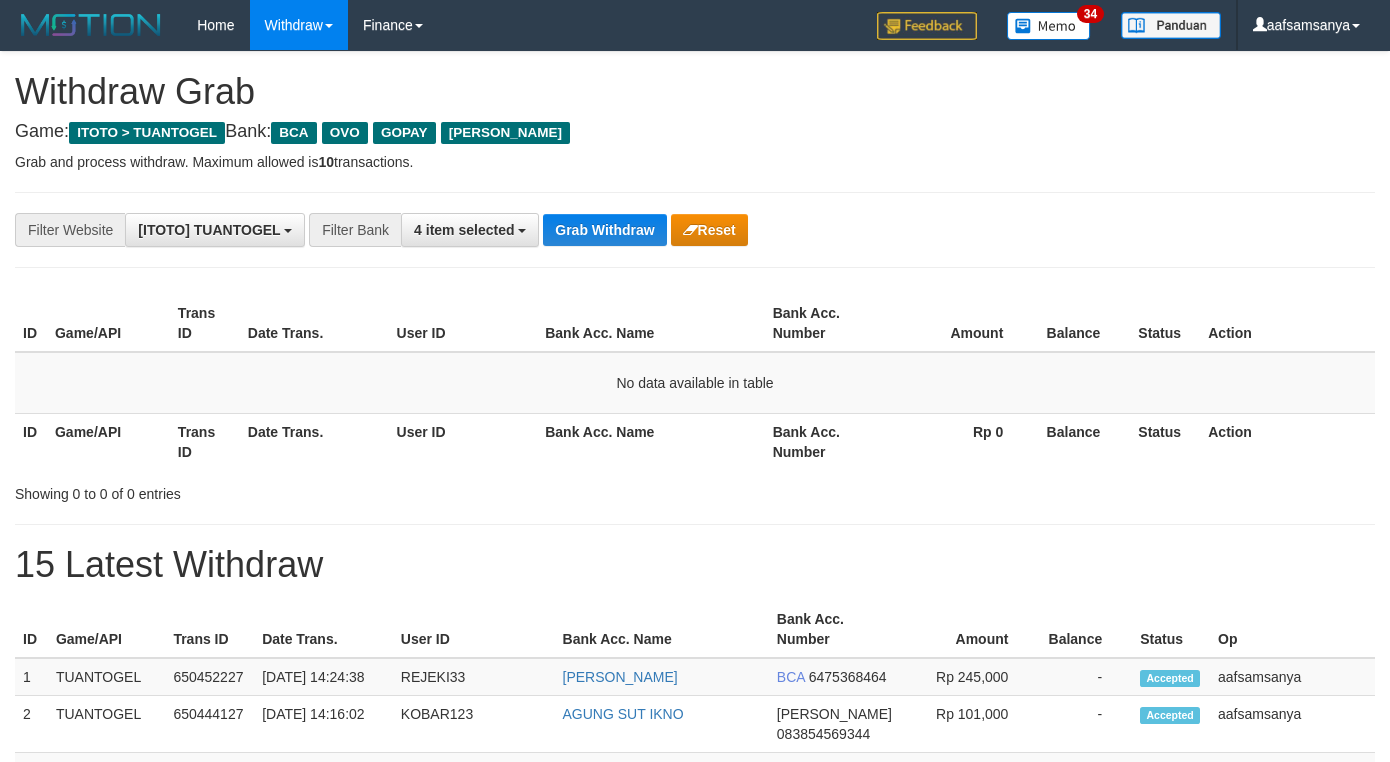 scroll, scrollTop: 0, scrollLeft: 0, axis: both 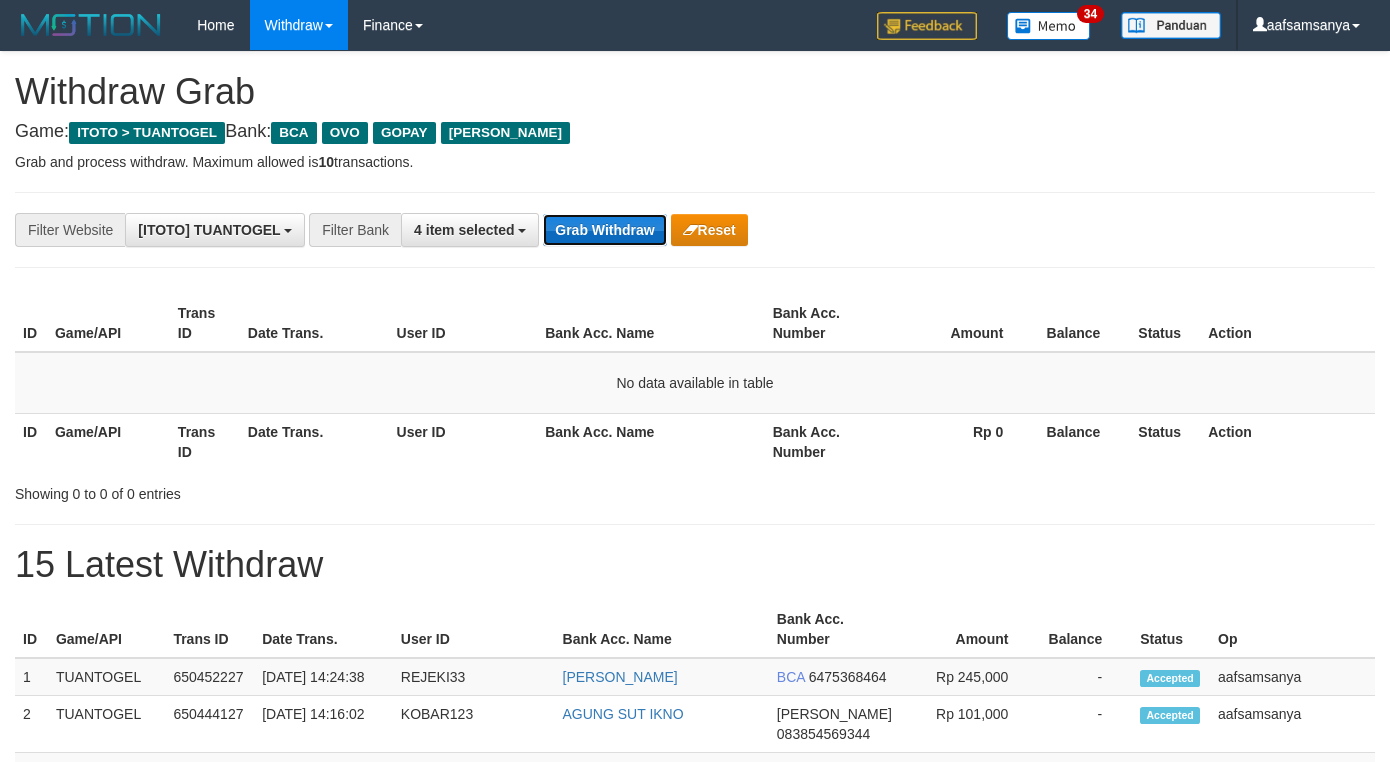 click on "Grab Withdraw" at bounding box center [604, 230] 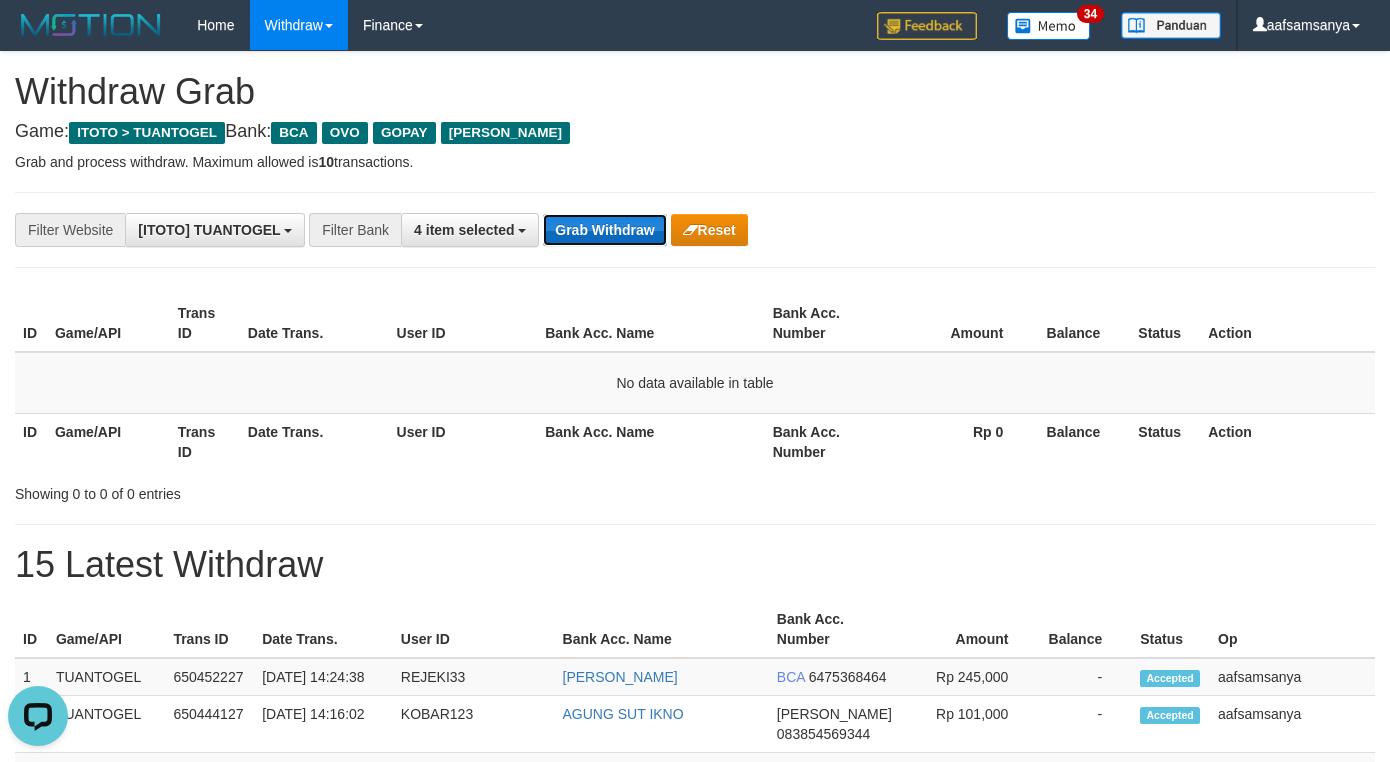 scroll, scrollTop: 0, scrollLeft: 0, axis: both 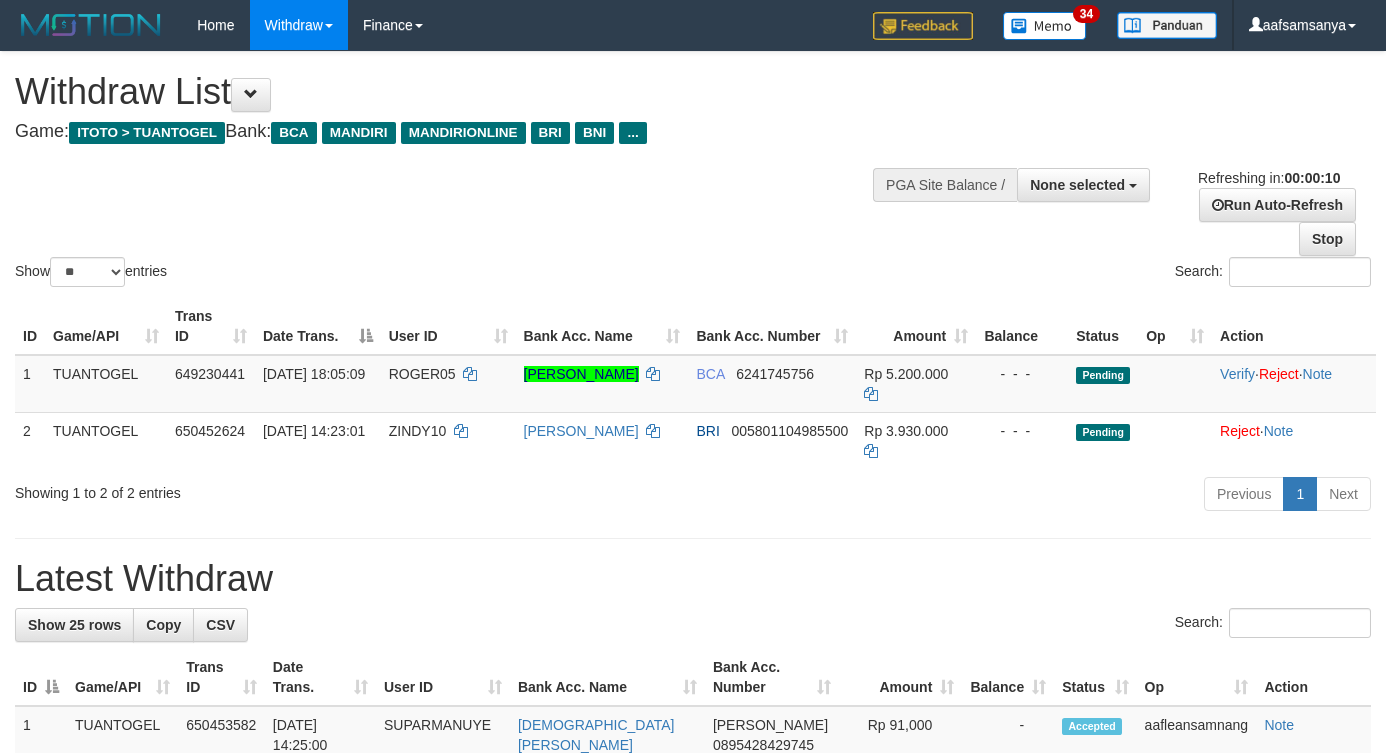 select 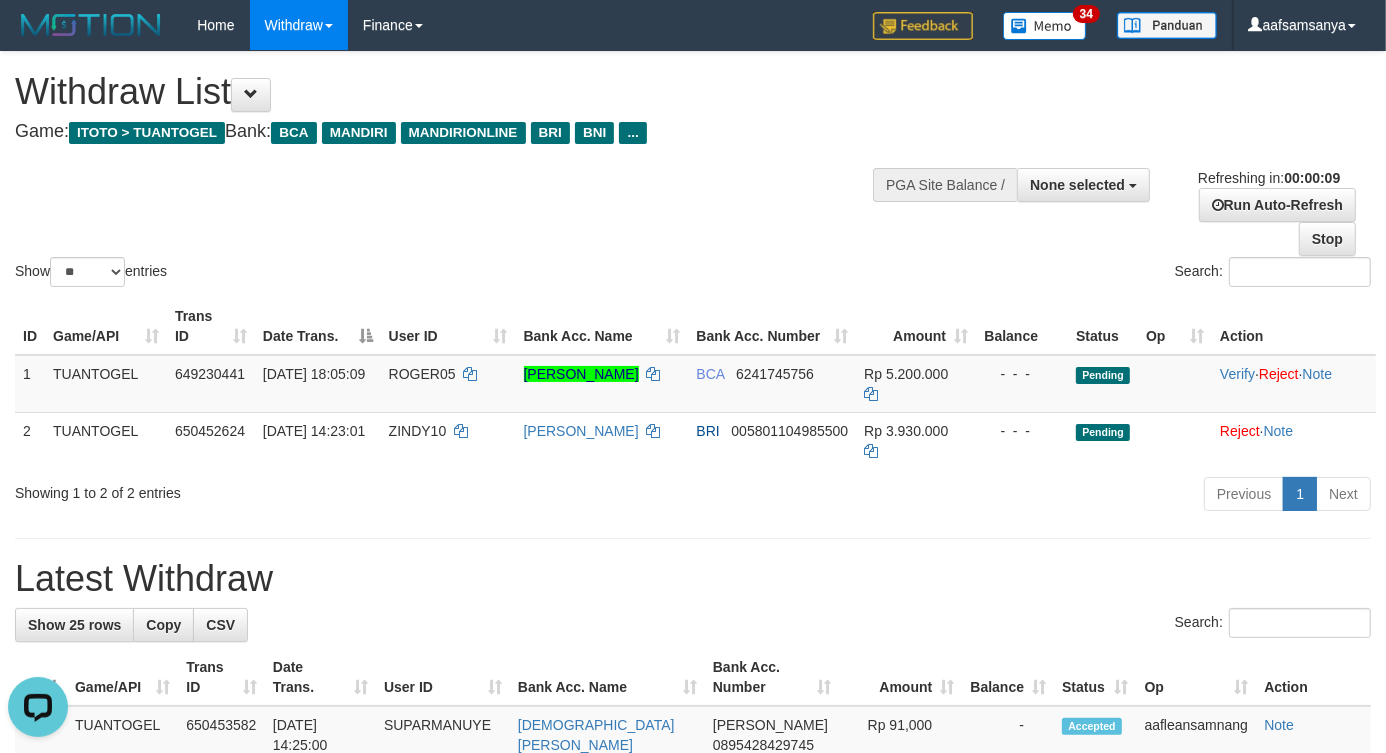 scroll, scrollTop: 0, scrollLeft: 0, axis: both 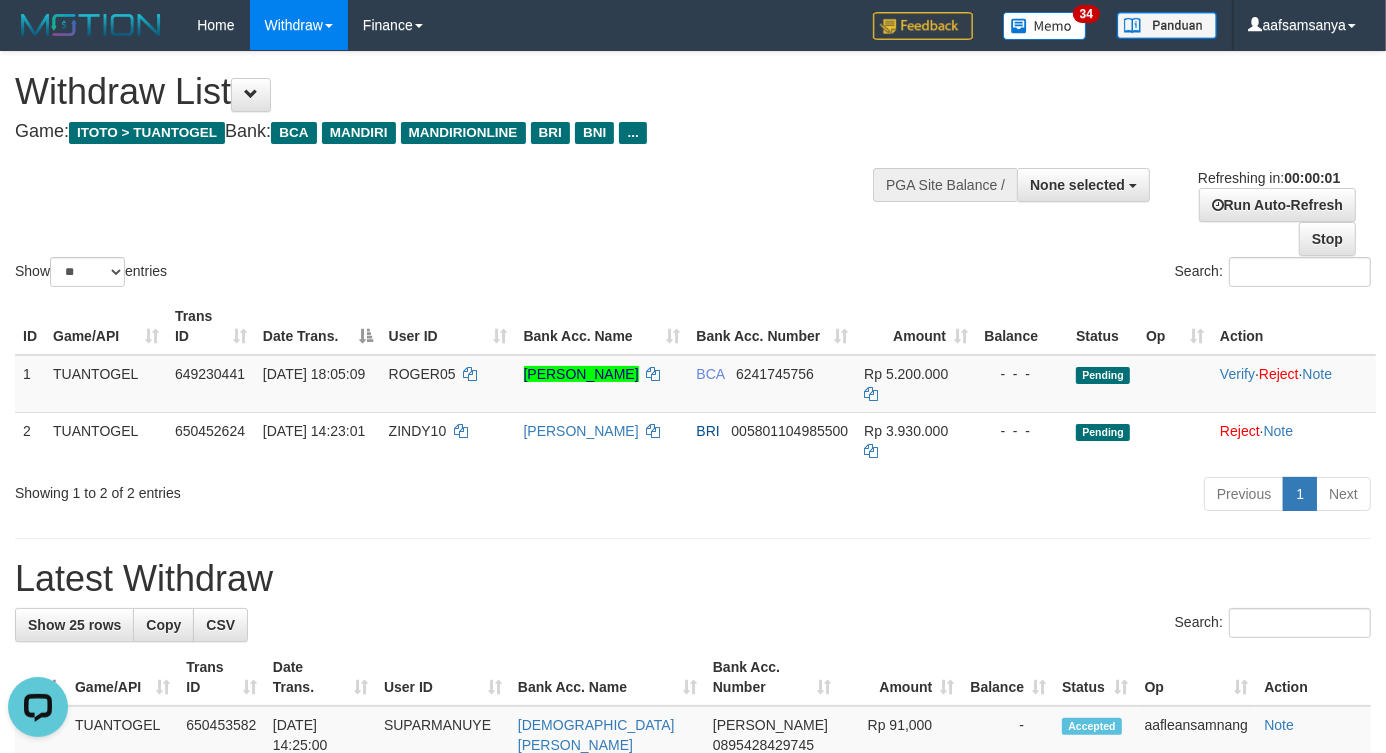 drag, startPoint x: 1011, startPoint y: 508, endPoint x: 1013, endPoint y: 482, distance: 26.076809 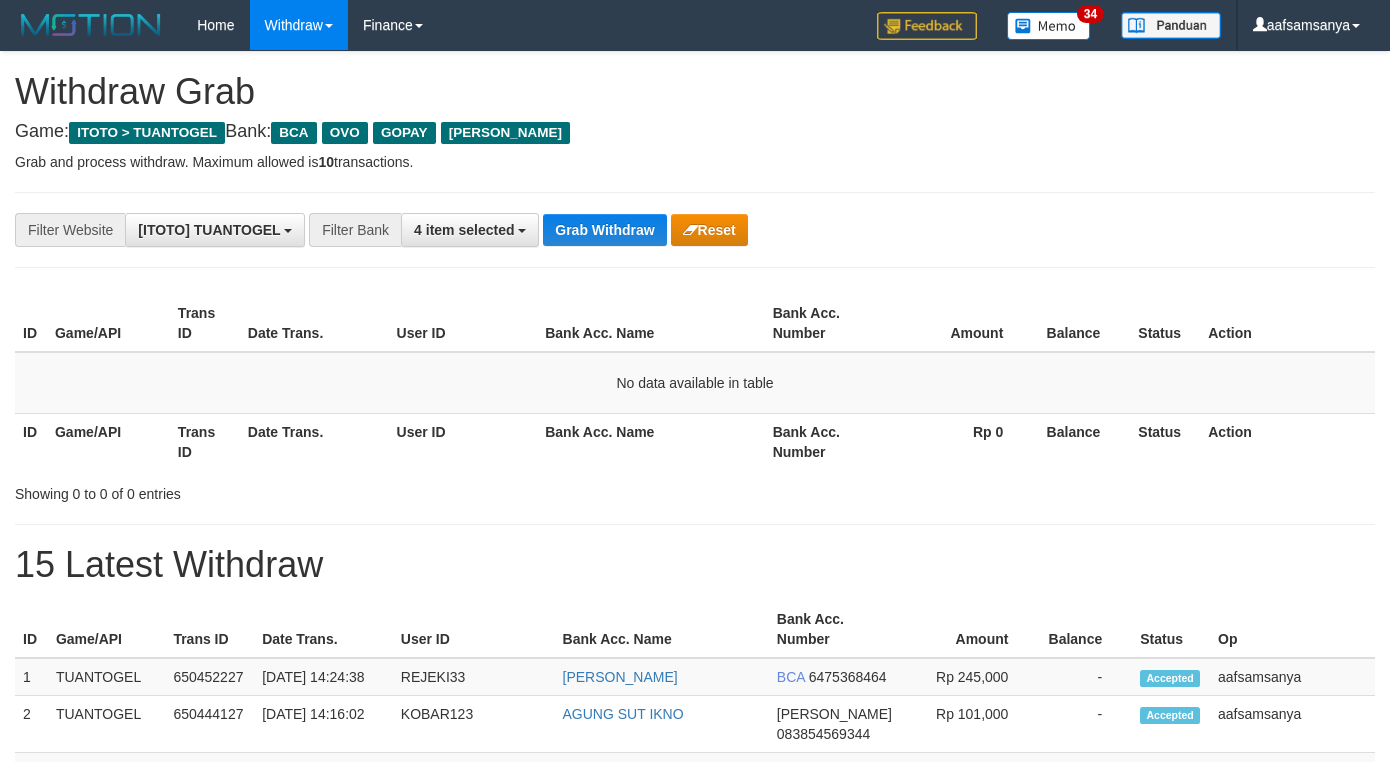 scroll, scrollTop: 0, scrollLeft: 0, axis: both 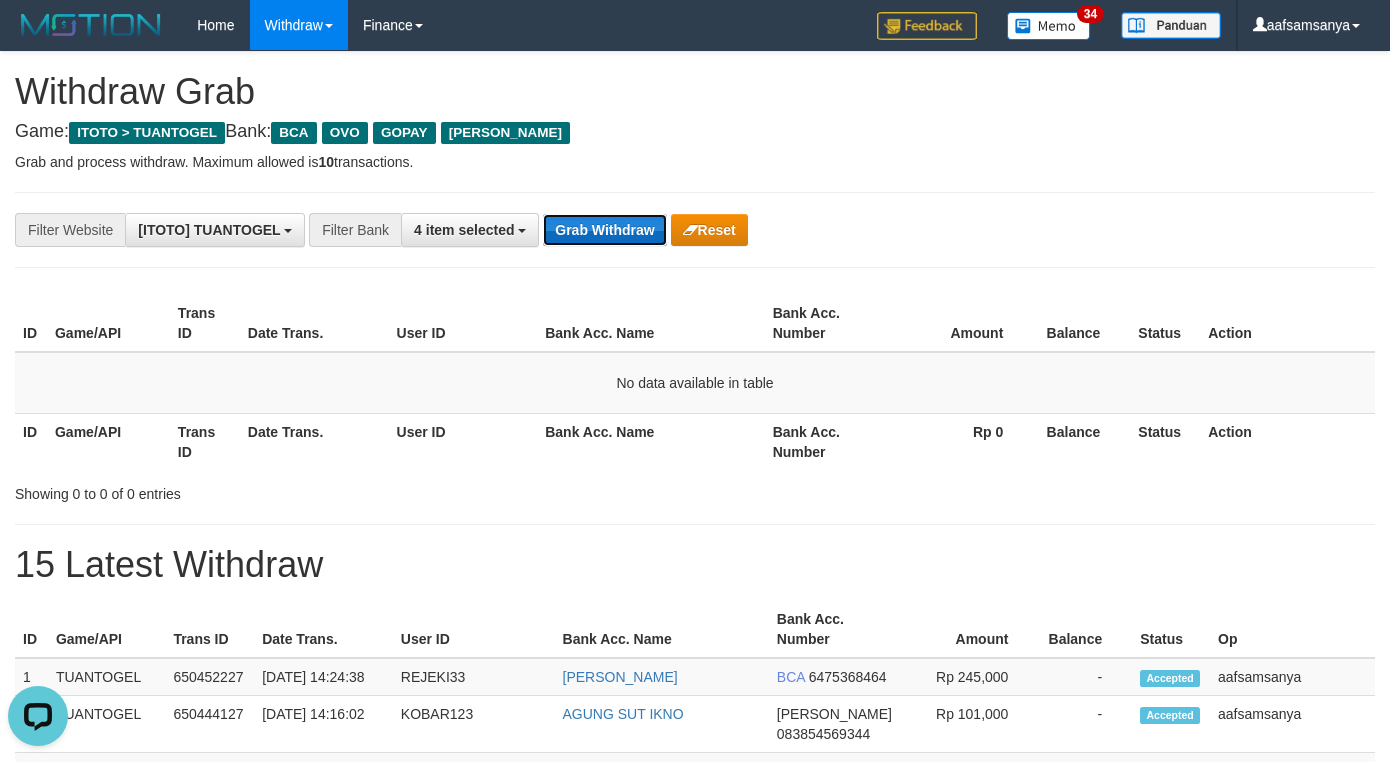 click on "Grab Withdraw" at bounding box center [604, 230] 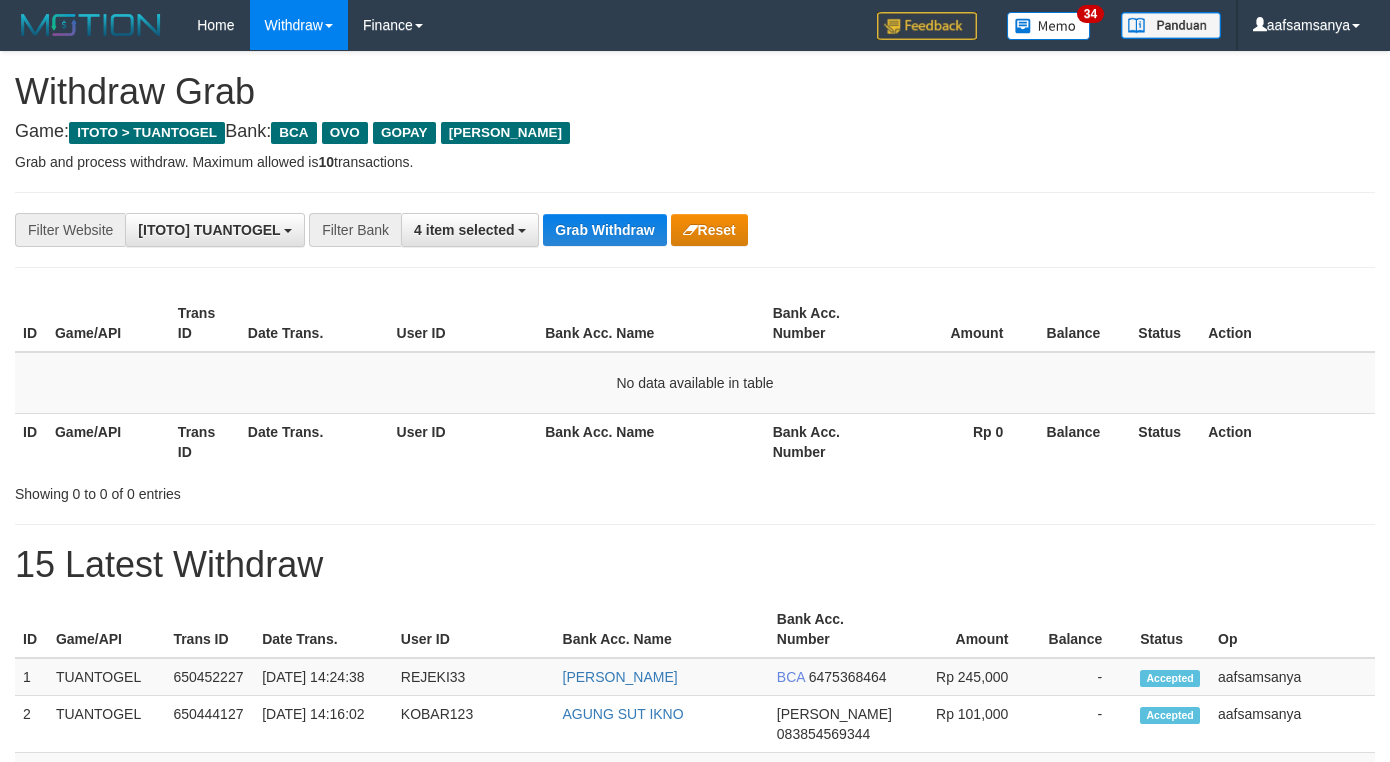 scroll, scrollTop: 0, scrollLeft: 0, axis: both 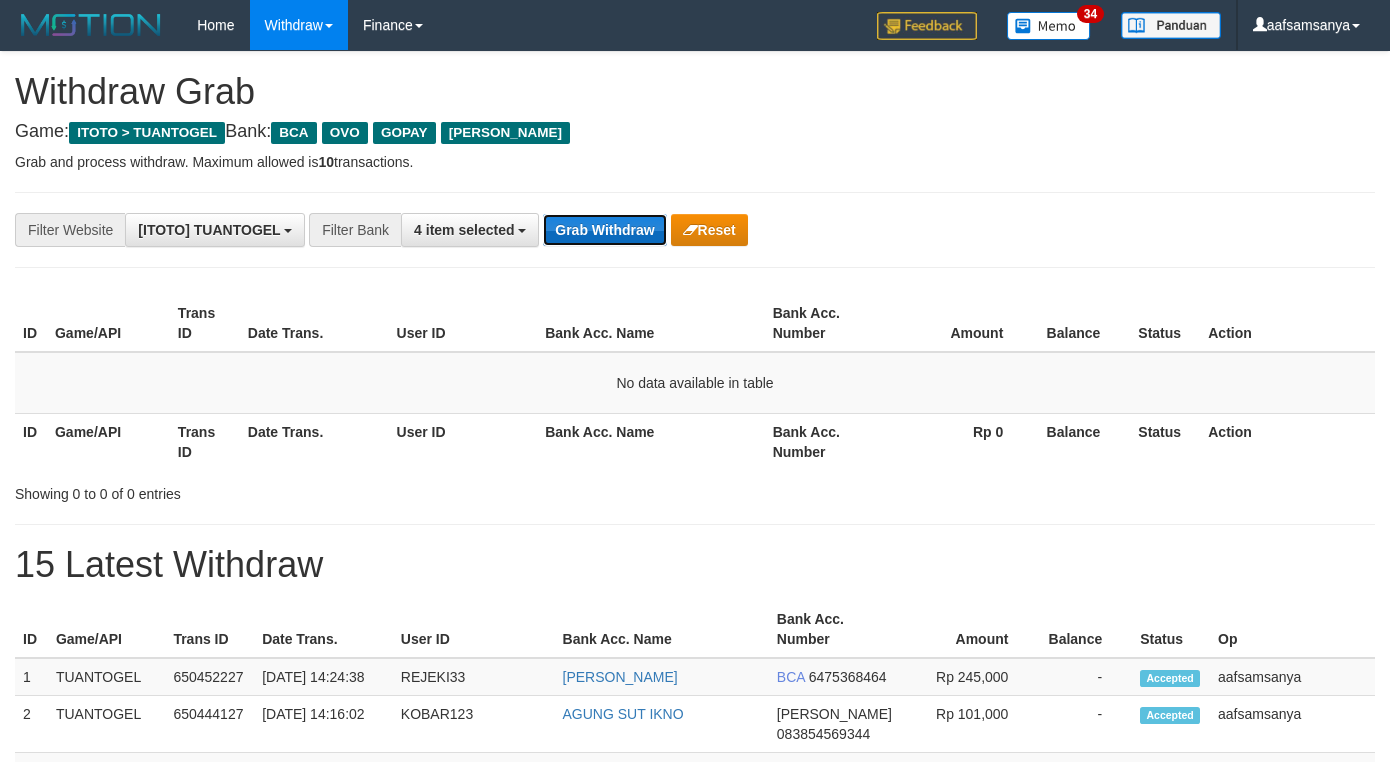 click on "Grab Withdraw" at bounding box center (604, 230) 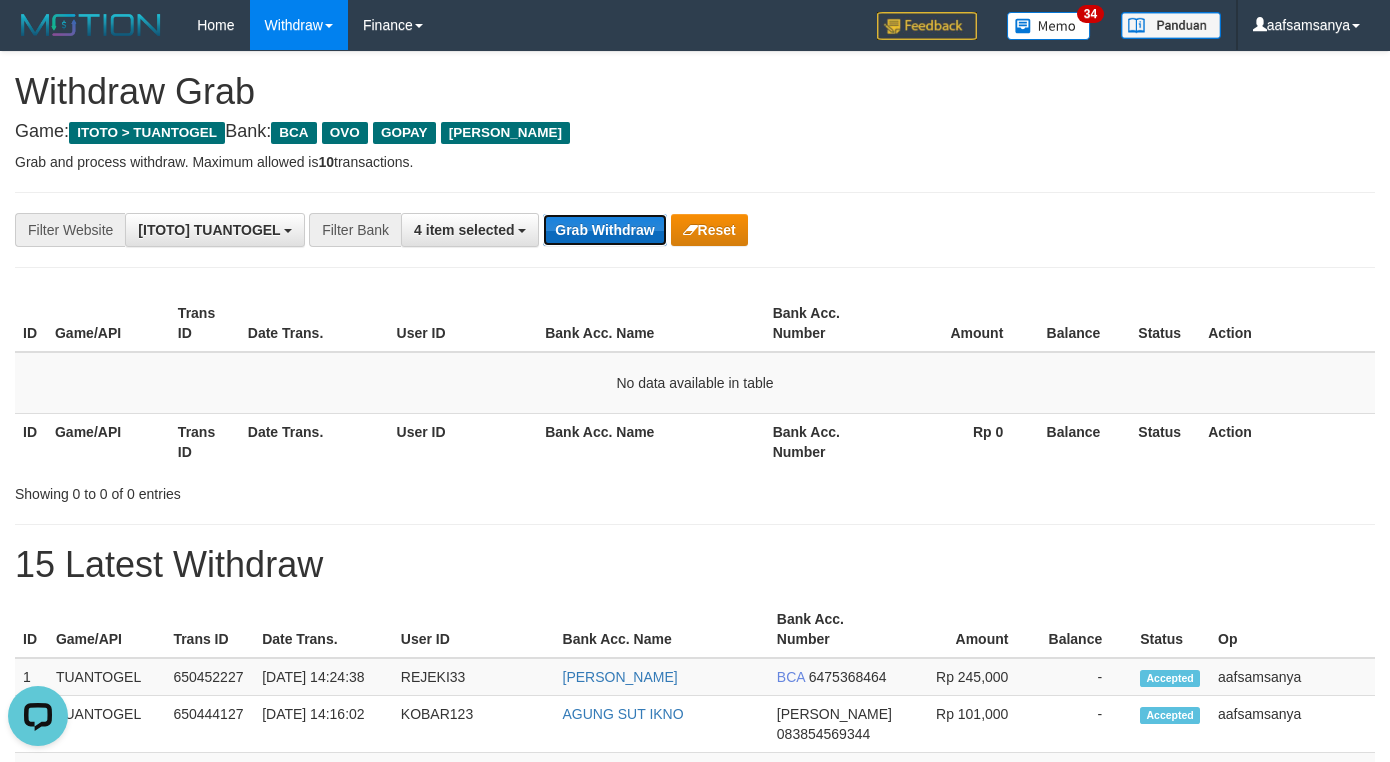 scroll, scrollTop: 0, scrollLeft: 0, axis: both 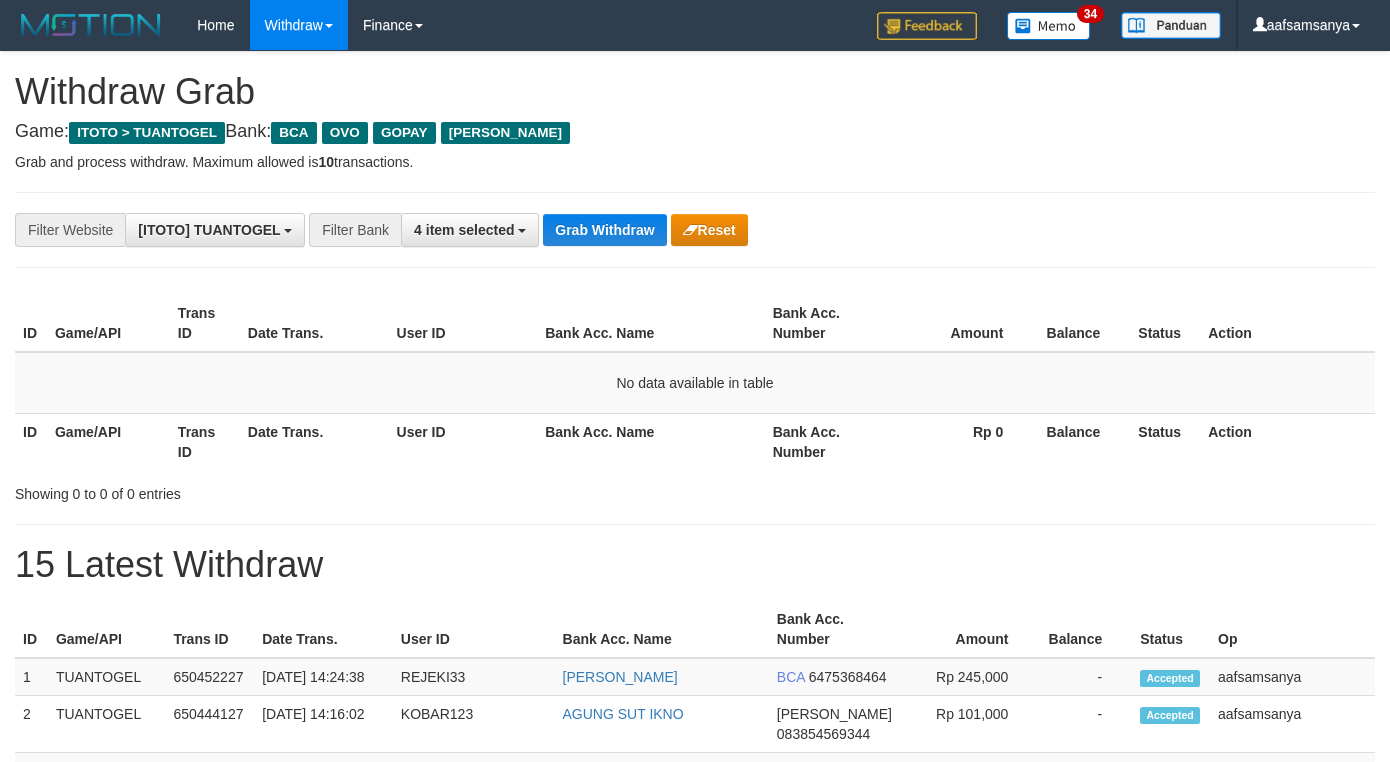 drag, startPoint x: 947, startPoint y: 180, endPoint x: 936, endPoint y: 197, distance: 20.248457 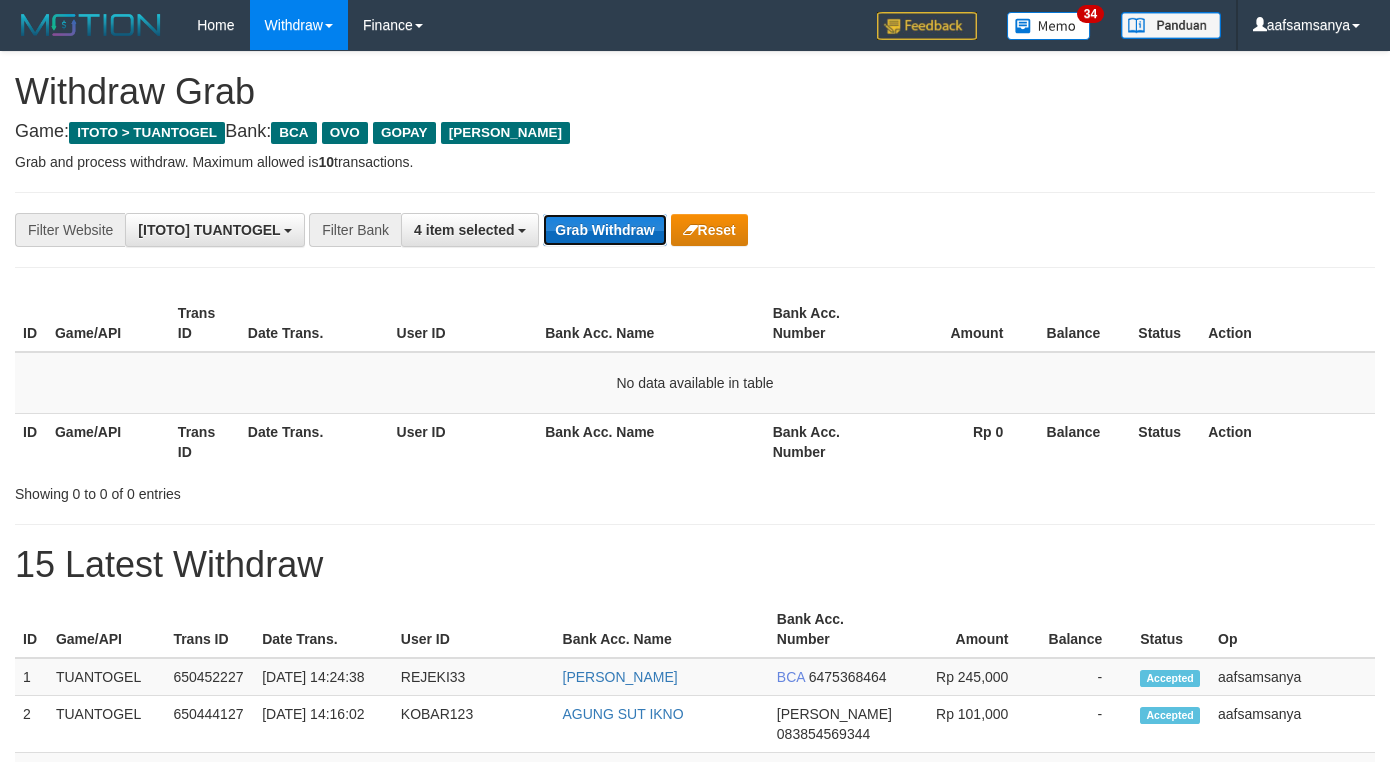 click on "Grab Withdraw" at bounding box center (604, 230) 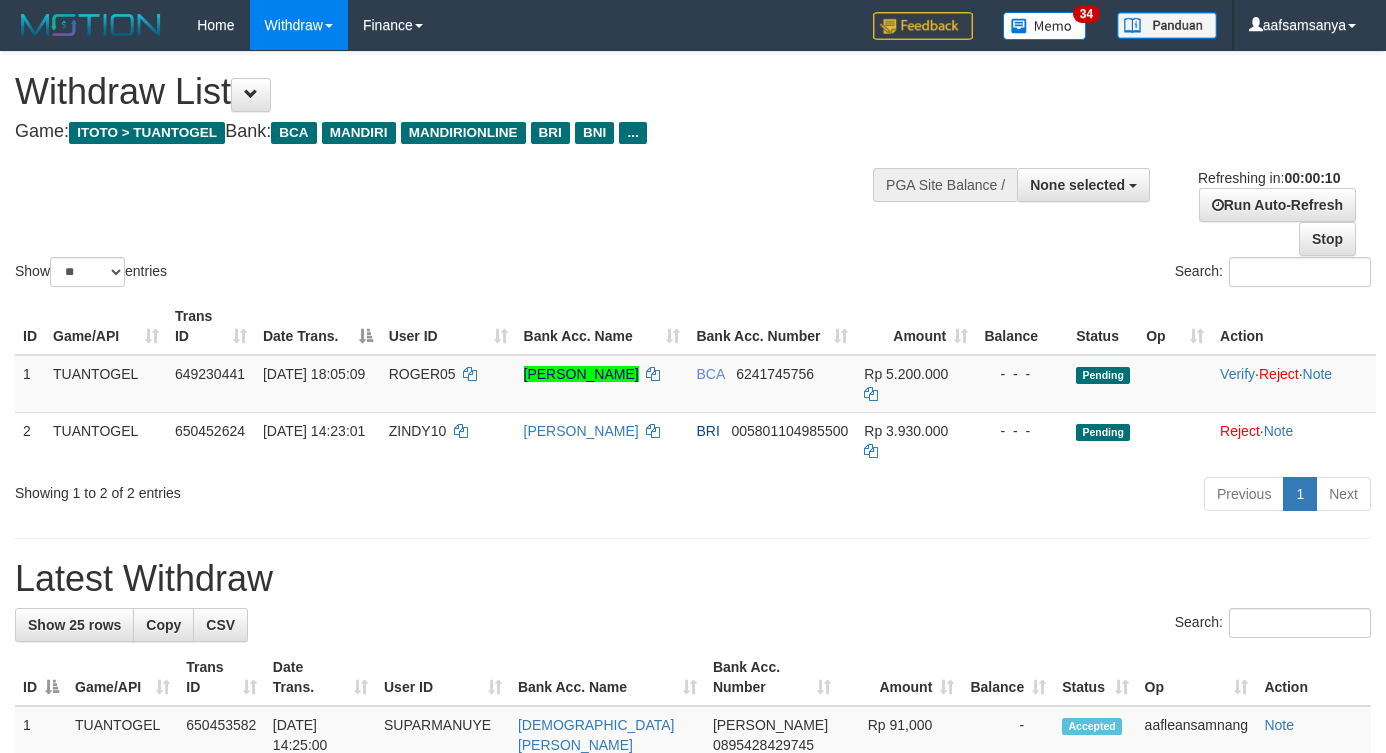 select 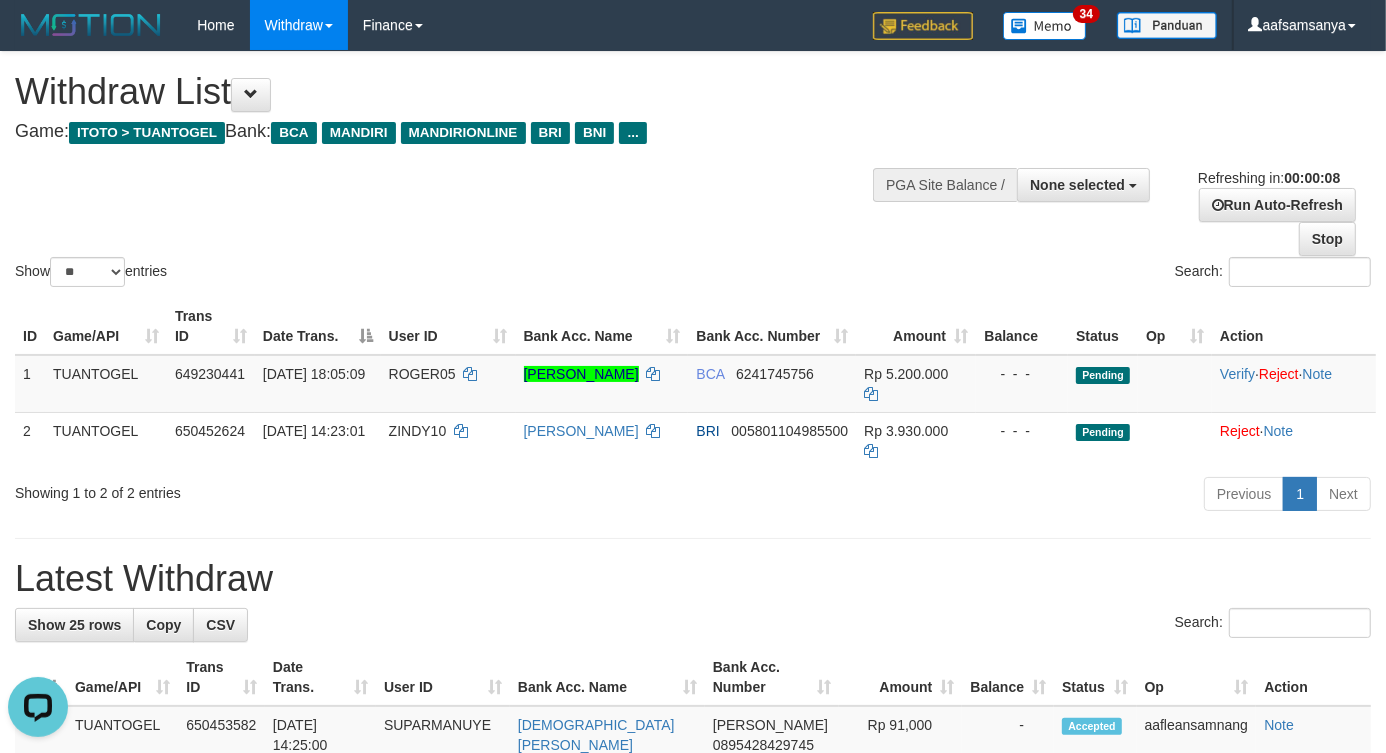 scroll, scrollTop: 0, scrollLeft: 0, axis: both 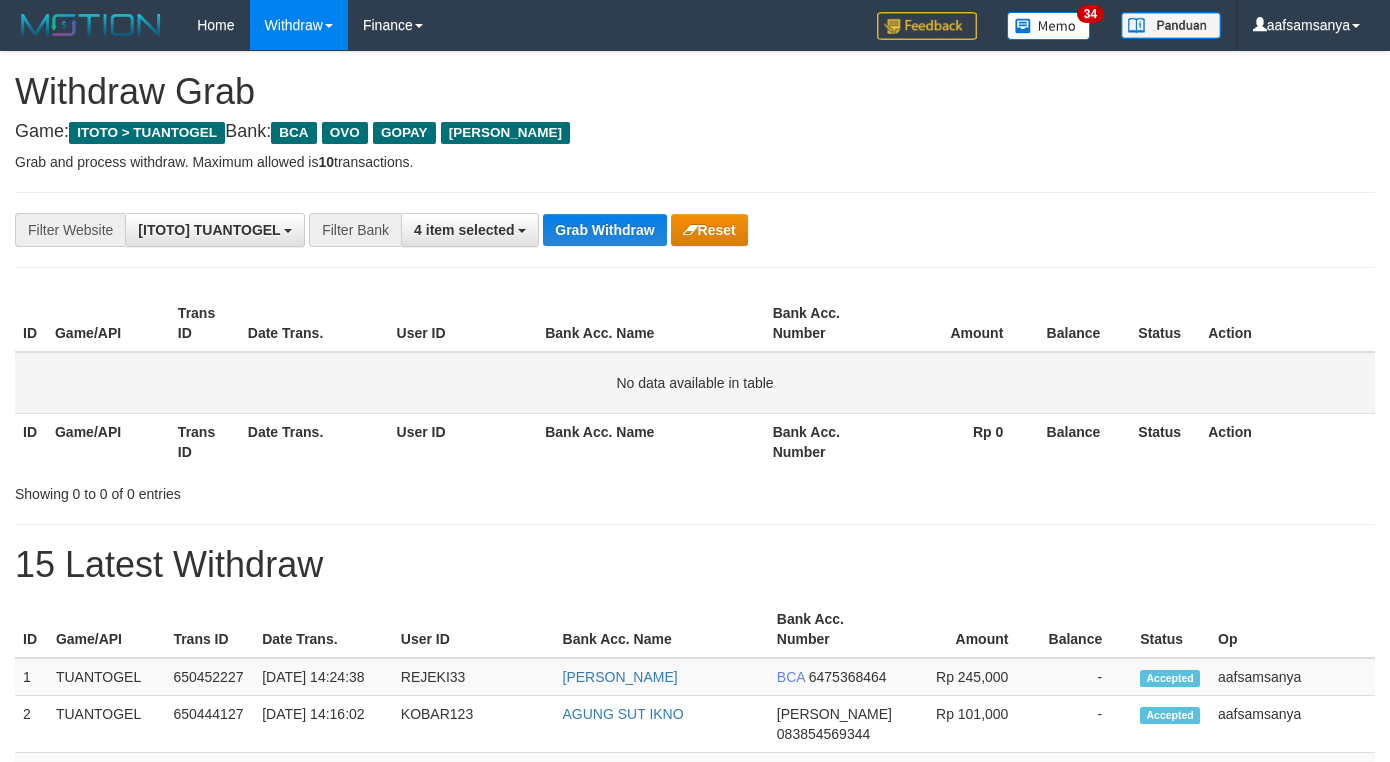 drag, startPoint x: 667, startPoint y: 418, endPoint x: 662, endPoint y: 390, distance: 28.442924 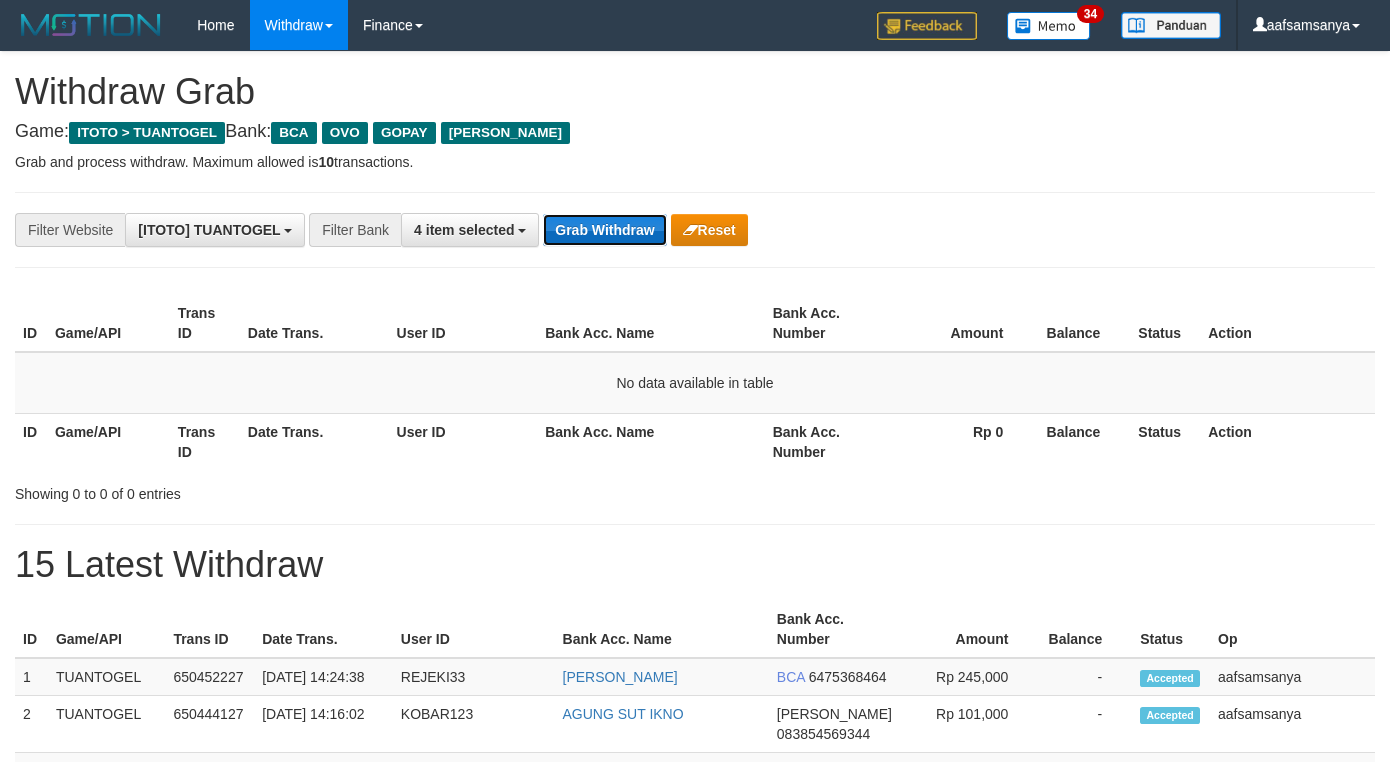 click on "Grab Withdraw" at bounding box center [604, 230] 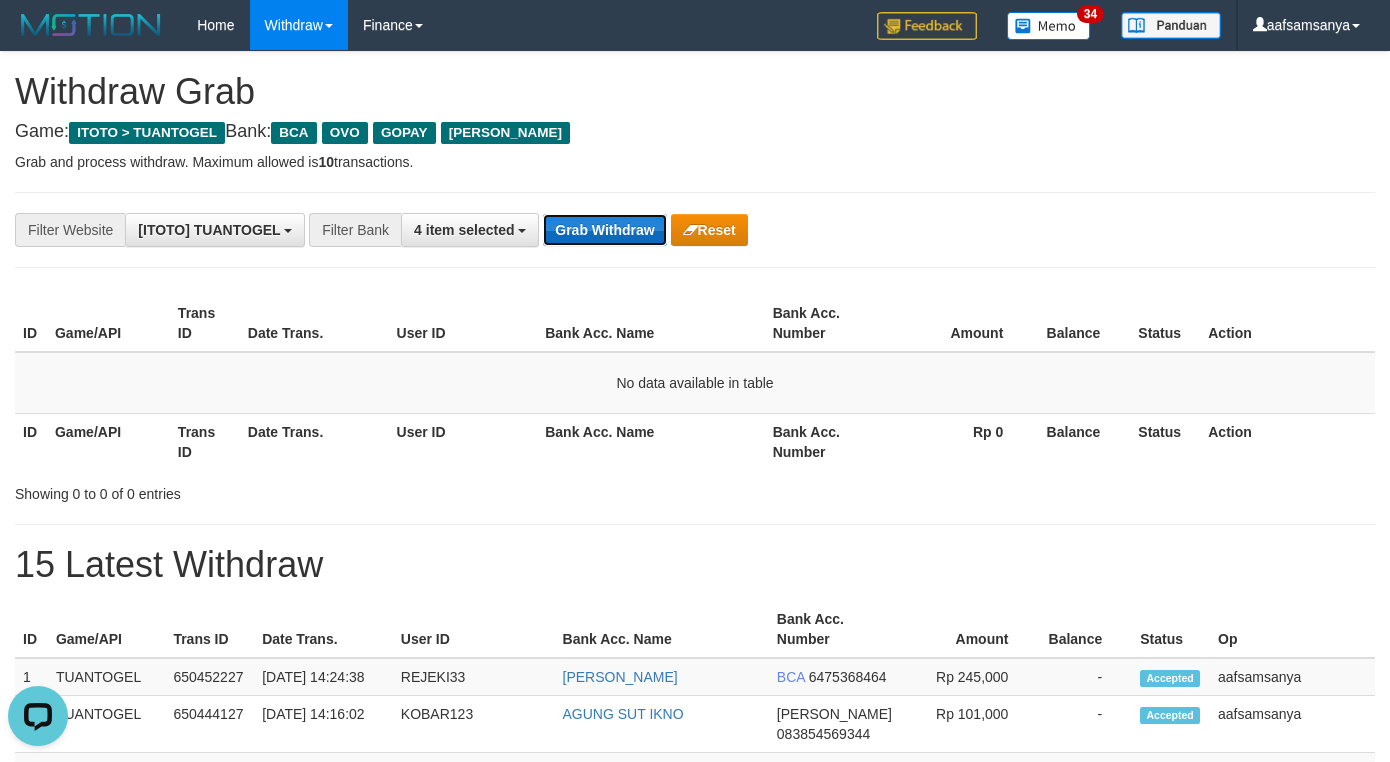 scroll, scrollTop: 0, scrollLeft: 0, axis: both 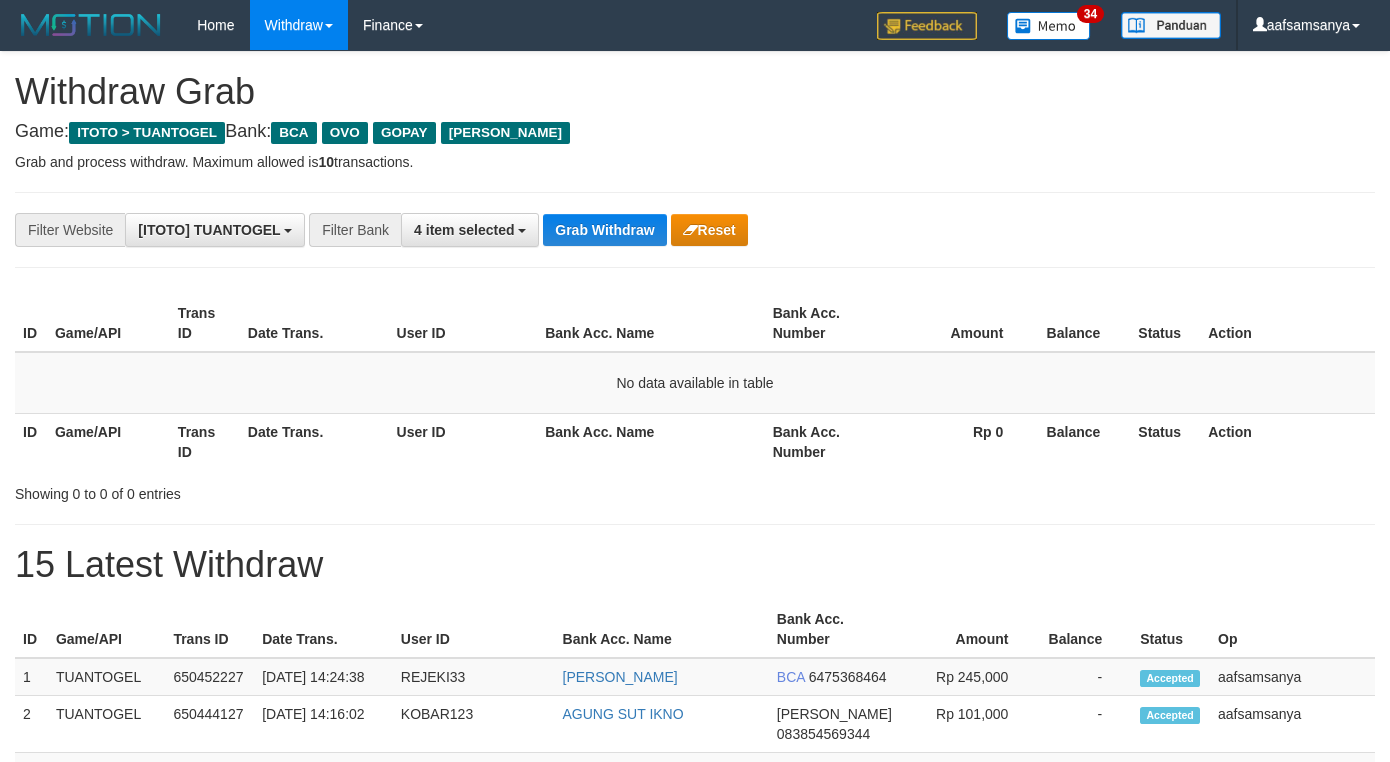 click on "Grab Withdraw" at bounding box center (604, 230) 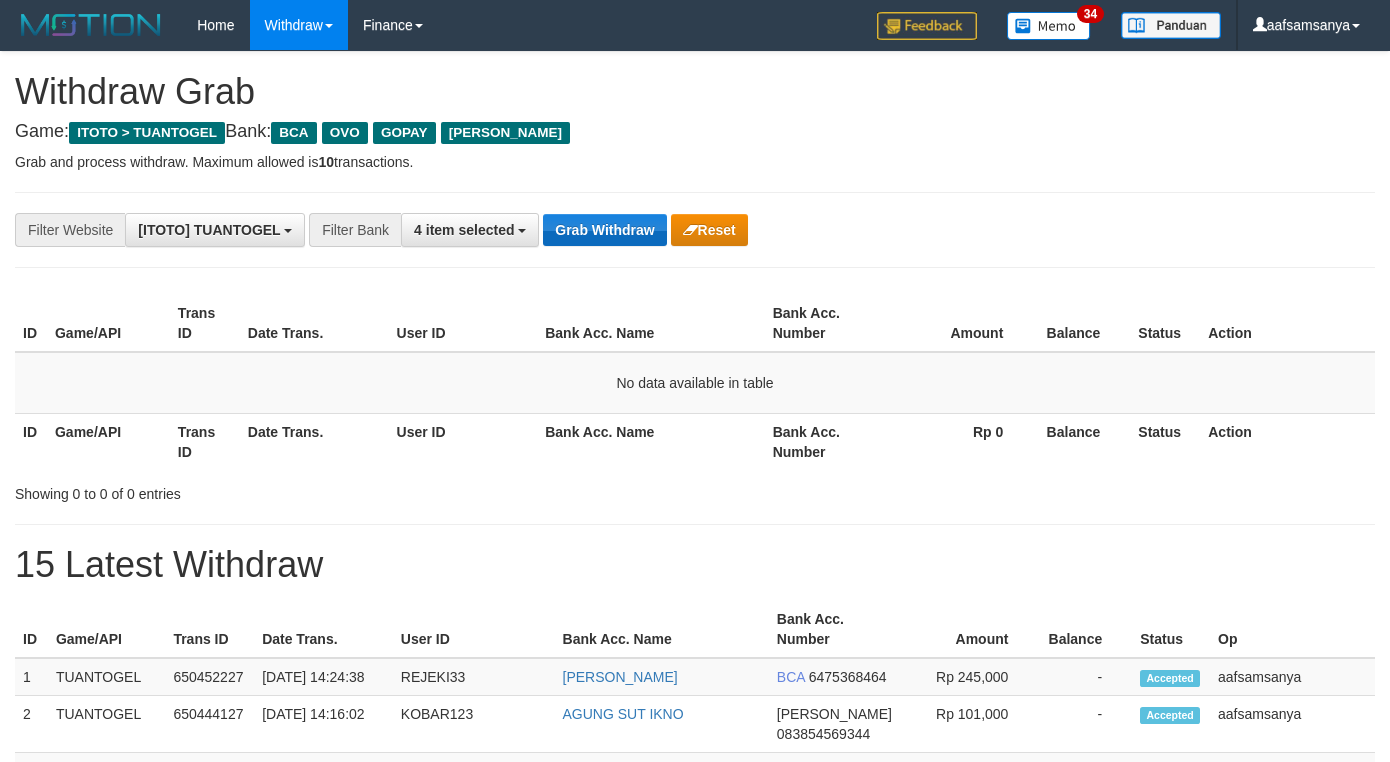 click on "Grab Withdraw" at bounding box center (604, 230) 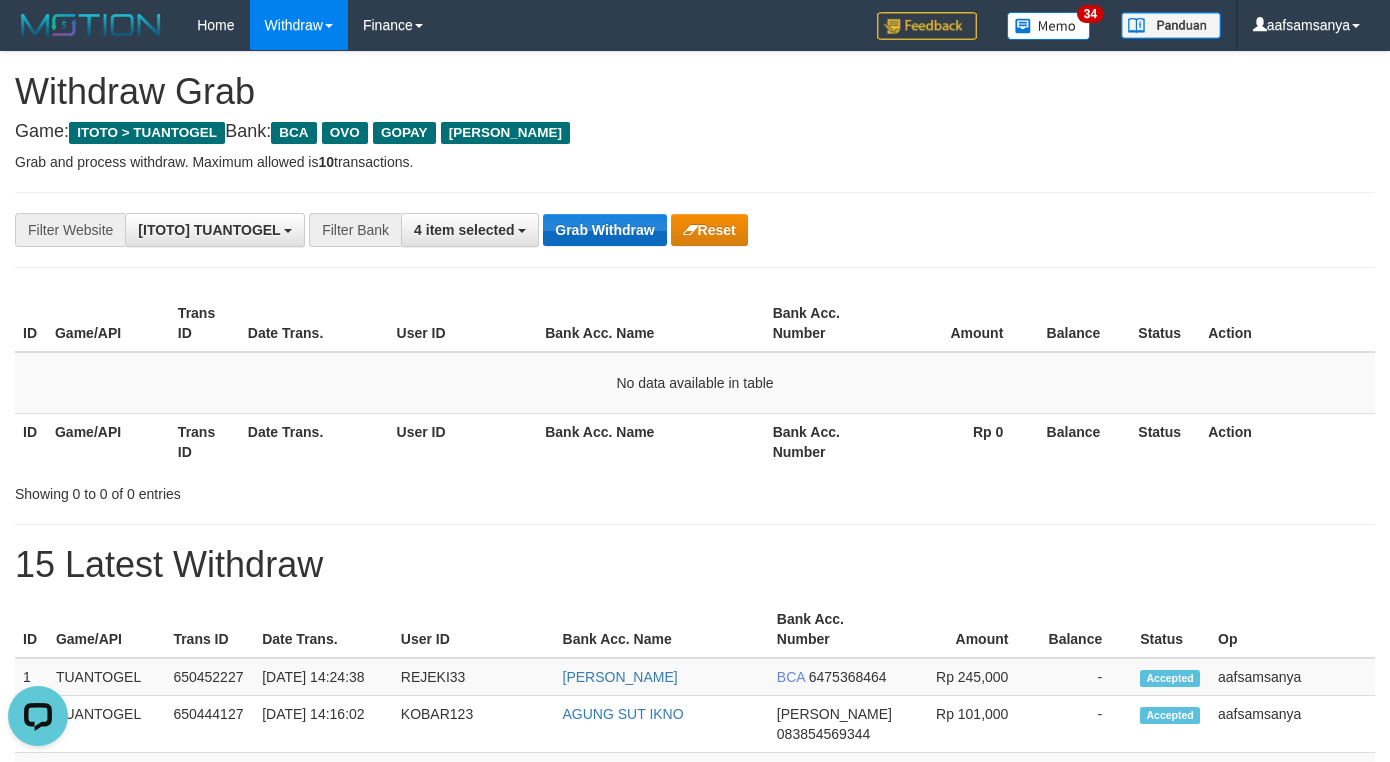 scroll, scrollTop: 0, scrollLeft: 0, axis: both 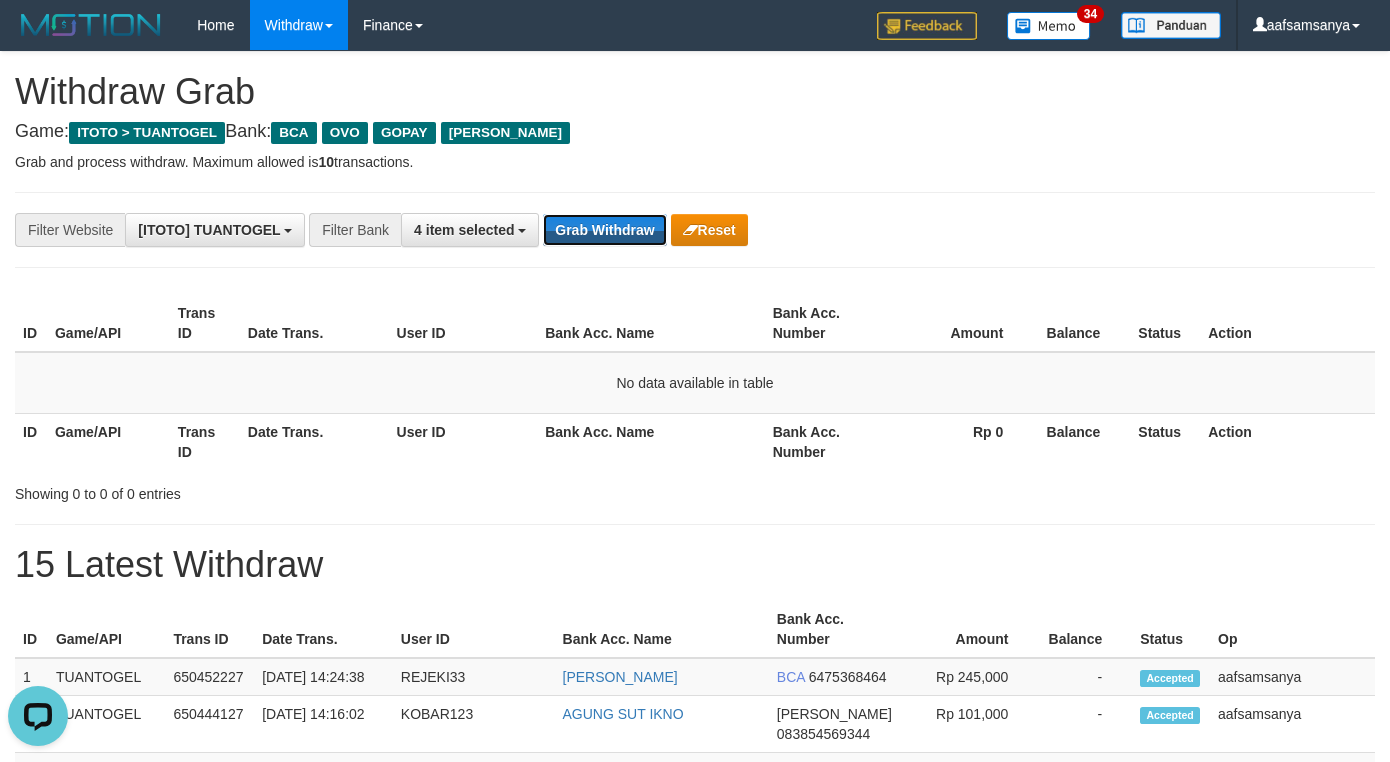 click on "Grab Withdraw" at bounding box center (604, 230) 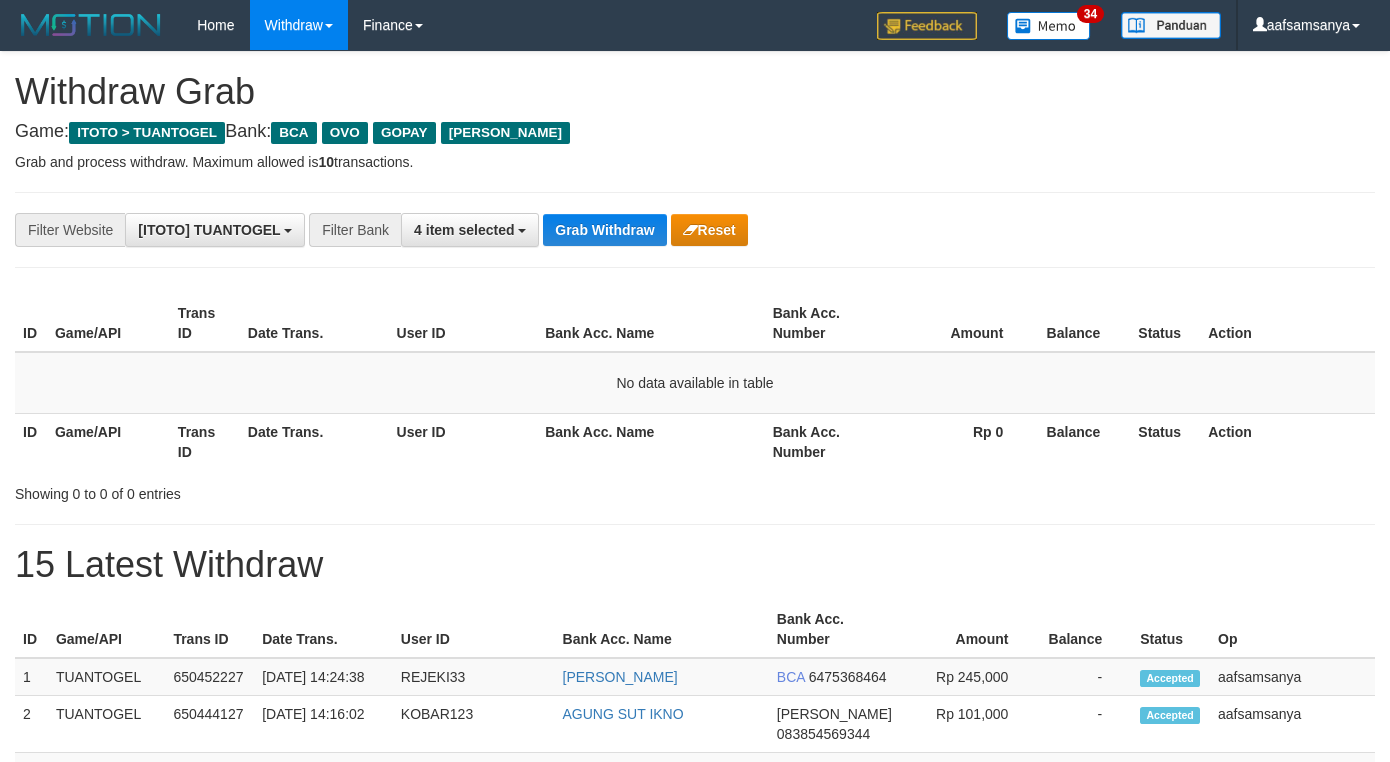 click on "Grab Withdraw" at bounding box center [604, 230] 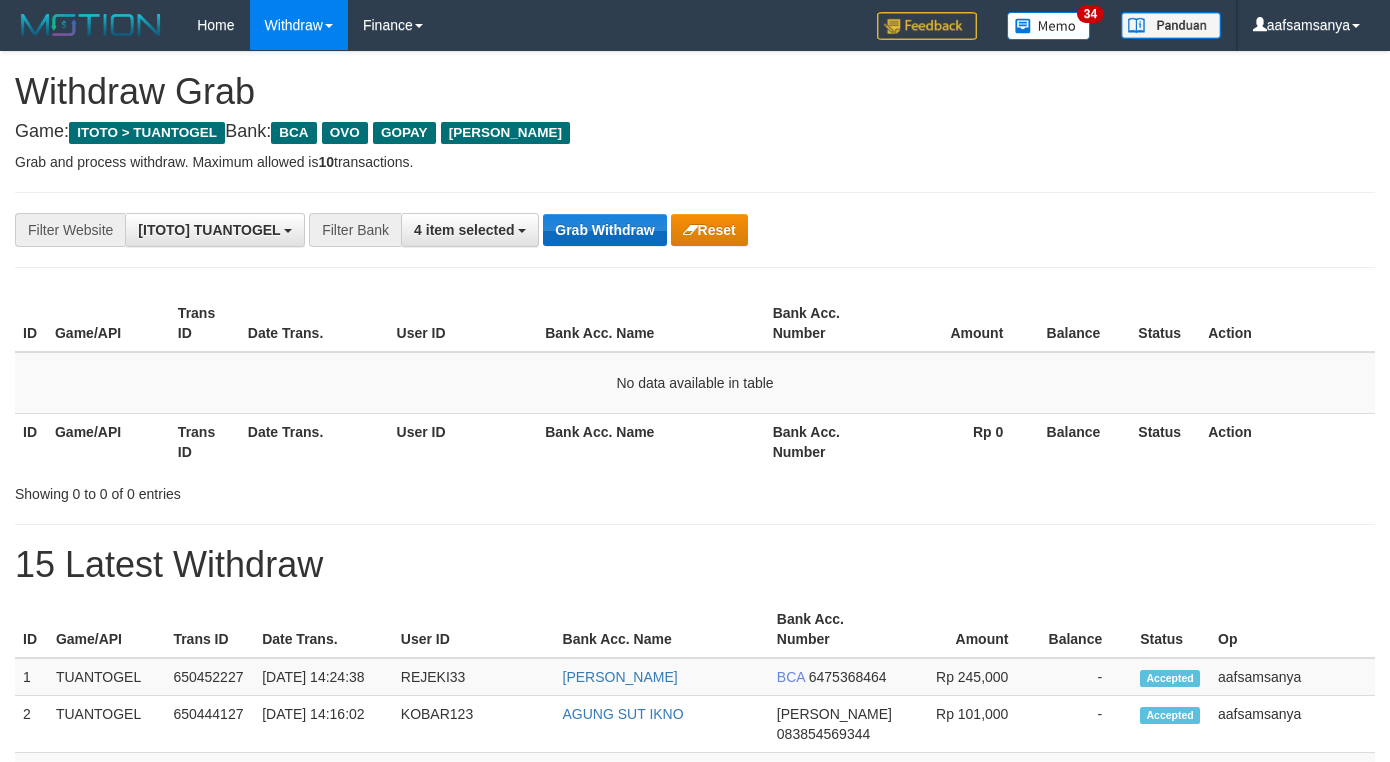 click on "Grab Withdraw" at bounding box center [604, 230] 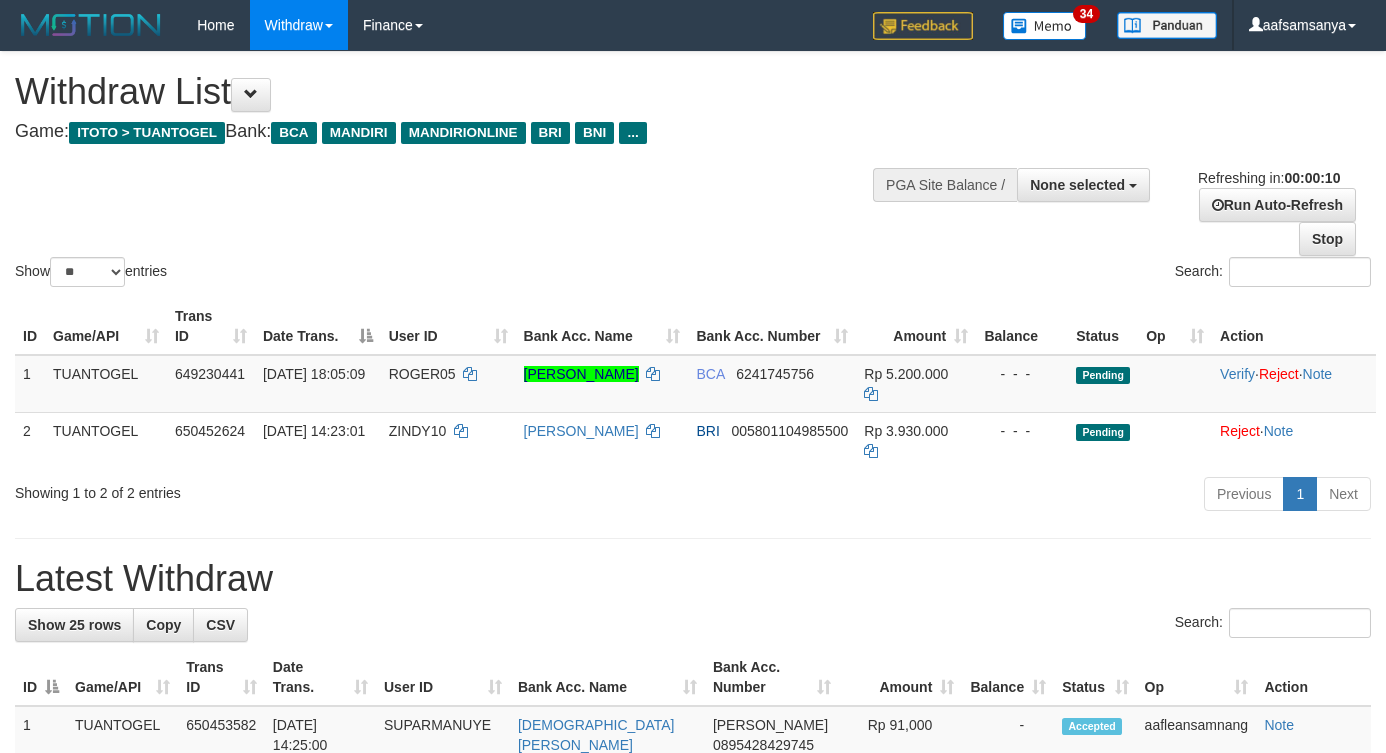 select 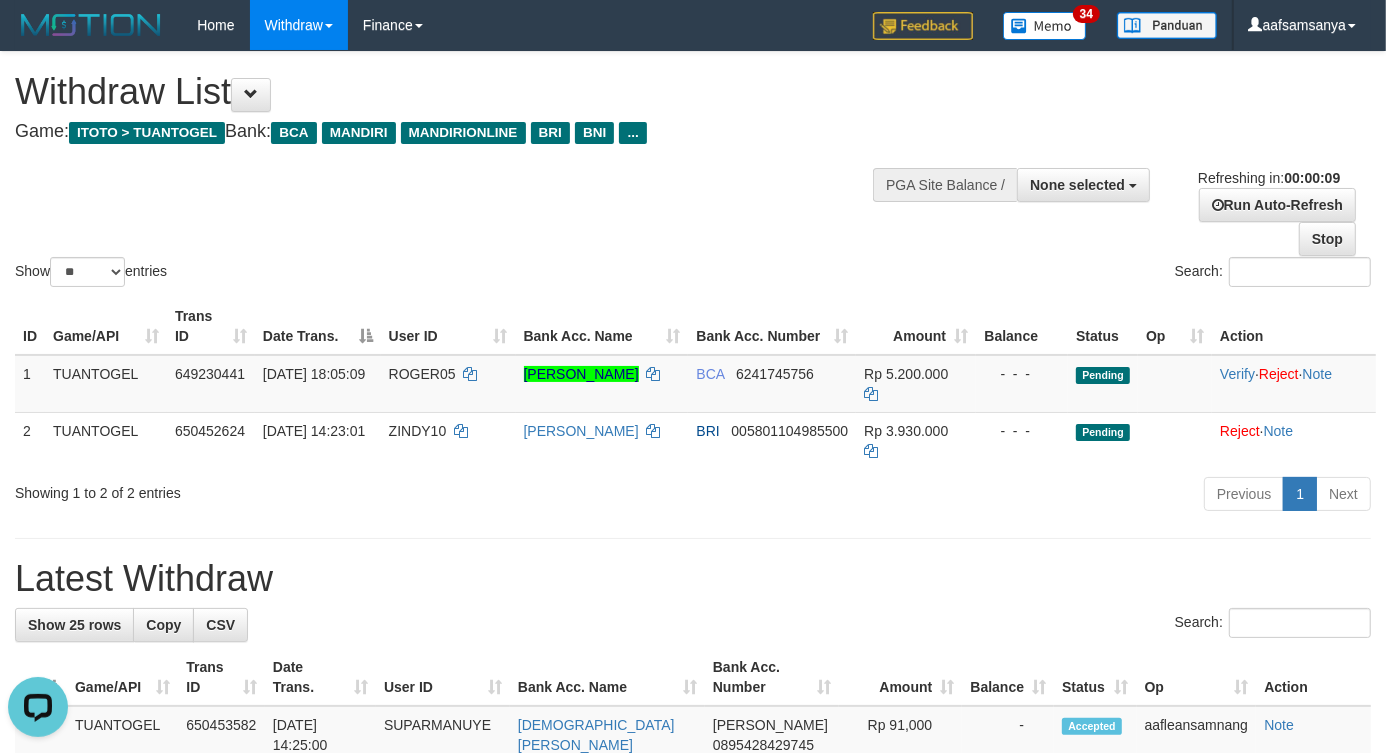 scroll, scrollTop: 0, scrollLeft: 0, axis: both 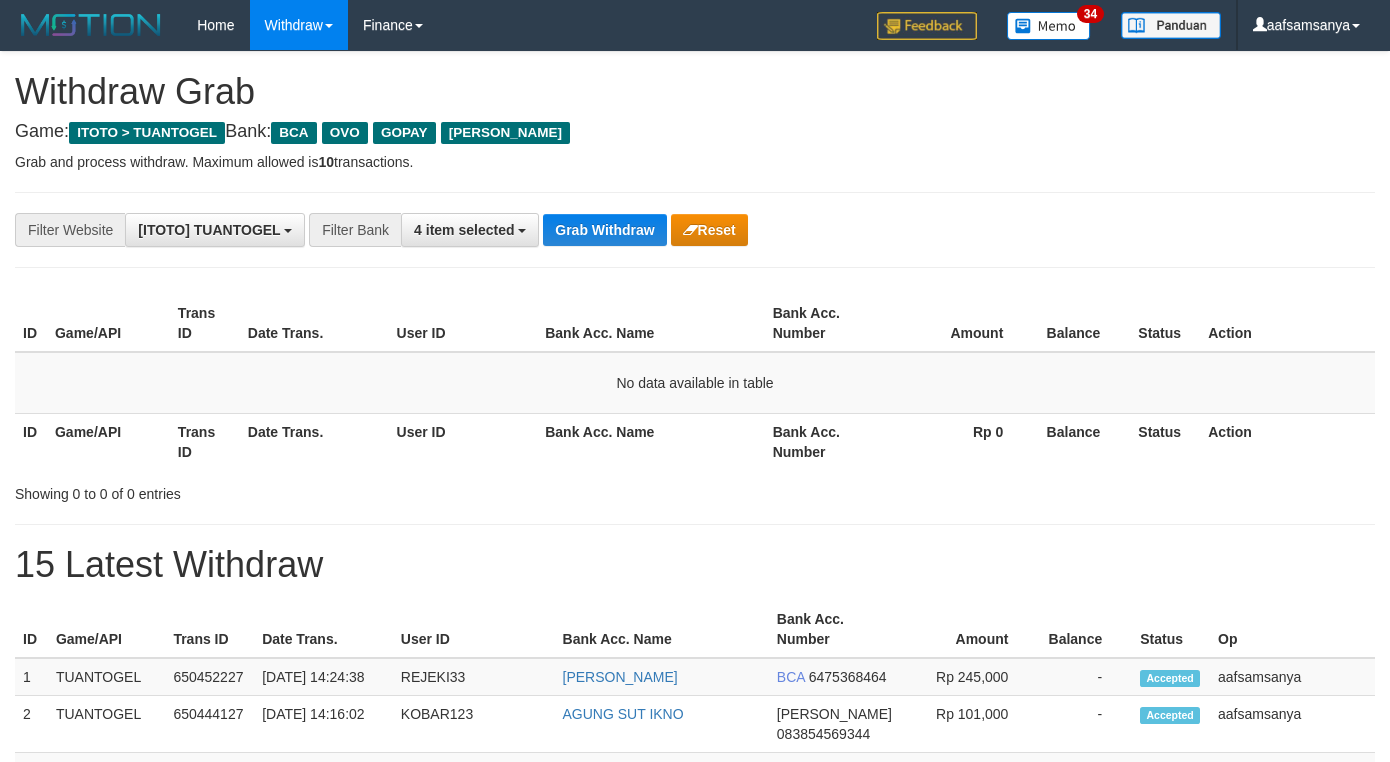 click on "Grab Withdraw" at bounding box center (604, 230) 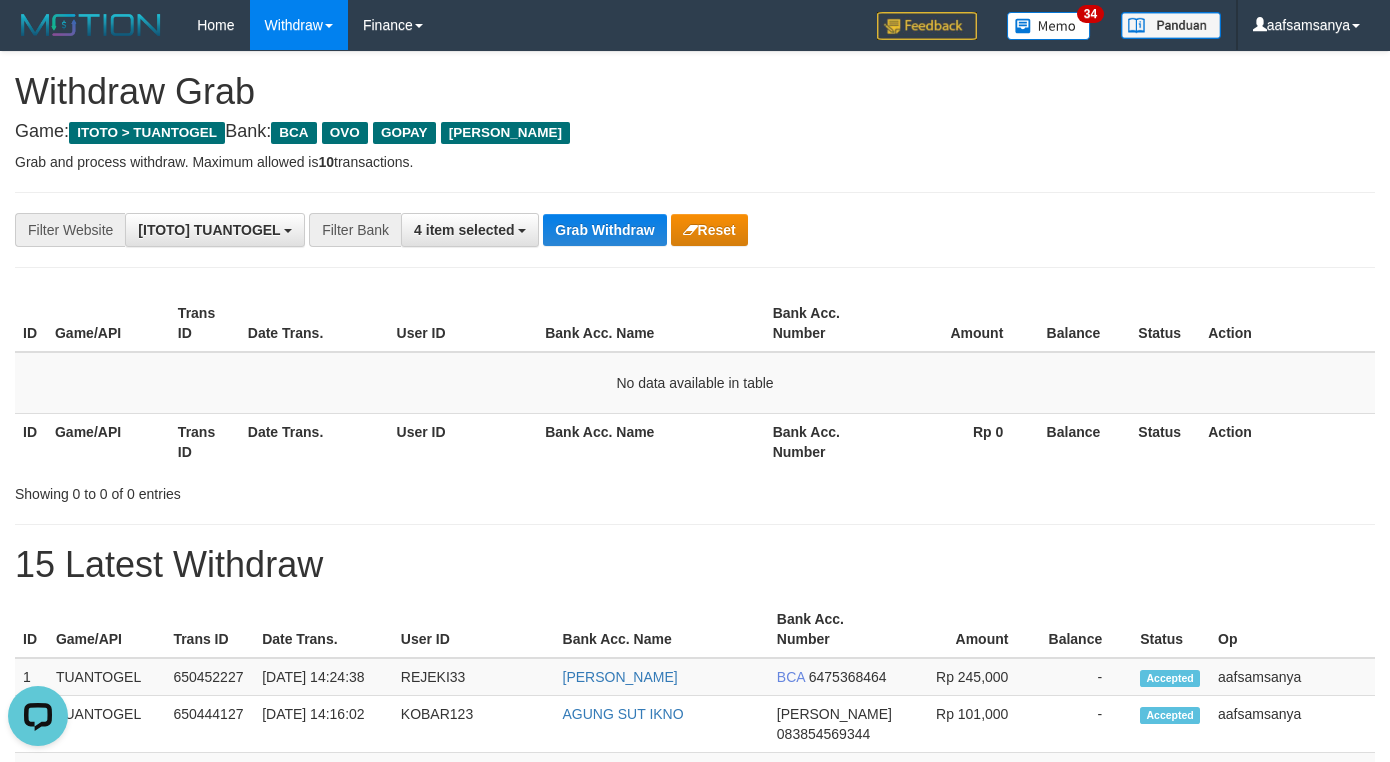 scroll, scrollTop: 0, scrollLeft: 0, axis: both 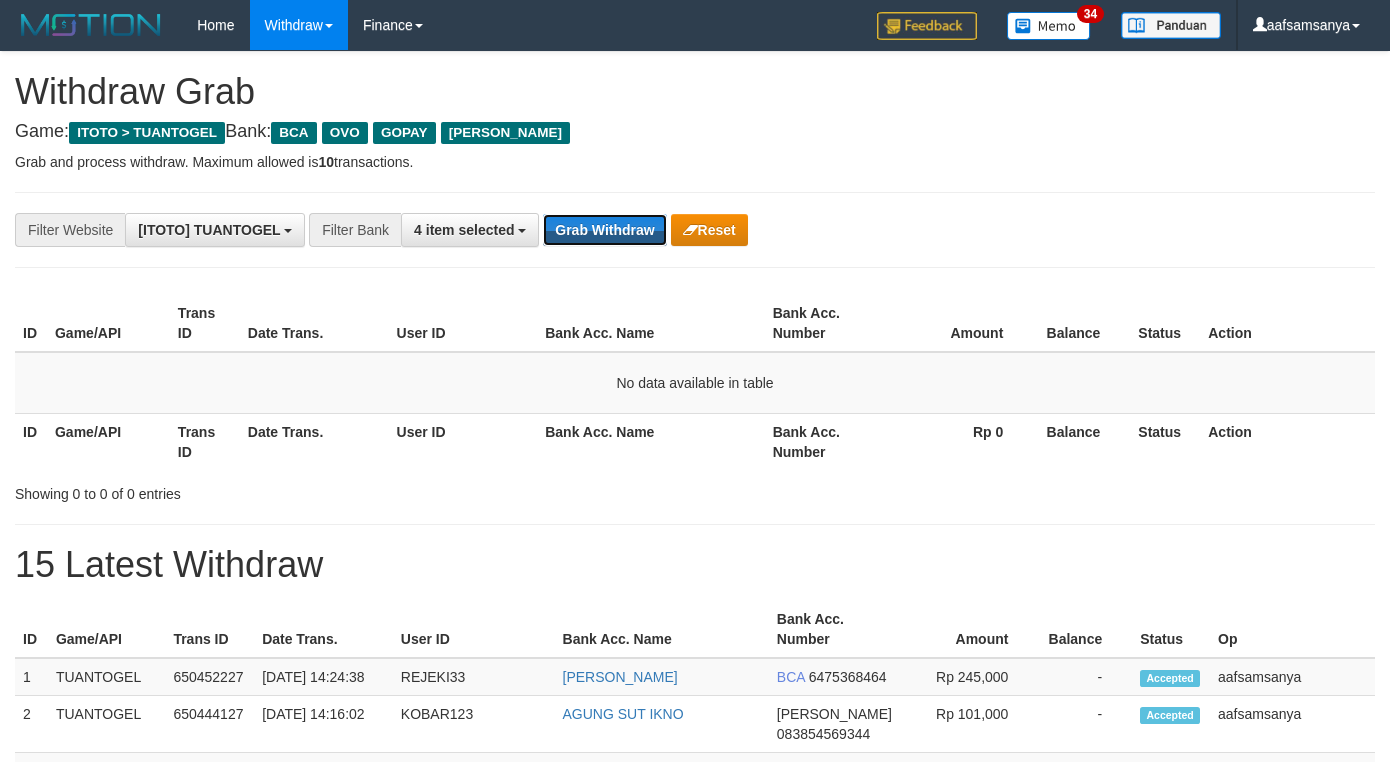 click on "Grab Withdraw" at bounding box center (604, 230) 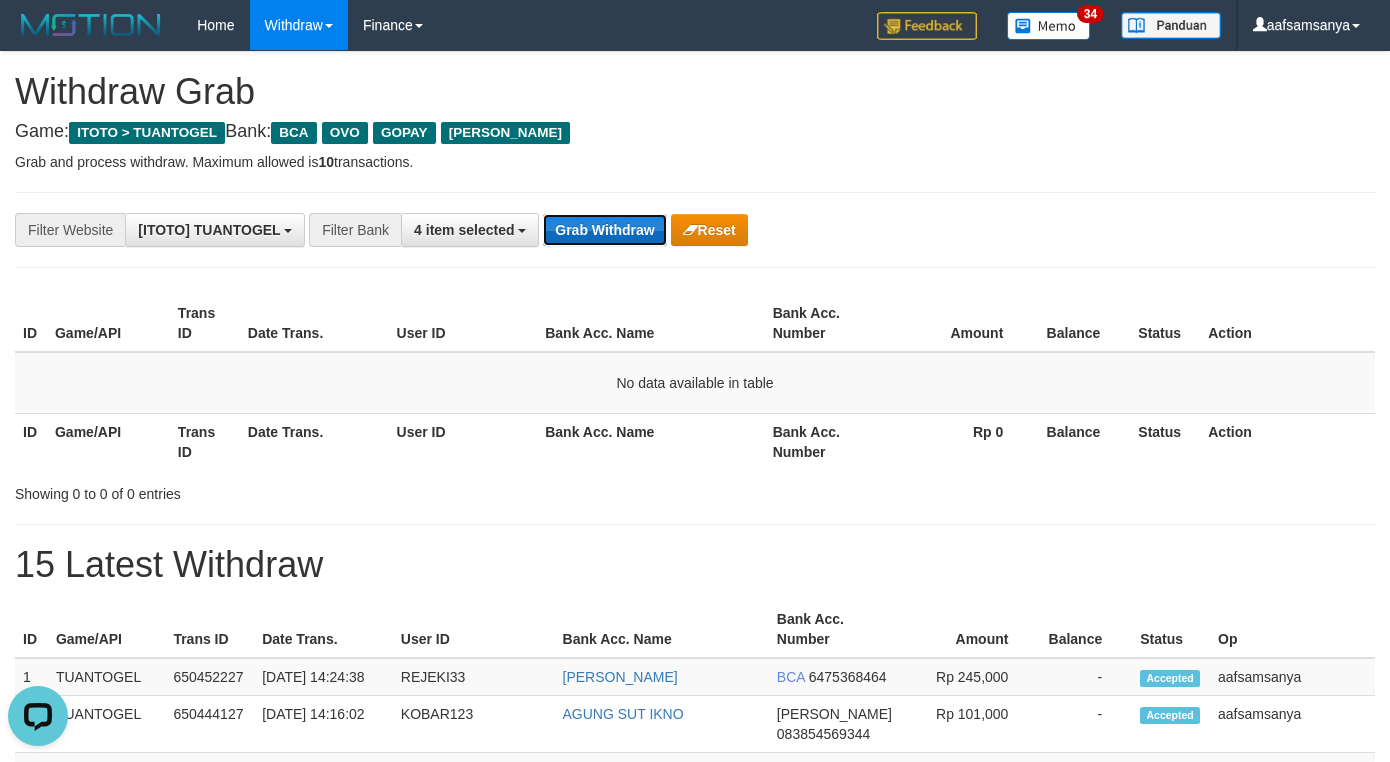 scroll, scrollTop: 0, scrollLeft: 0, axis: both 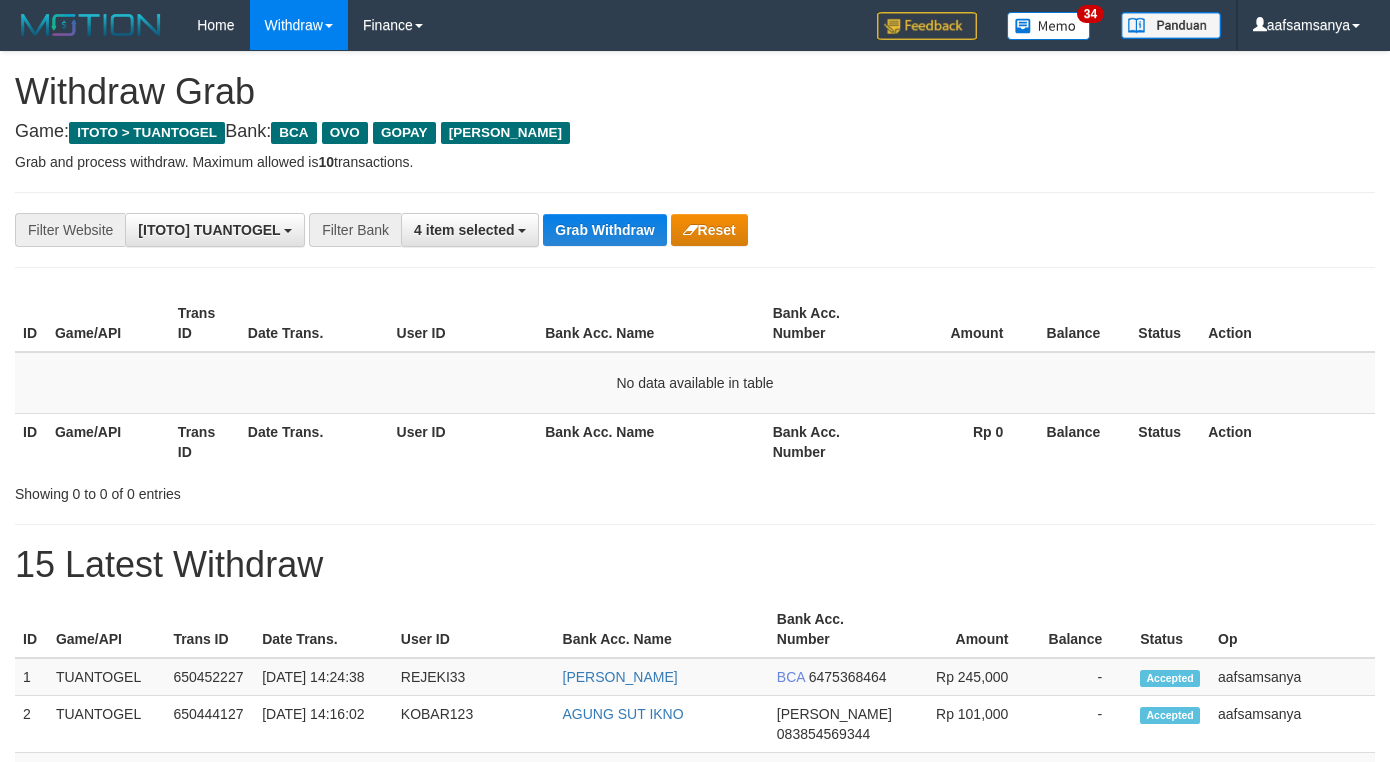 click on "Grab Withdraw" at bounding box center [604, 230] 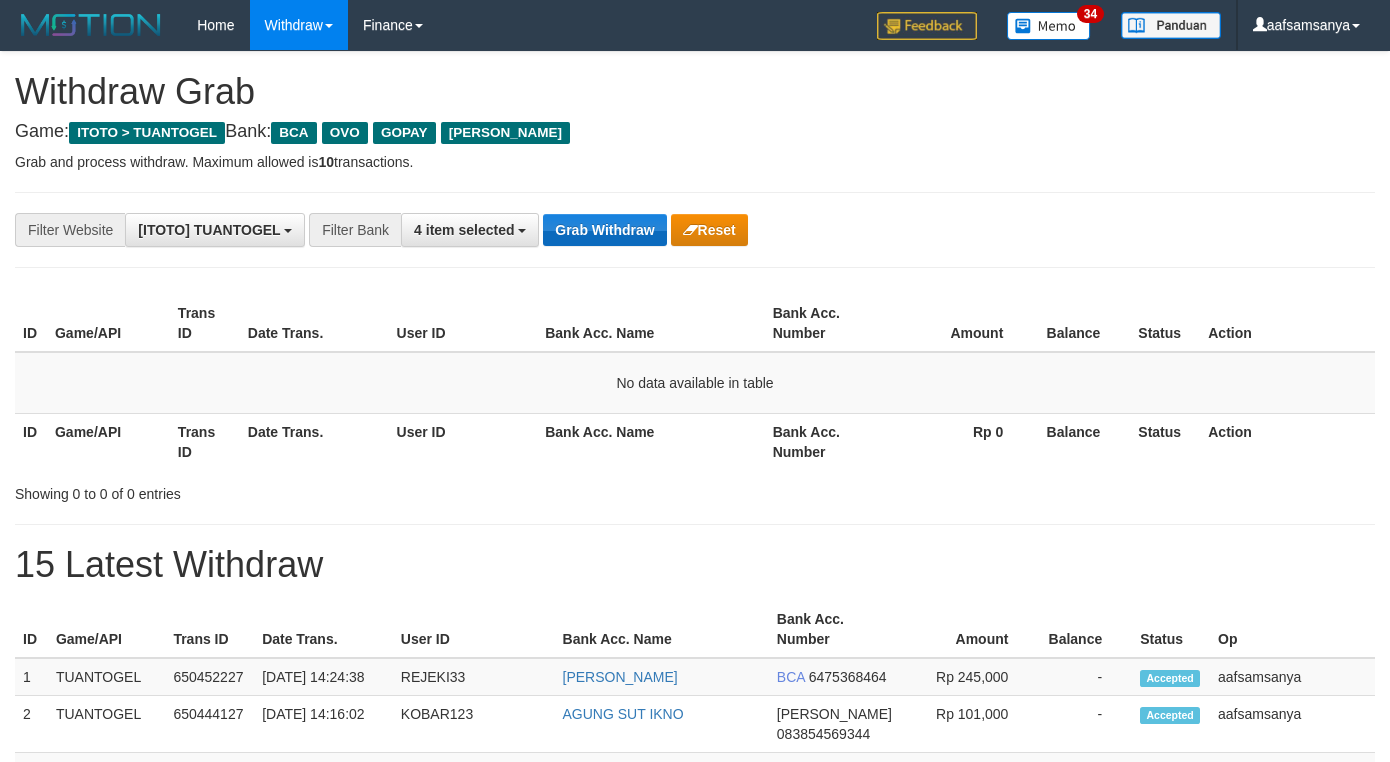 click on "Grab Withdraw" at bounding box center [604, 230] 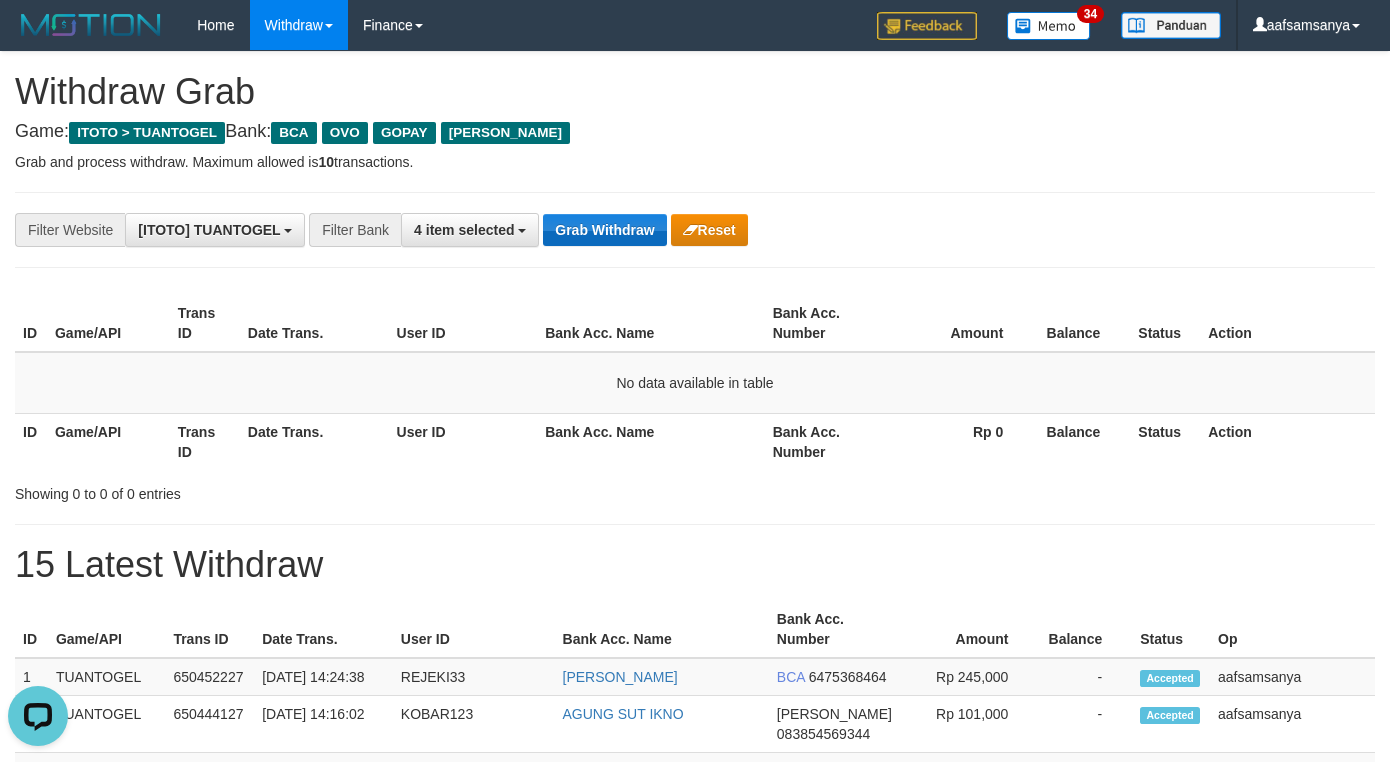 scroll, scrollTop: 0, scrollLeft: 0, axis: both 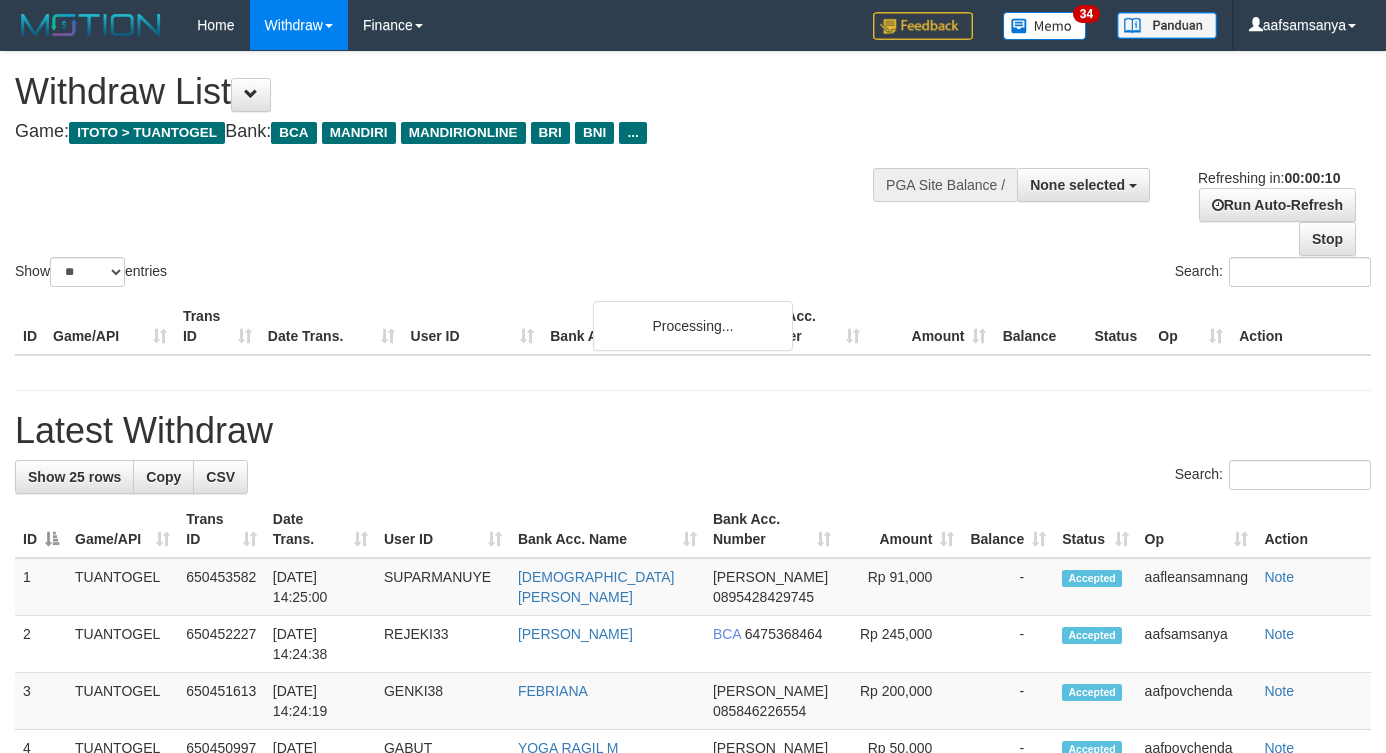 select 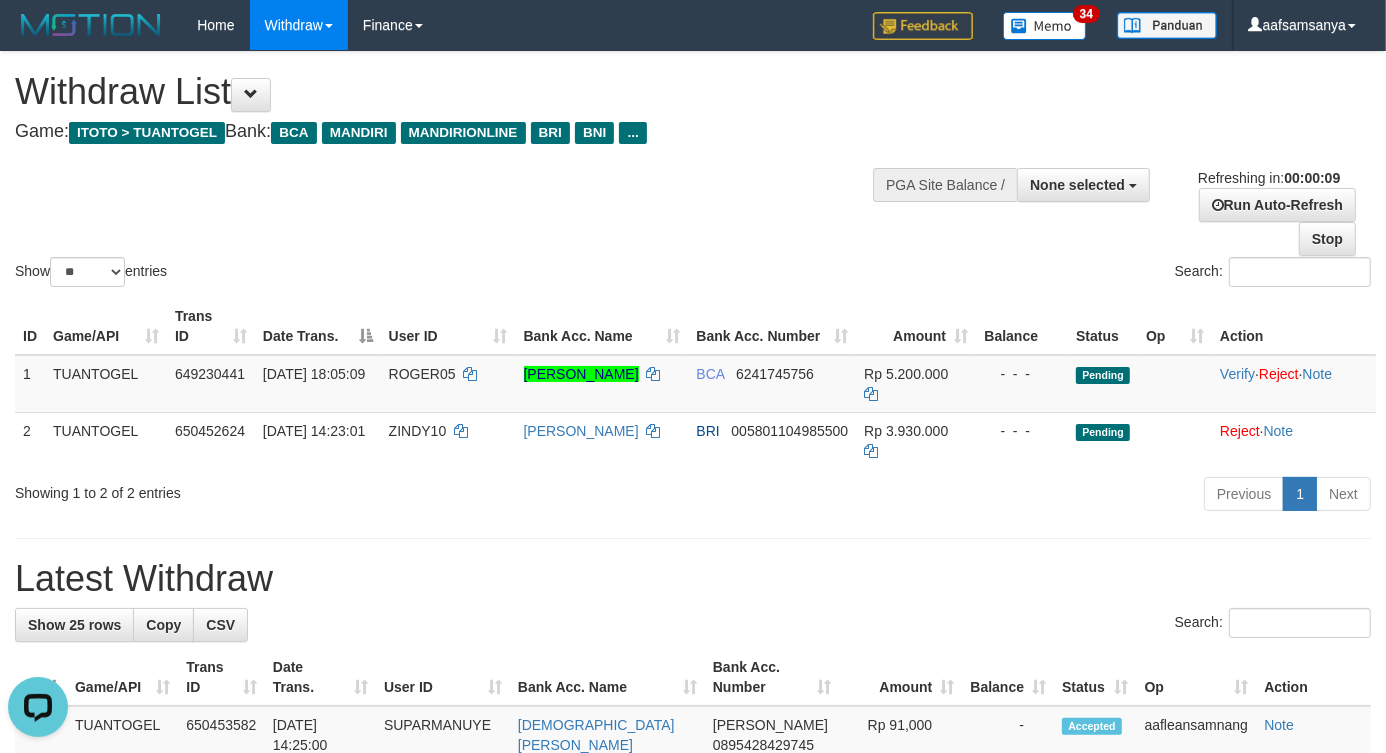 scroll, scrollTop: 0, scrollLeft: 0, axis: both 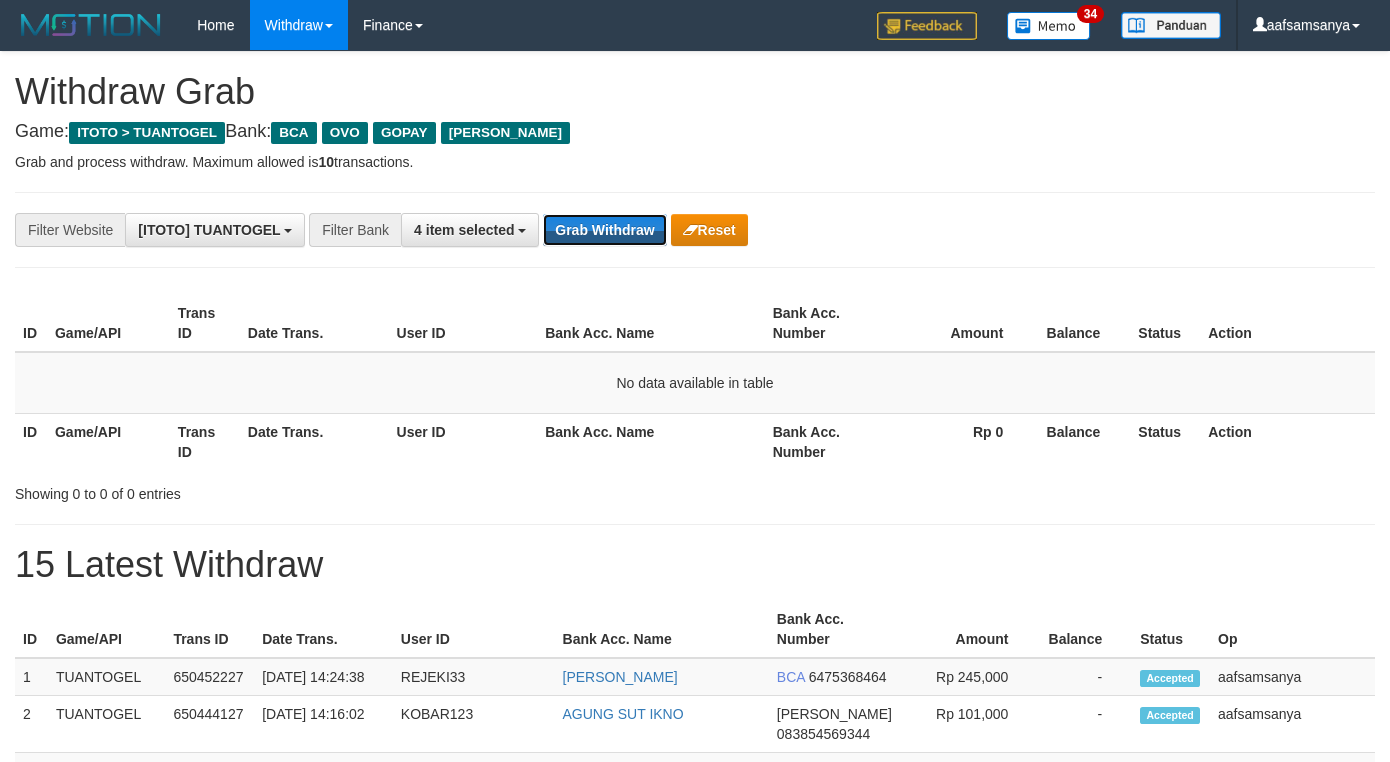 click on "Grab Withdraw" at bounding box center (604, 230) 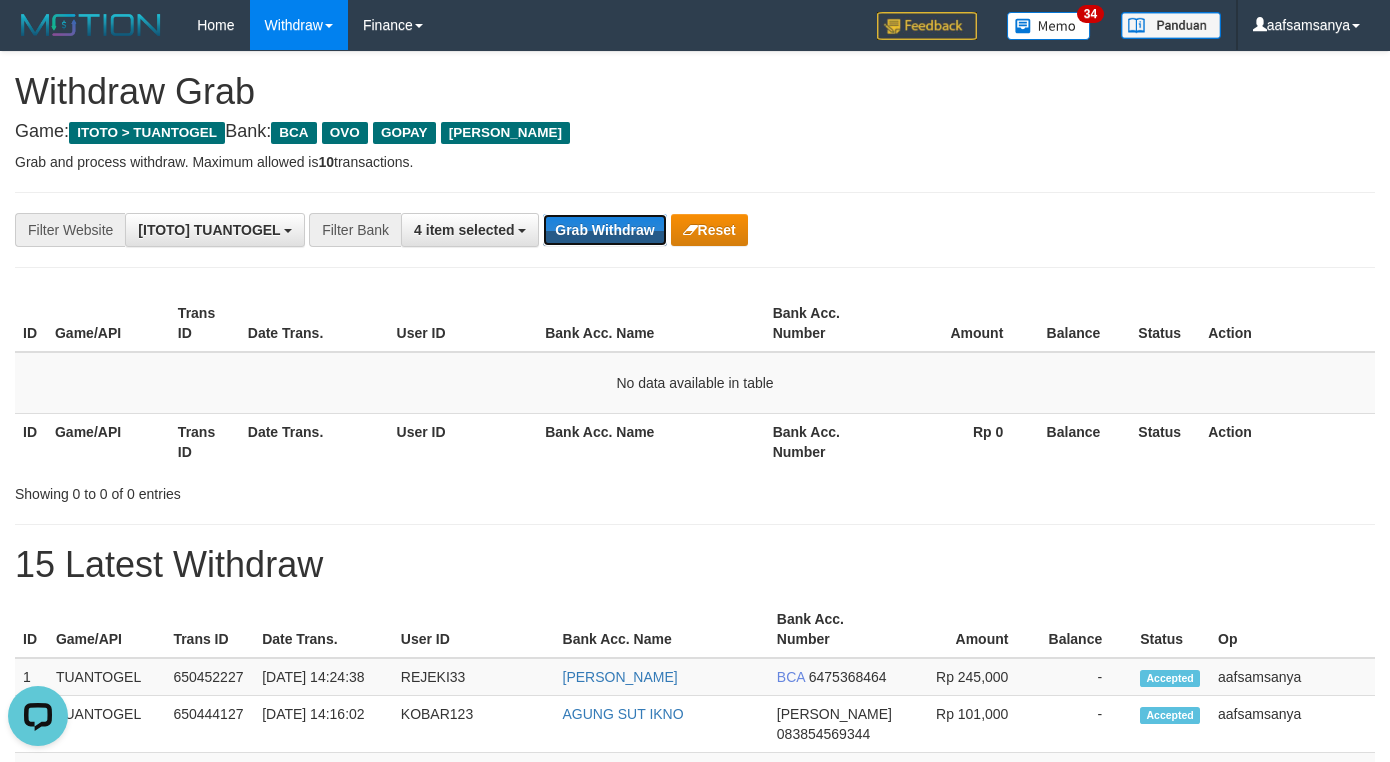scroll, scrollTop: 0, scrollLeft: 0, axis: both 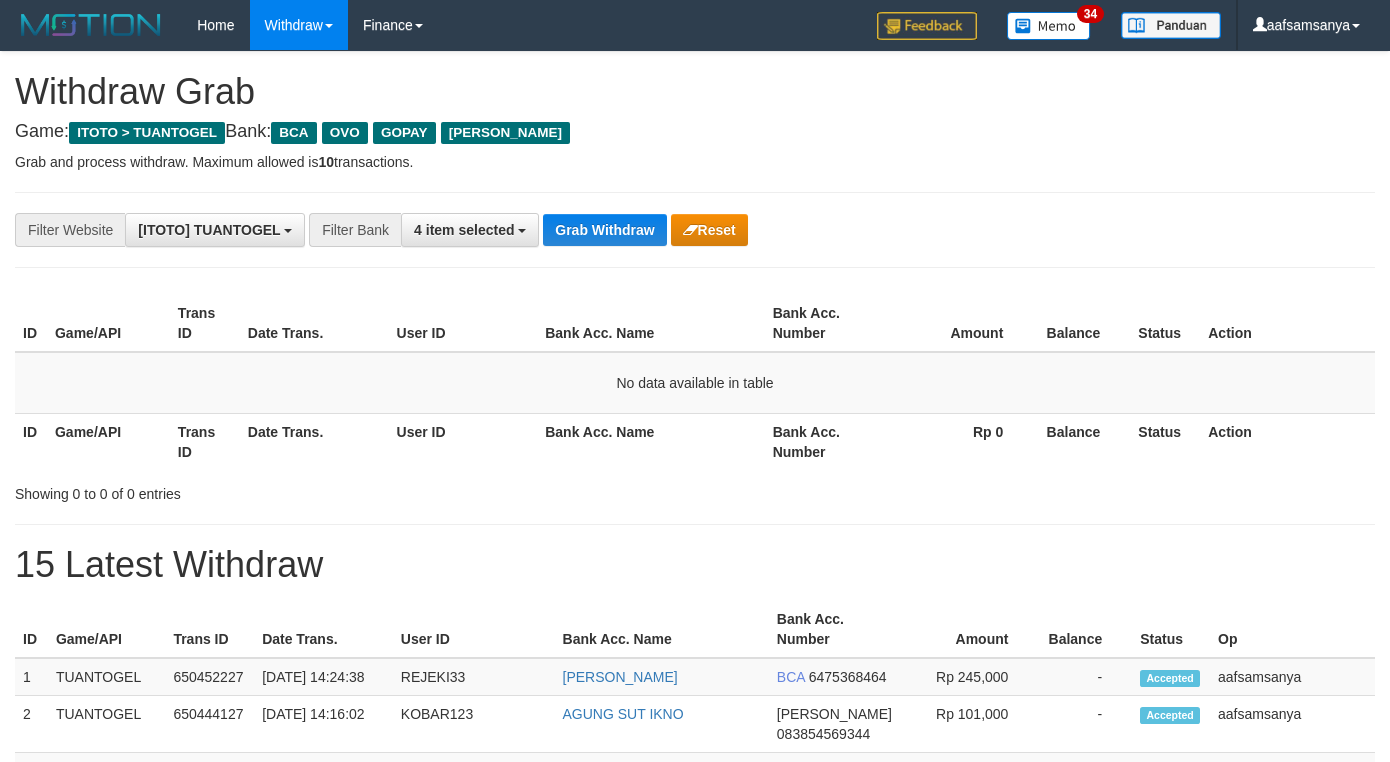 click on "Grab Withdraw" at bounding box center [604, 230] 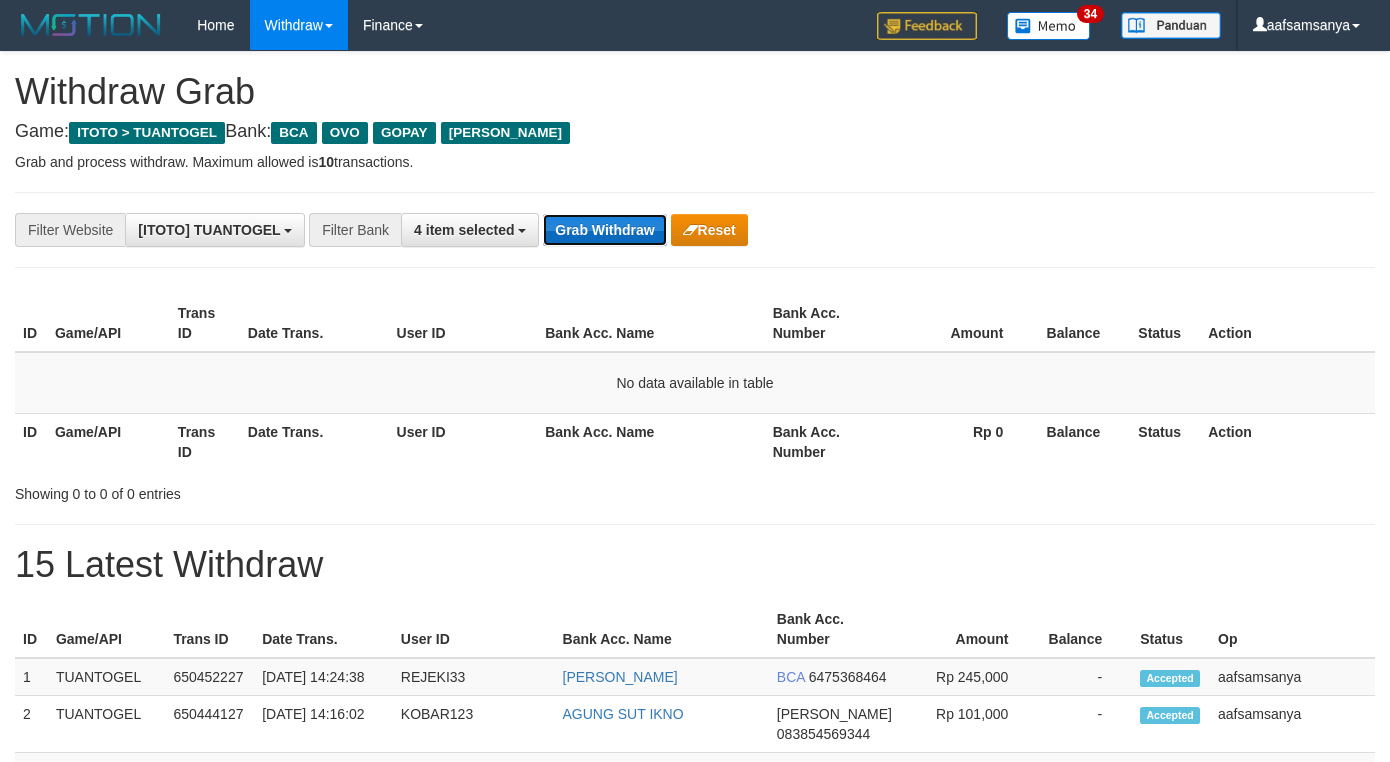 click on "Grab Withdraw" at bounding box center [604, 230] 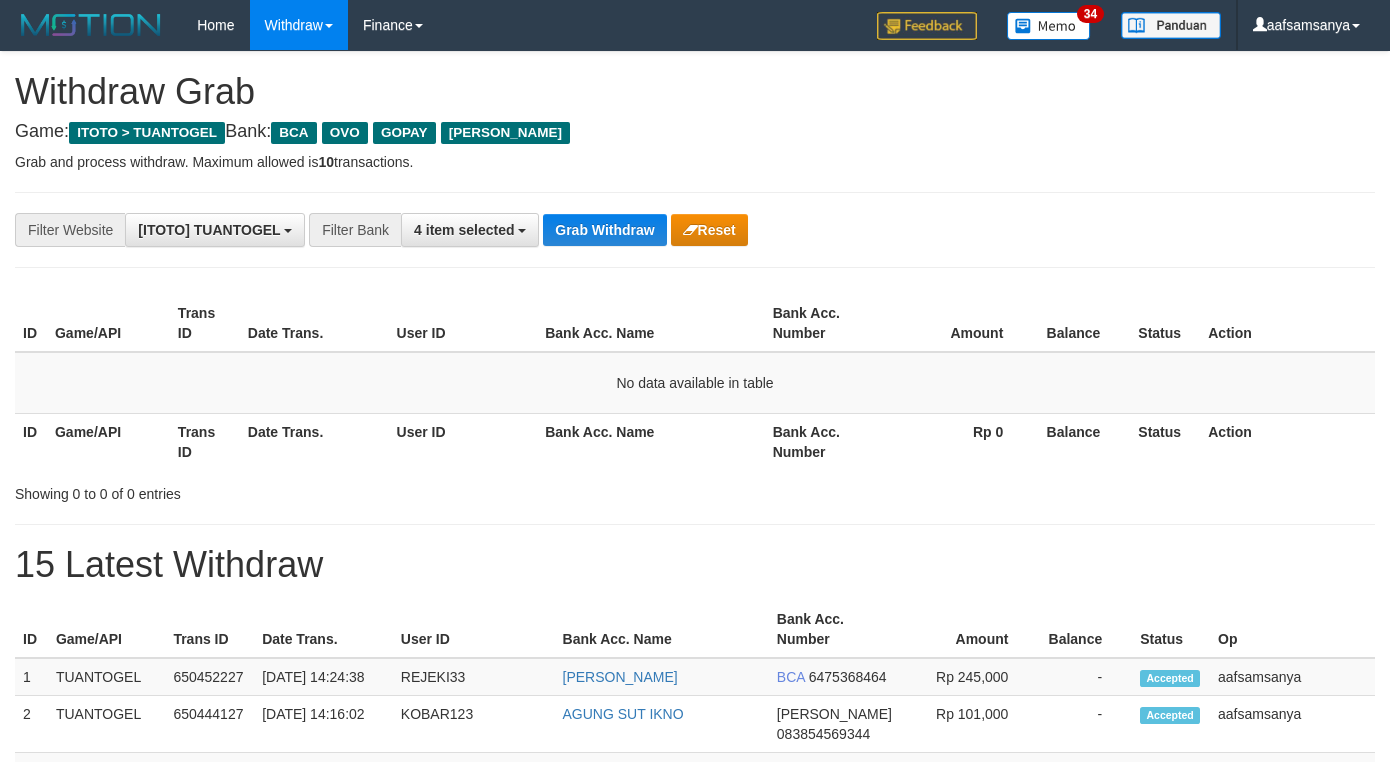 scroll, scrollTop: 0, scrollLeft: 0, axis: both 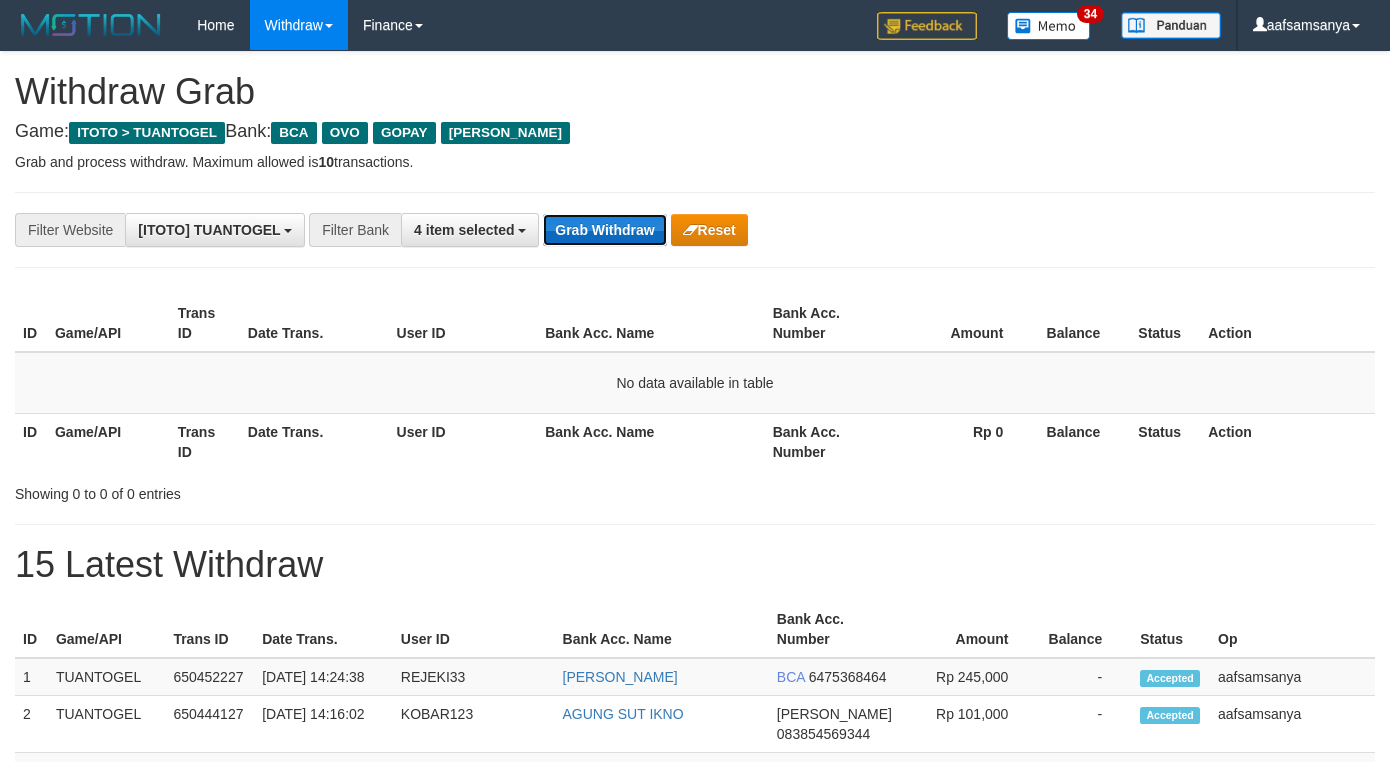 click on "Grab Withdraw" at bounding box center (604, 230) 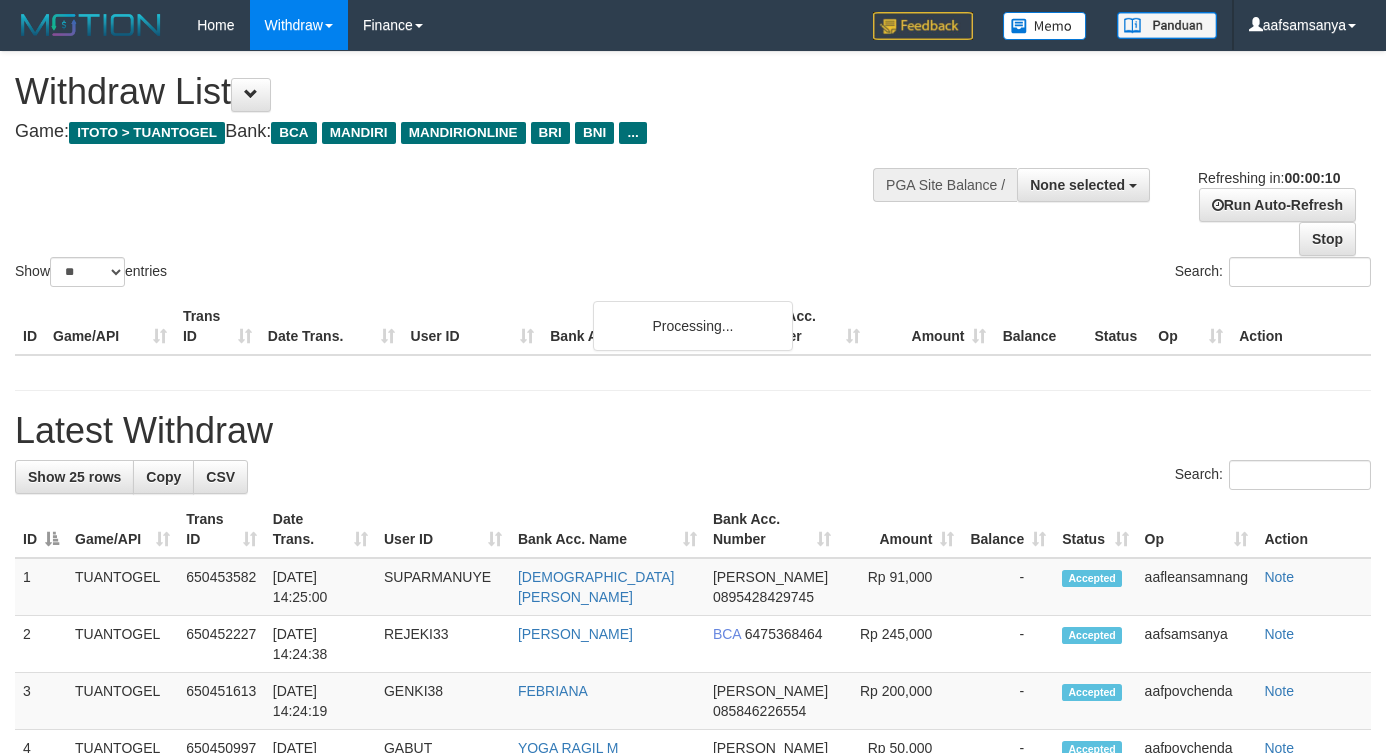 select 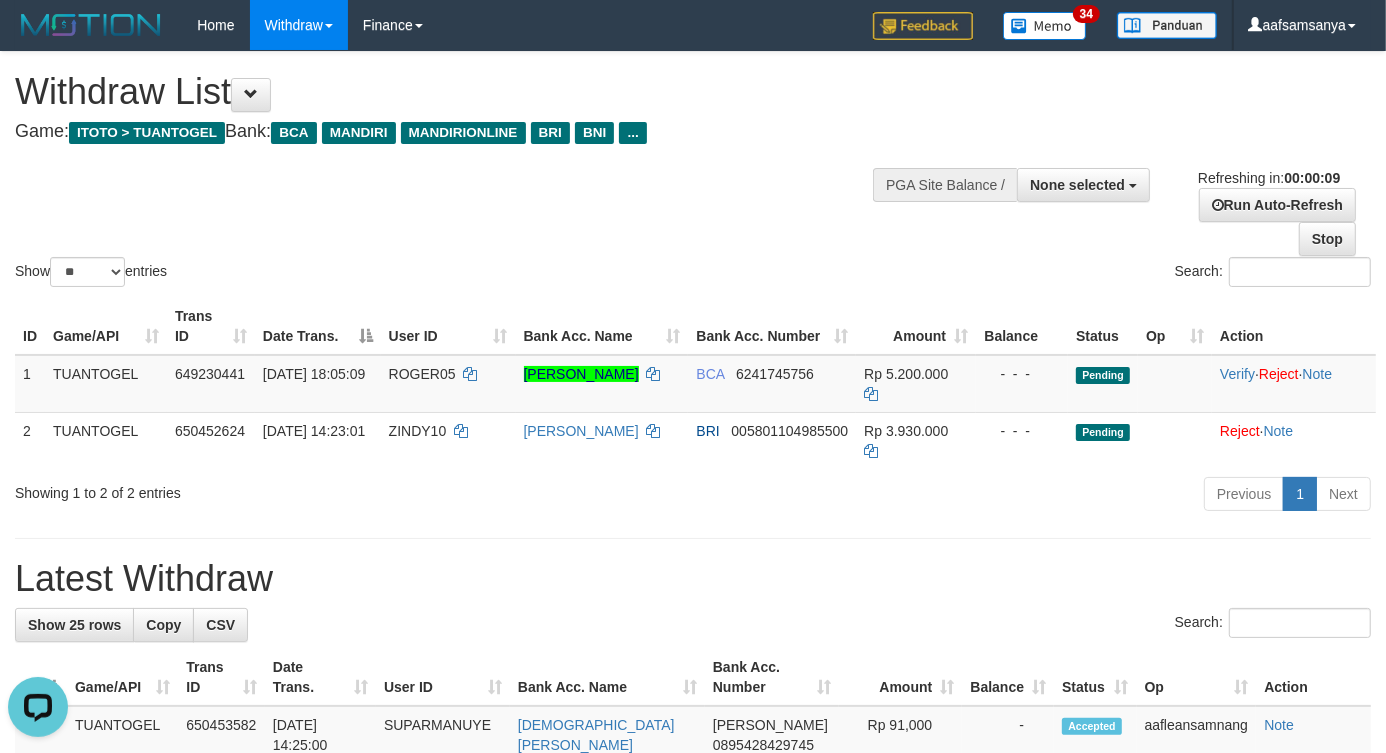scroll, scrollTop: 0, scrollLeft: 0, axis: both 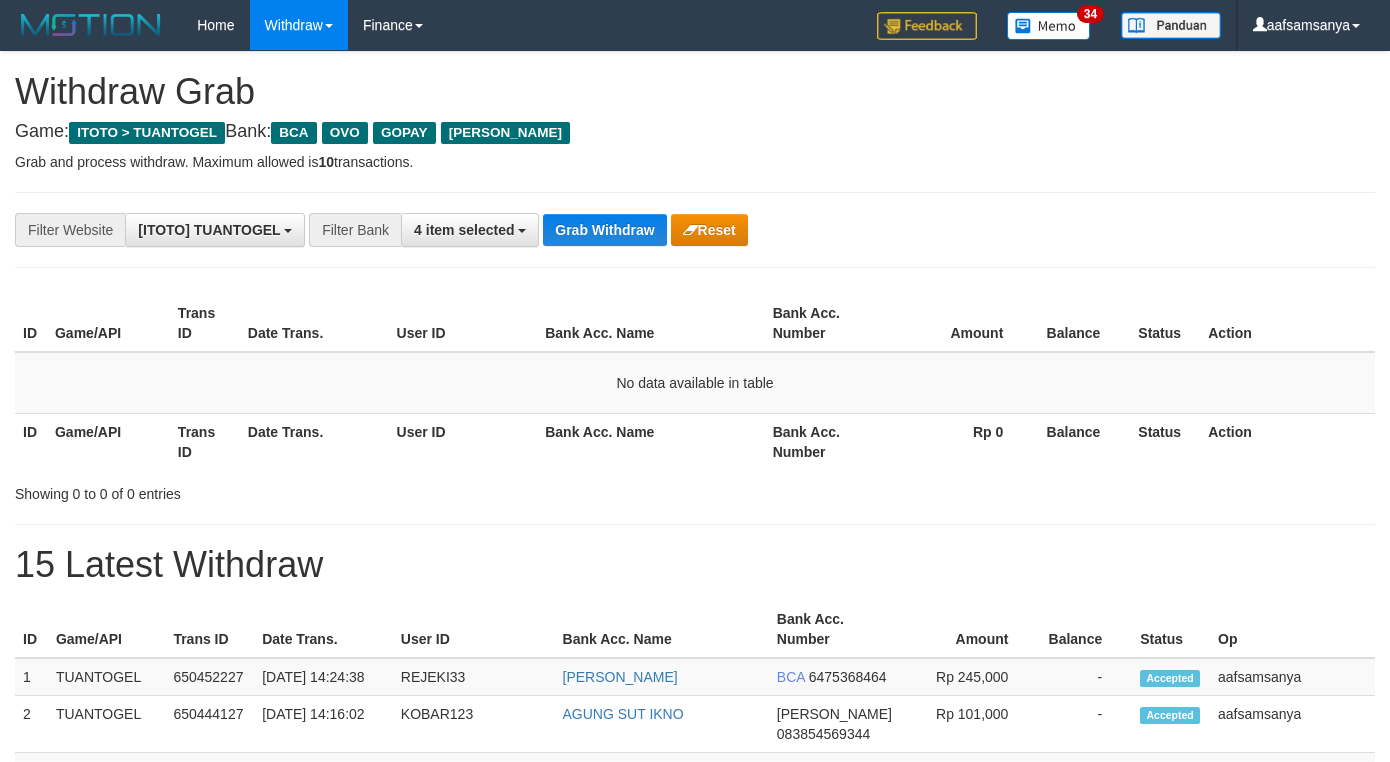 click on "Grab Withdraw" at bounding box center [604, 230] 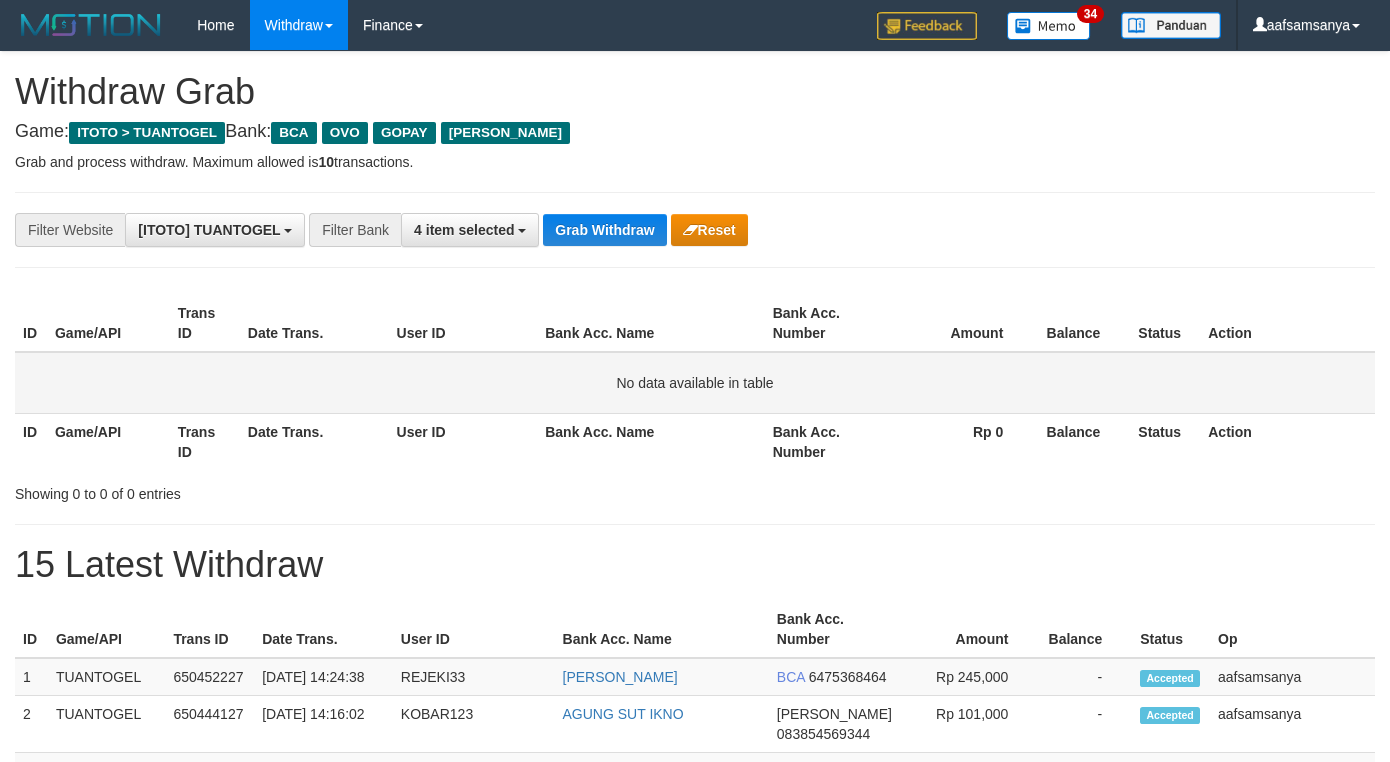 scroll, scrollTop: 0, scrollLeft: 0, axis: both 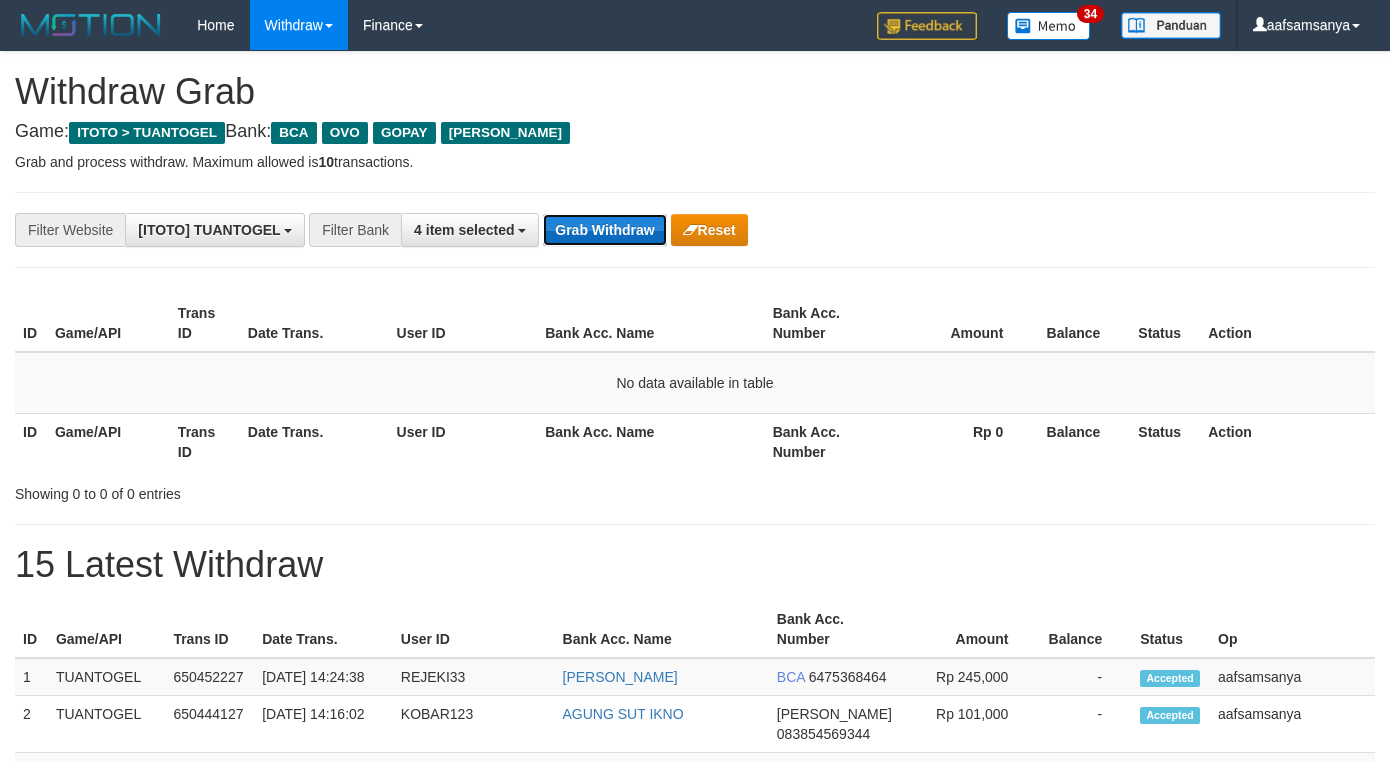 click on "Grab Withdraw" at bounding box center [604, 230] 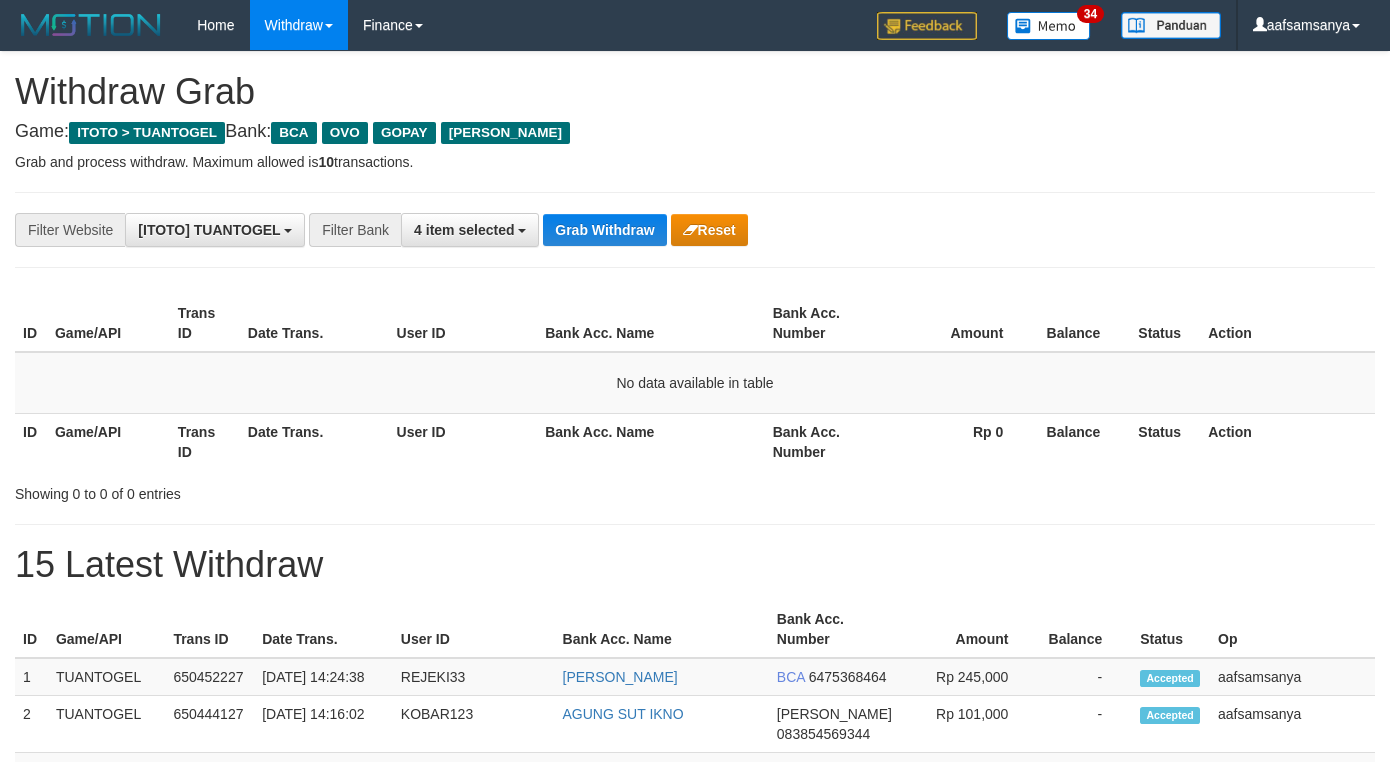 scroll, scrollTop: 0, scrollLeft: 0, axis: both 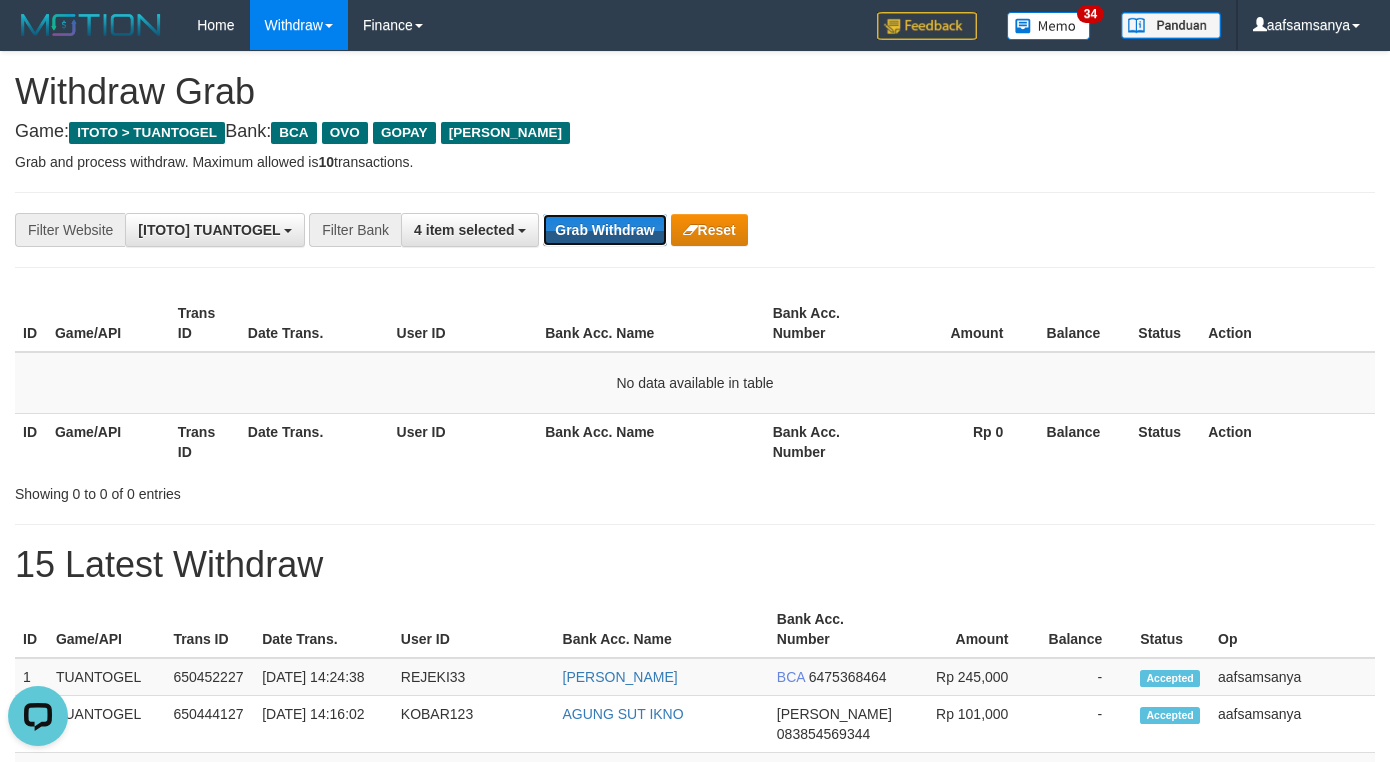 click on "Grab Withdraw" at bounding box center [604, 230] 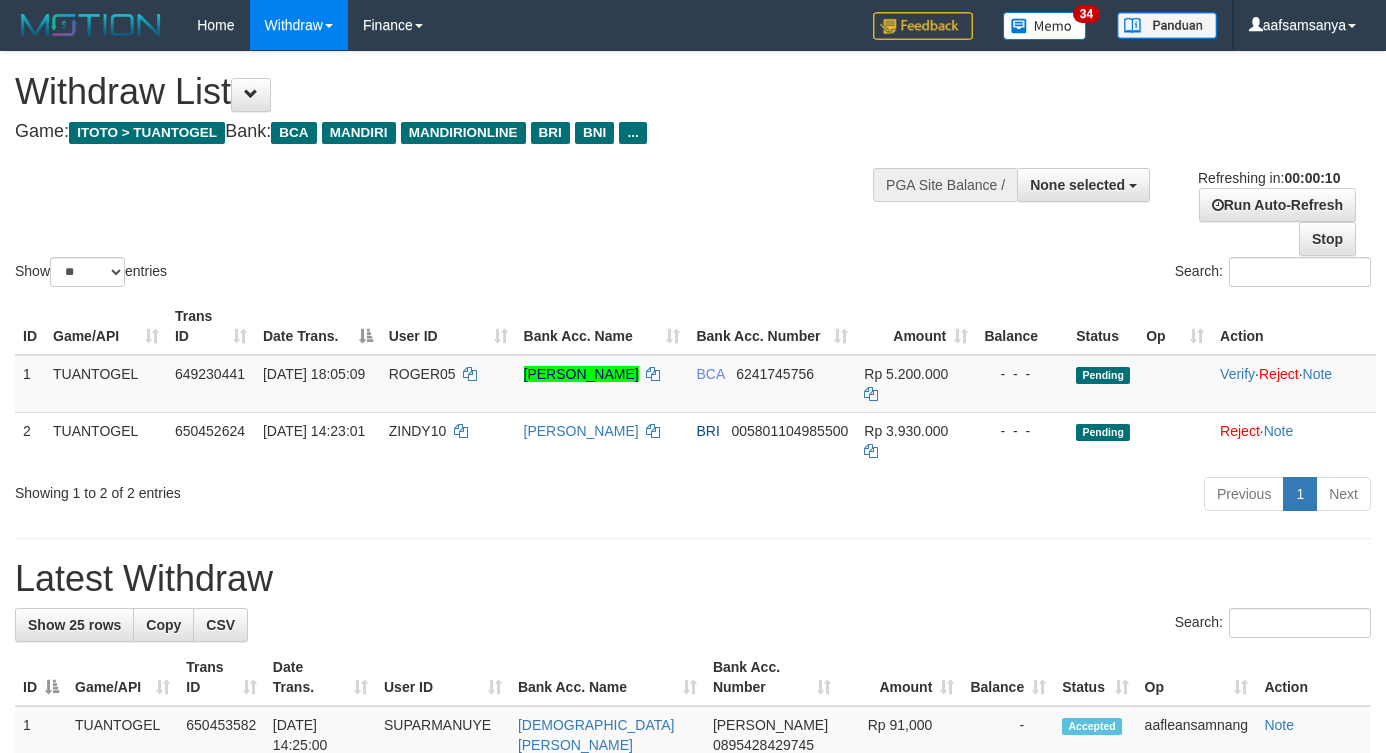 select 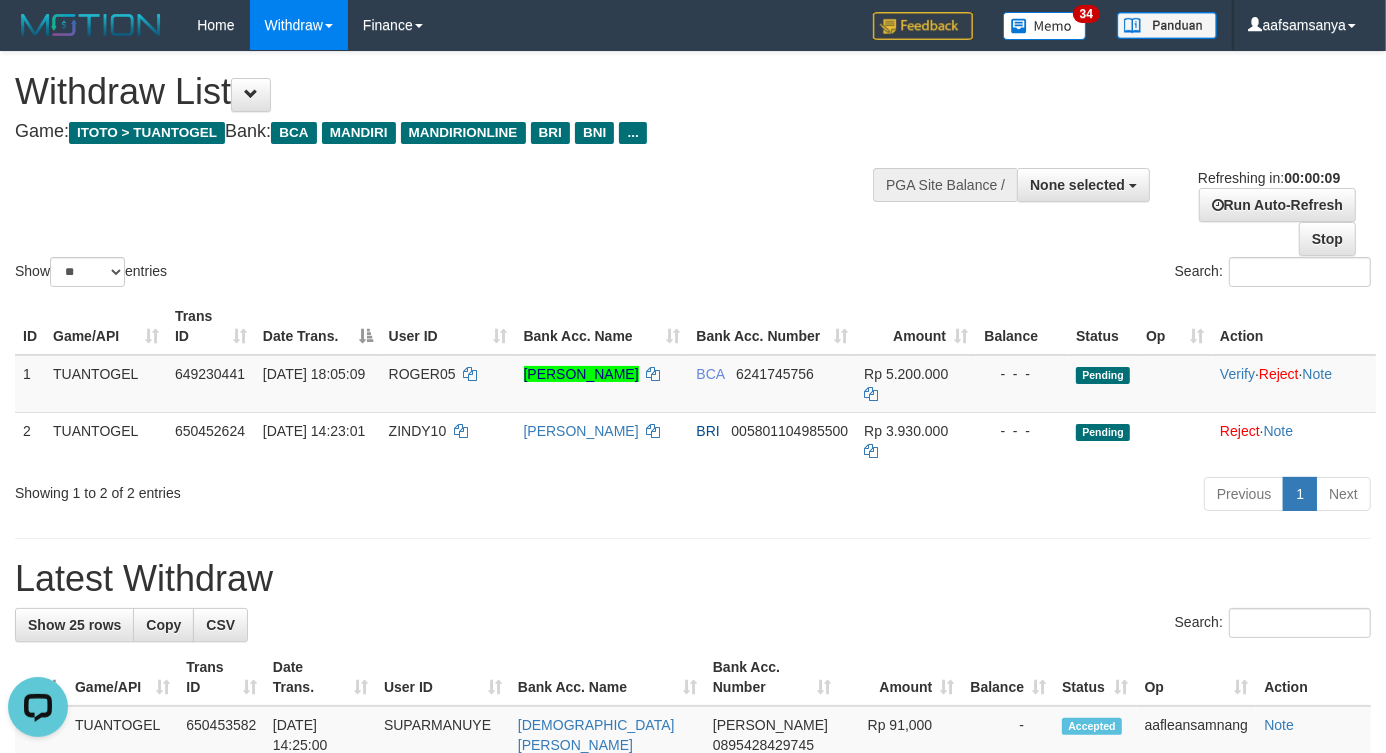 scroll, scrollTop: 0, scrollLeft: 0, axis: both 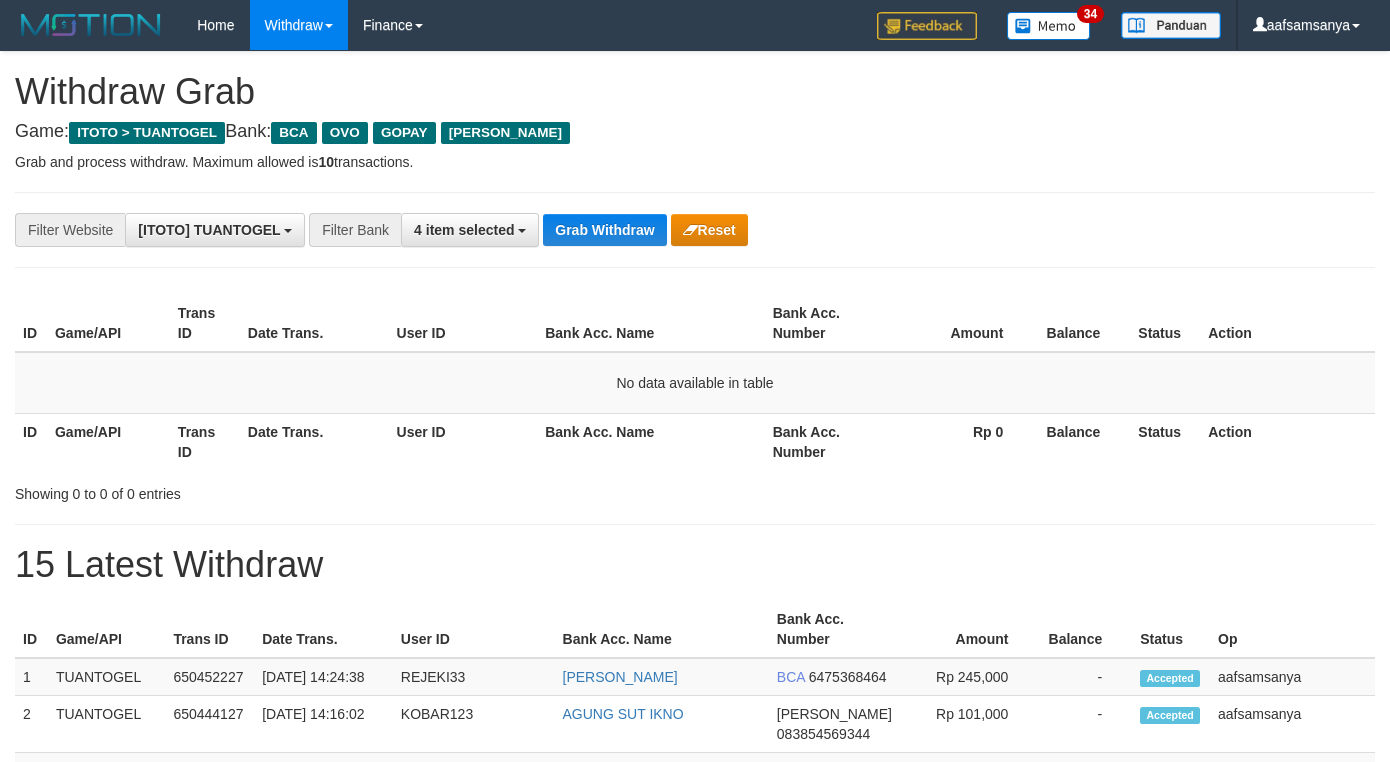 click on "Grab Withdraw" at bounding box center (604, 230) 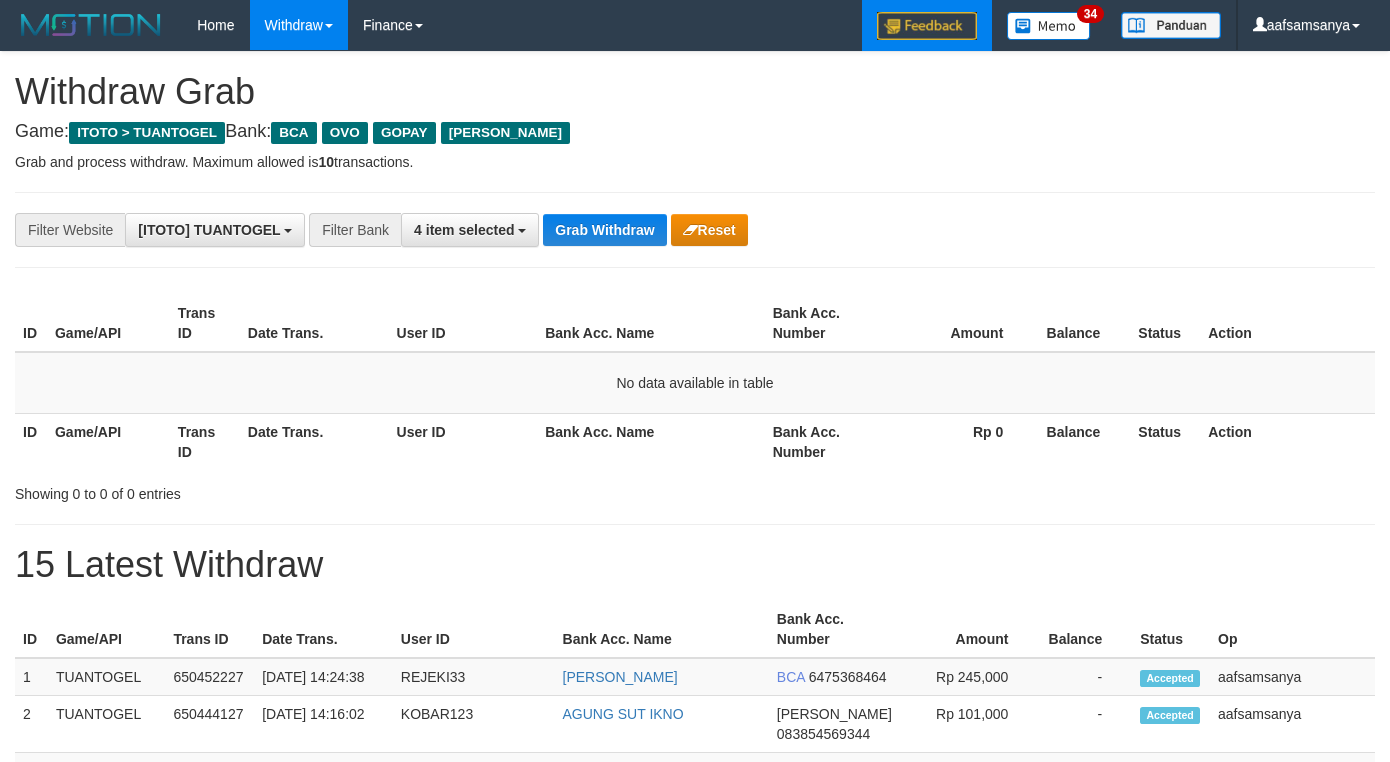 scroll, scrollTop: 0, scrollLeft: 0, axis: both 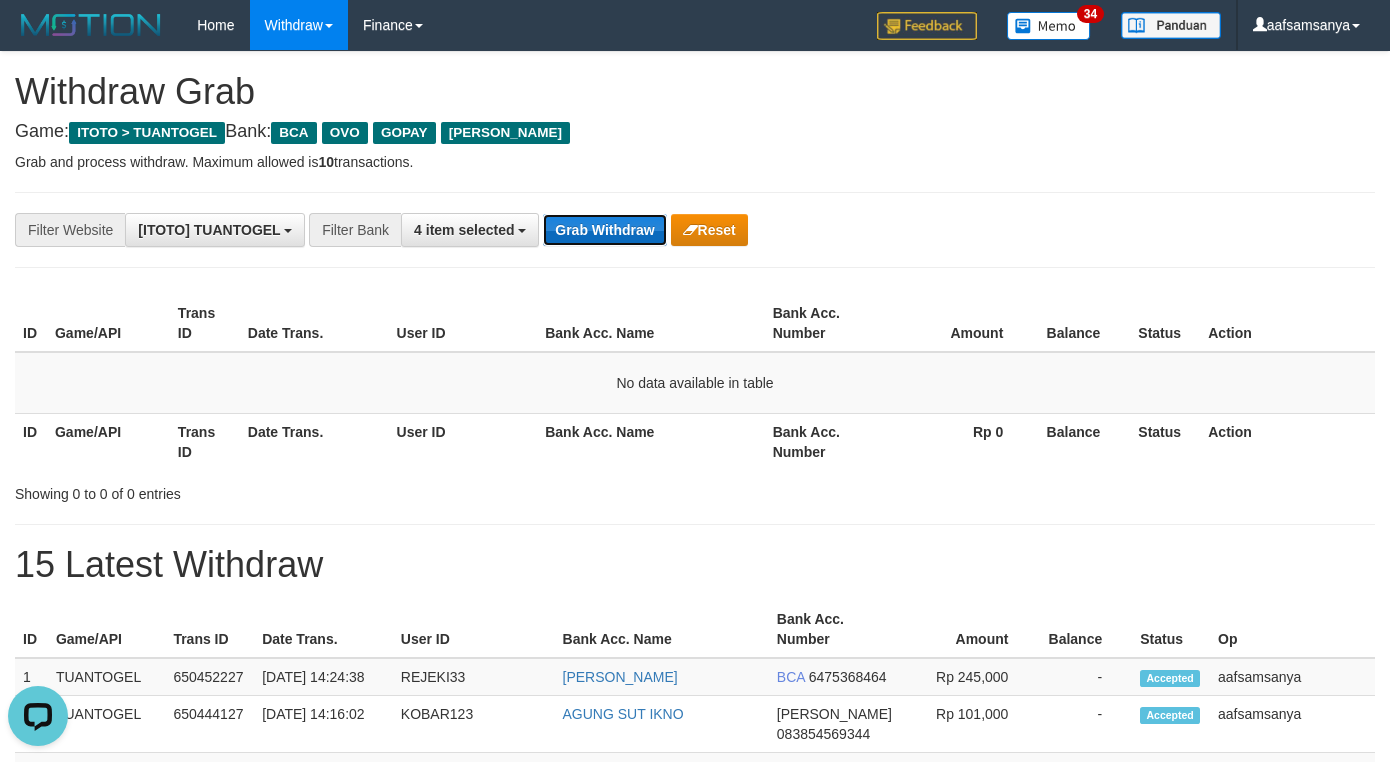 click on "Grab Withdraw" at bounding box center (604, 230) 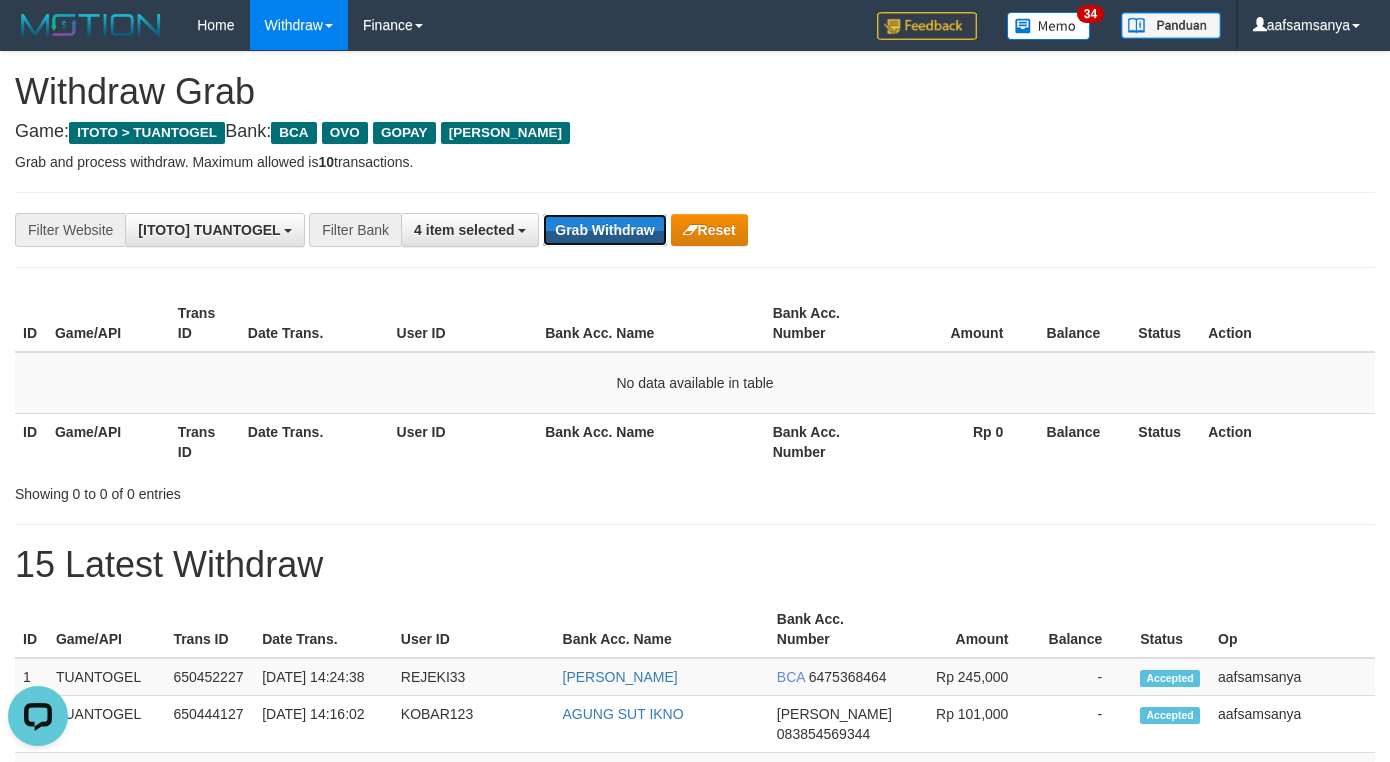 drag, startPoint x: 558, startPoint y: 230, endPoint x: 726, endPoint y: 263, distance: 171.2104 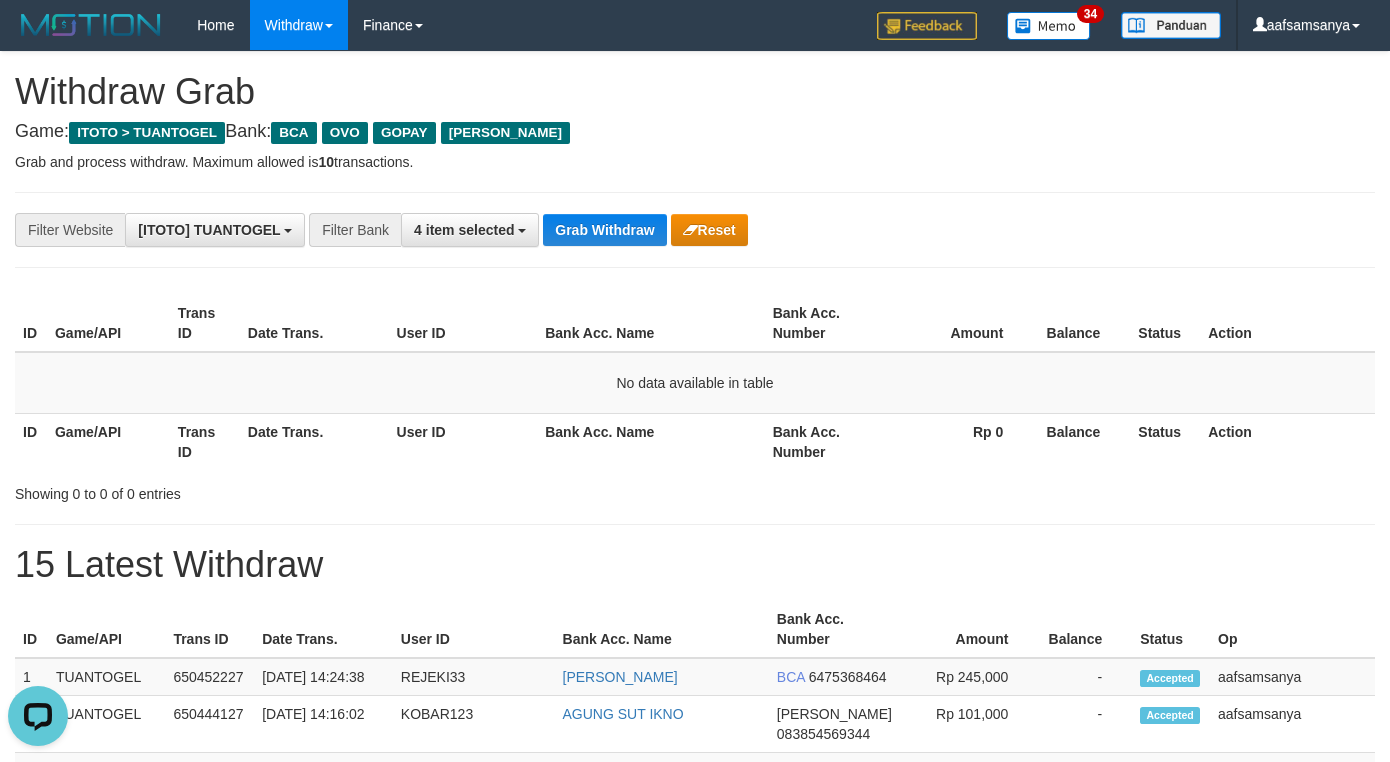 click on "**********" at bounding box center (579, 230) 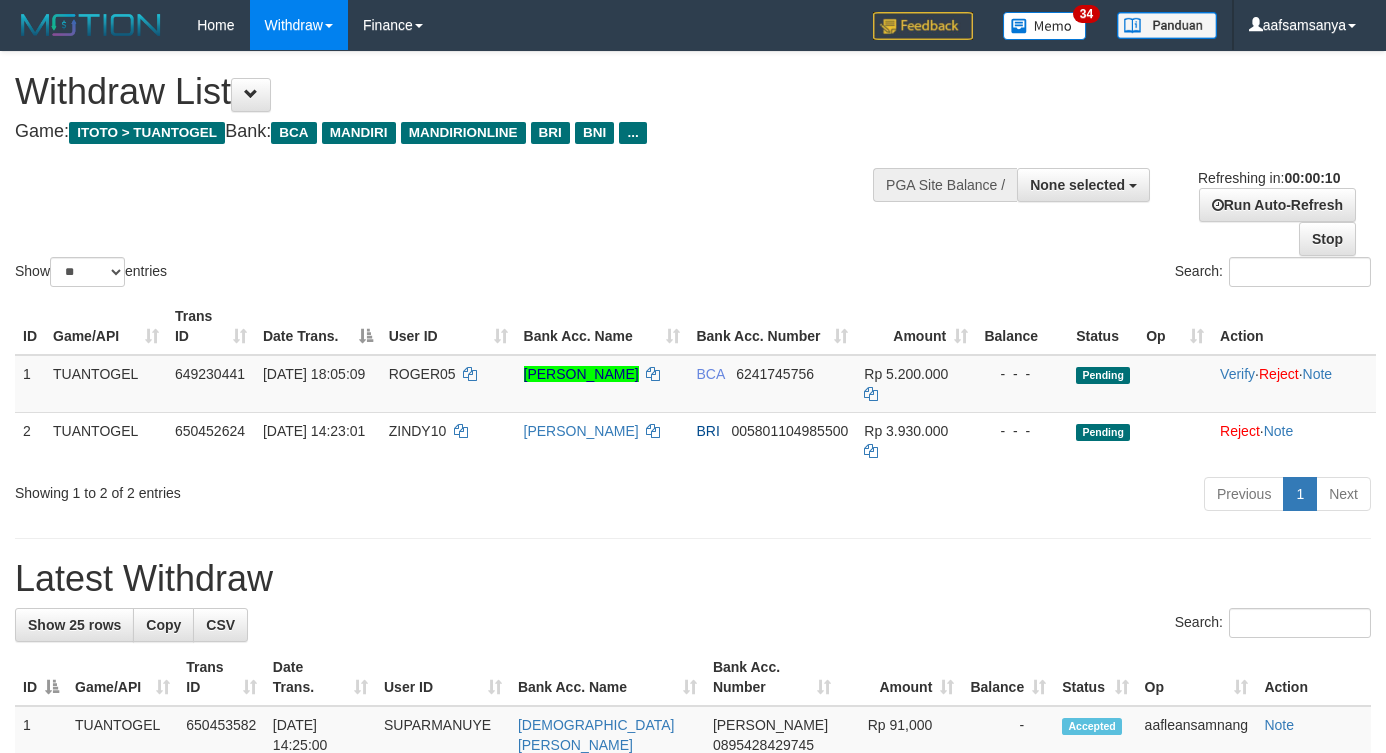 select 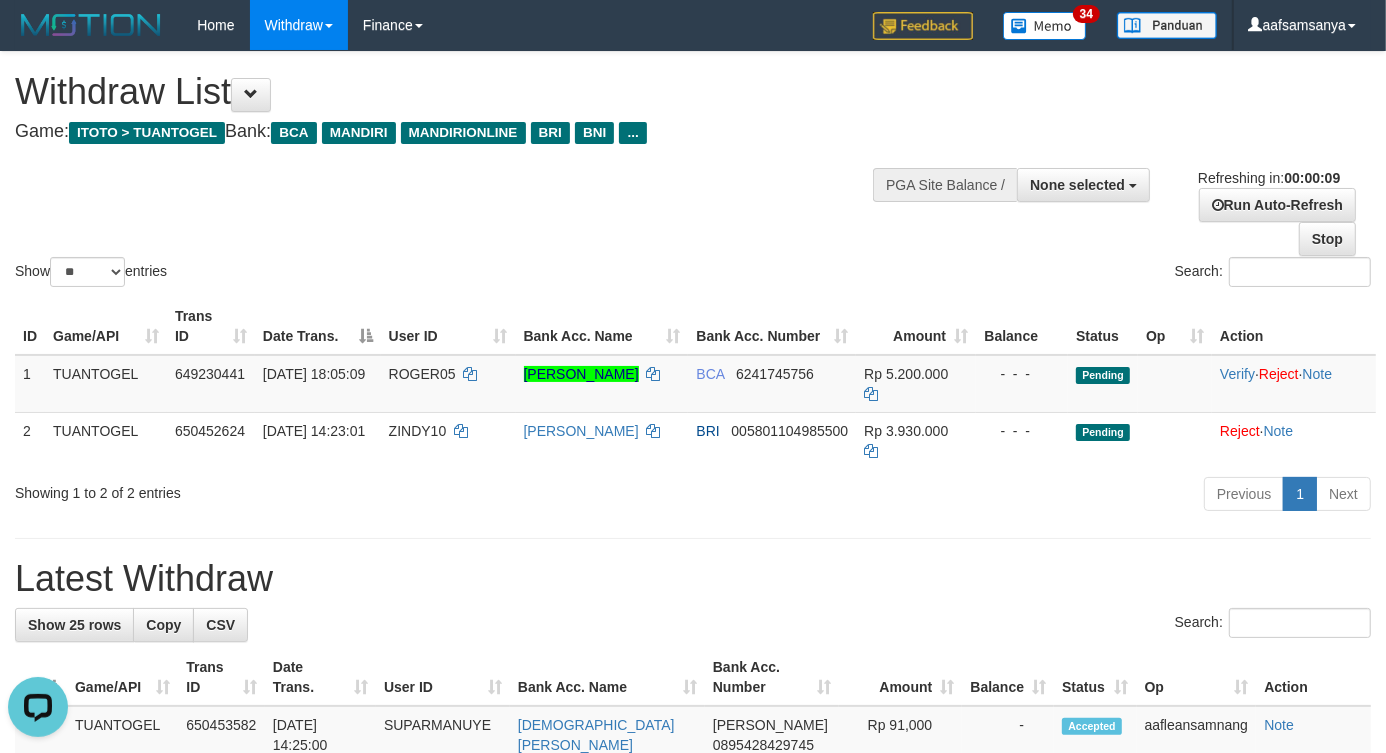 scroll, scrollTop: 0, scrollLeft: 0, axis: both 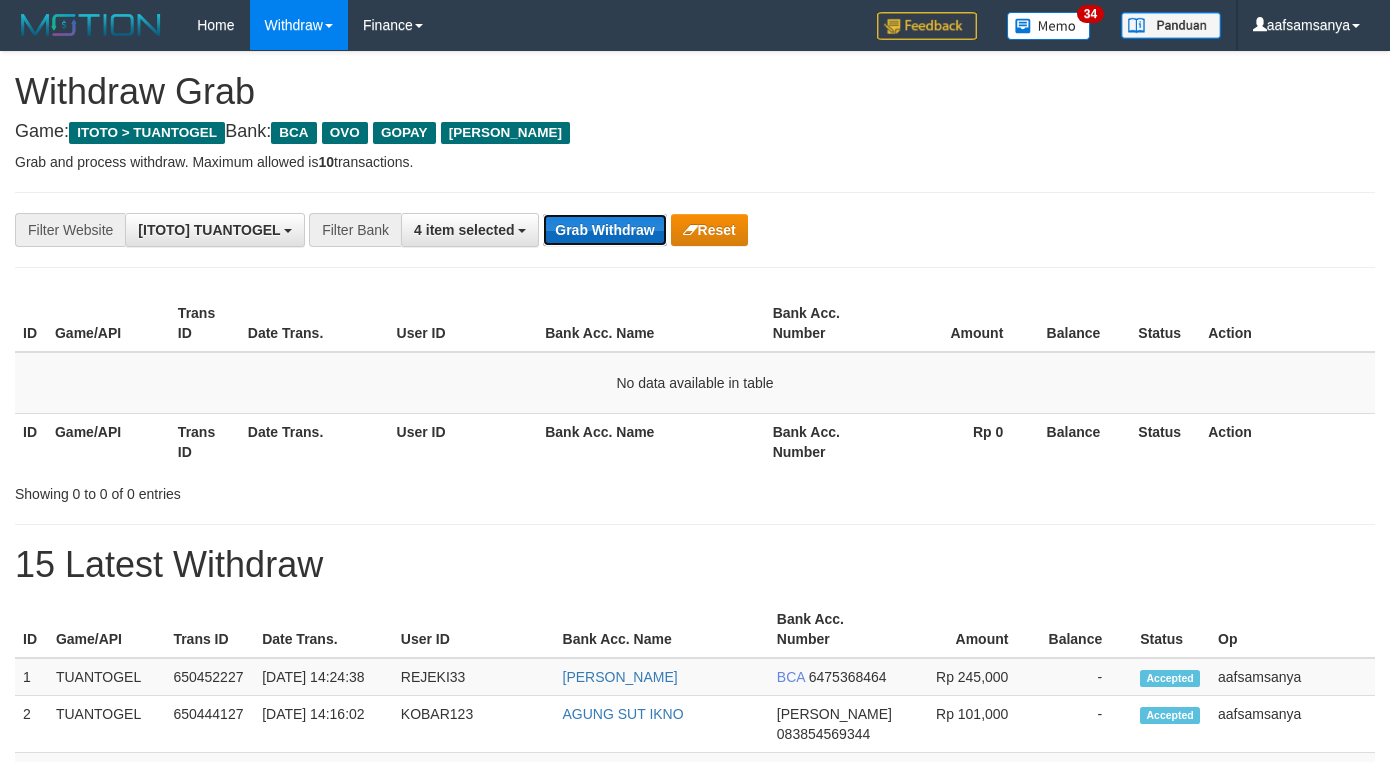 click on "Grab Withdraw" at bounding box center [604, 230] 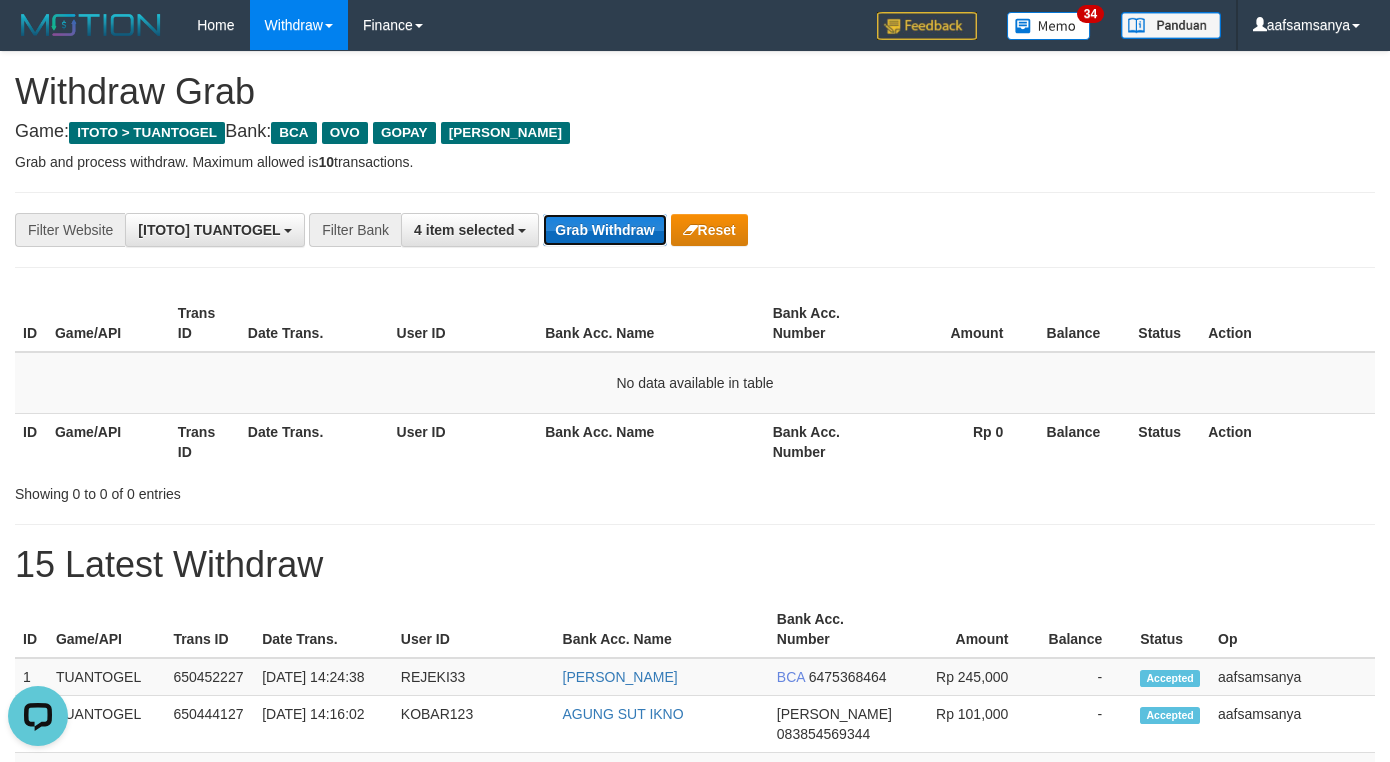 scroll, scrollTop: 0, scrollLeft: 0, axis: both 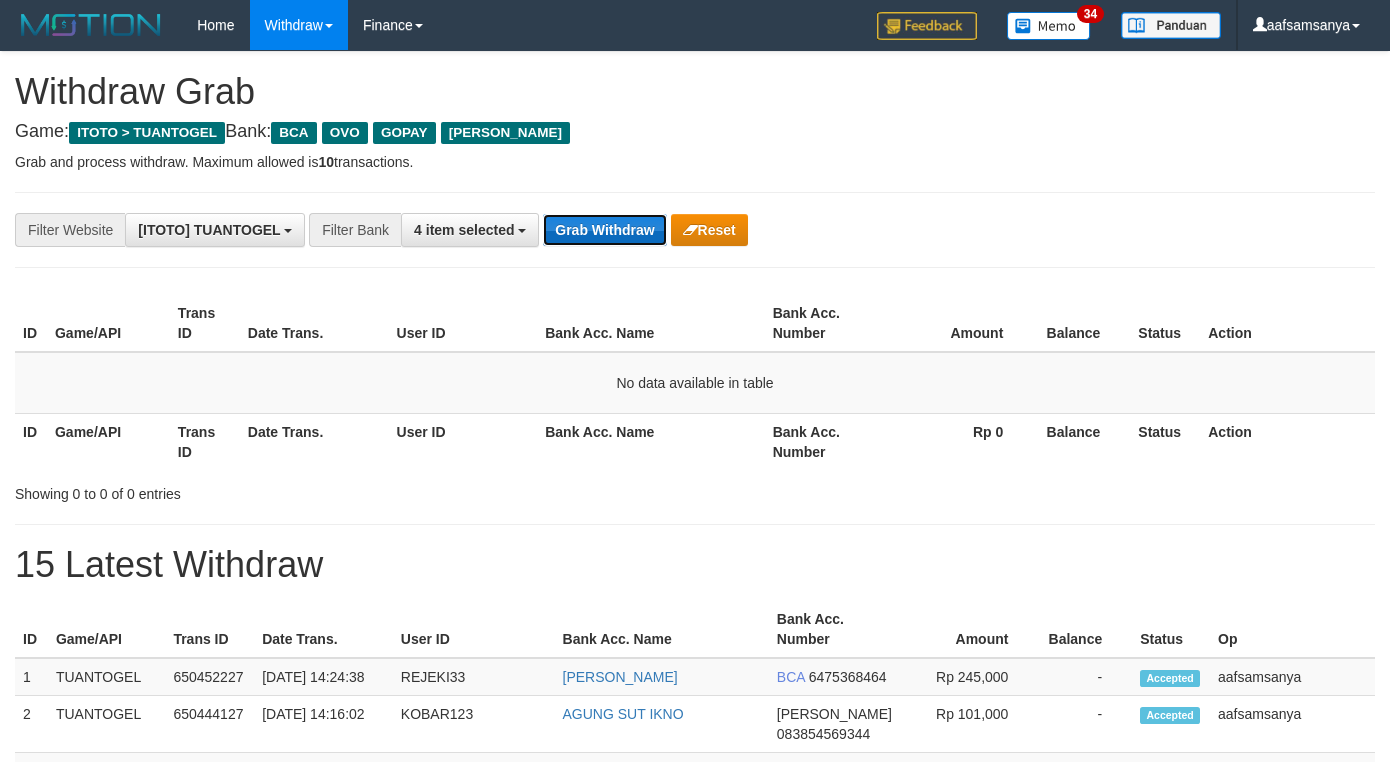 click on "Grab Withdraw" at bounding box center (604, 230) 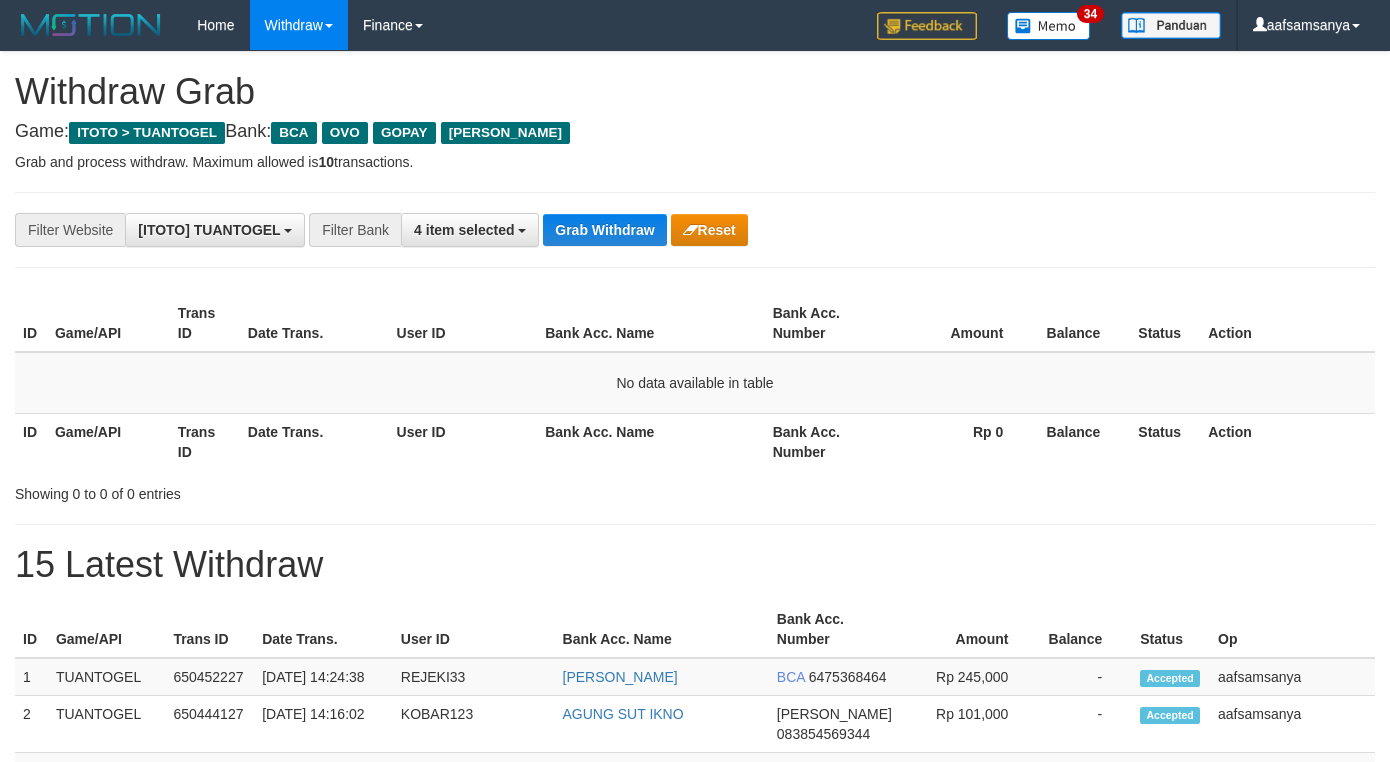 scroll, scrollTop: 0, scrollLeft: 0, axis: both 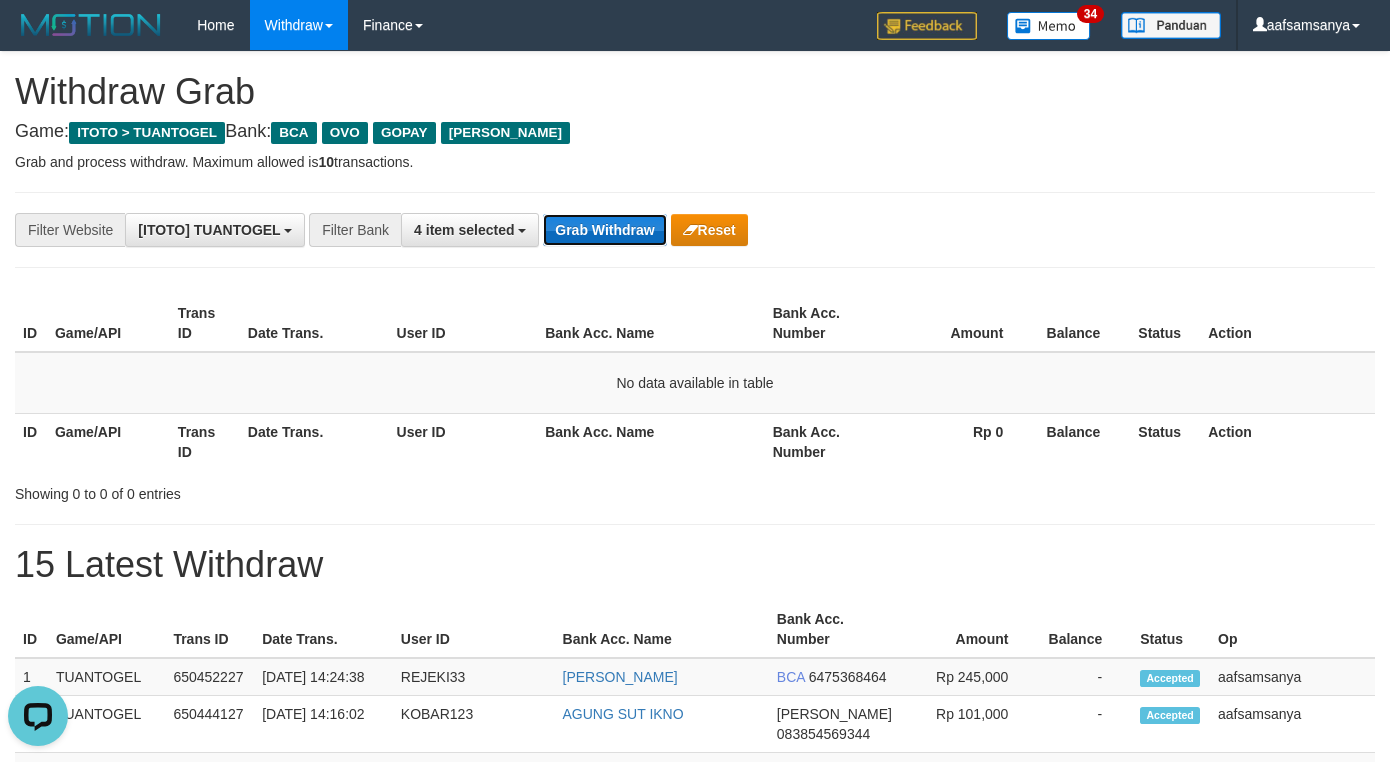 click on "Grab Withdraw" at bounding box center [604, 230] 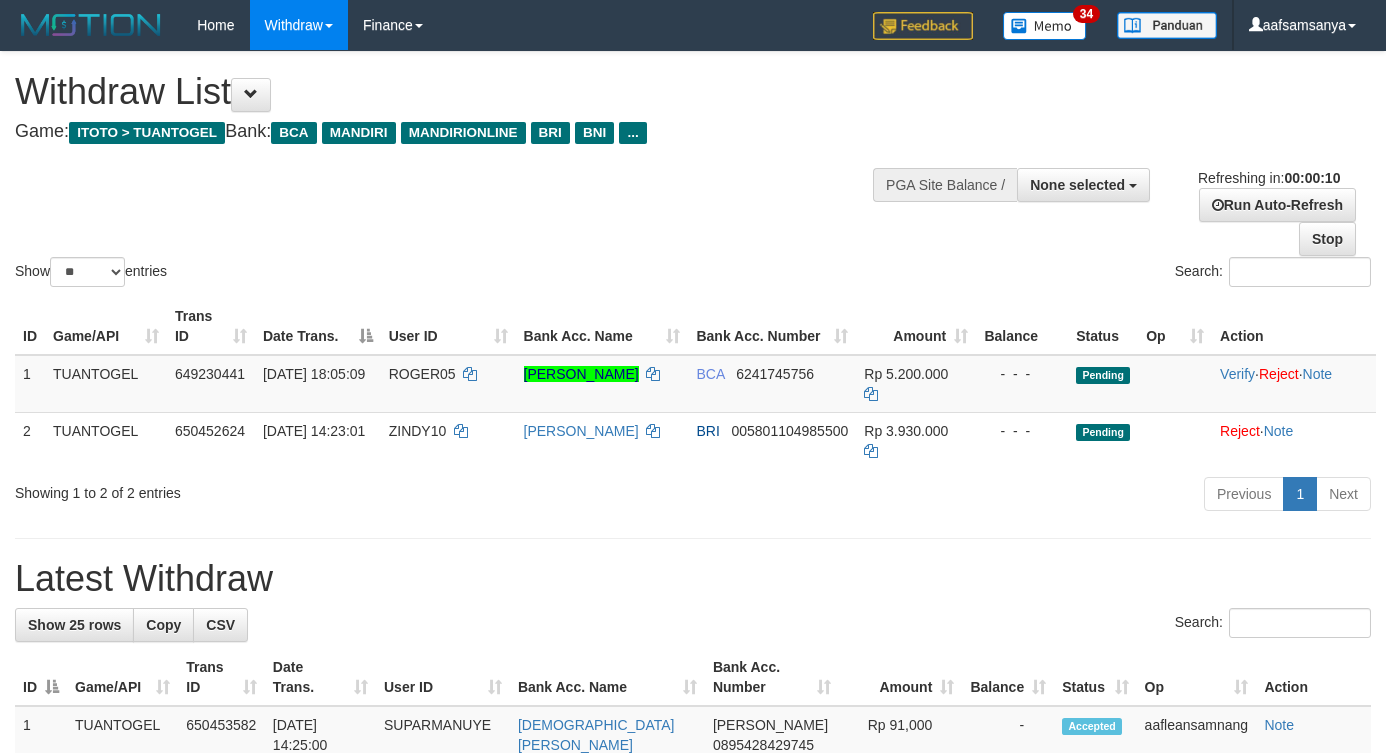 select 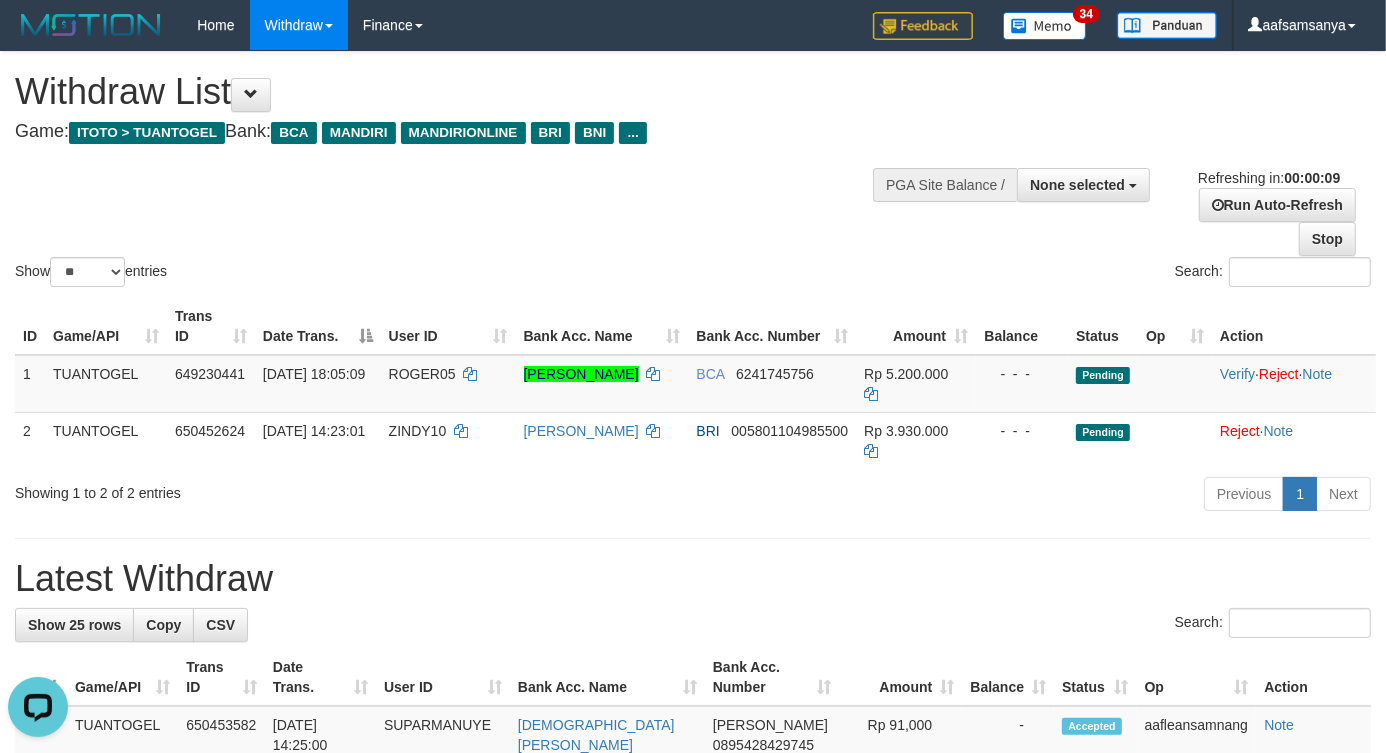 scroll, scrollTop: 0, scrollLeft: 0, axis: both 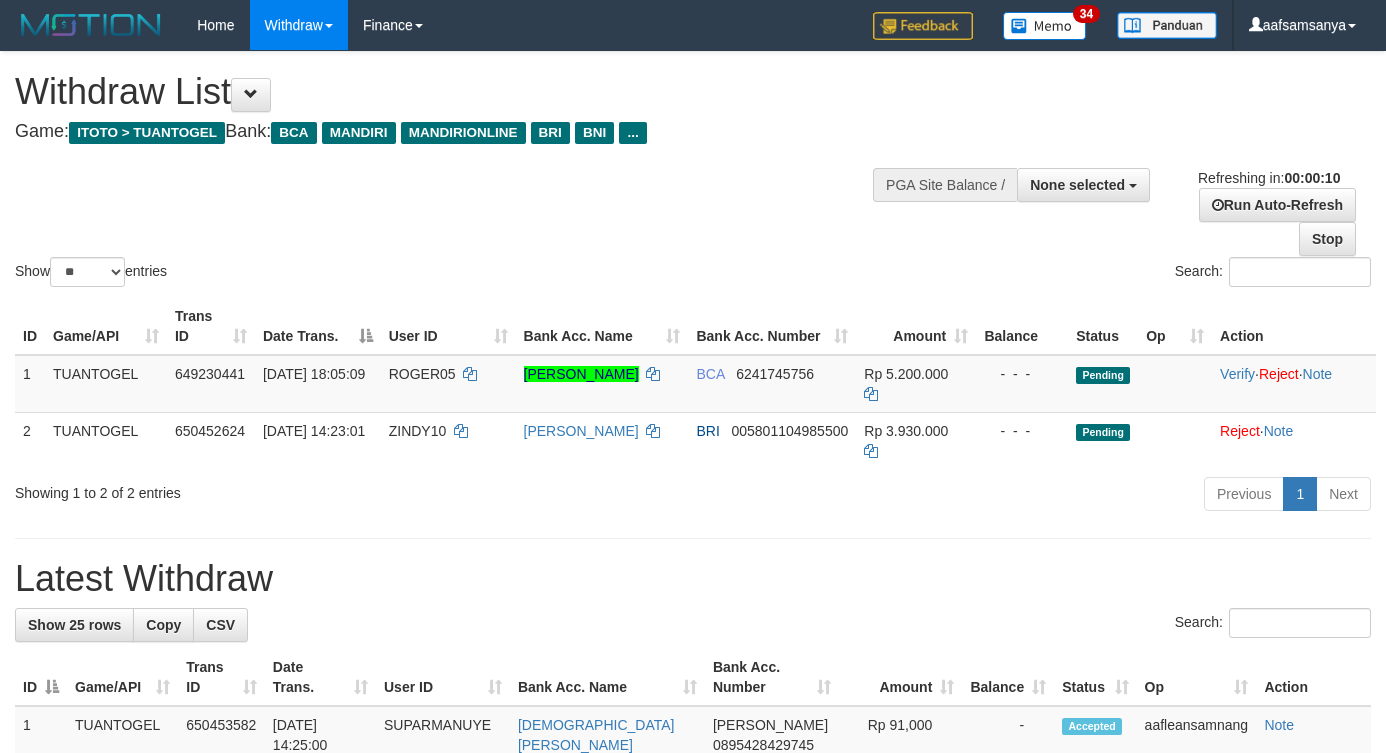 select 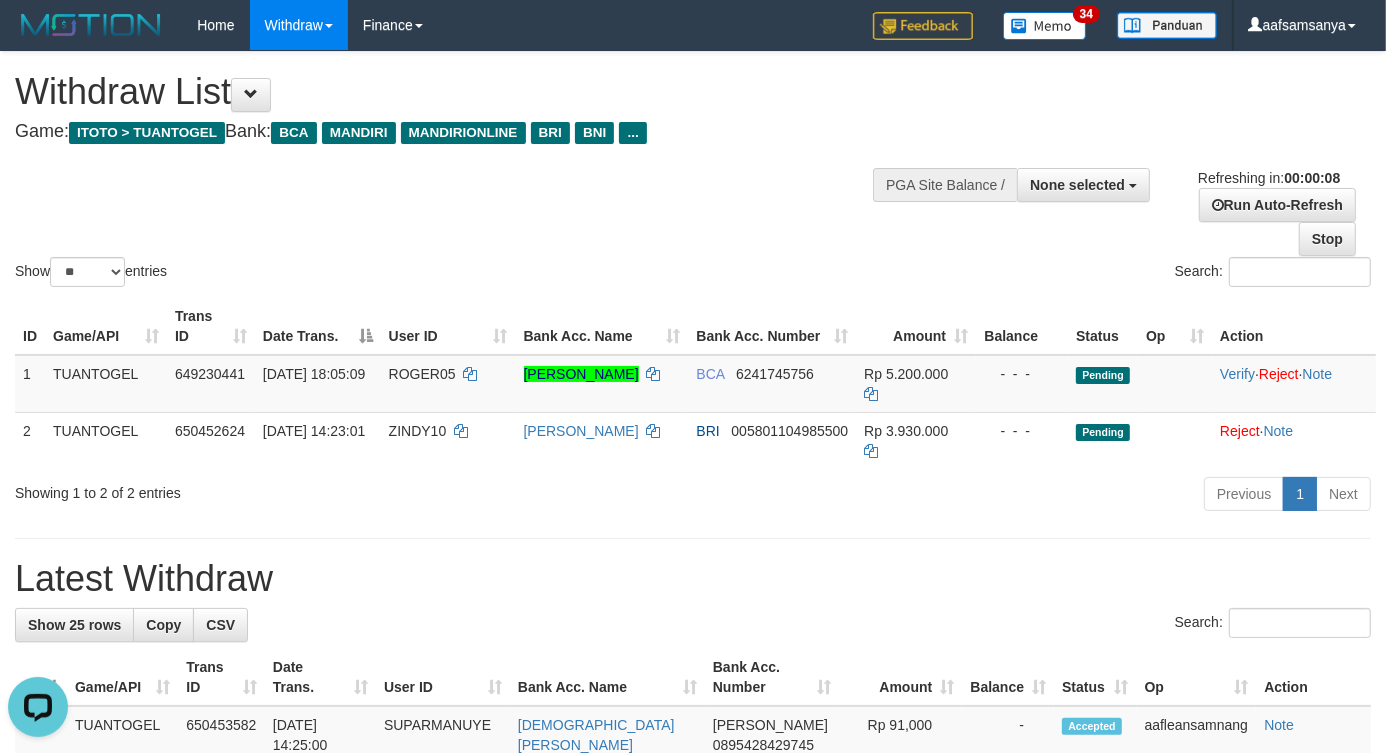 scroll, scrollTop: 0, scrollLeft: 0, axis: both 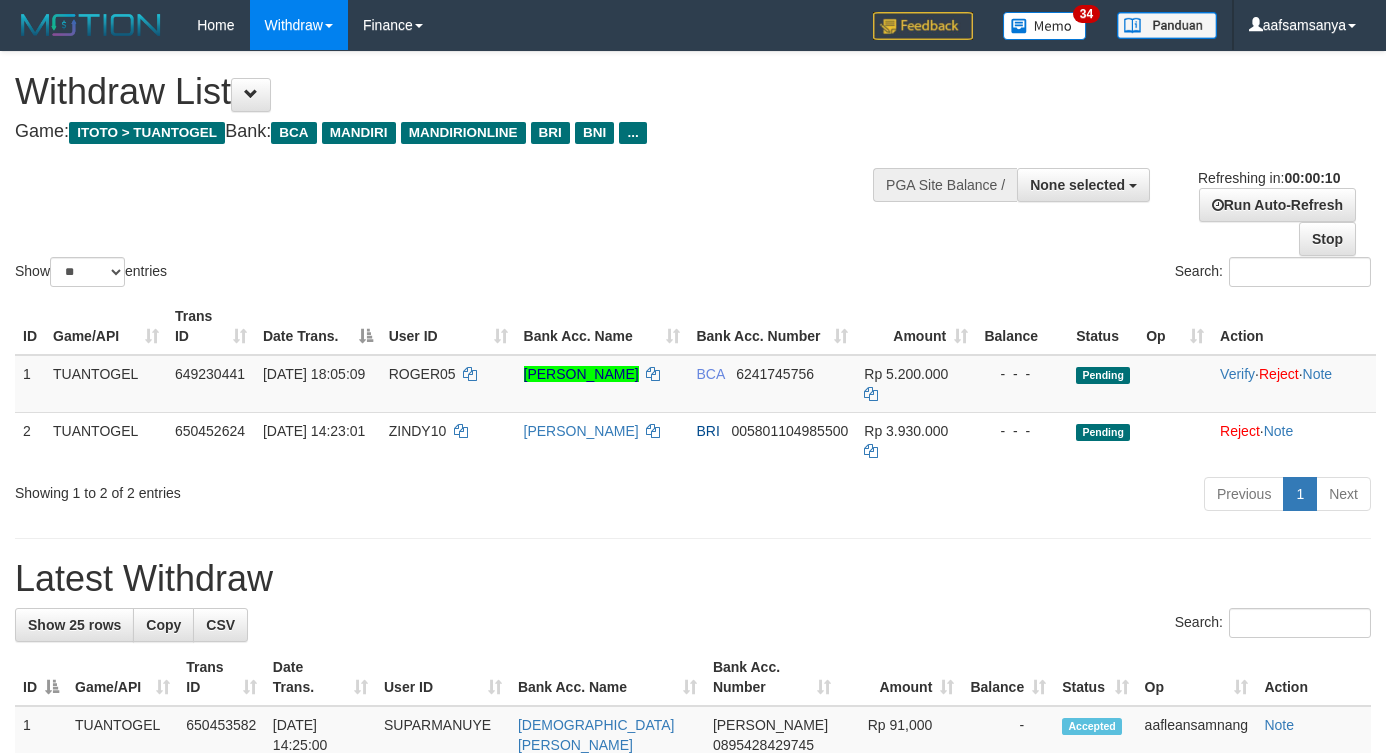 select 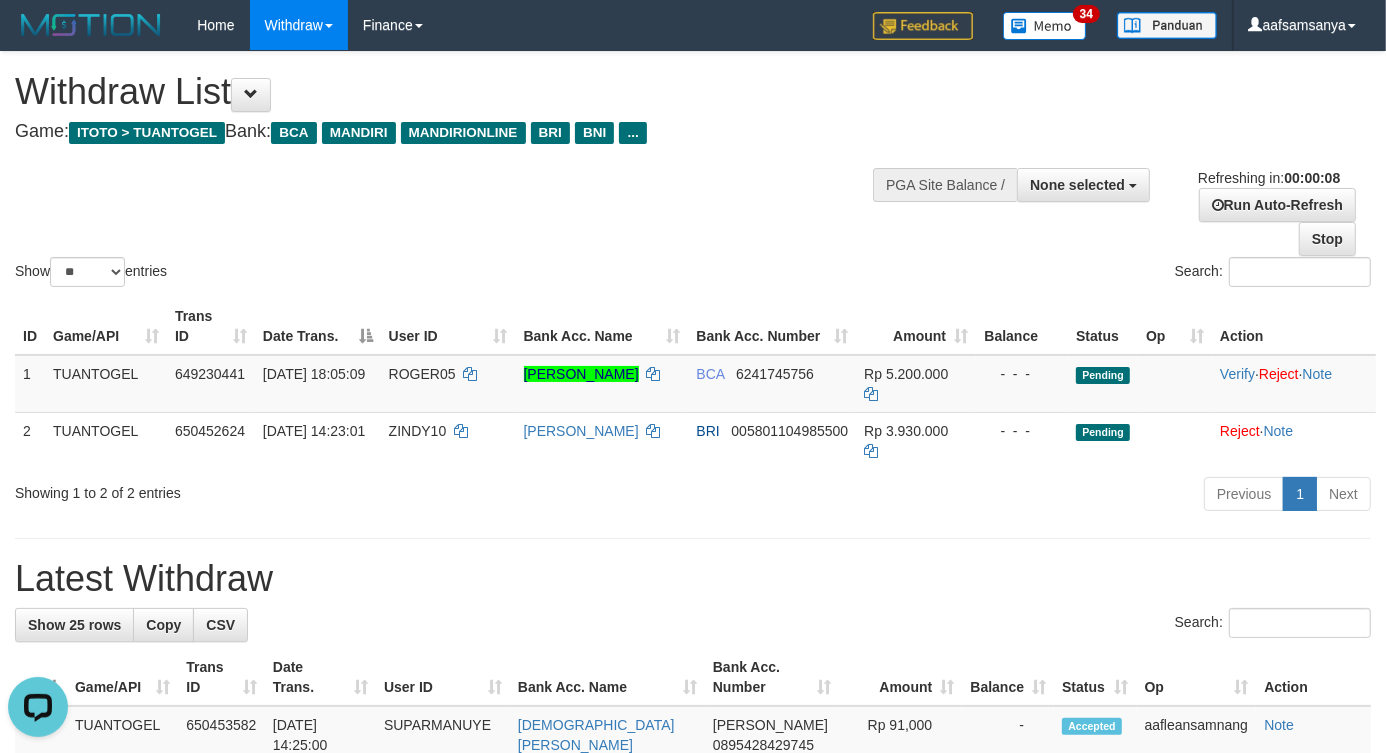 scroll, scrollTop: 0, scrollLeft: 0, axis: both 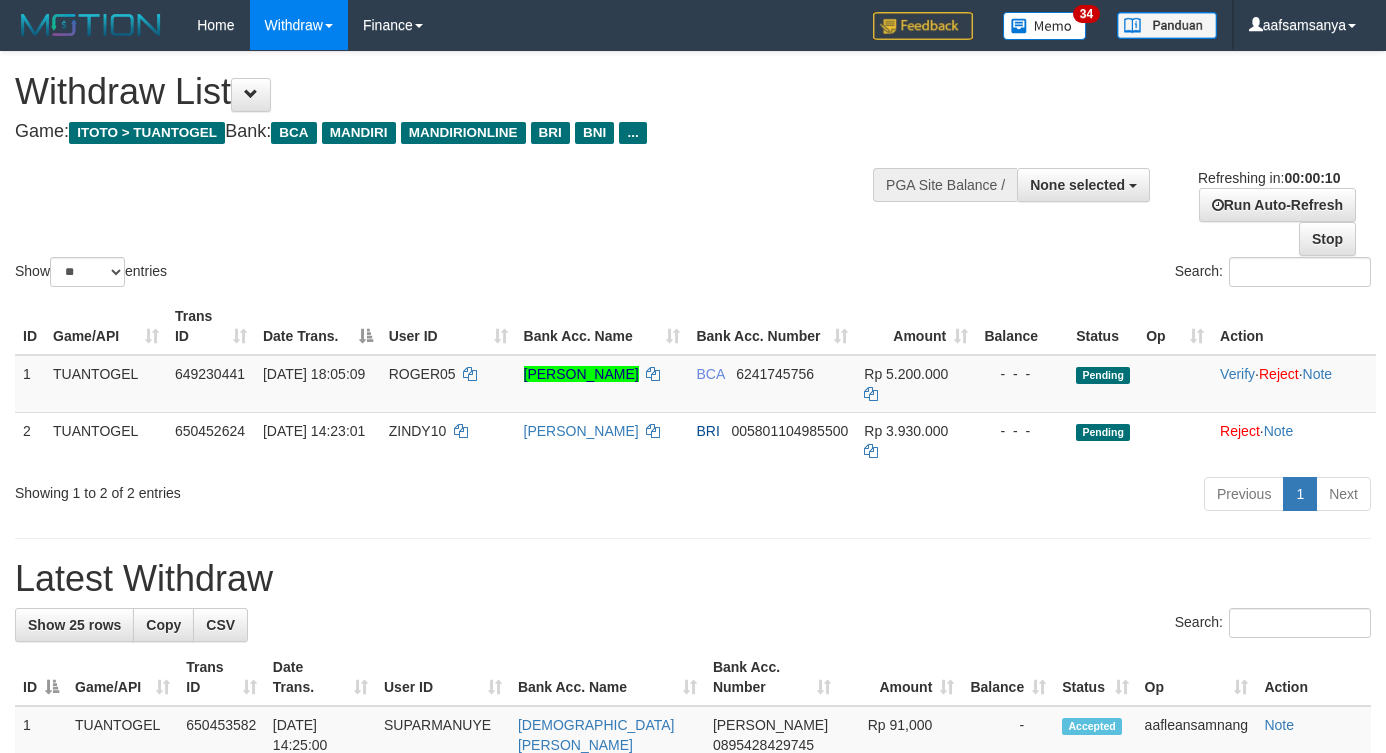 select 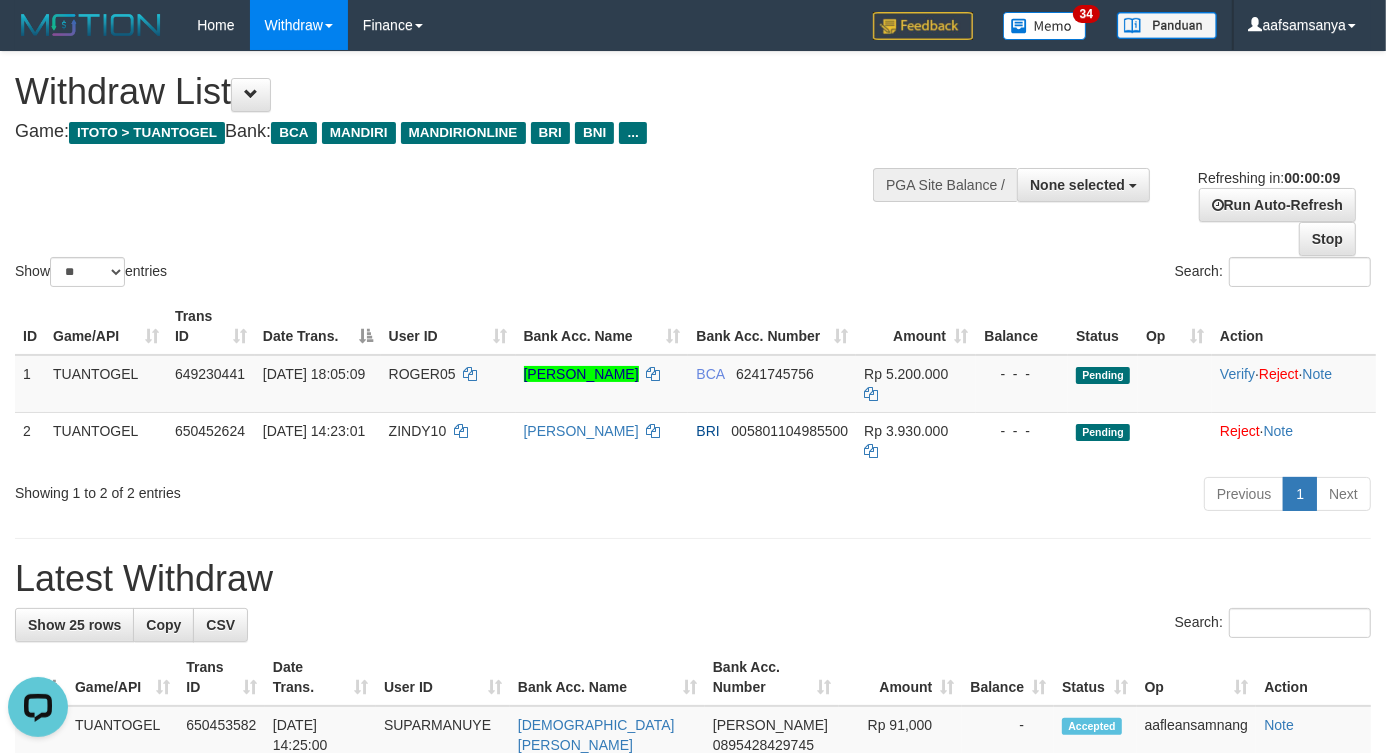 scroll, scrollTop: 0, scrollLeft: 0, axis: both 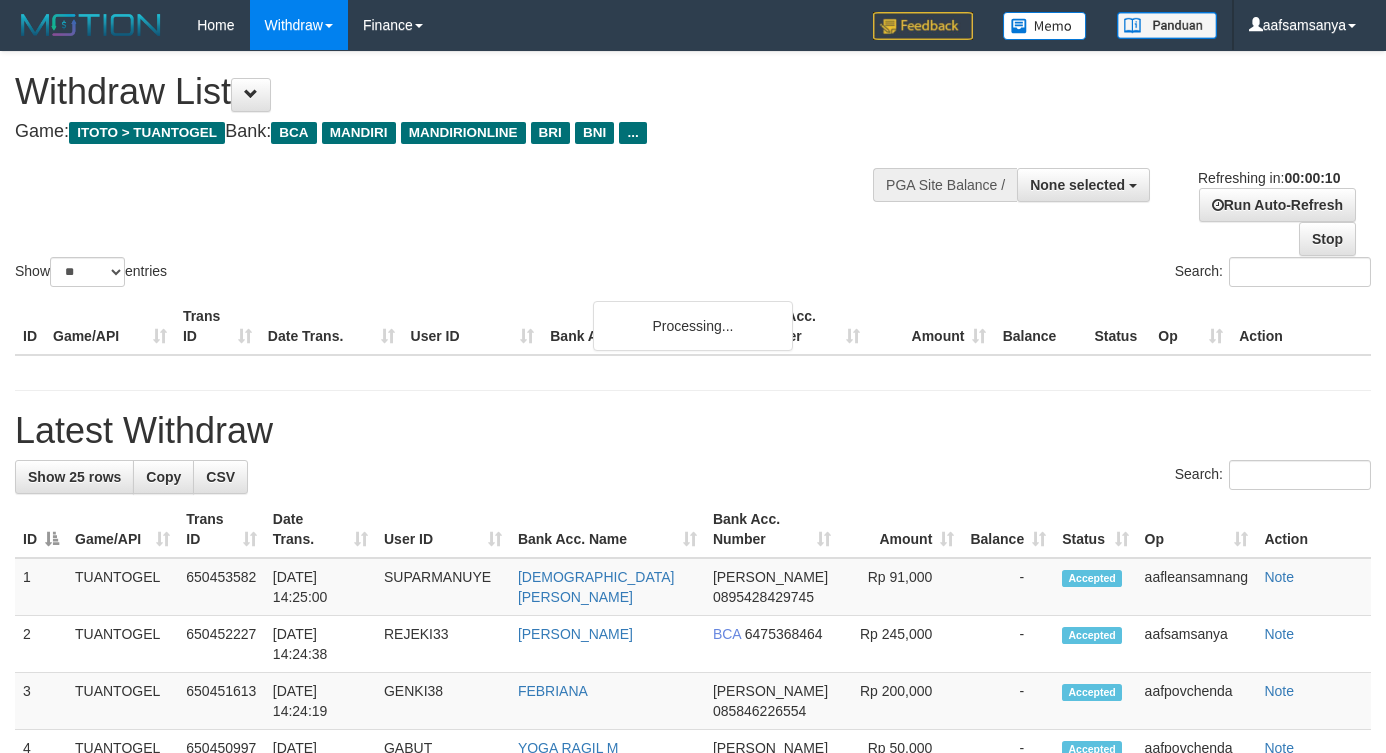 select 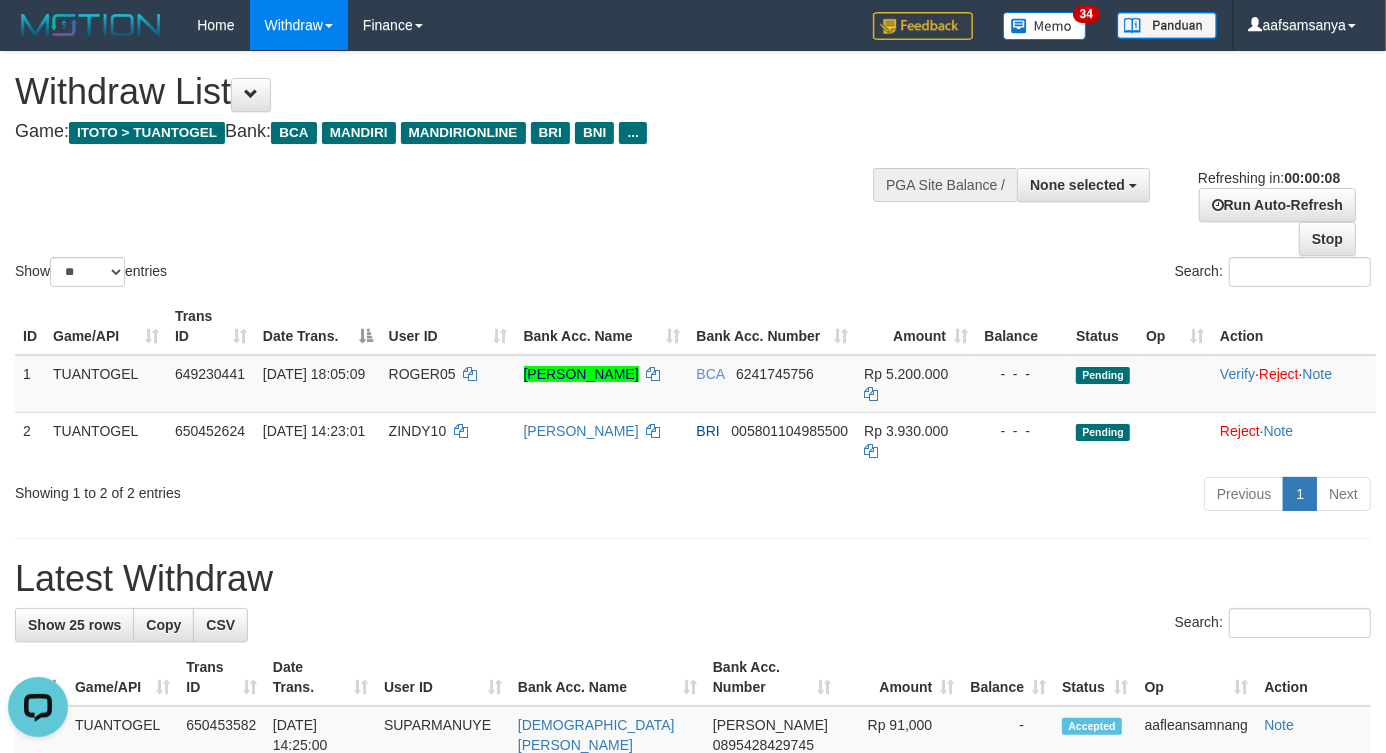 scroll, scrollTop: 0, scrollLeft: 0, axis: both 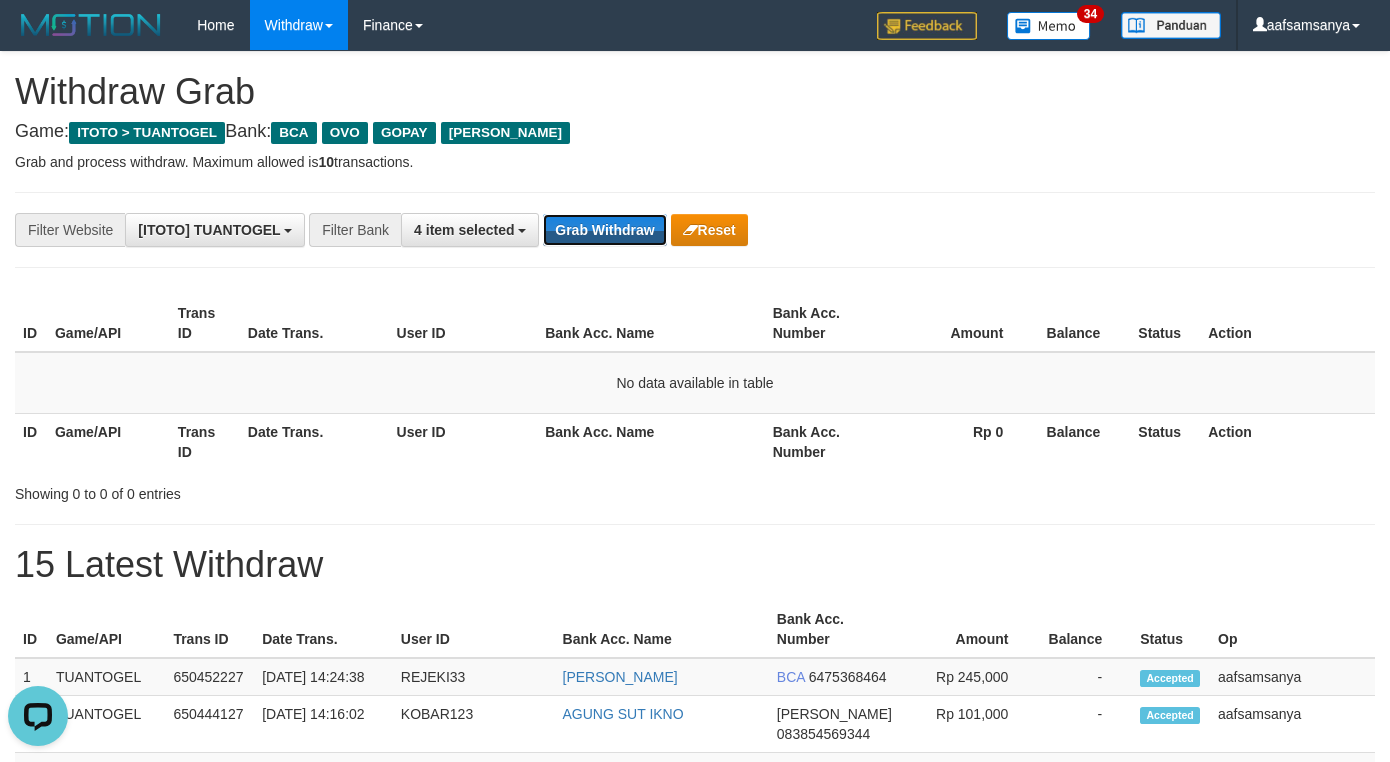 click on "Grab Withdraw" at bounding box center [604, 230] 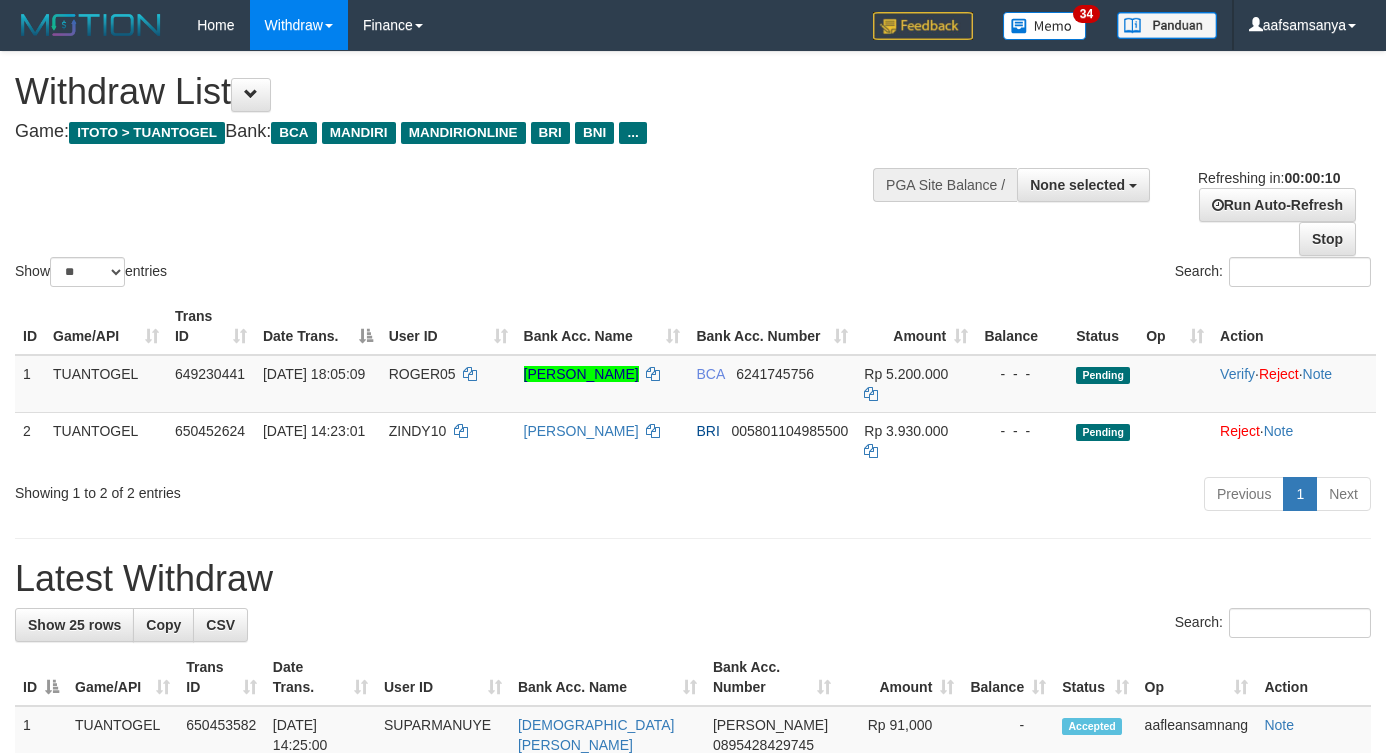 select 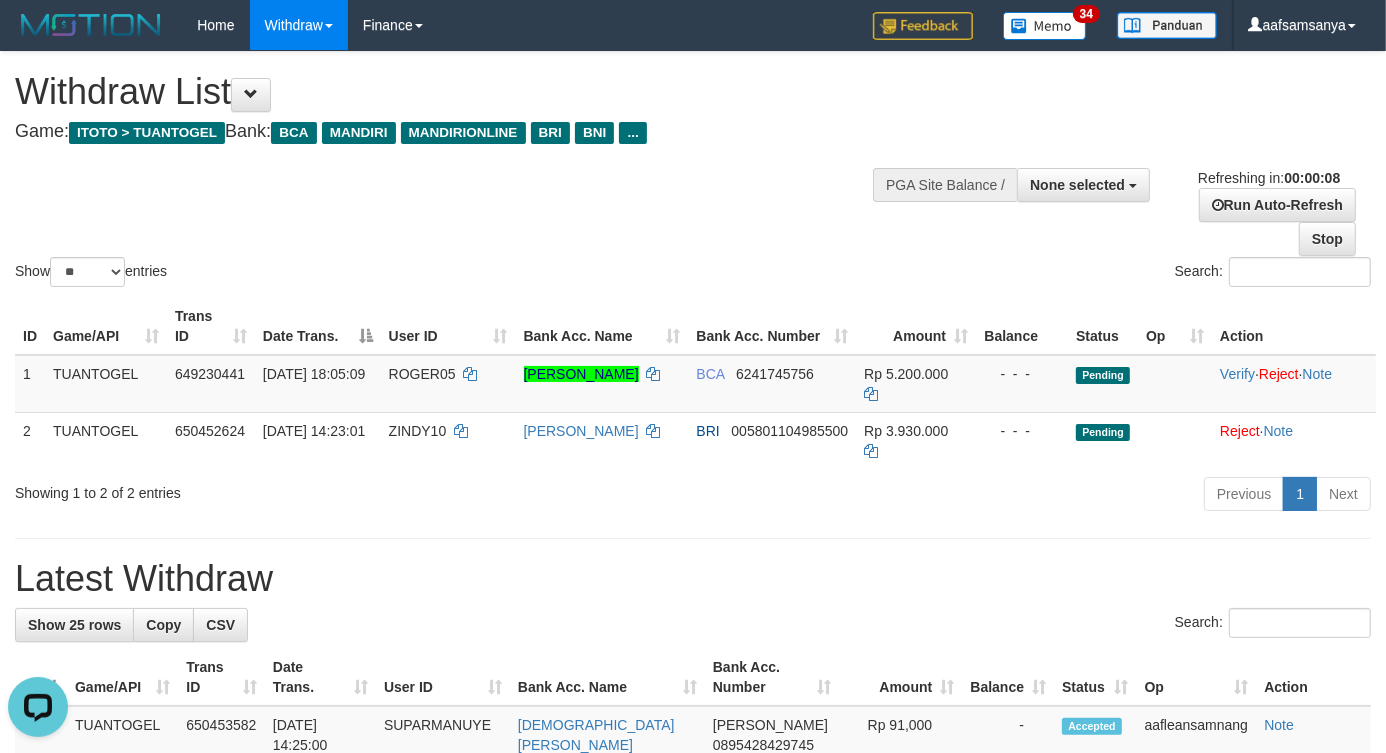 scroll, scrollTop: 0, scrollLeft: 0, axis: both 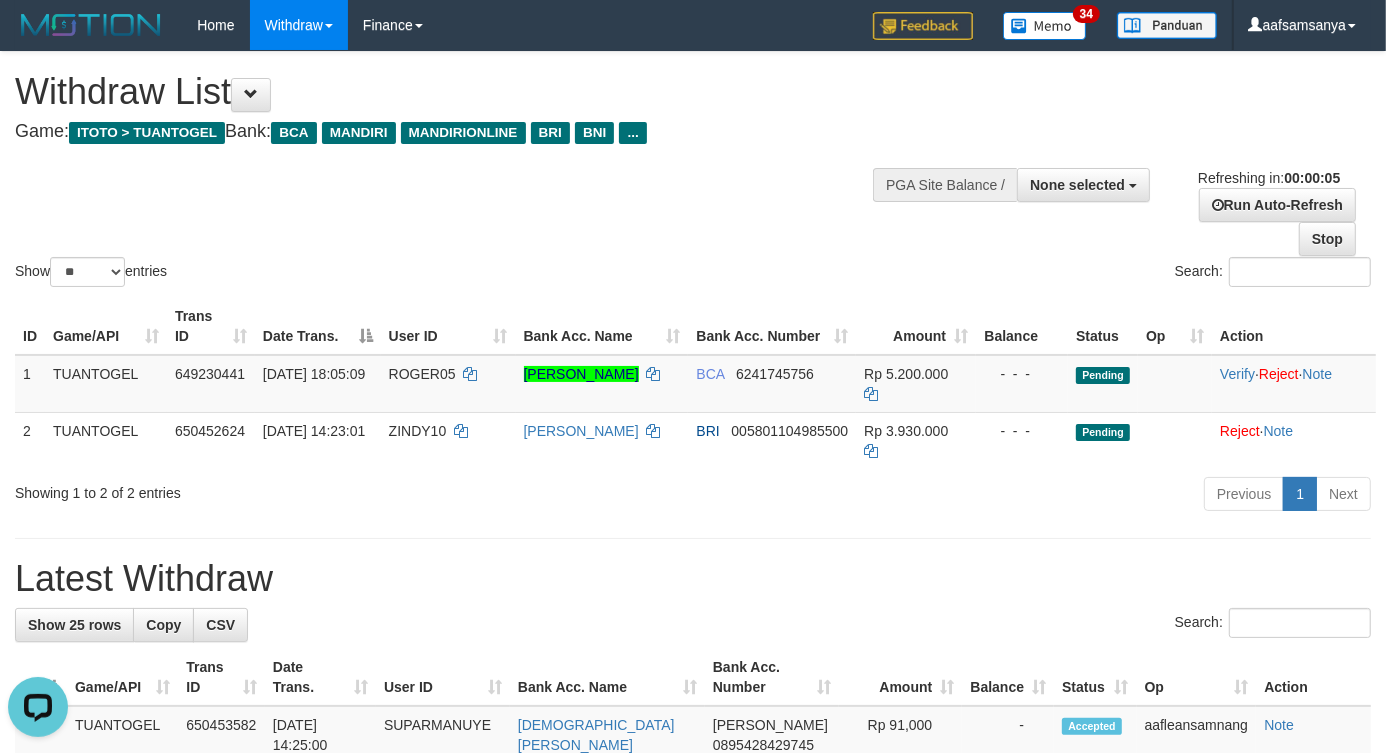 click at bounding box center [693, 538] 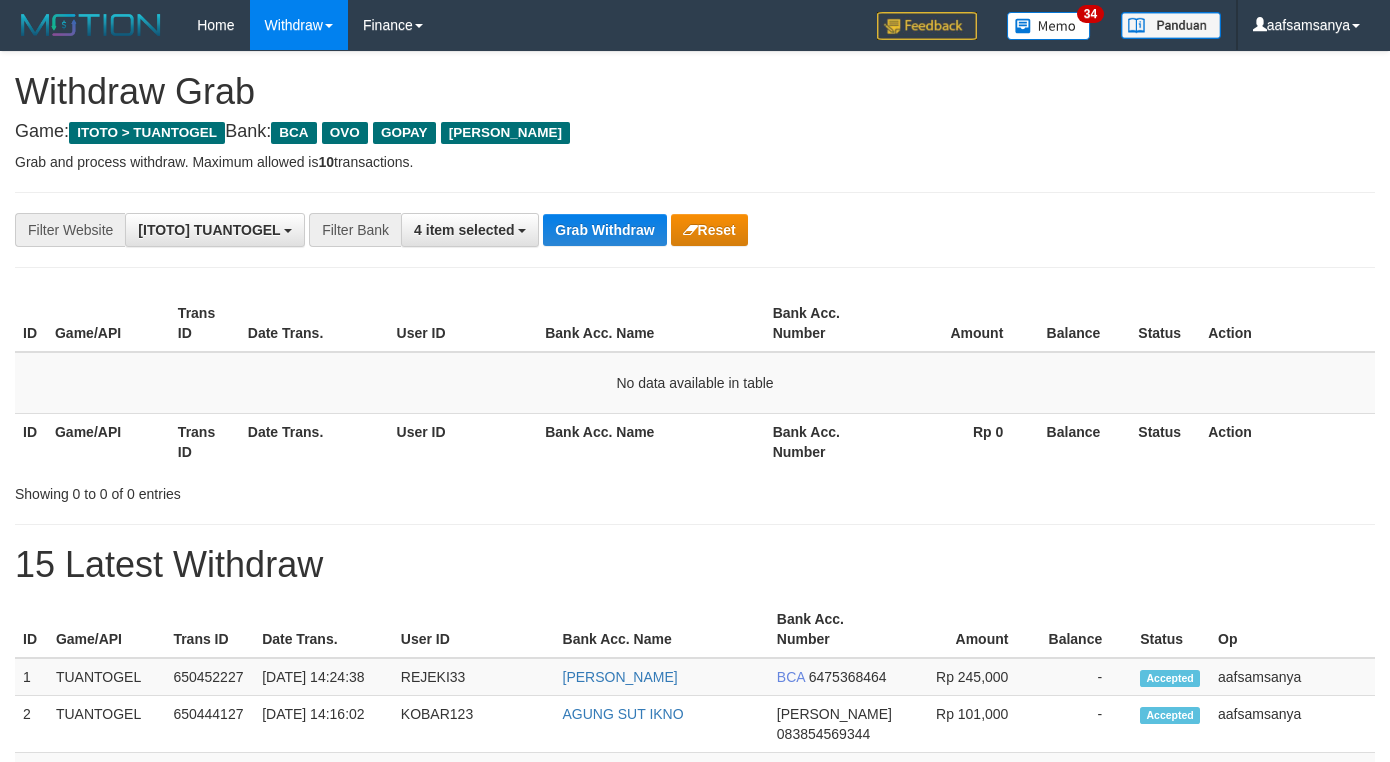 scroll, scrollTop: 0, scrollLeft: 0, axis: both 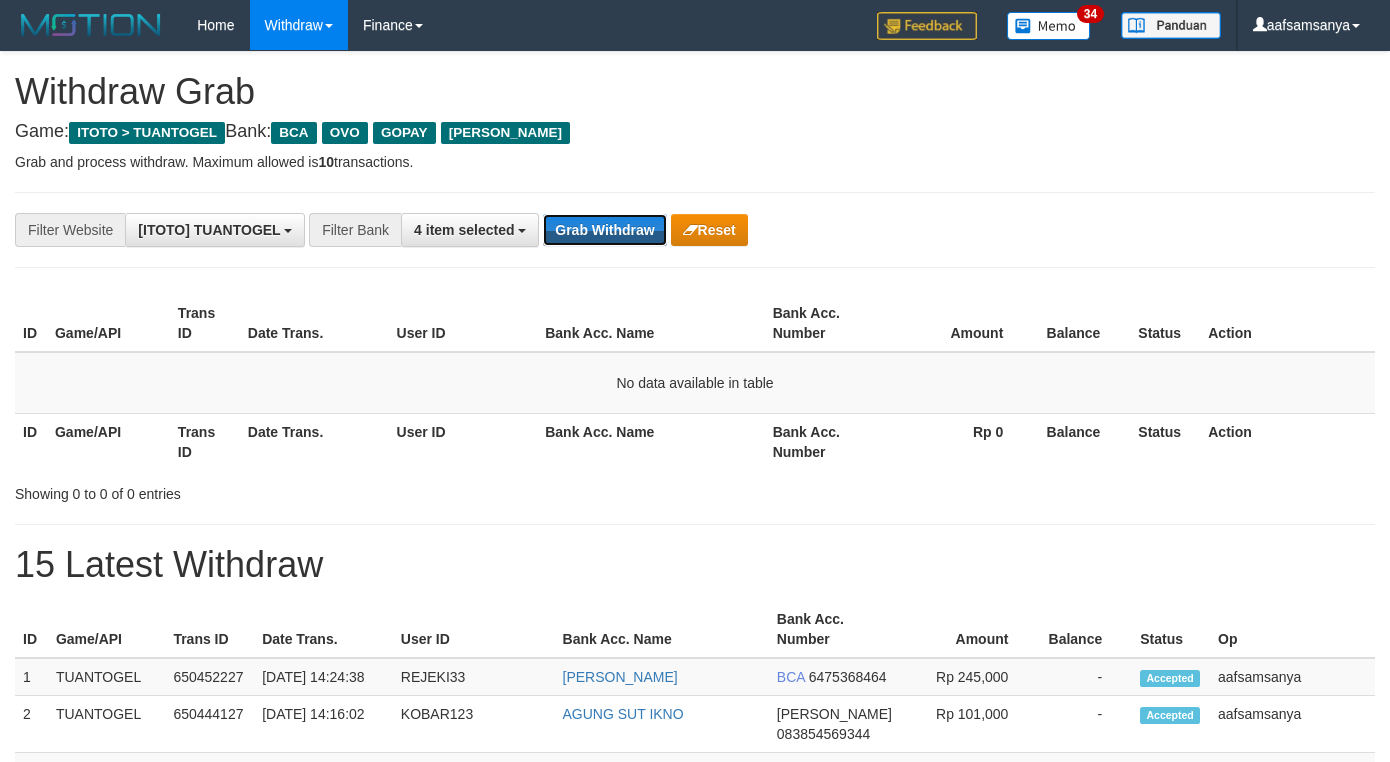 click on "Grab Withdraw" at bounding box center (604, 230) 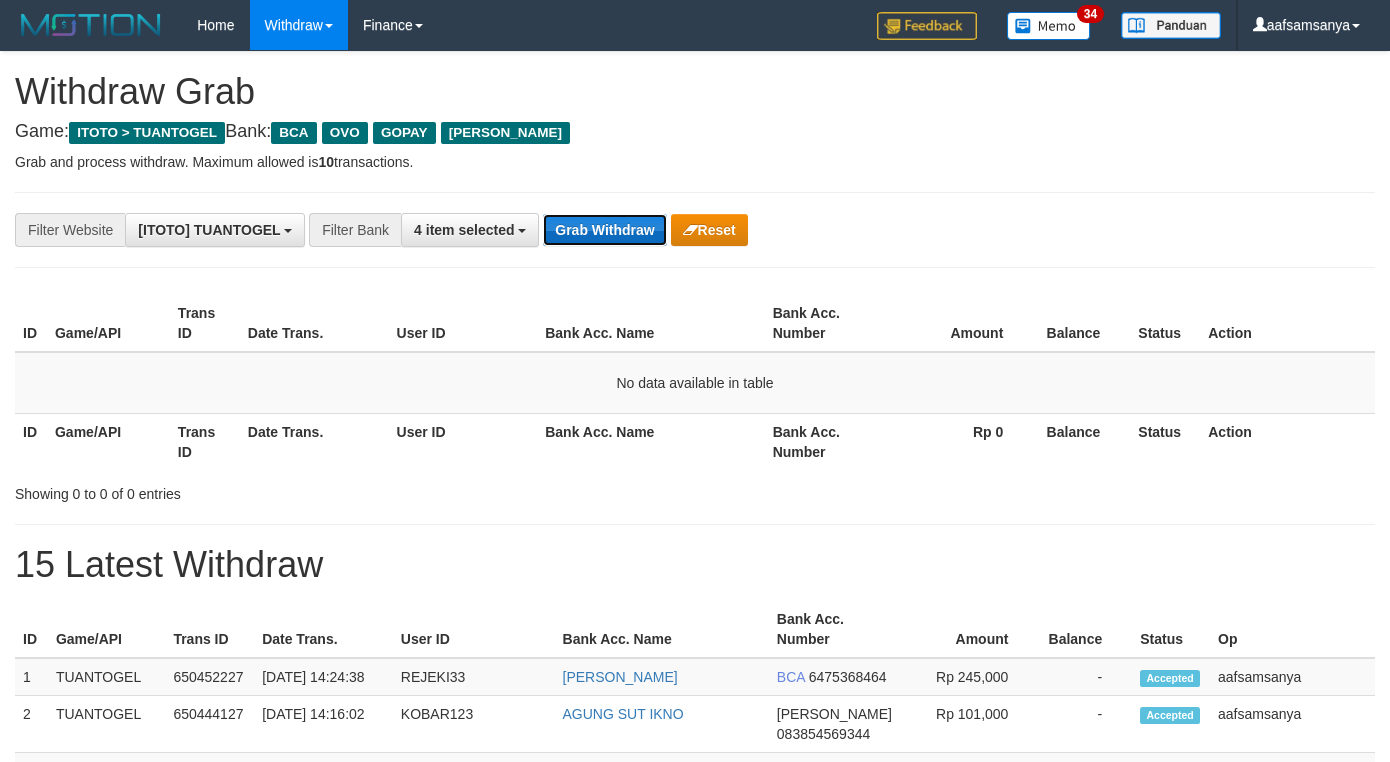 click on "Grab Withdraw" at bounding box center (604, 230) 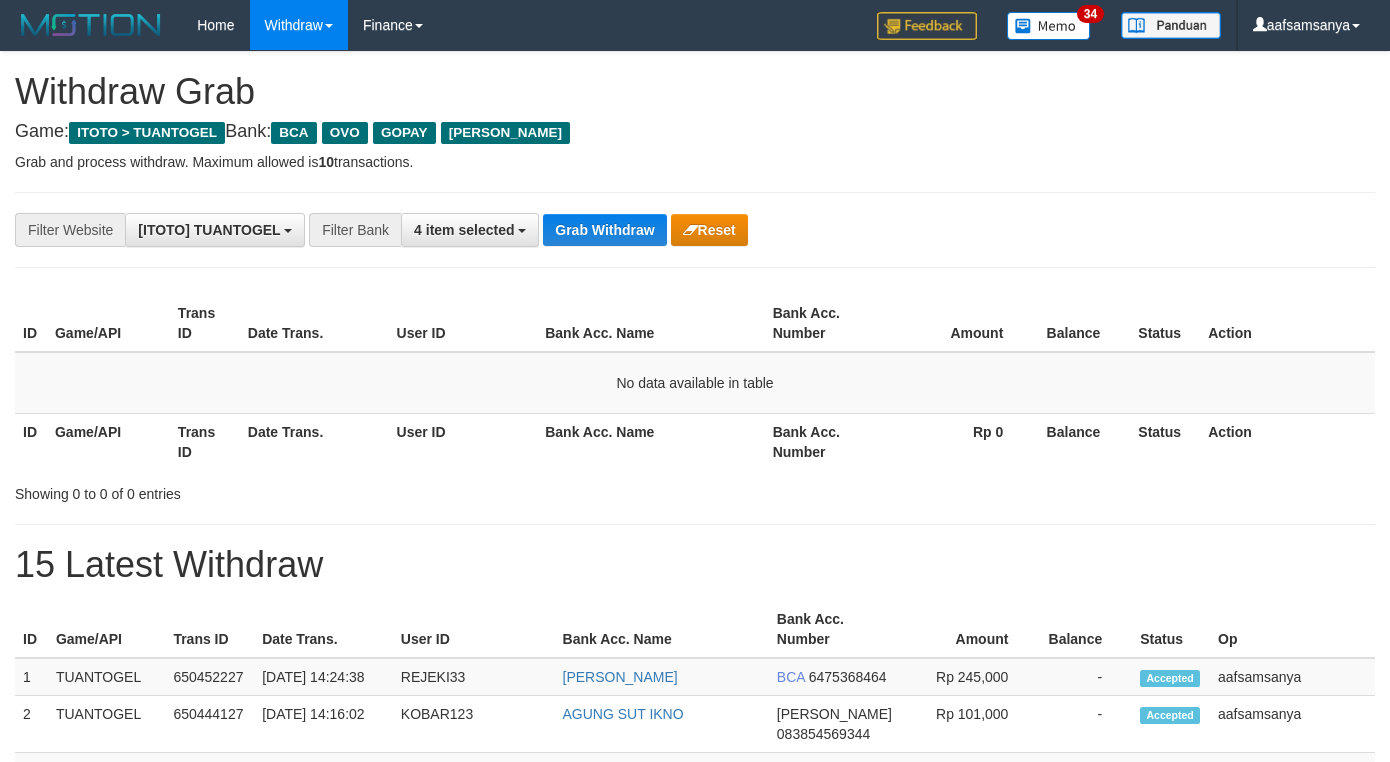 scroll, scrollTop: 0, scrollLeft: 0, axis: both 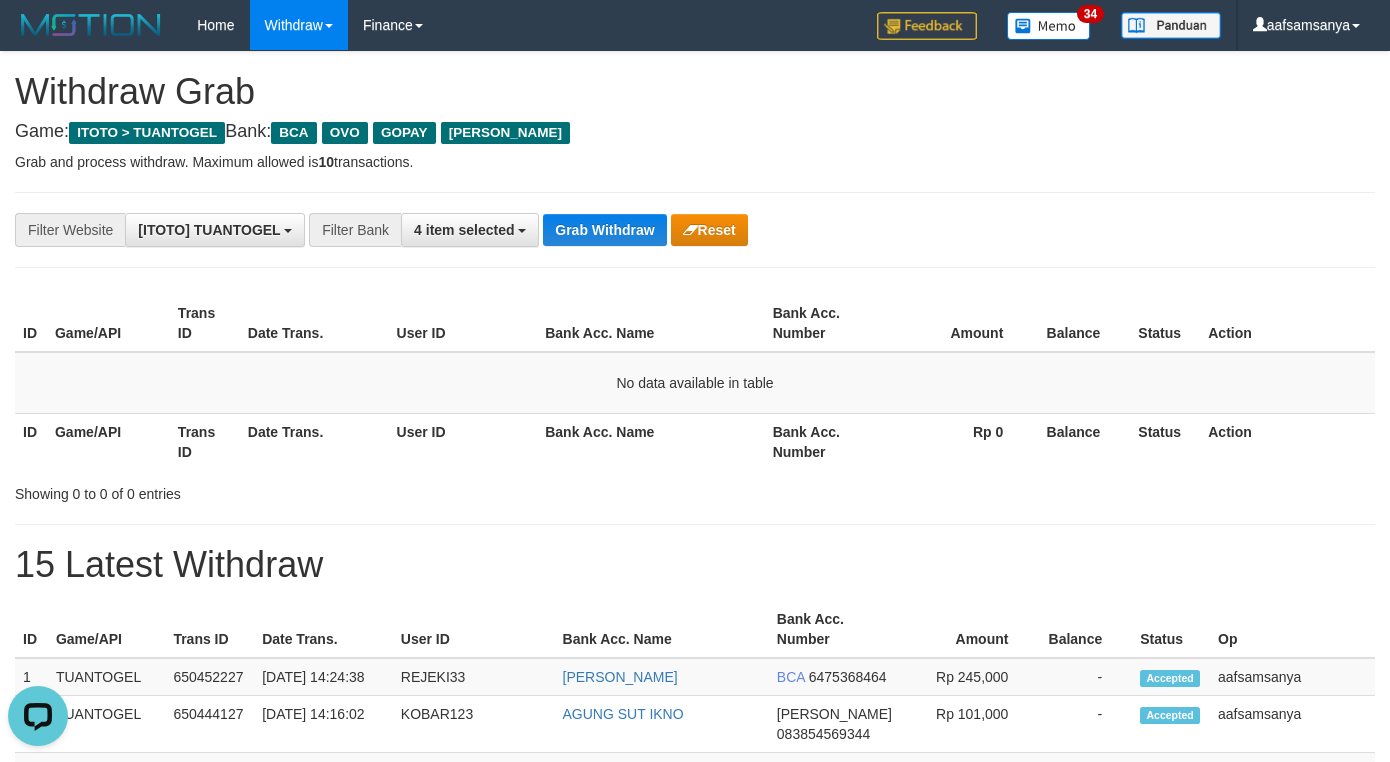 click on "**********" at bounding box center [695, 1063] 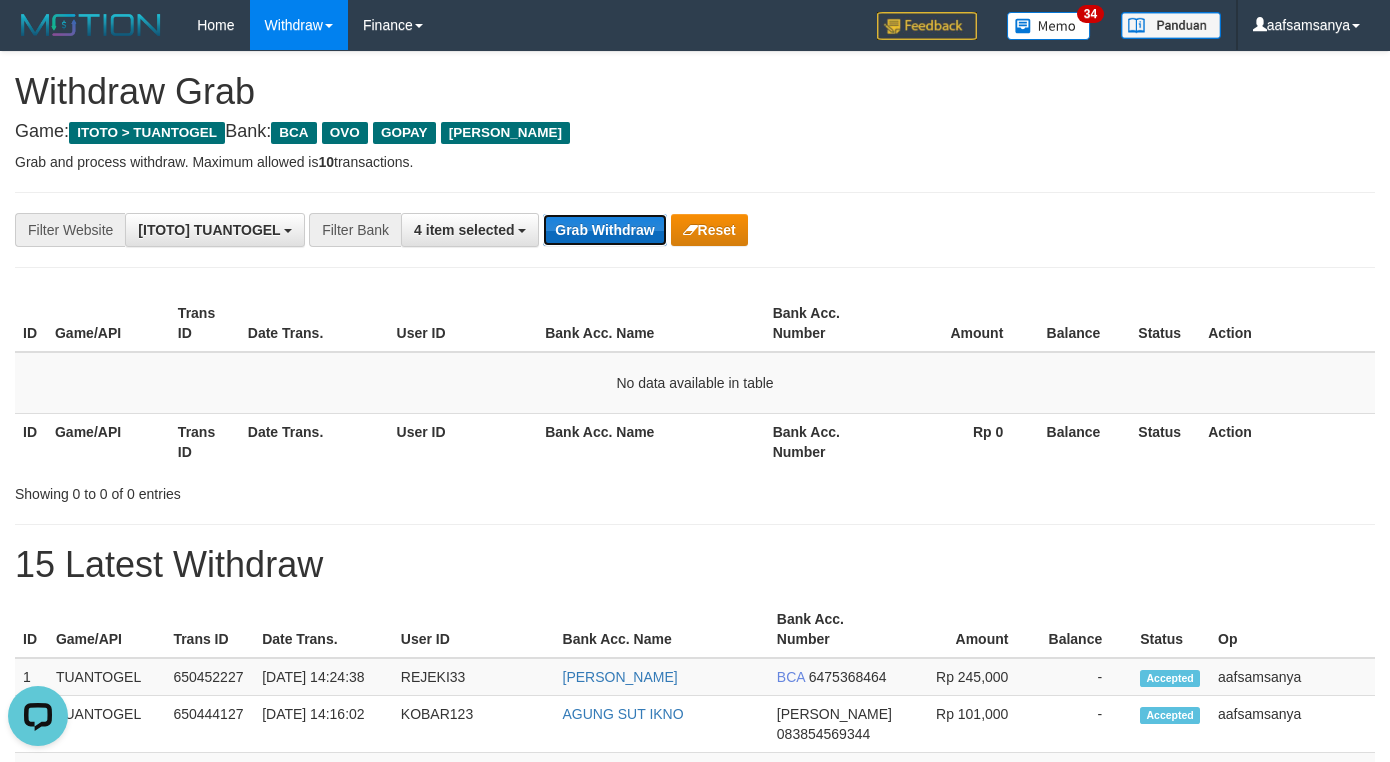 click on "Grab Withdraw" at bounding box center [604, 230] 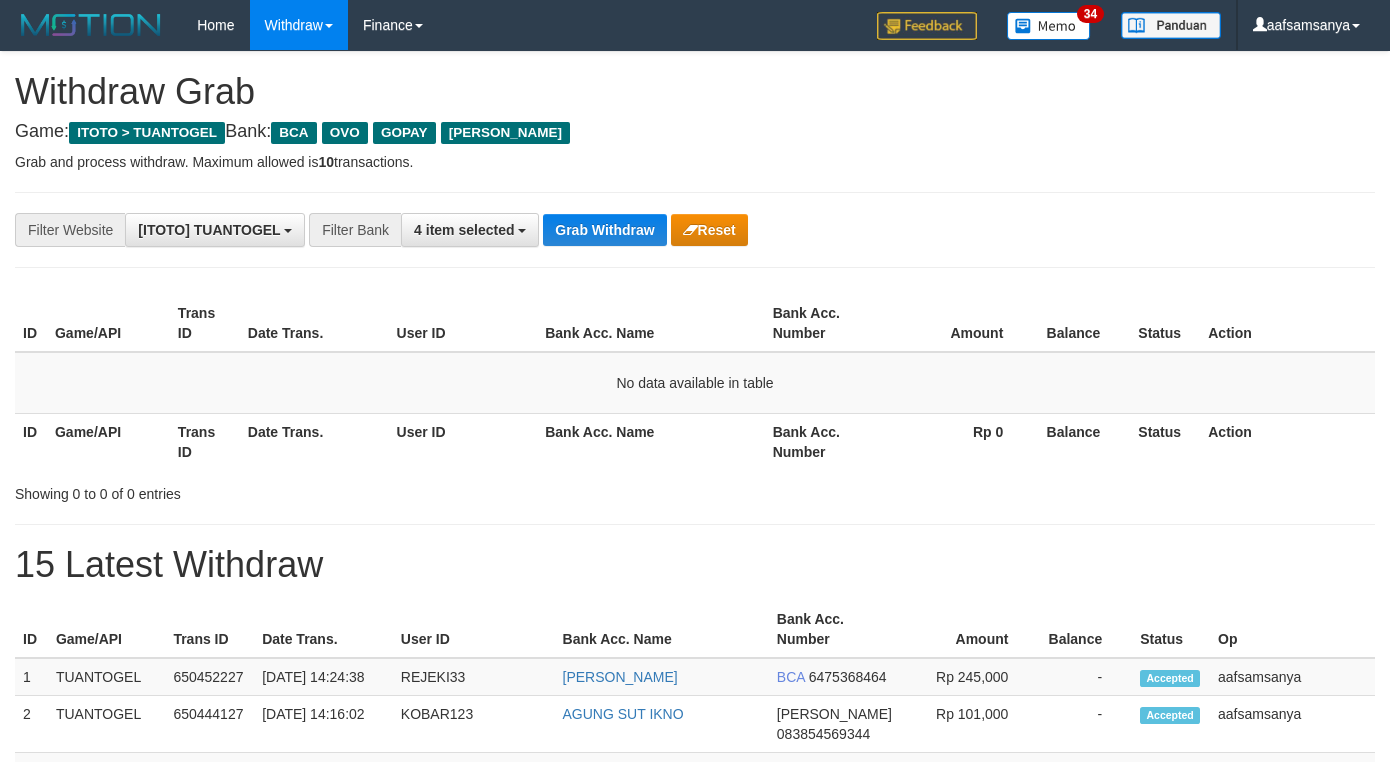 scroll, scrollTop: 0, scrollLeft: 0, axis: both 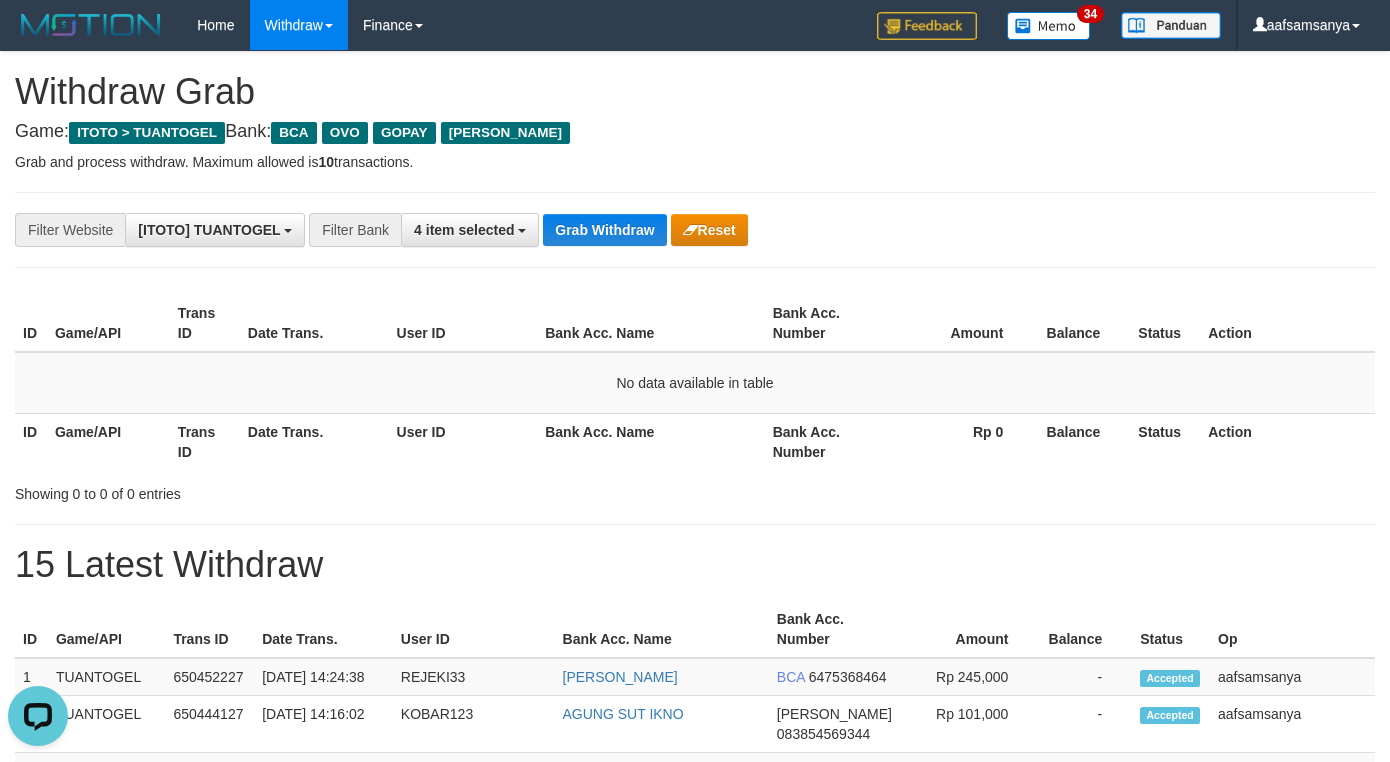 click on "Bank Acc. Name" at bounding box center [650, 323] 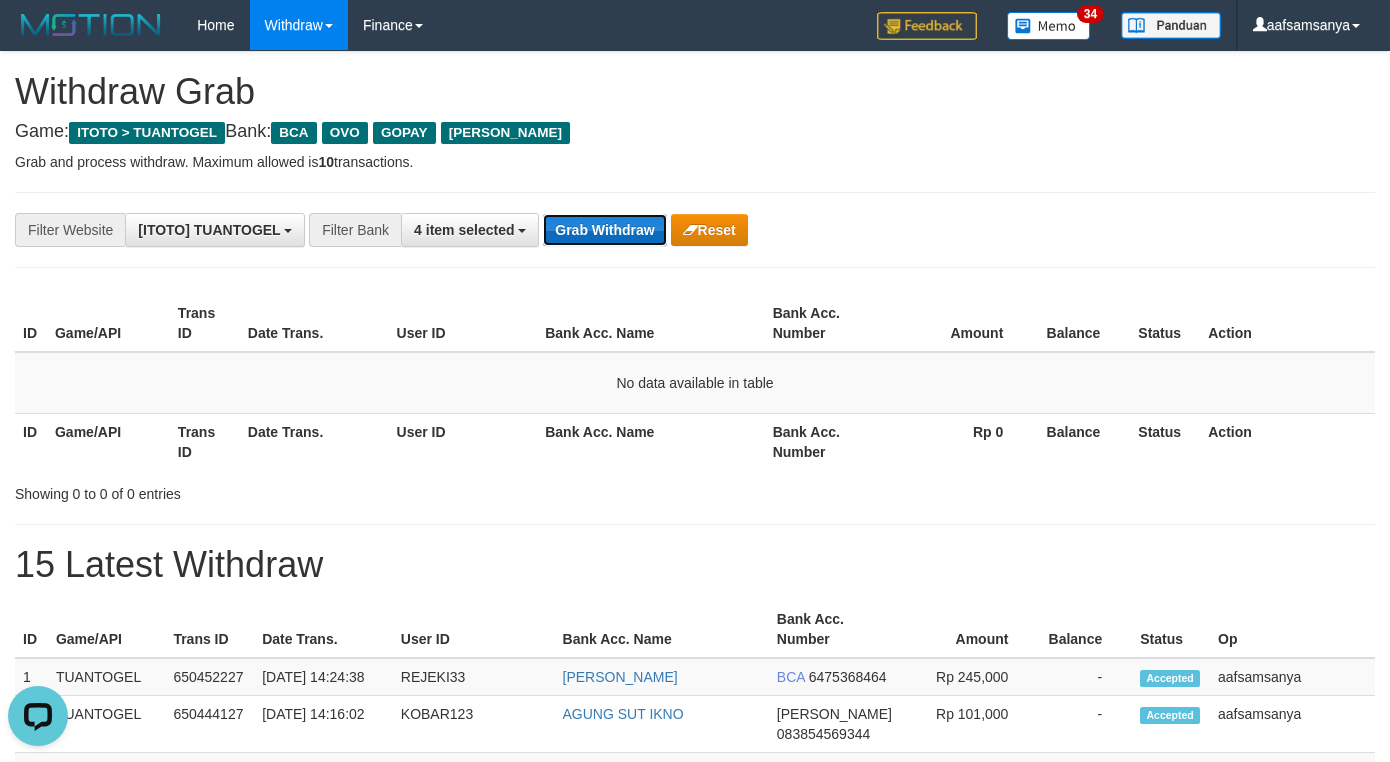 click on "Grab Withdraw" at bounding box center (604, 230) 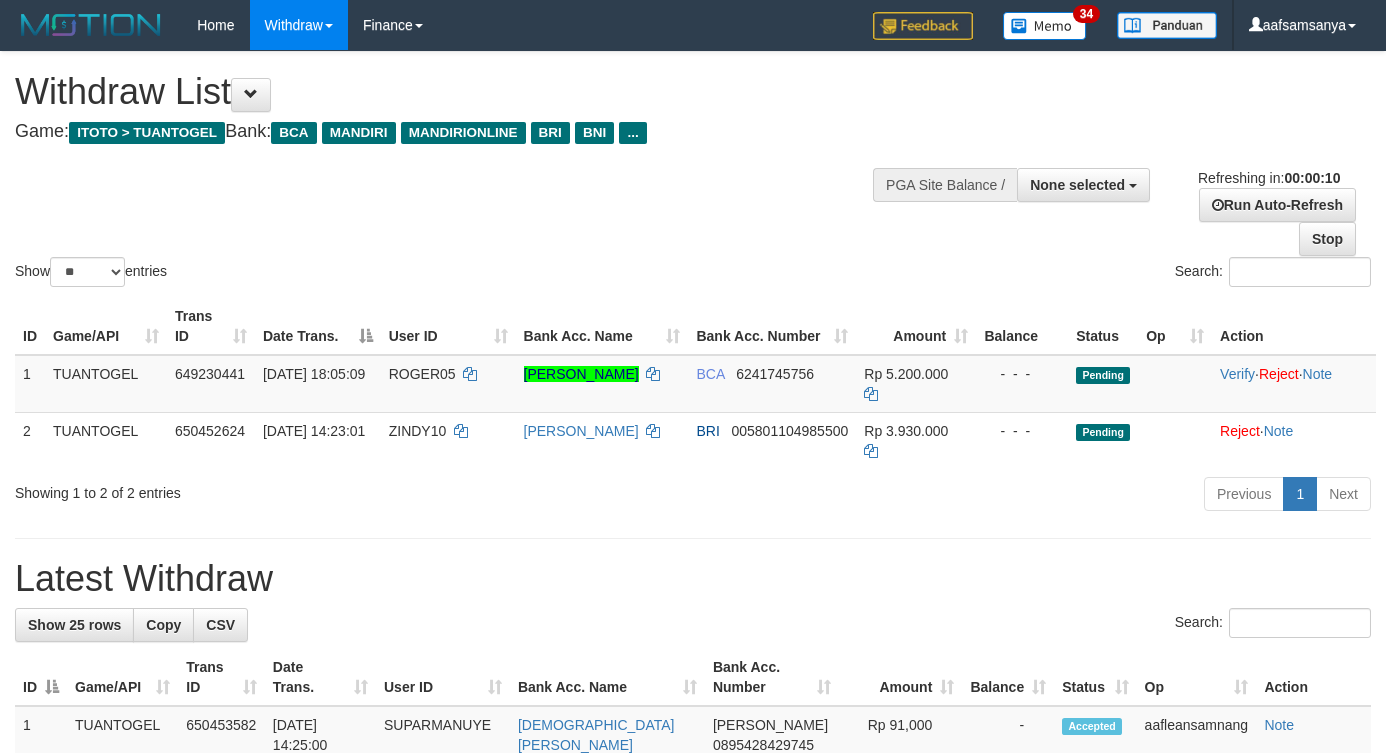 select 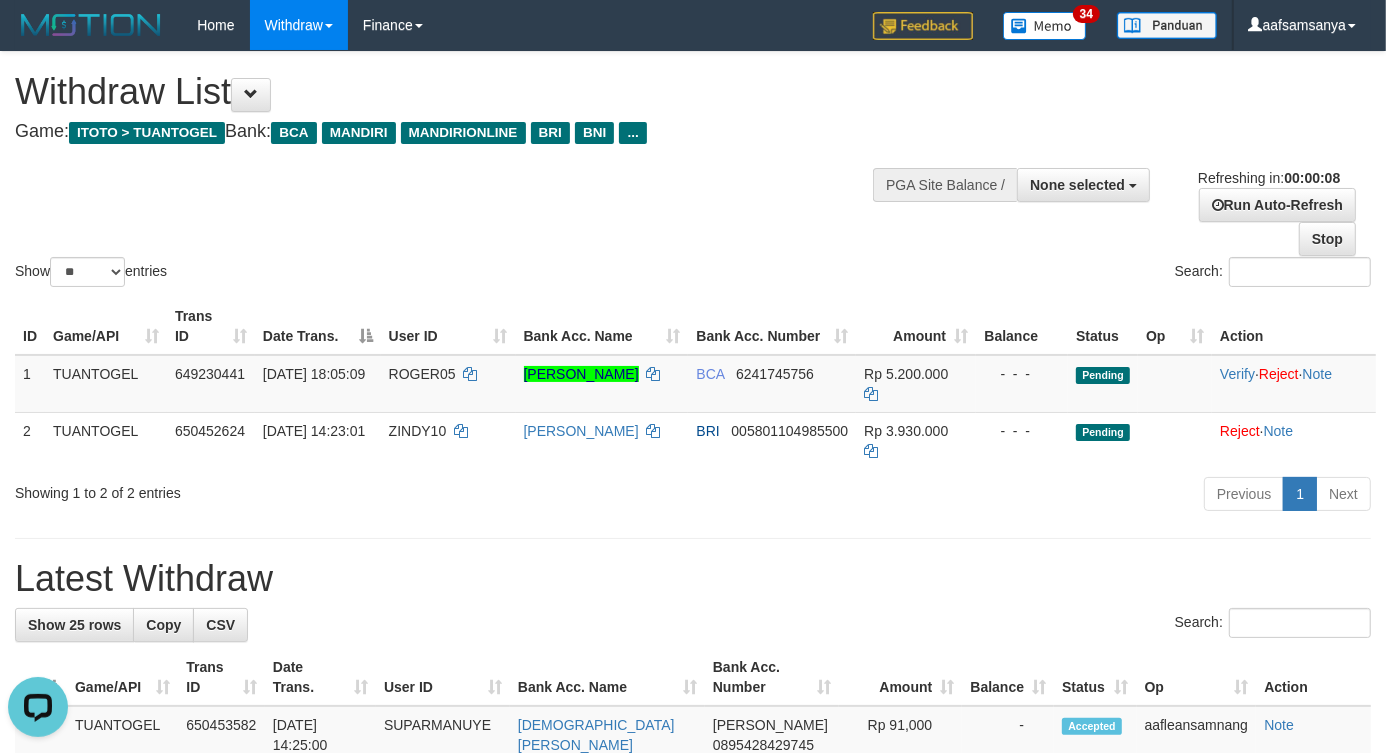 scroll, scrollTop: 0, scrollLeft: 0, axis: both 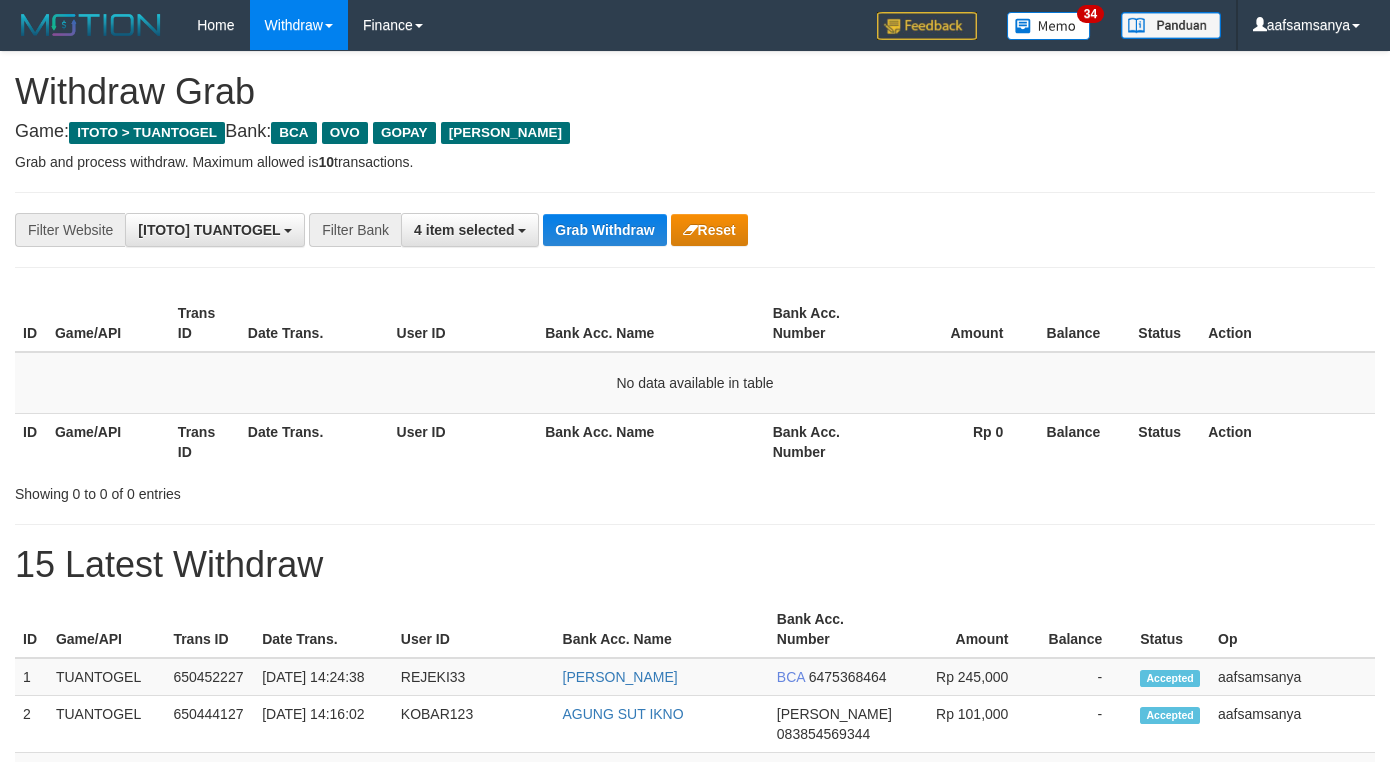 click on "Grab Withdraw" at bounding box center (604, 230) 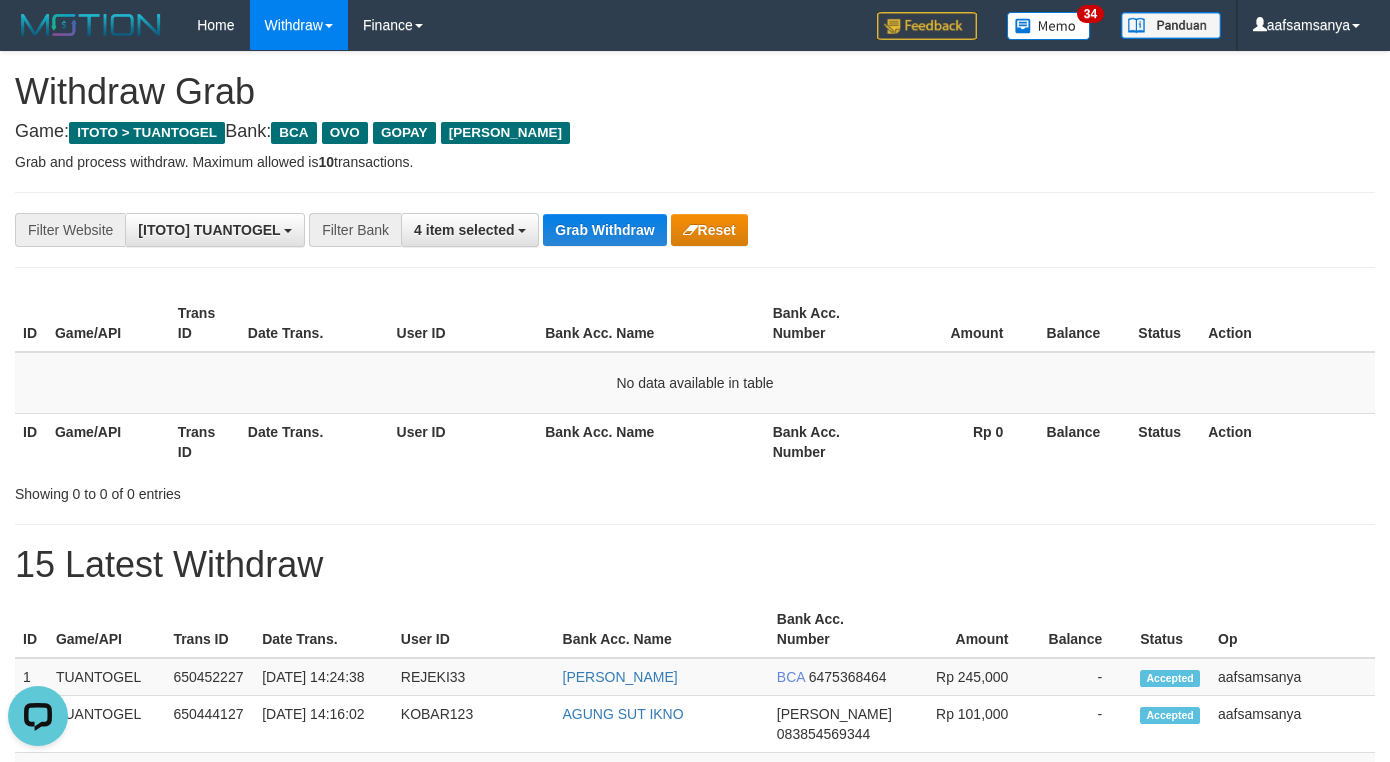 scroll, scrollTop: 0, scrollLeft: 0, axis: both 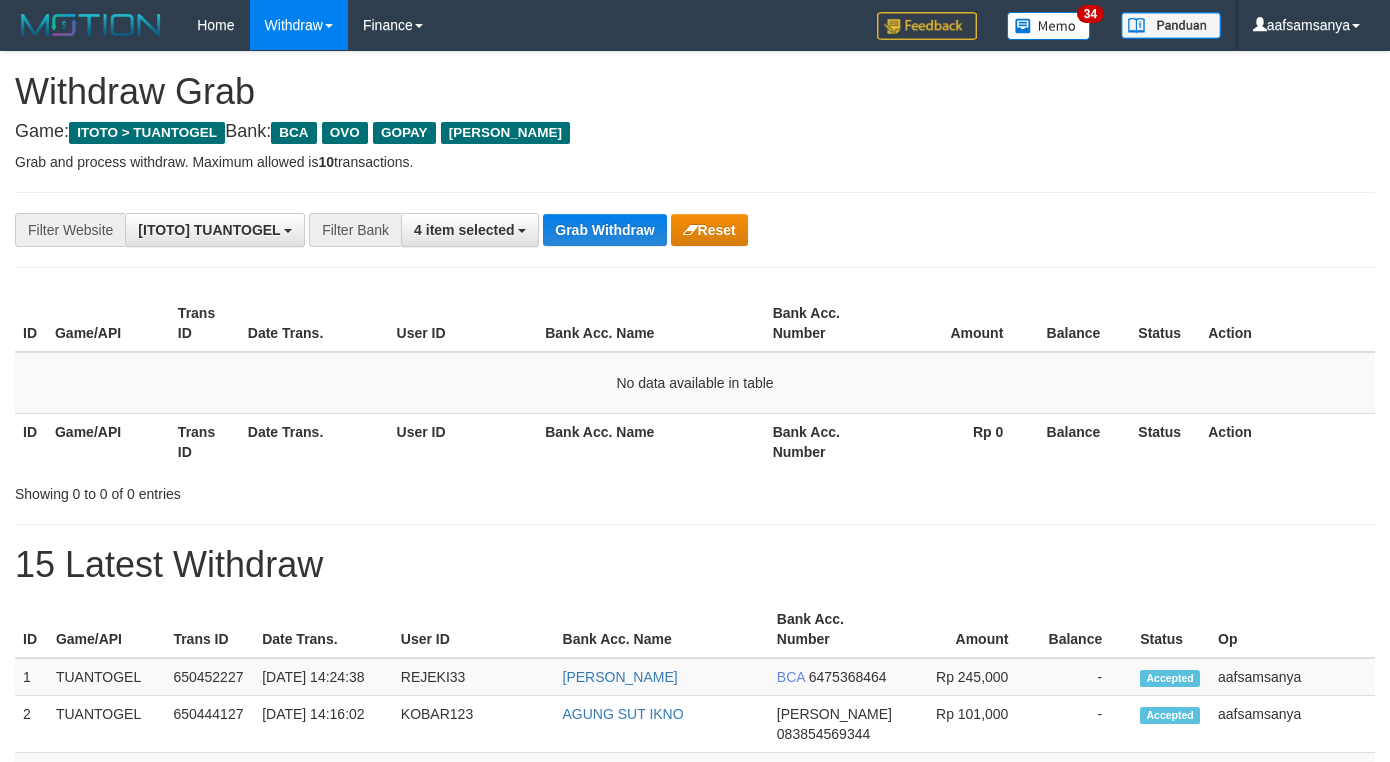 click on "Grab Withdraw" at bounding box center [604, 230] 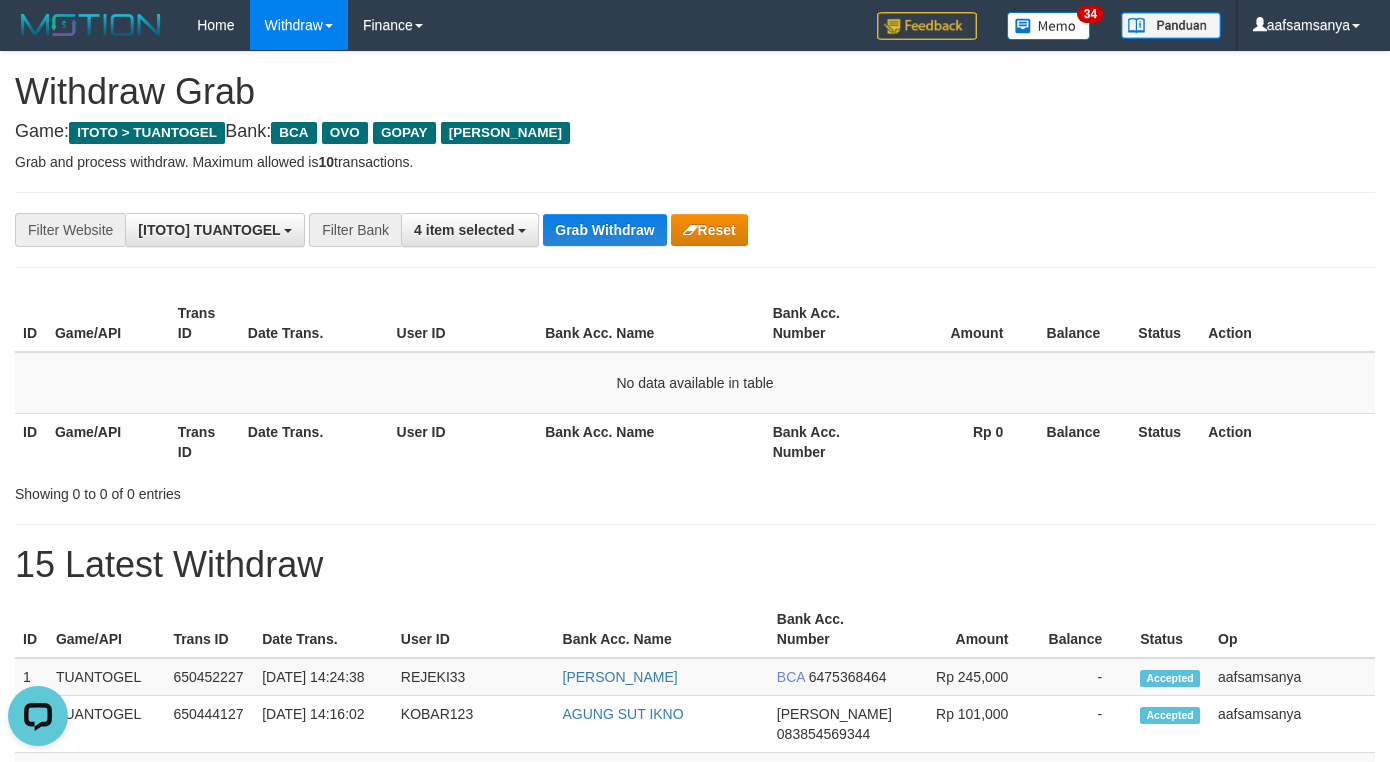 scroll, scrollTop: 0, scrollLeft: 0, axis: both 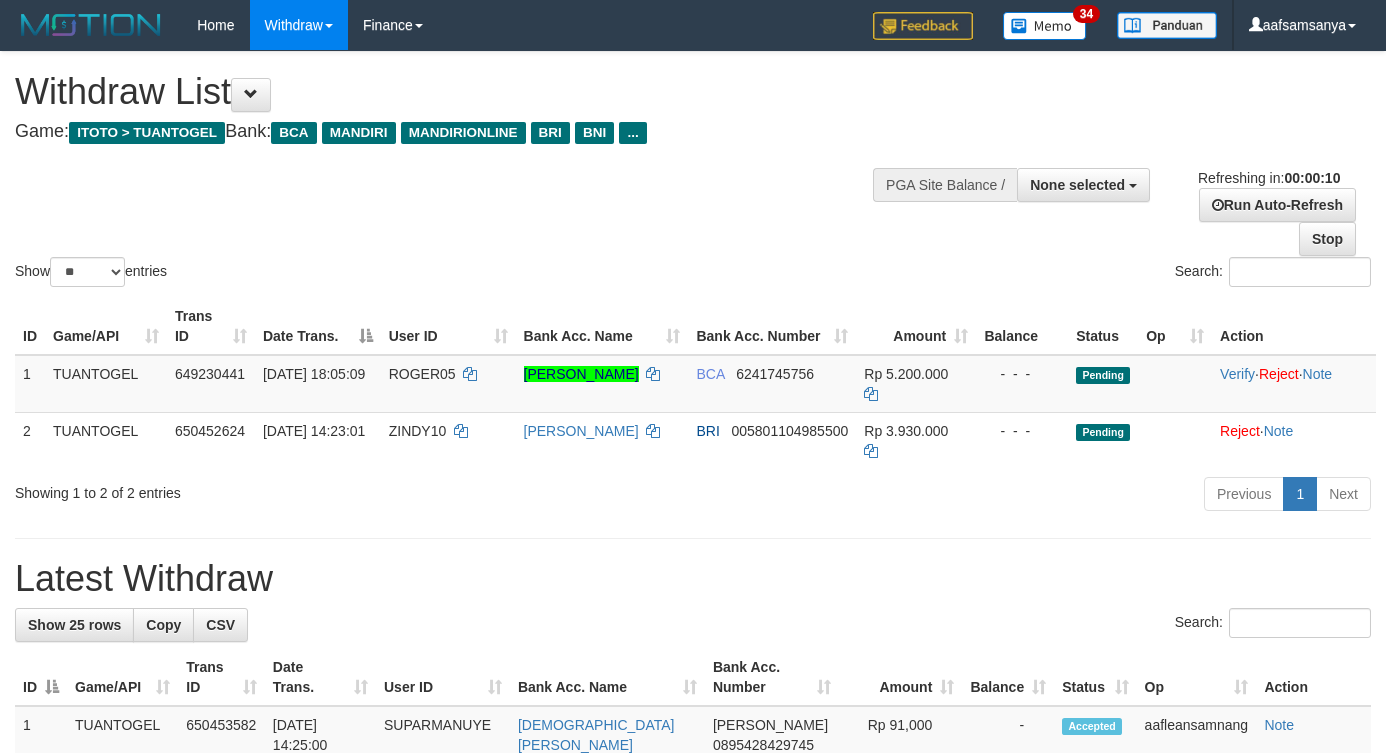 select 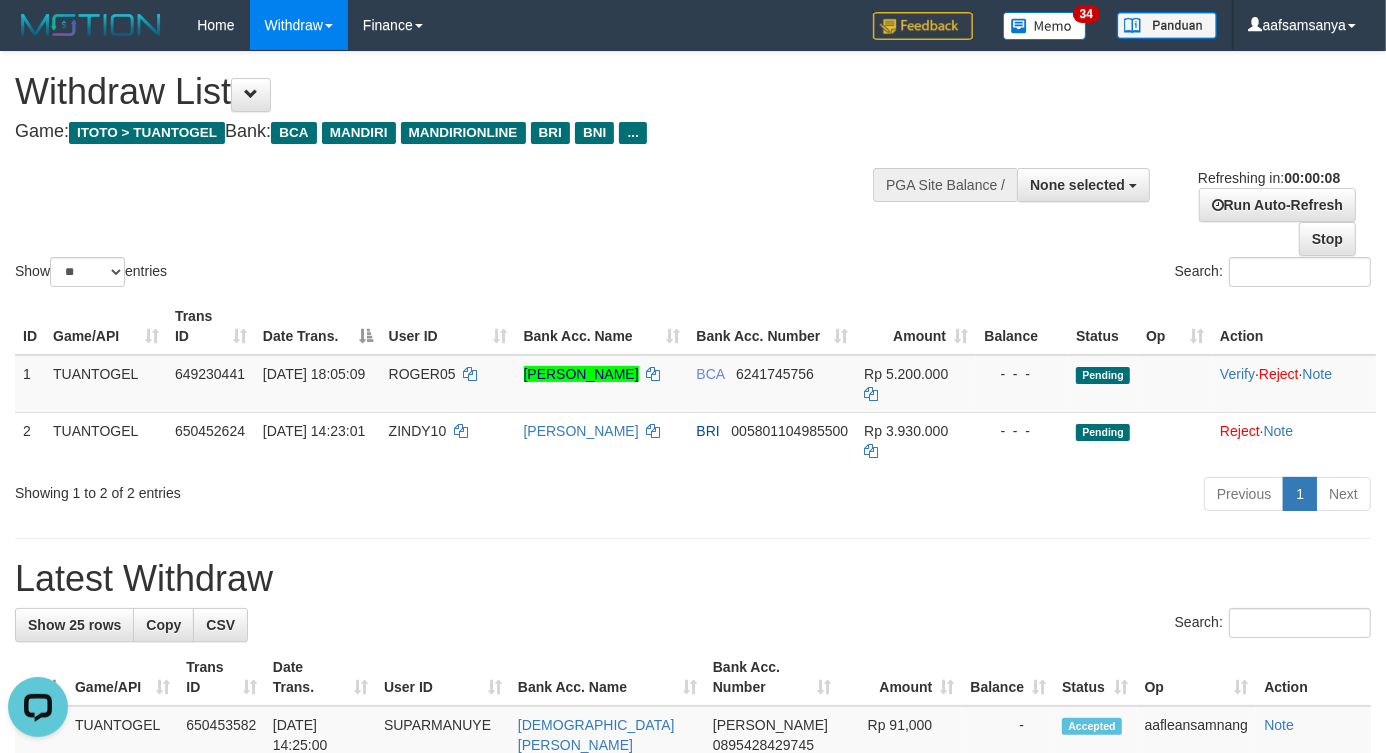 scroll, scrollTop: 0, scrollLeft: 0, axis: both 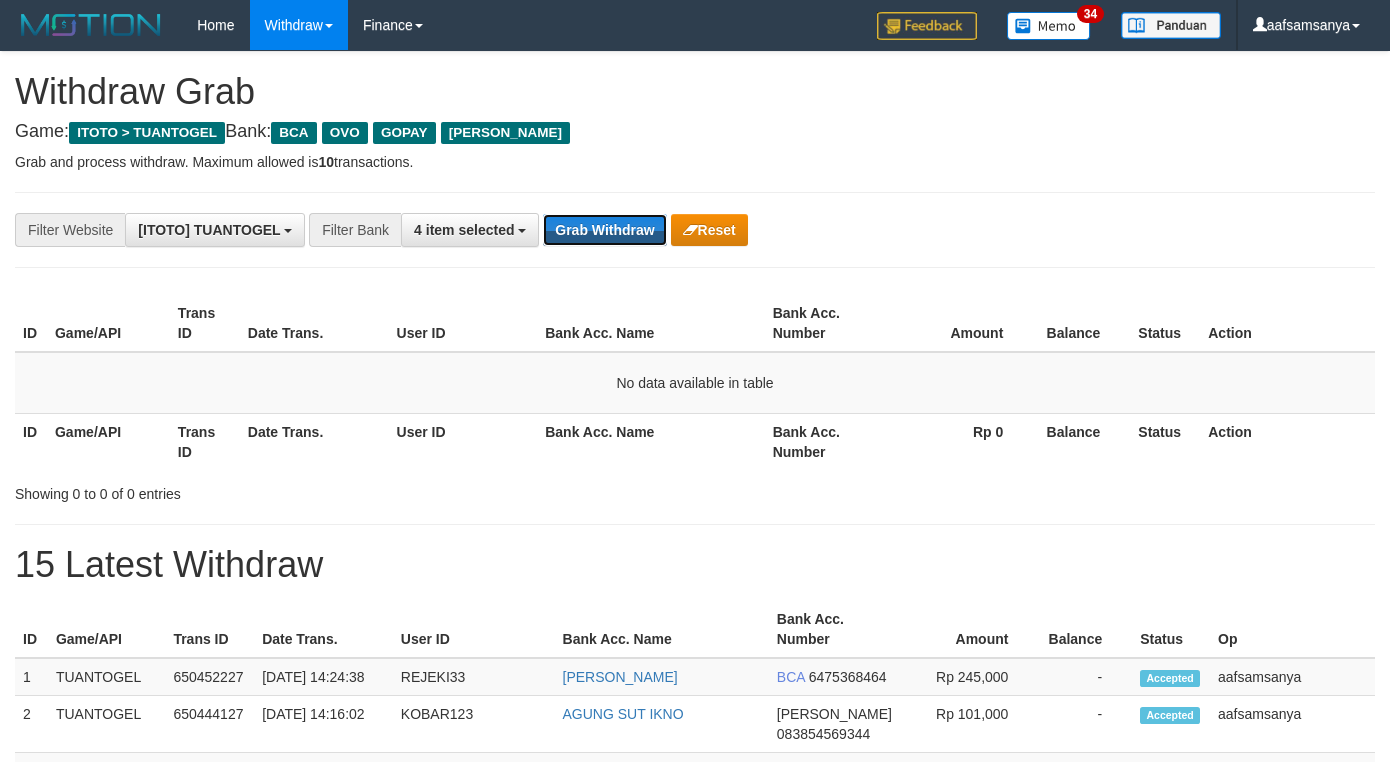 click on "Grab Withdraw" at bounding box center (604, 230) 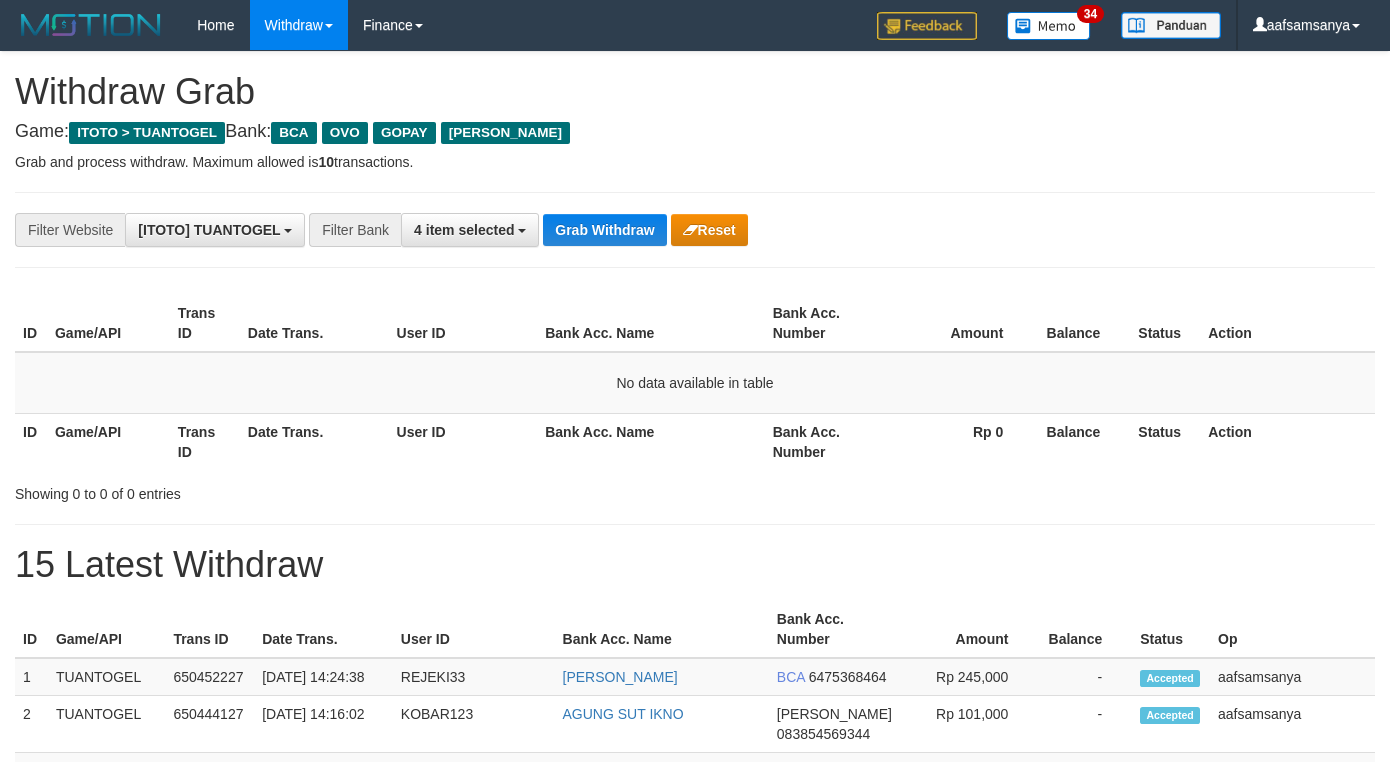 click on "Grab Withdraw" at bounding box center (604, 230) 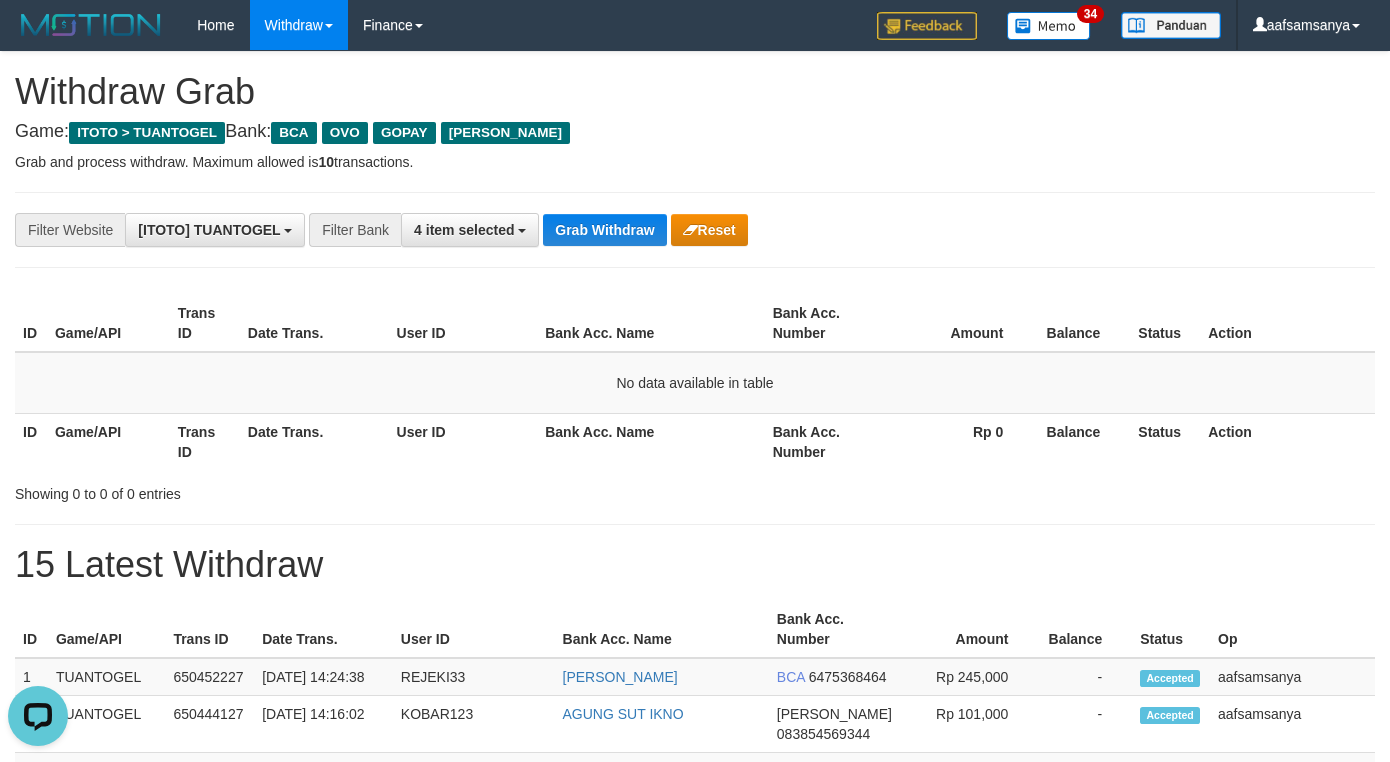 scroll, scrollTop: 0, scrollLeft: 0, axis: both 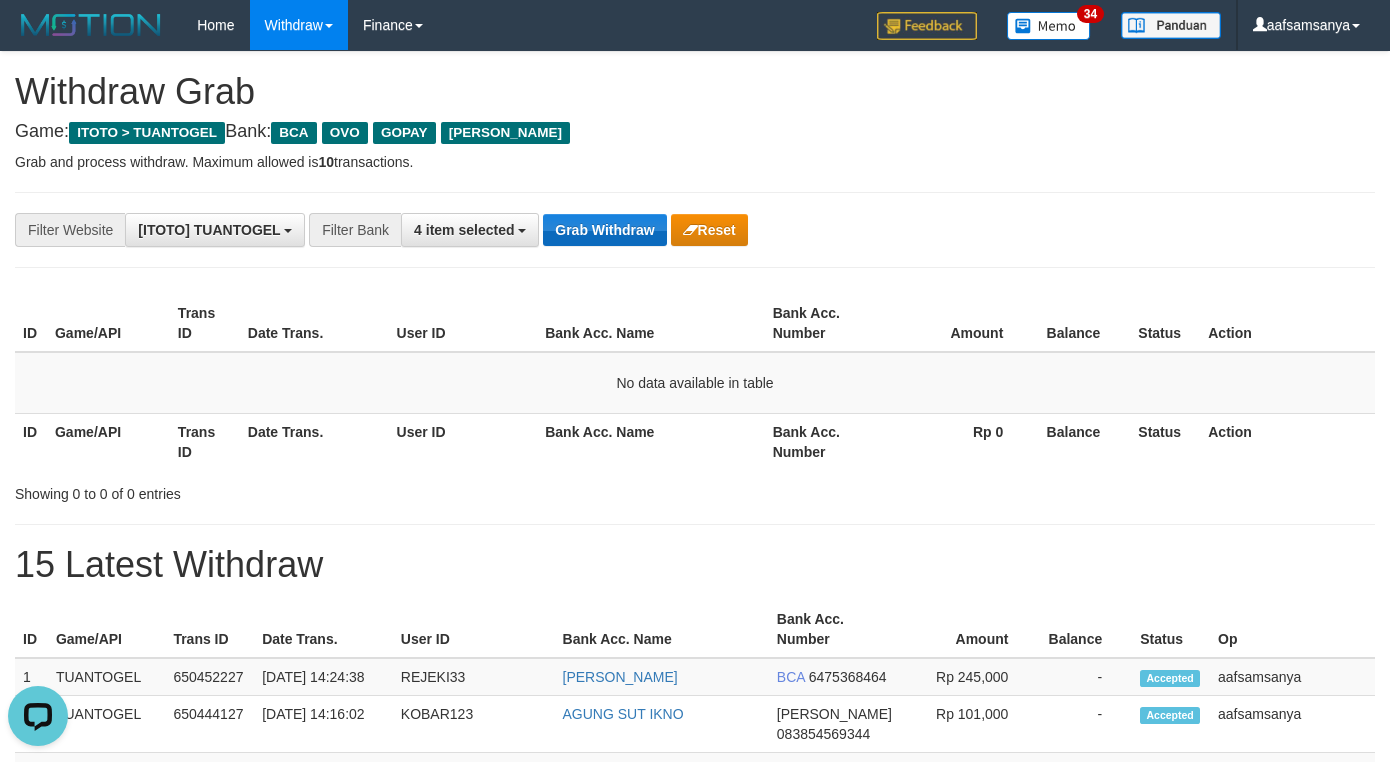 drag, startPoint x: 0, startPoint y: 0, endPoint x: 588, endPoint y: 227, distance: 630.29596 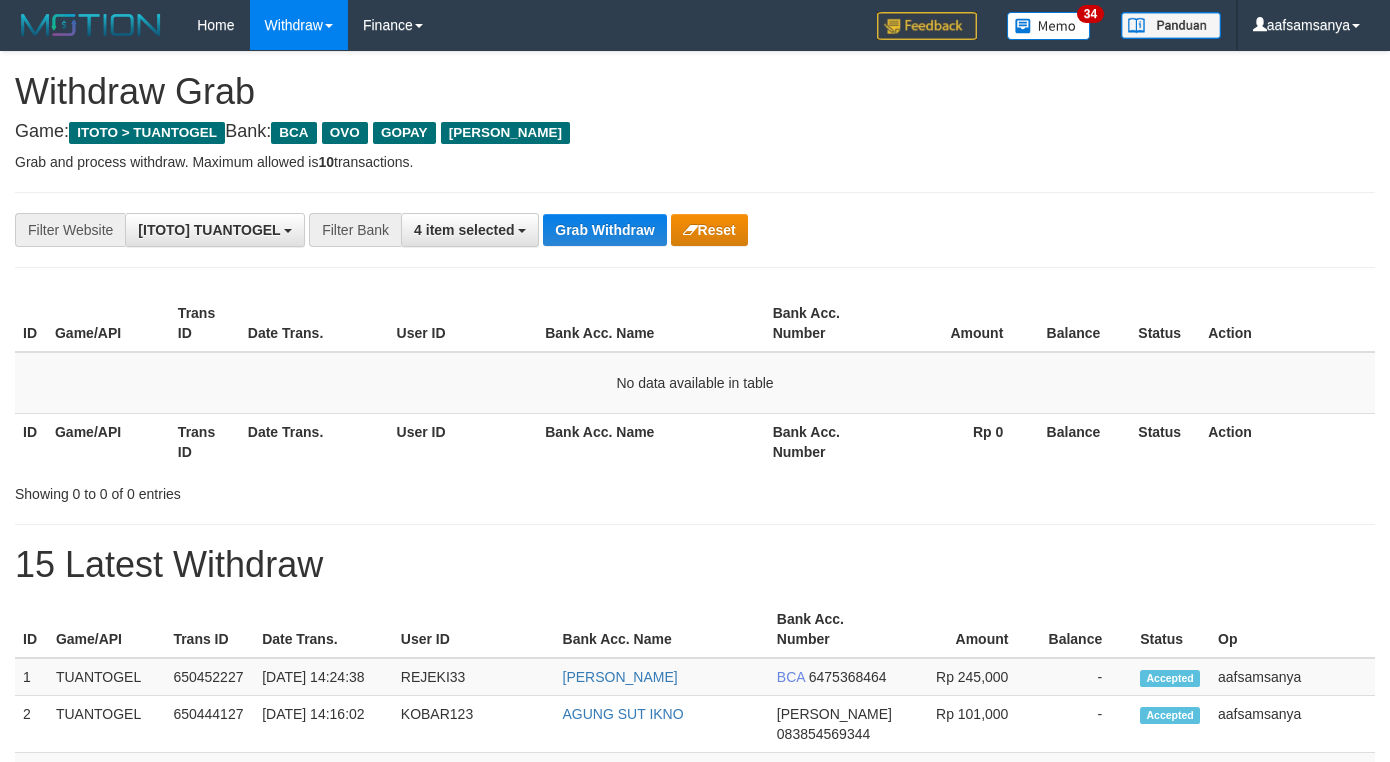 scroll, scrollTop: 0, scrollLeft: 0, axis: both 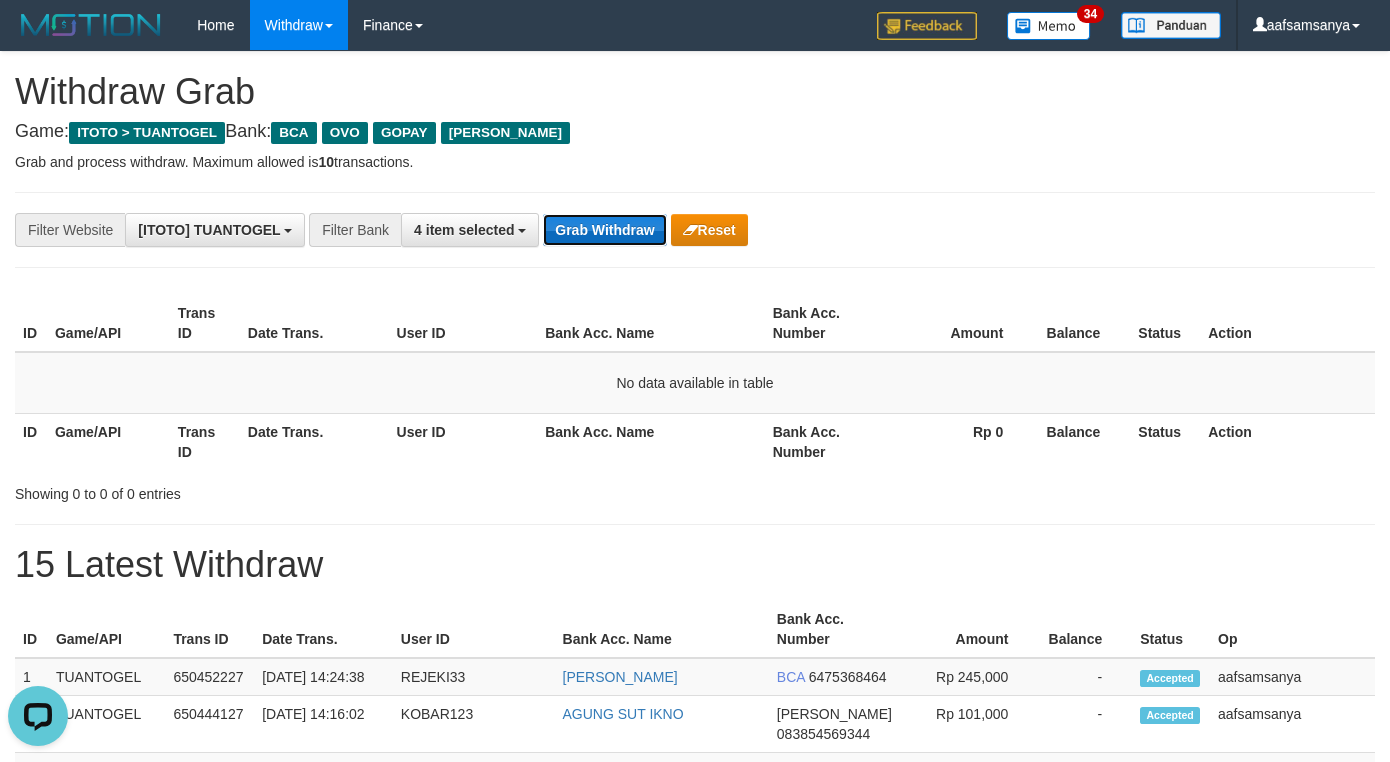 click on "Grab Withdraw" at bounding box center [604, 230] 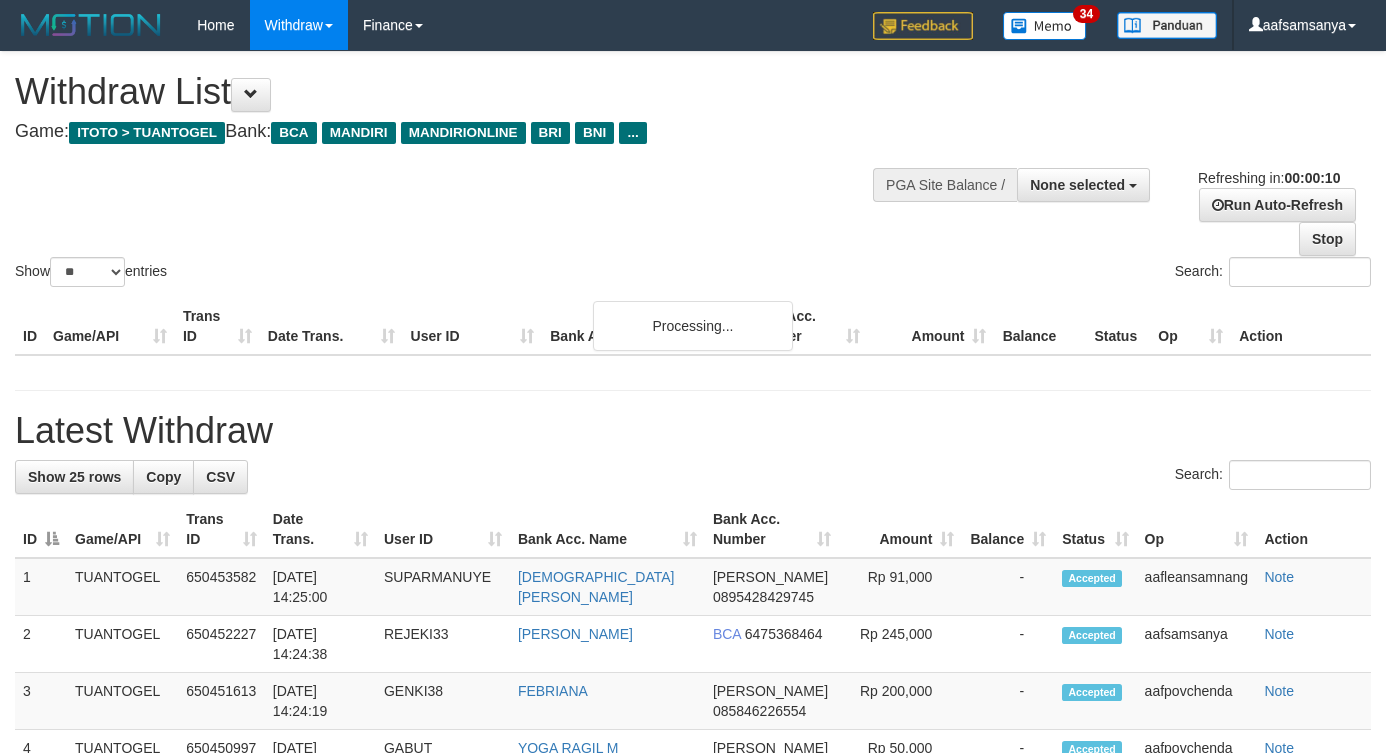 select 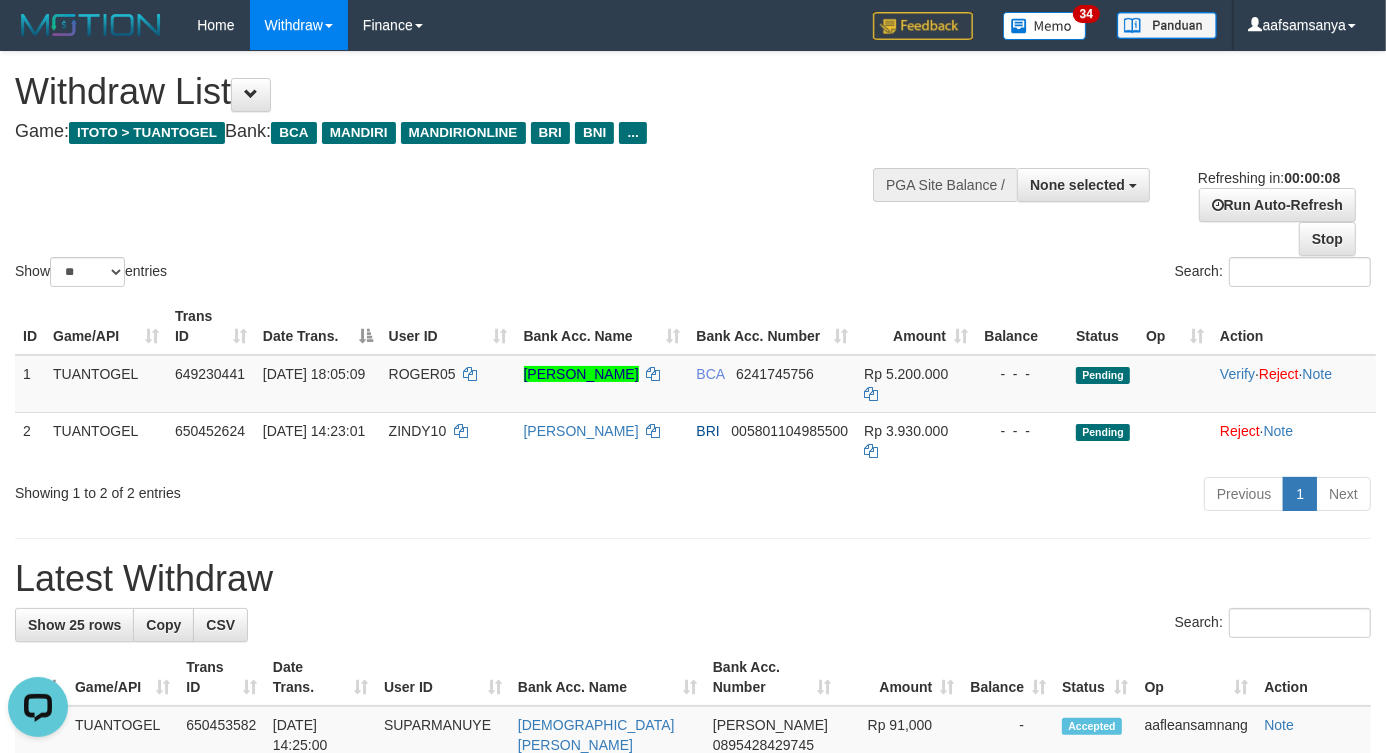 scroll, scrollTop: 0, scrollLeft: 0, axis: both 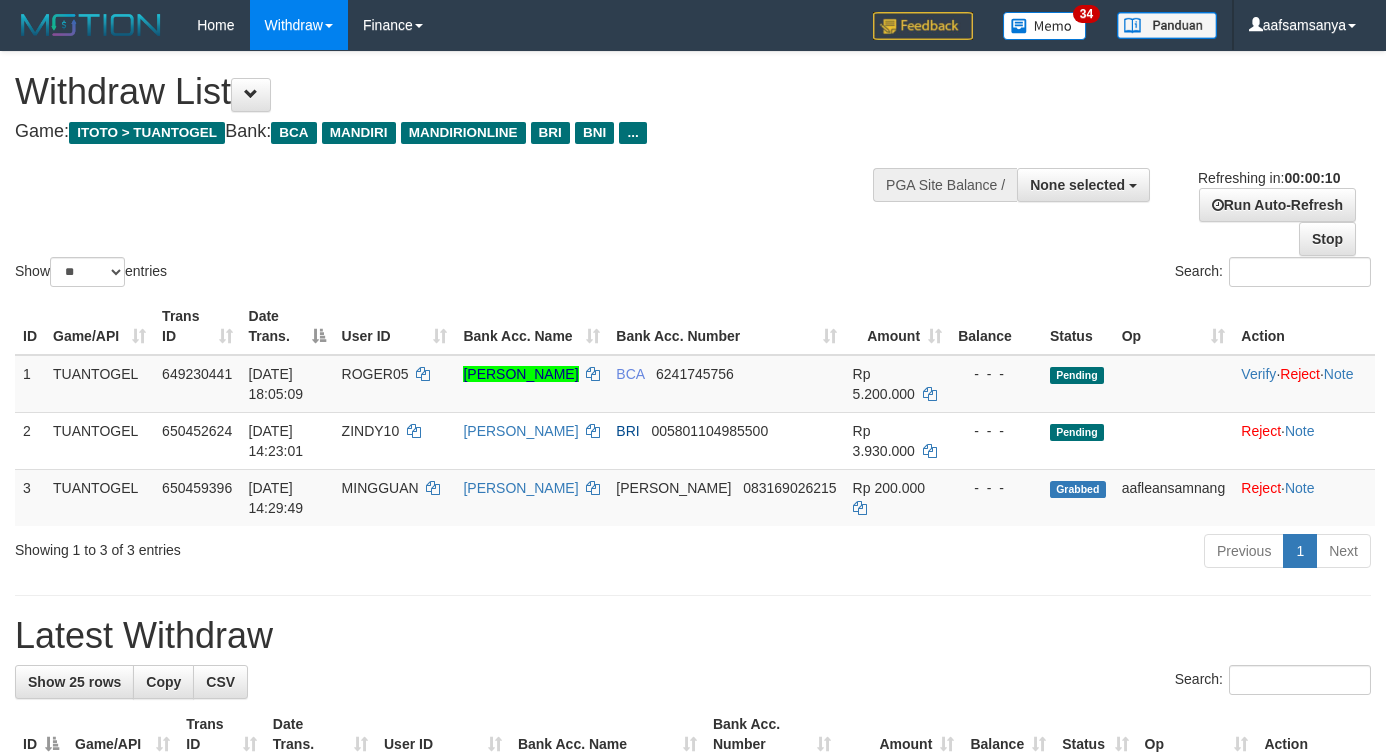 select 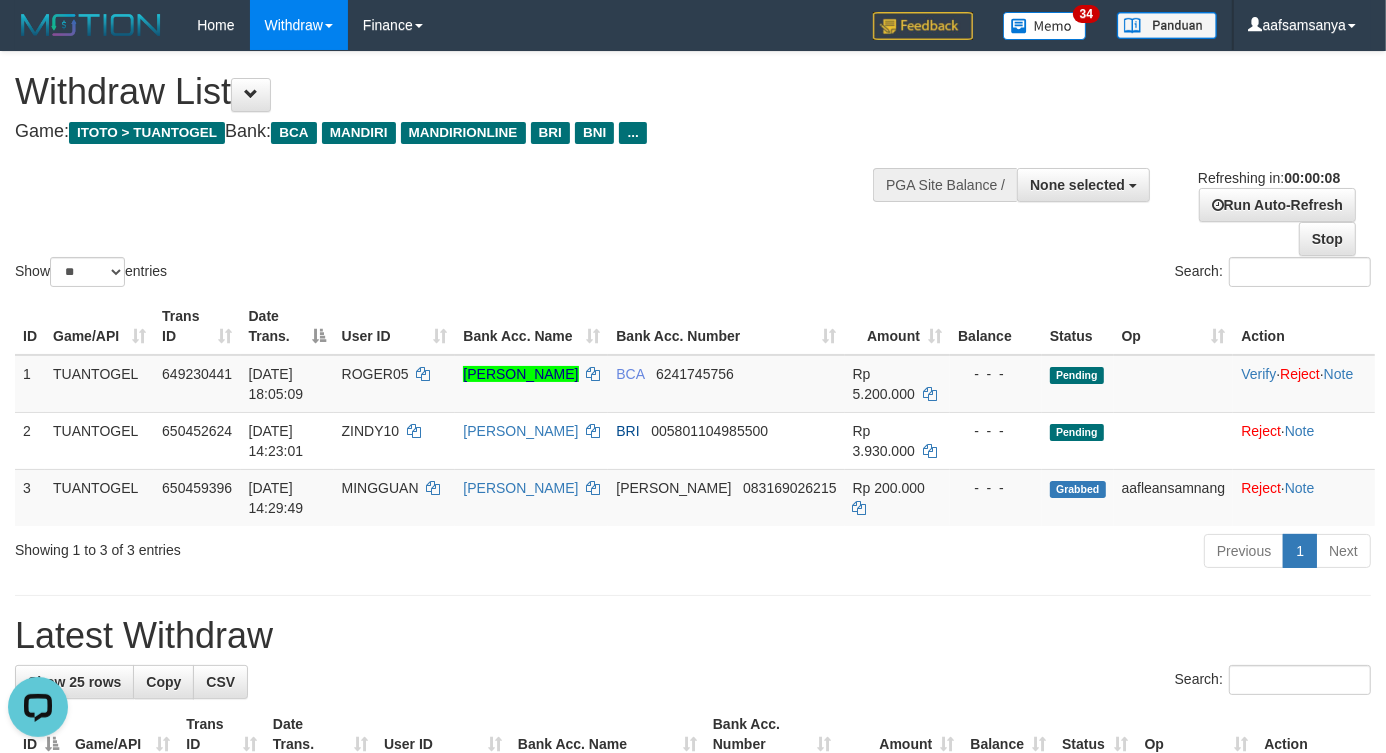 scroll, scrollTop: 0, scrollLeft: 0, axis: both 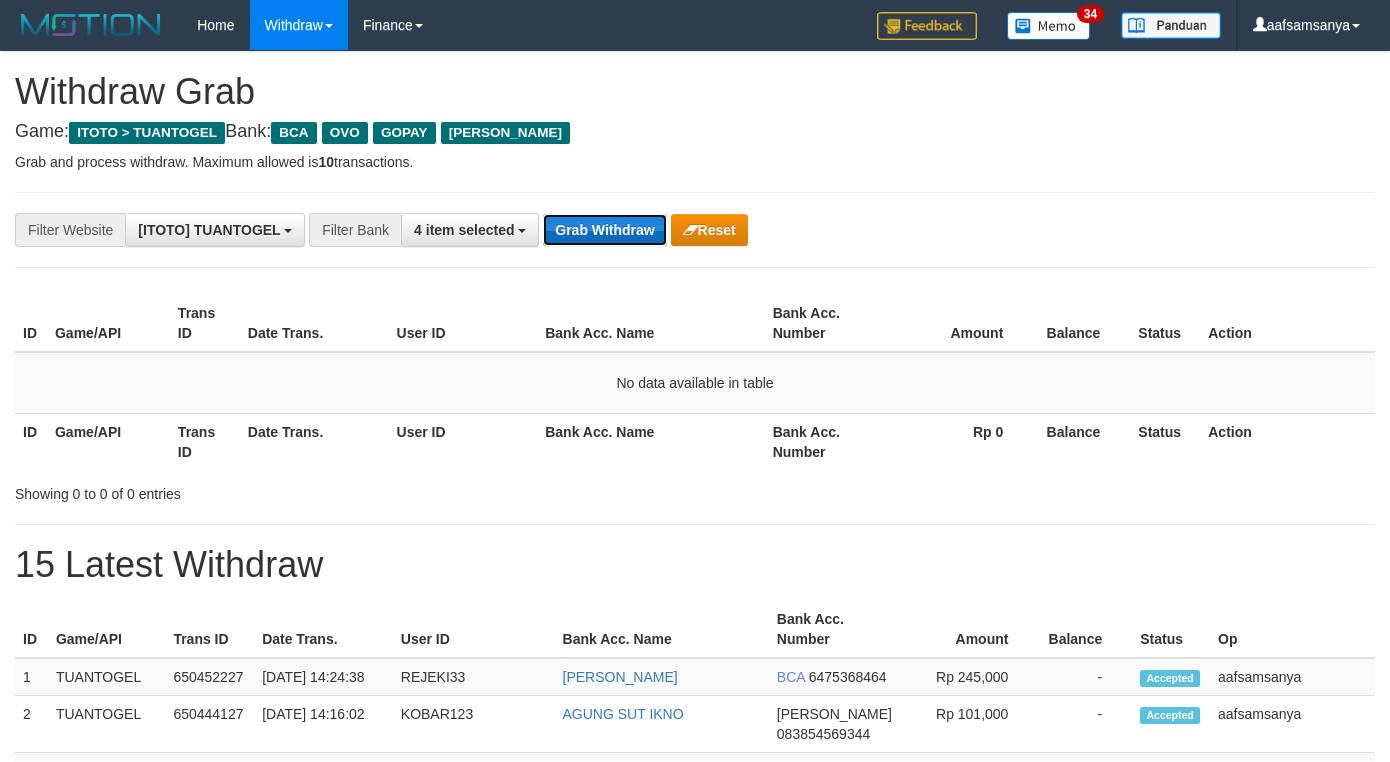 click on "Grab Withdraw" at bounding box center [604, 230] 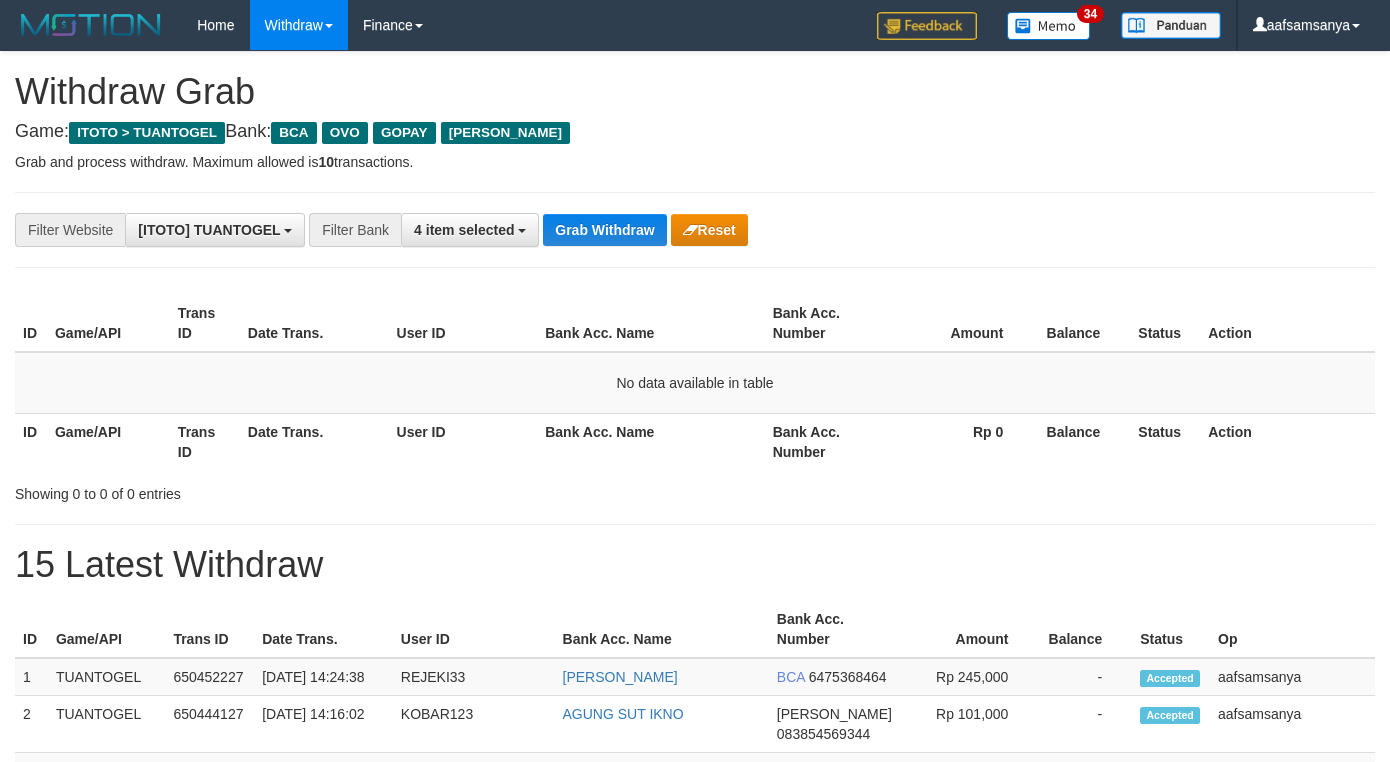 click on "Grab Withdraw" at bounding box center [604, 230] 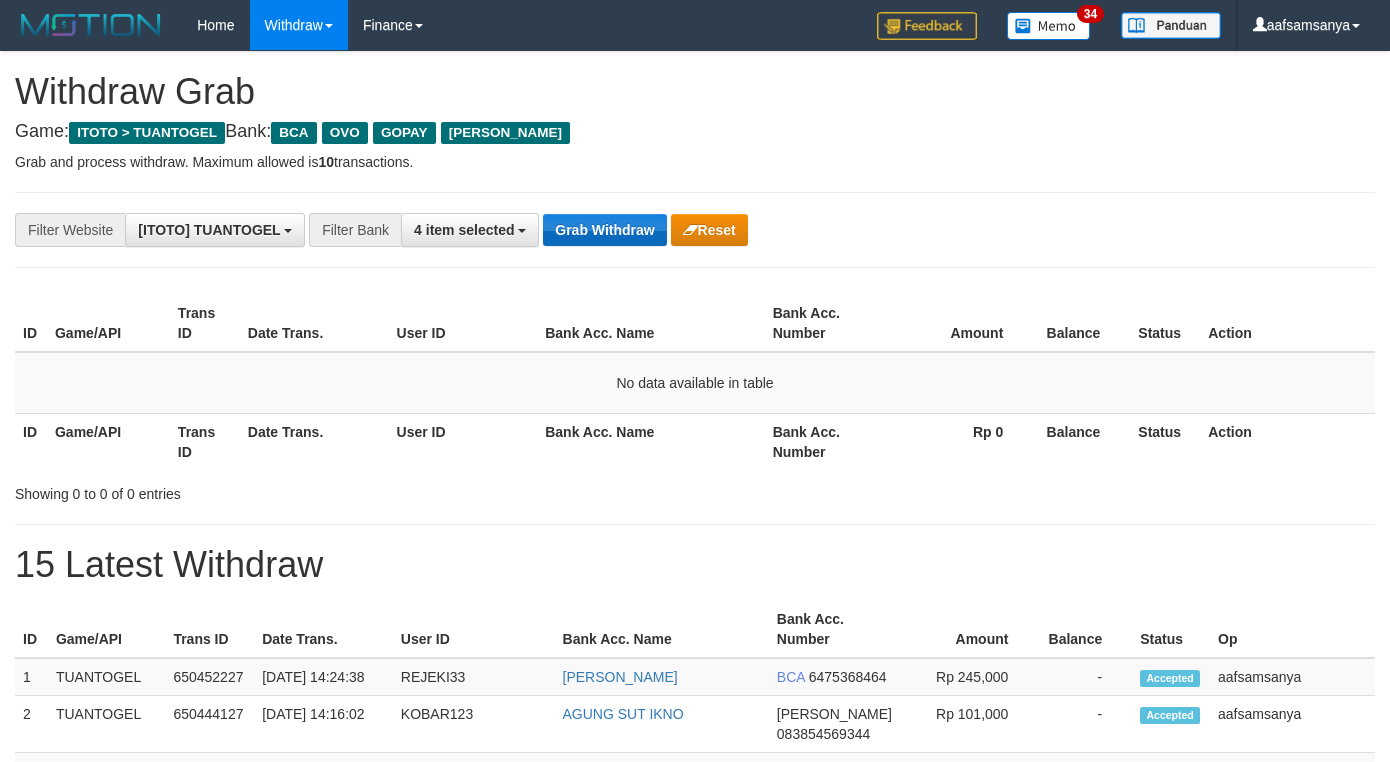 click on "Grab Withdraw" at bounding box center (604, 230) 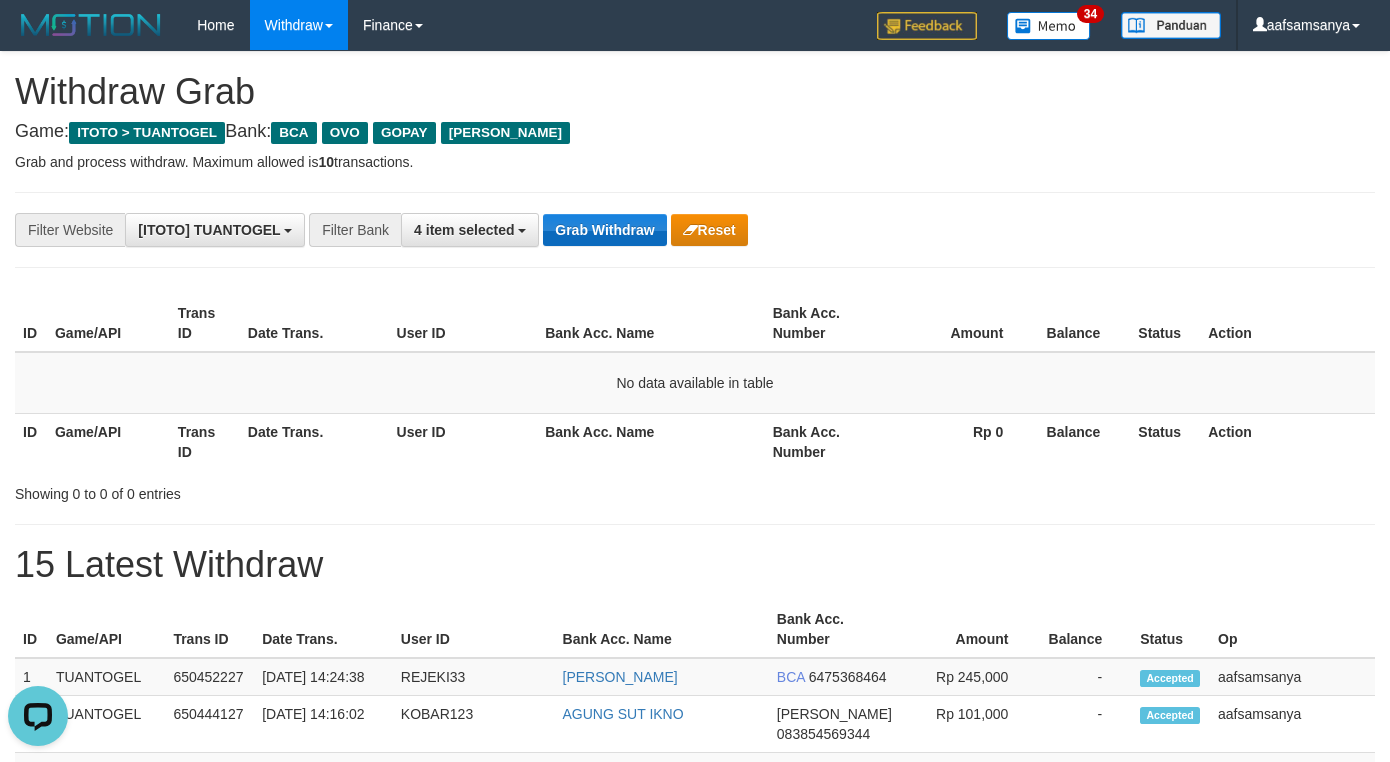 click on "Grab Withdraw" at bounding box center [604, 230] 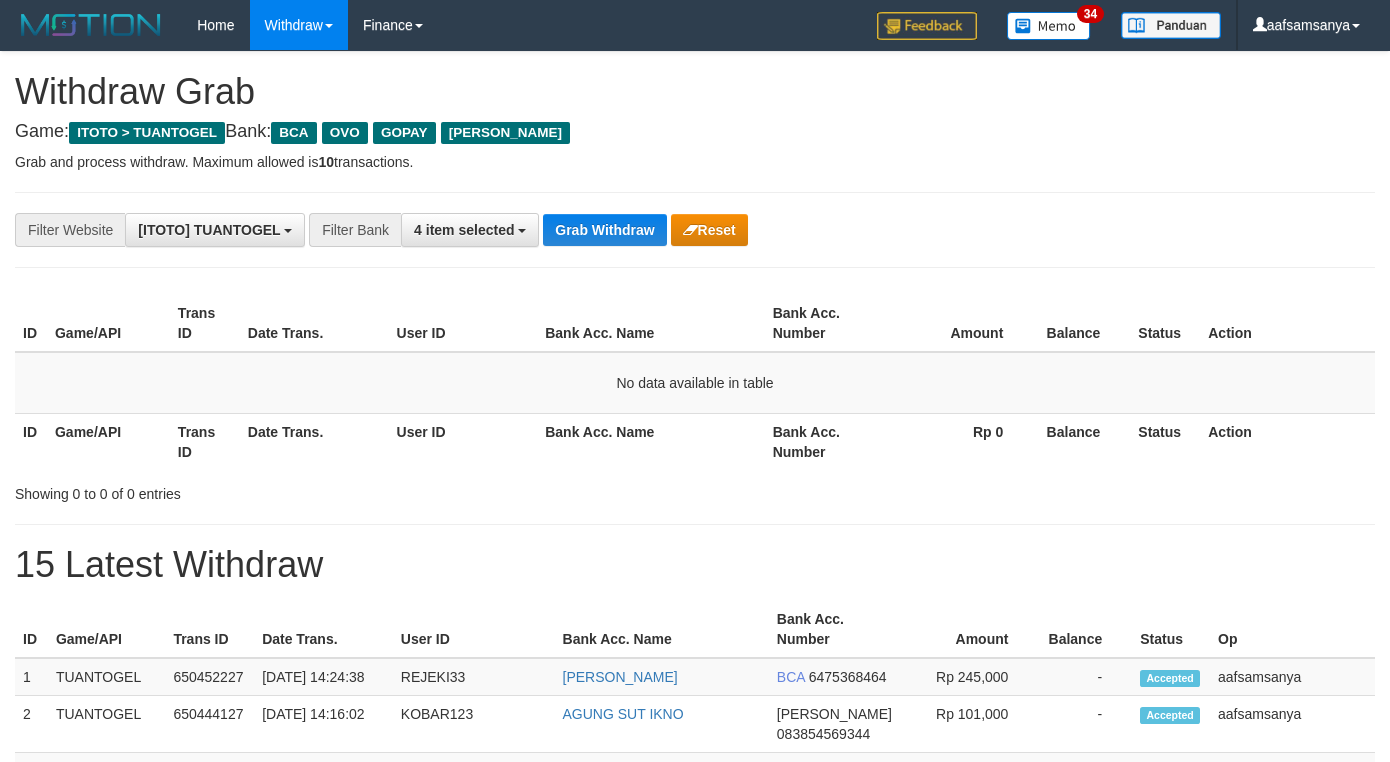scroll, scrollTop: 0, scrollLeft: 0, axis: both 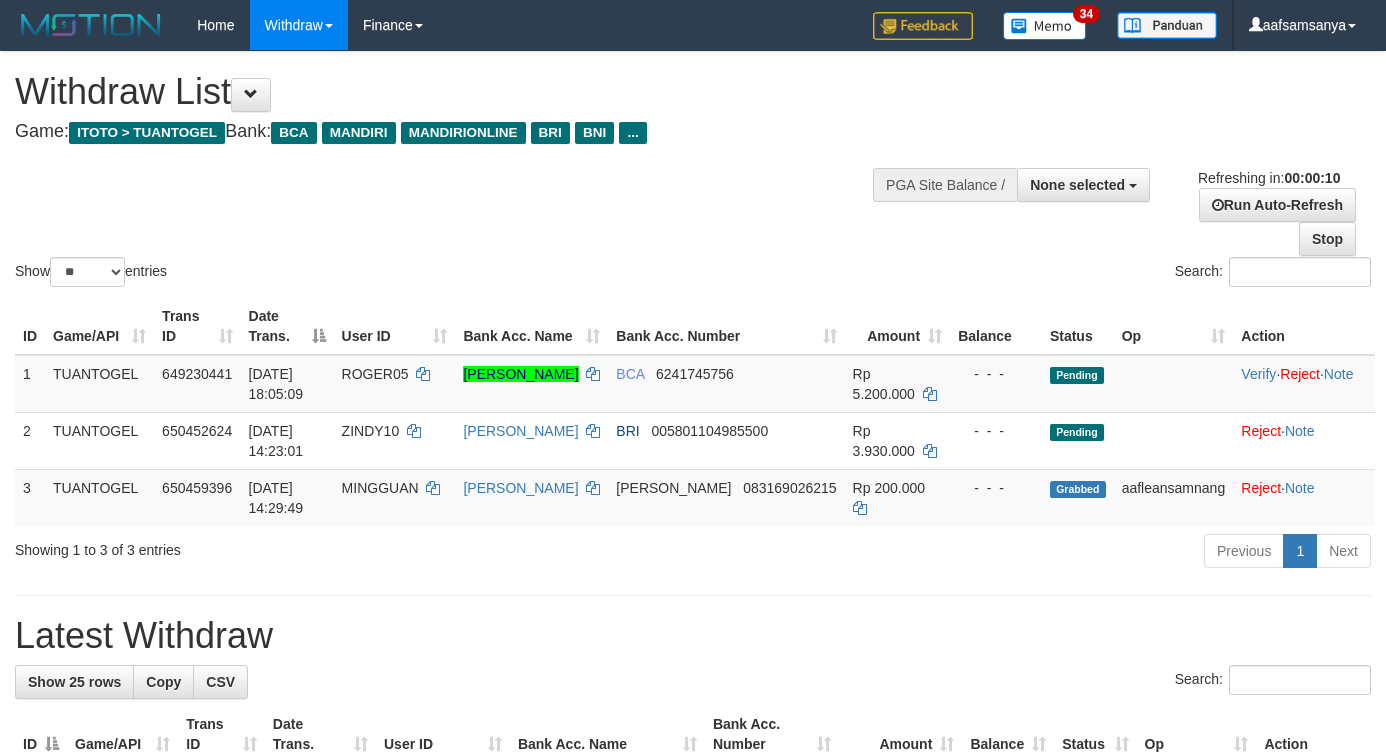 select 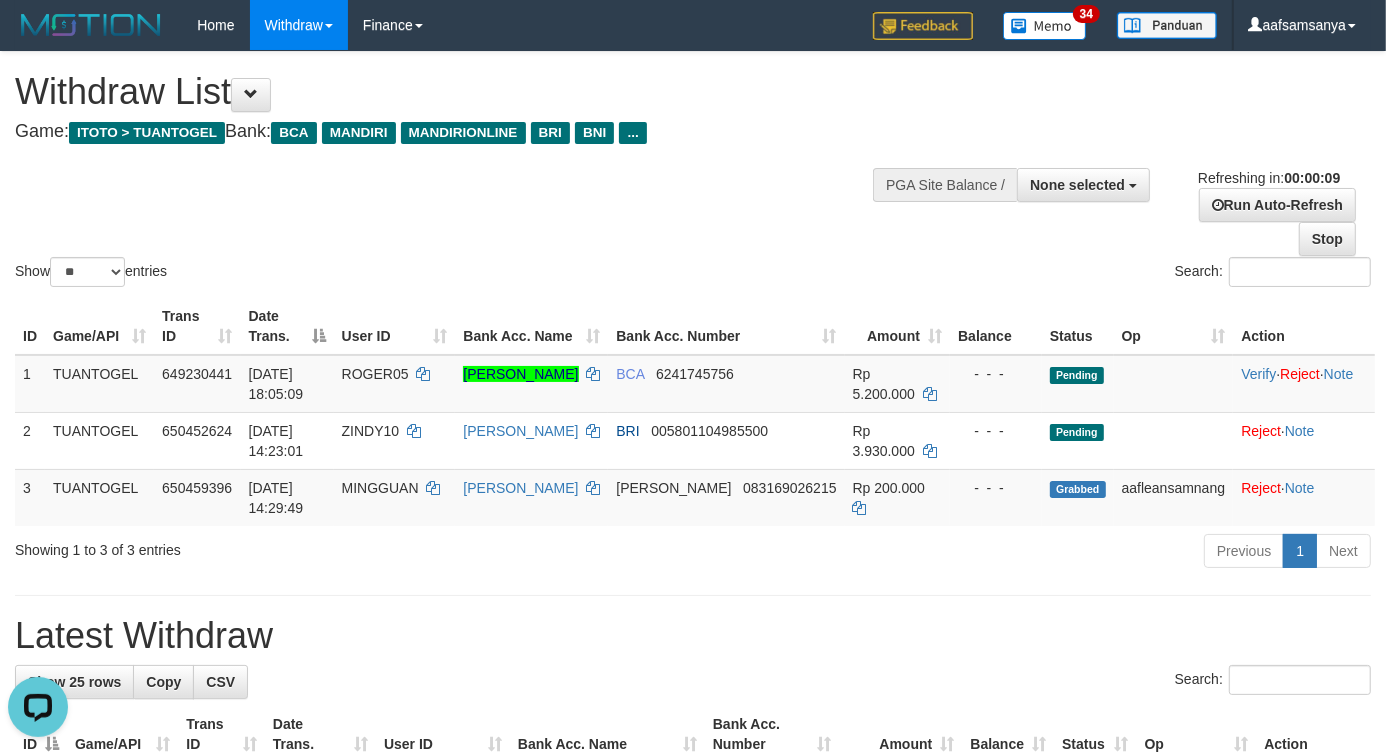 scroll, scrollTop: 0, scrollLeft: 0, axis: both 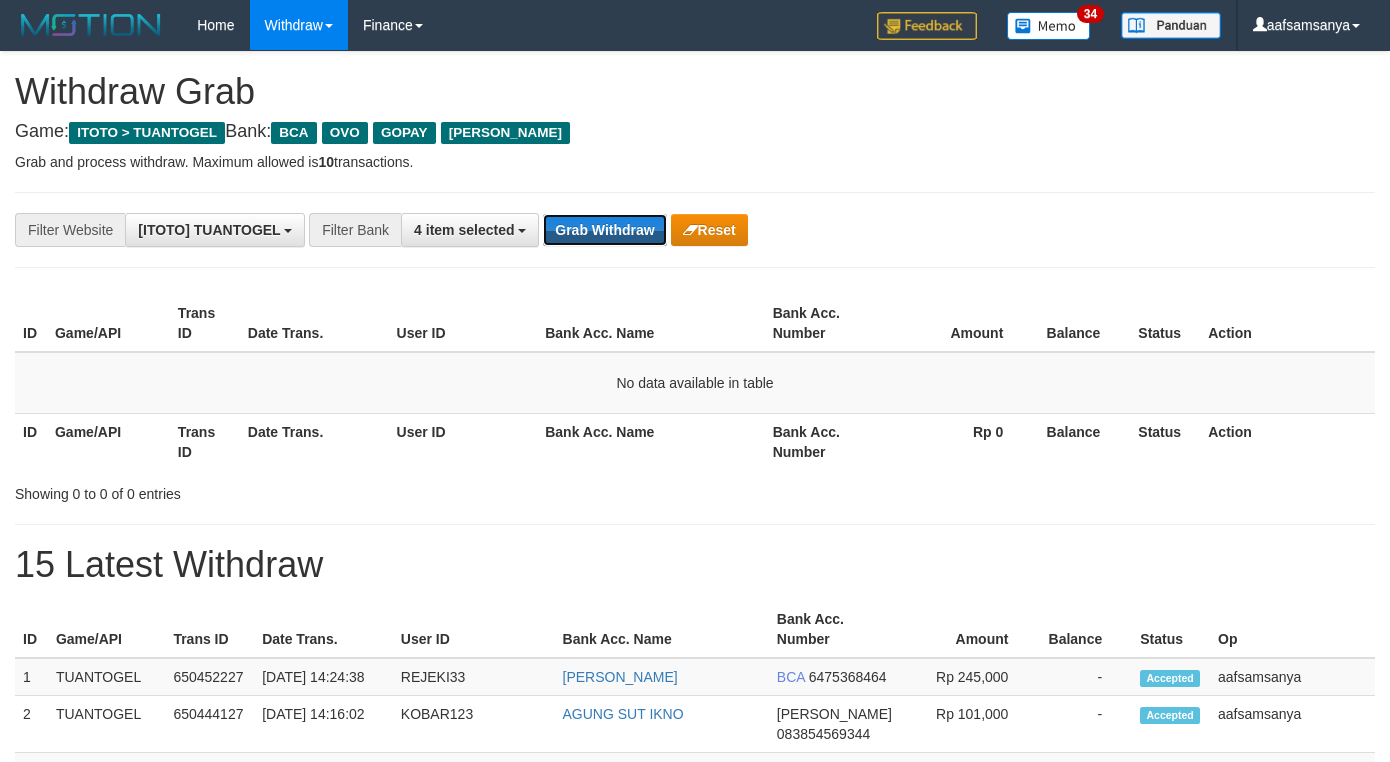 click on "Grab Withdraw" at bounding box center (604, 230) 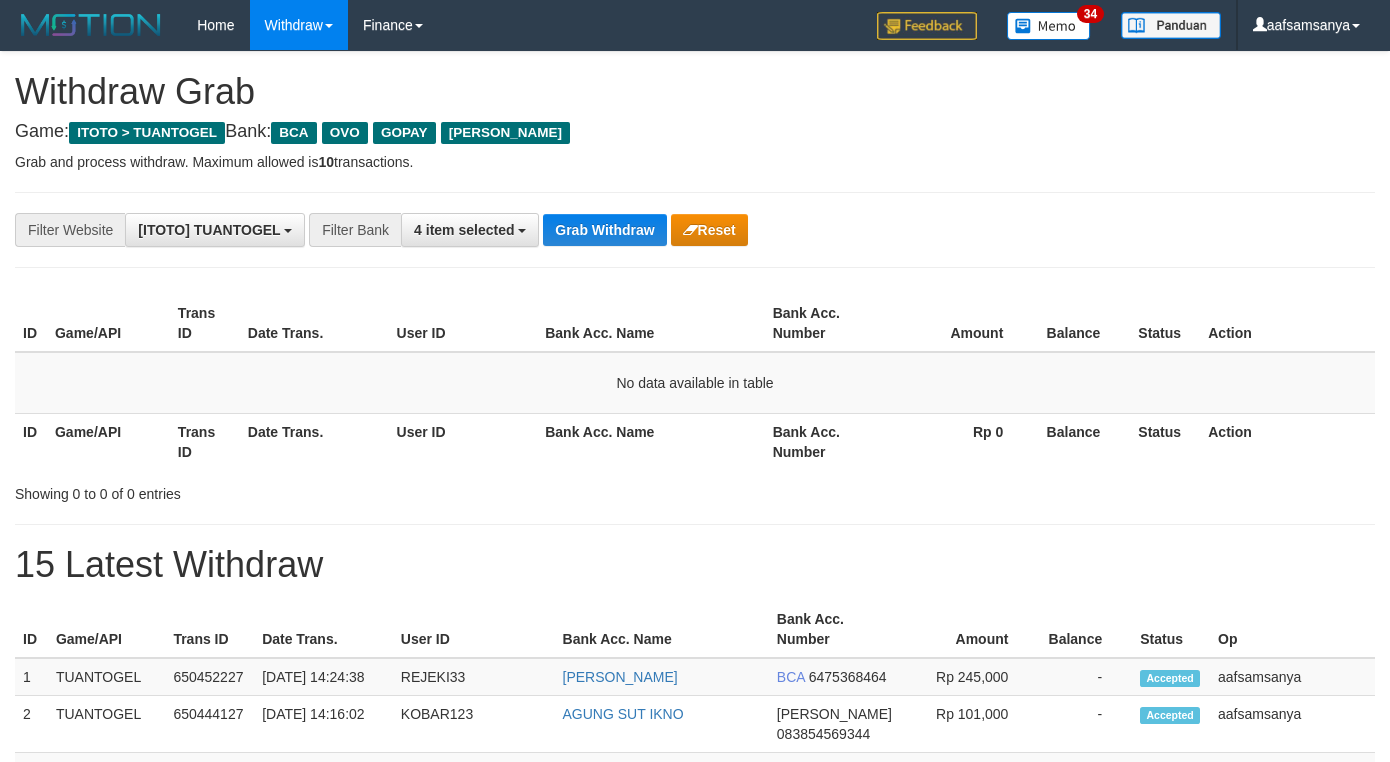 click on "Grab Withdraw" at bounding box center [604, 230] 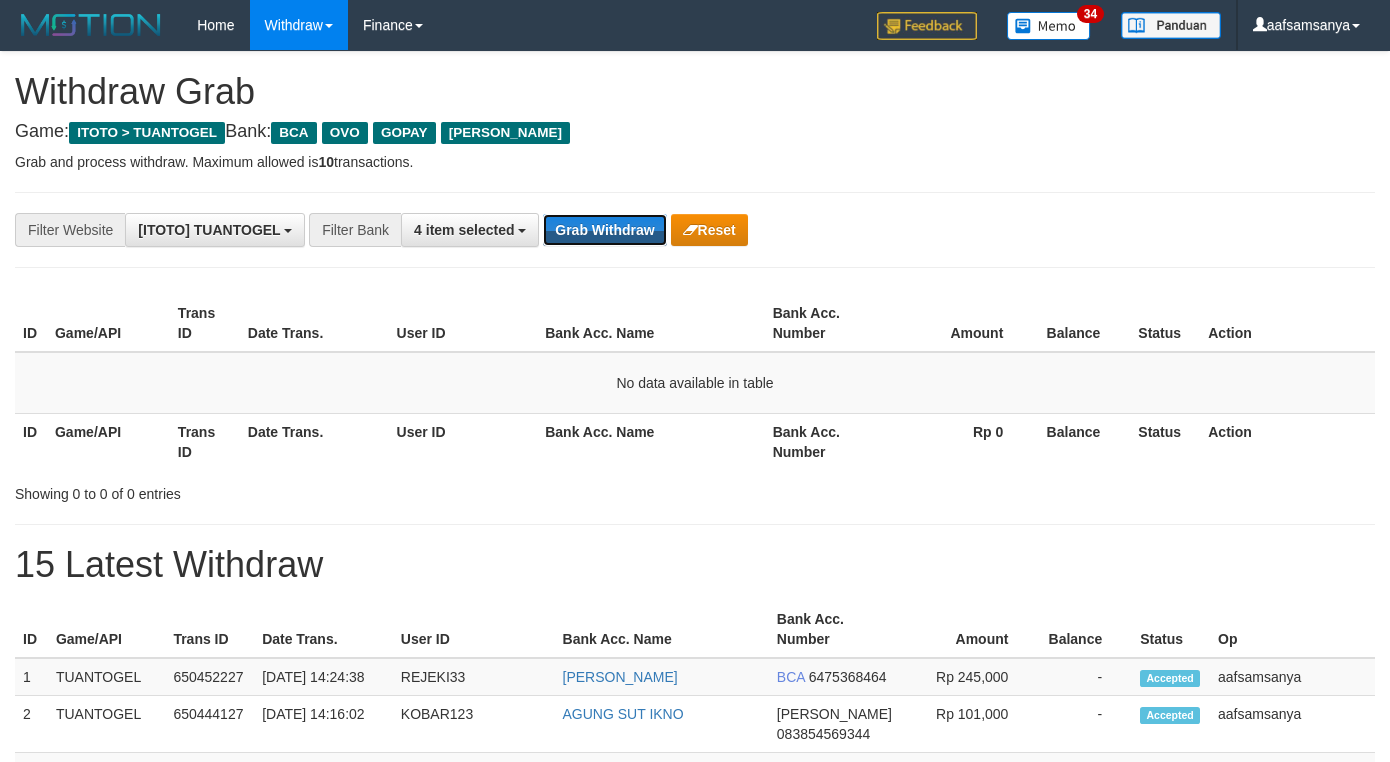 click on "Grab Withdraw" at bounding box center (604, 230) 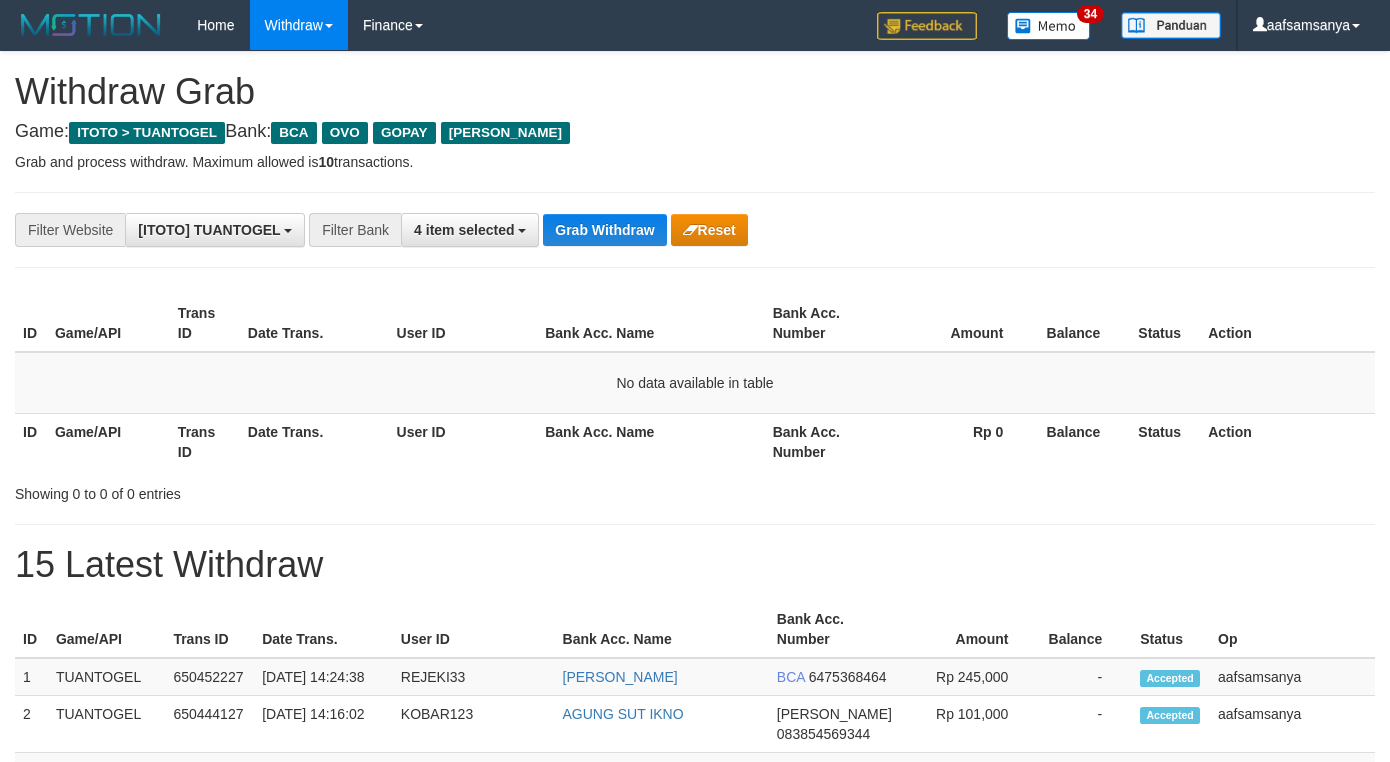 scroll, scrollTop: 0, scrollLeft: 0, axis: both 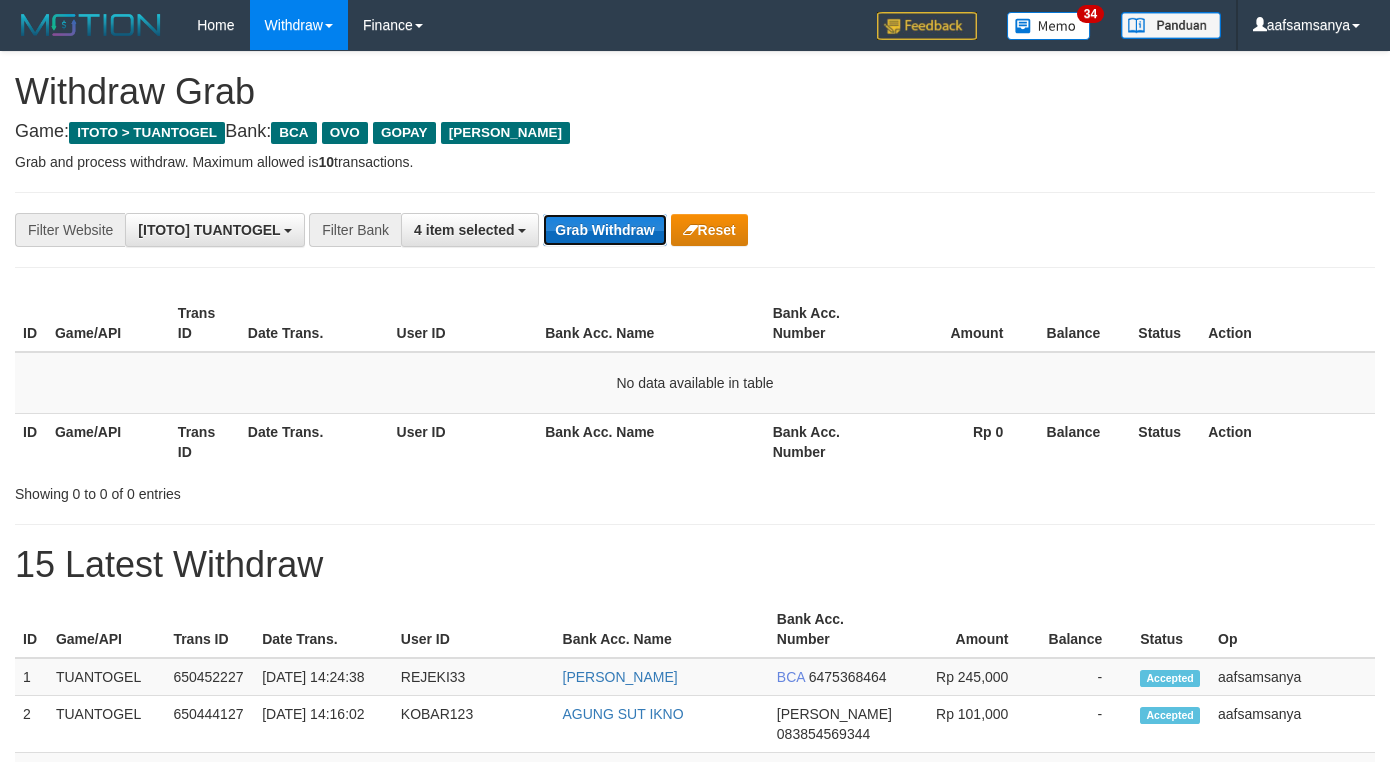 click on "Grab Withdraw" at bounding box center (604, 230) 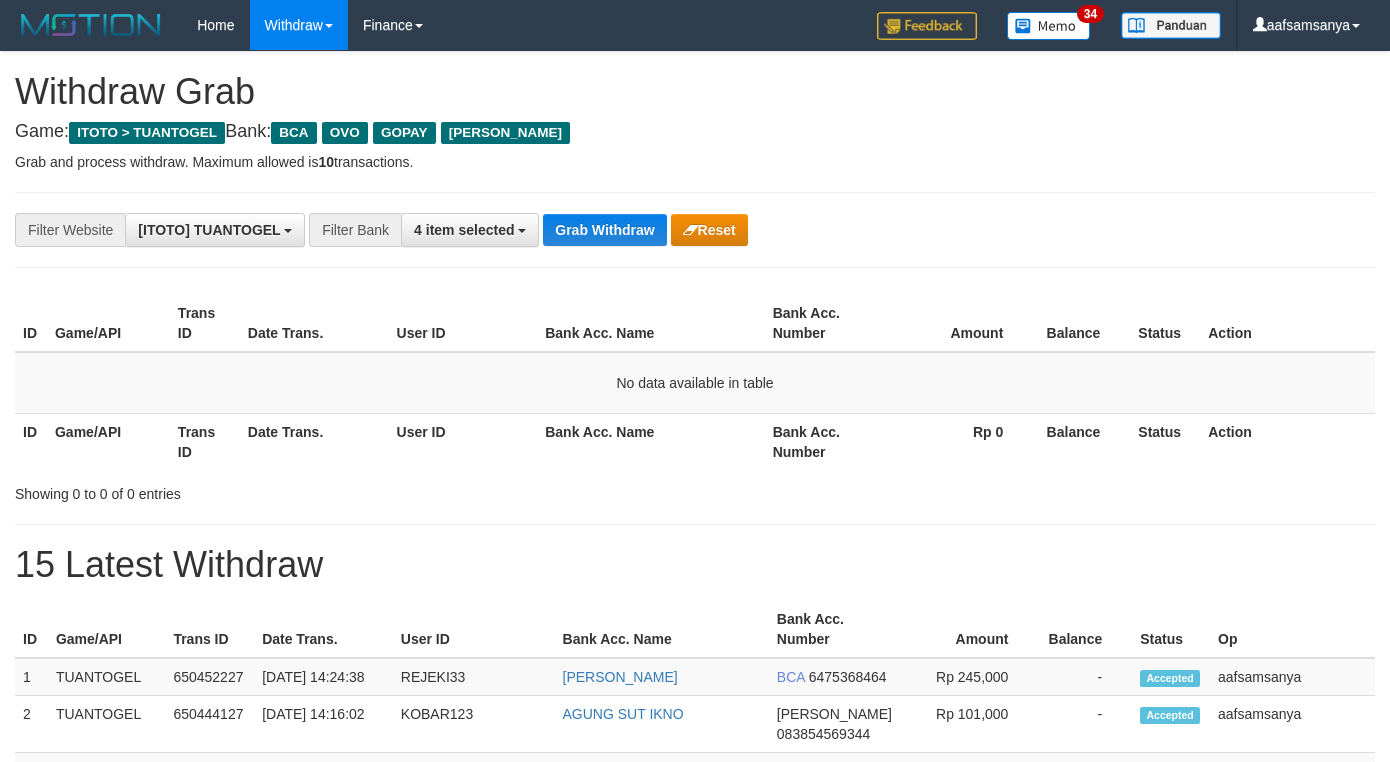 scroll, scrollTop: 0, scrollLeft: 0, axis: both 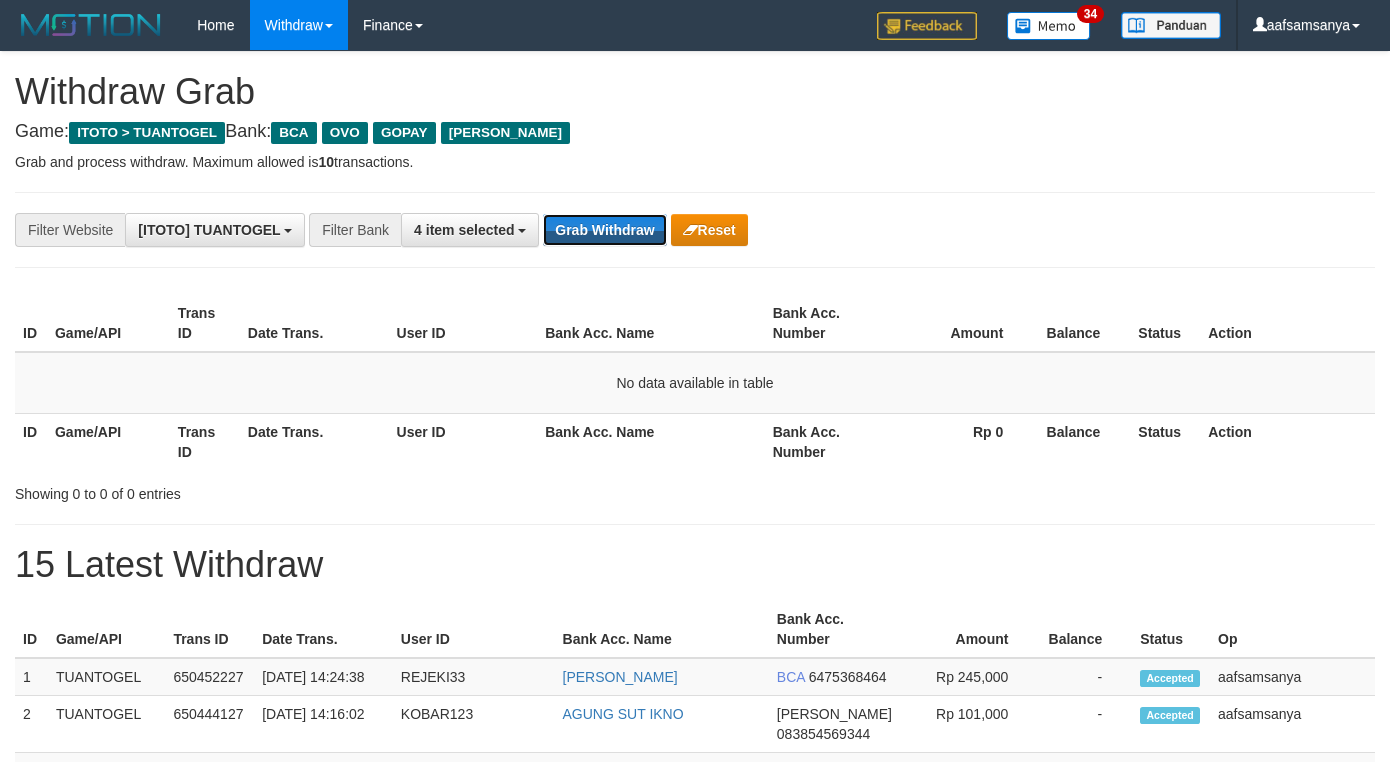 click on "Grab Withdraw" at bounding box center (604, 230) 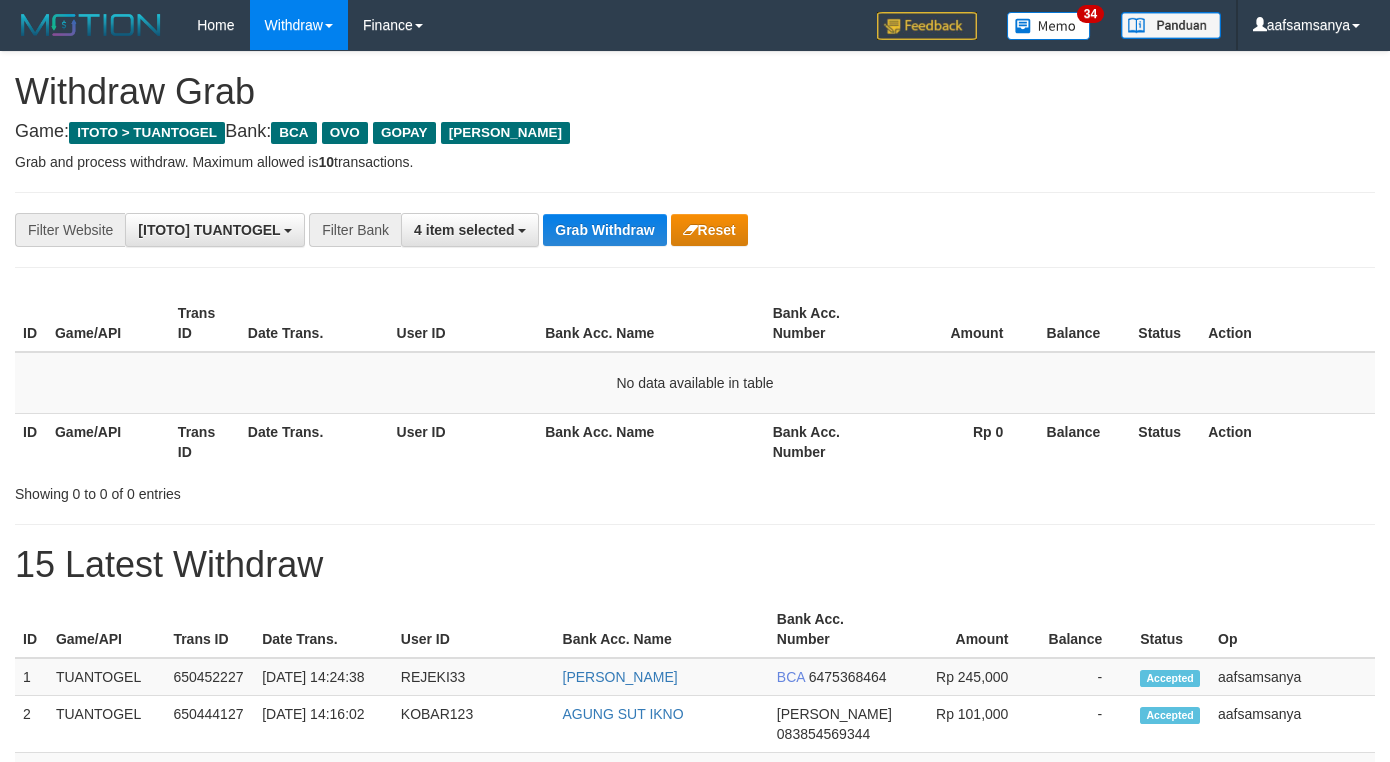 scroll, scrollTop: 0, scrollLeft: 0, axis: both 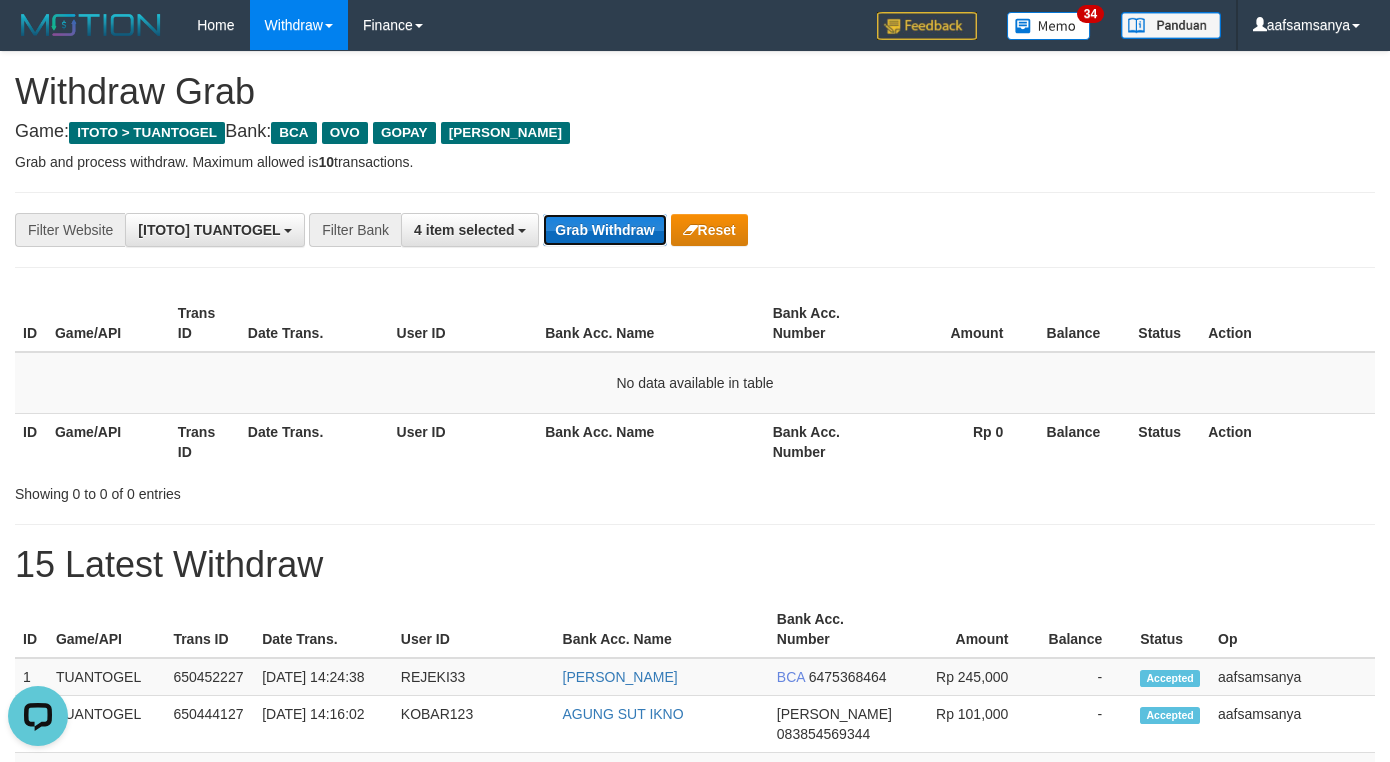 click on "Grab Withdraw" at bounding box center (604, 230) 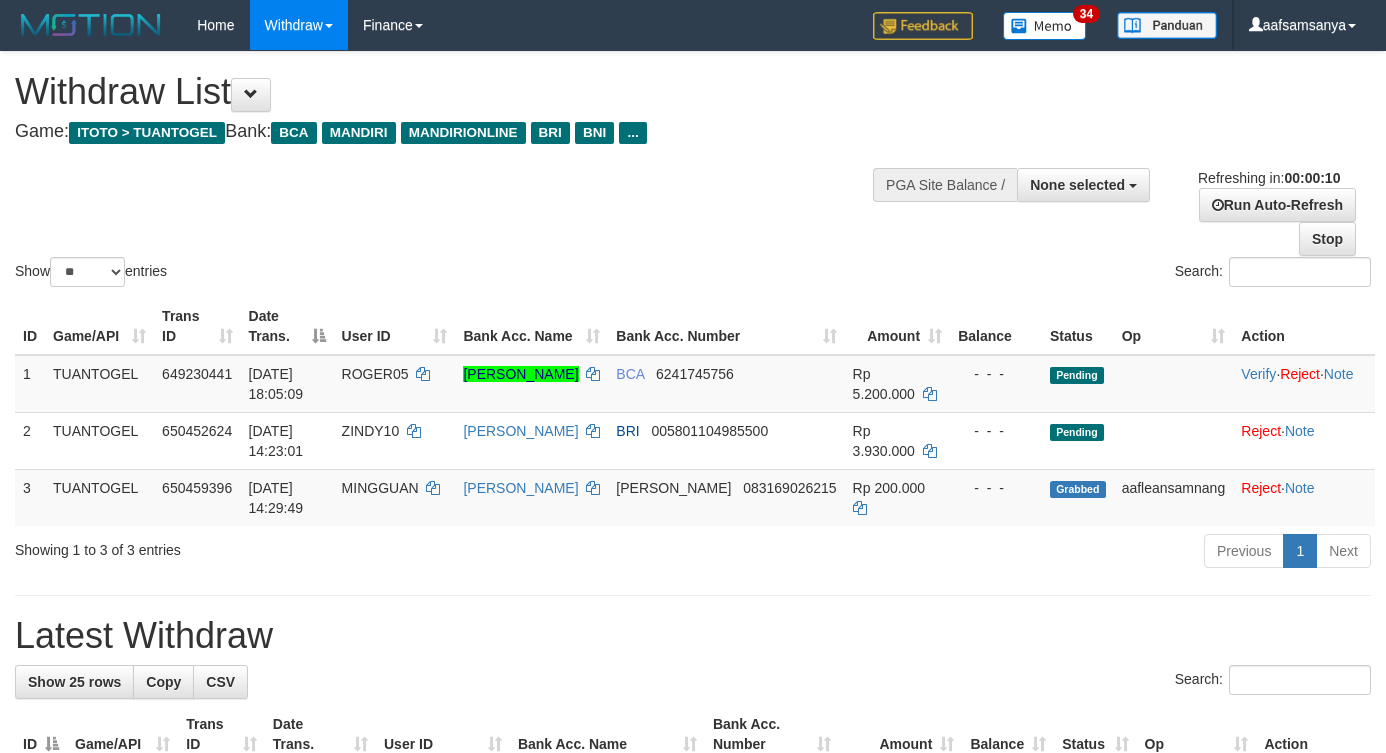 select 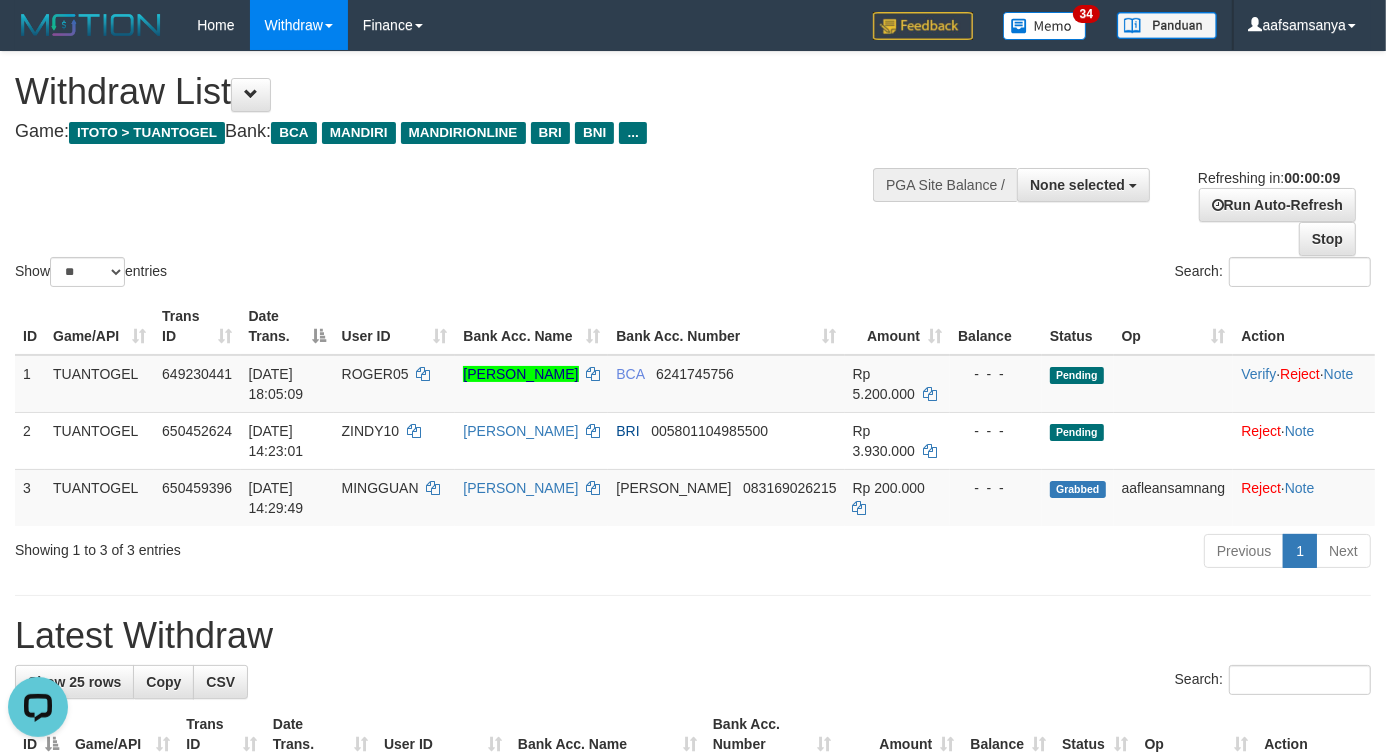 scroll, scrollTop: 0, scrollLeft: 0, axis: both 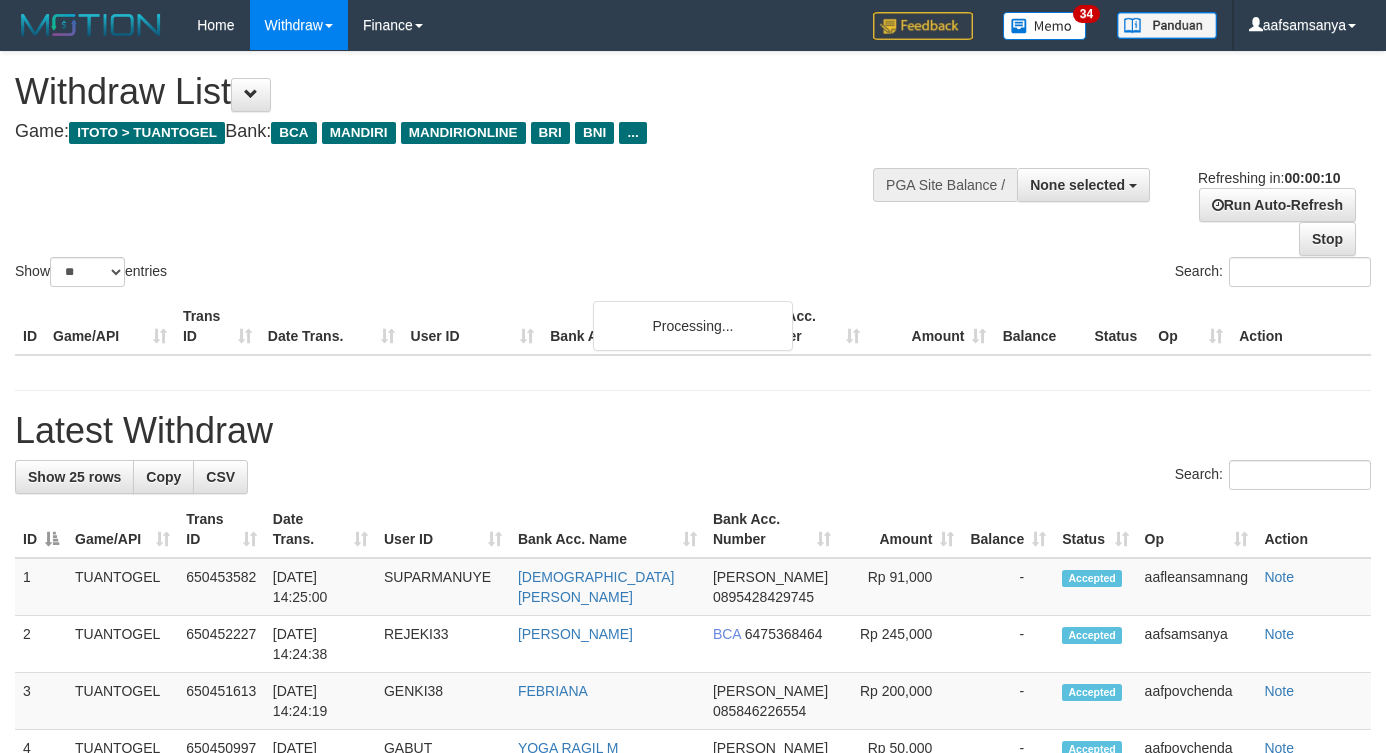 select 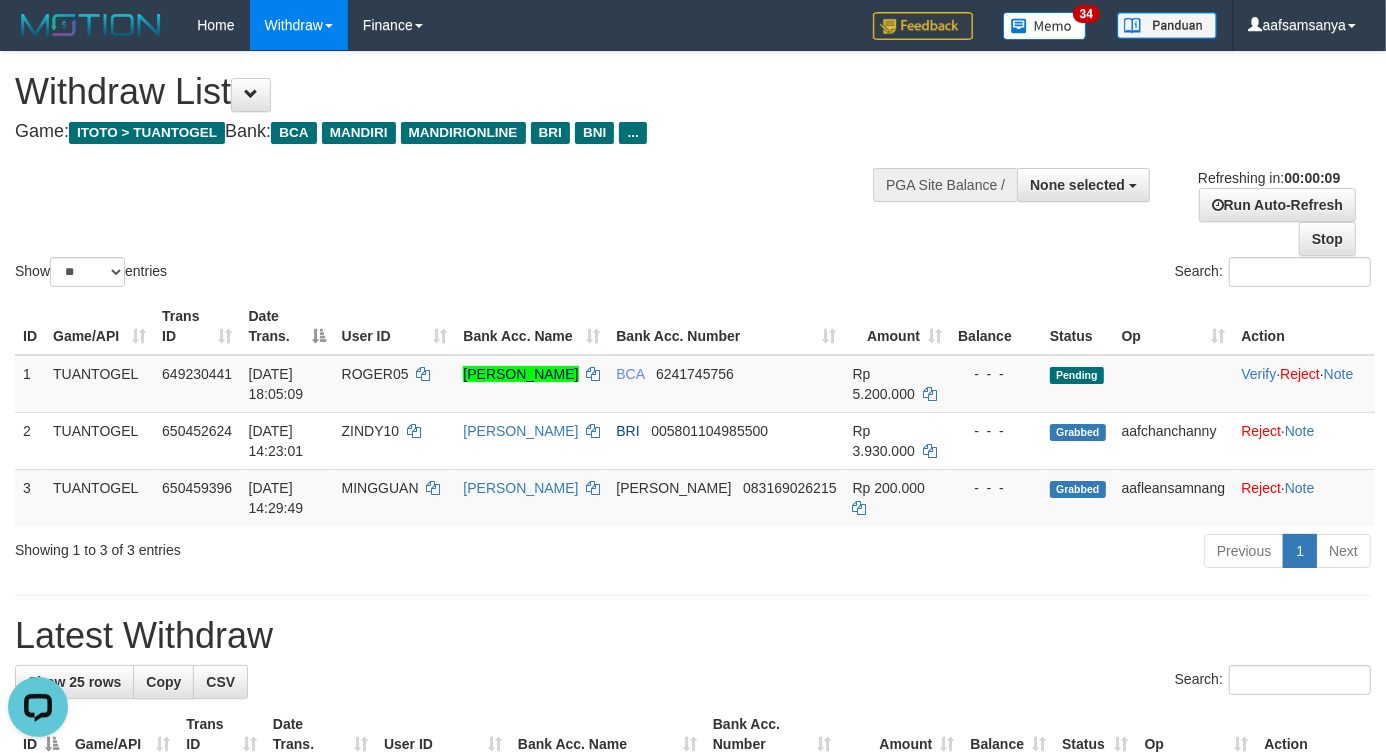 scroll, scrollTop: 0, scrollLeft: 0, axis: both 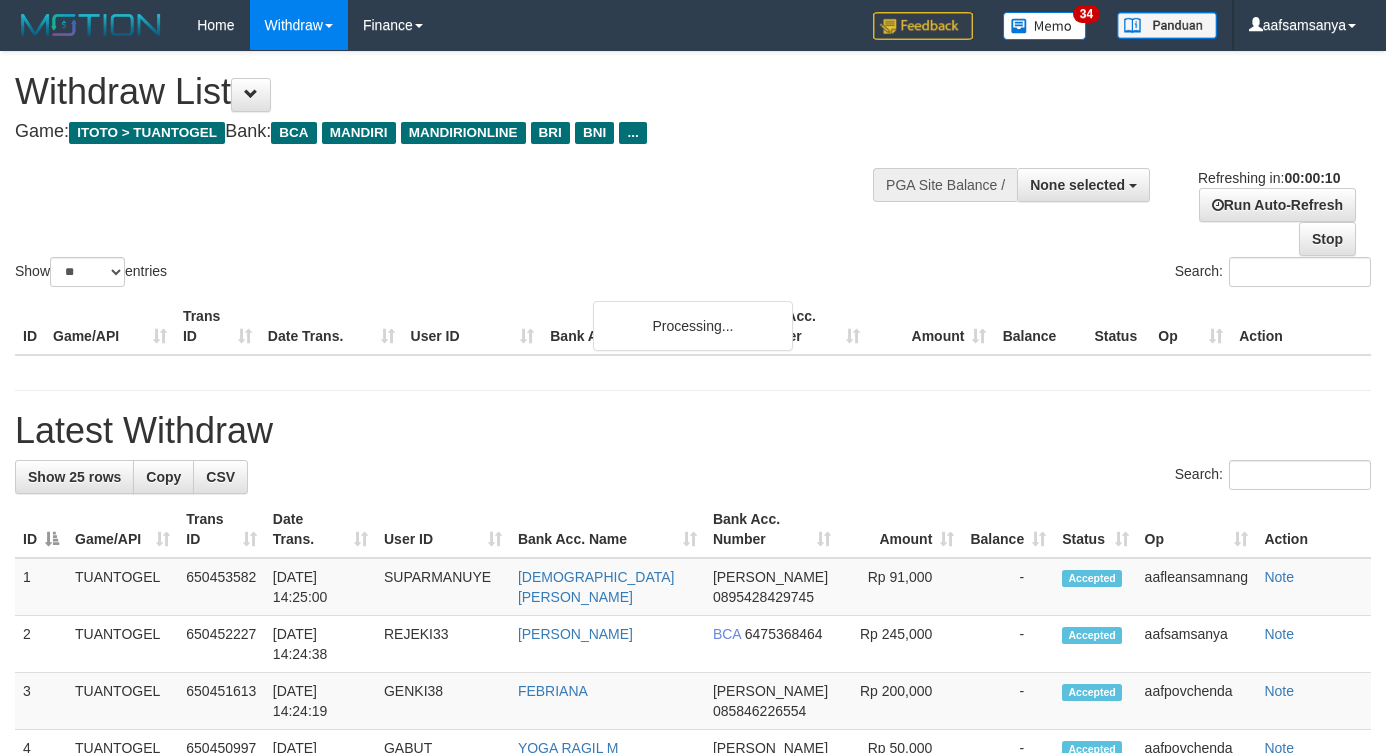 select 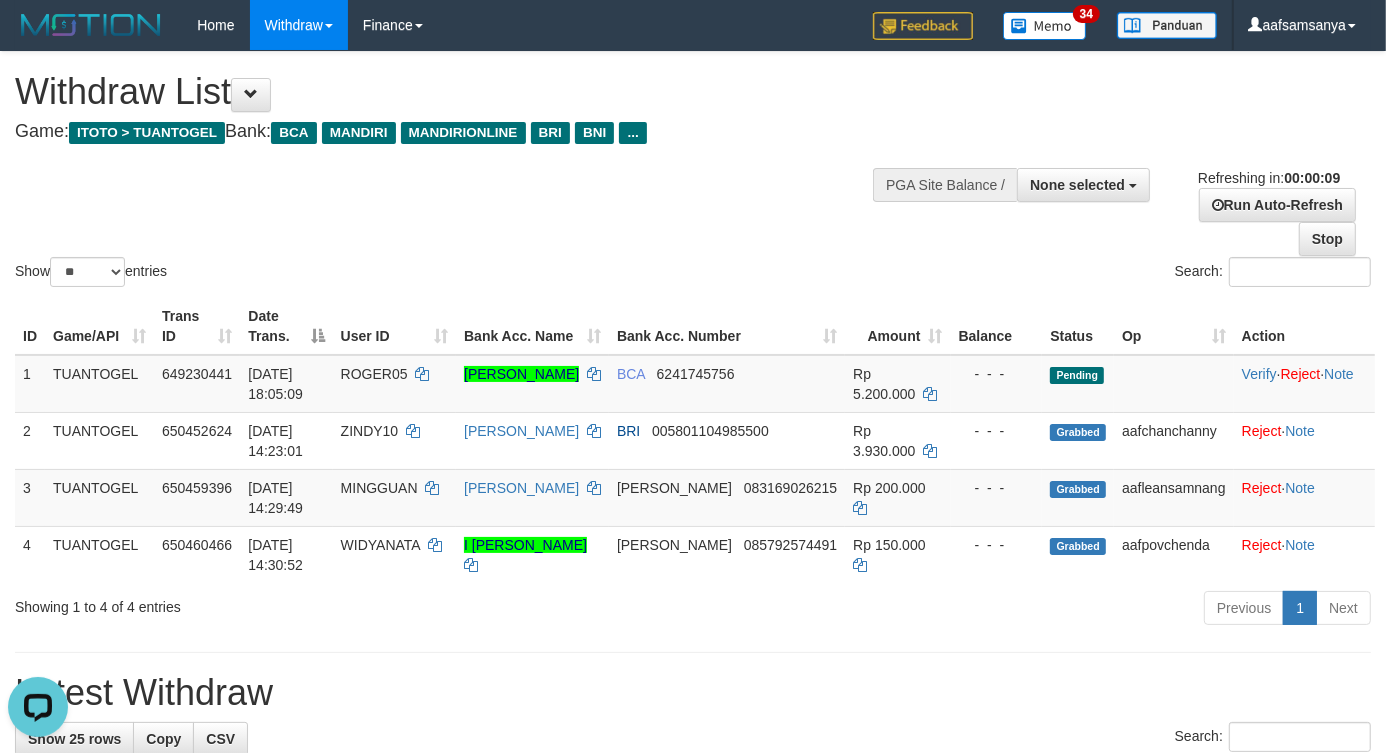scroll, scrollTop: 0, scrollLeft: 0, axis: both 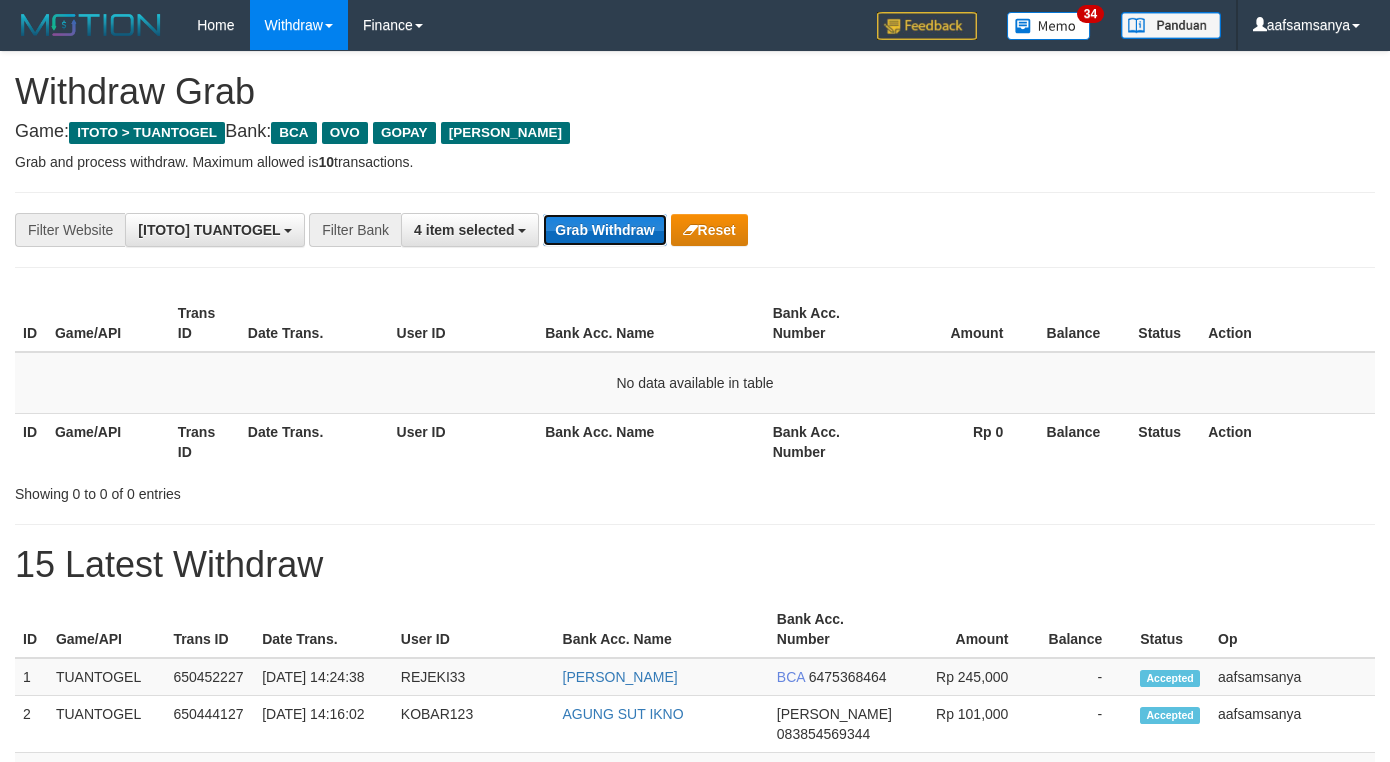 click on "Grab Withdraw" at bounding box center [604, 230] 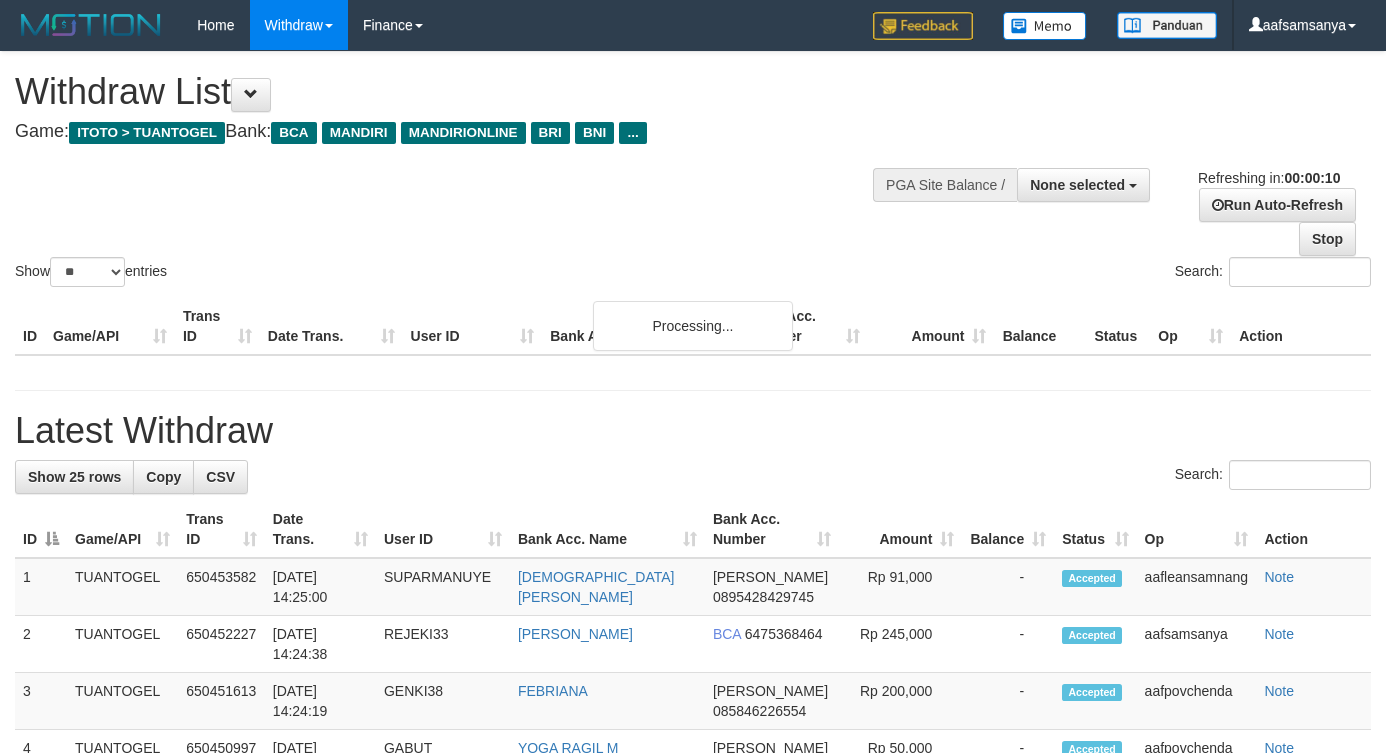 select 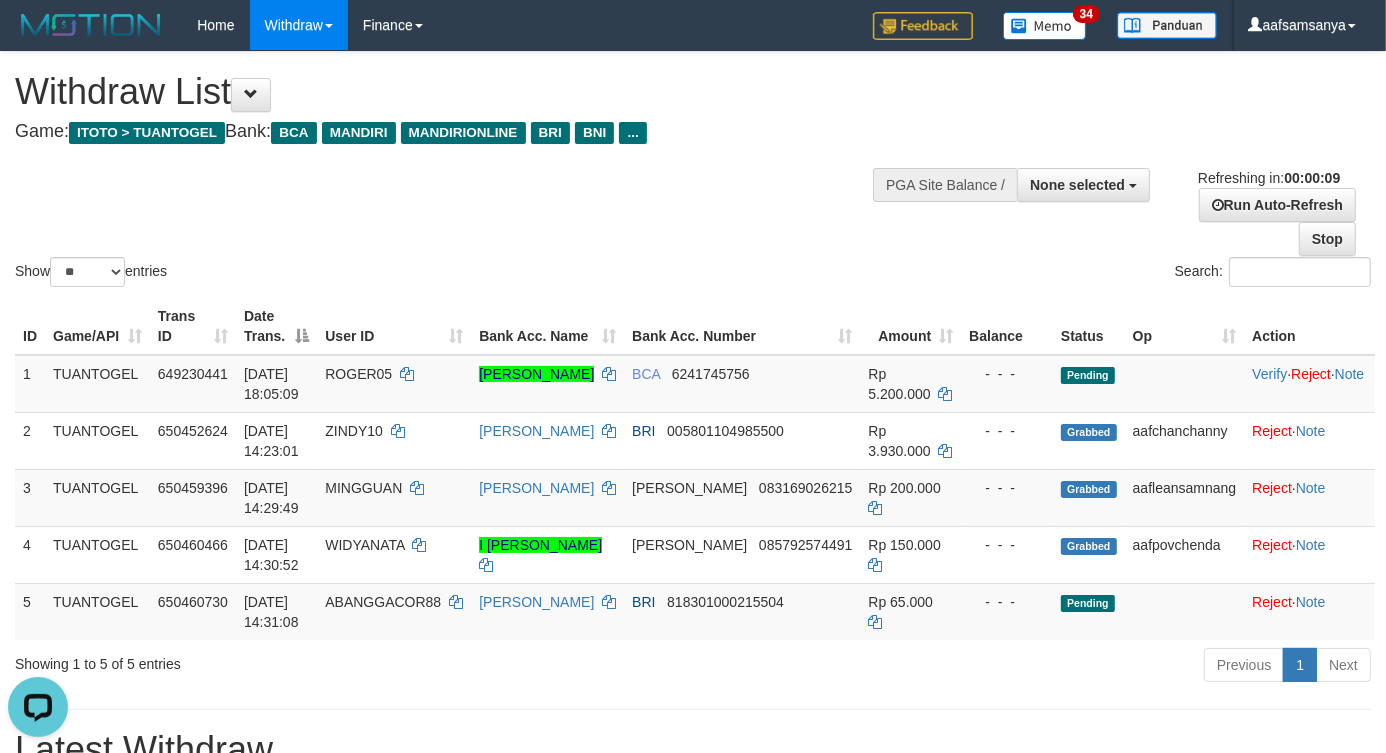 scroll, scrollTop: 0, scrollLeft: 0, axis: both 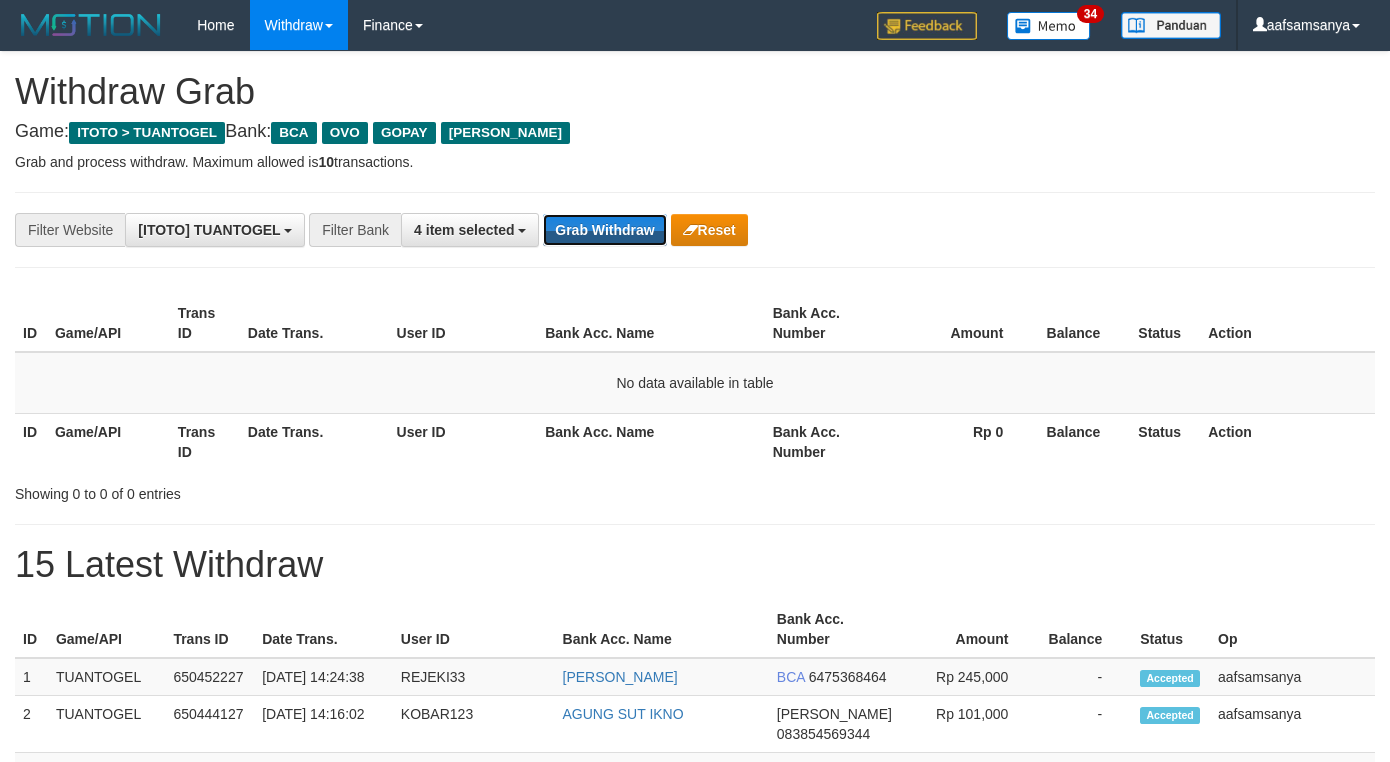 click on "Grab Withdraw" at bounding box center (604, 230) 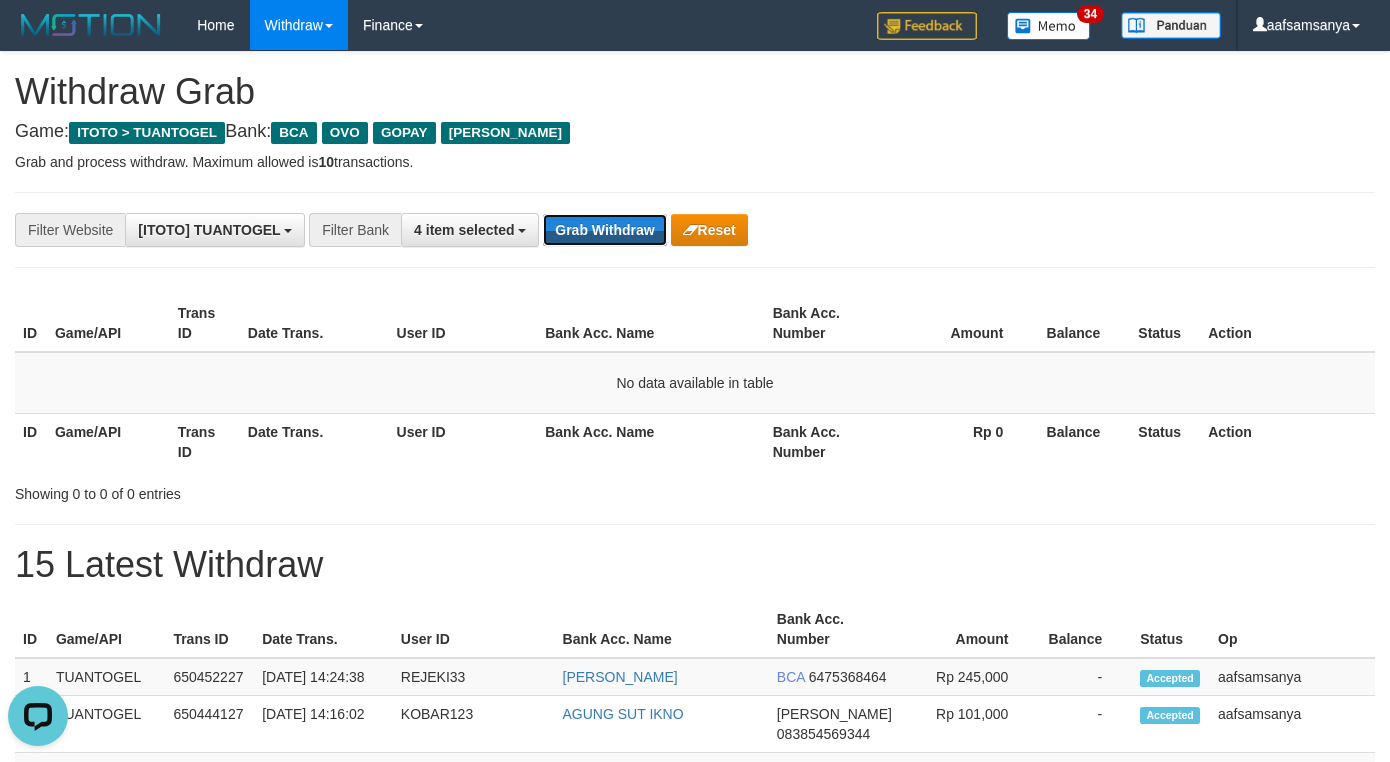 scroll, scrollTop: 0, scrollLeft: 0, axis: both 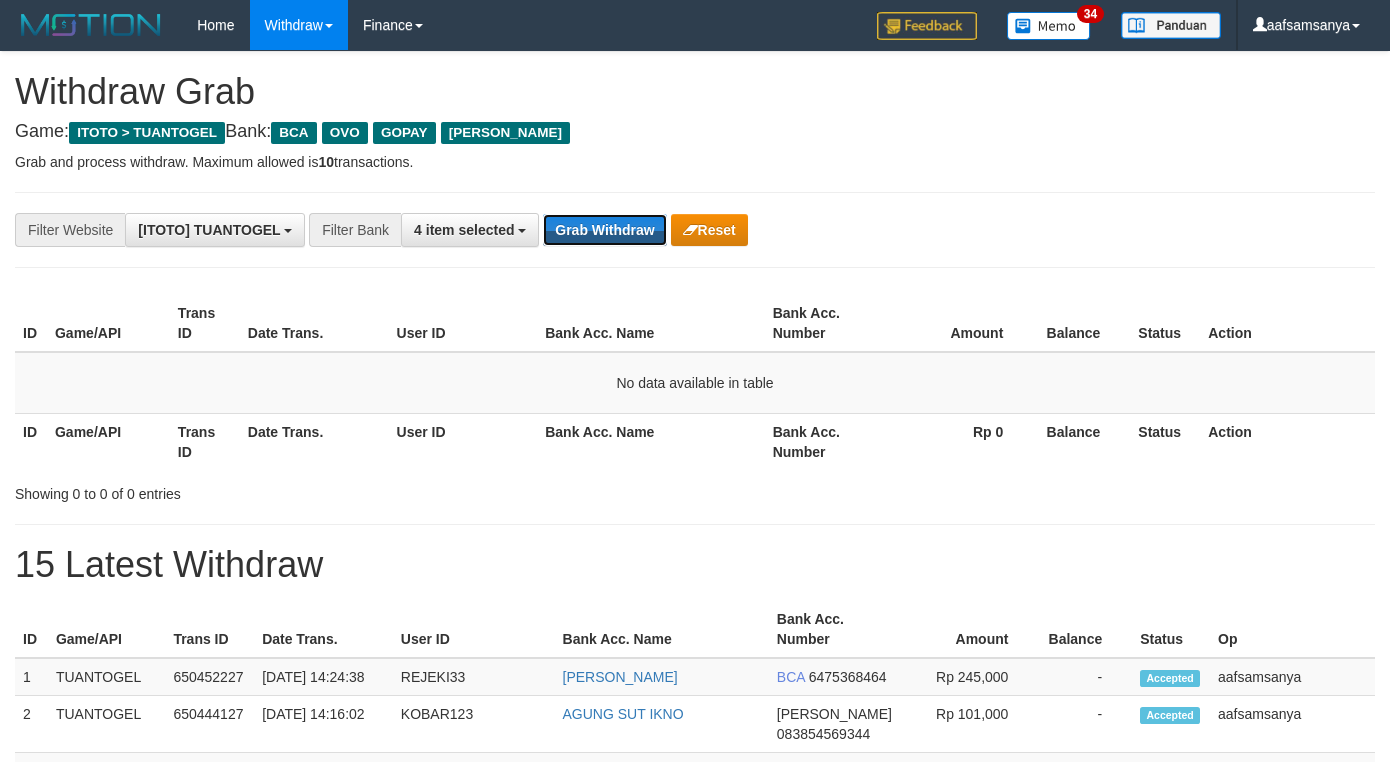 click on "Grab Withdraw" at bounding box center [604, 230] 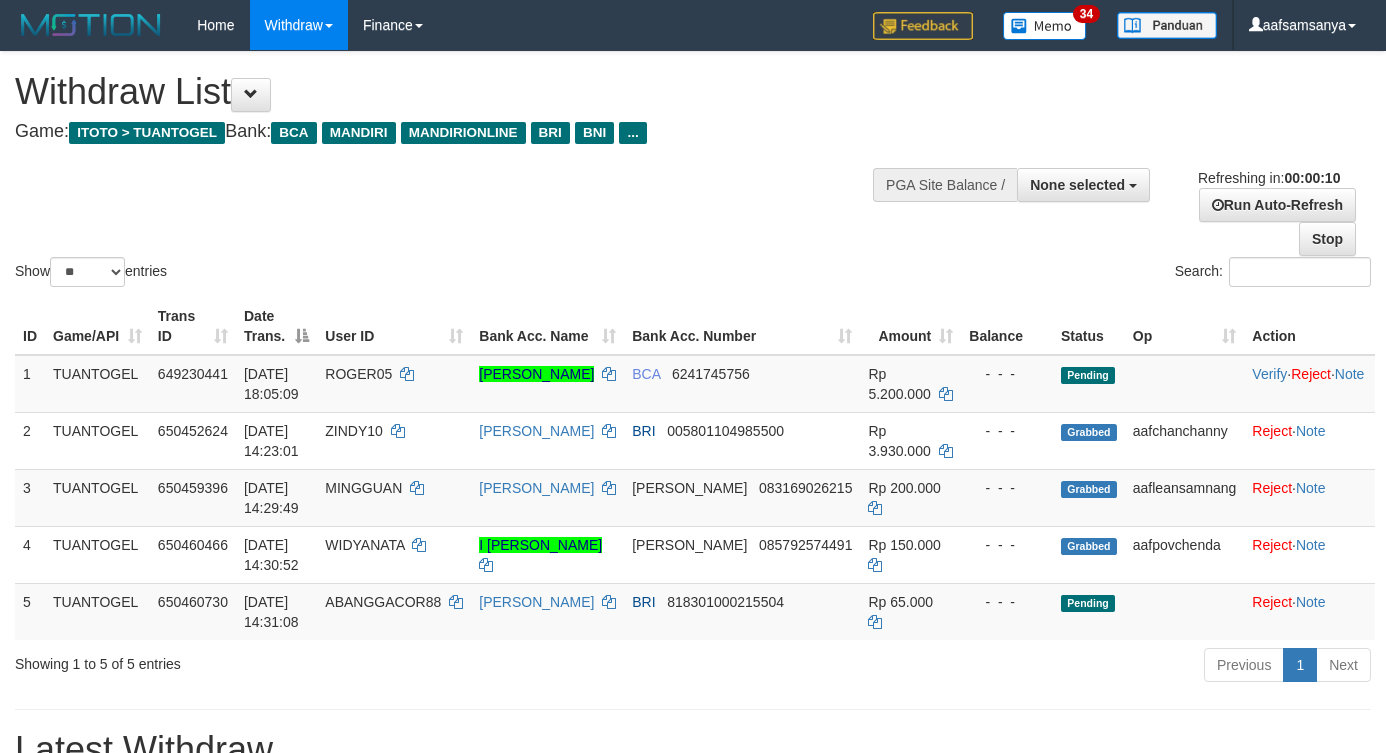 select 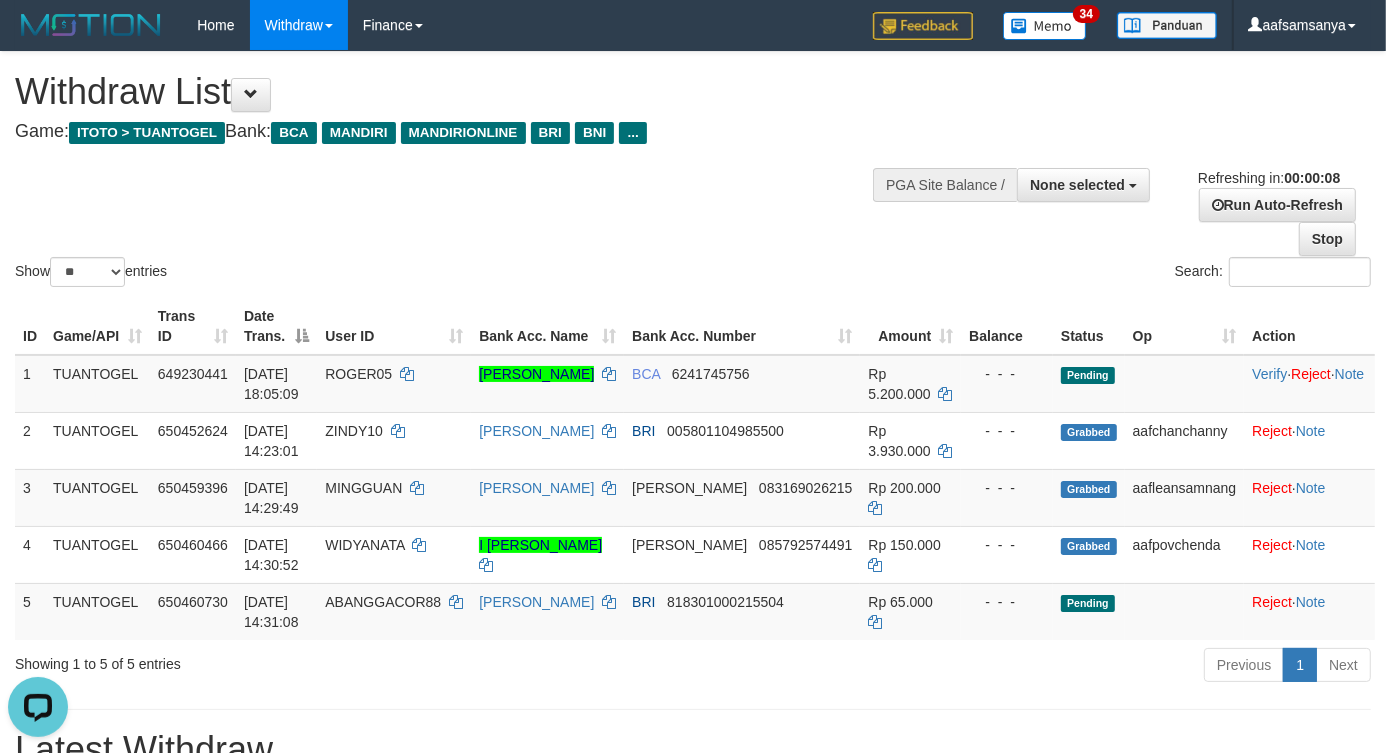 scroll, scrollTop: 0, scrollLeft: 0, axis: both 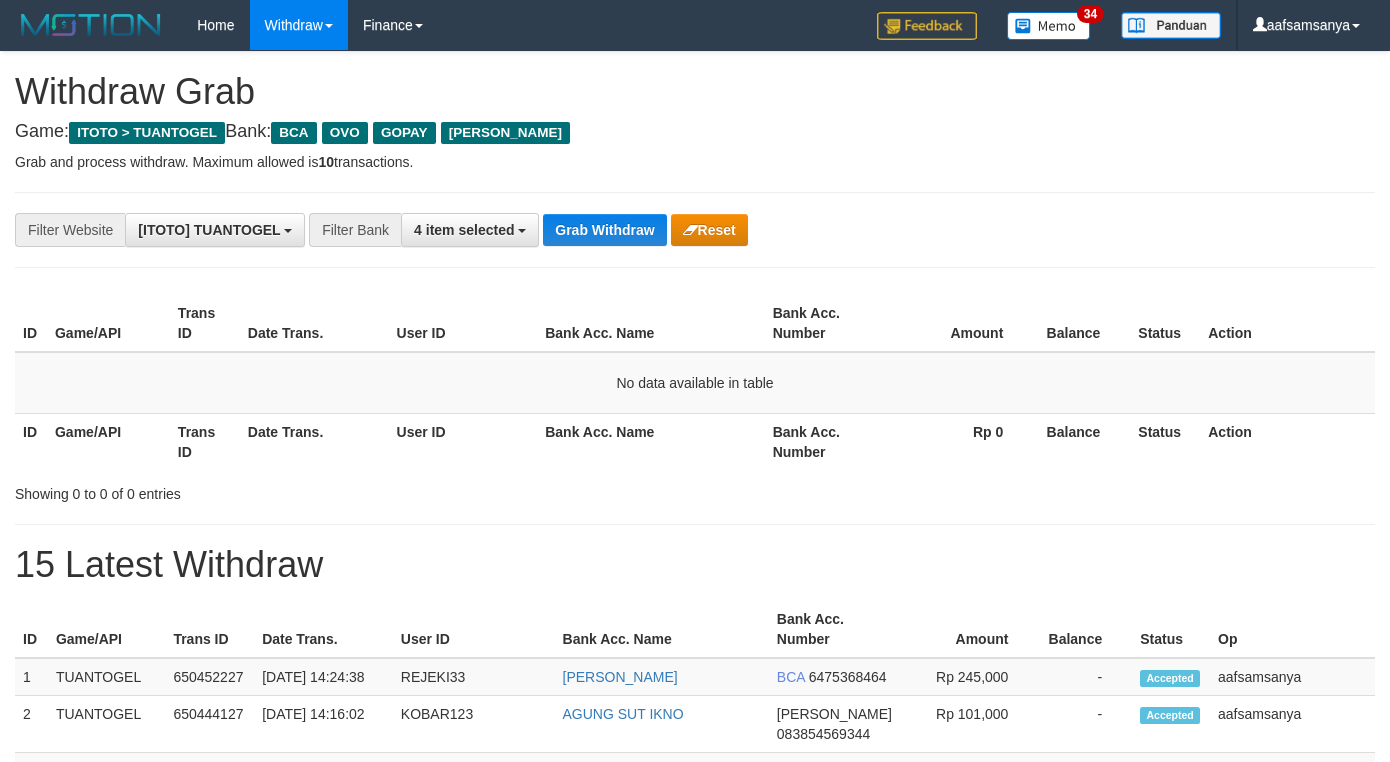 click on "Grab Withdraw" at bounding box center (604, 230) 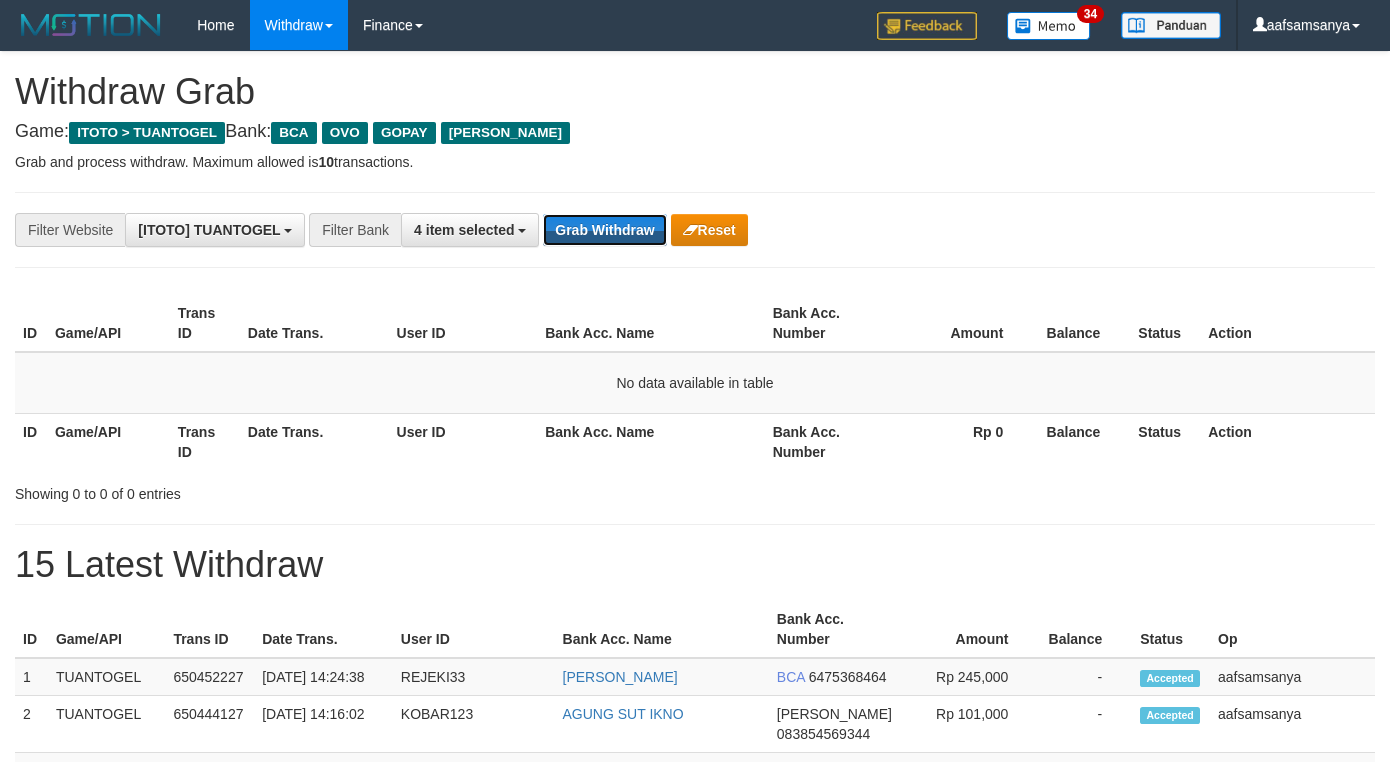 click on "Grab Withdraw" at bounding box center (604, 230) 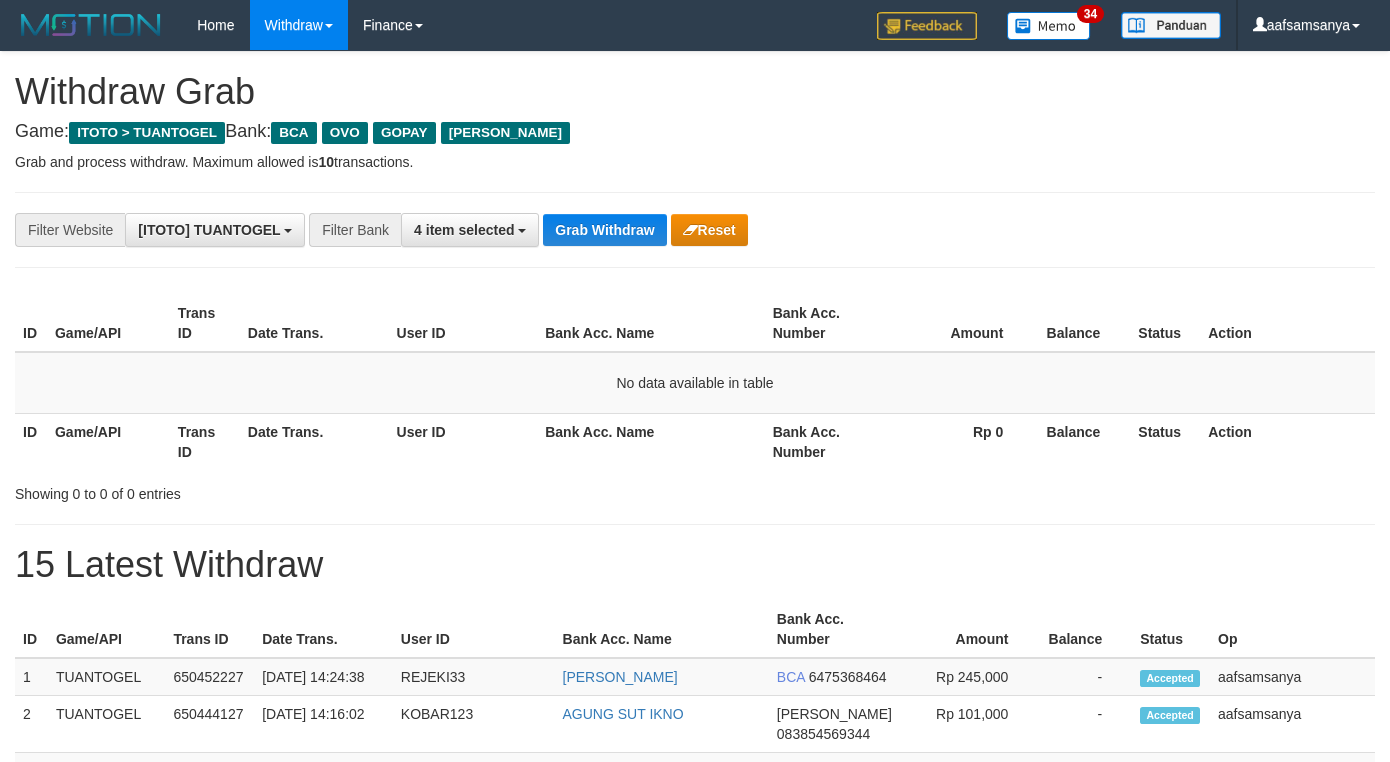 scroll, scrollTop: 0, scrollLeft: 0, axis: both 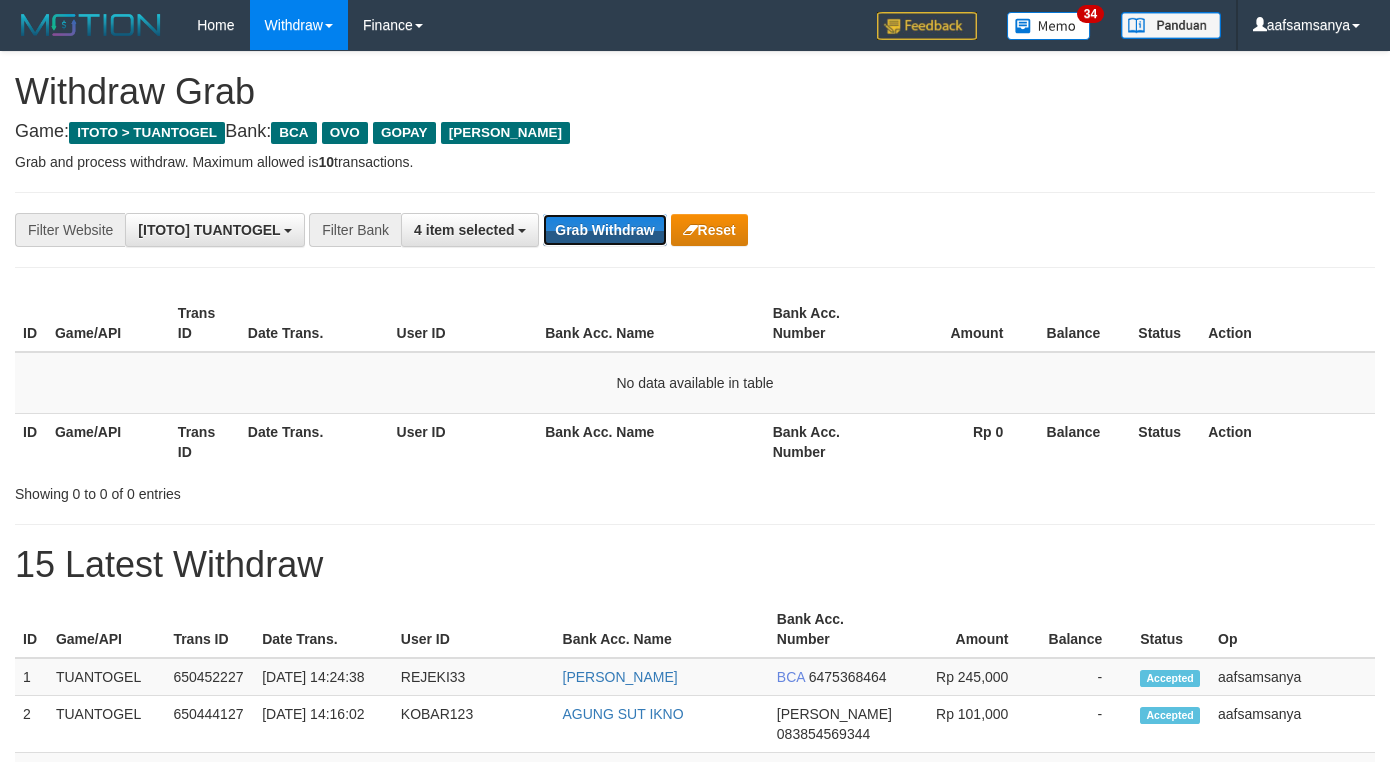 click on "Grab Withdraw" at bounding box center [604, 230] 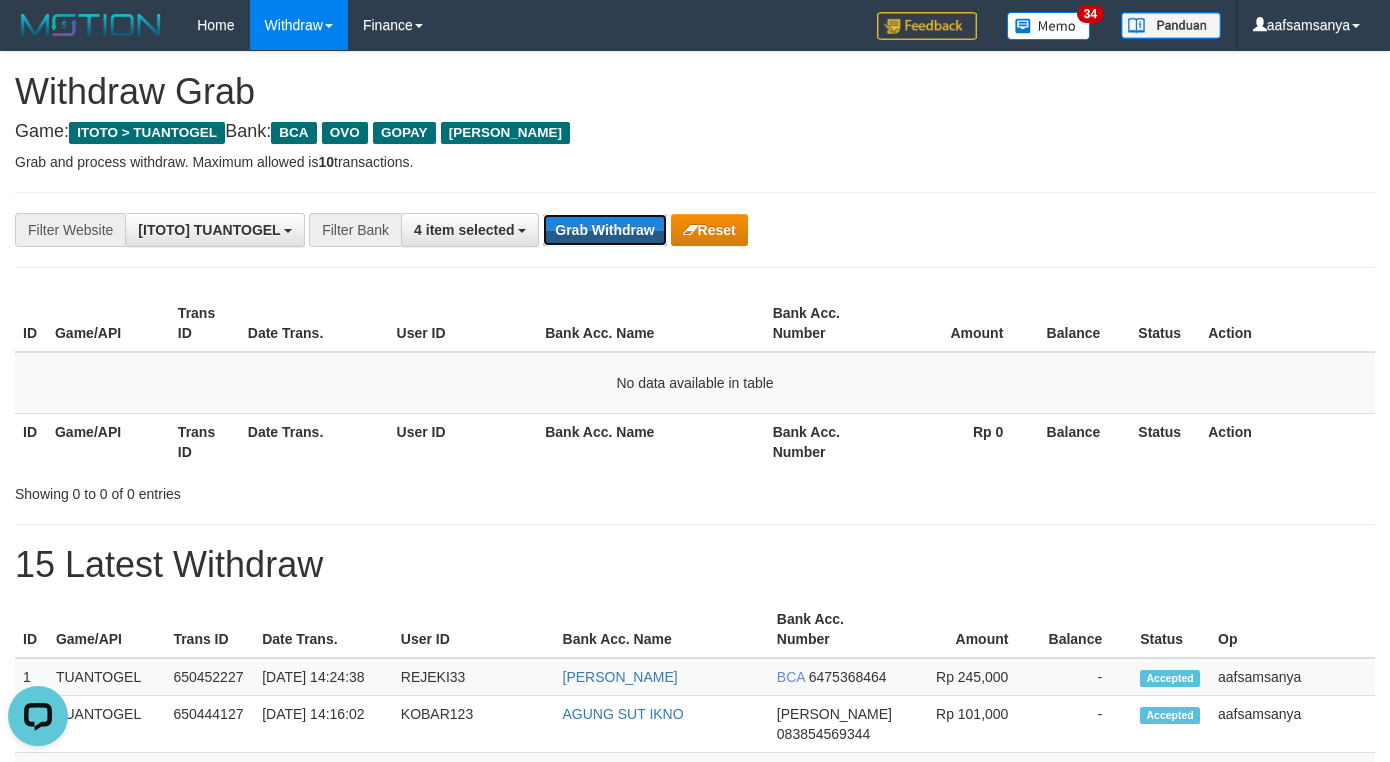 scroll, scrollTop: 0, scrollLeft: 0, axis: both 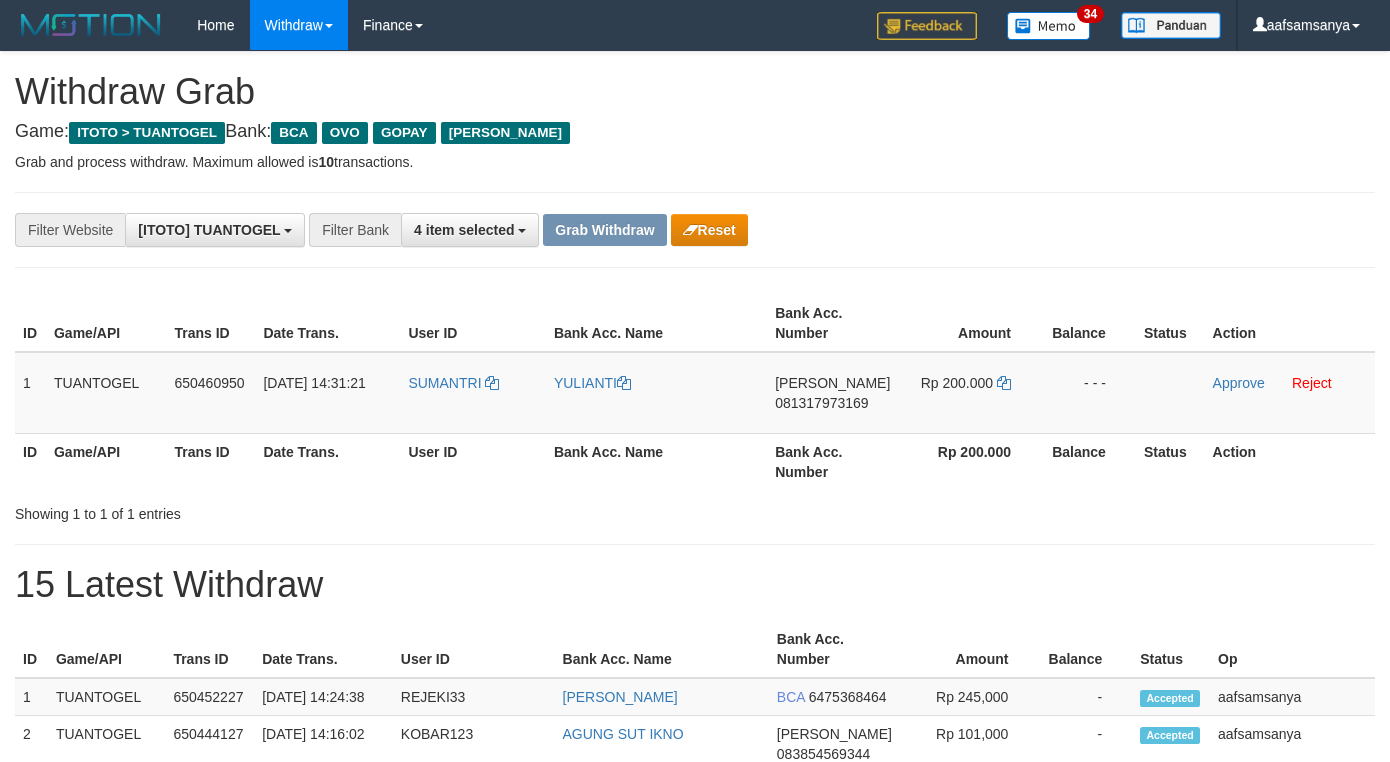 click on "**********" at bounding box center (579, 230) 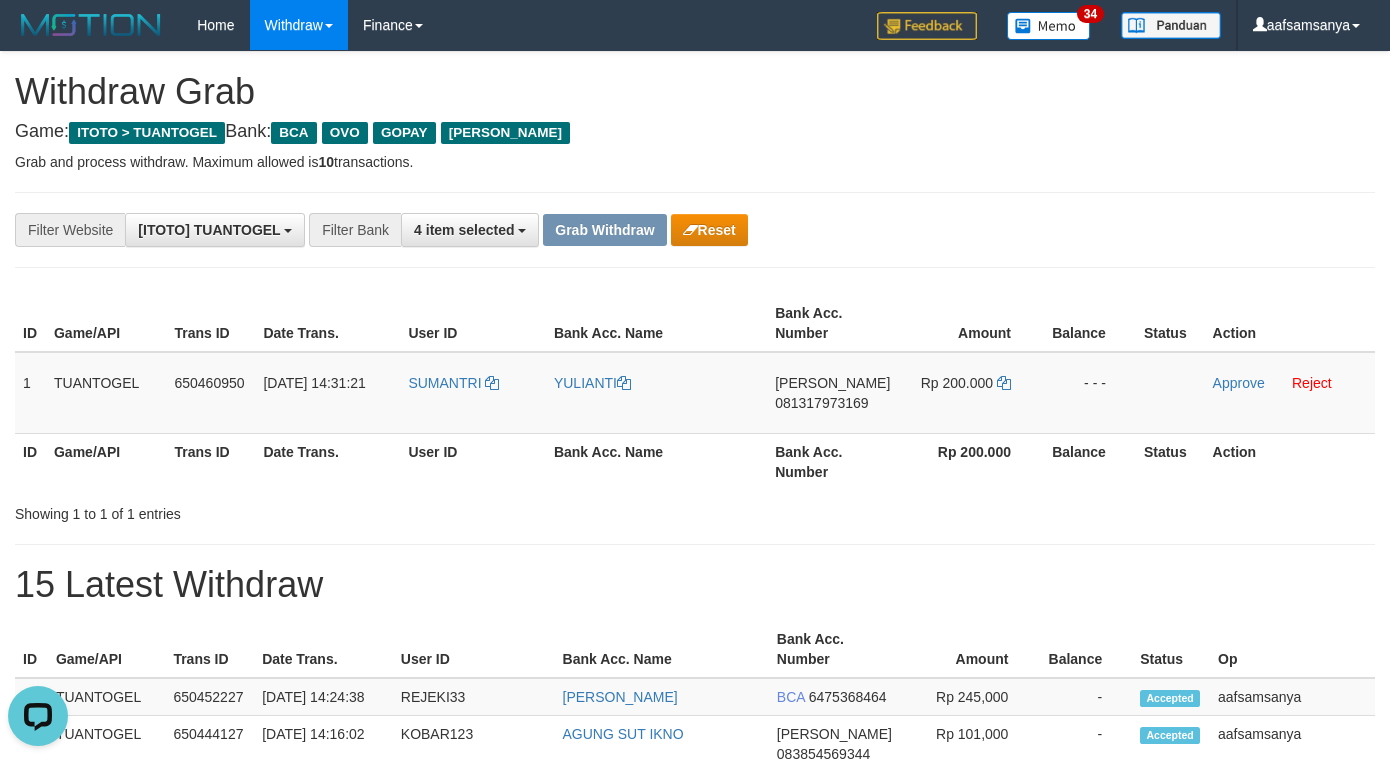 scroll, scrollTop: 0, scrollLeft: 0, axis: both 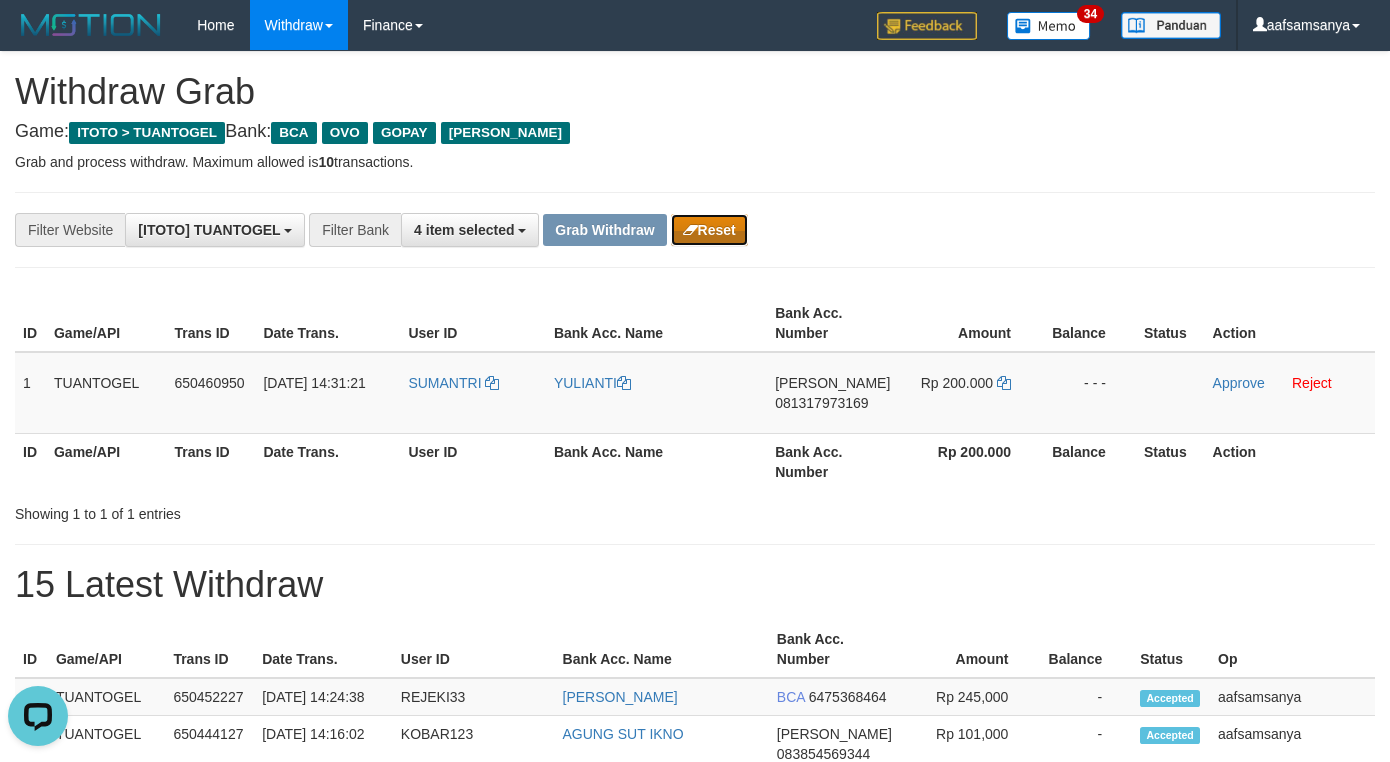 click on "Reset" at bounding box center (709, 230) 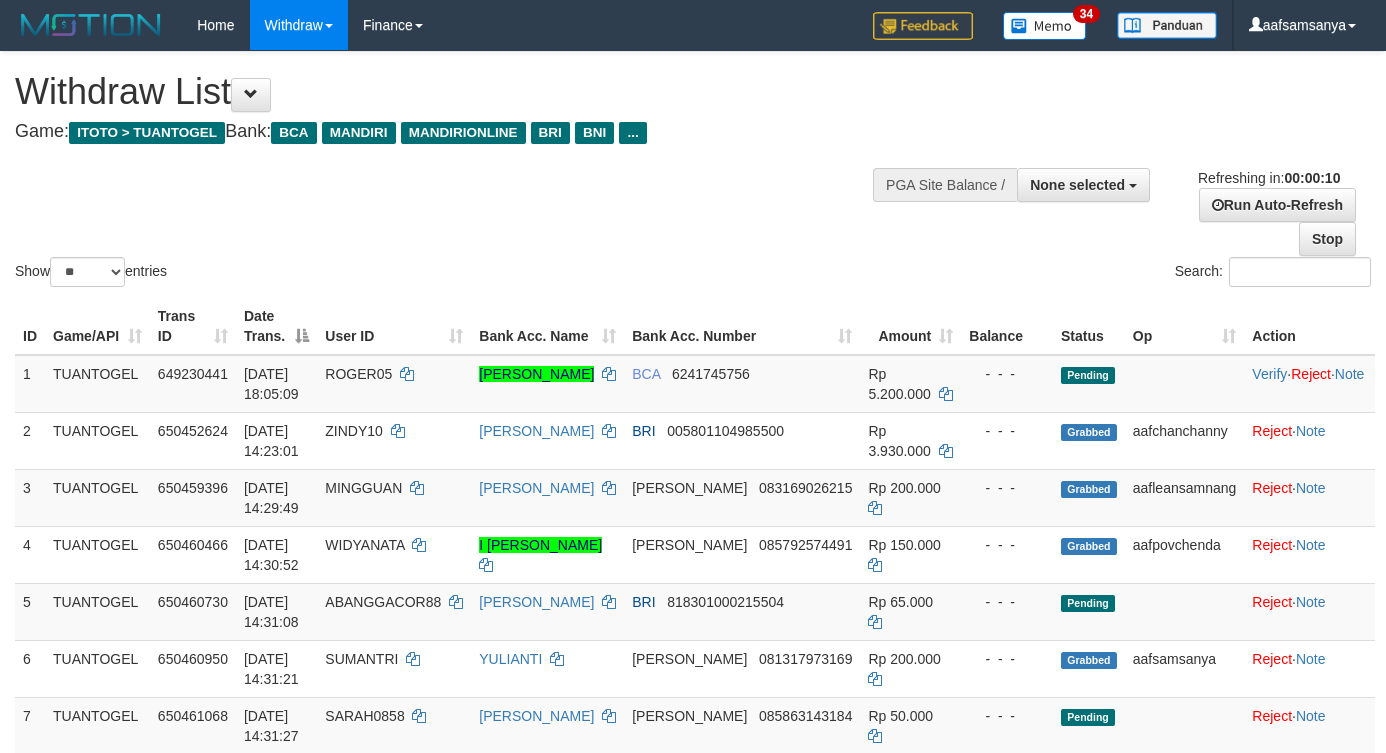 select 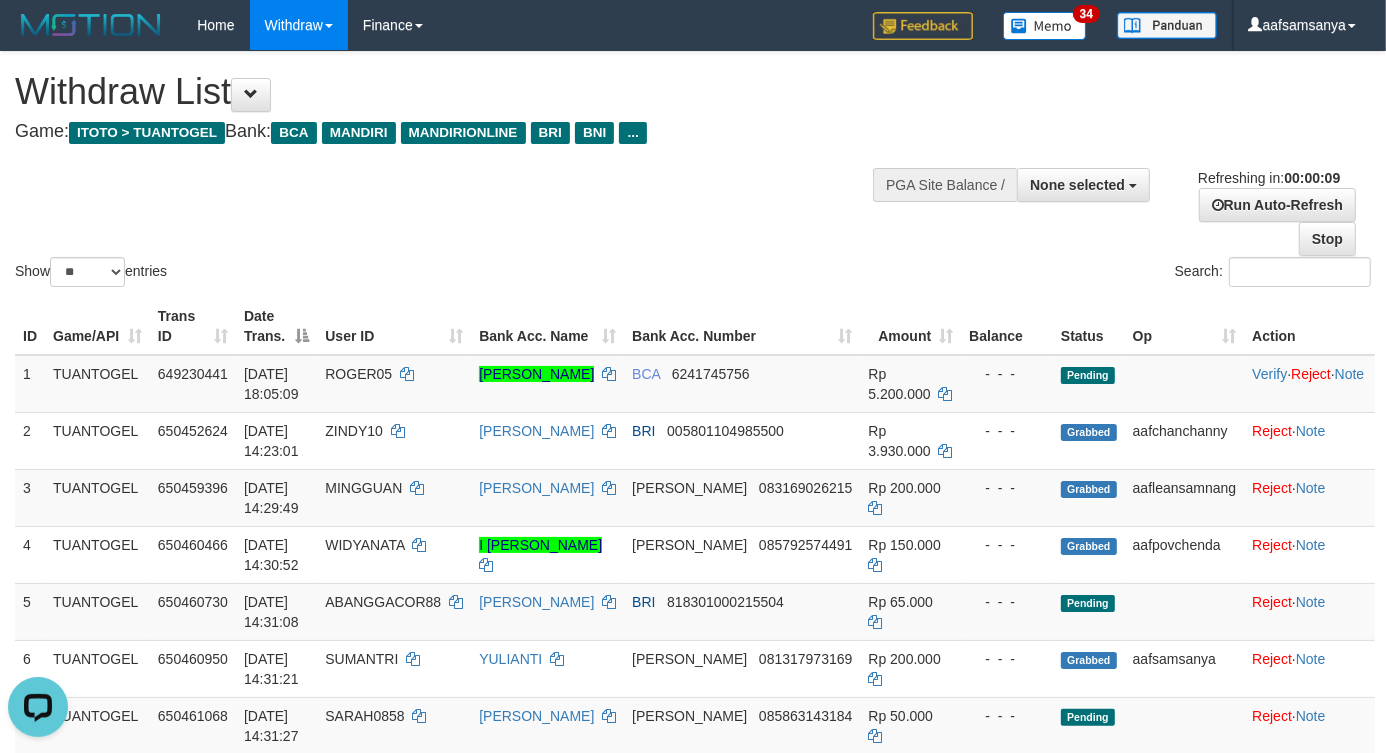 scroll, scrollTop: 0, scrollLeft: 0, axis: both 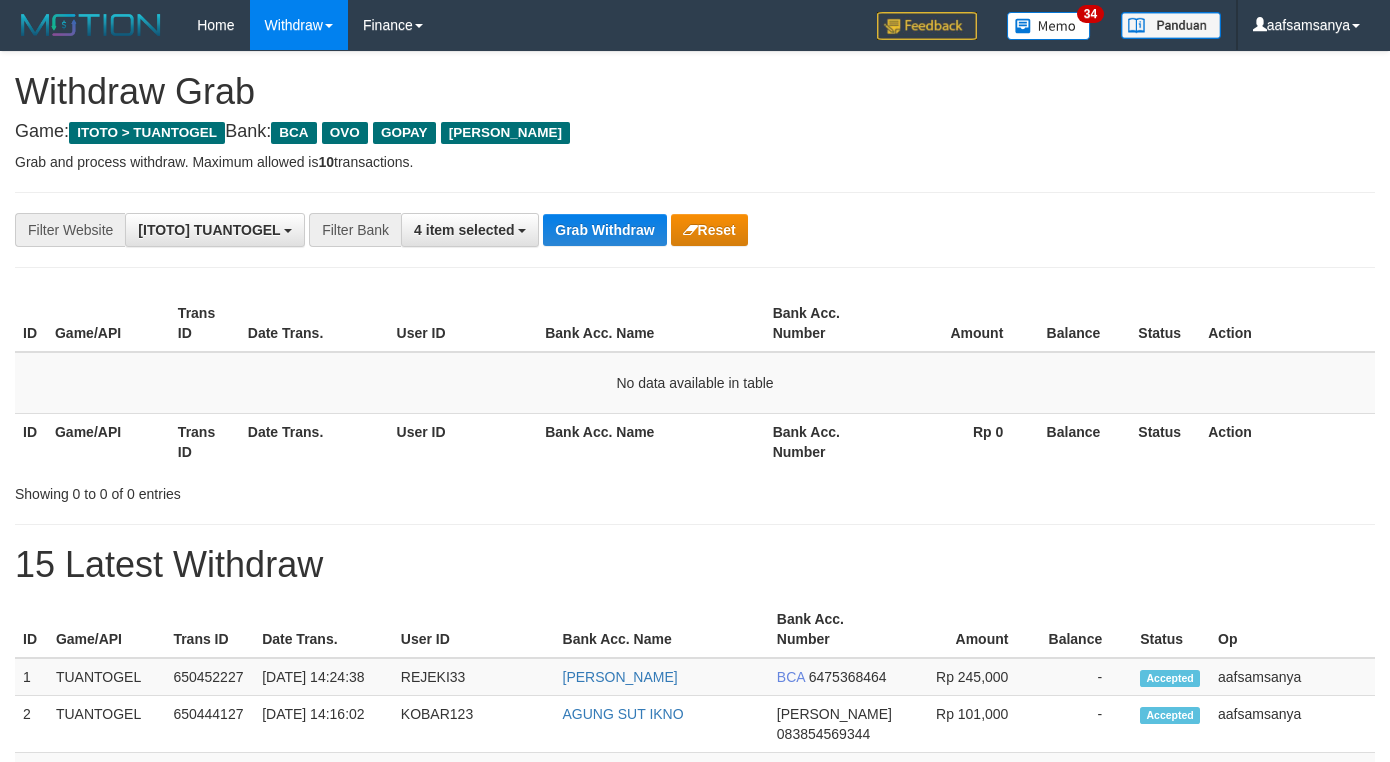 click on "Grab Withdraw" at bounding box center (604, 230) 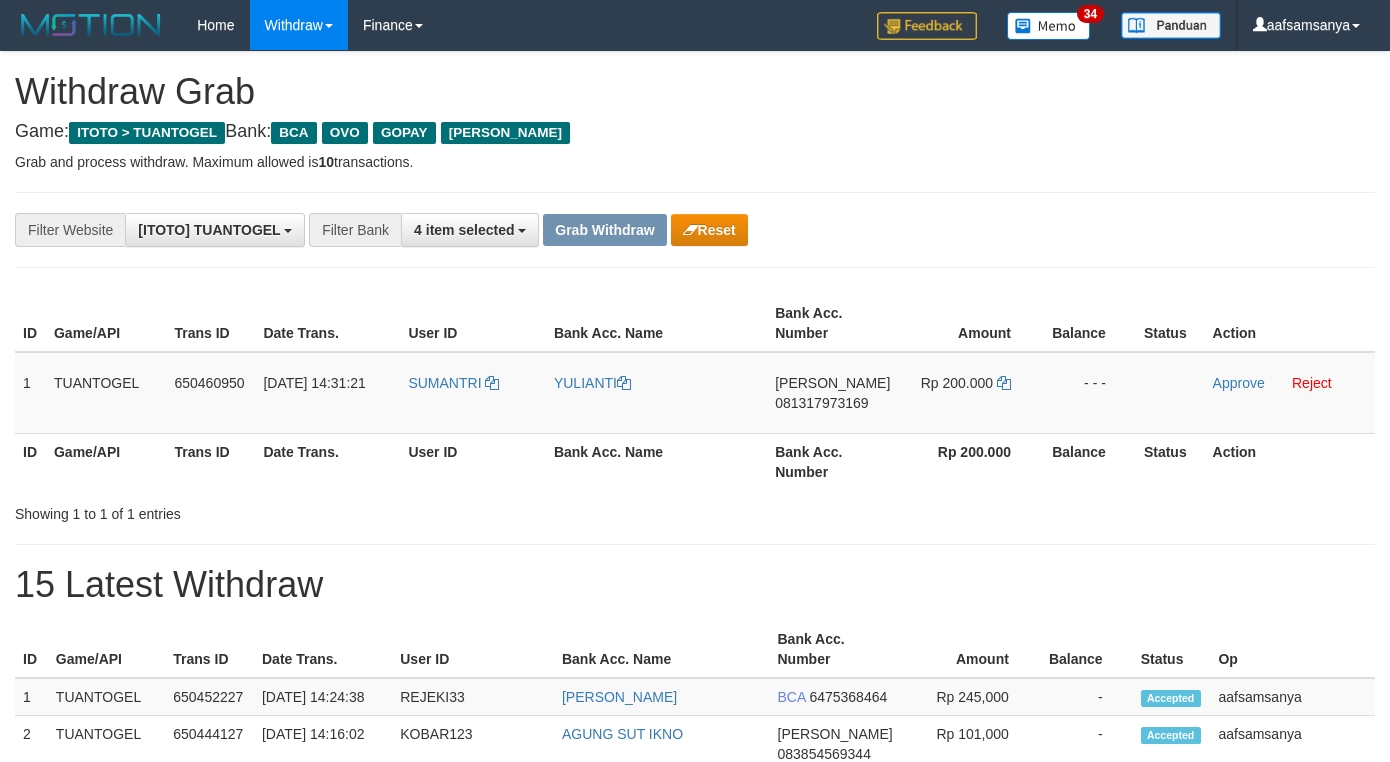 scroll, scrollTop: 0, scrollLeft: 0, axis: both 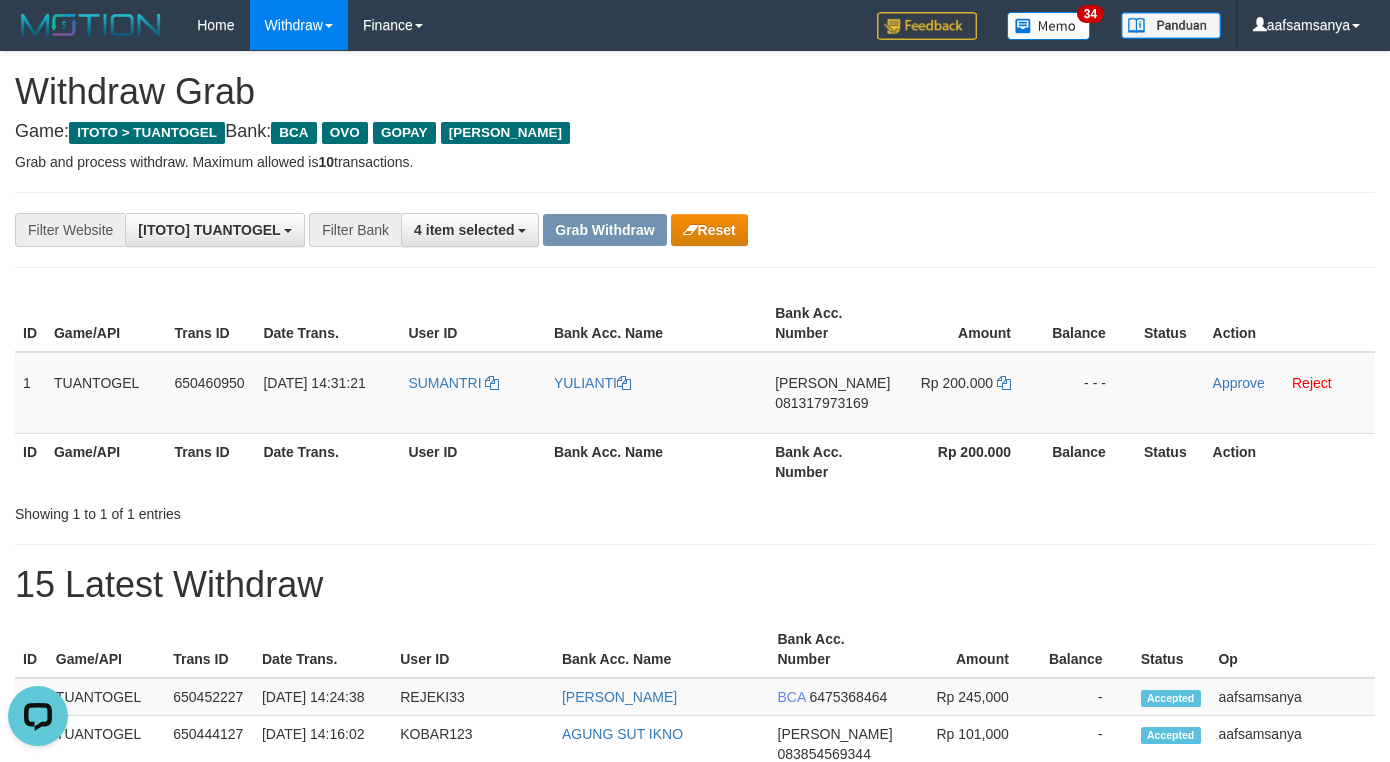 drag, startPoint x: 842, startPoint y: 403, endPoint x: 1405, endPoint y: 495, distance: 570.46735 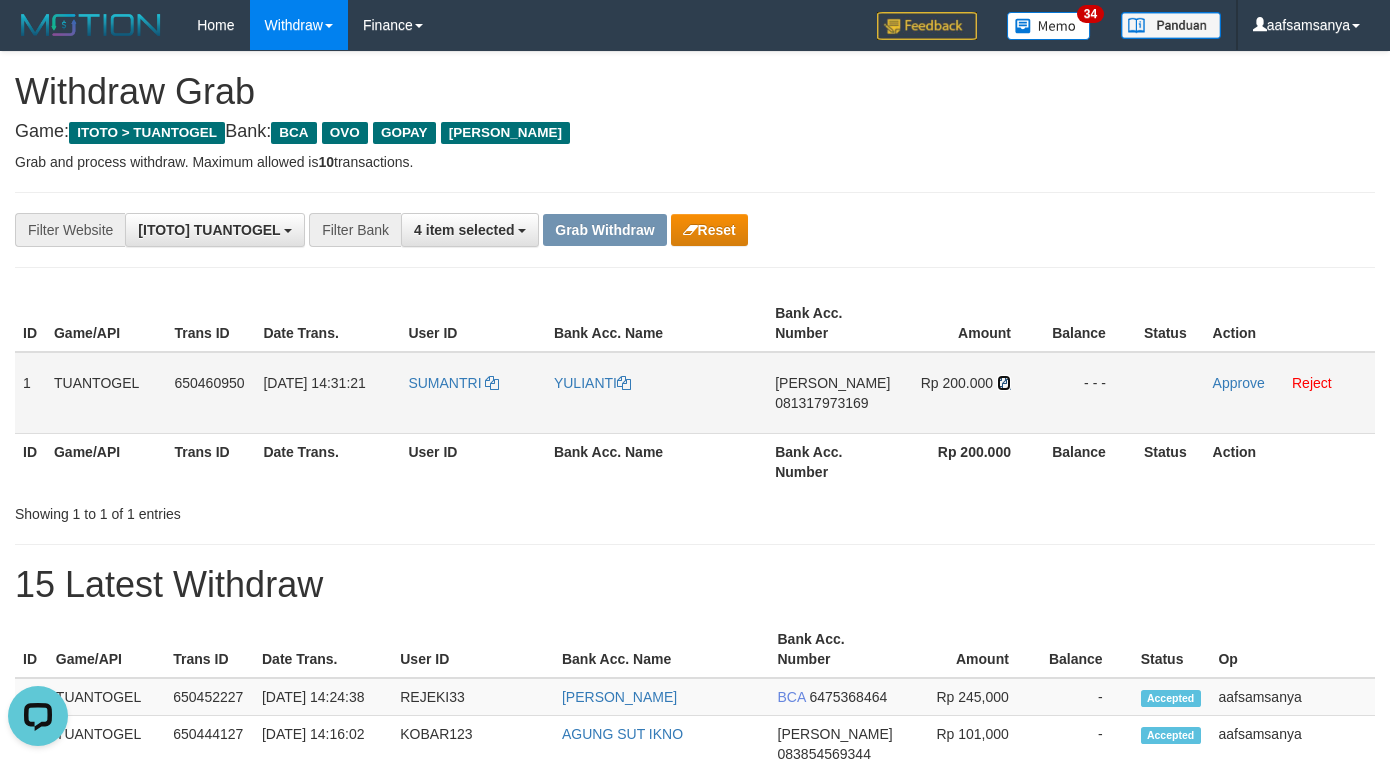 drag, startPoint x: 1003, startPoint y: 382, endPoint x: 1157, endPoint y: 391, distance: 154.26276 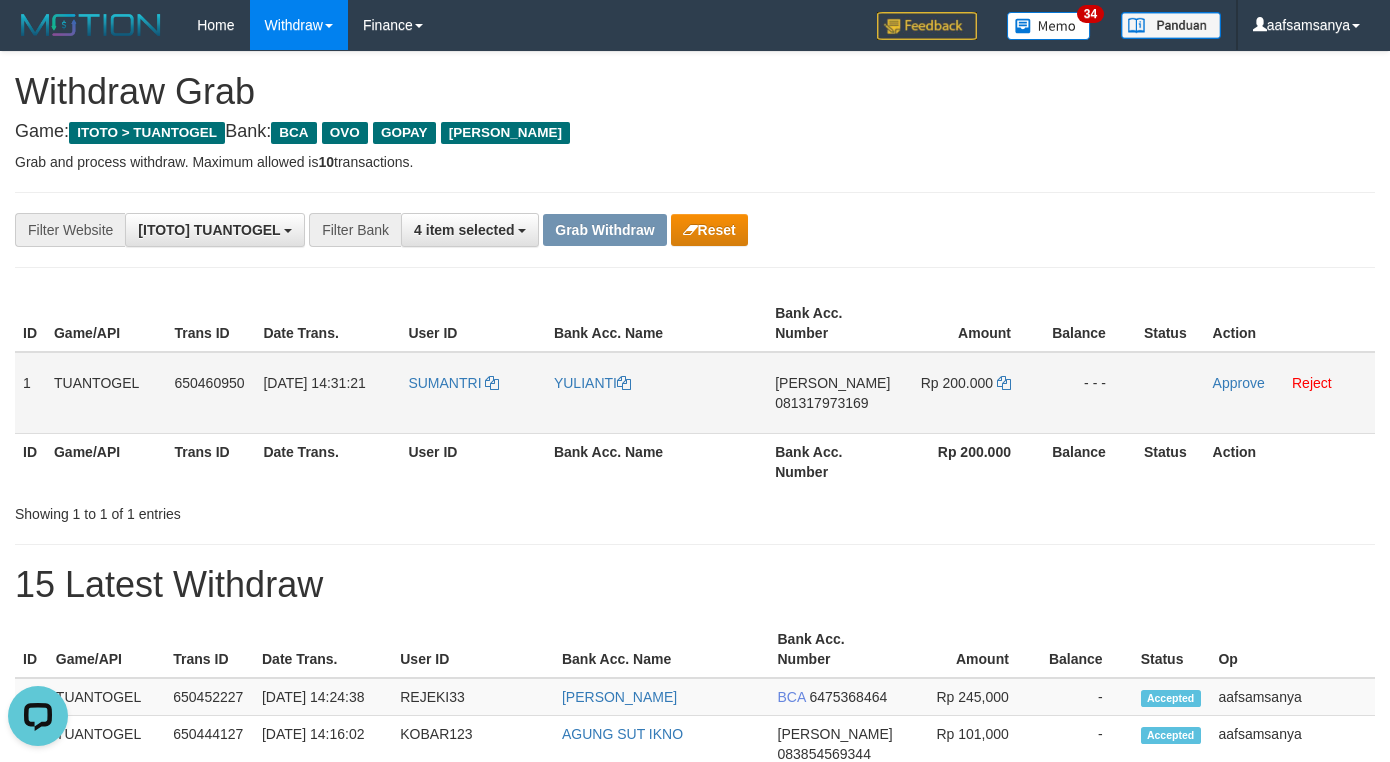 drag, startPoint x: 266, startPoint y: 373, endPoint x: 1121, endPoint y: 395, distance: 855.283 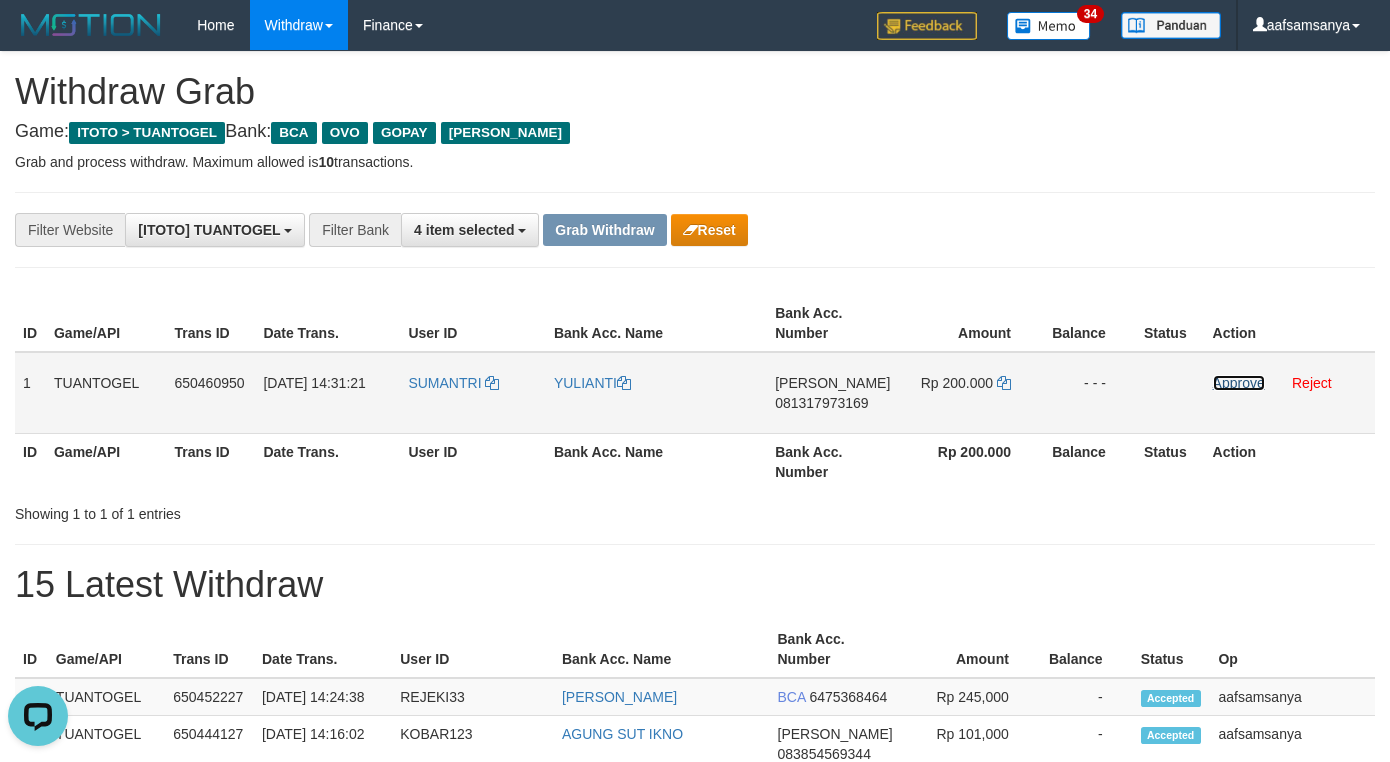 click on "Approve" at bounding box center [1239, 383] 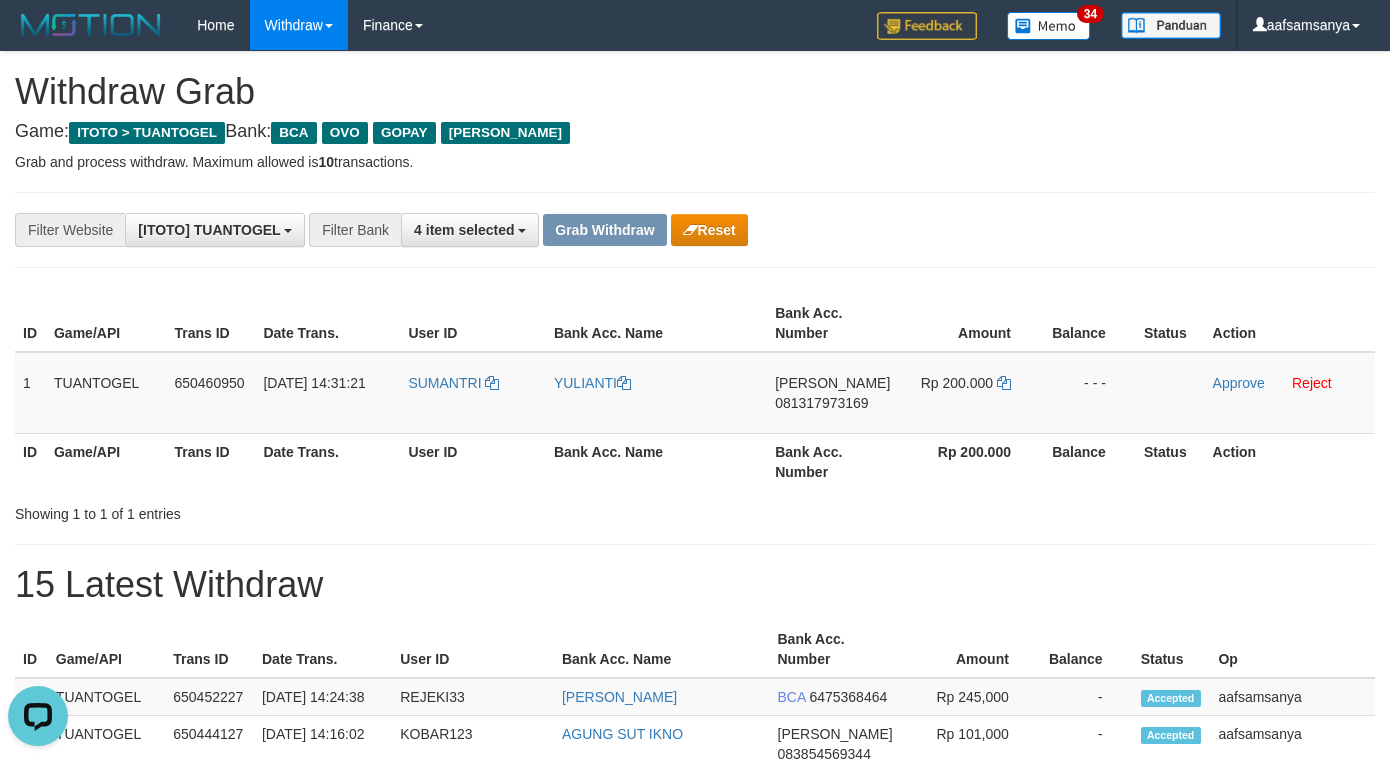 click on "**********" at bounding box center (579, 230) 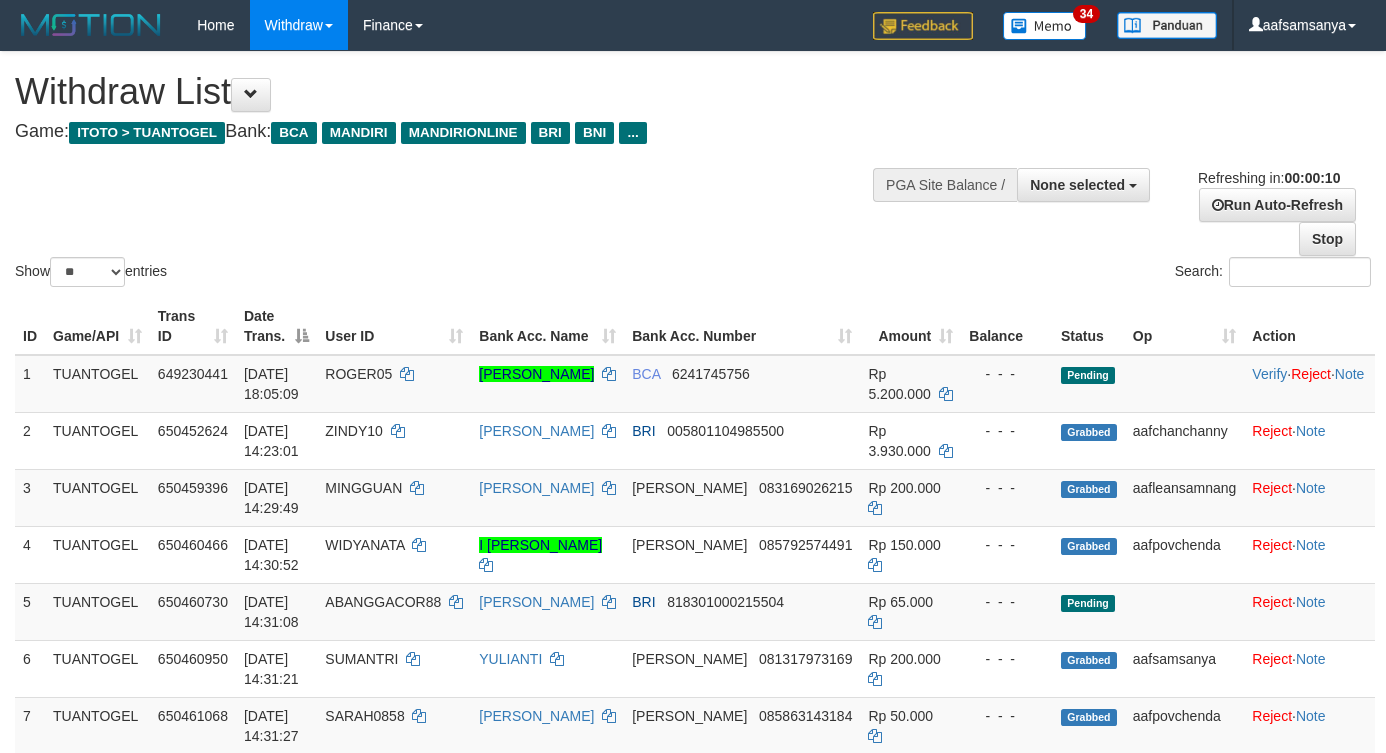 select 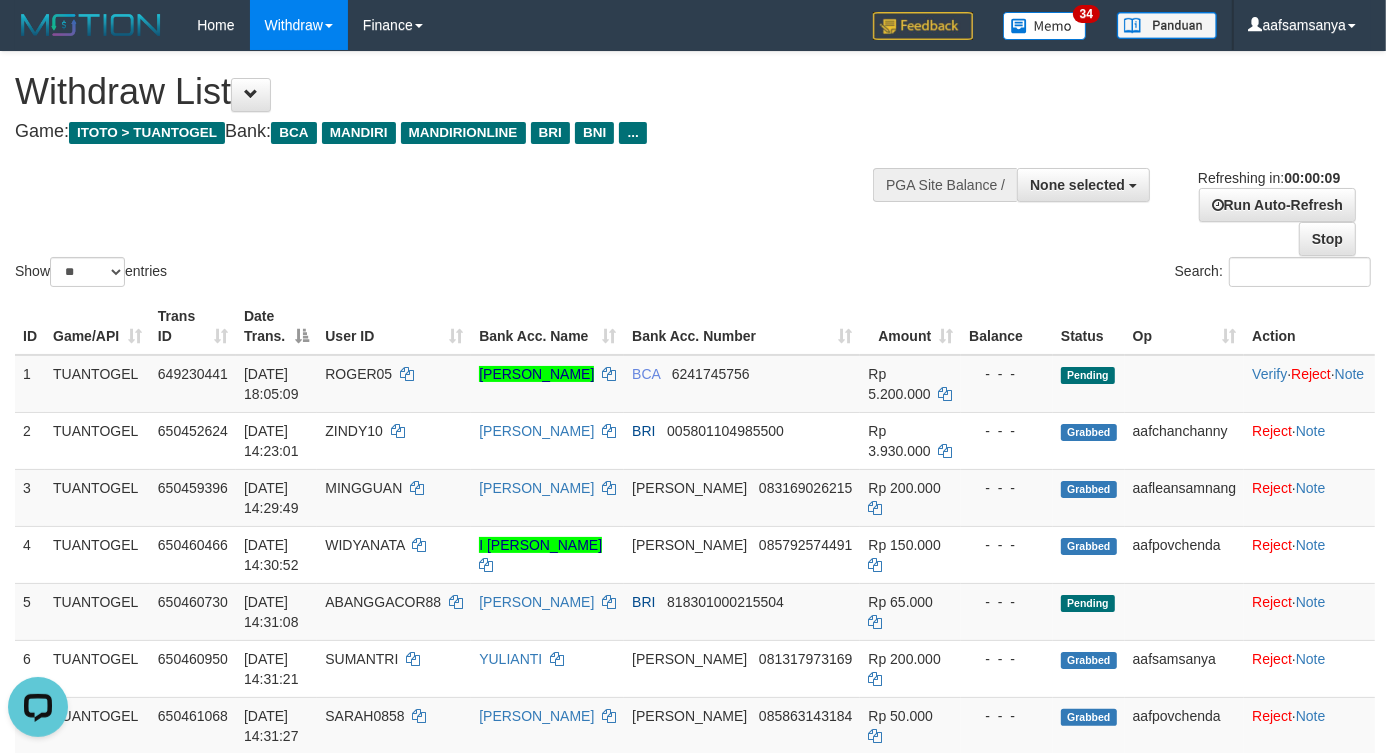 scroll, scrollTop: 0, scrollLeft: 0, axis: both 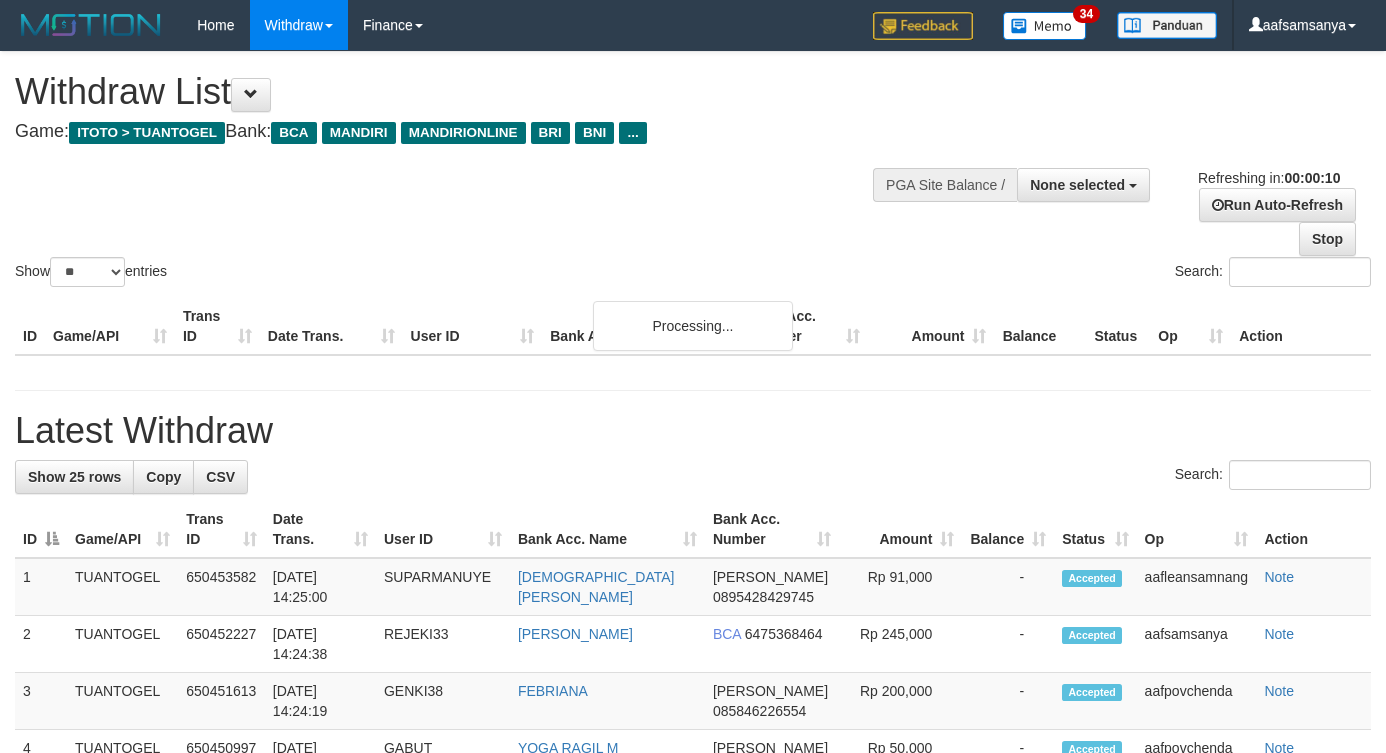 select 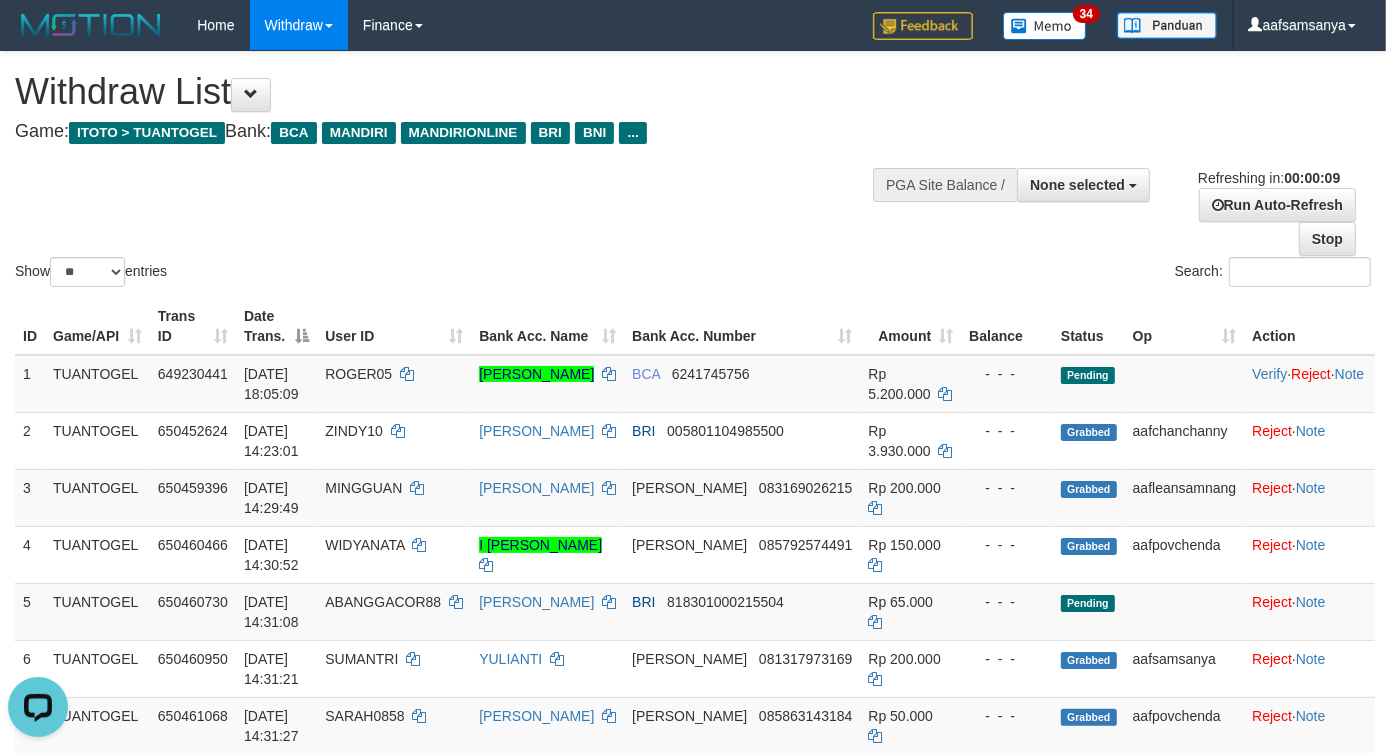 scroll, scrollTop: 0, scrollLeft: 0, axis: both 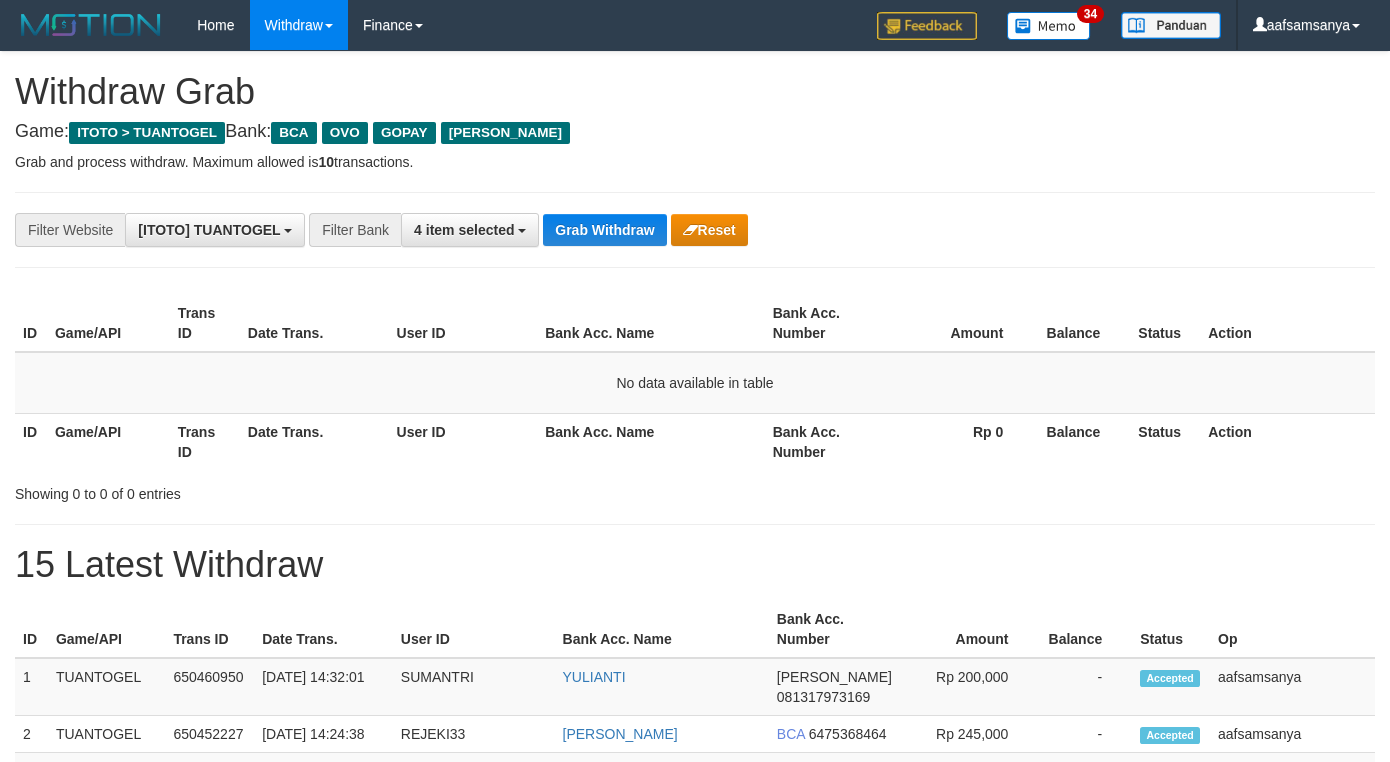 click on "Grab Withdraw" at bounding box center (604, 230) 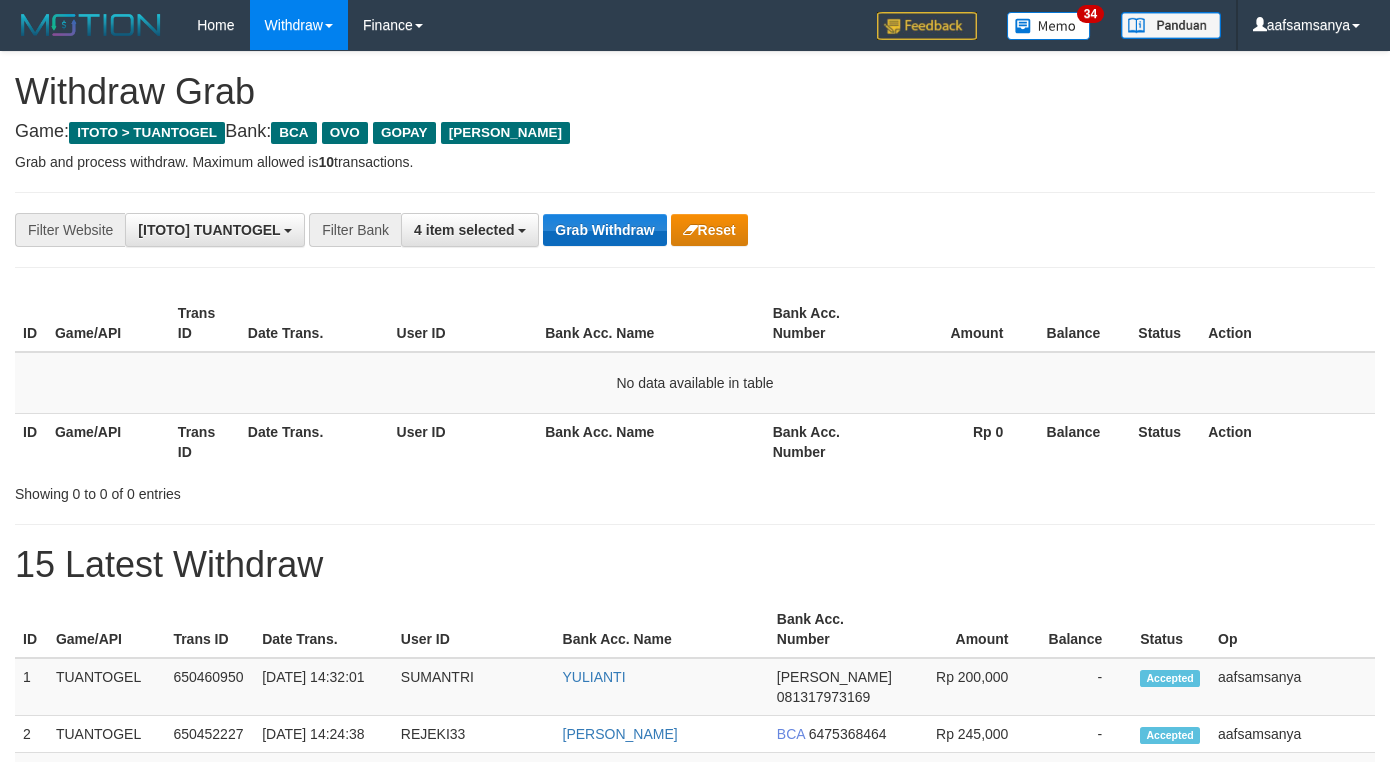 click on "Grab Withdraw" at bounding box center (604, 230) 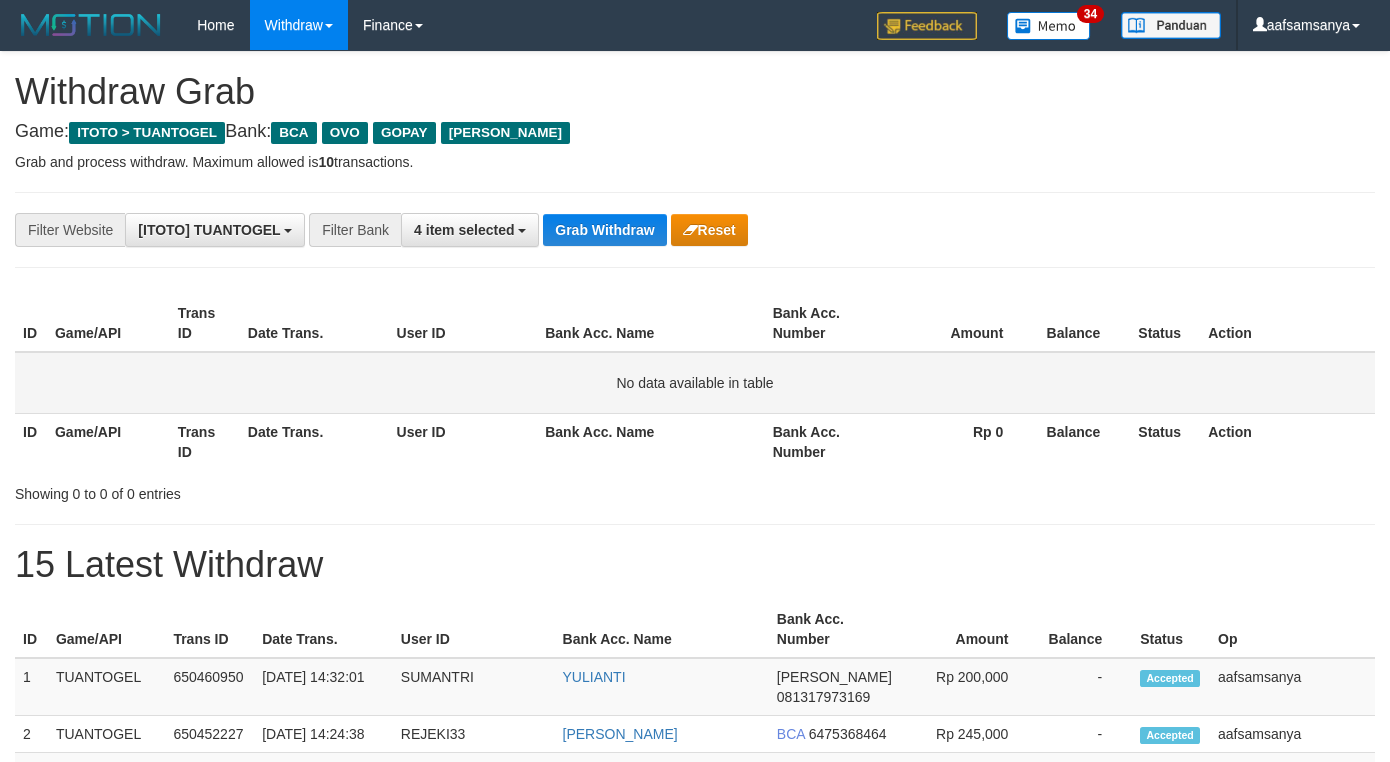 type 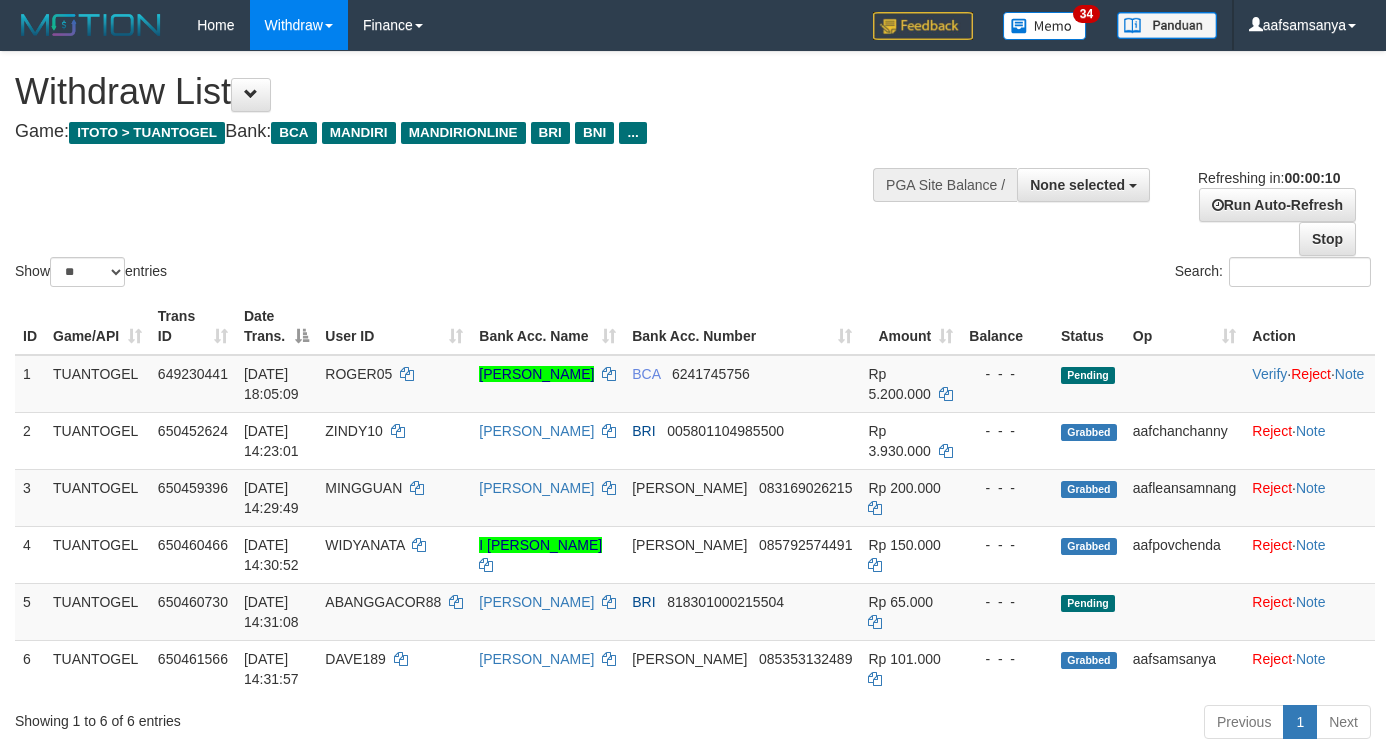 select 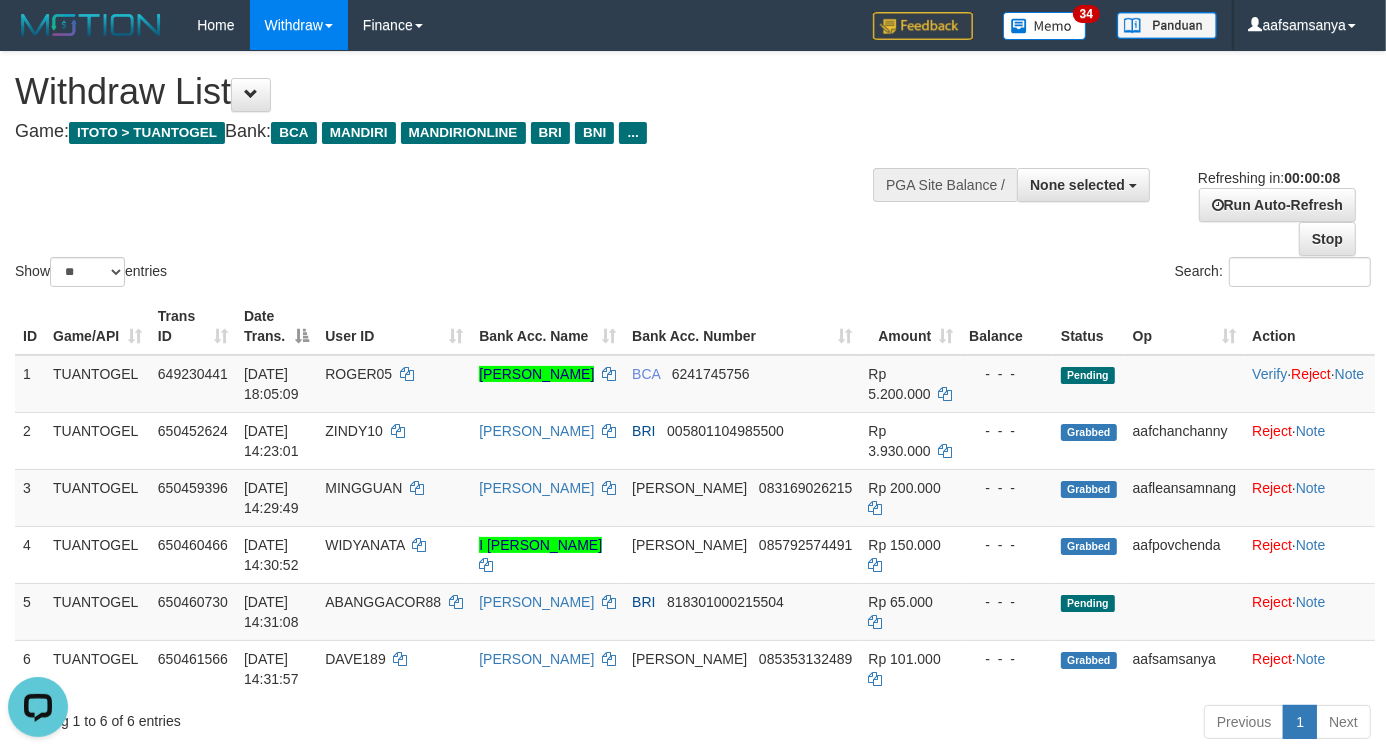 scroll, scrollTop: 0, scrollLeft: 0, axis: both 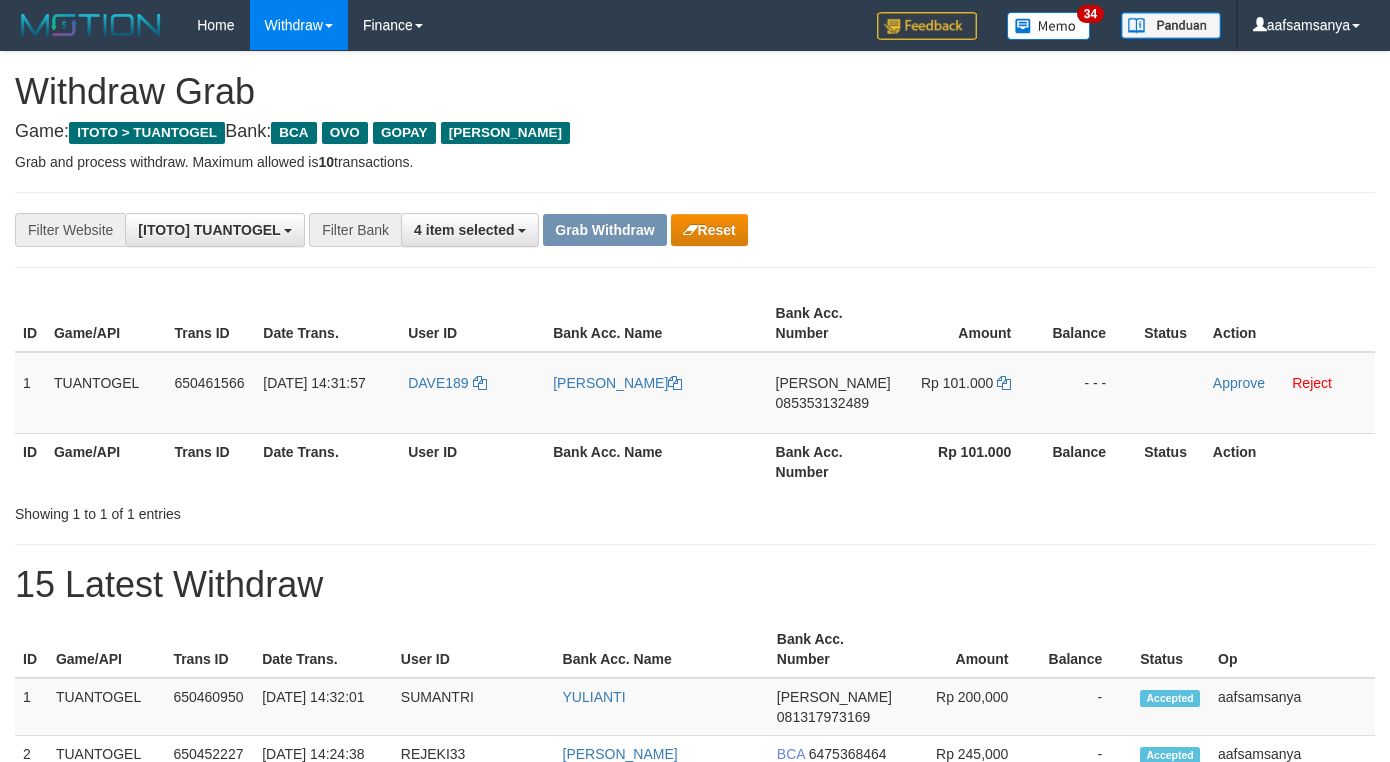 drag, startPoint x: 632, startPoint y: 483, endPoint x: 692, endPoint y: 337, distance: 157.84802 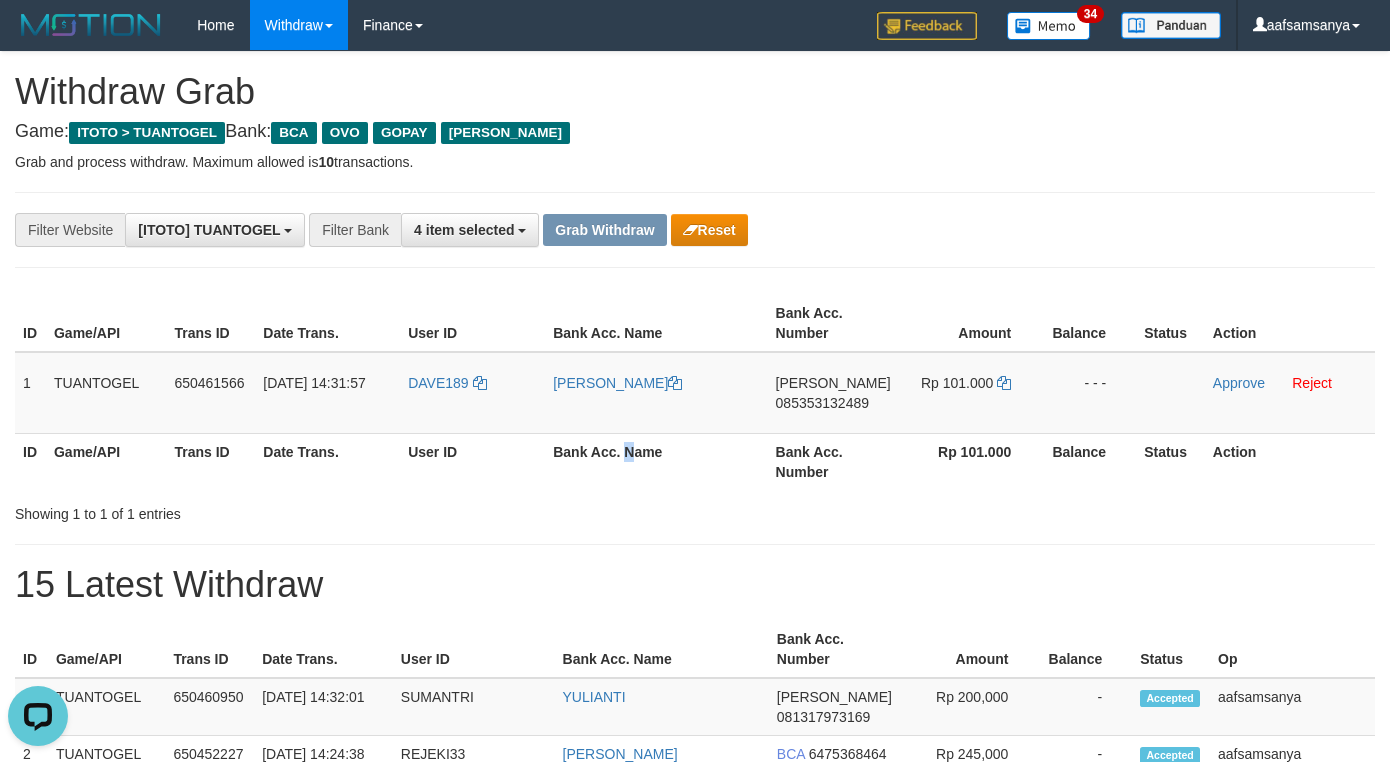 scroll, scrollTop: 0, scrollLeft: 0, axis: both 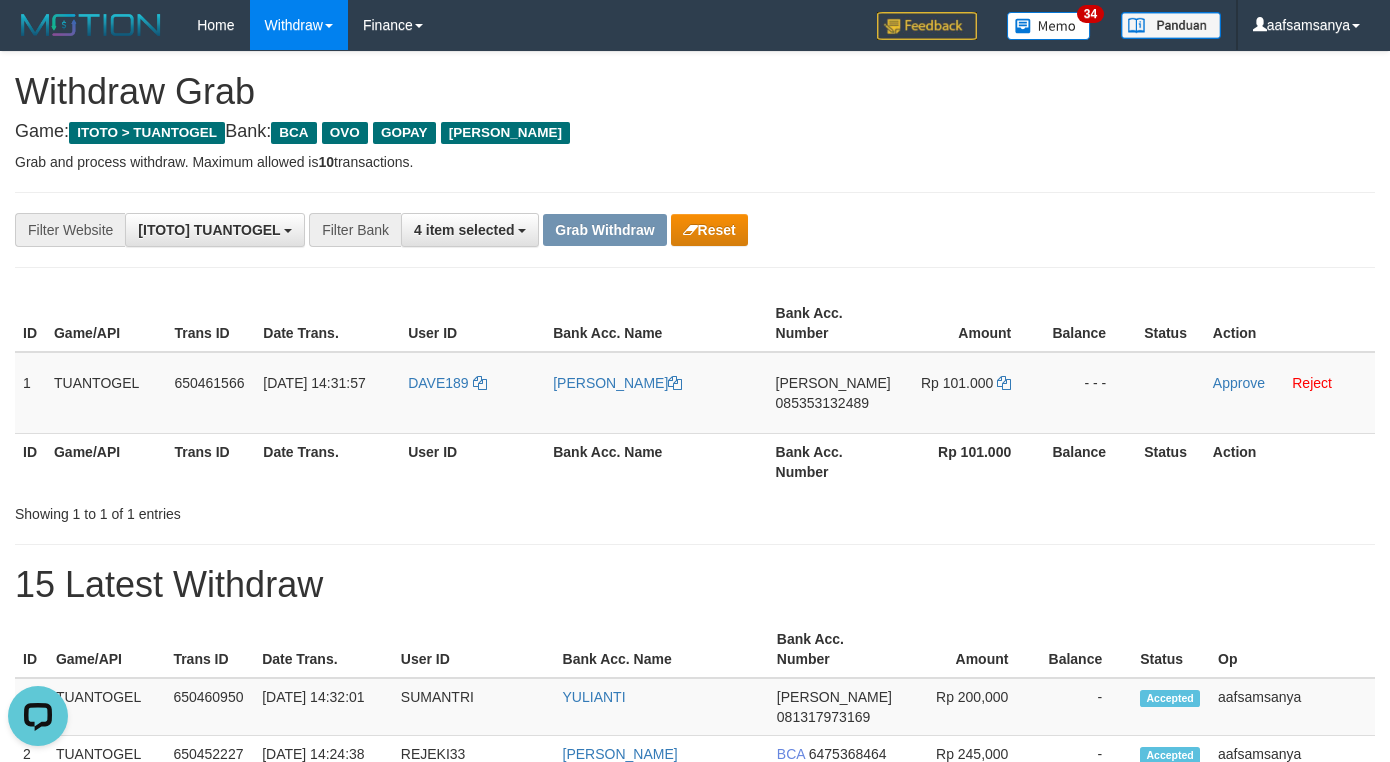 click on "**********" at bounding box center (695, 230) 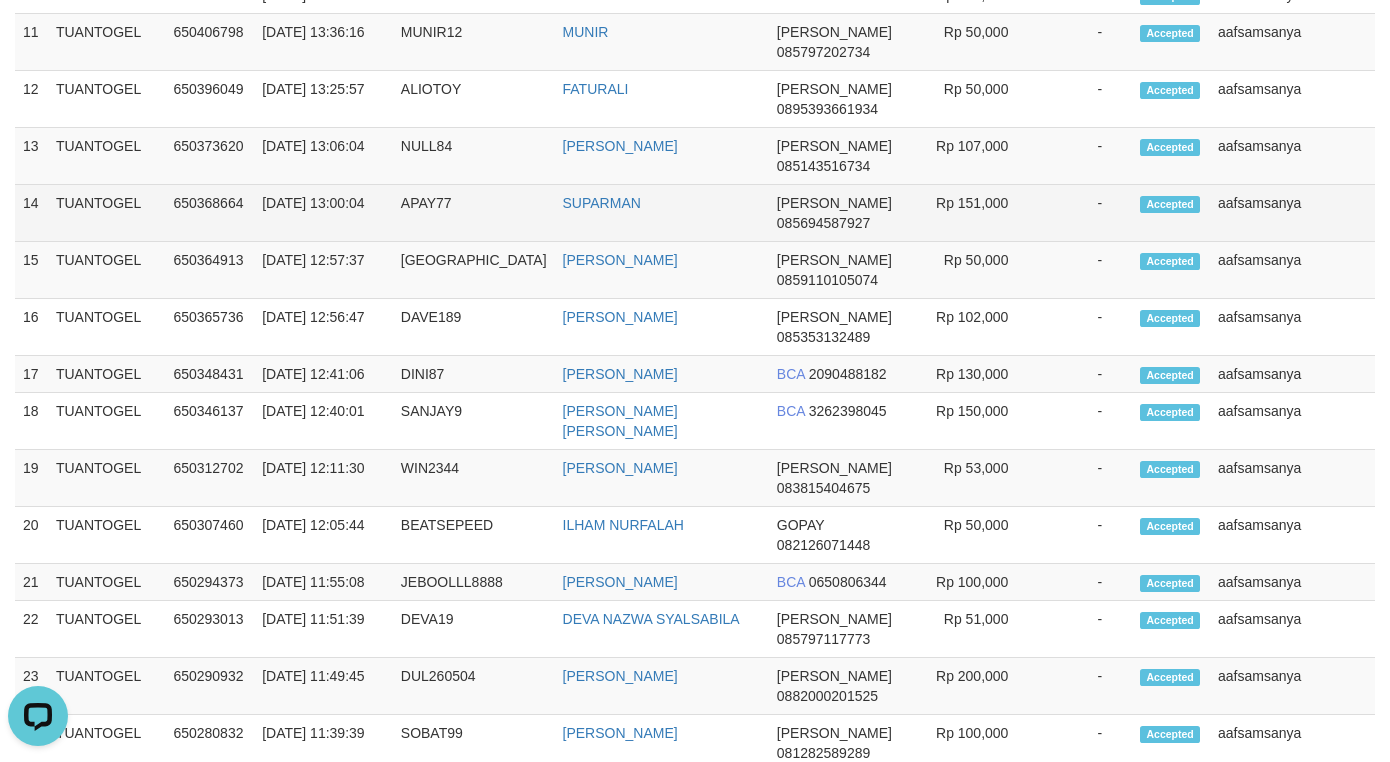 click on "DANA
085694587927" at bounding box center (834, 213) 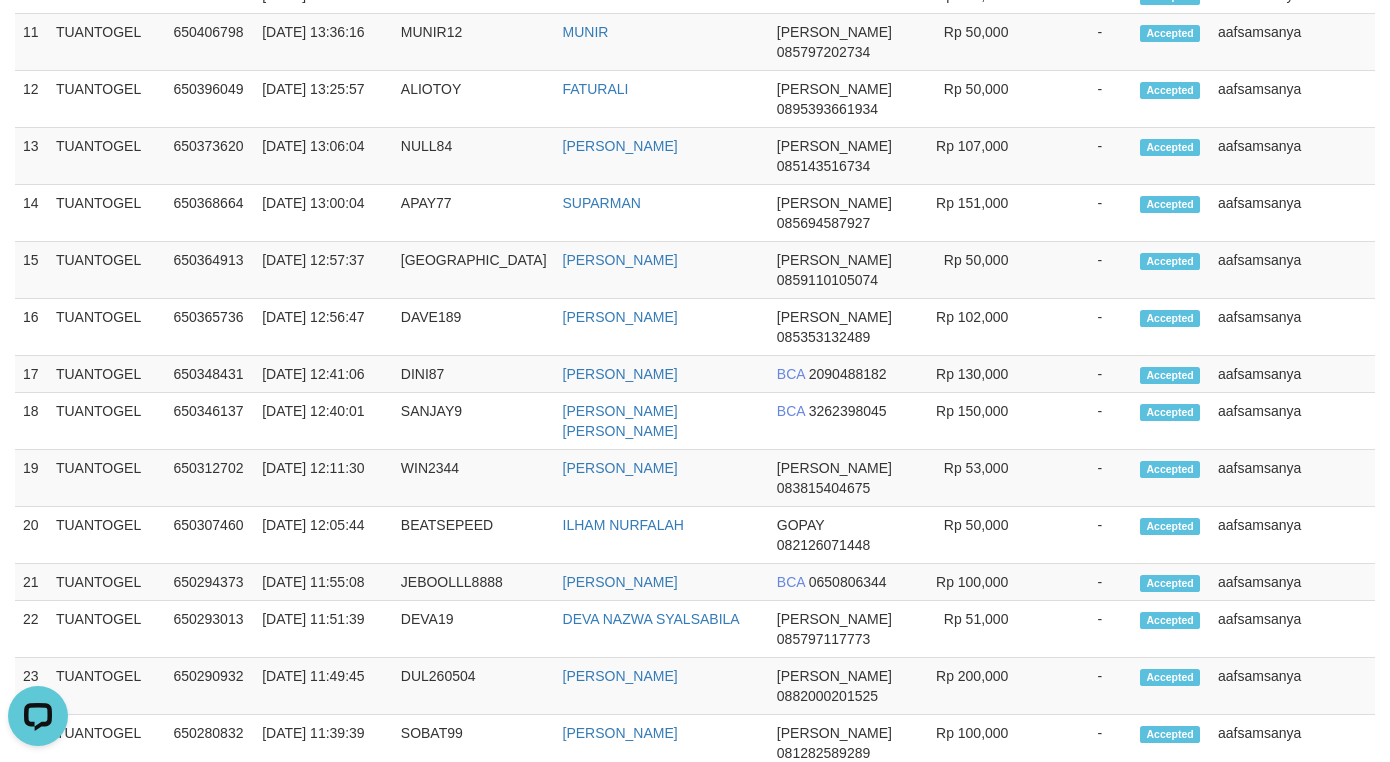 scroll, scrollTop: 2, scrollLeft: 0, axis: vertical 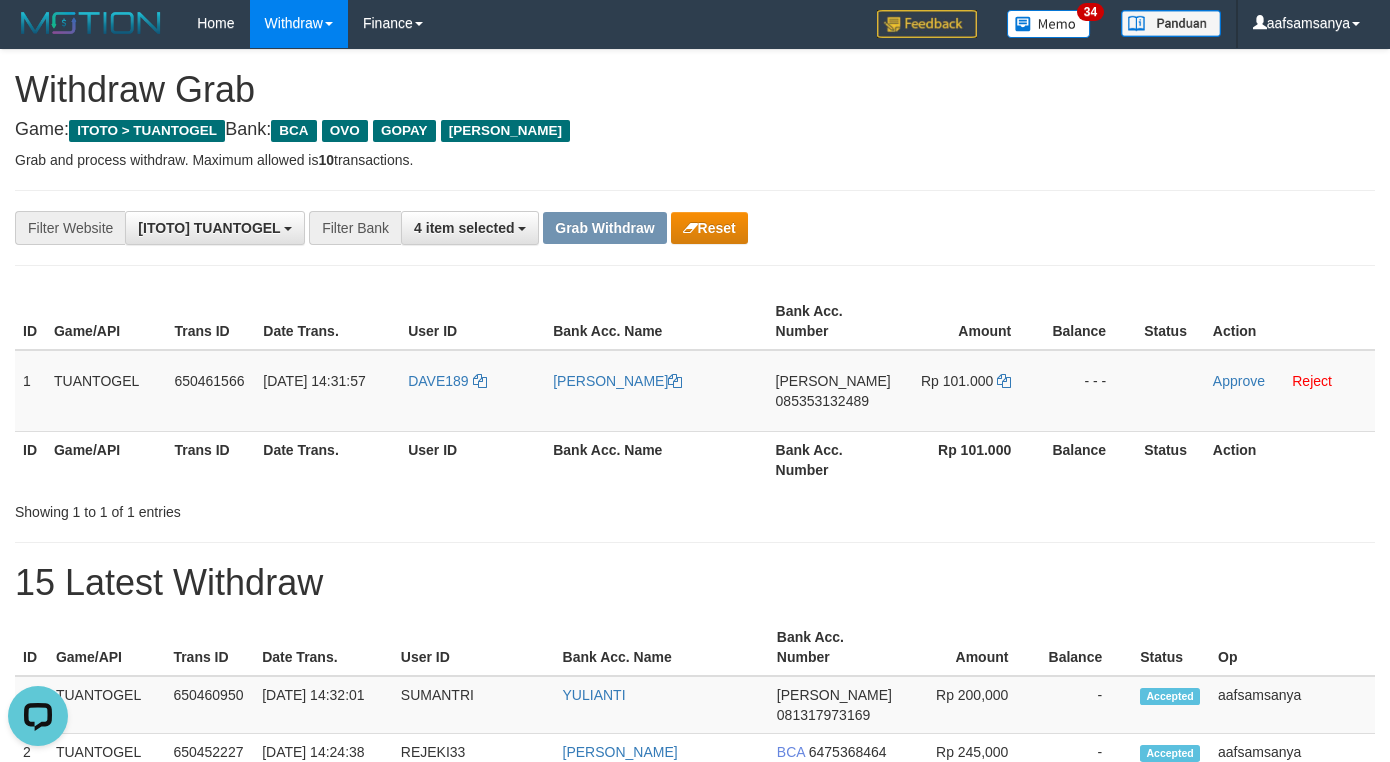 drag, startPoint x: 843, startPoint y: 400, endPoint x: 996, endPoint y: 445, distance: 159.48041 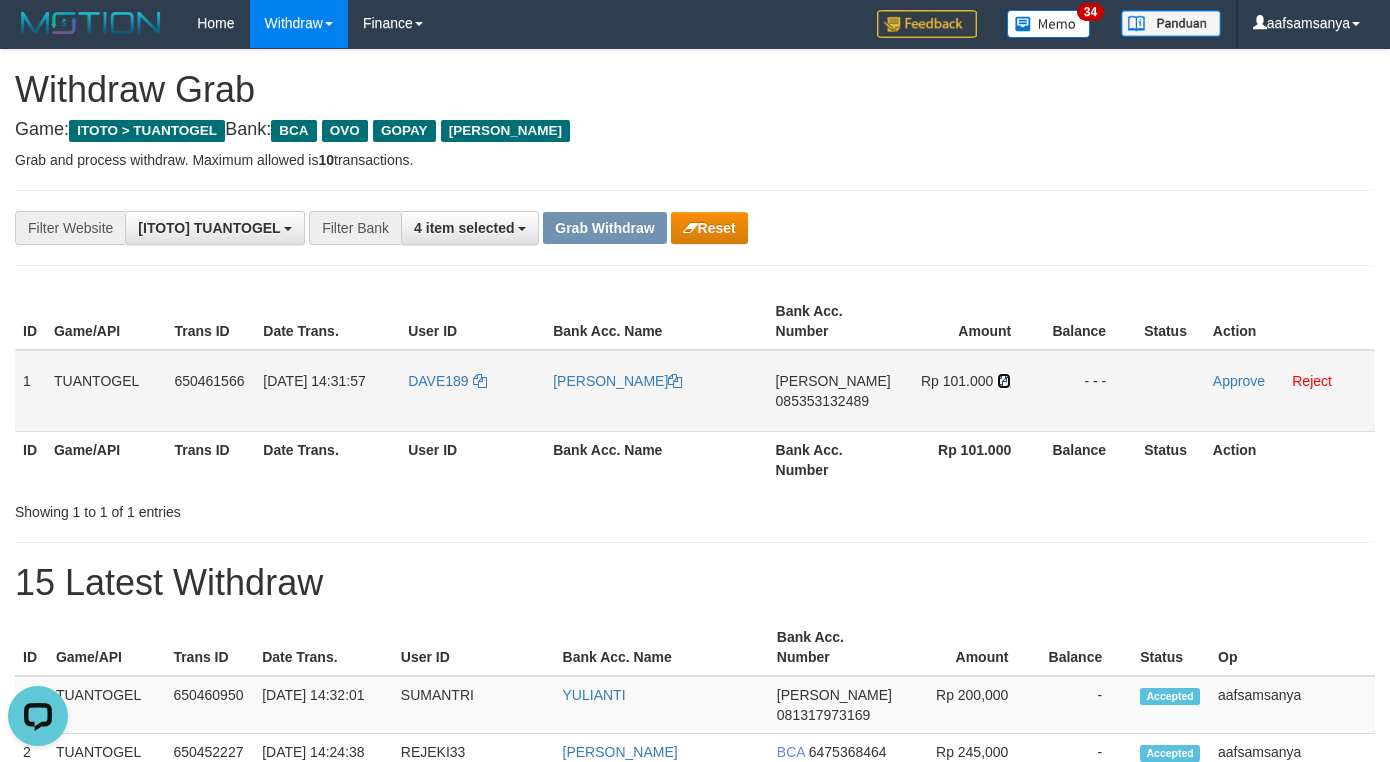 click at bounding box center (1004, 381) 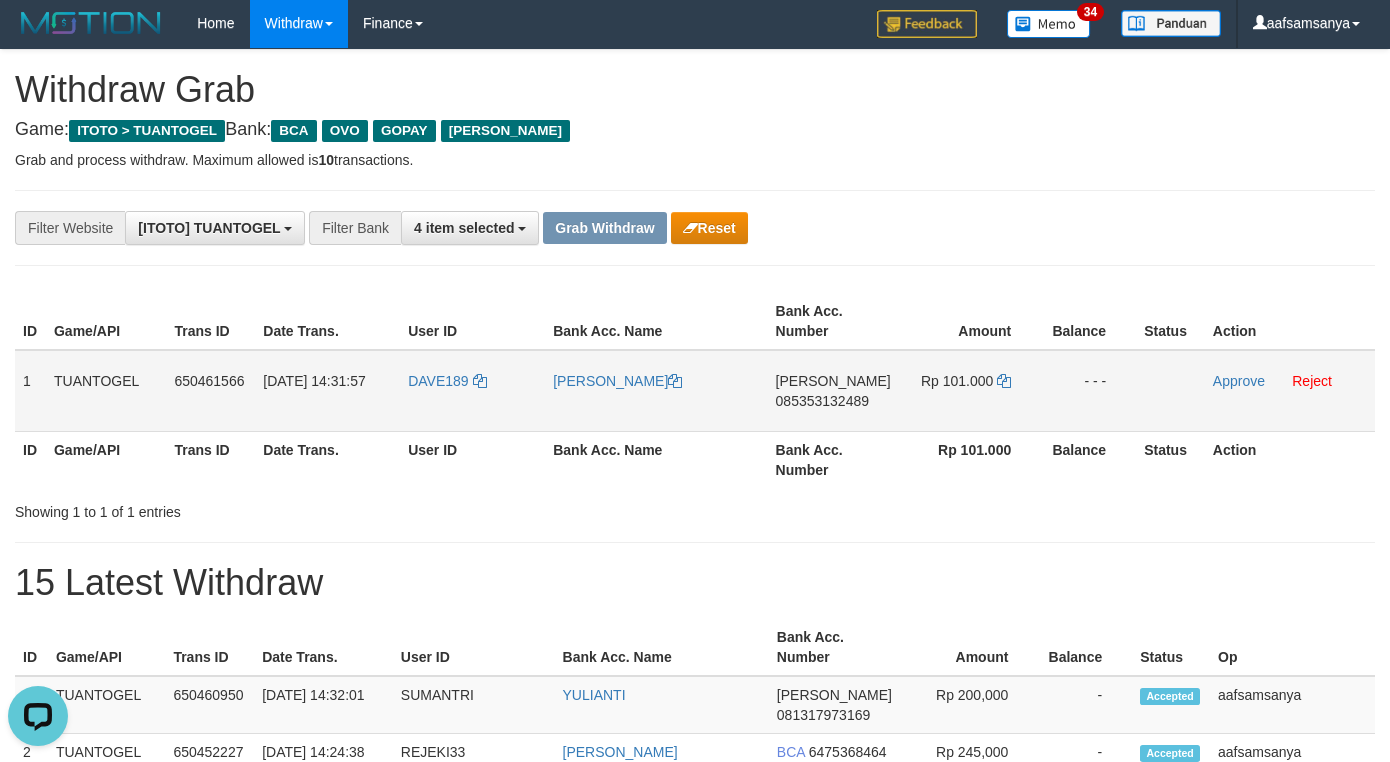 drag, startPoint x: 265, startPoint y: 371, endPoint x: 1128, endPoint y: 378, distance: 863.0284 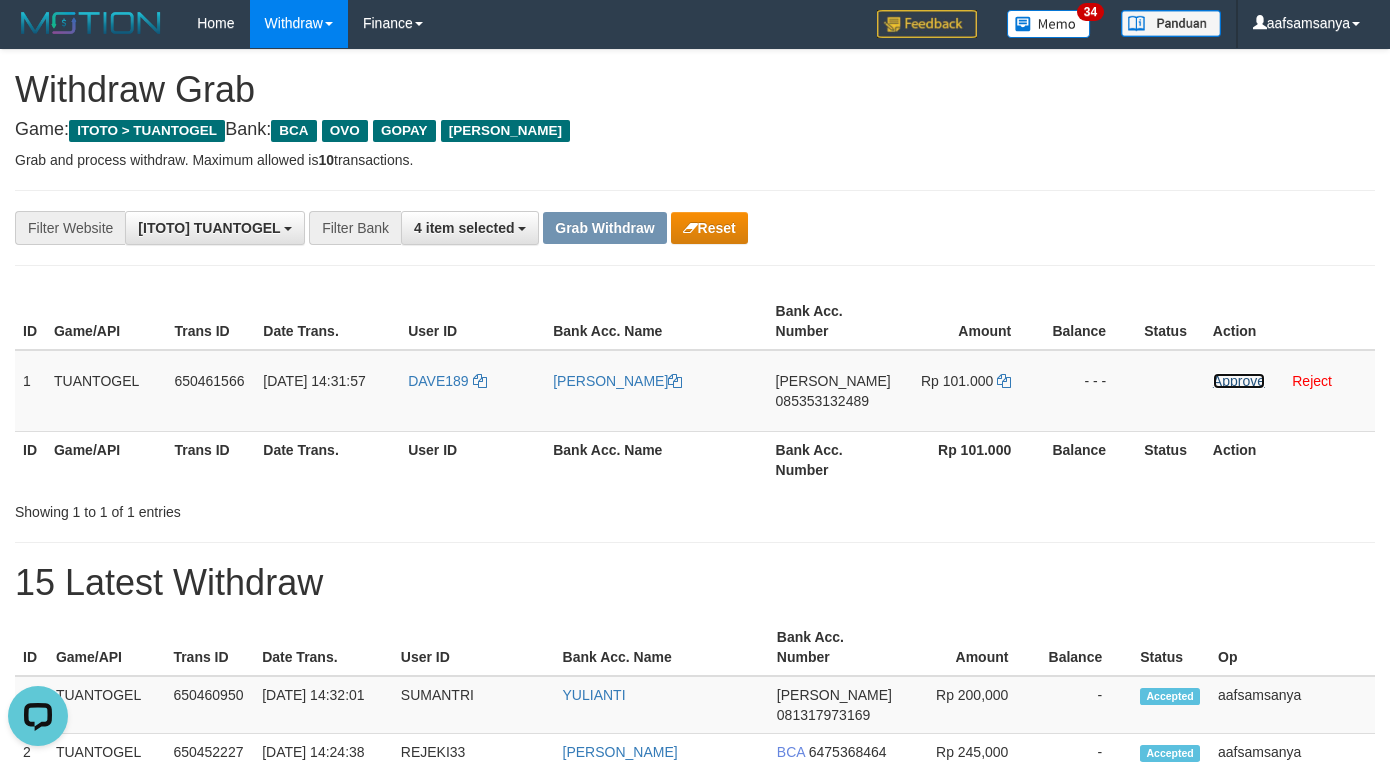 click on "Approve" at bounding box center (1239, 381) 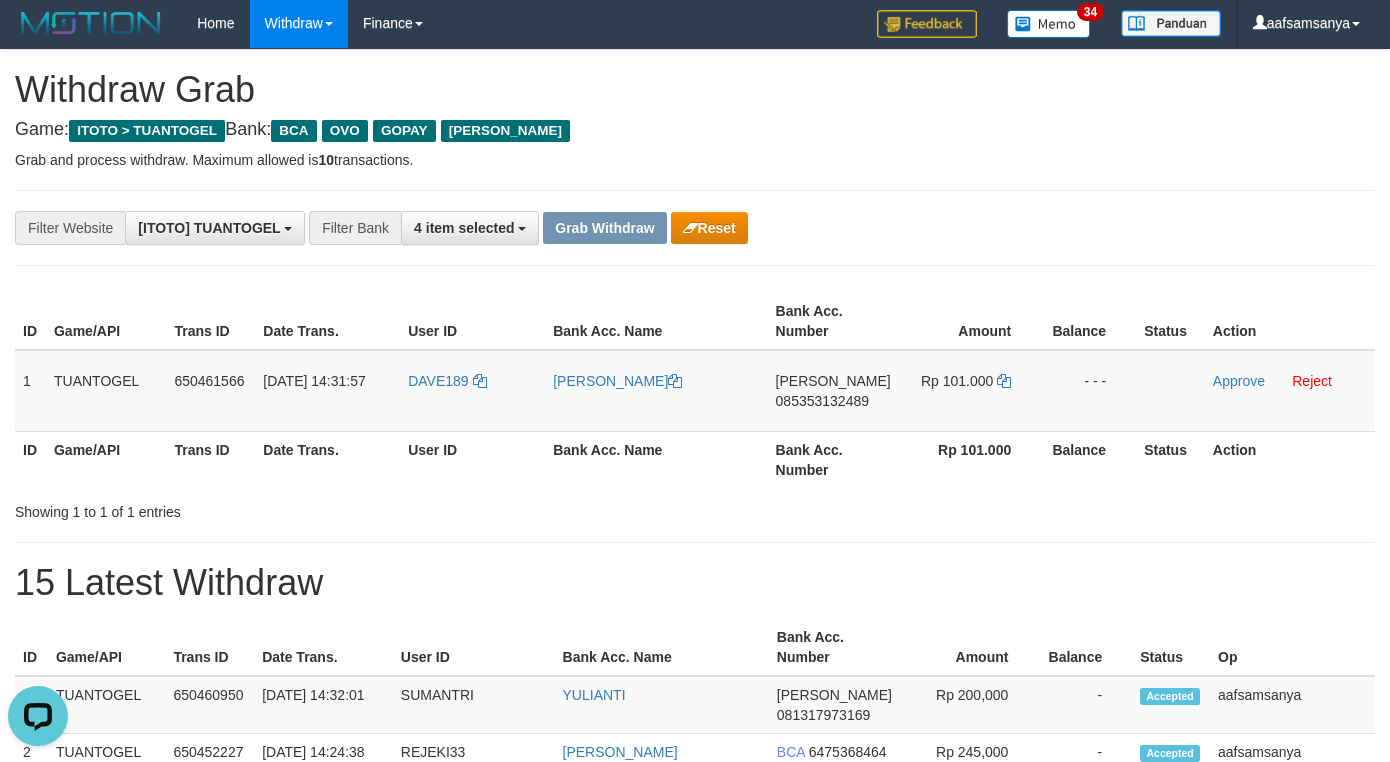 click on "**********" at bounding box center [579, 228] 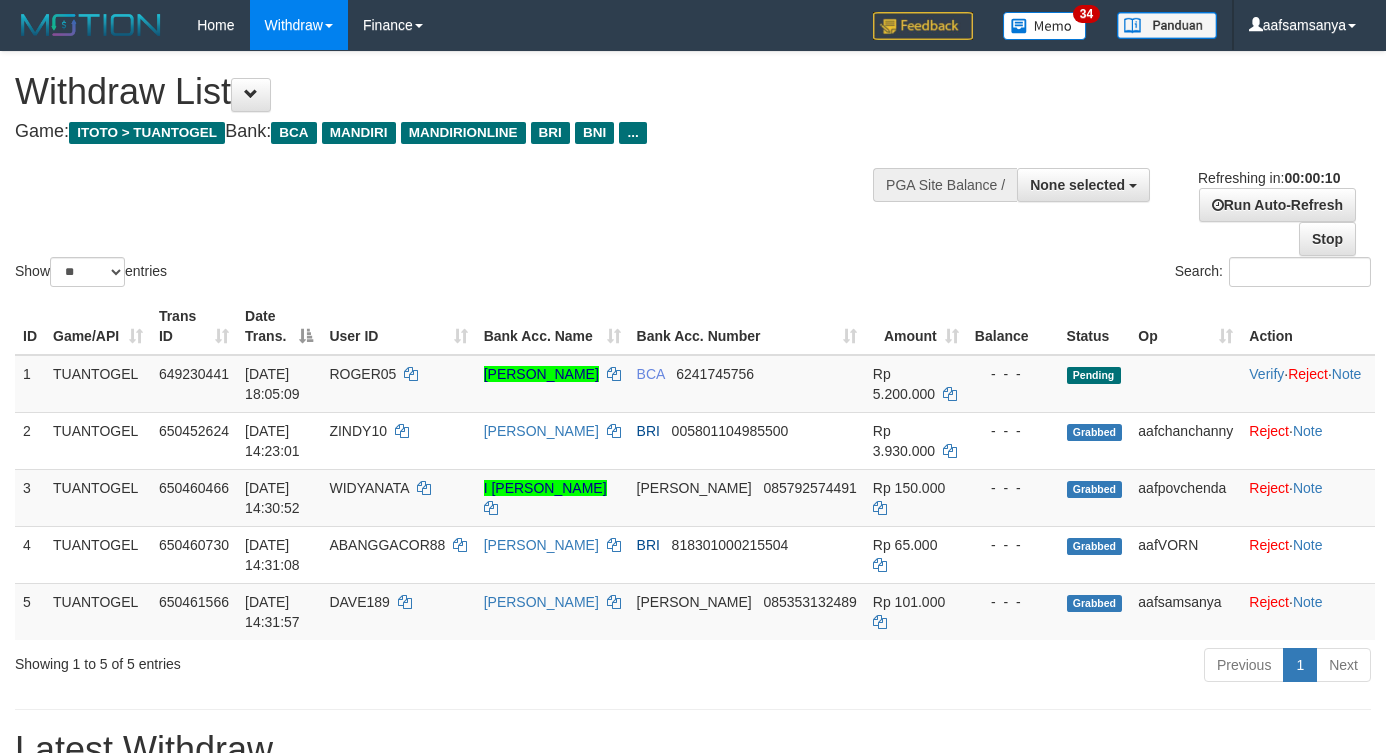 select 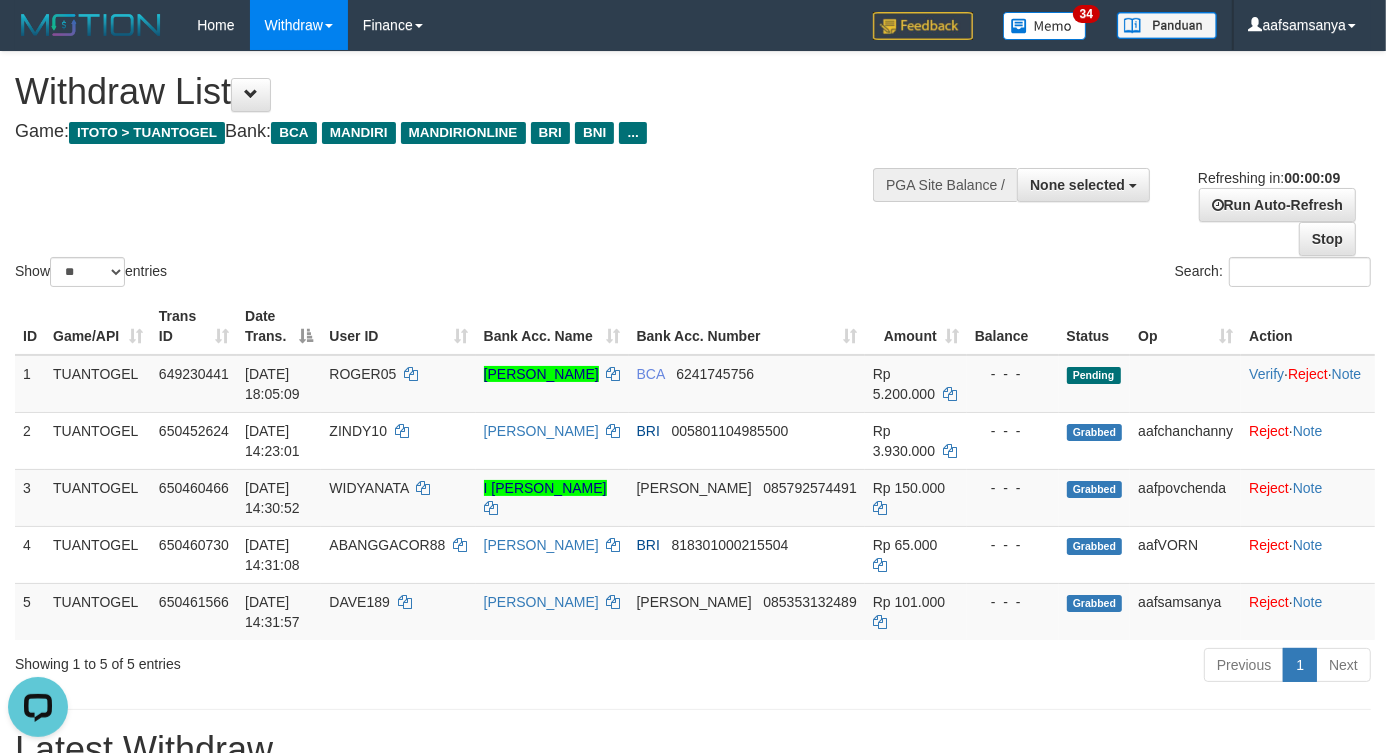 scroll, scrollTop: 0, scrollLeft: 0, axis: both 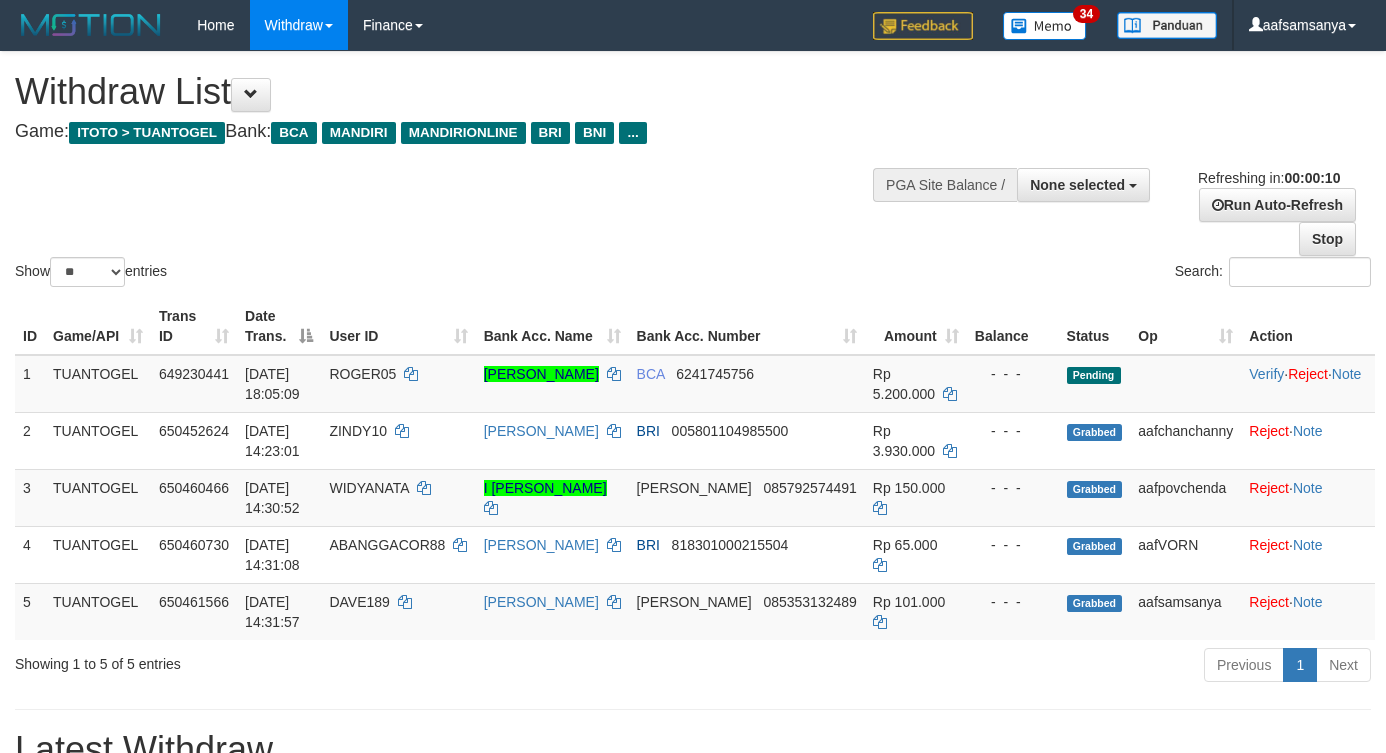 select 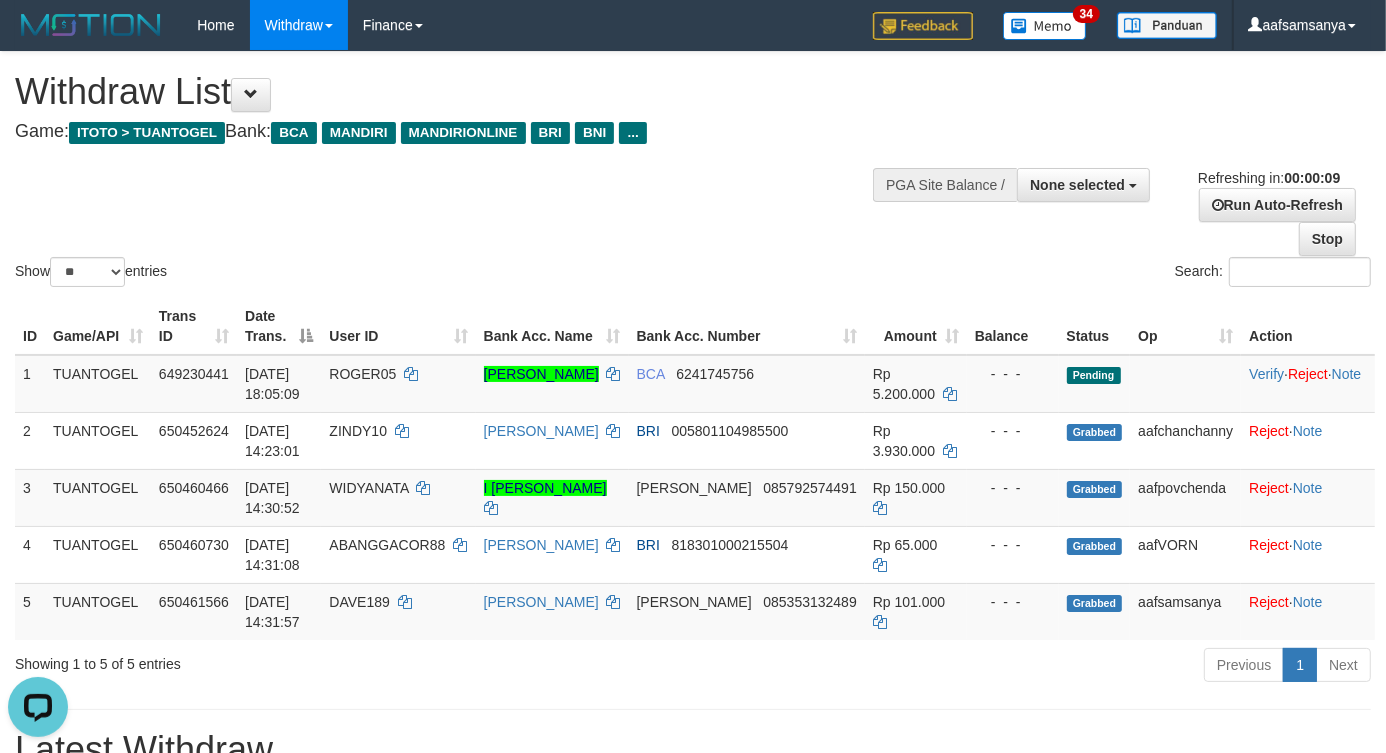 scroll, scrollTop: 0, scrollLeft: 0, axis: both 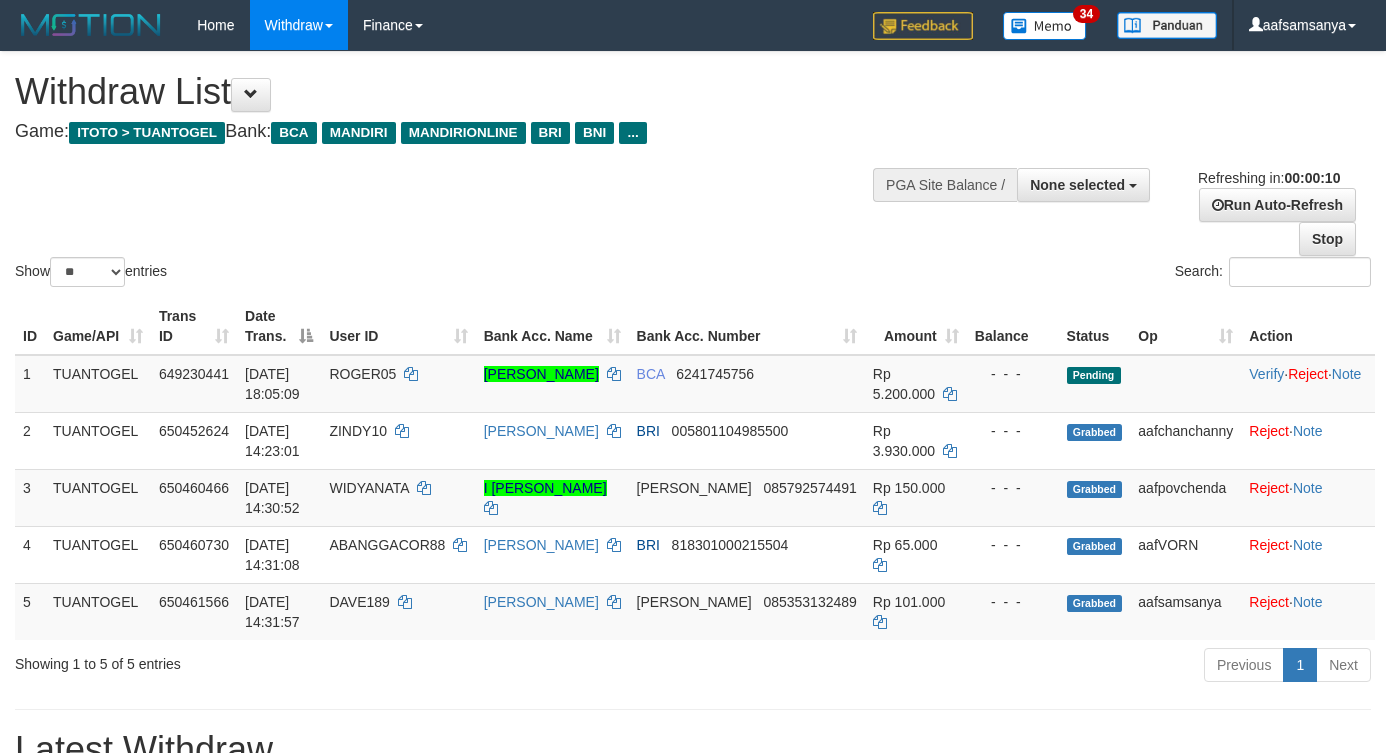 select 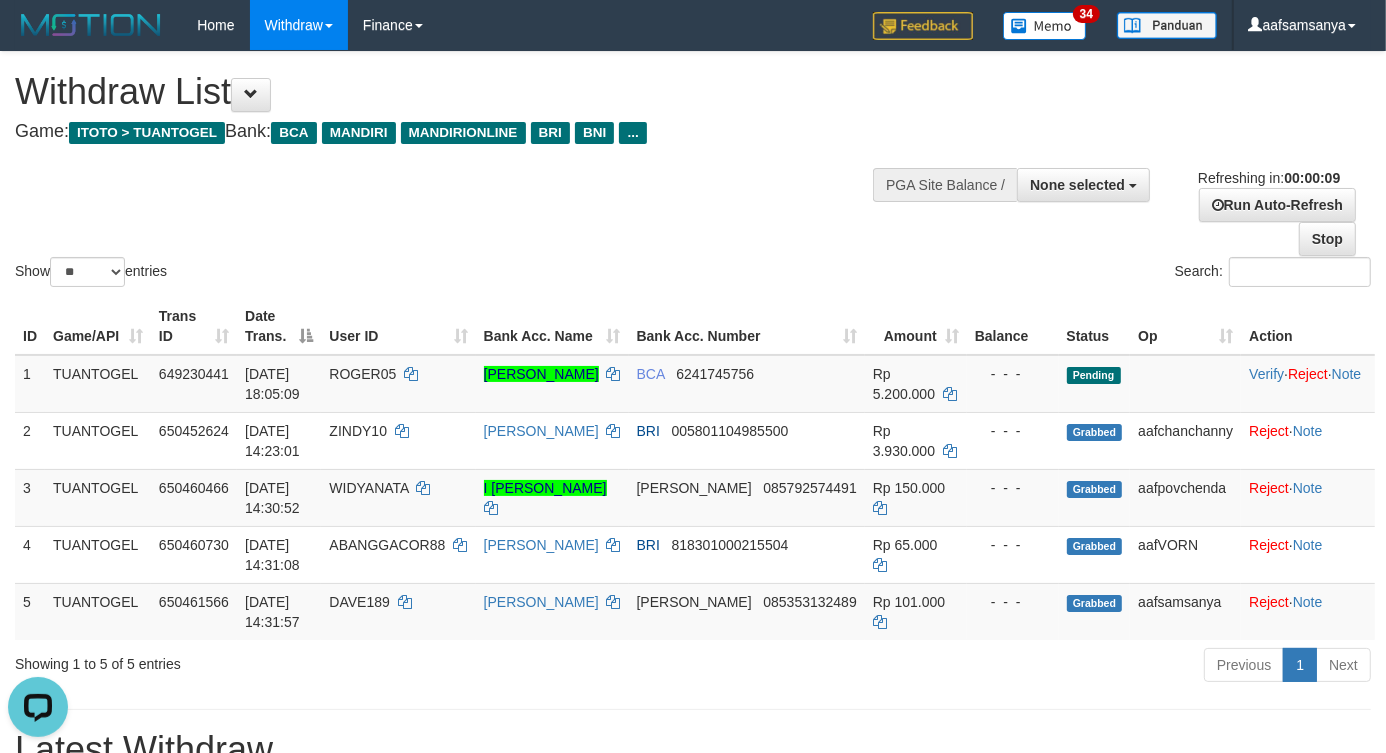 scroll, scrollTop: 0, scrollLeft: 0, axis: both 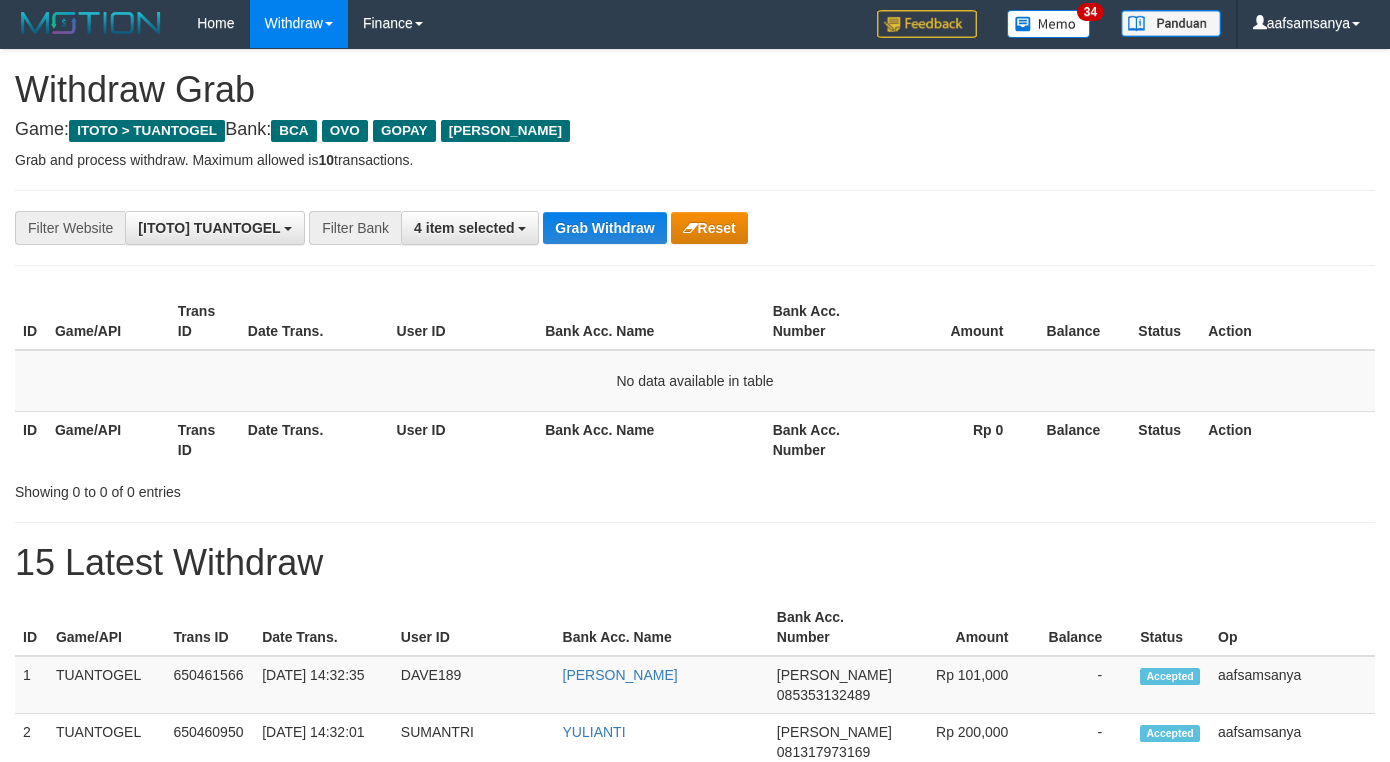 click on "Grab Withdraw" at bounding box center [604, 228] 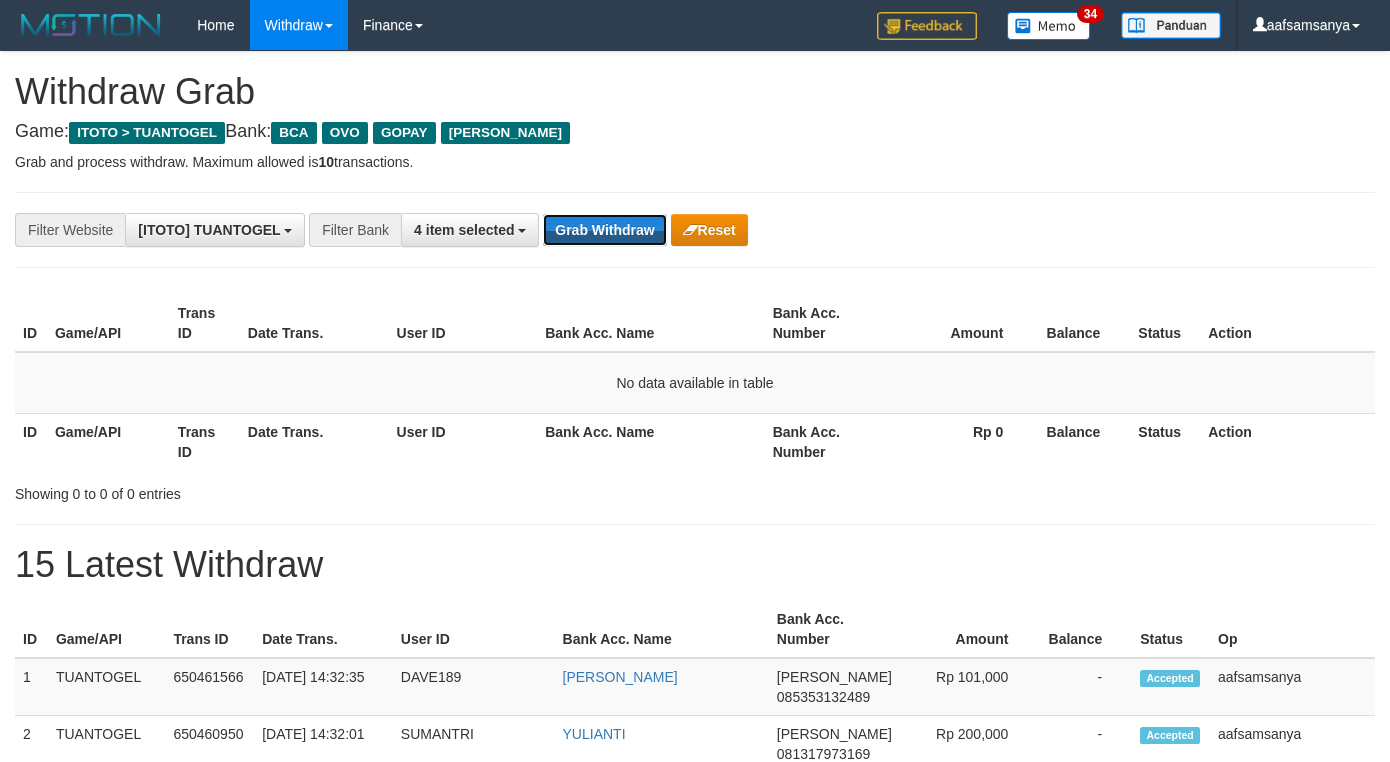 scroll, scrollTop: 0, scrollLeft: 0, axis: both 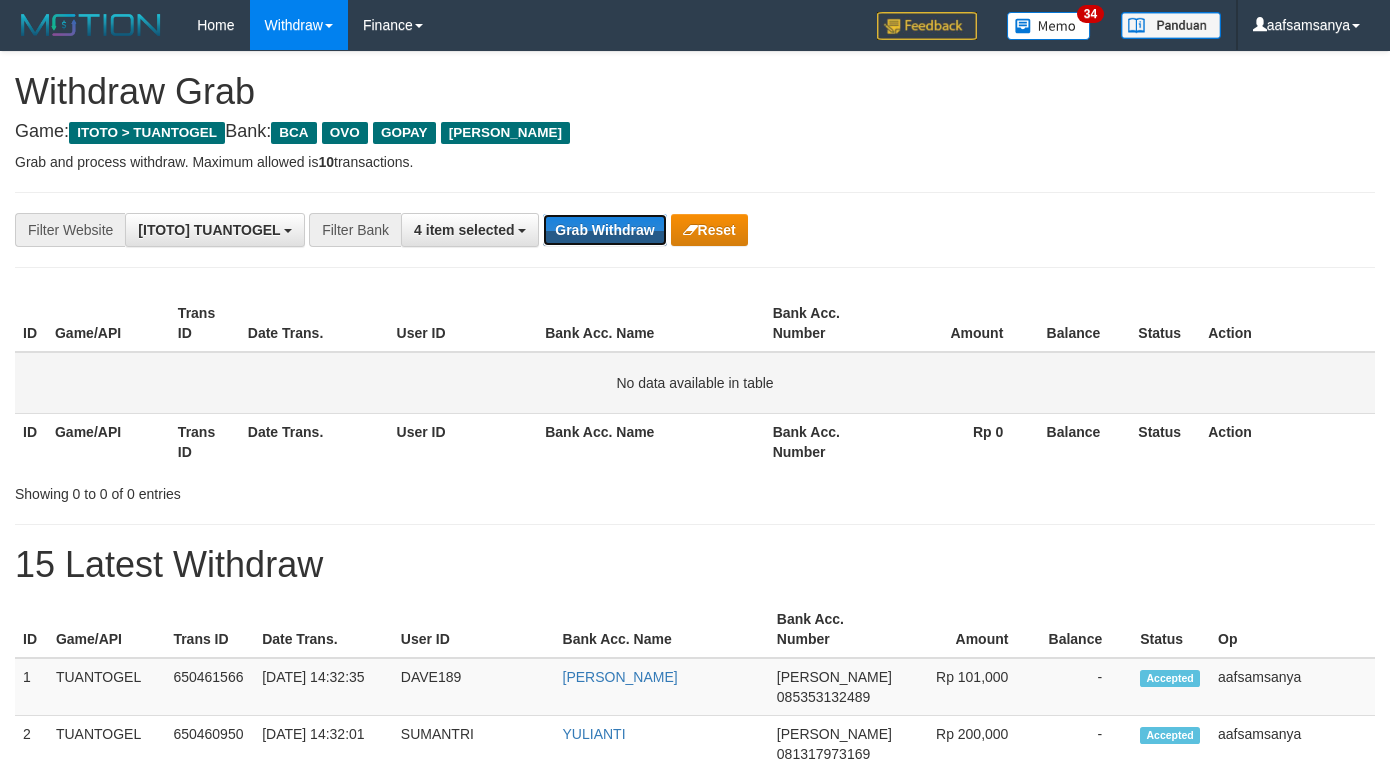 type 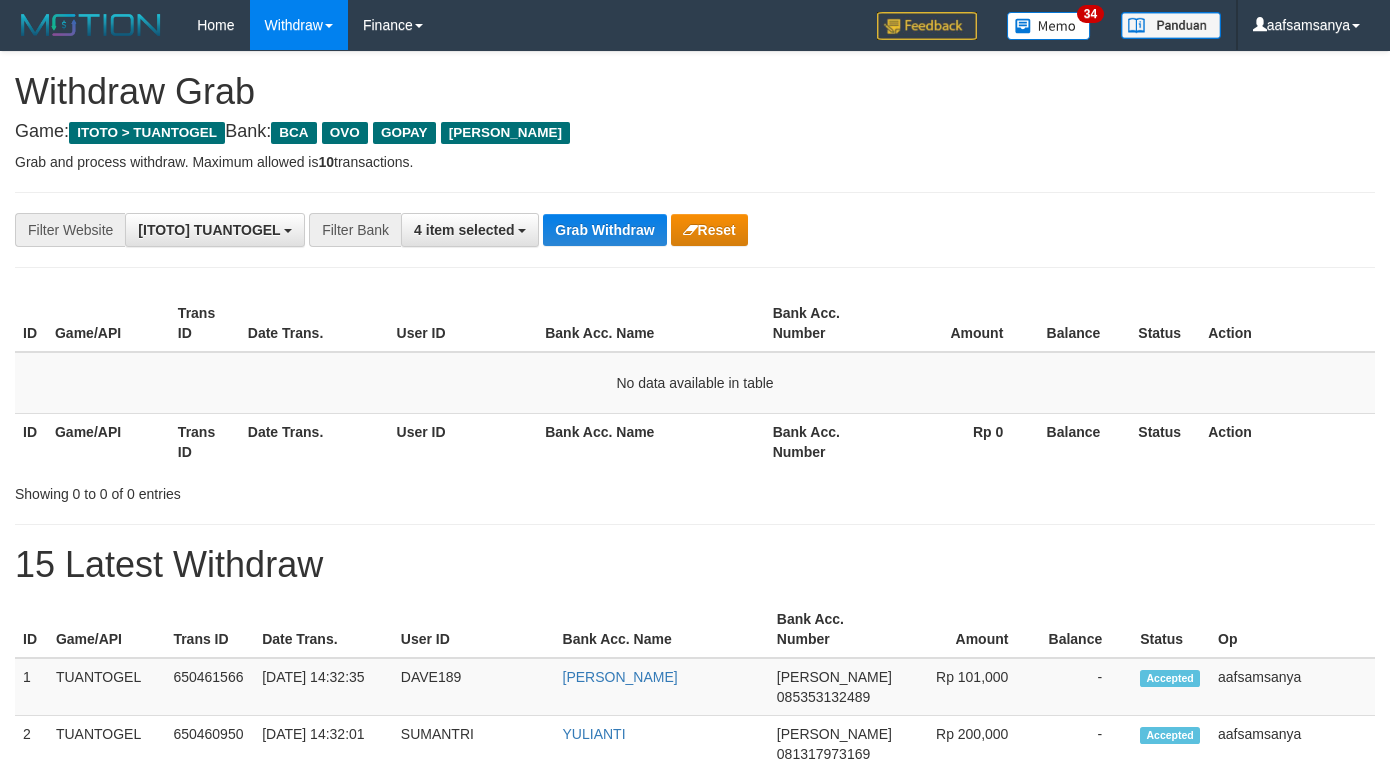 scroll, scrollTop: 0, scrollLeft: 0, axis: both 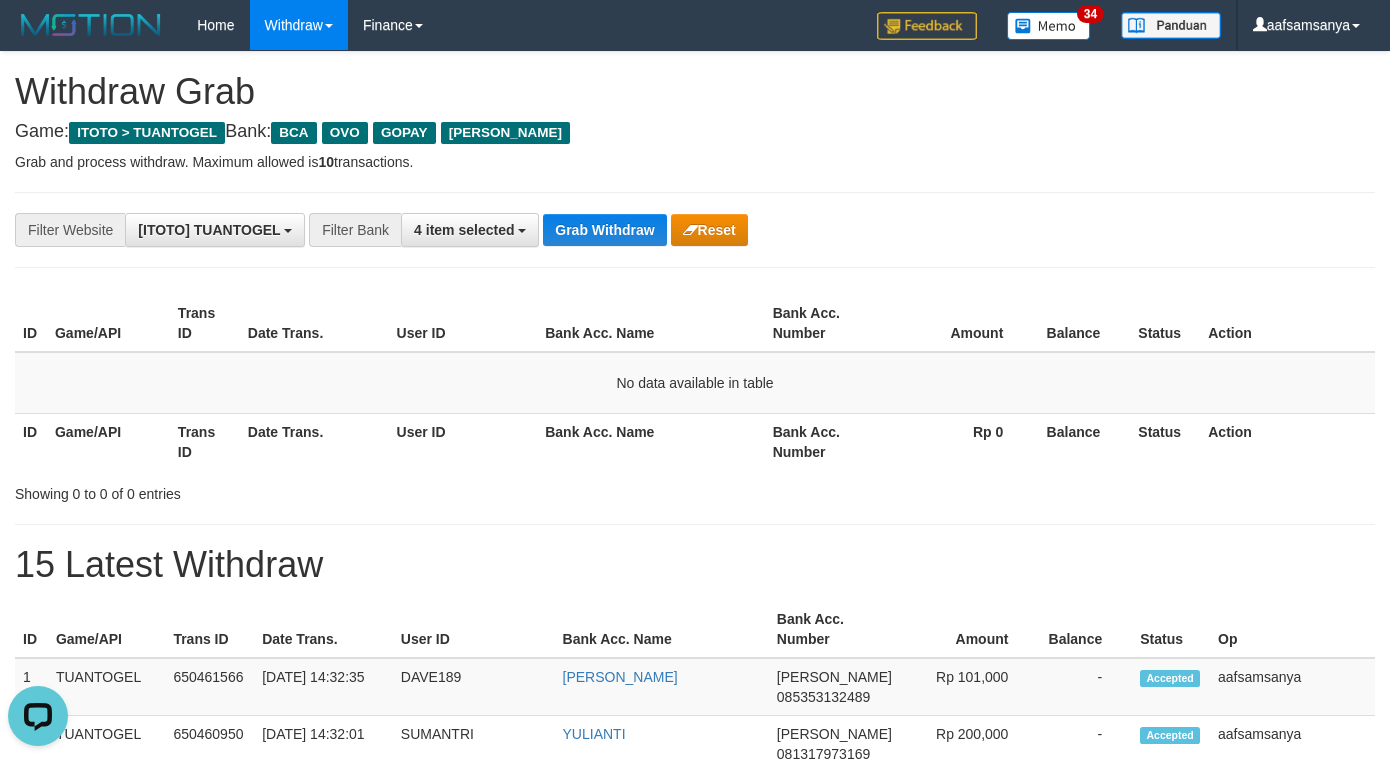 click on "Bank Acc. Name" at bounding box center (650, 323) 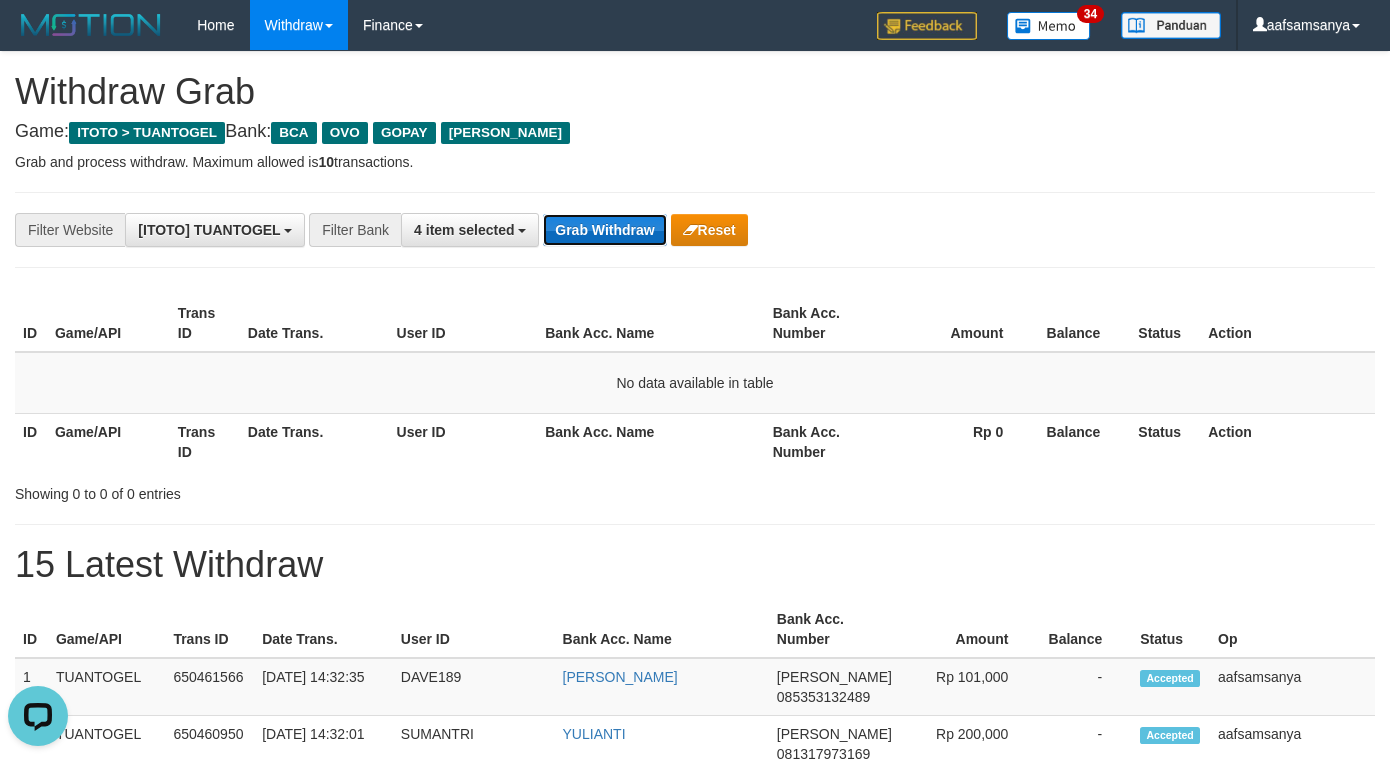 click on "Grab Withdraw" at bounding box center (604, 230) 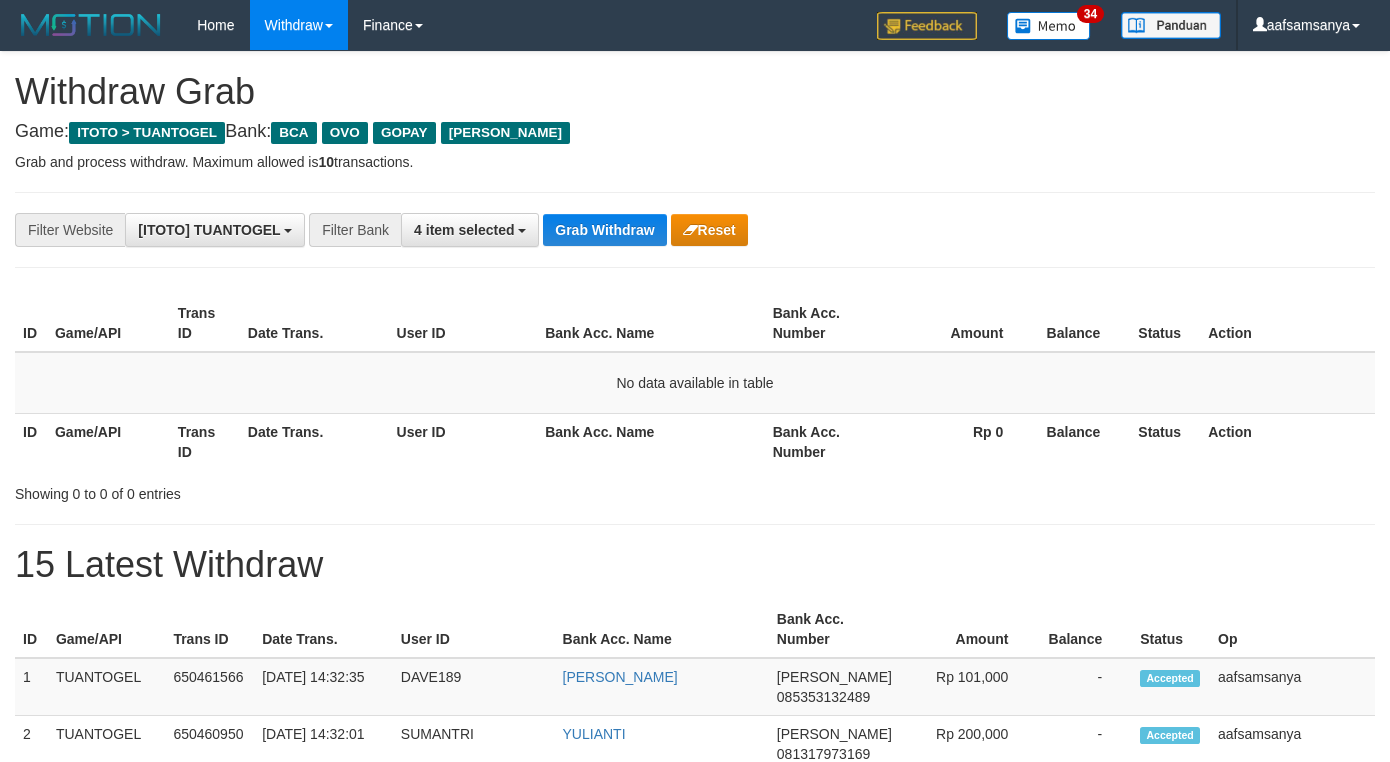 scroll, scrollTop: 0, scrollLeft: 0, axis: both 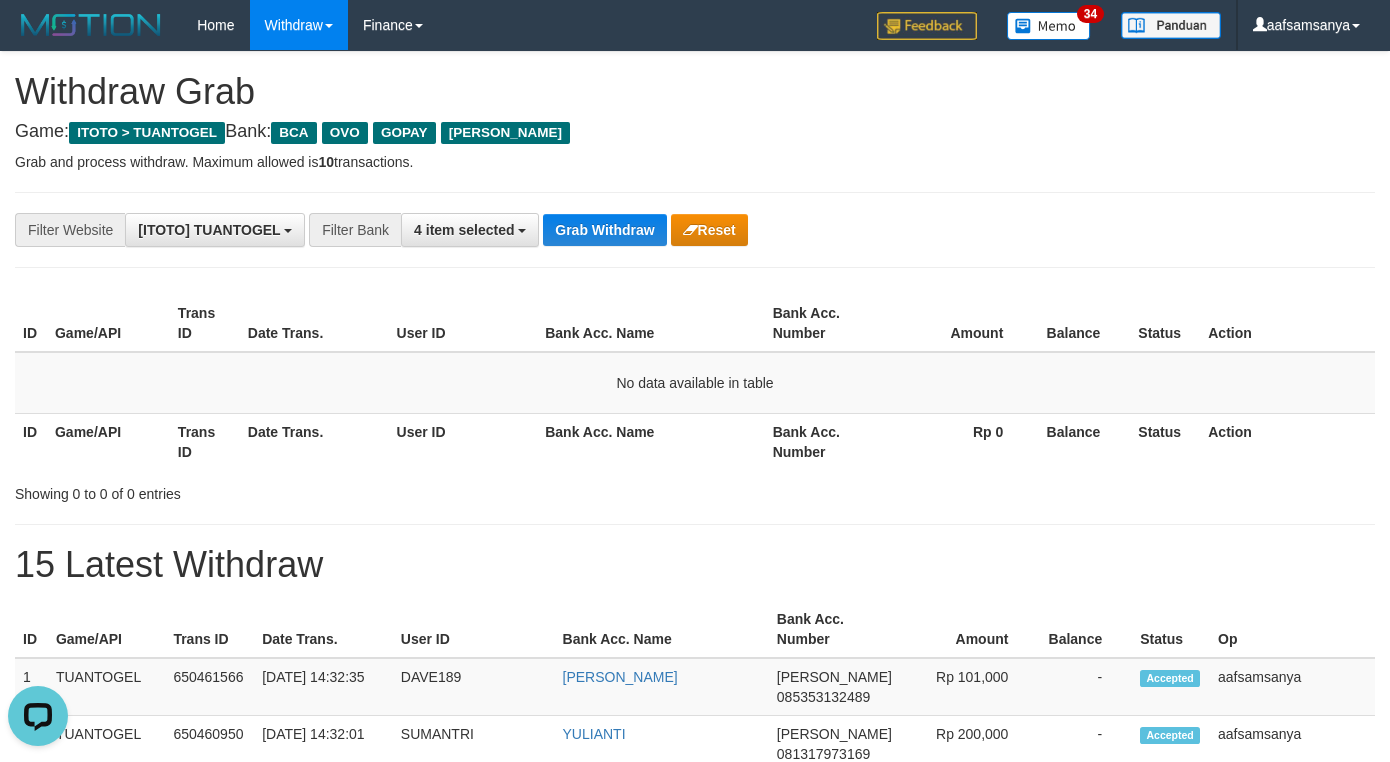 drag, startPoint x: 406, startPoint y: 307, endPoint x: 510, endPoint y: 275, distance: 108.81177 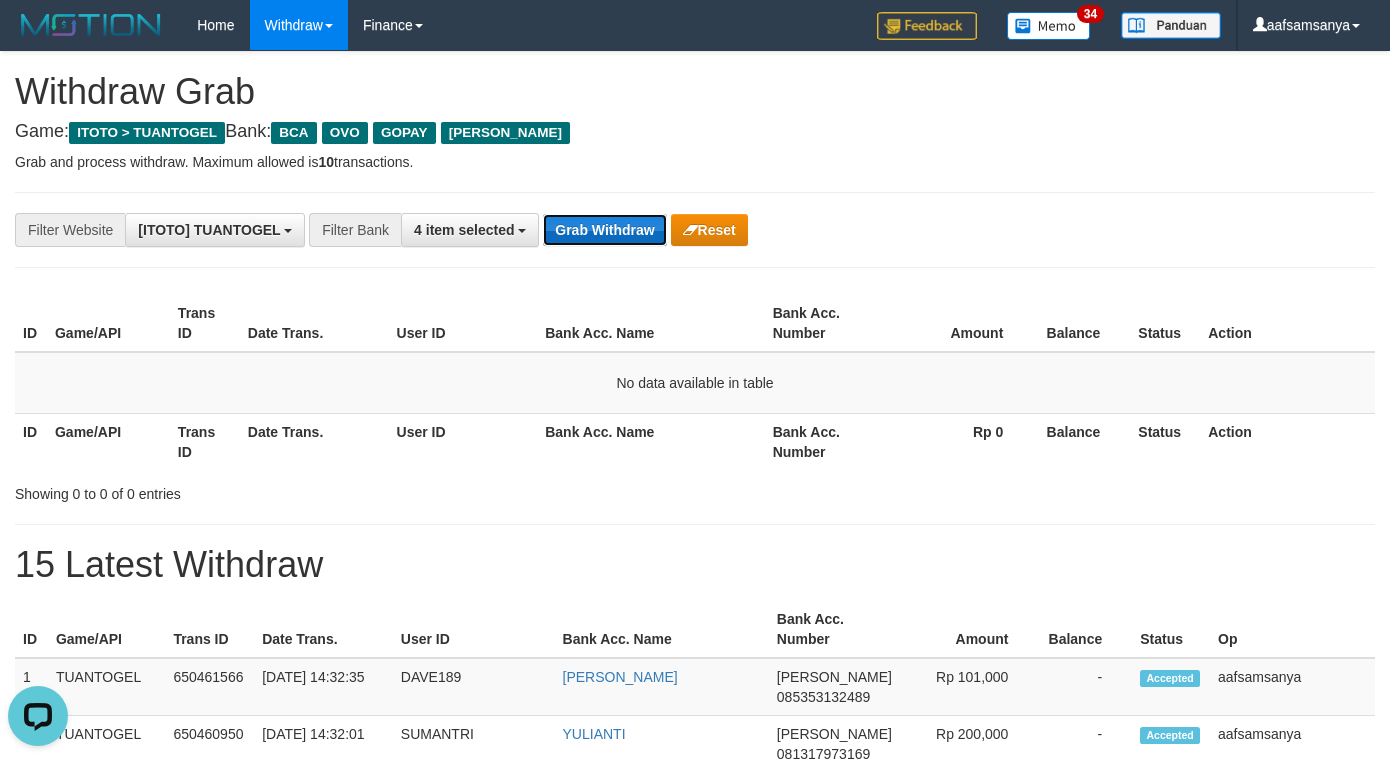 click on "Grab Withdraw" at bounding box center (604, 230) 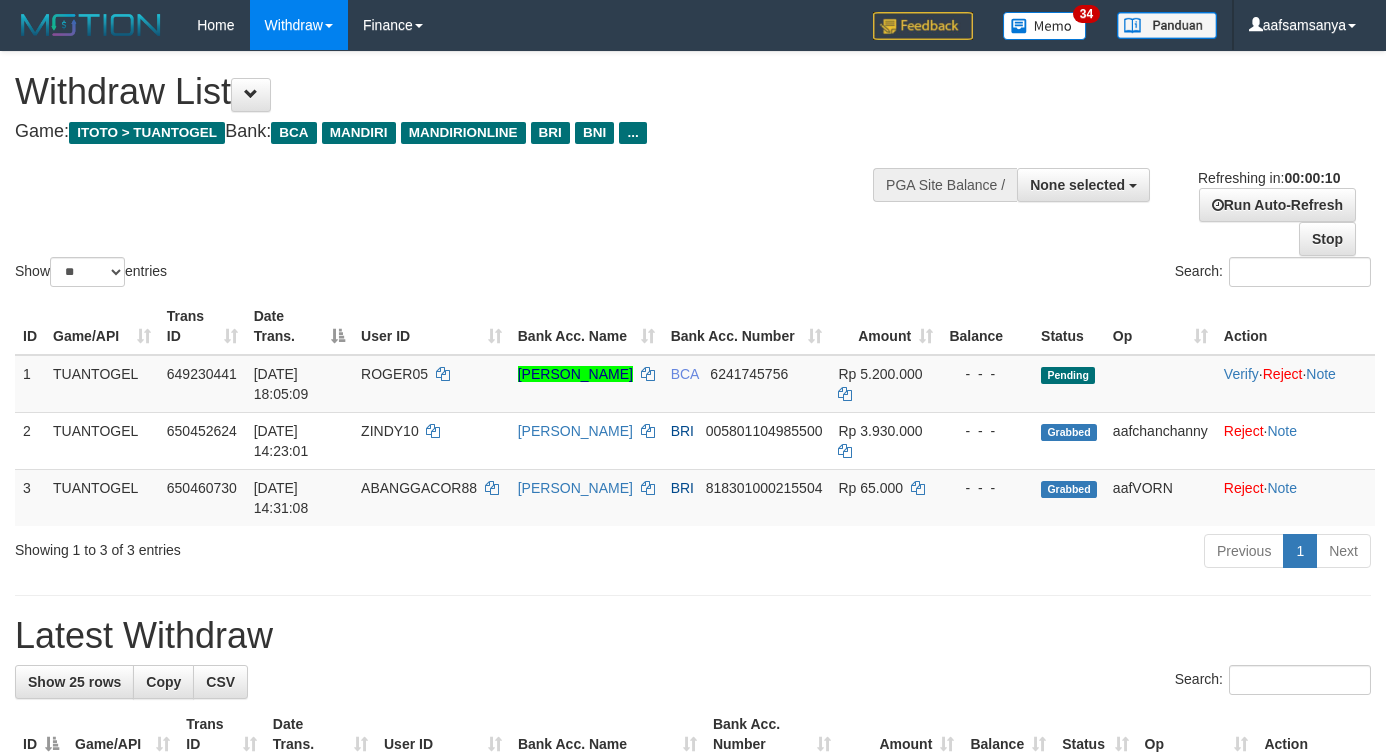 select 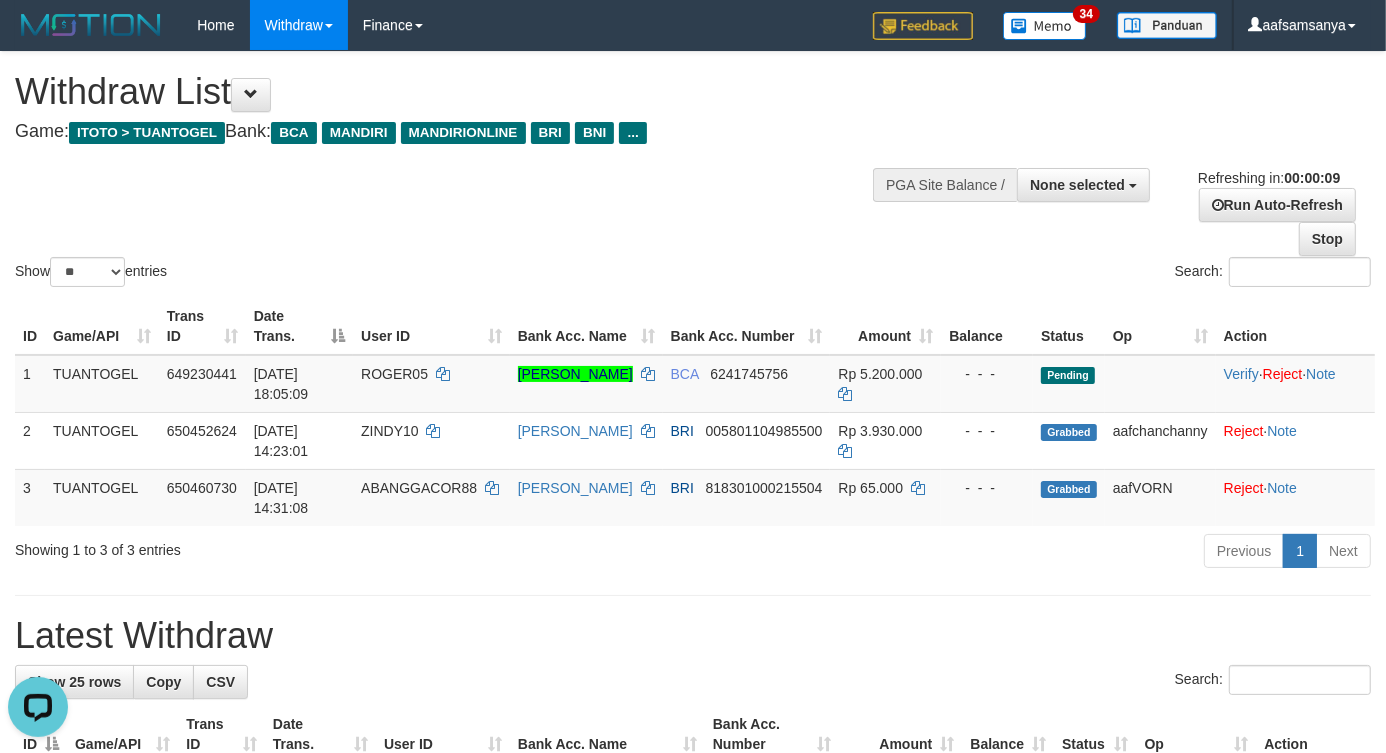 scroll, scrollTop: 0, scrollLeft: 0, axis: both 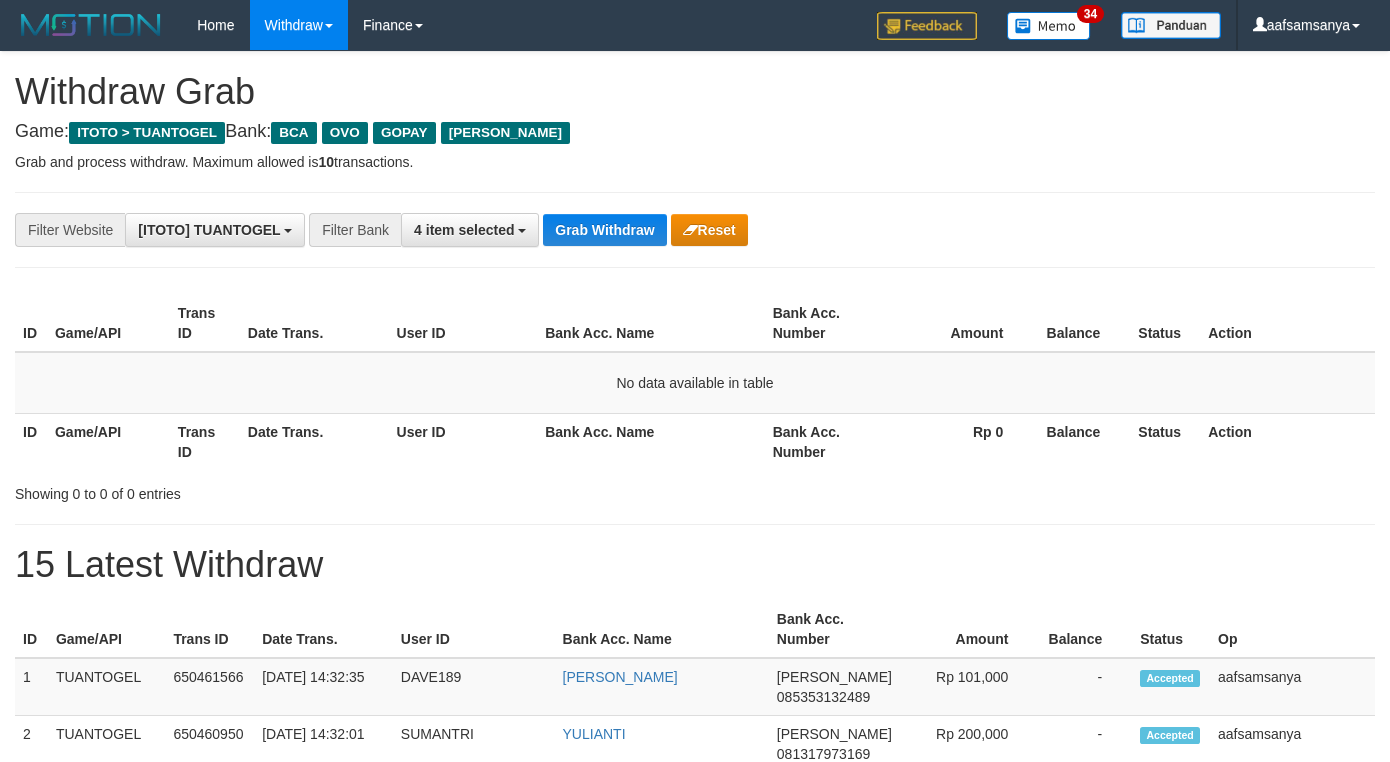 click on "Grab Withdraw" at bounding box center (604, 230) 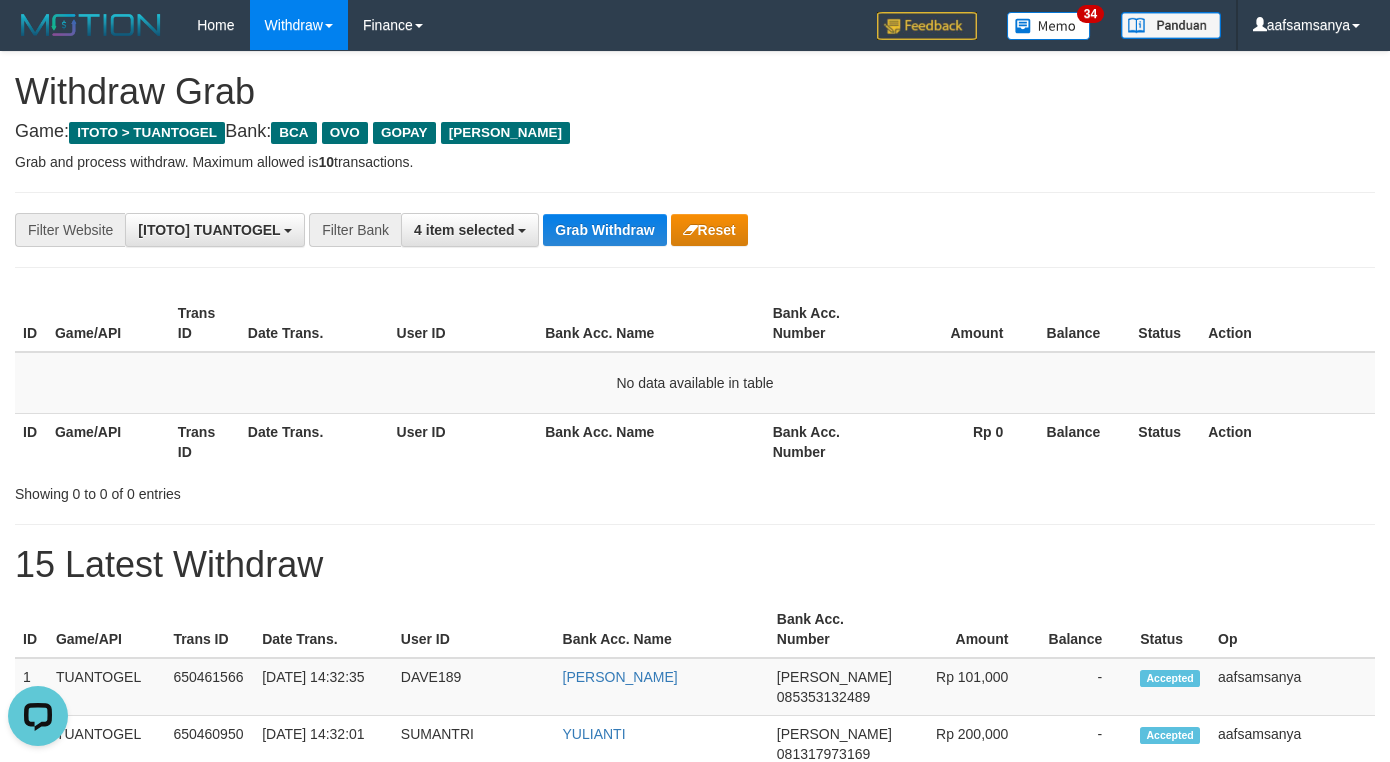scroll, scrollTop: 0, scrollLeft: 0, axis: both 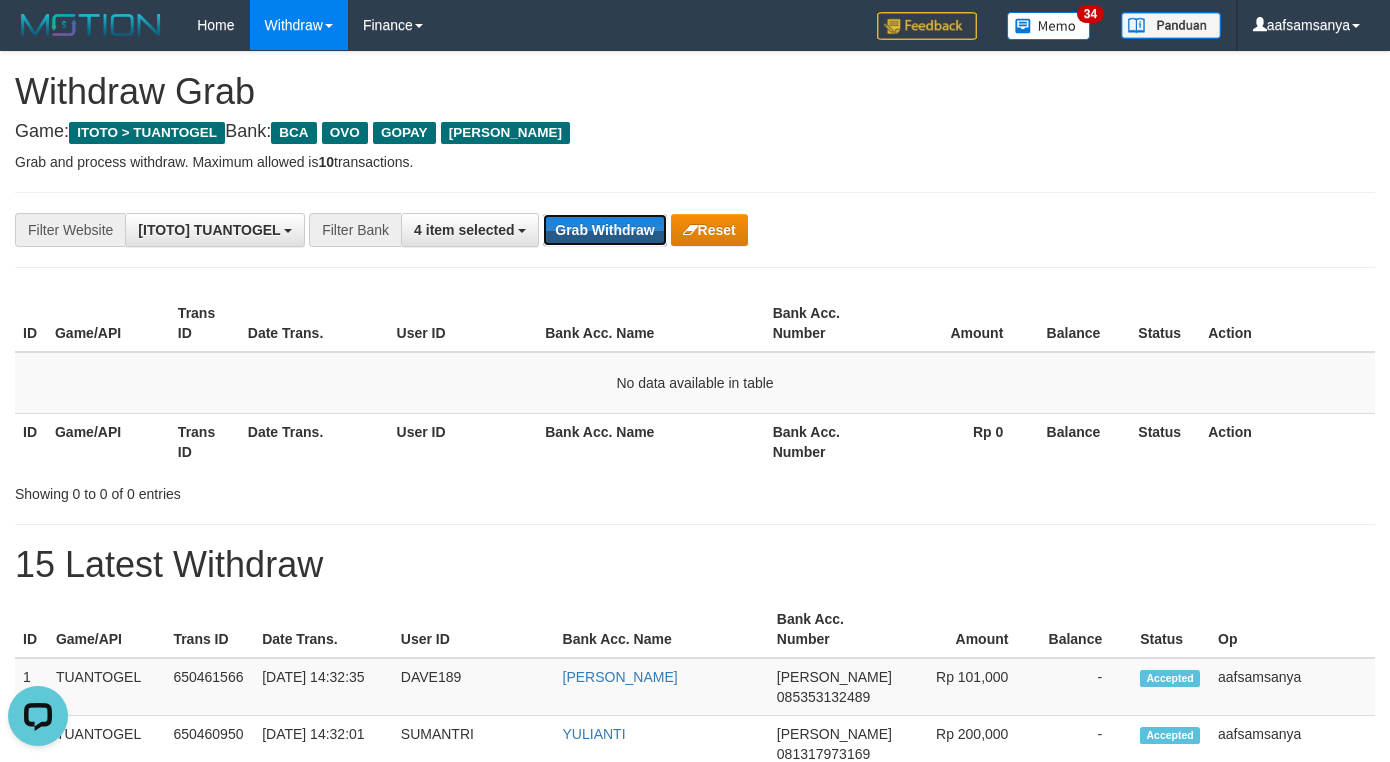 click on "Grab Withdraw" at bounding box center (604, 230) 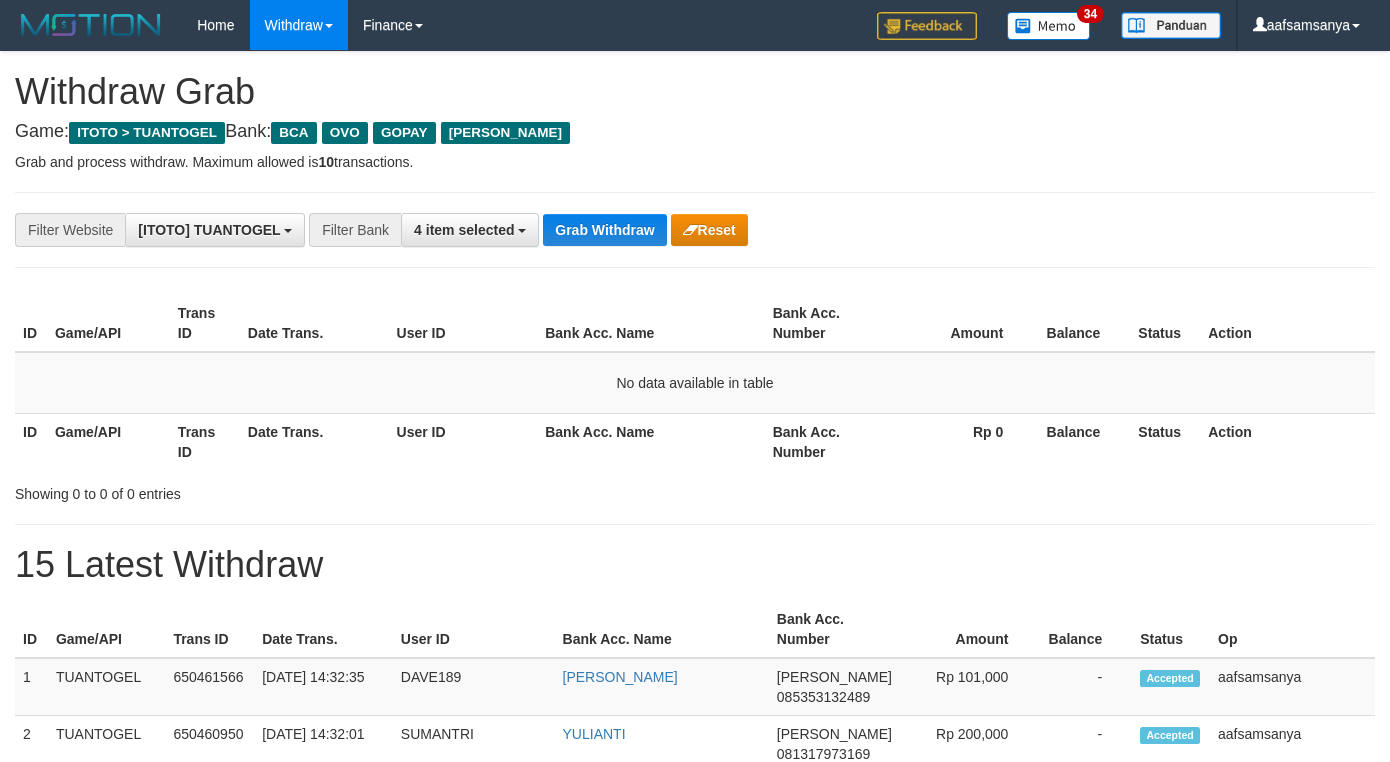 scroll, scrollTop: 0, scrollLeft: 0, axis: both 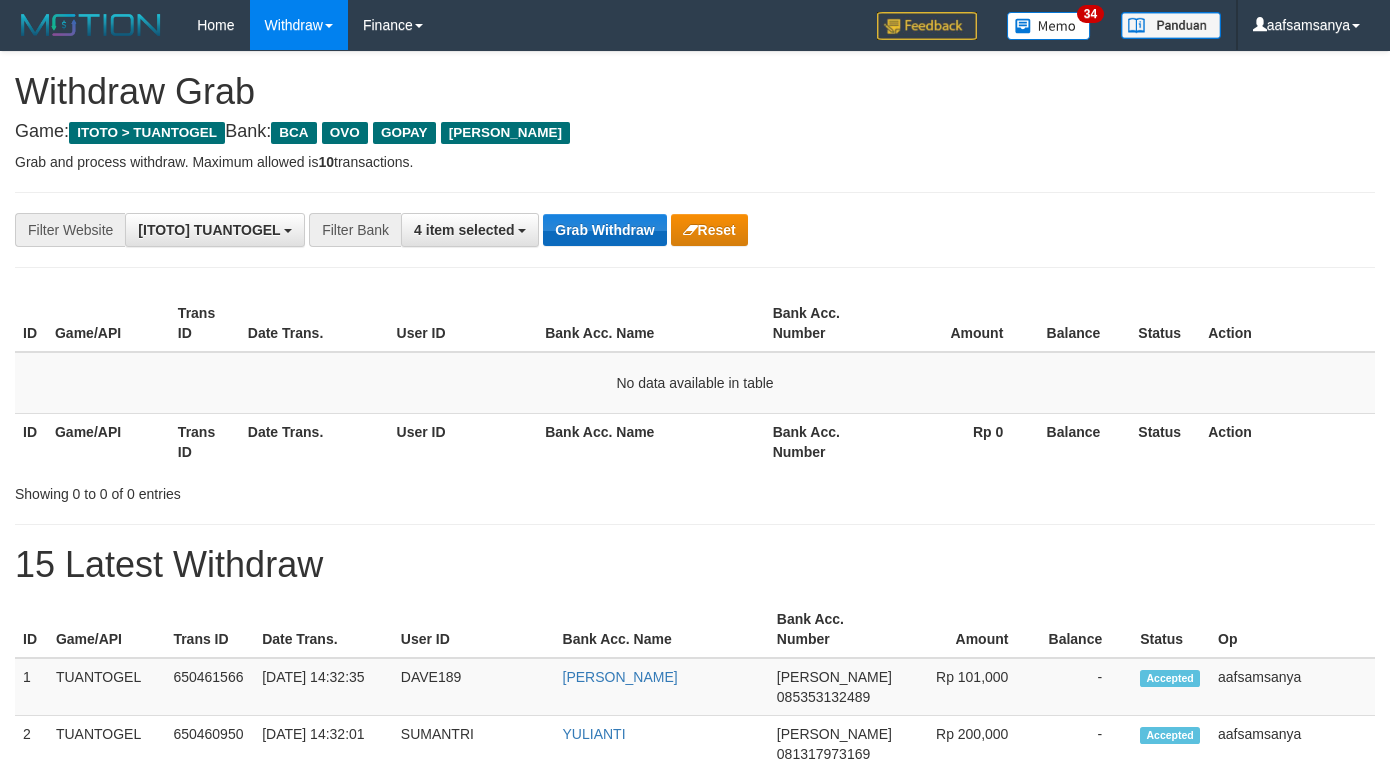 click on "Grab Withdraw" at bounding box center [604, 230] 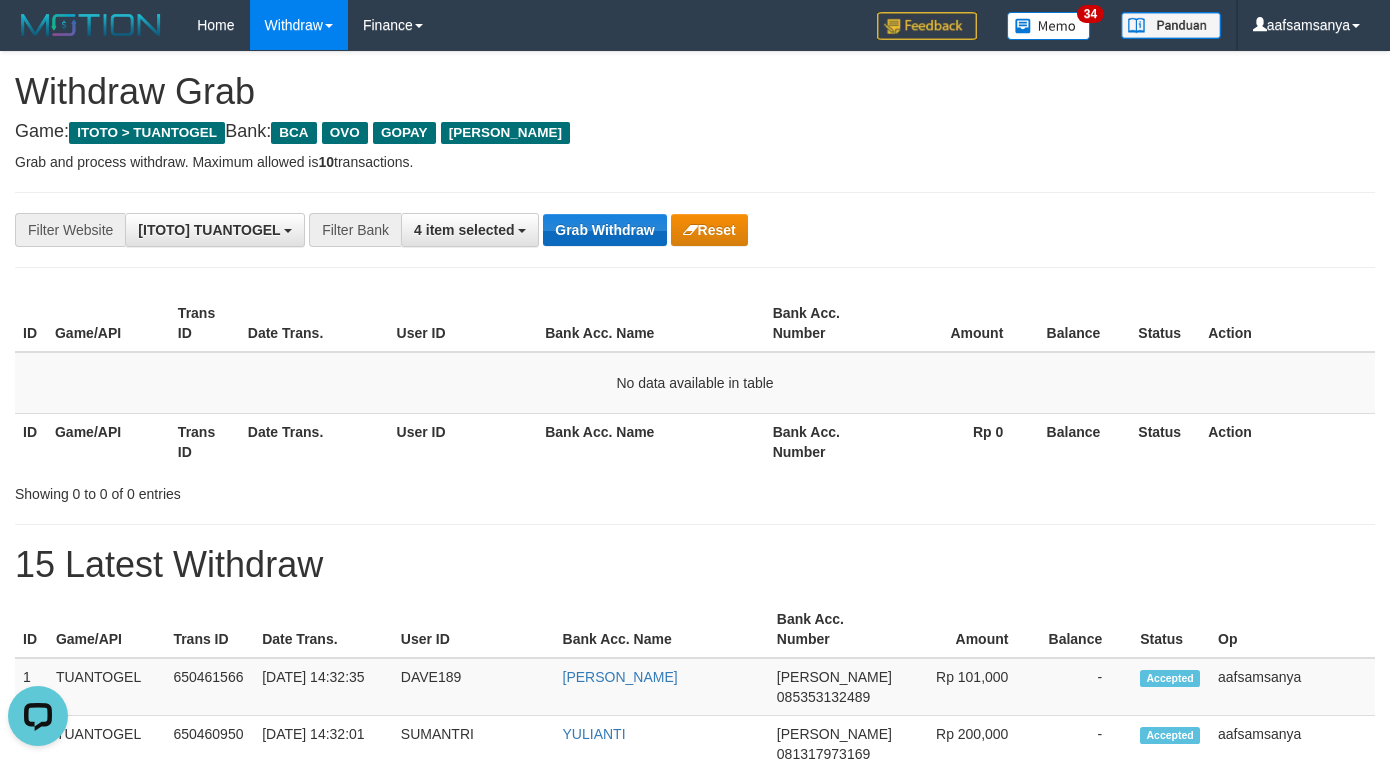 scroll, scrollTop: 0, scrollLeft: 0, axis: both 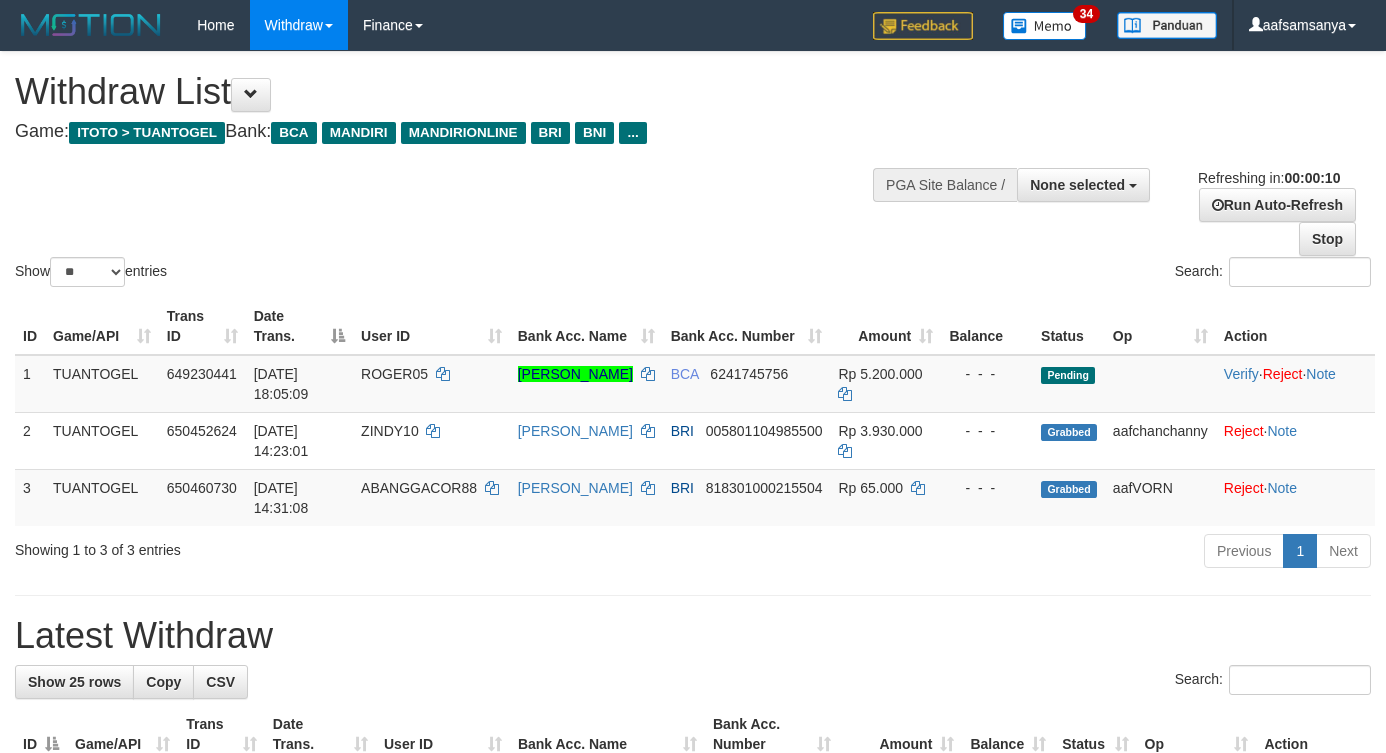 select 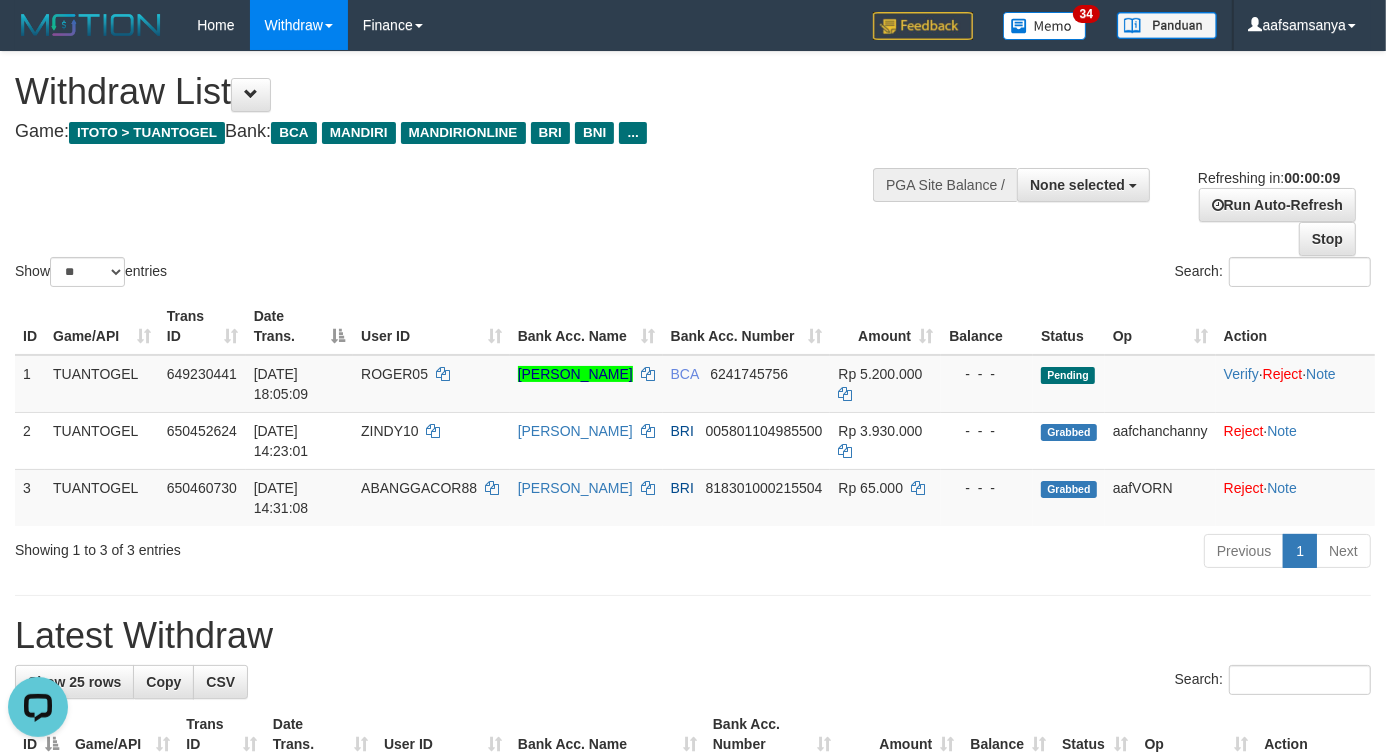 scroll, scrollTop: 0, scrollLeft: 0, axis: both 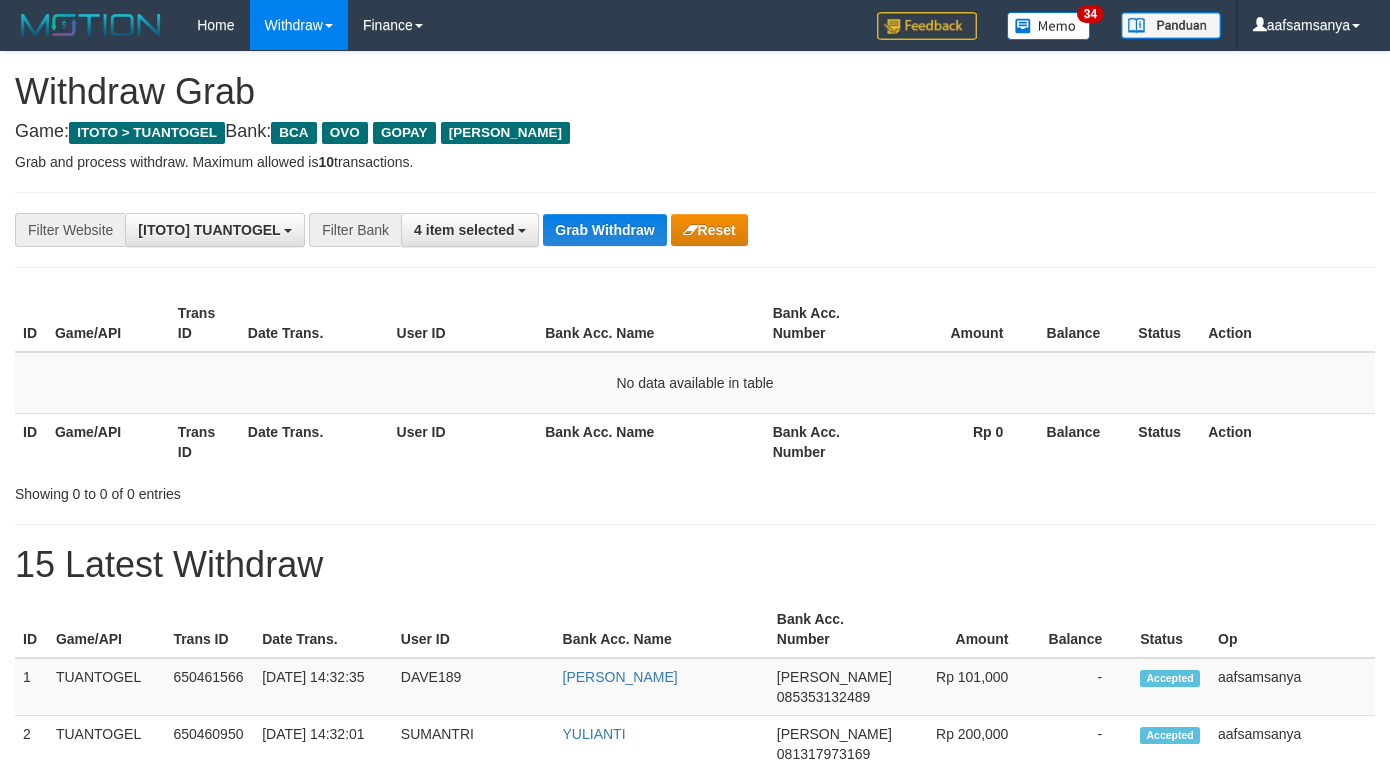 click on "Grab Withdraw" at bounding box center [604, 230] 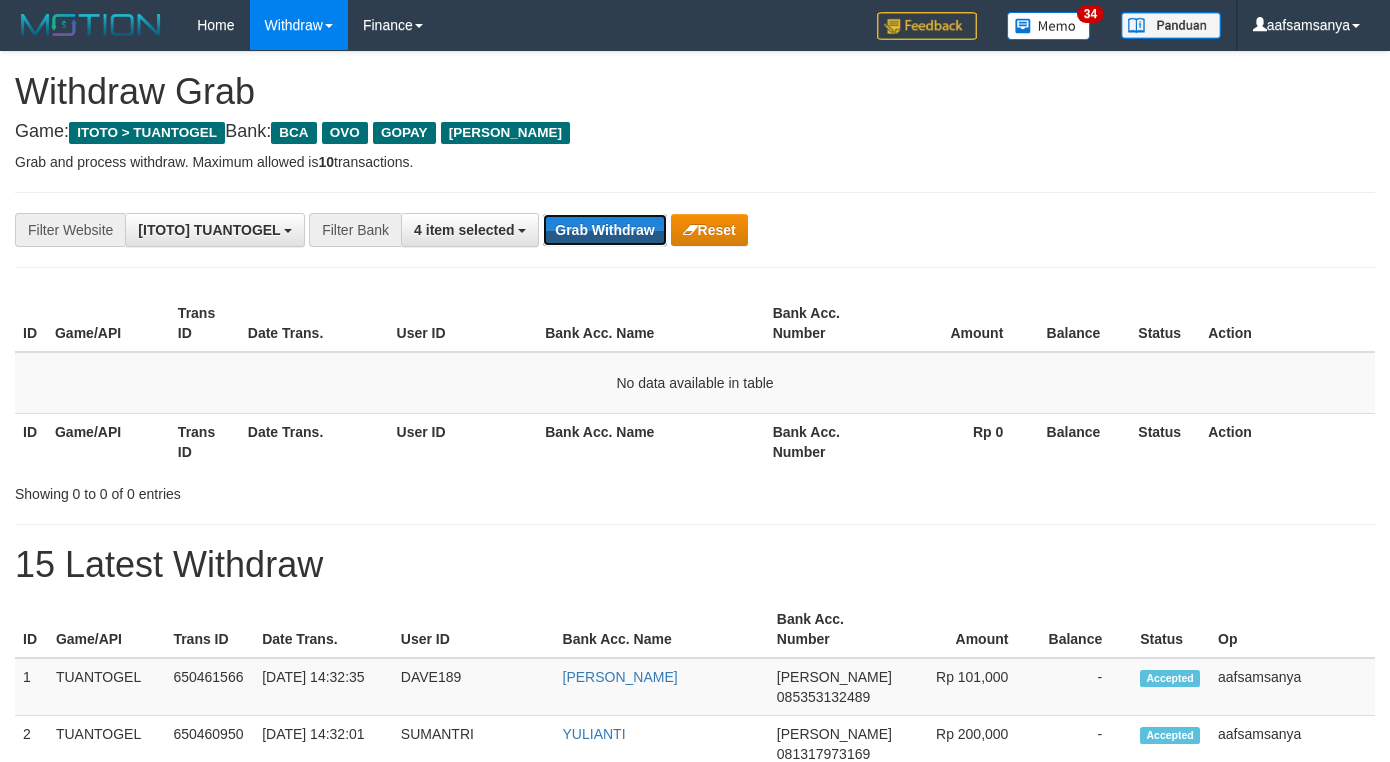 click on "Grab Withdraw" at bounding box center [604, 230] 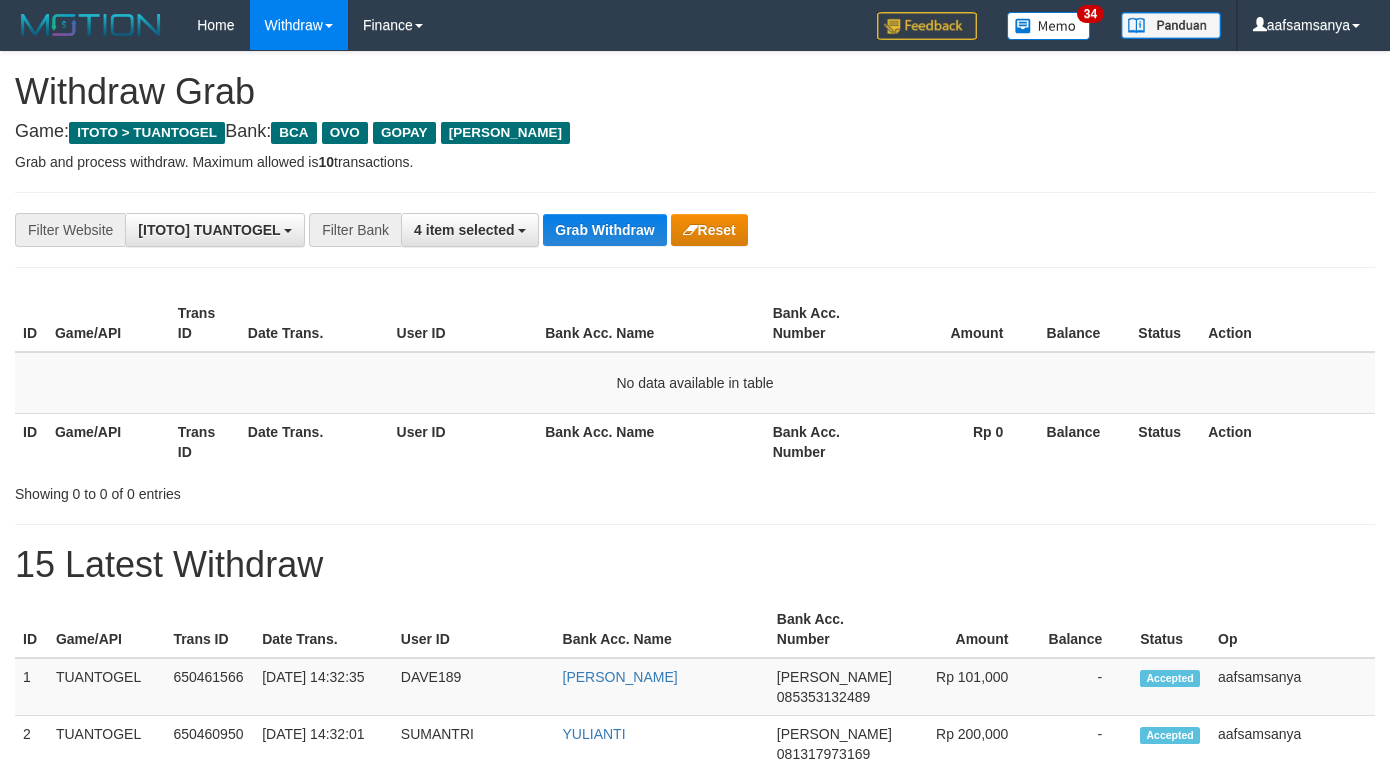 scroll, scrollTop: 0, scrollLeft: 0, axis: both 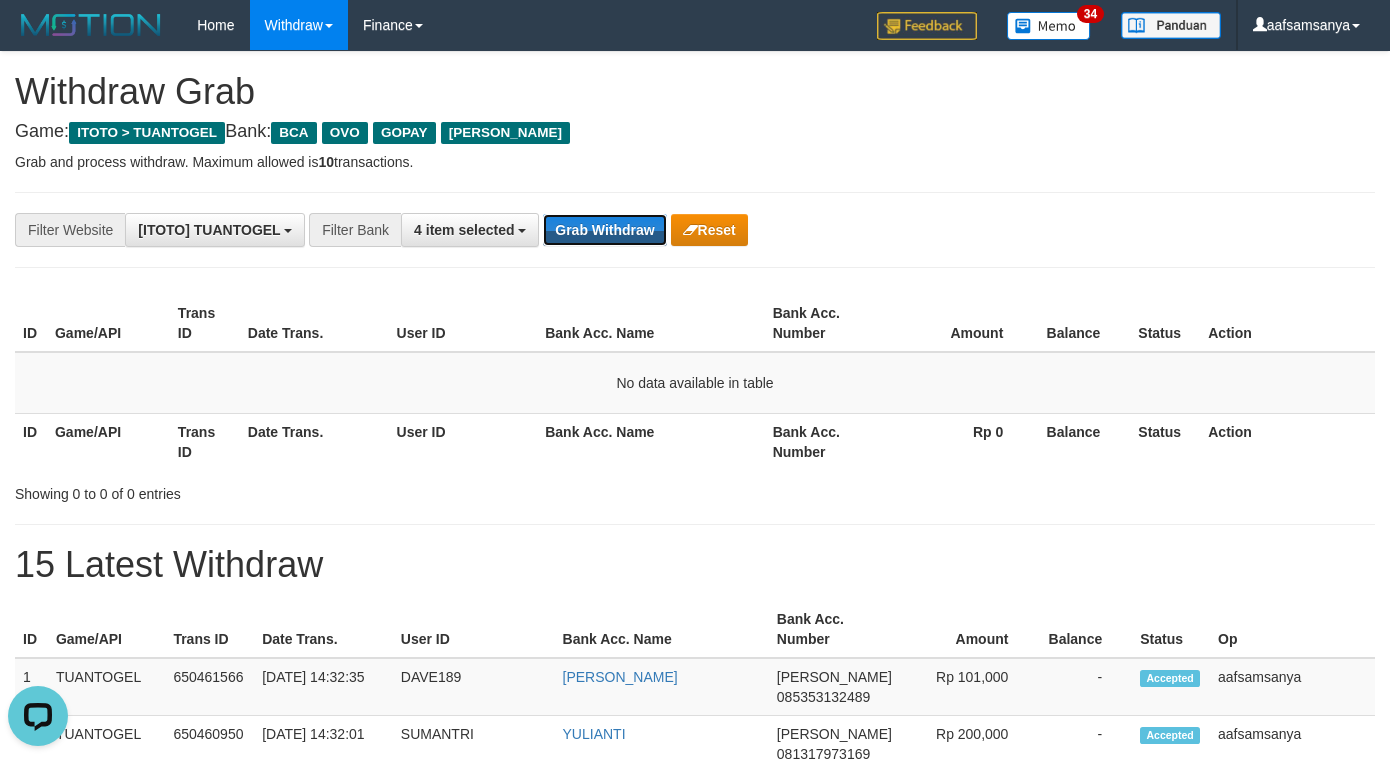 click on "Grab Withdraw" at bounding box center (604, 230) 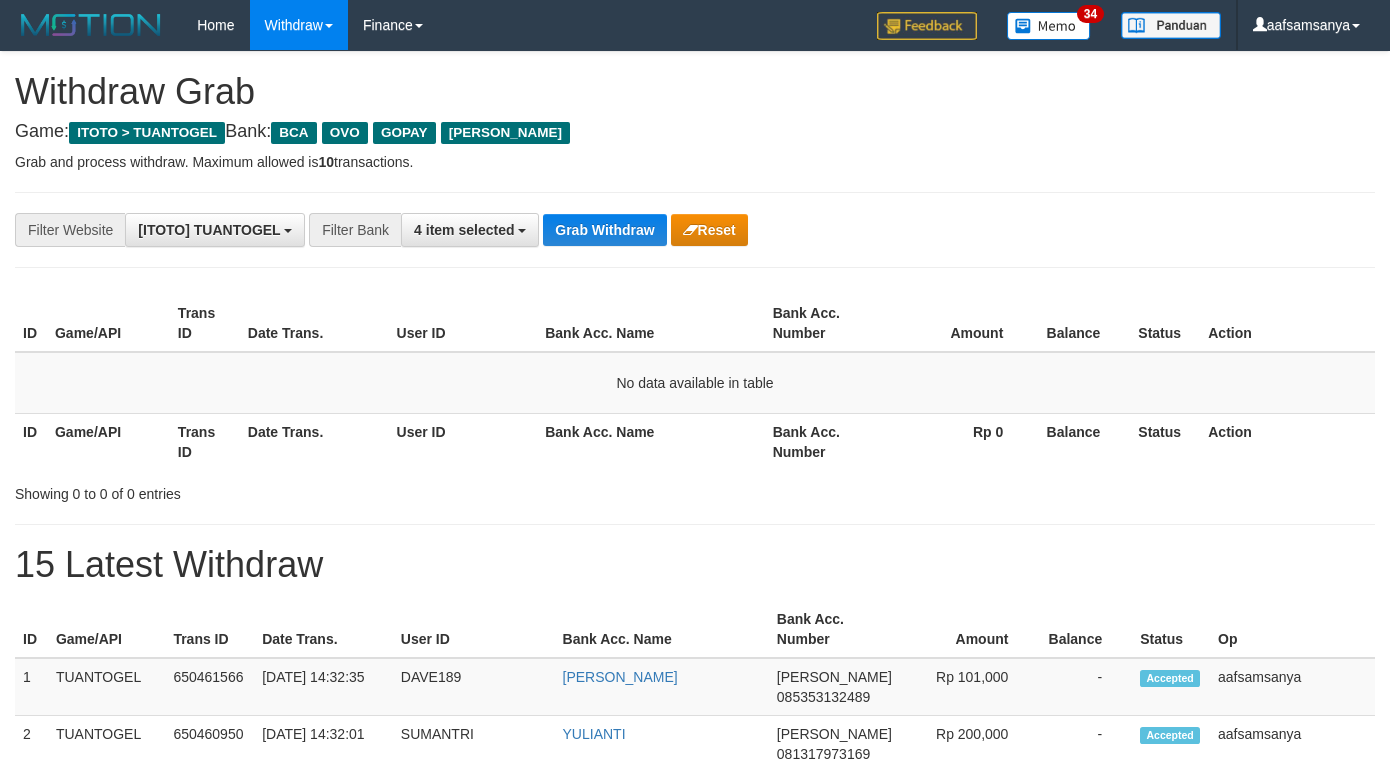 scroll, scrollTop: 0, scrollLeft: 0, axis: both 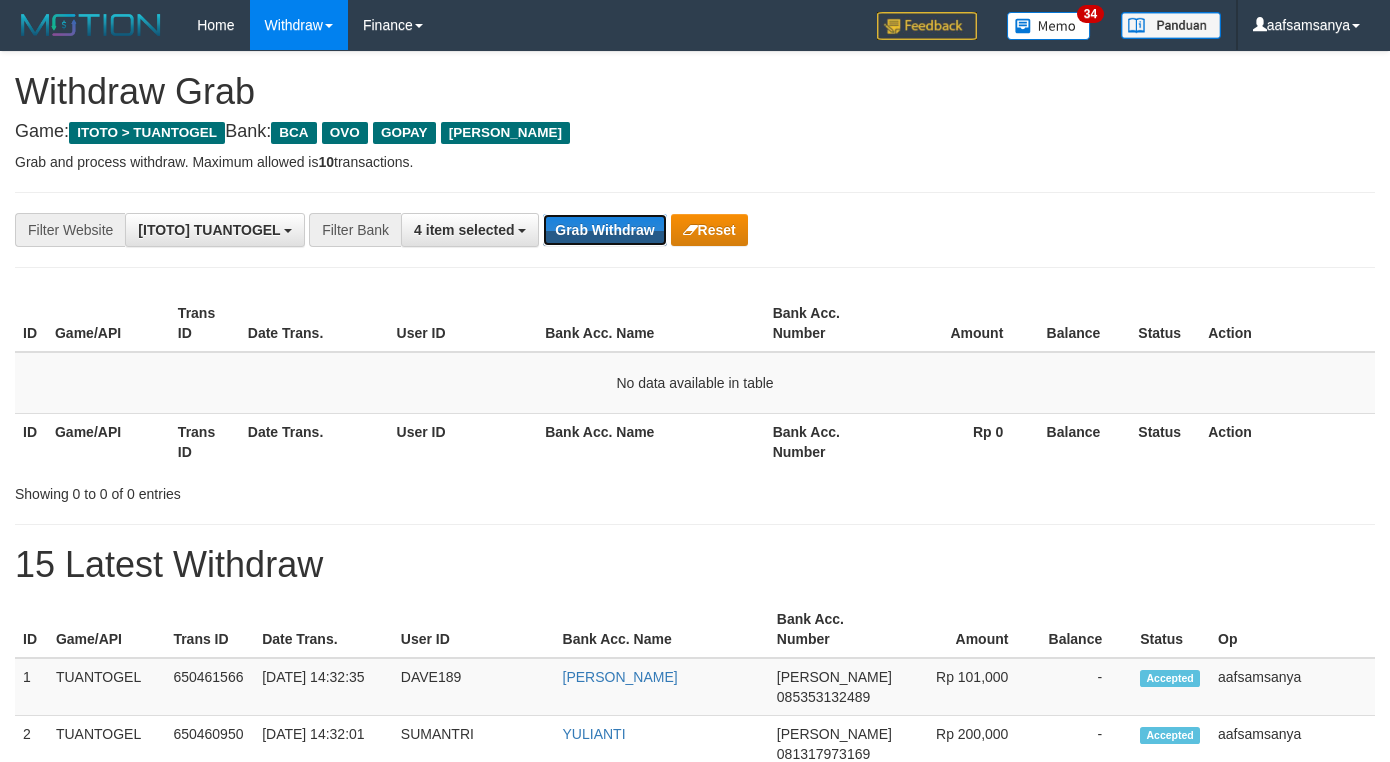 click on "Grab Withdraw" at bounding box center [604, 230] 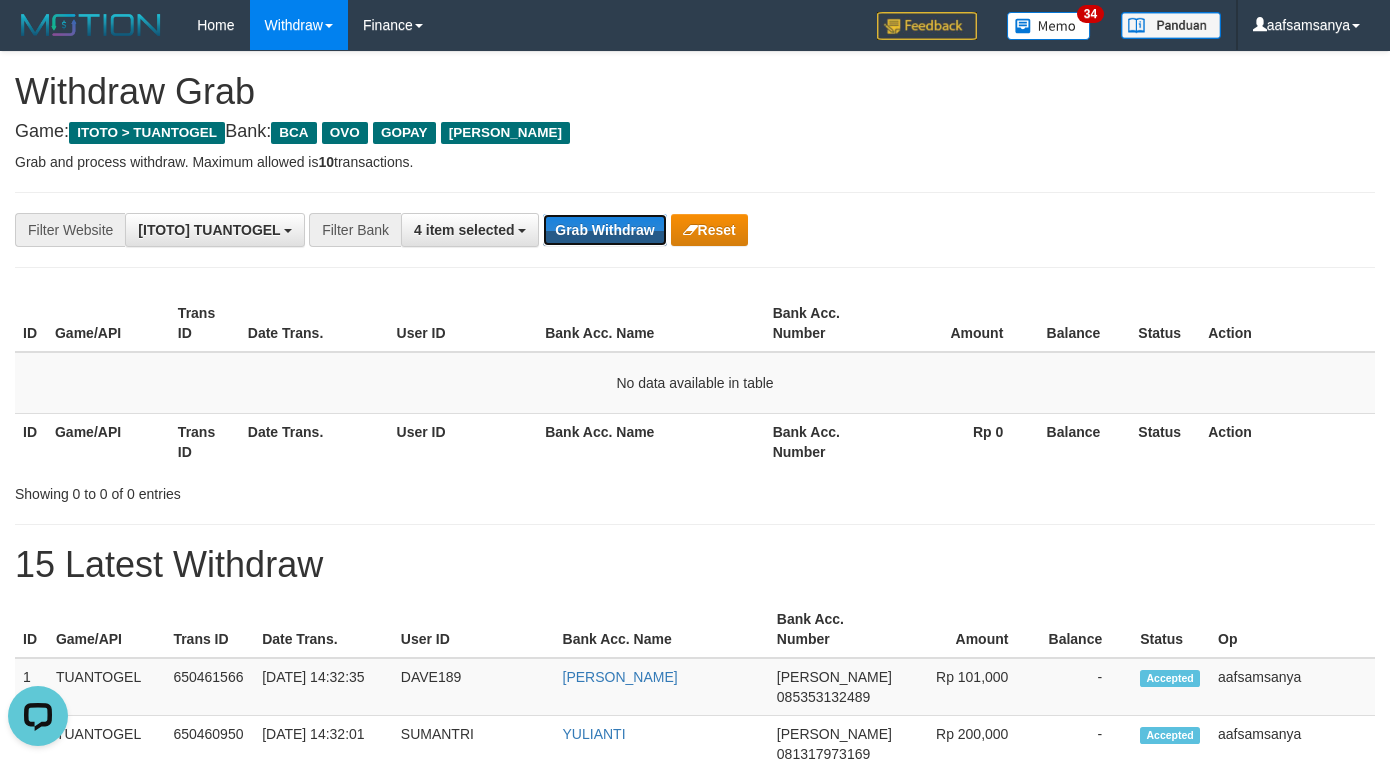 click on "Grab Withdraw" at bounding box center (604, 230) 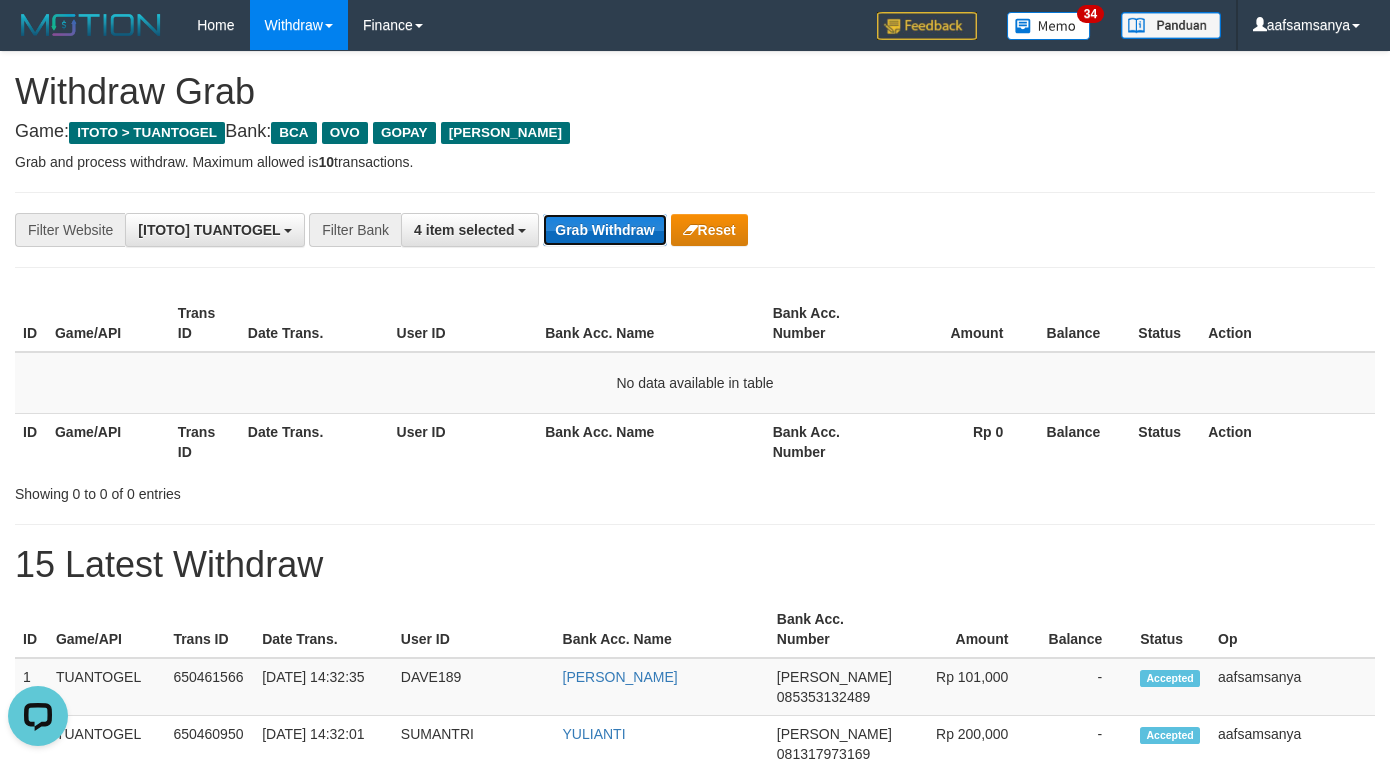click on "Grab Withdraw" at bounding box center [604, 230] 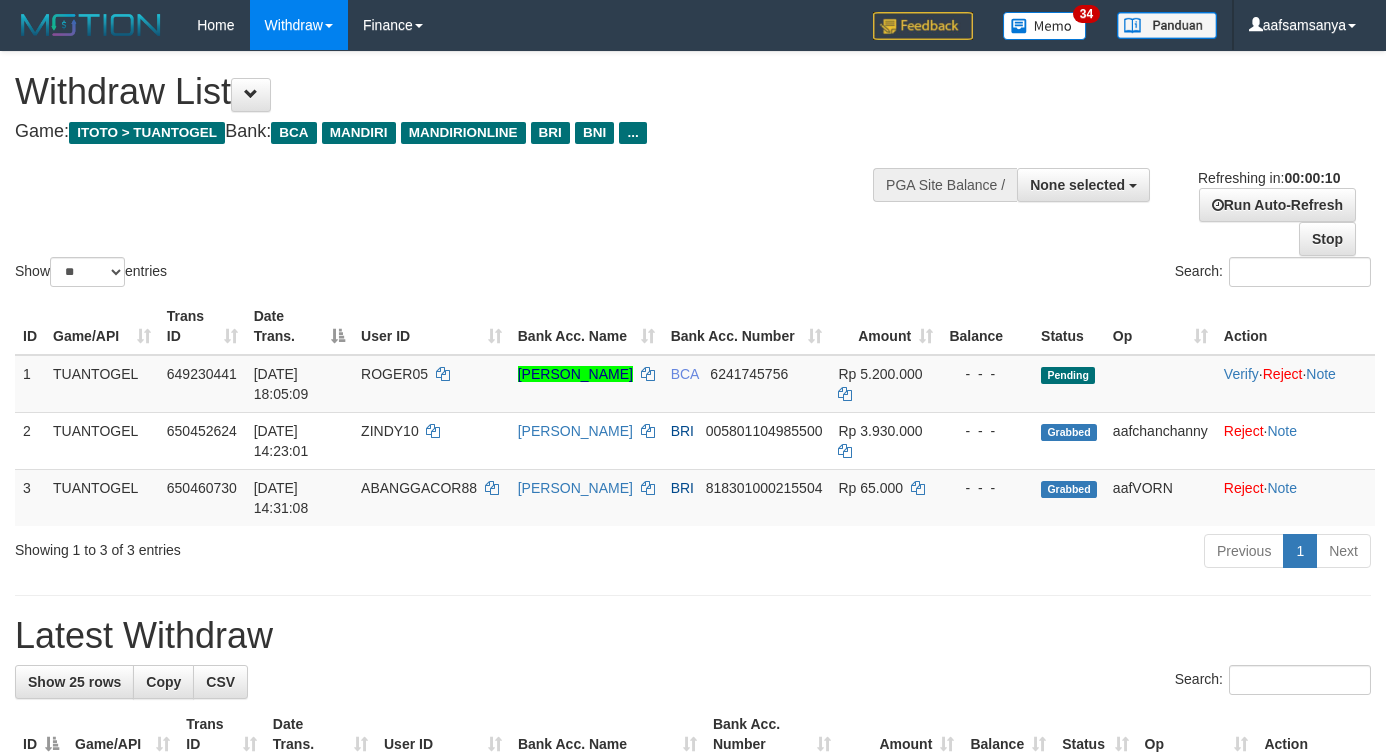 select 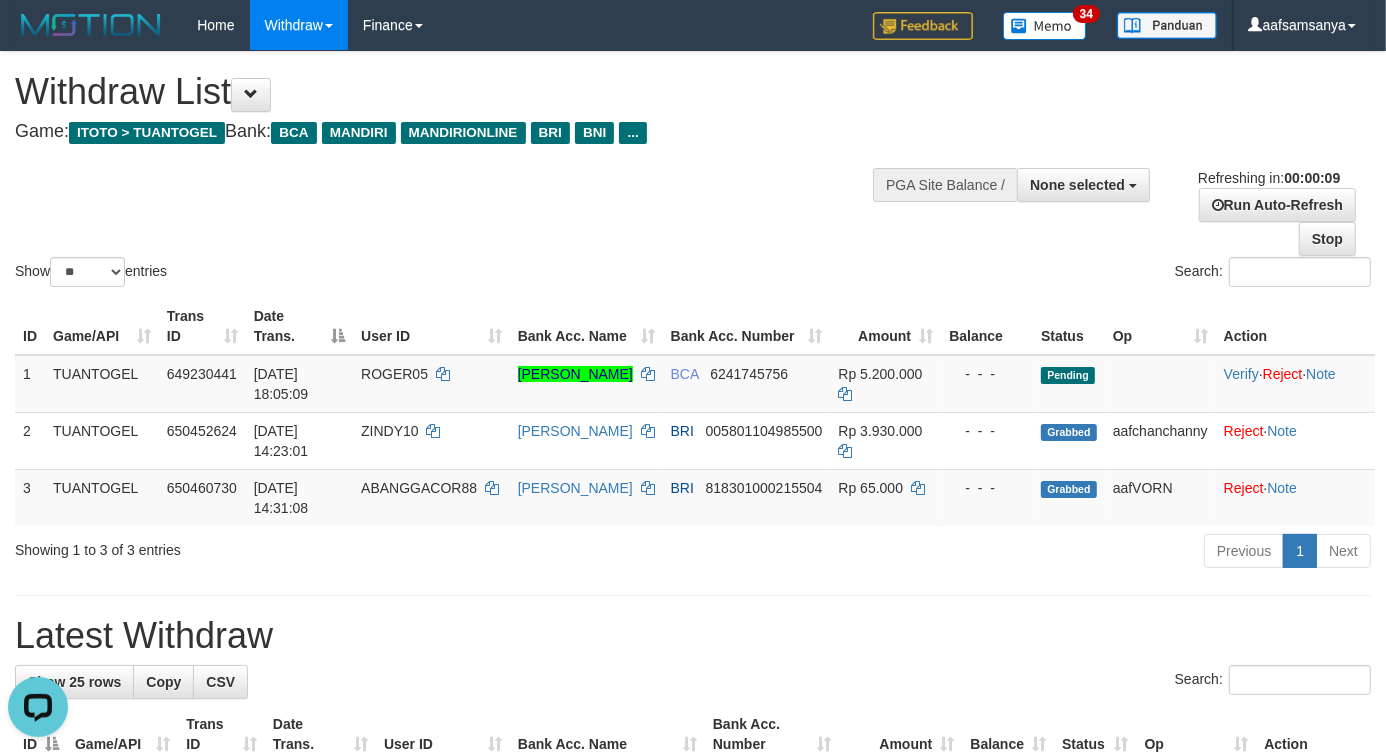 scroll, scrollTop: 0, scrollLeft: 0, axis: both 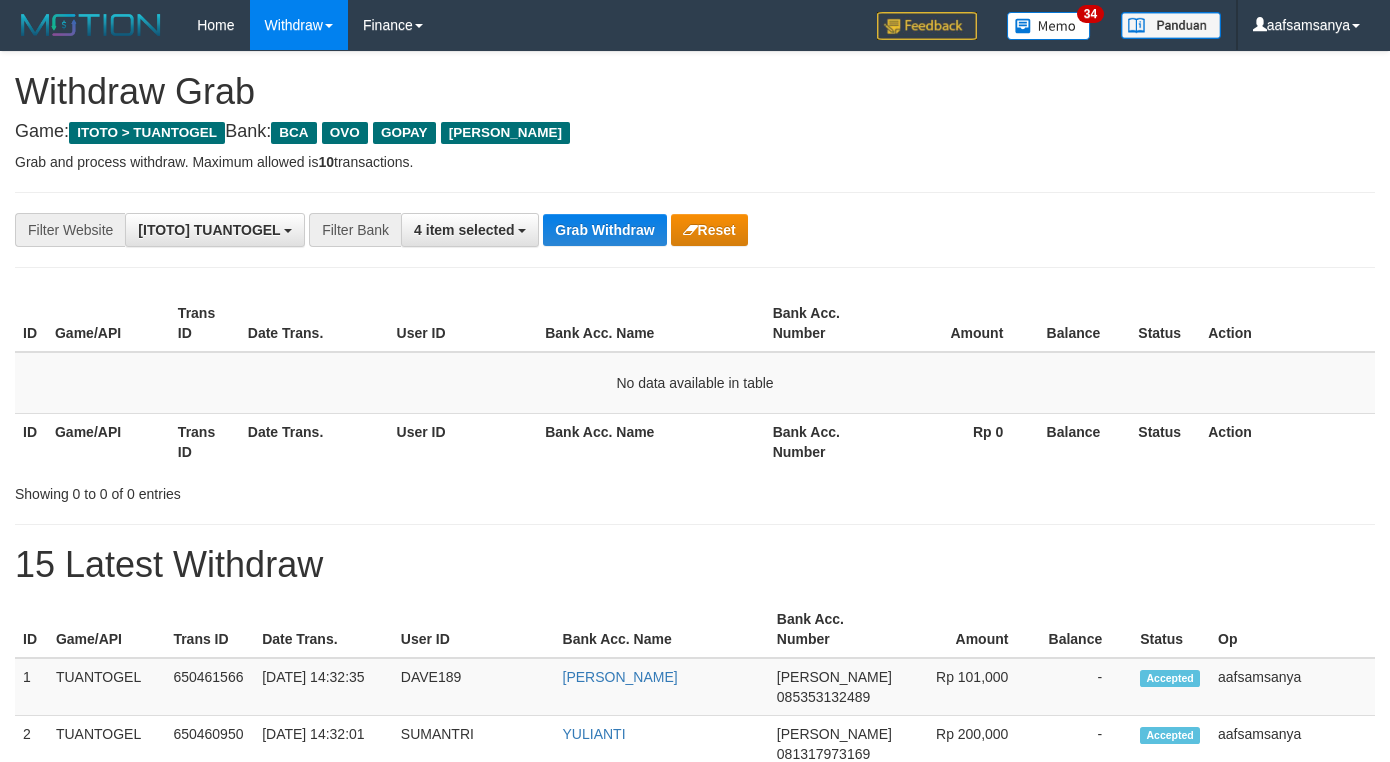 click on "Grab Withdraw" at bounding box center (604, 230) 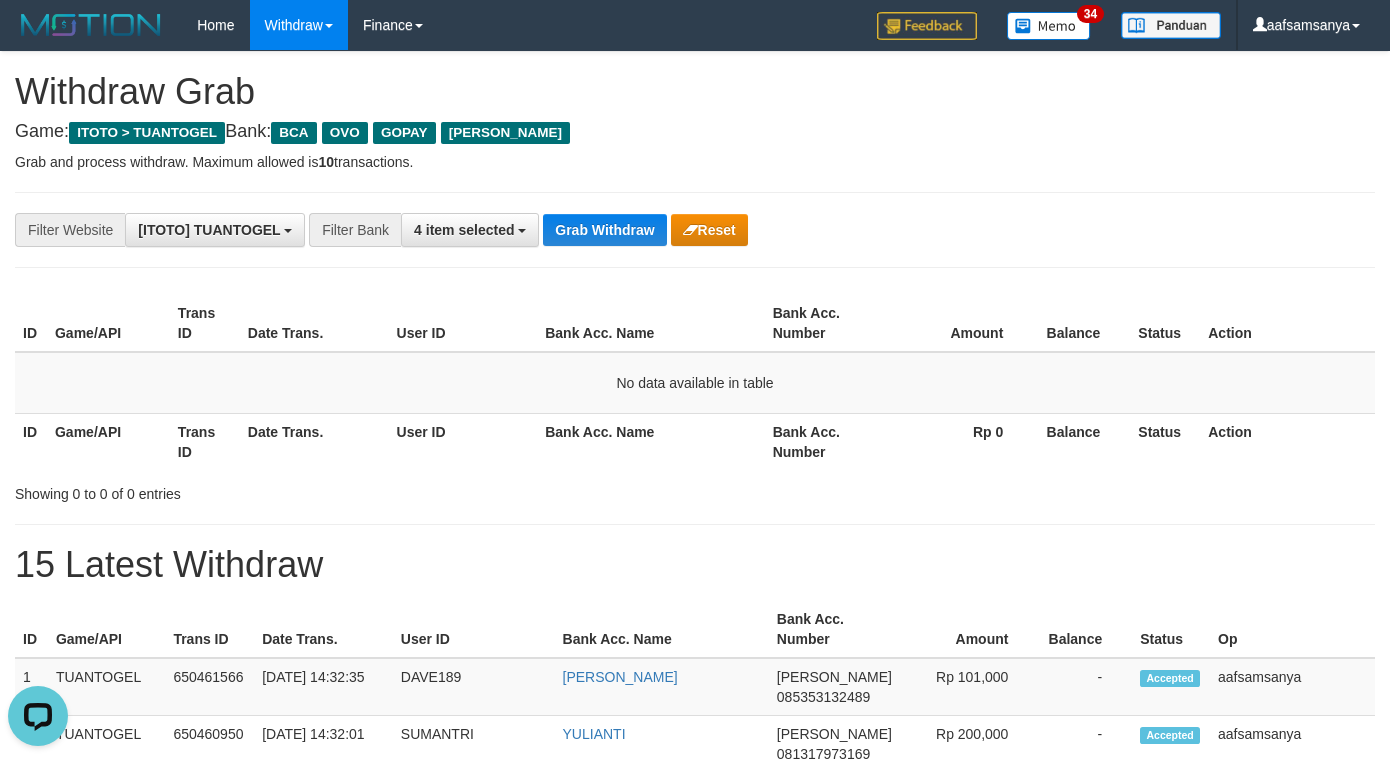 scroll, scrollTop: 0, scrollLeft: 0, axis: both 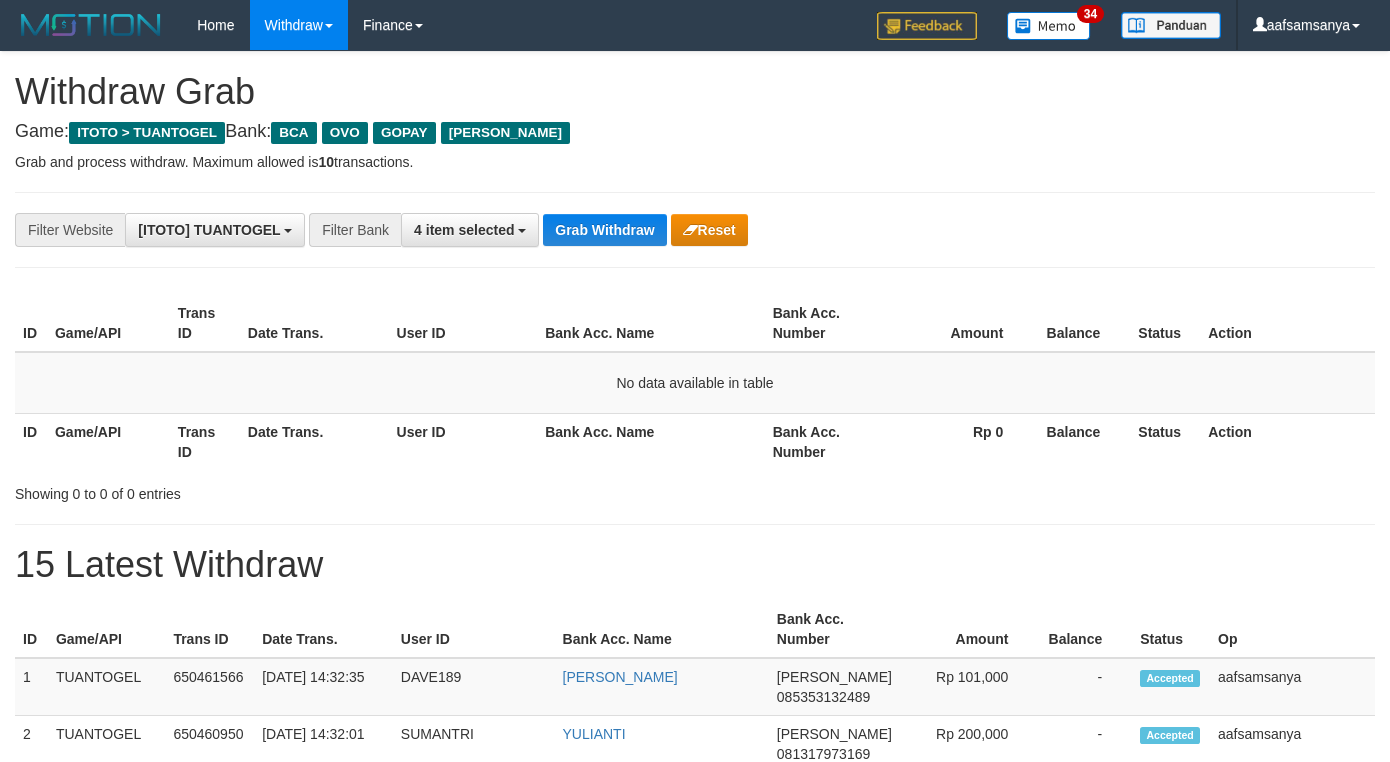 click on "Grab Withdraw" at bounding box center [604, 230] 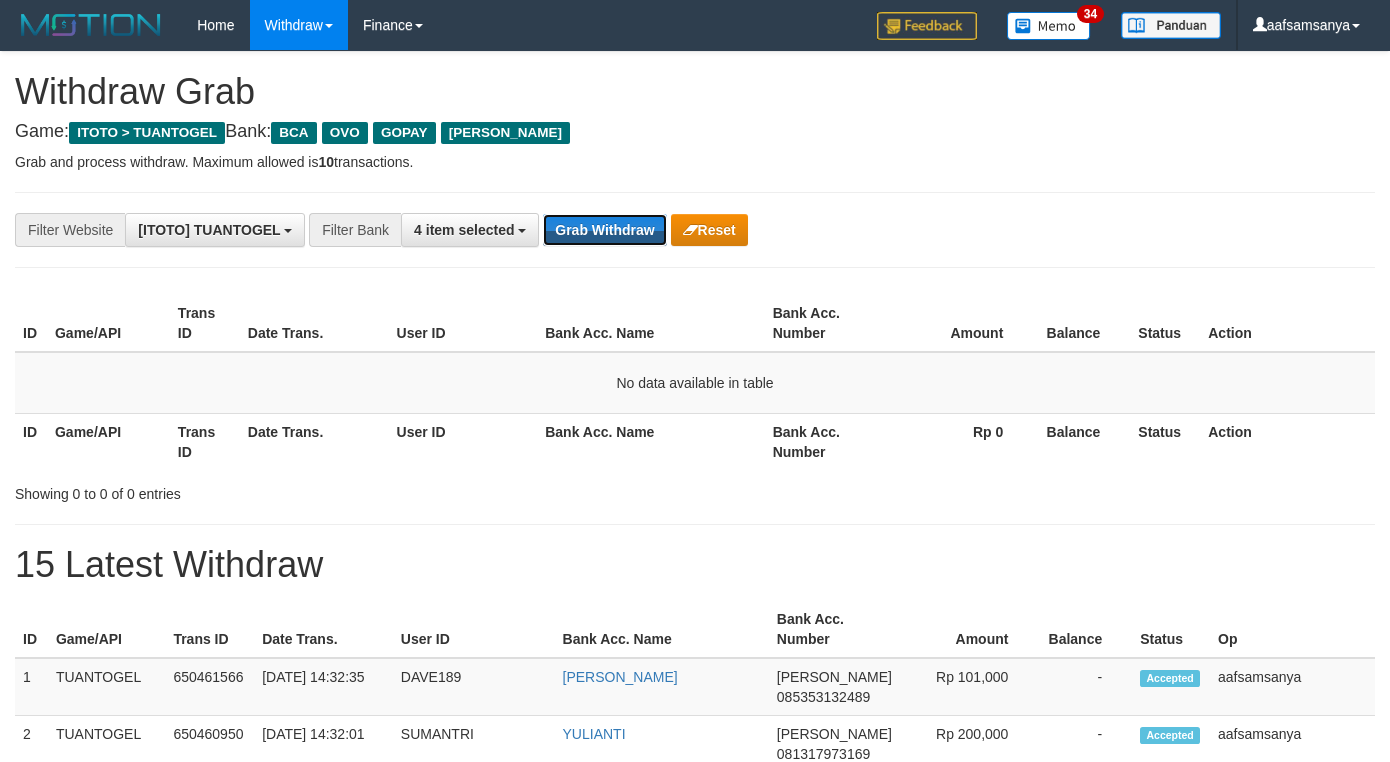click on "Grab Withdraw" at bounding box center [604, 230] 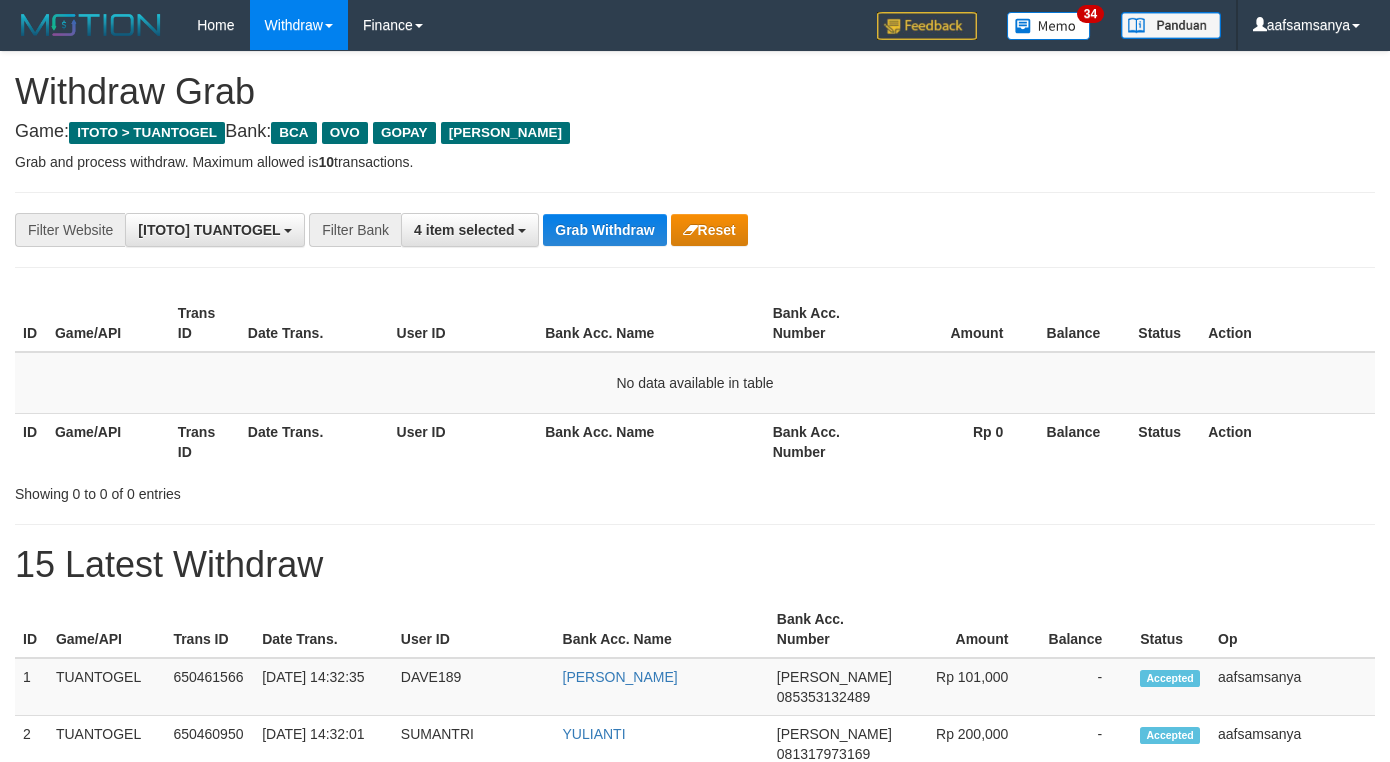 scroll, scrollTop: 0, scrollLeft: 0, axis: both 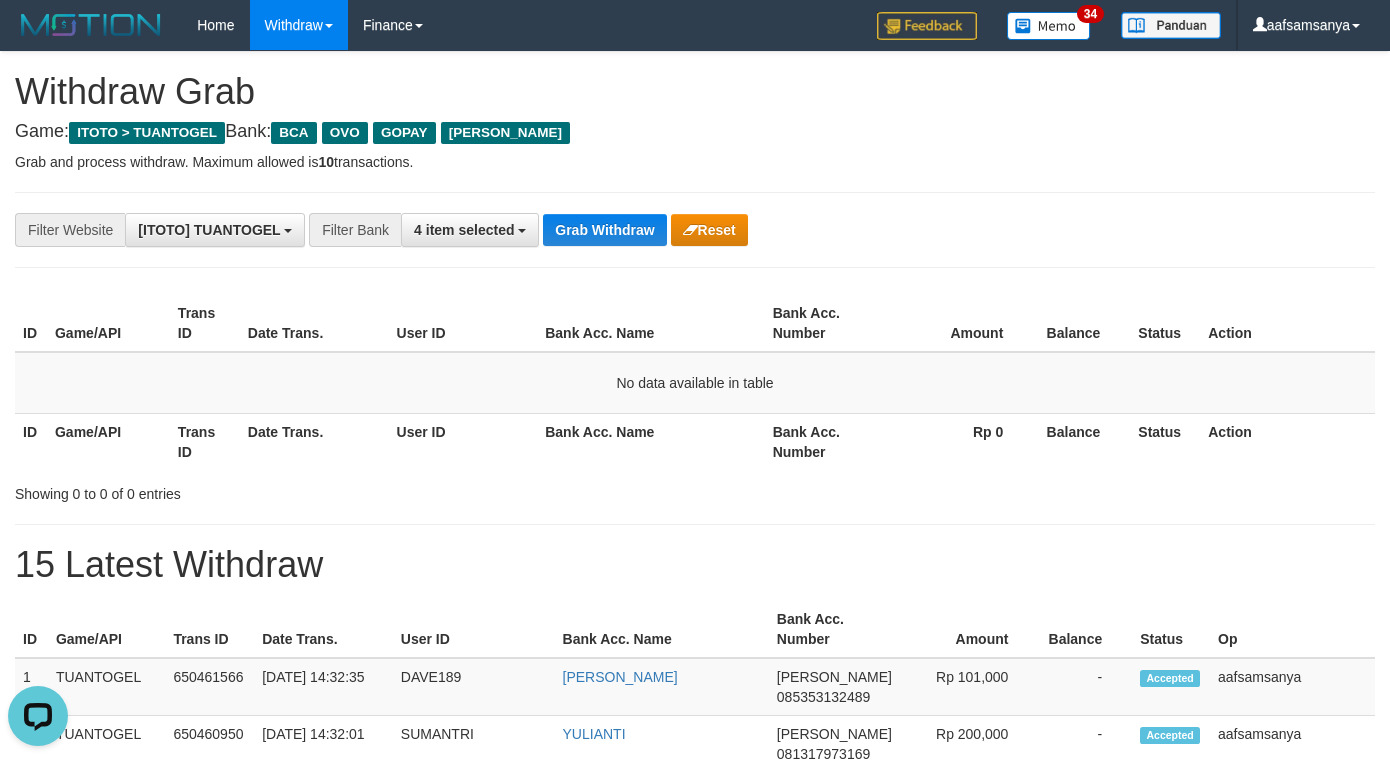 click on "Grab Withdraw" at bounding box center (604, 230) 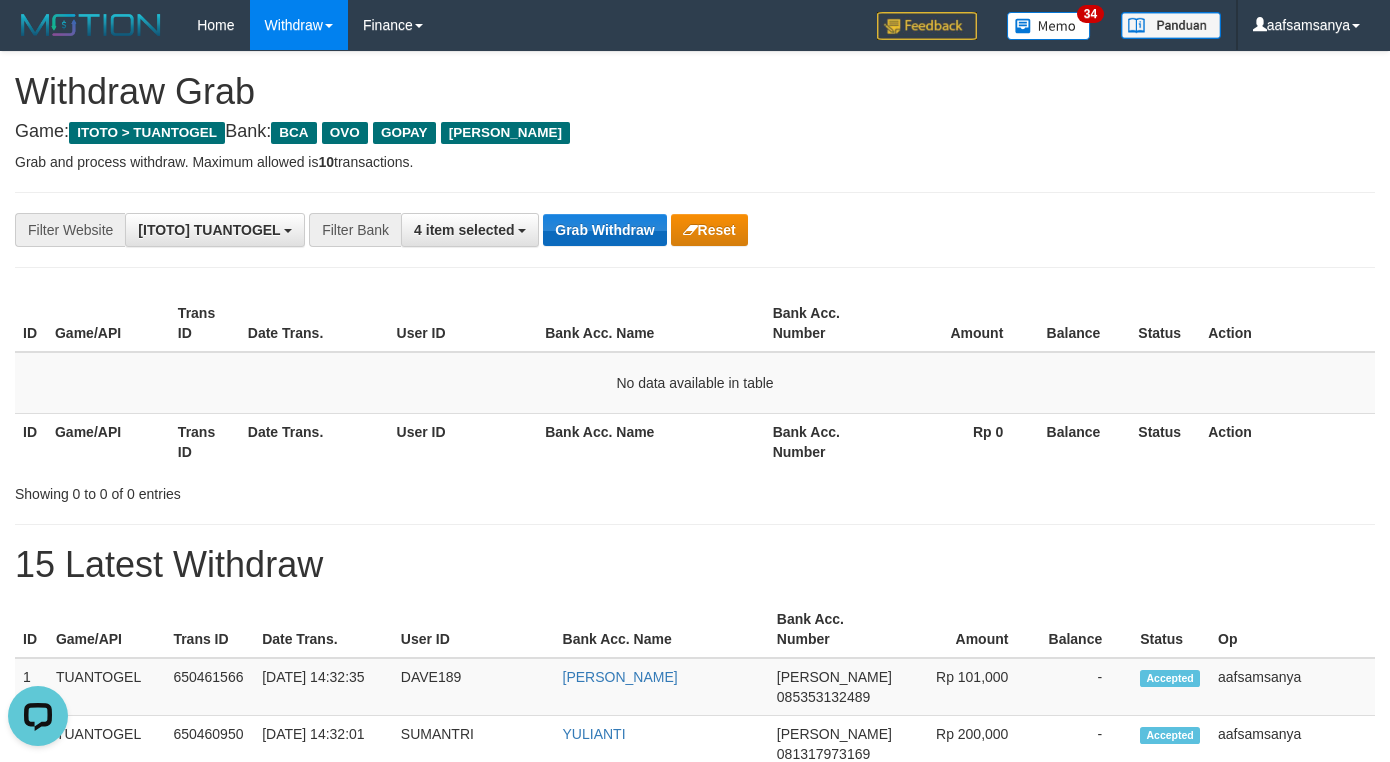 click on "Grab Withdraw" at bounding box center [604, 230] 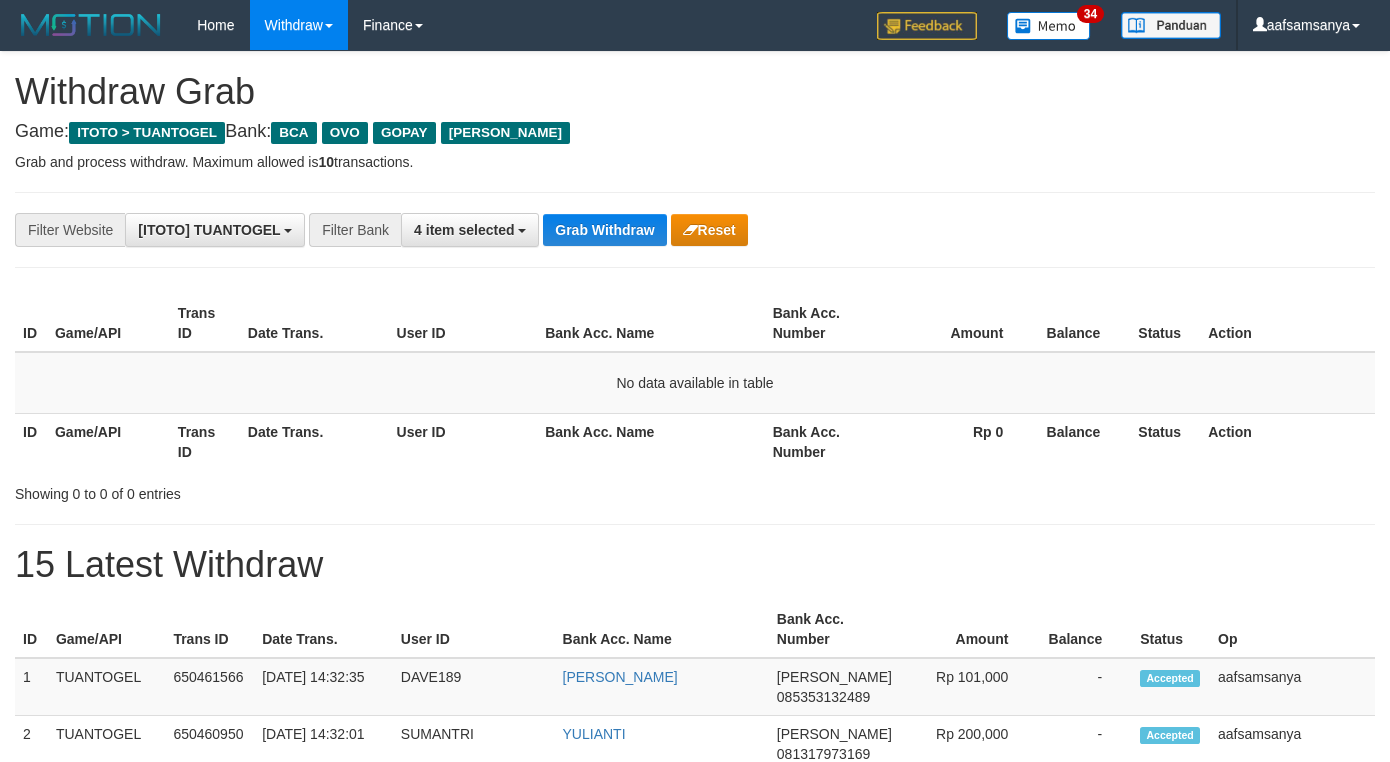 scroll, scrollTop: 0, scrollLeft: 0, axis: both 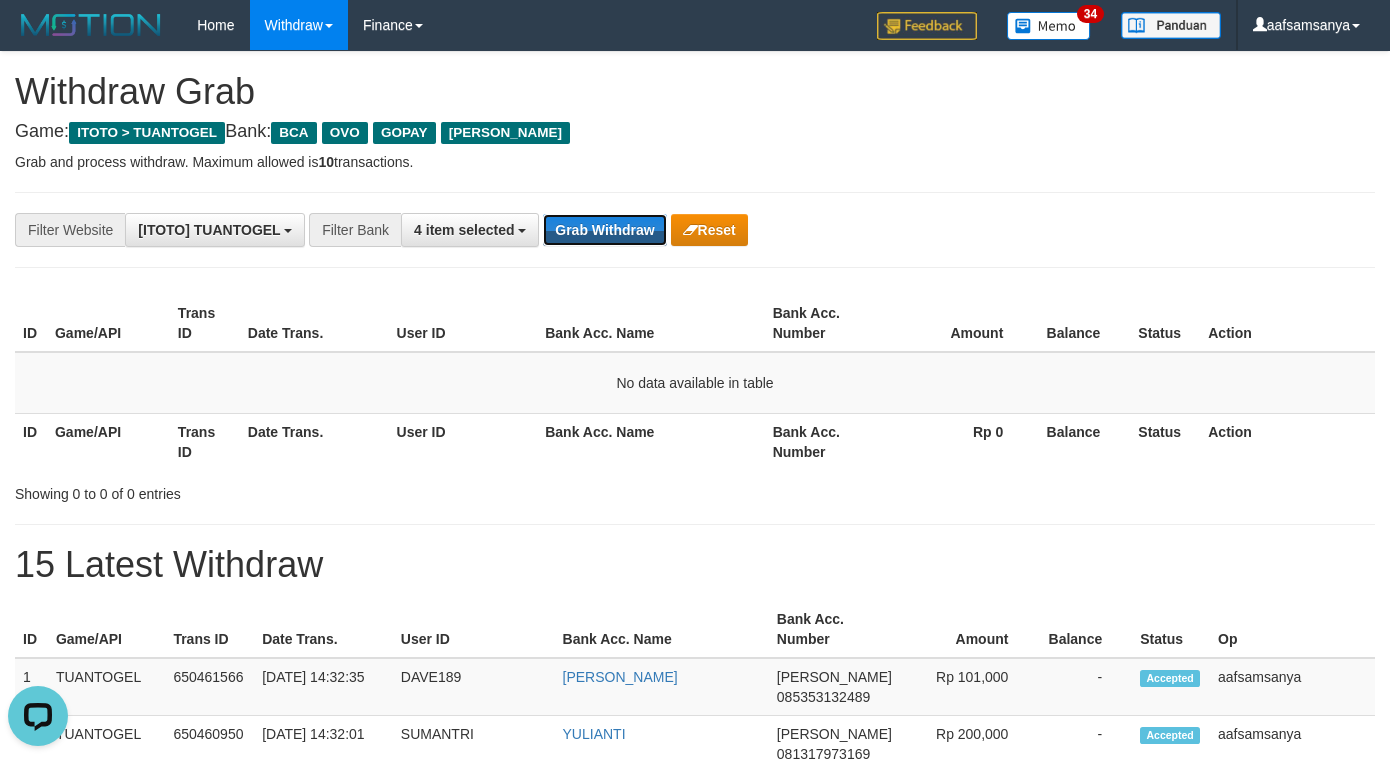 click on "Grab Withdraw" at bounding box center [604, 230] 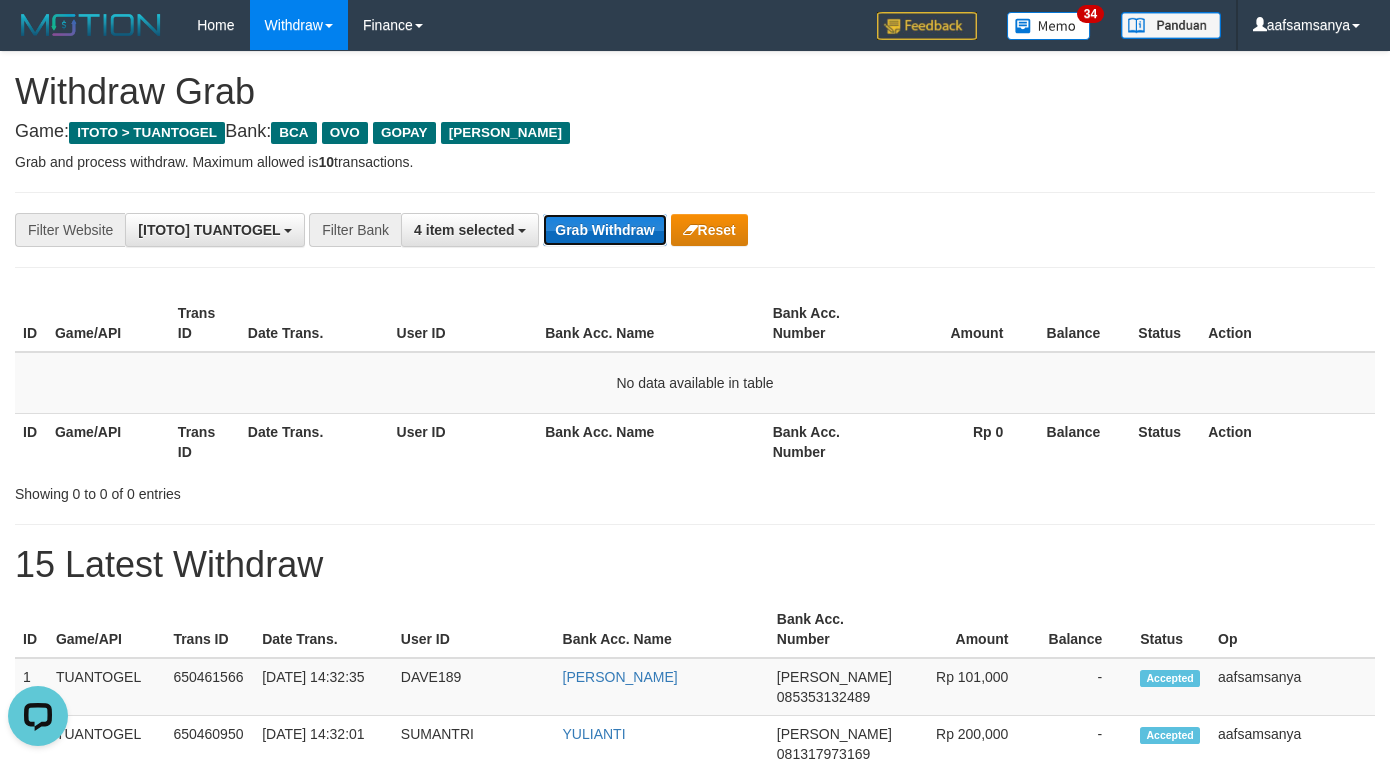 click on "Grab Withdraw" at bounding box center (604, 230) 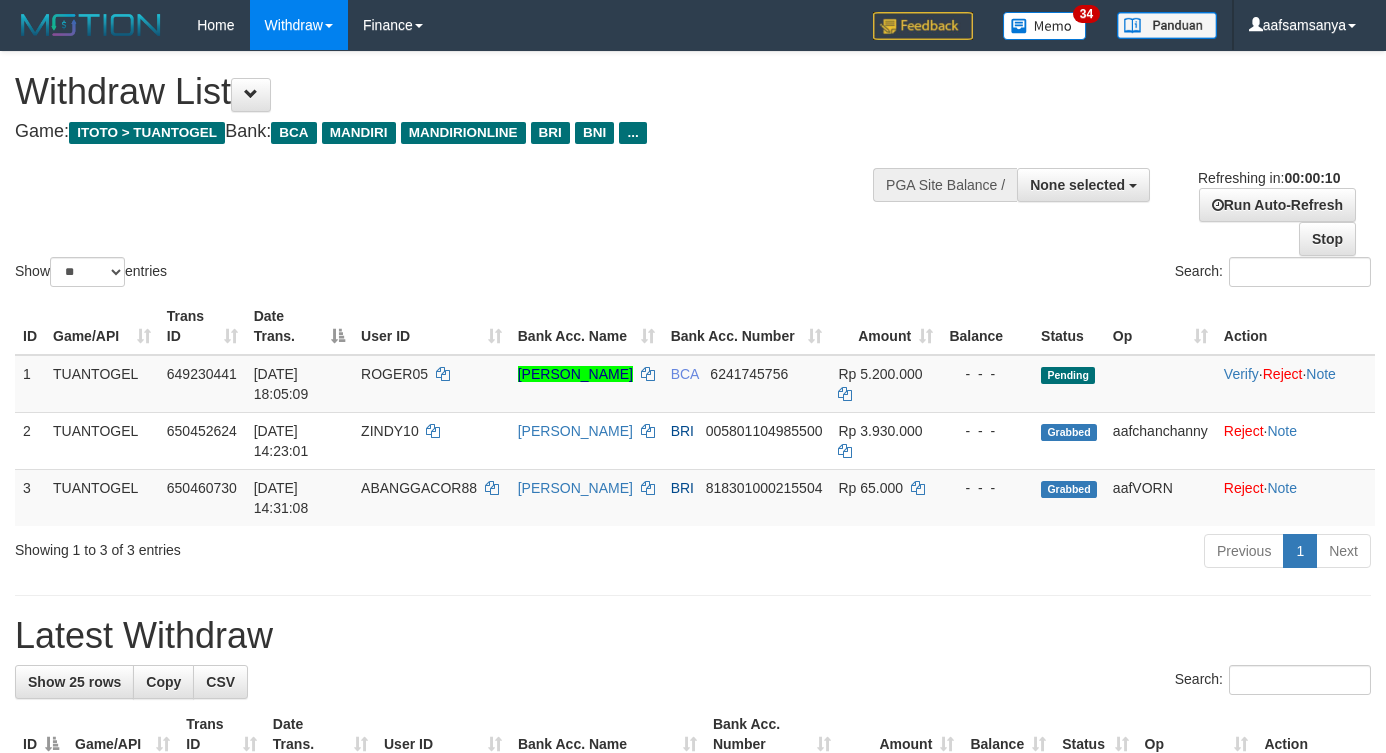 select 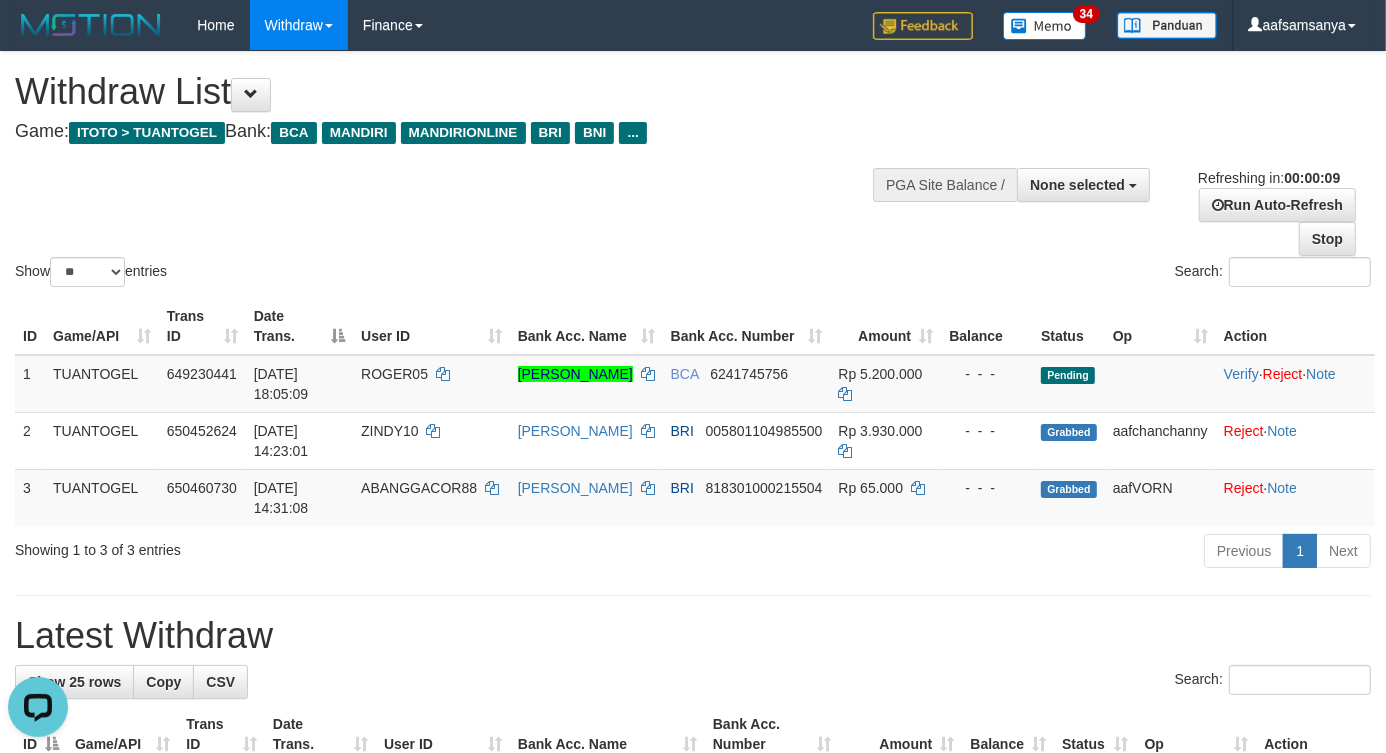 scroll, scrollTop: 0, scrollLeft: 0, axis: both 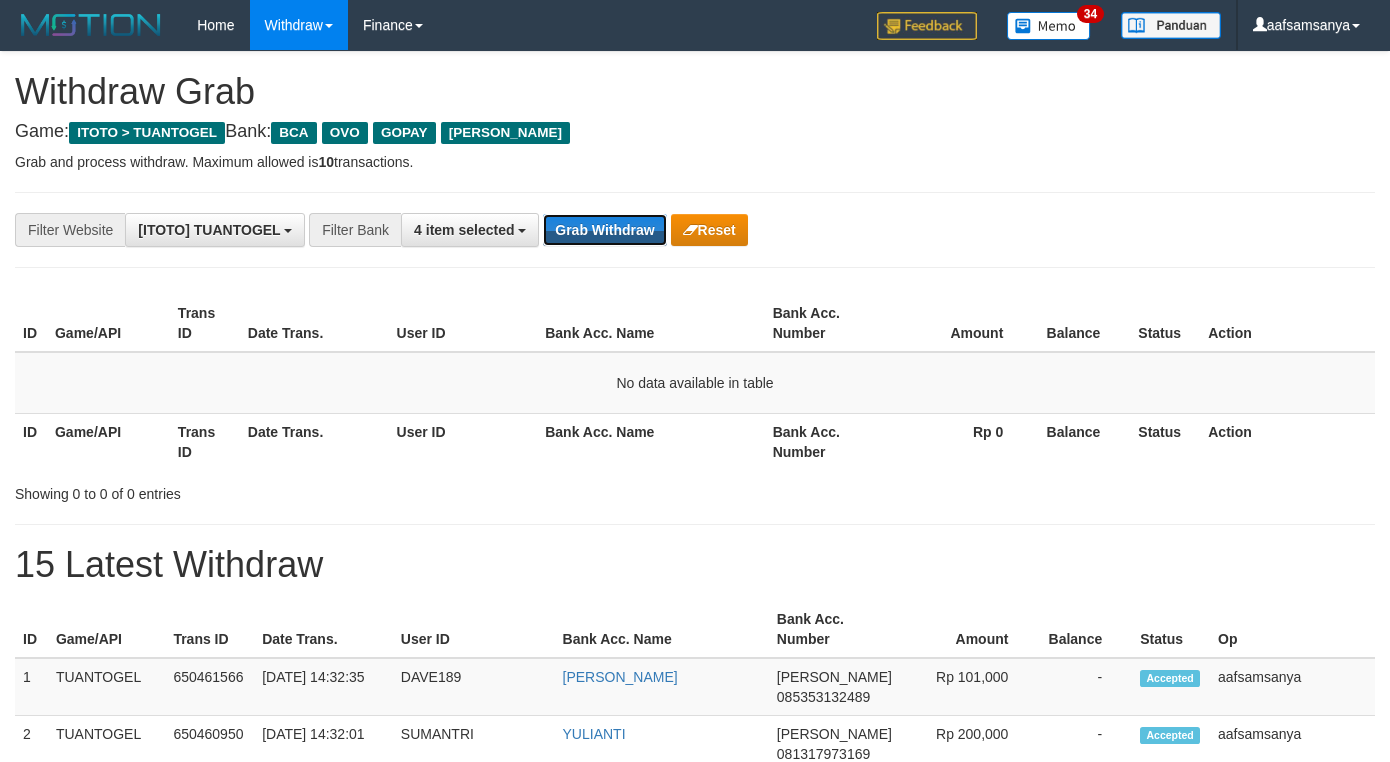 click on "Grab Withdraw" at bounding box center [604, 230] 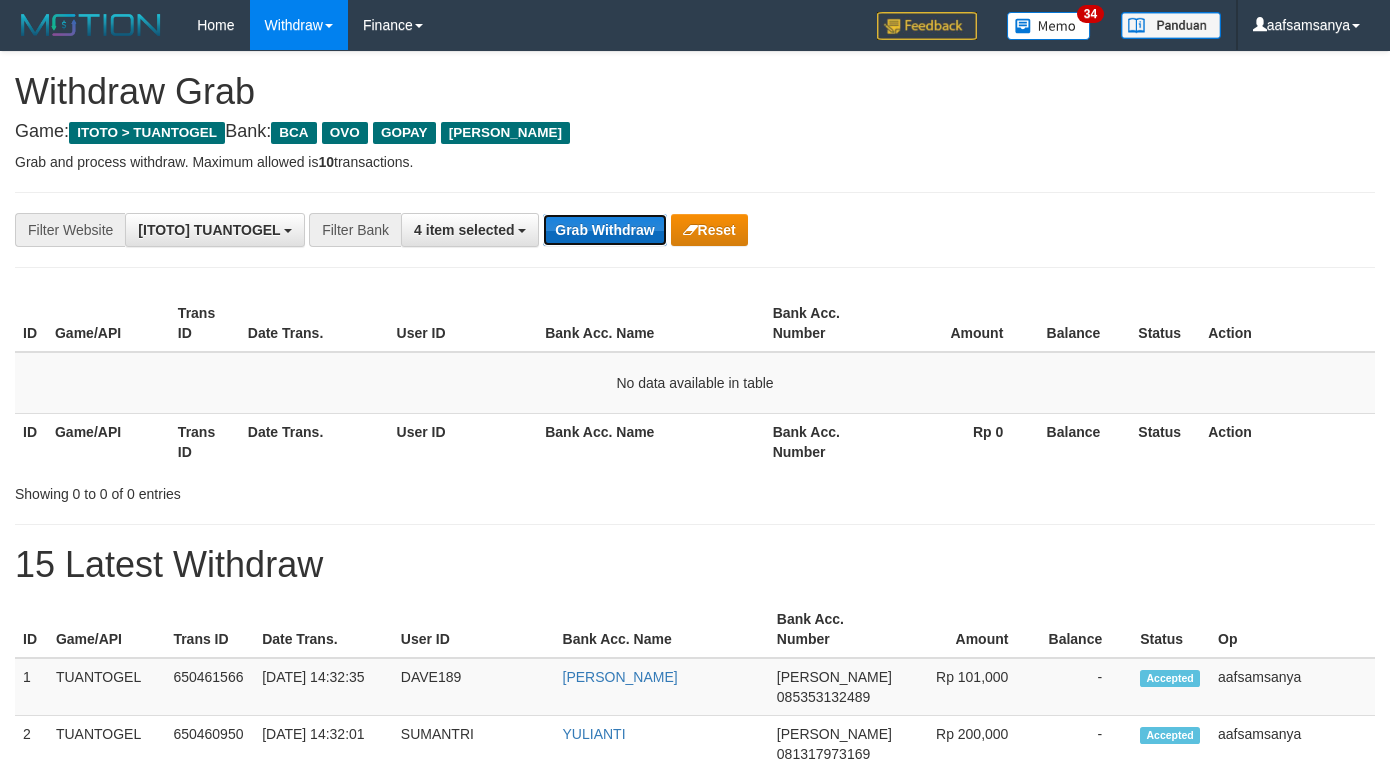 click on "Grab Withdraw" at bounding box center [604, 230] 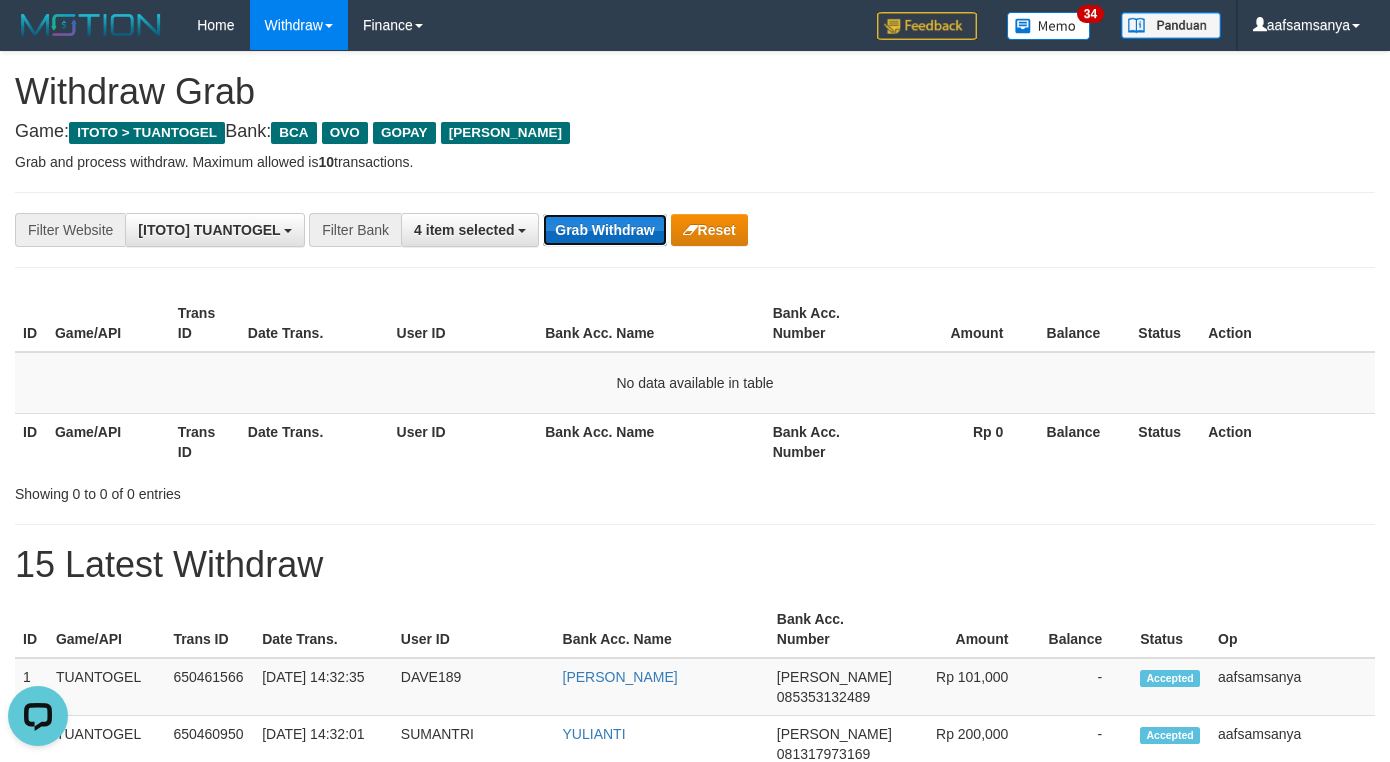 click on "Grab Withdraw" at bounding box center (604, 230) 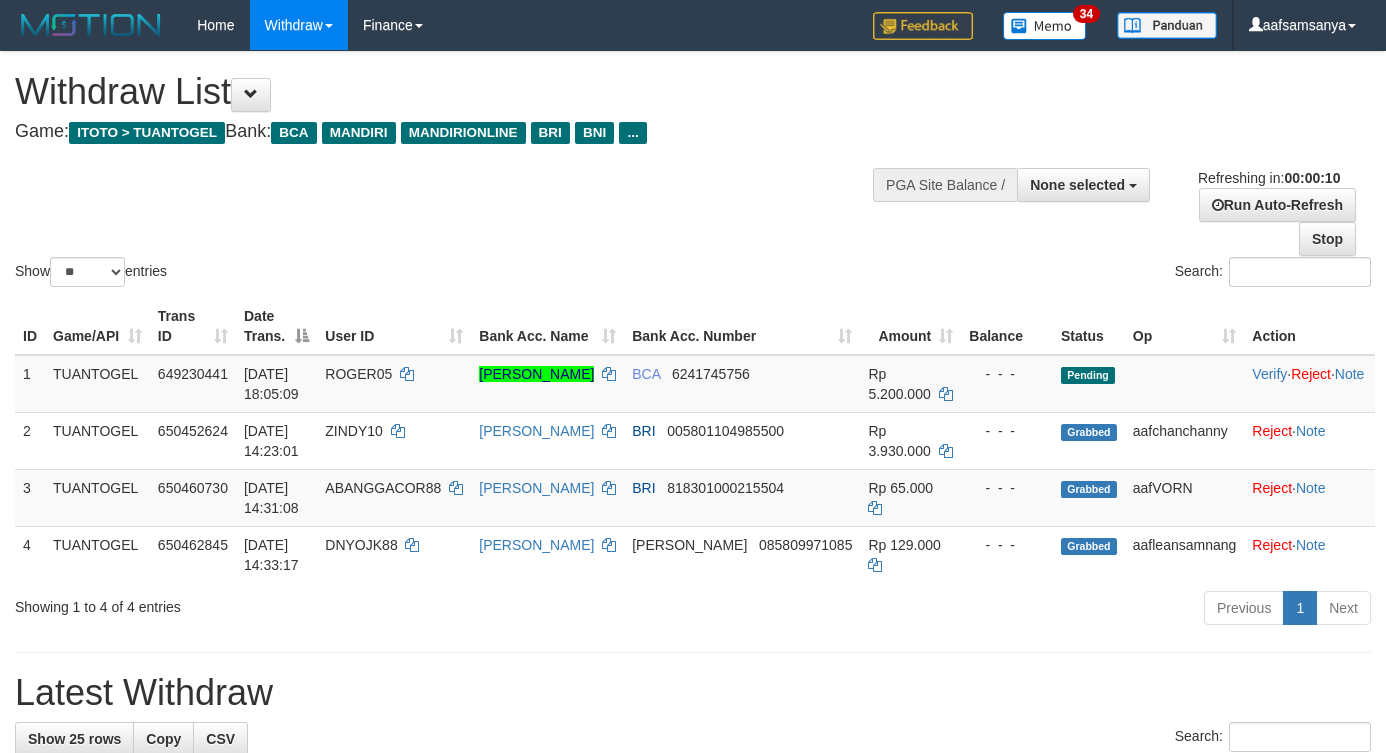 select 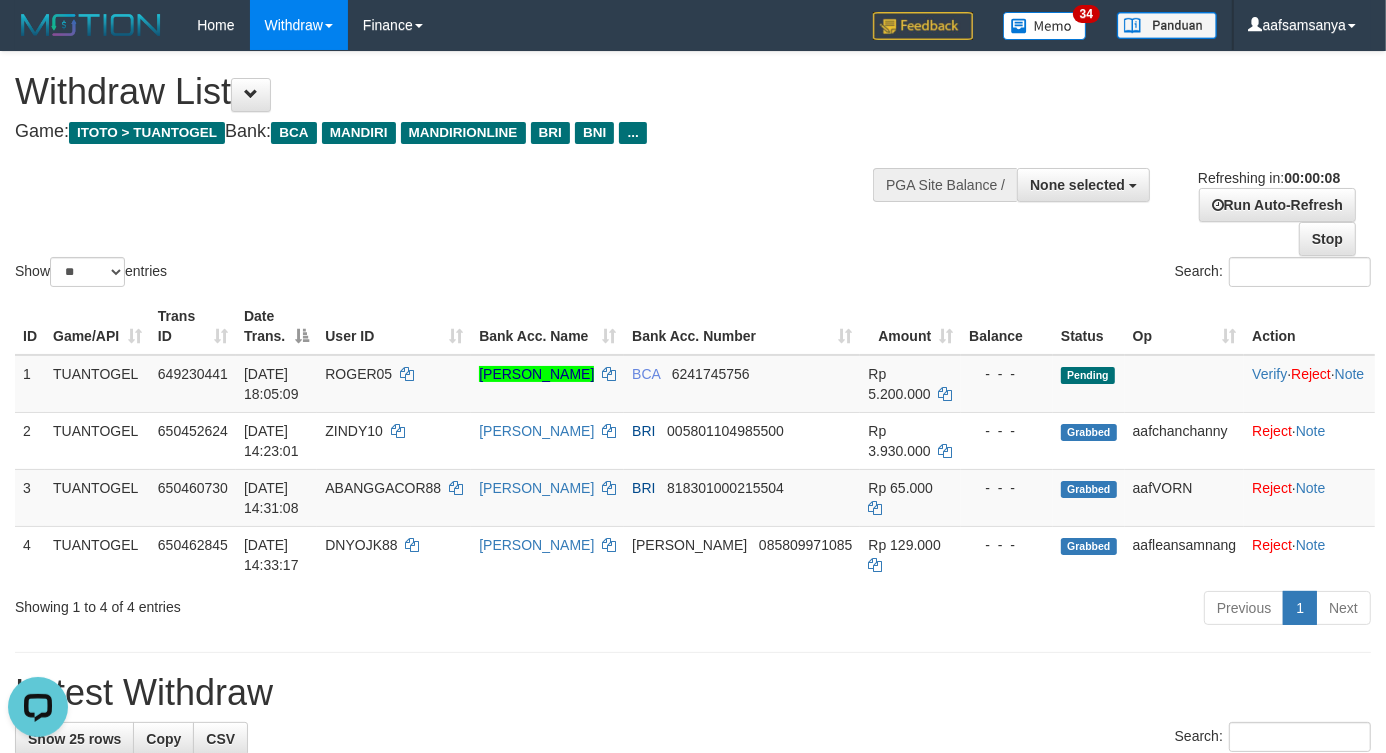 scroll, scrollTop: 0, scrollLeft: 0, axis: both 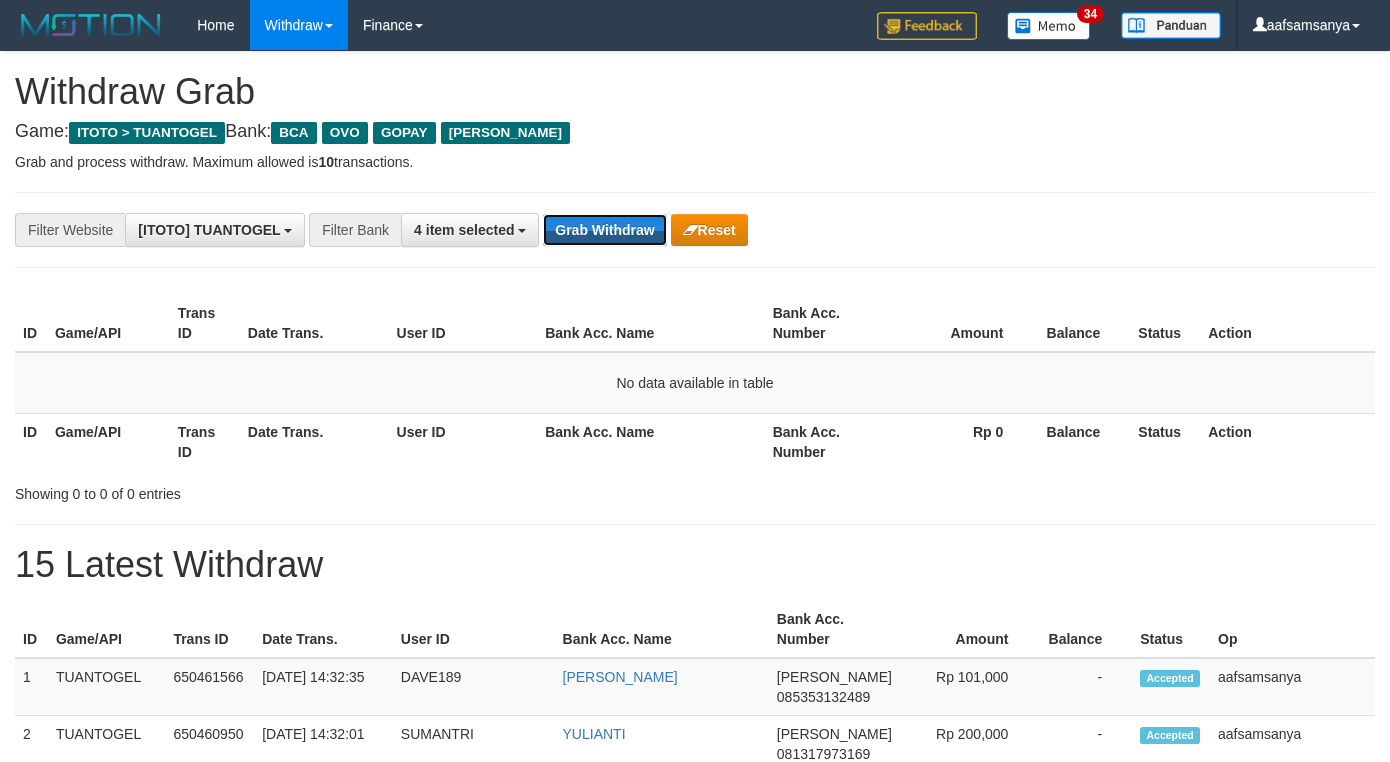 click on "Grab Withdraw" at bounding box center [604, 230] 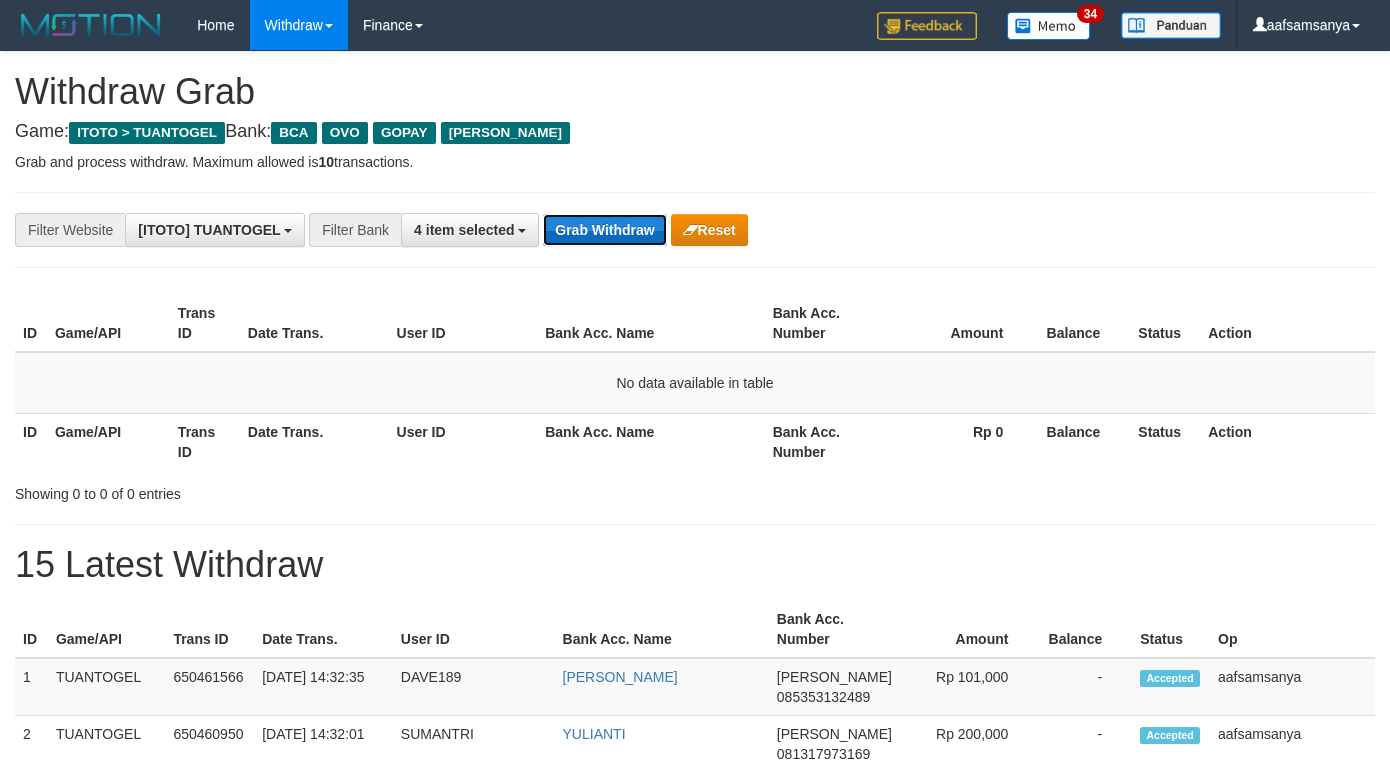 click on "Grab Withdraw" at bounding box center [604, 230] 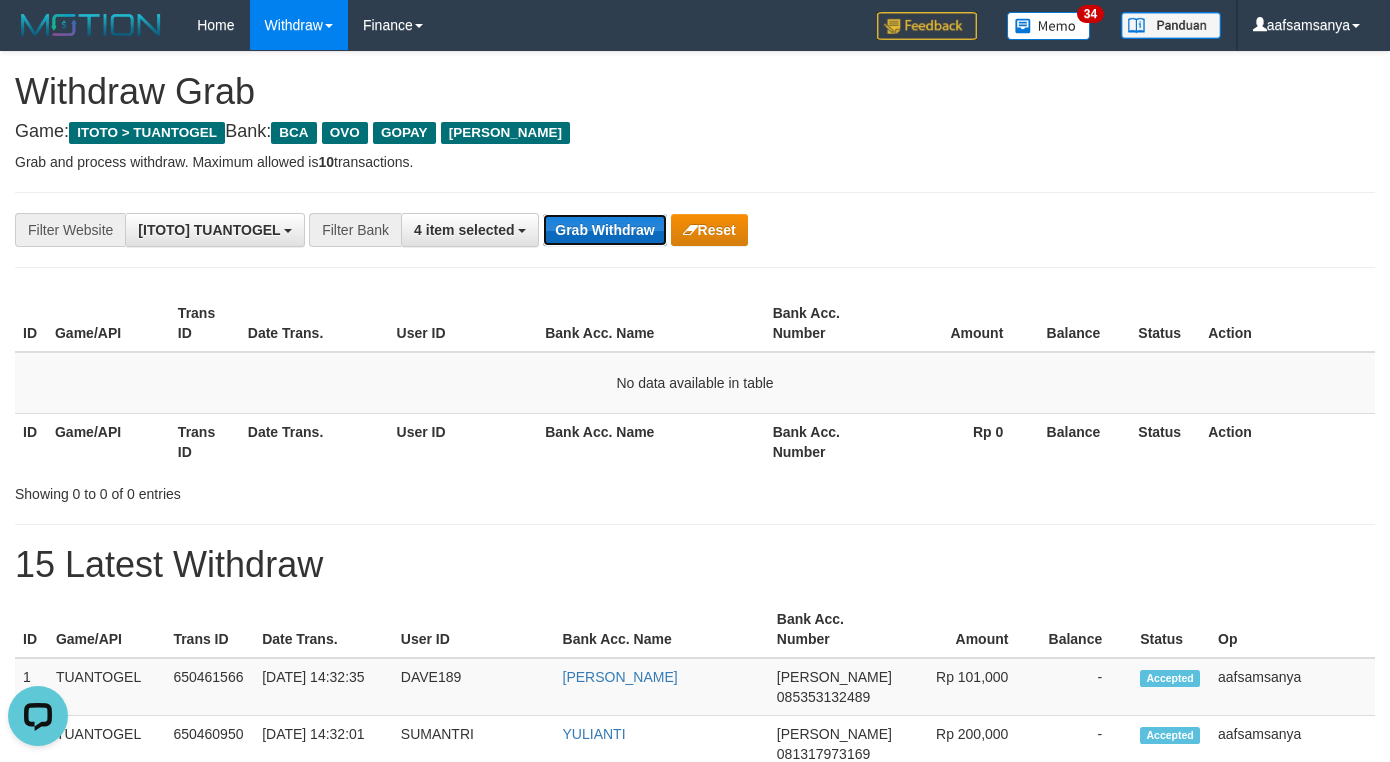scroll, scrollTop: 0, scrollLeft: 0, axis: both 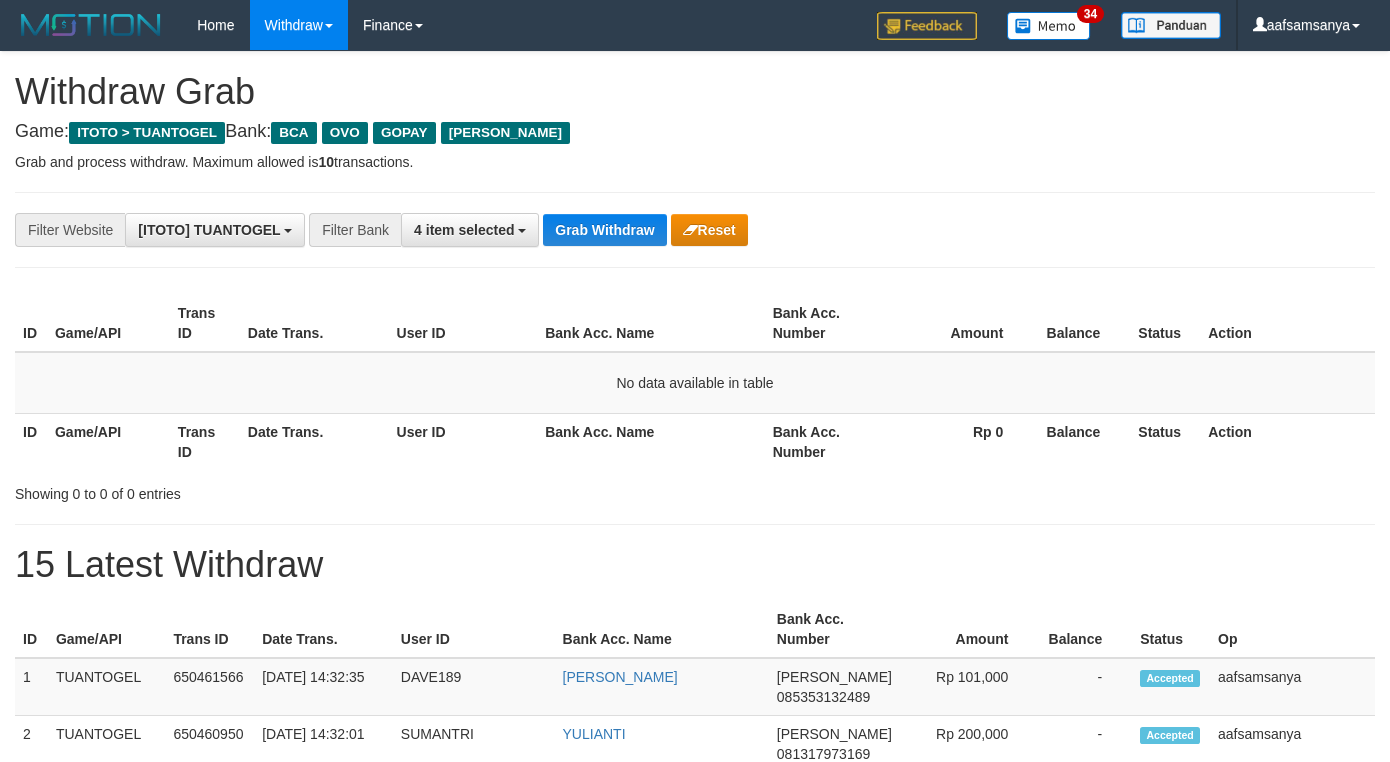click on "Grab Withdraw" at bounding box center (604, 230) 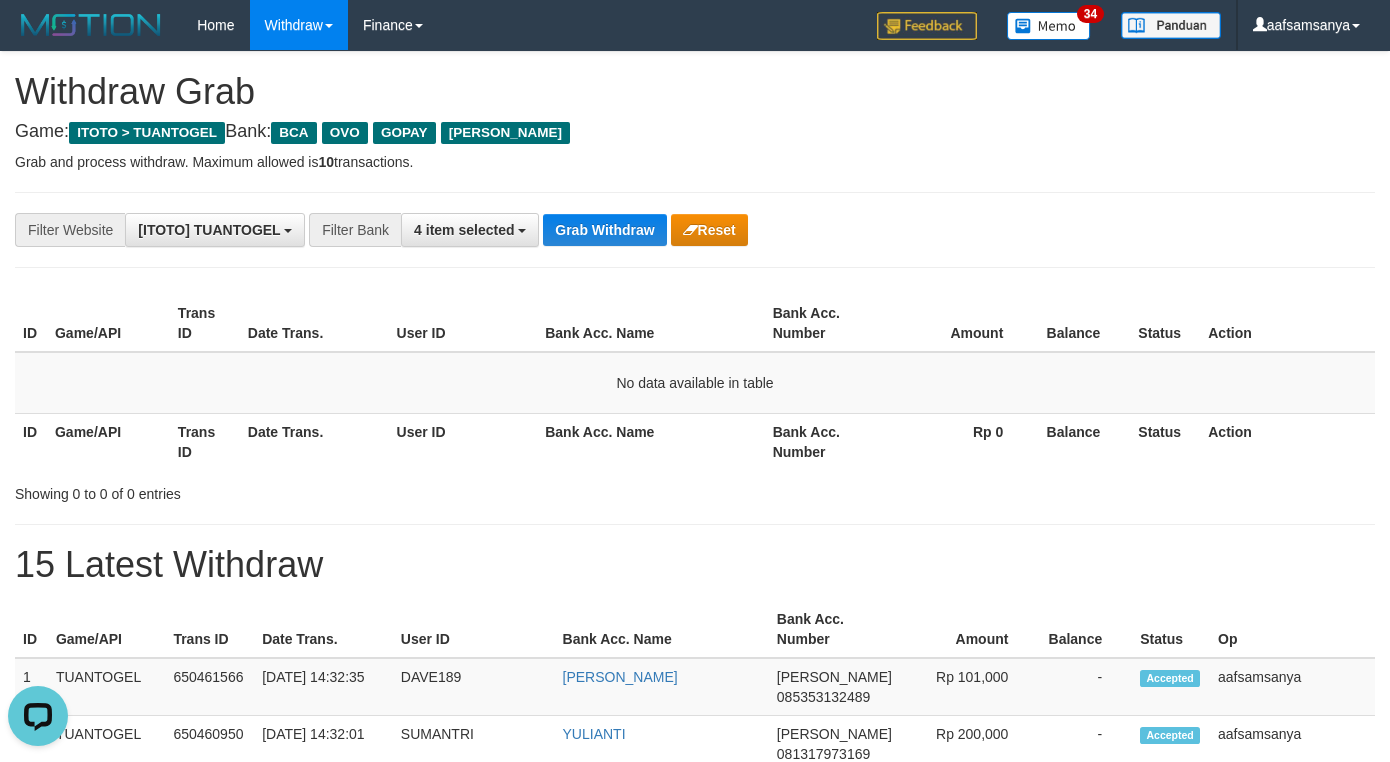 scroll, scrollTop: 0, scrollLeft: 0, axis: both 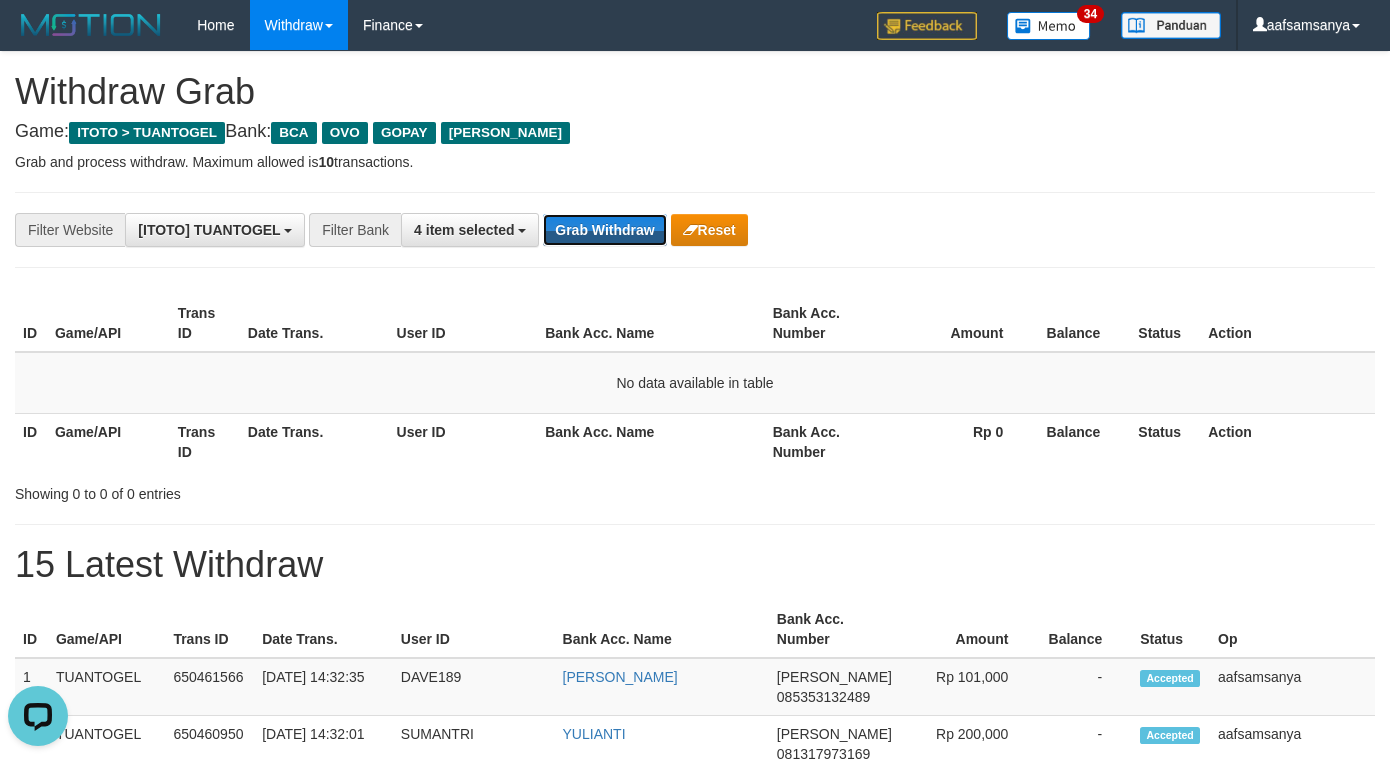 click on "Grab Withdraw" at bounding box center [604, 230] 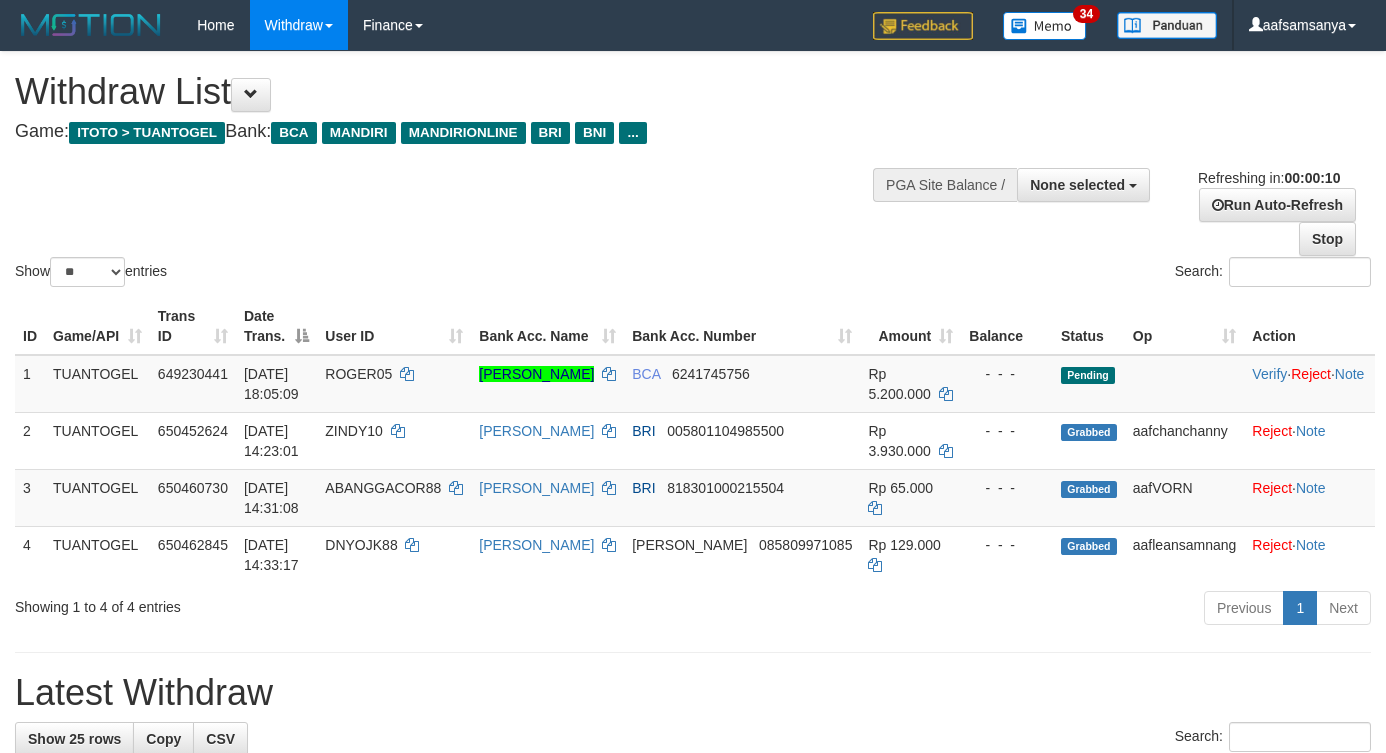 select 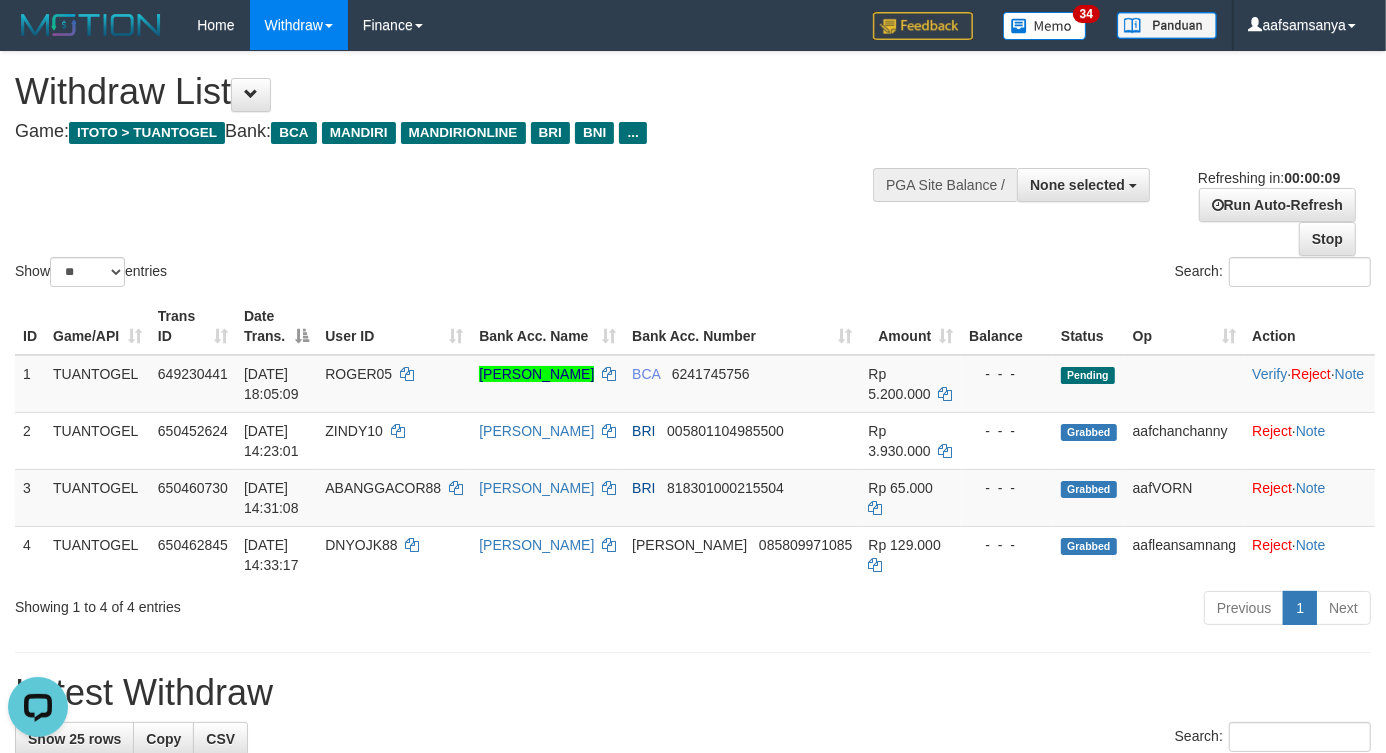 scroll, scrollTop: 0, scrollLeft: 0, axis: both 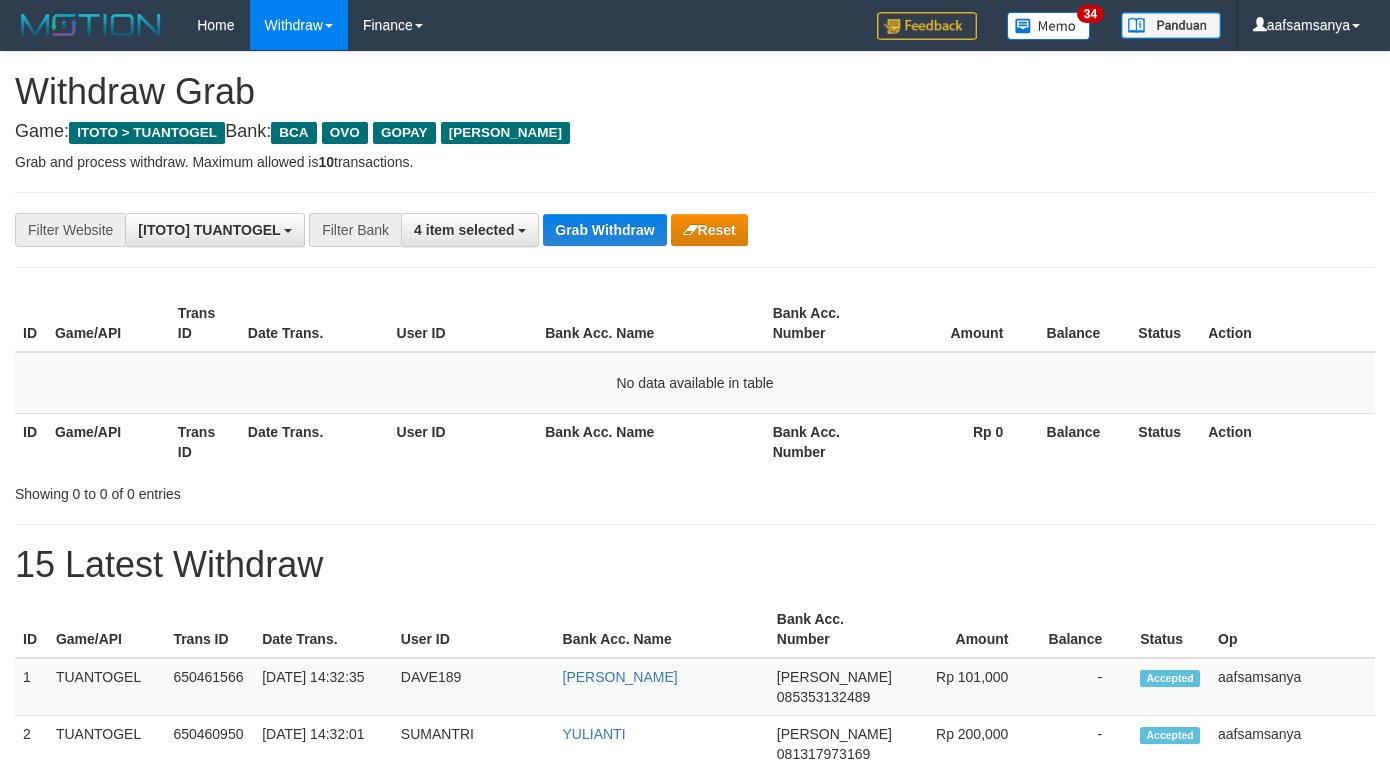 click on "Grab Withdraw" at bounding box center [604, 230] 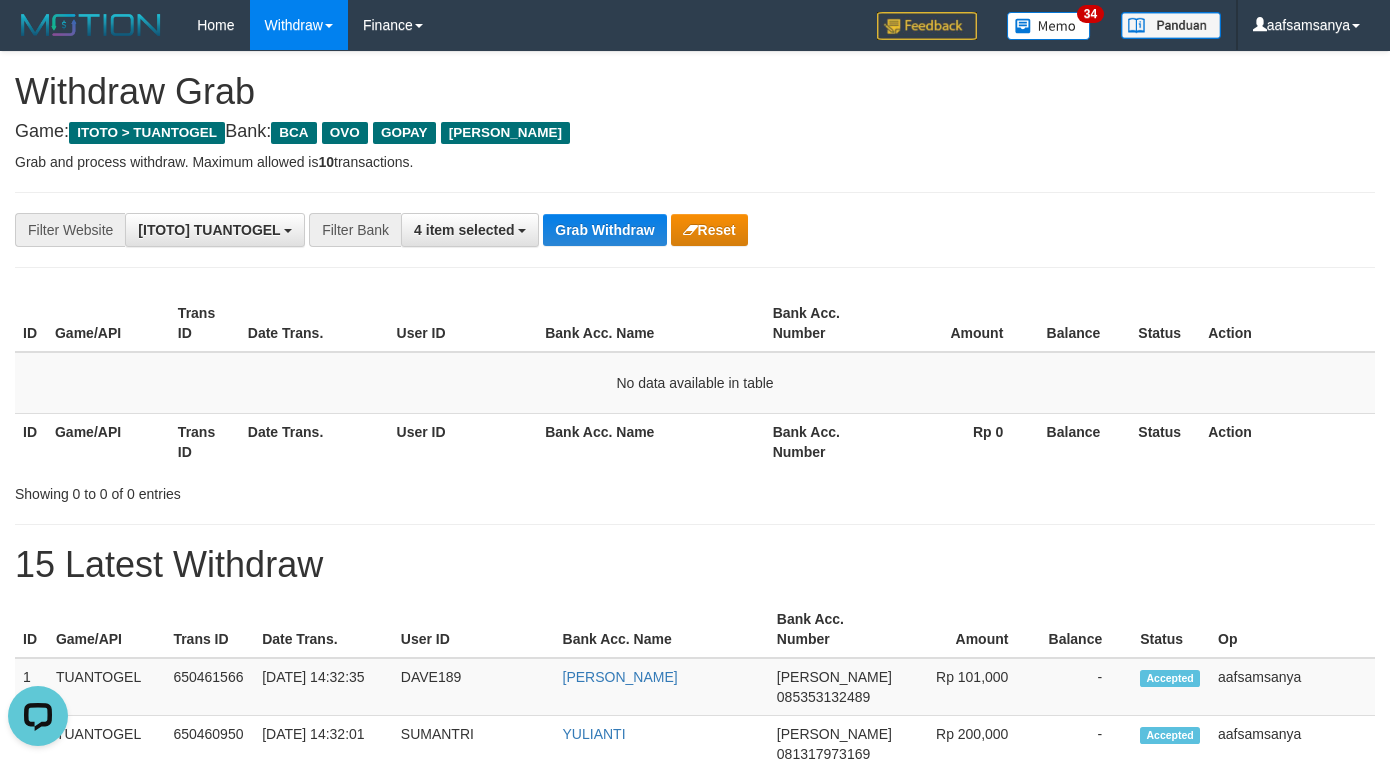 scroll, scrollTop: 0, scrollLeft: 0, axis: both 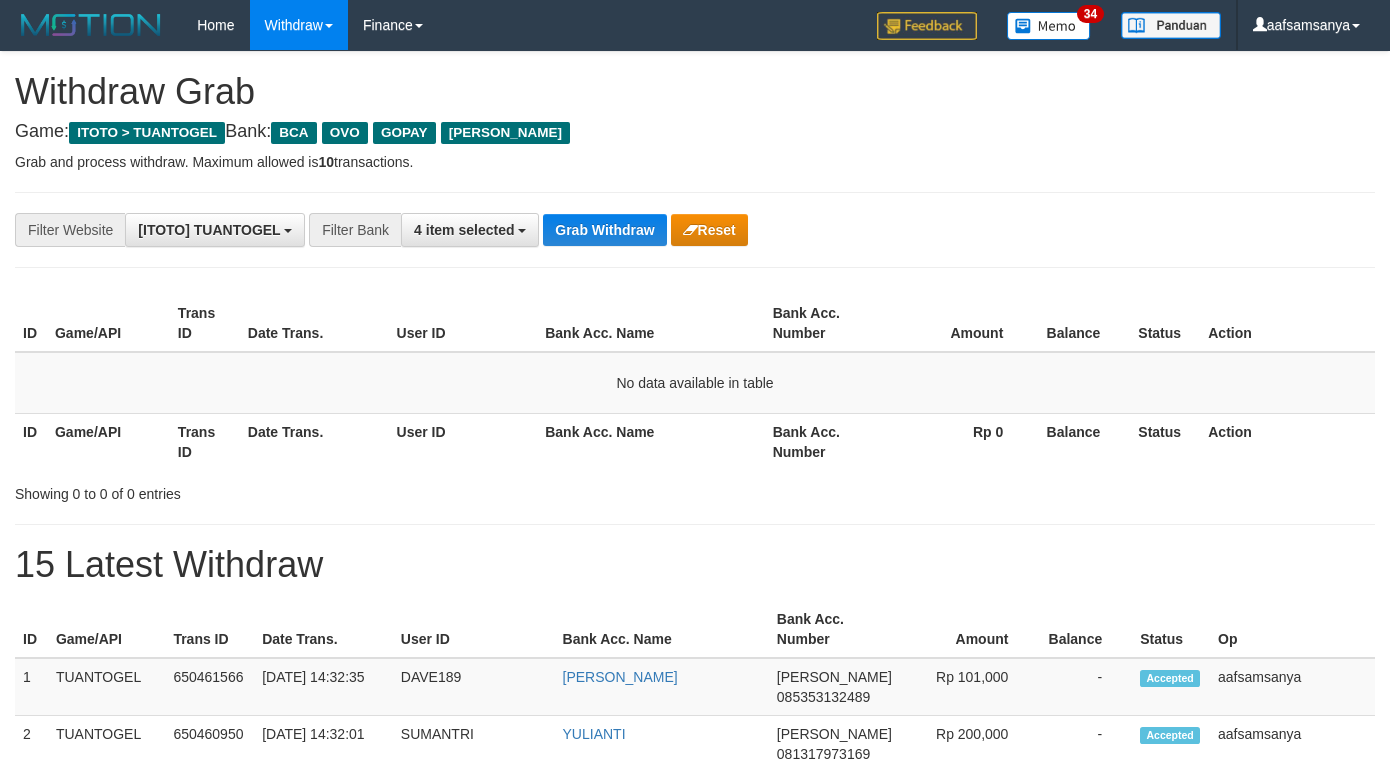 click on "Grab Withdraw" at bounding box center (604, 230) 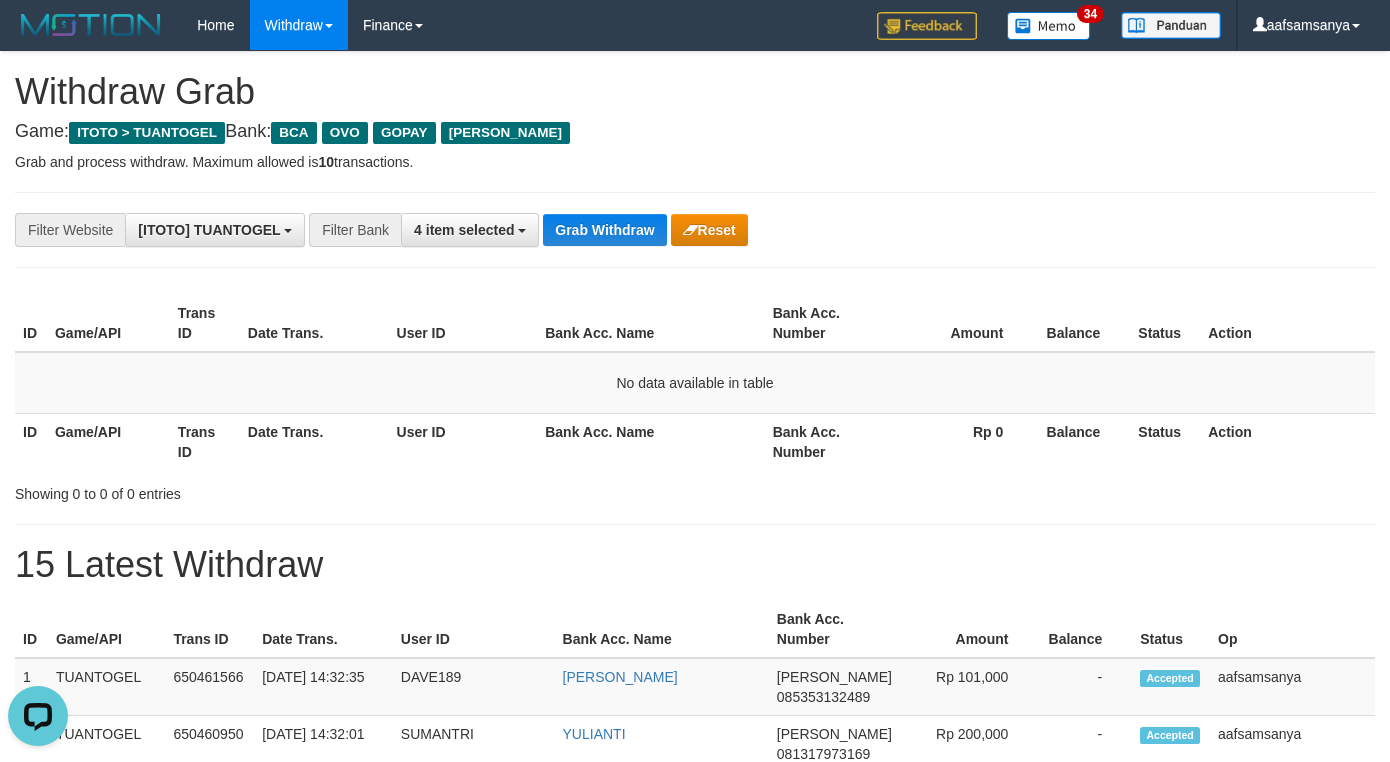 scroll, scrollTop: 0, scrollLeft: 0, axis: both 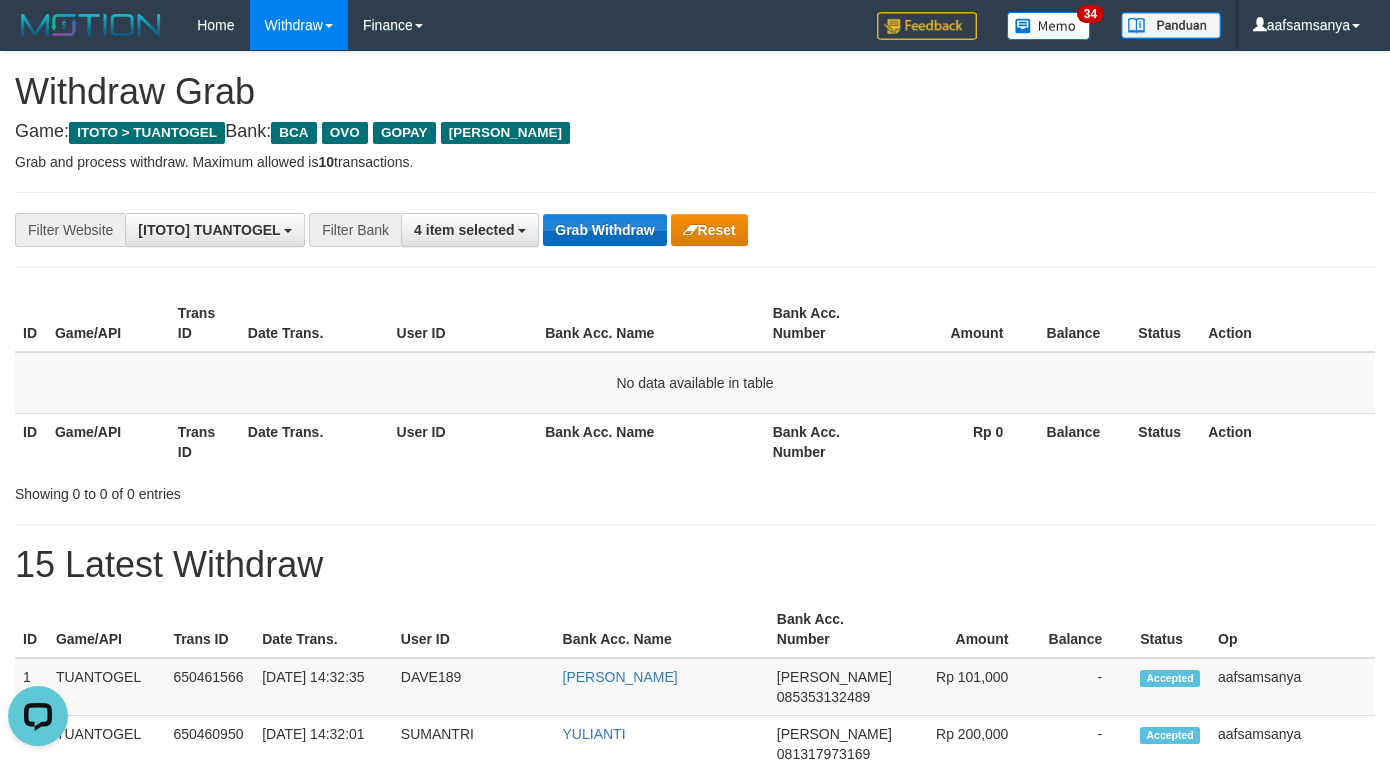 click on "Grab Withdraw" at bounding box center [604, 230] 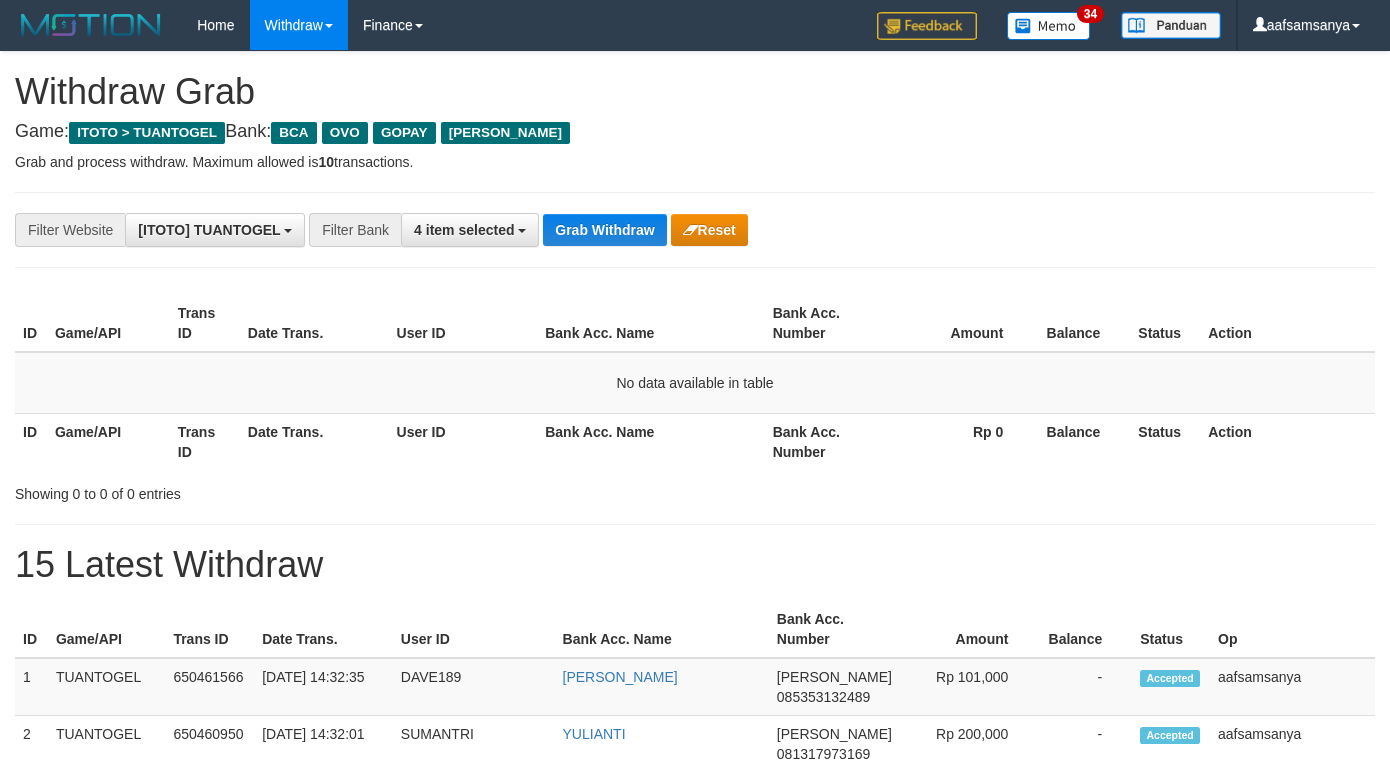 scroll, scrollTop: 0, scrollLeft: 0, axis: both 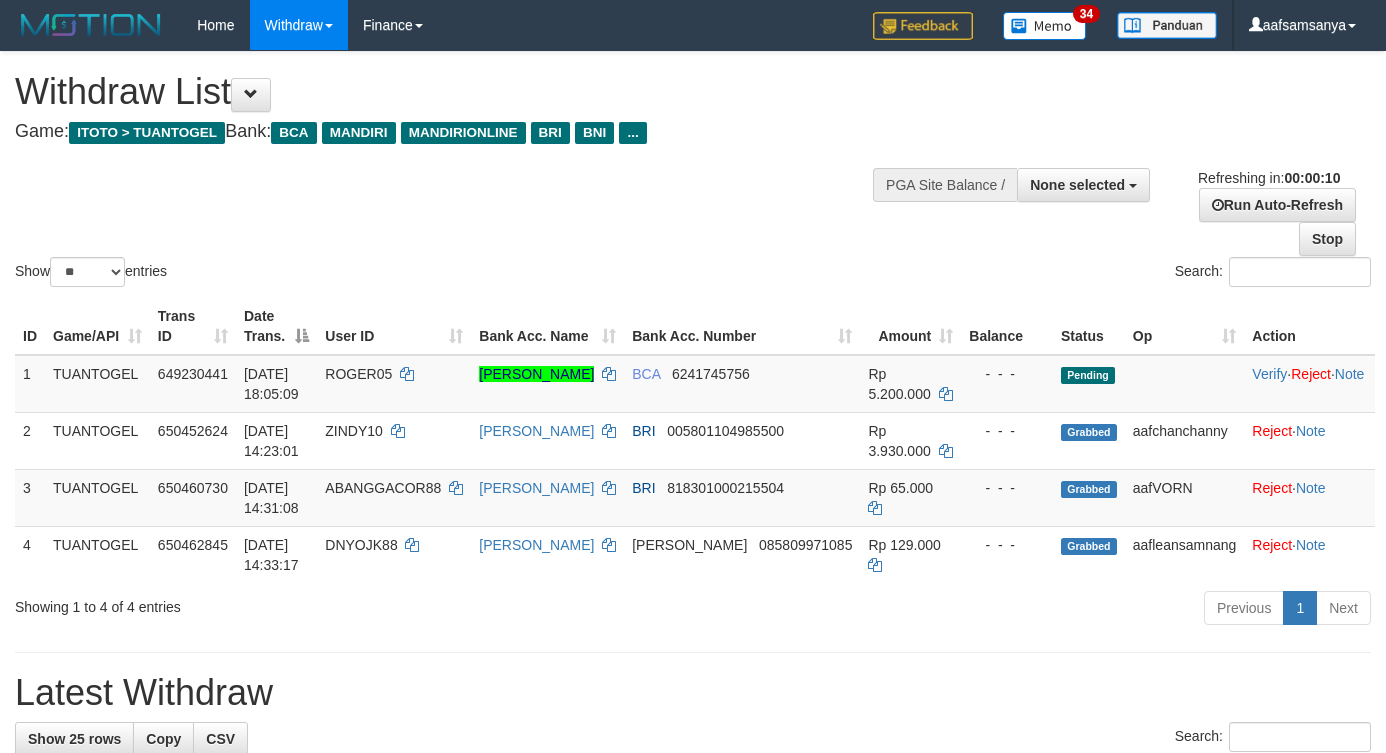select 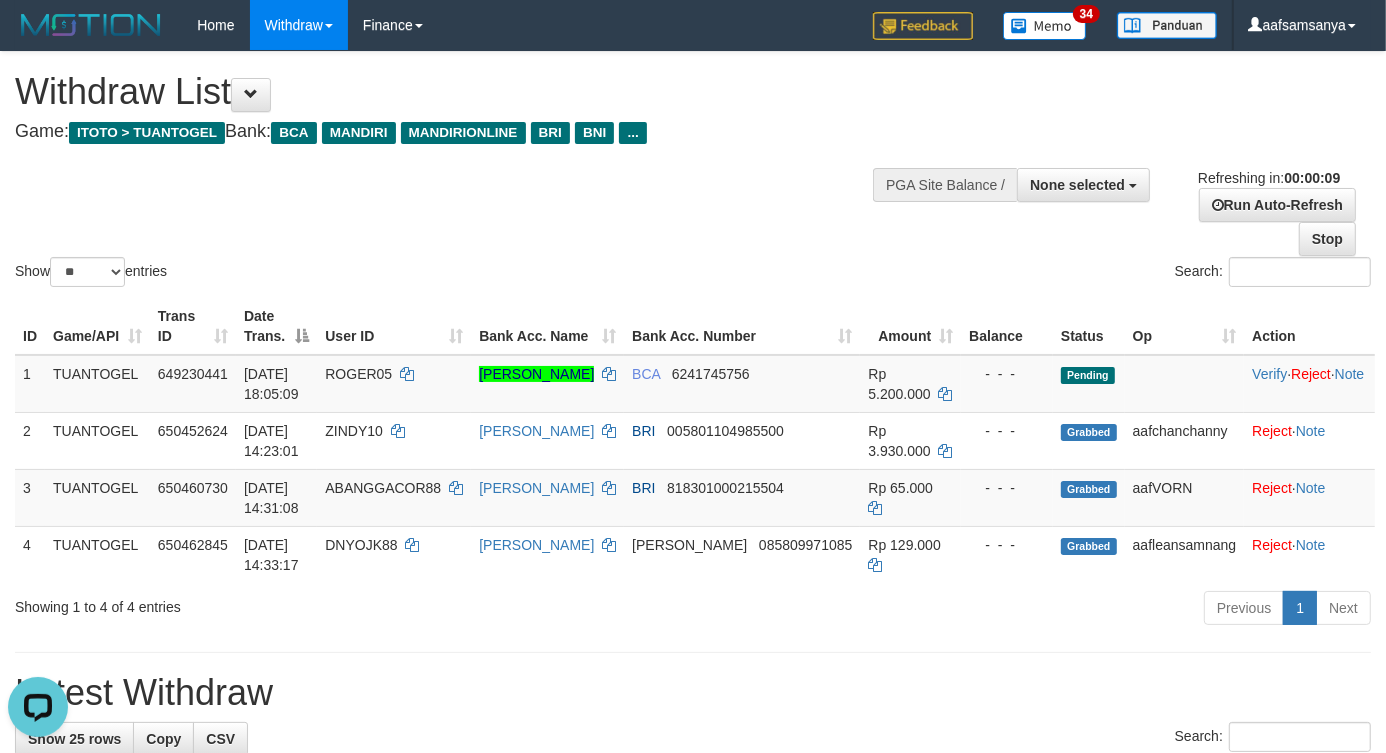 scroll, scrollTop: 0, scrollLeft: 0, axis: both 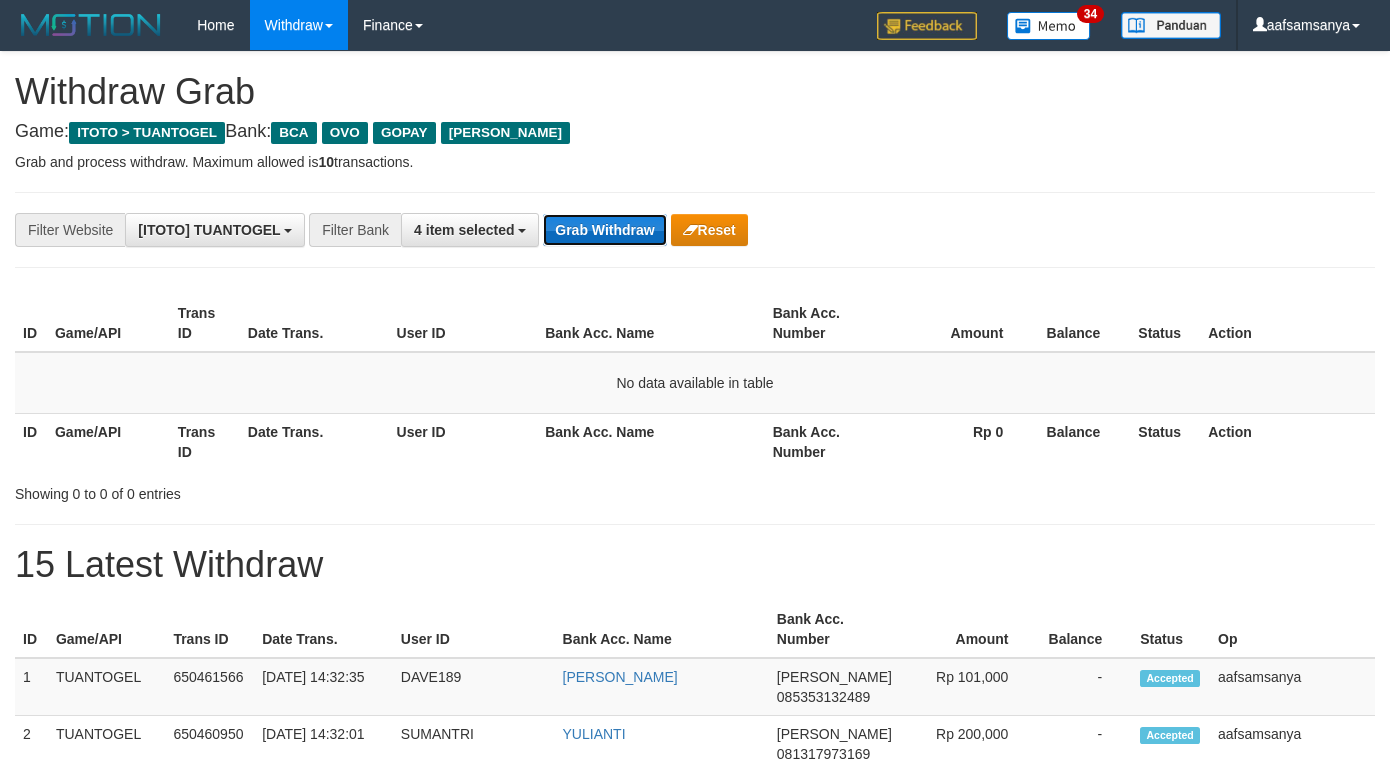 click on "Grab Withdraw" at bounding box center [604, 230] 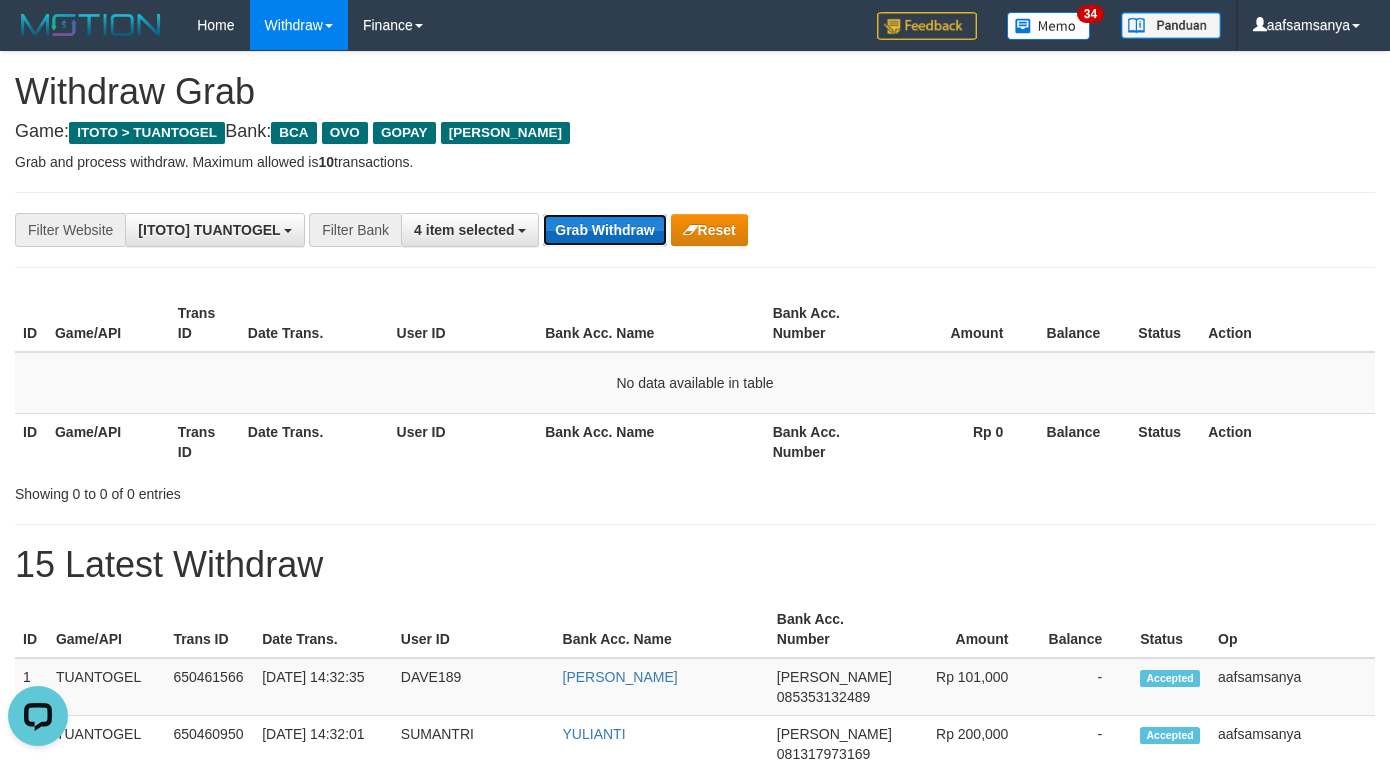 scroll, scrollTop: 0, scrollLeft: 0, axis: both 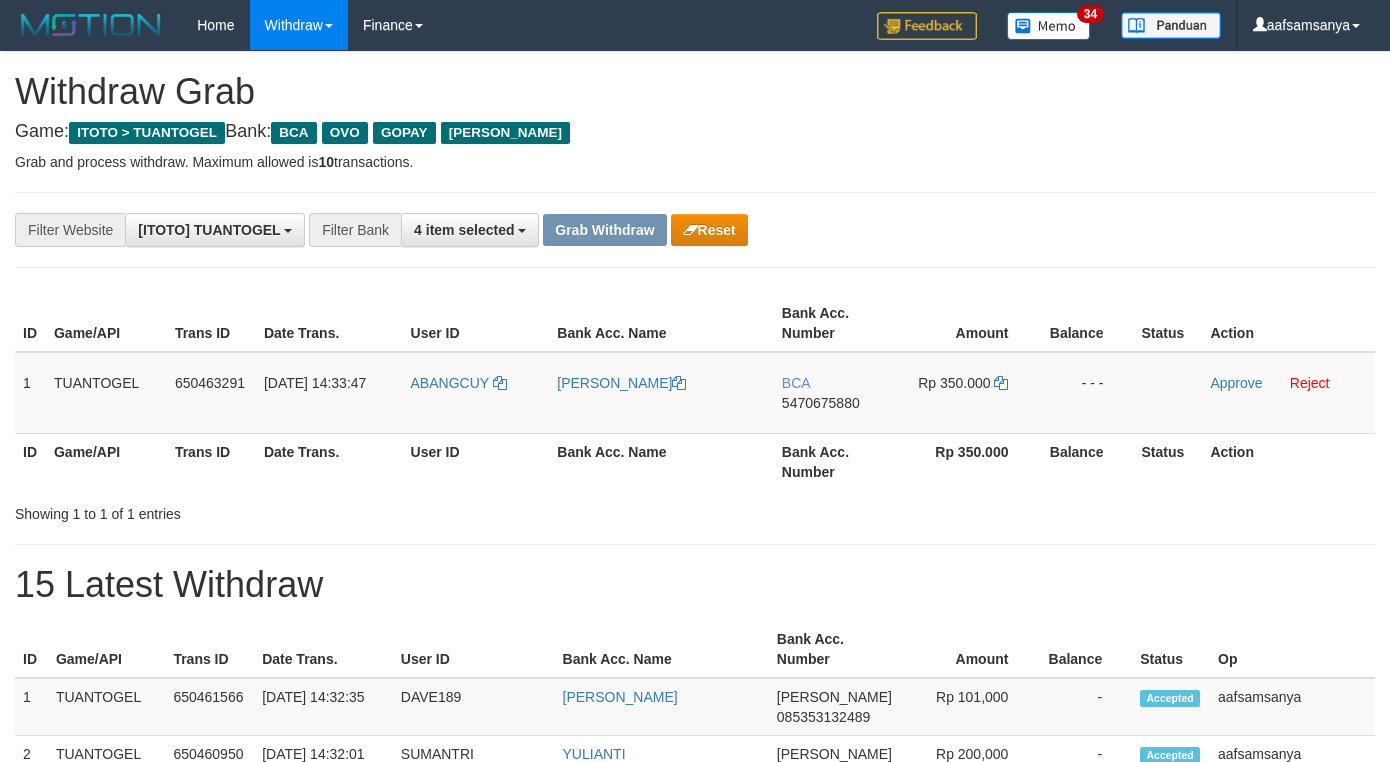click on "**********" at bounding box center (695, 230) 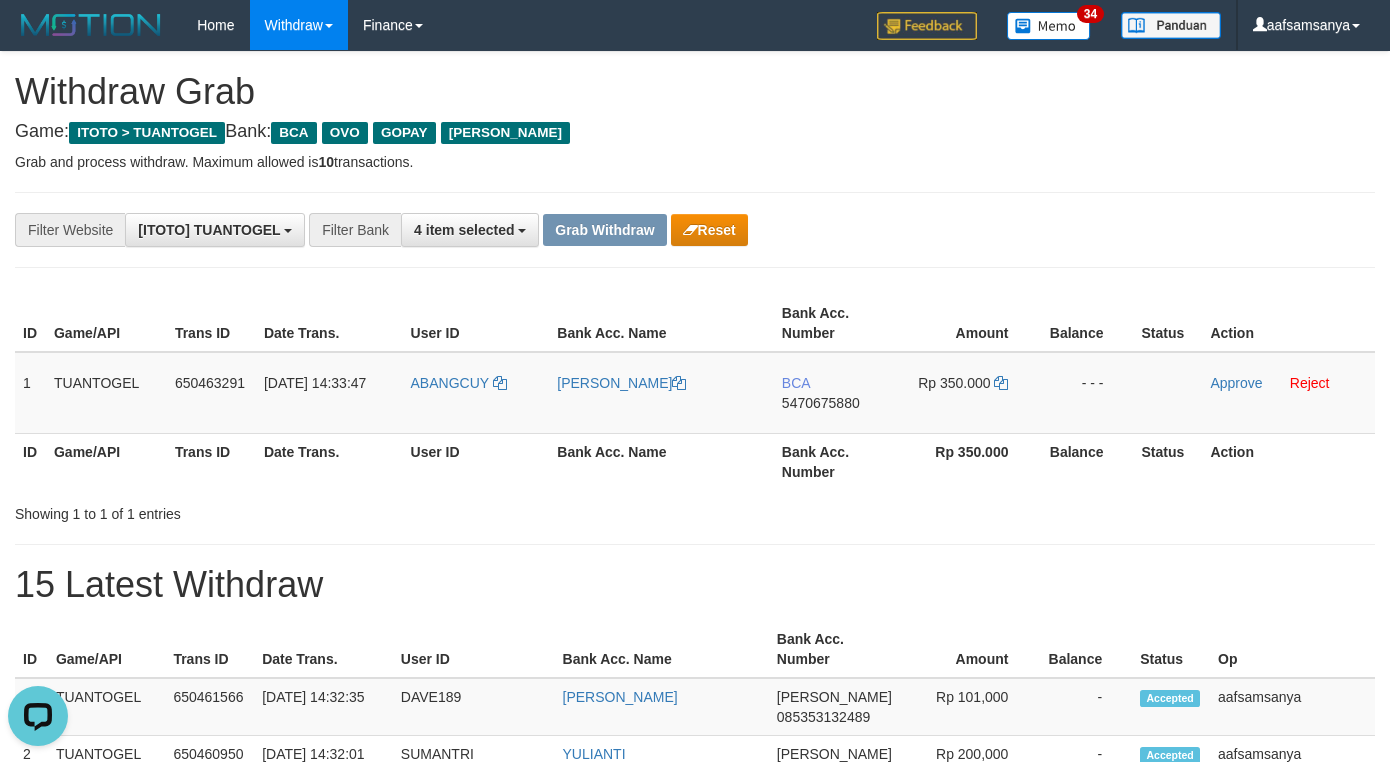 scroll, scrollTop: 0, scrollLeft: 0, axis: both 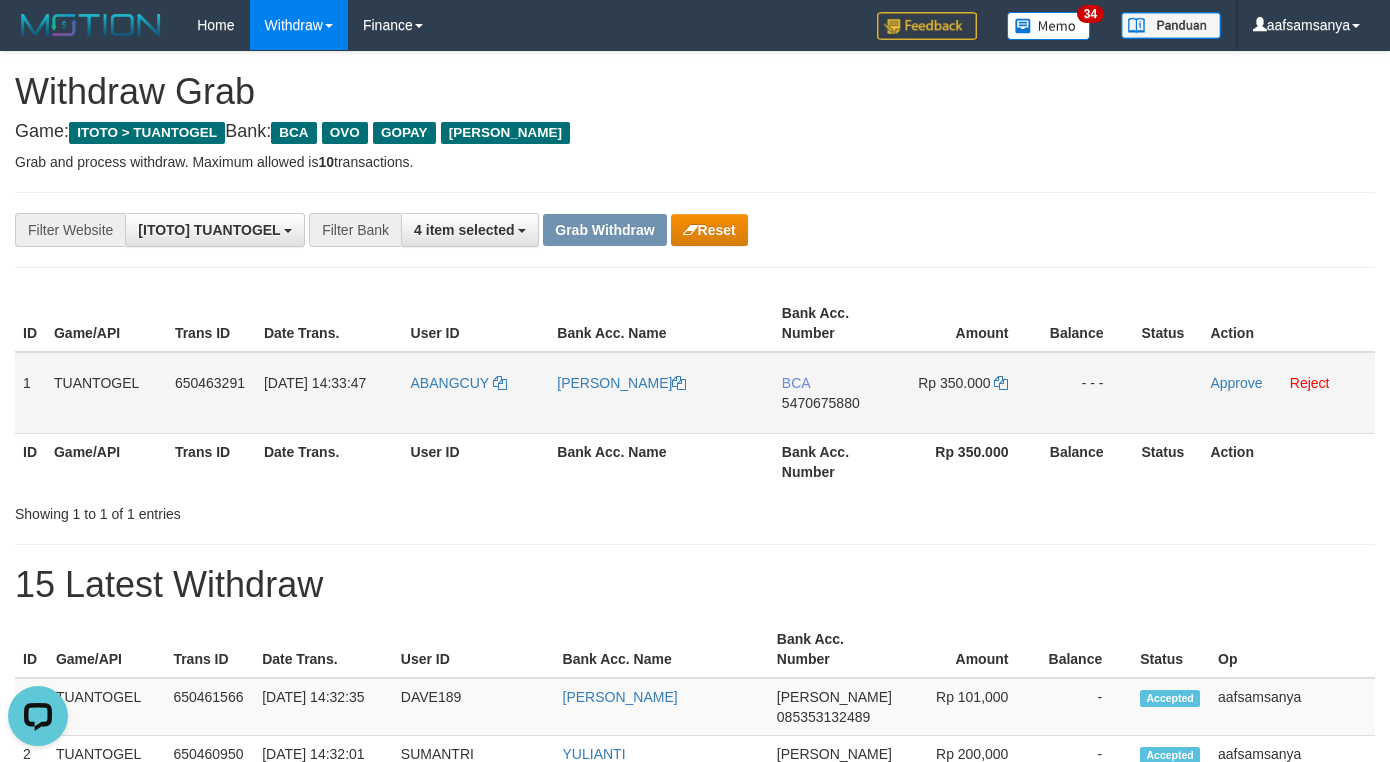 click on "5470675880" at bounding box center [821, 403] 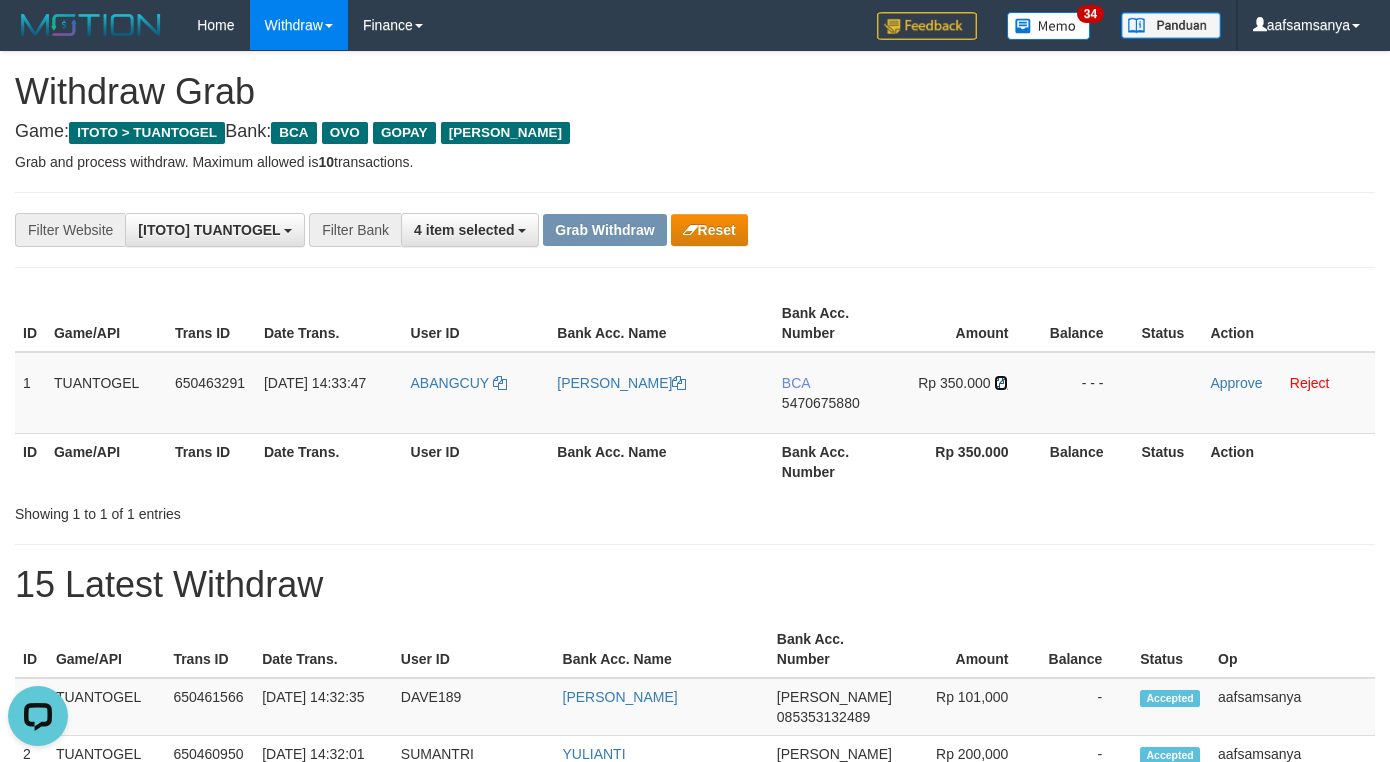 drag, startPoint x: 1000, startPoint y: 383, endPoint x: 1401, endPoint y: 357, distance: 401.842 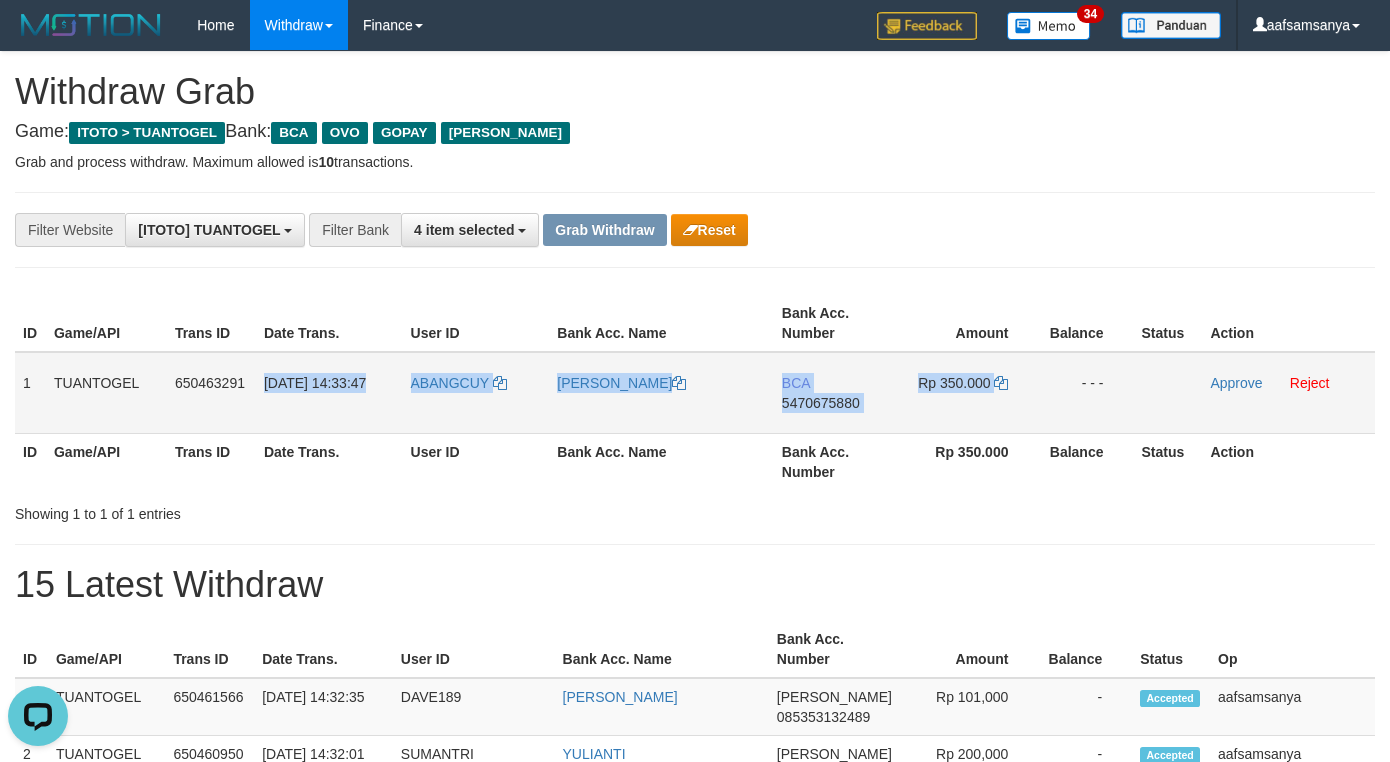 drag, startPoint x: 261, startPoint y: 372, endPoint x: 1060, endPoint y: 382, distance: 799.06256 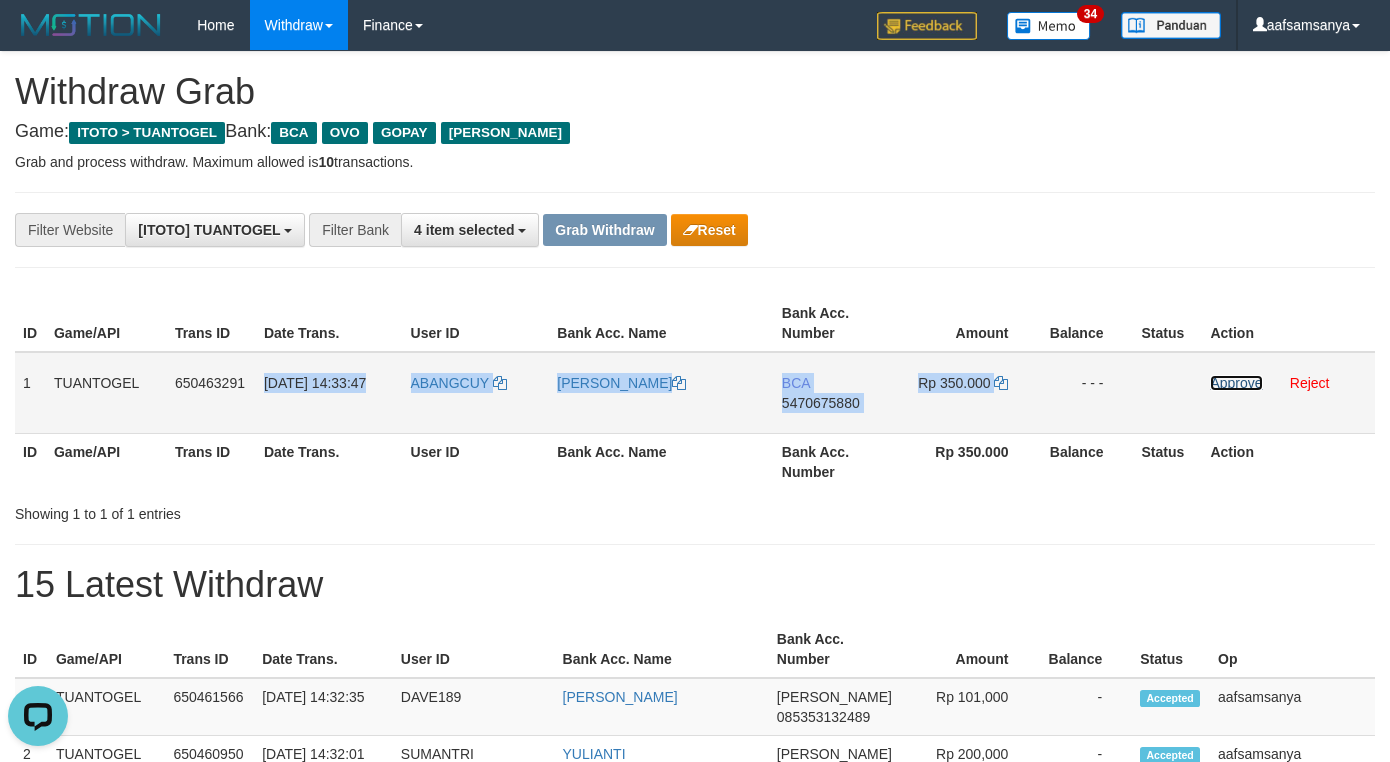 click on "Approve" at bounding box center (1236, 383) 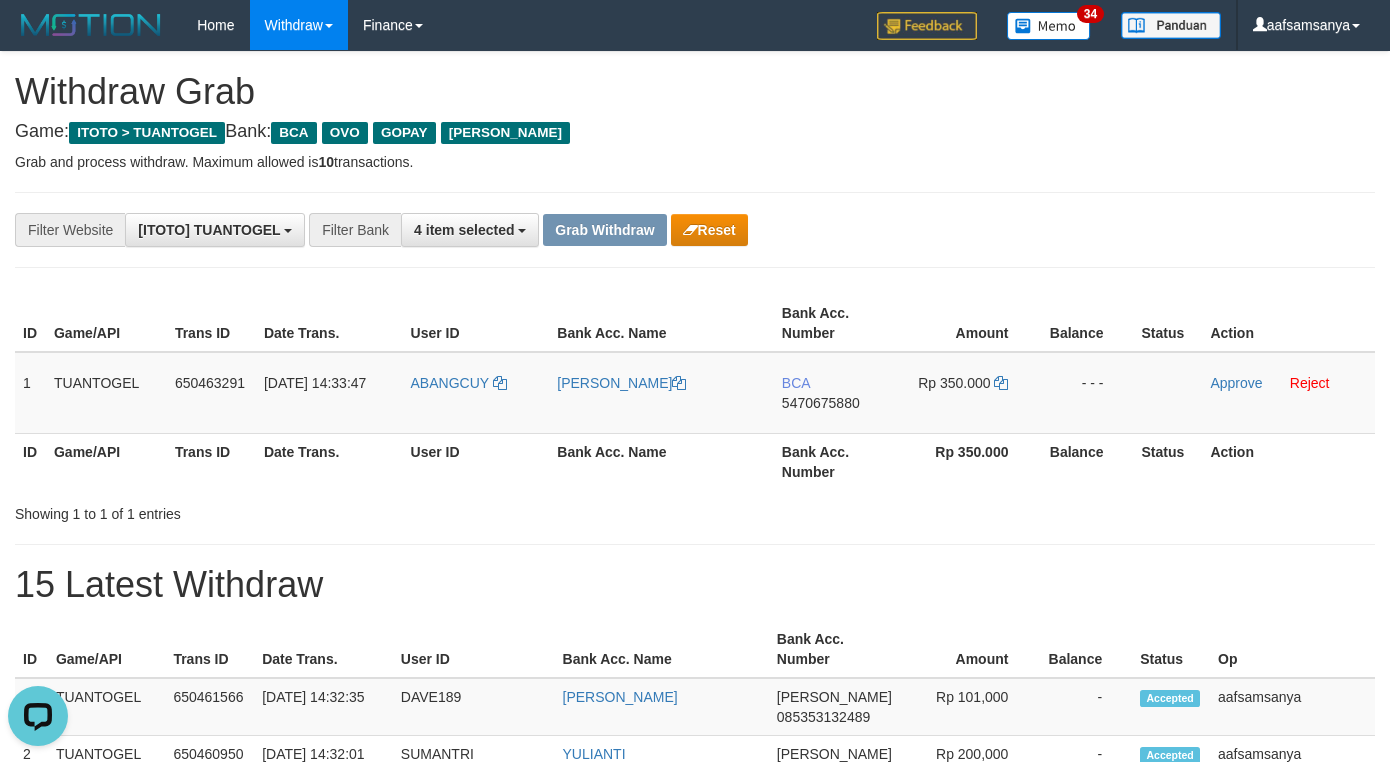 click at bounding box center [695, 192] 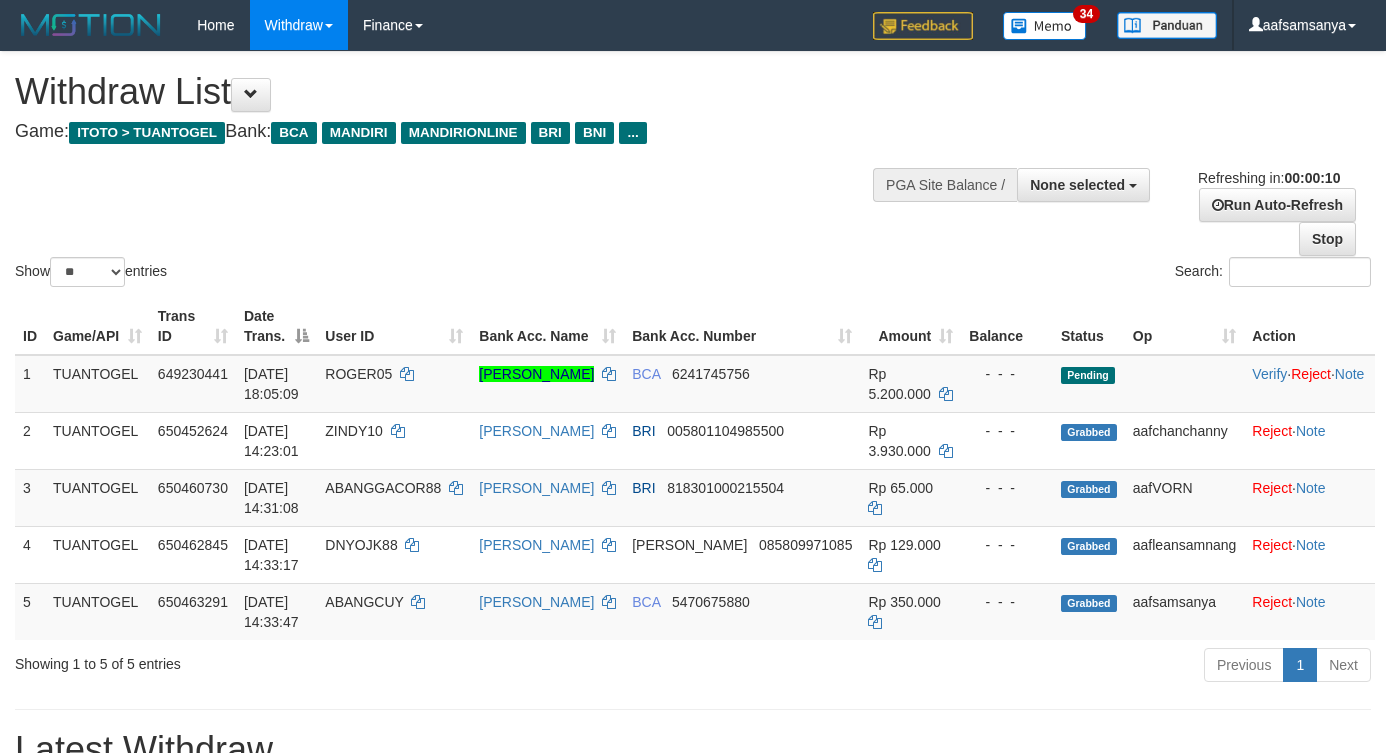 select 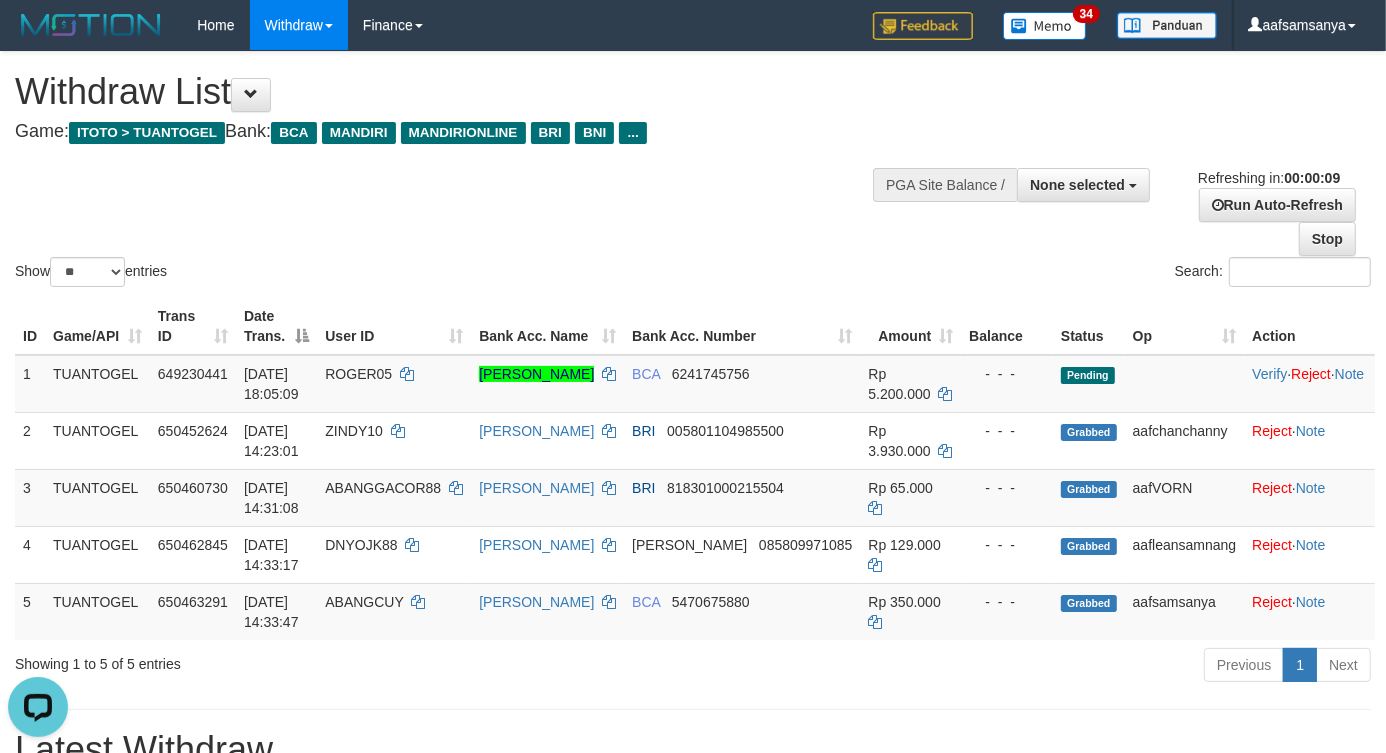 scroll, scrollTop: 0, scrollLeft: 0, axis: both 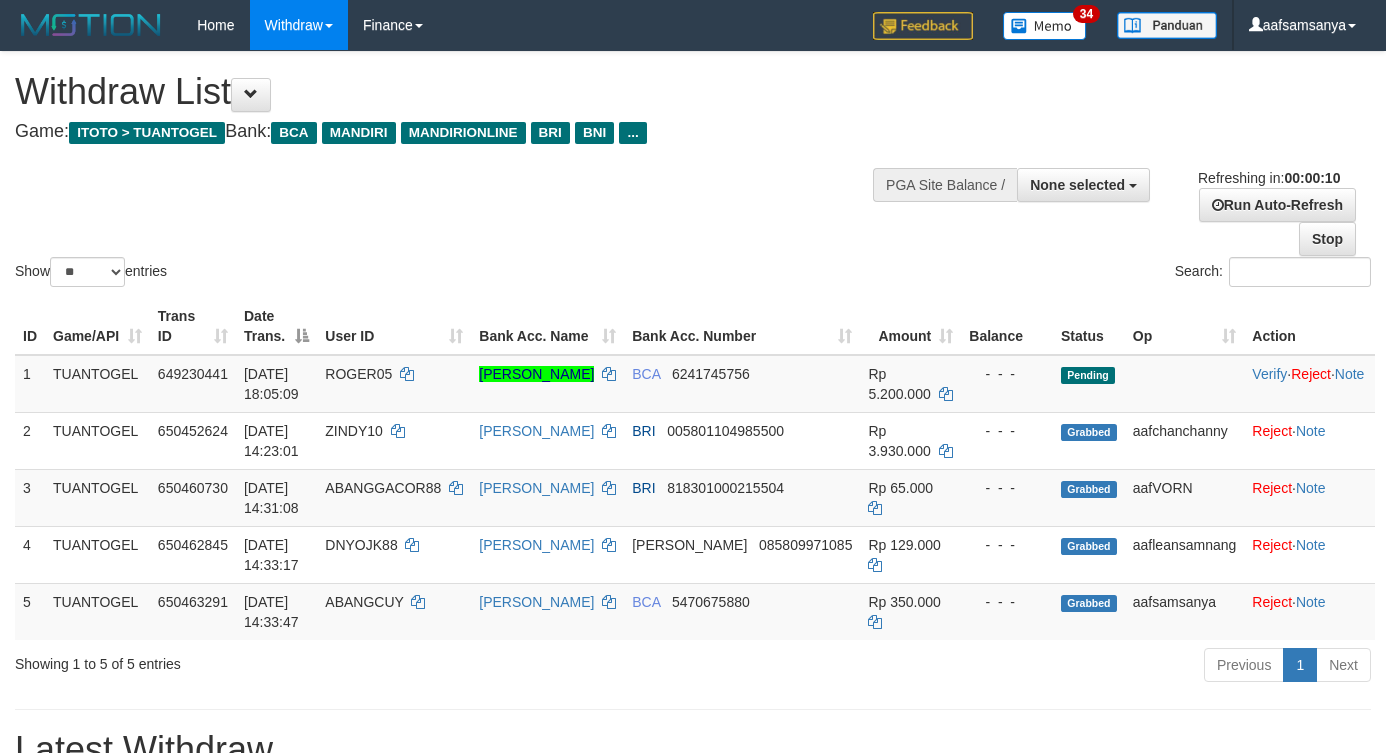 select 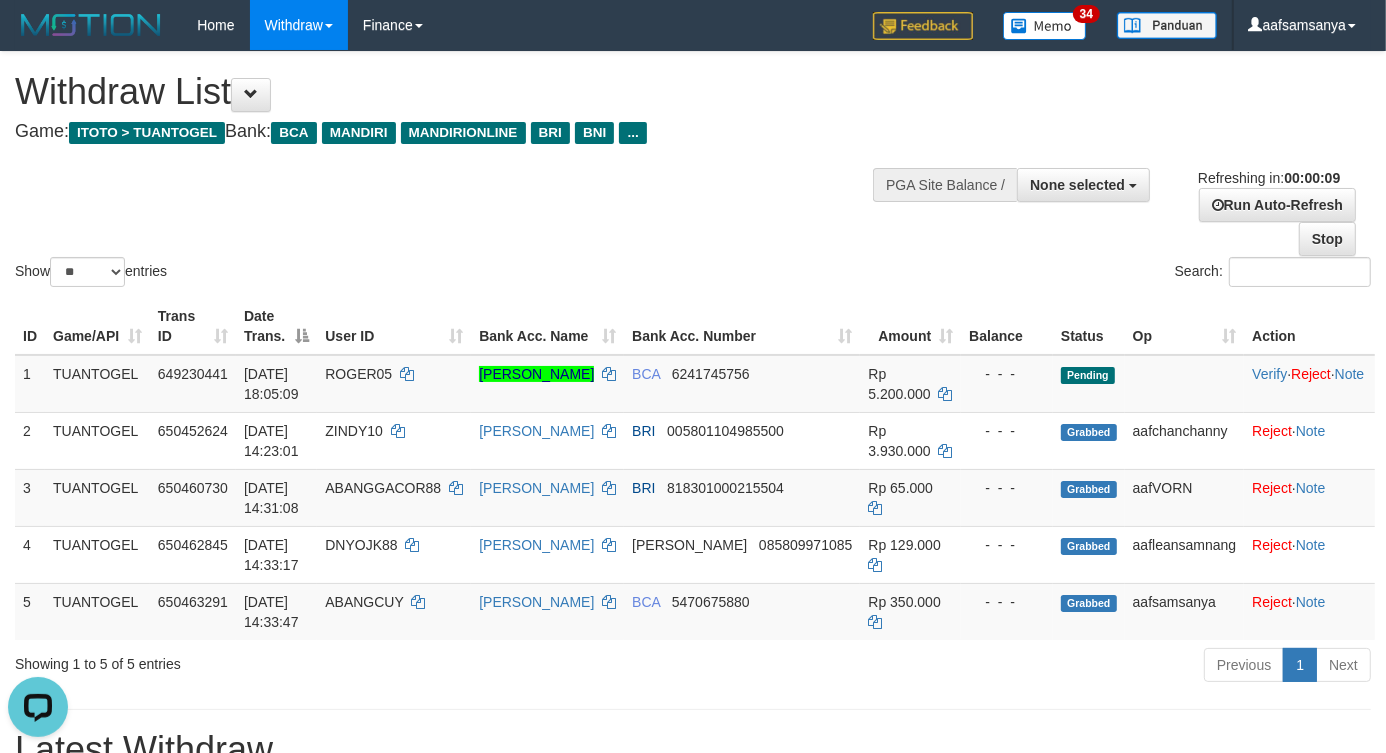 scroll, scrollTop: 0, scrollLeft: 0, axis: both 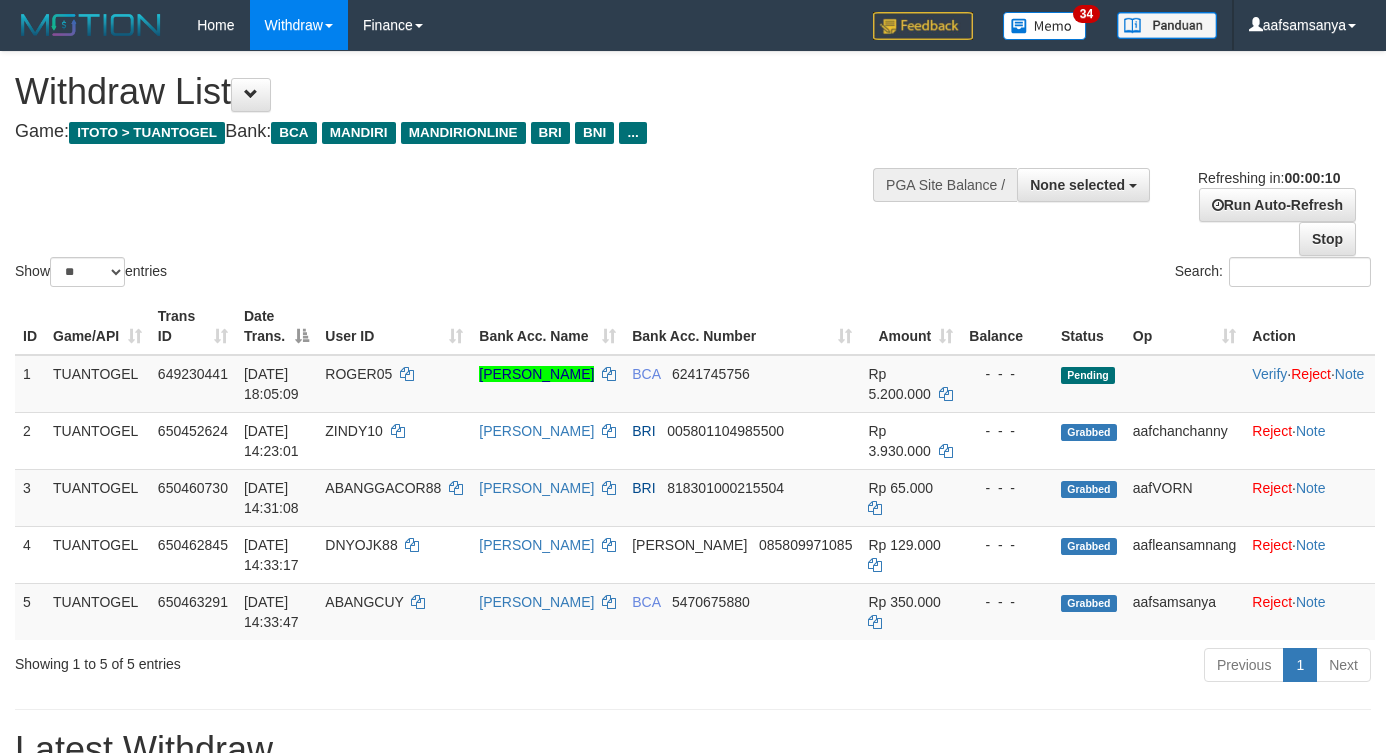 select 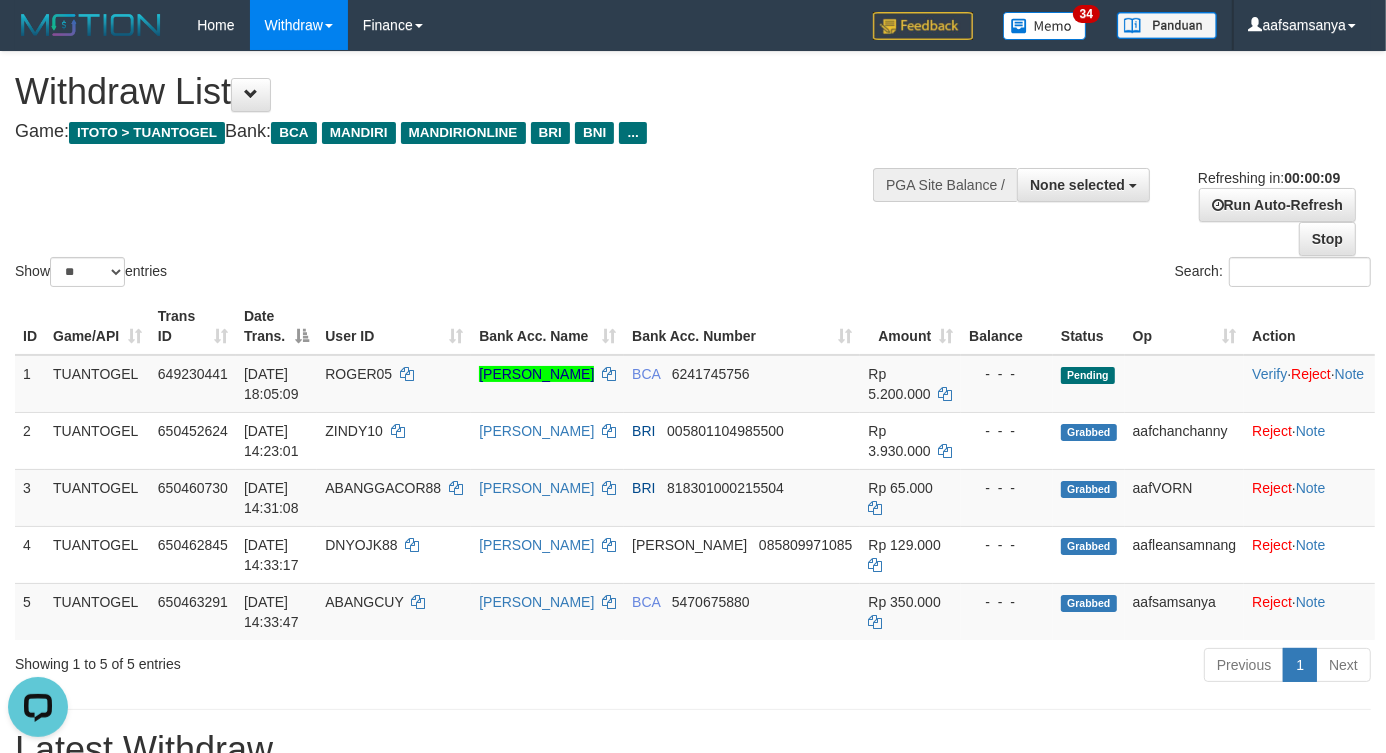 scroll, scrollTop: 0, scrollLeft: 0, axis: both 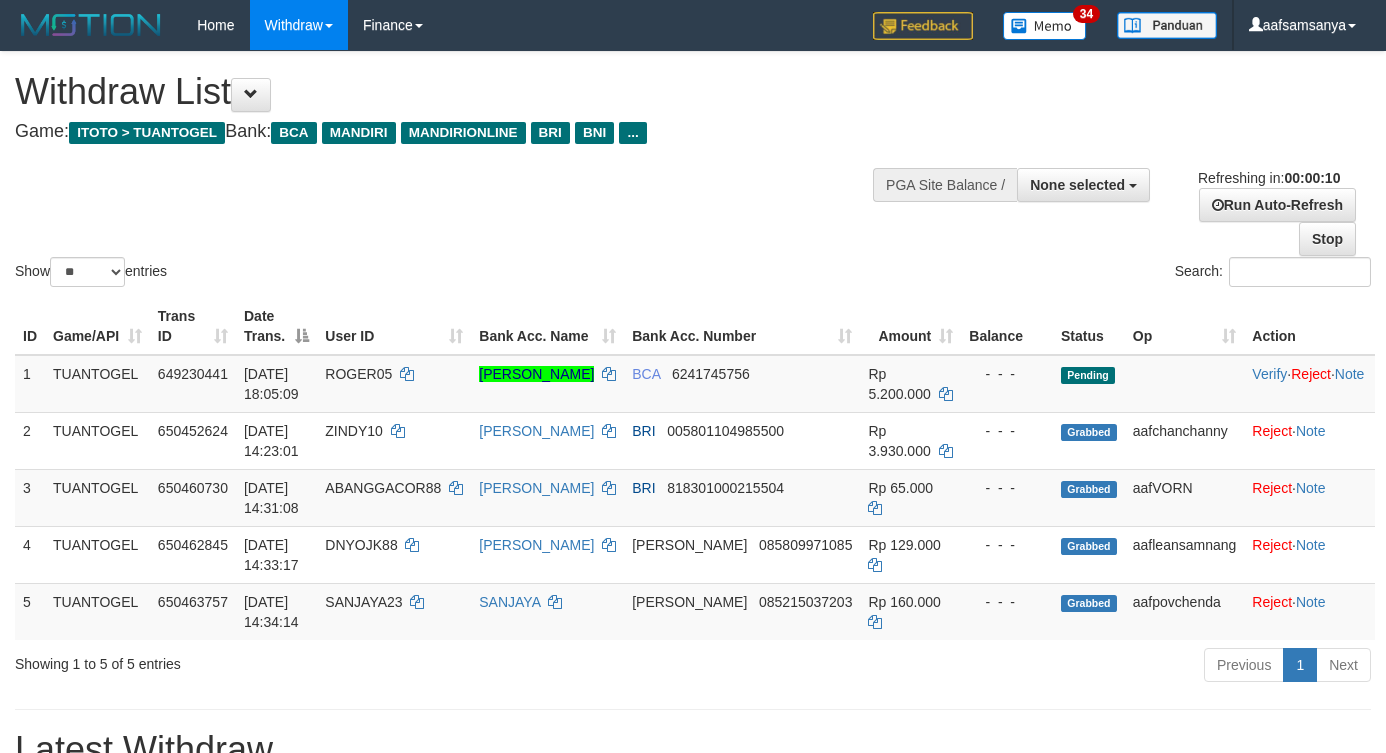 select 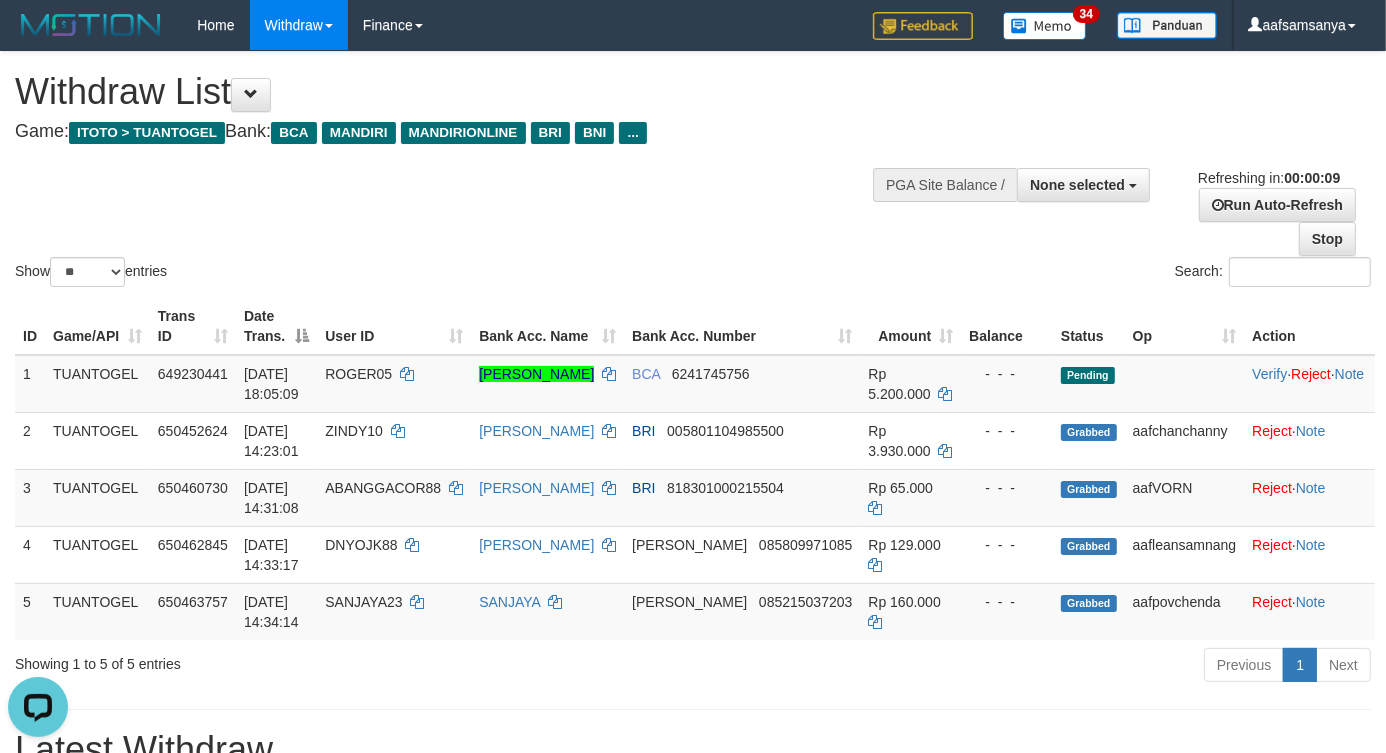 scroll, scrollTop: 0, scrollLeft: 0, axis: both 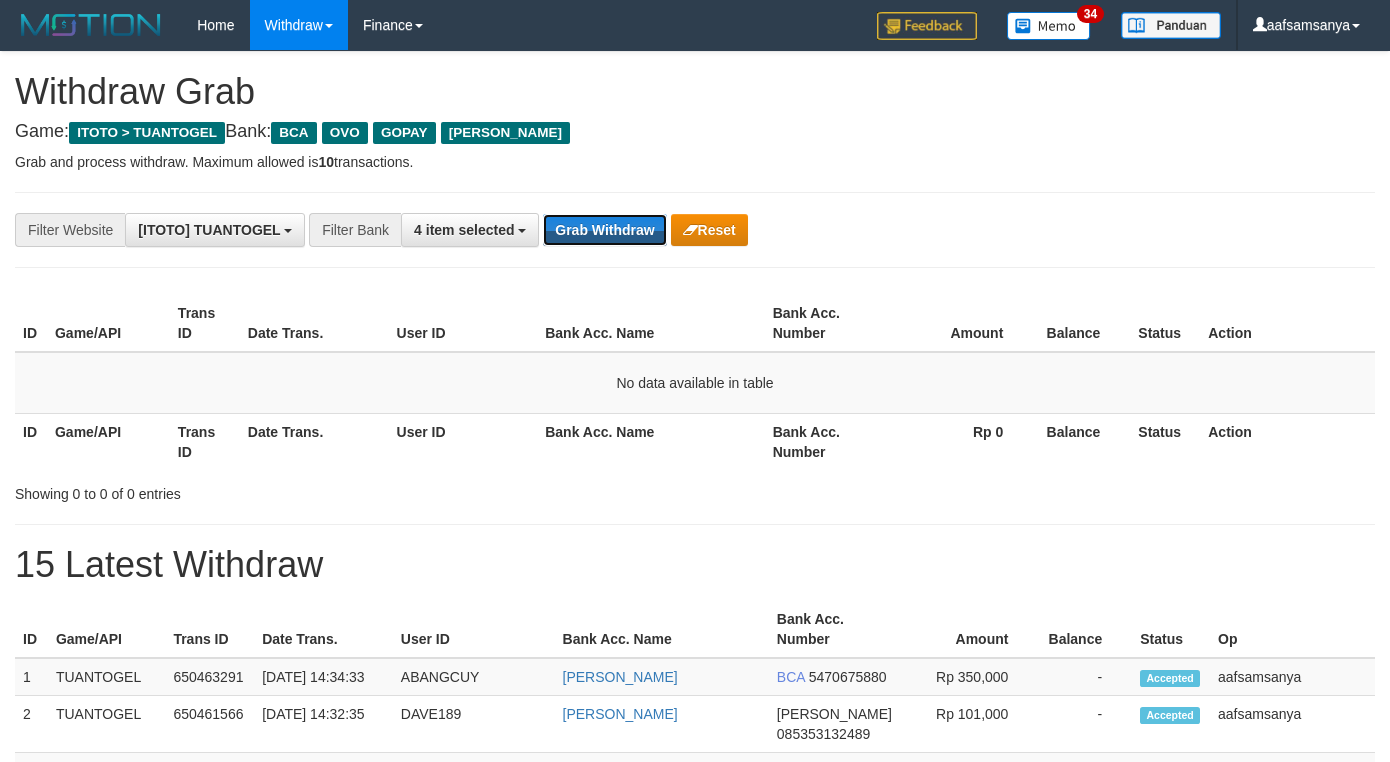 click on "Grab Withdraw" at bounding box center [604, 230] 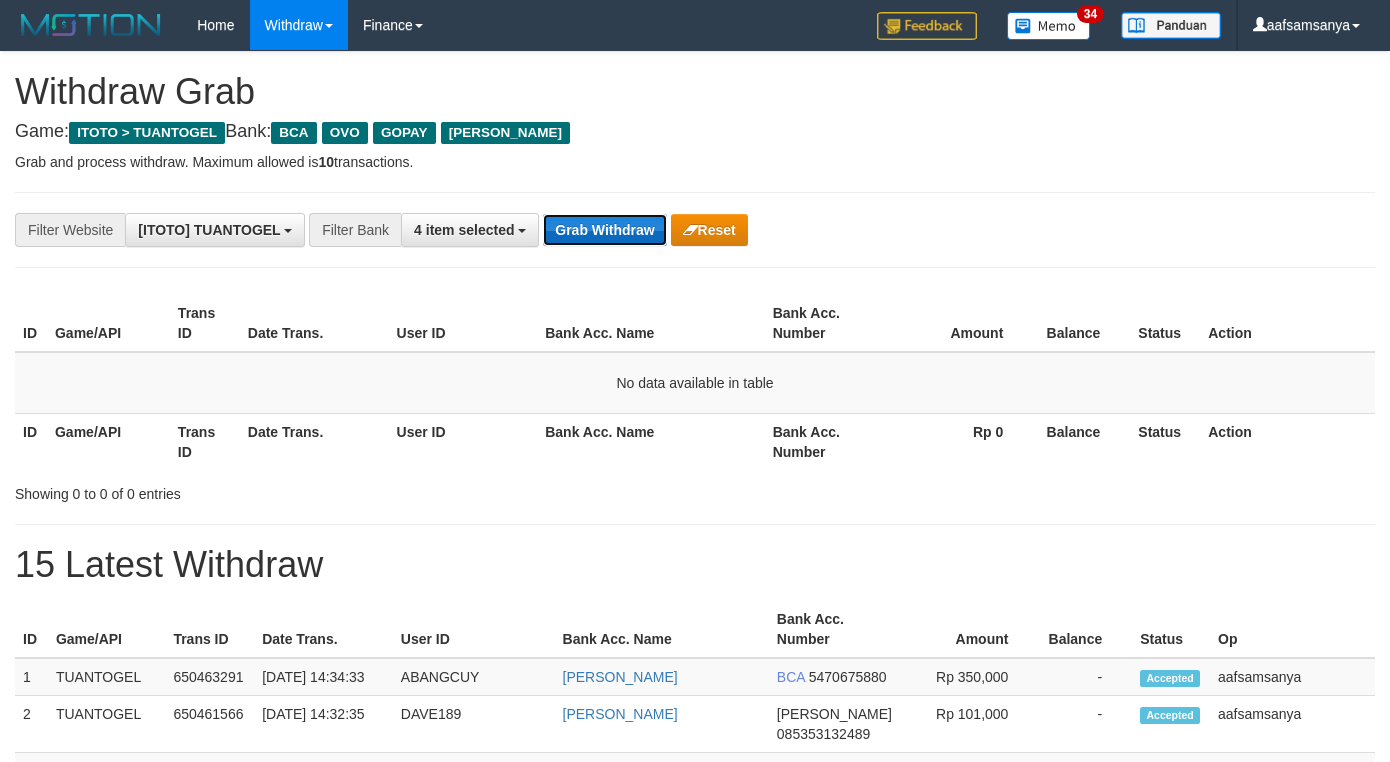 drag, startPoint x: 0, startPoint y: 0, endPoint x: 600, endPoint y: 226, distance: 641.1521 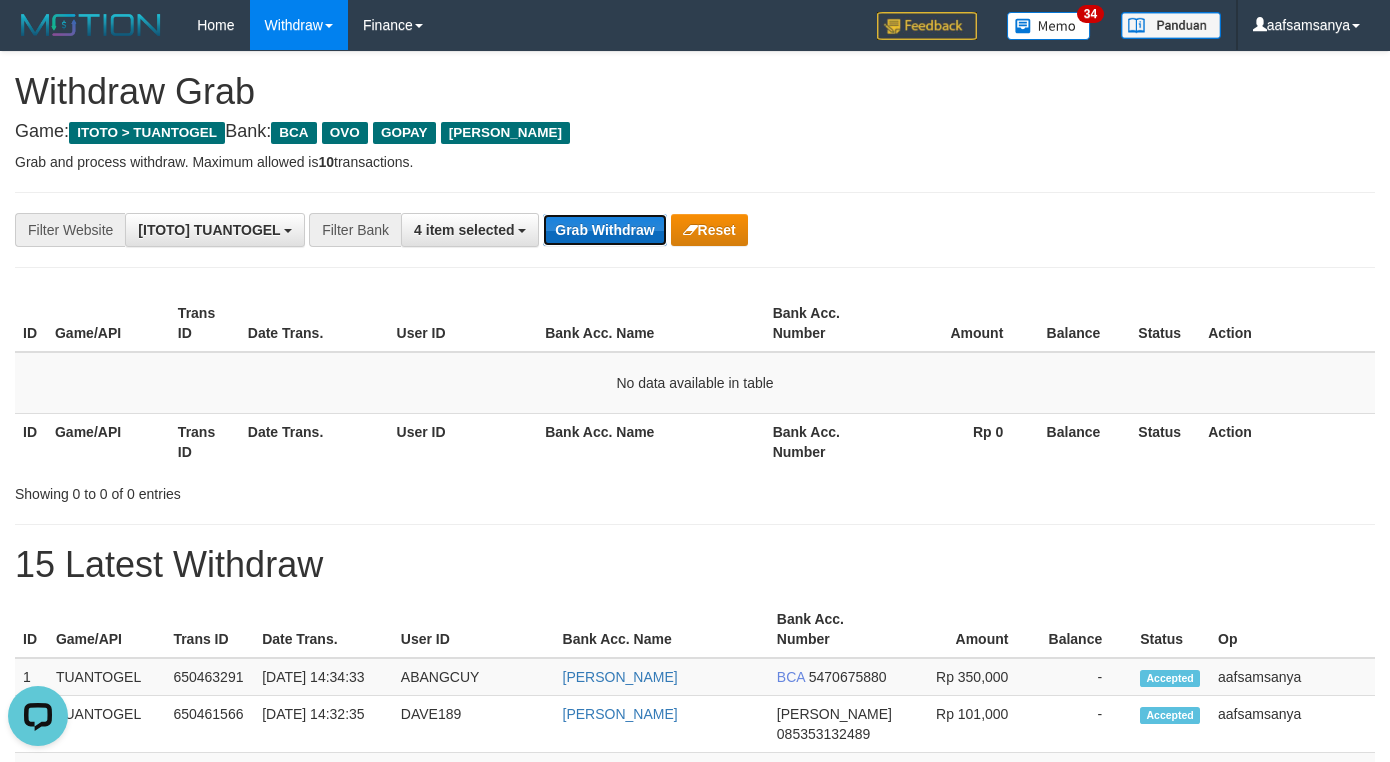 scroll, scrollTop: 0, scrollLeft: 0, axis: both 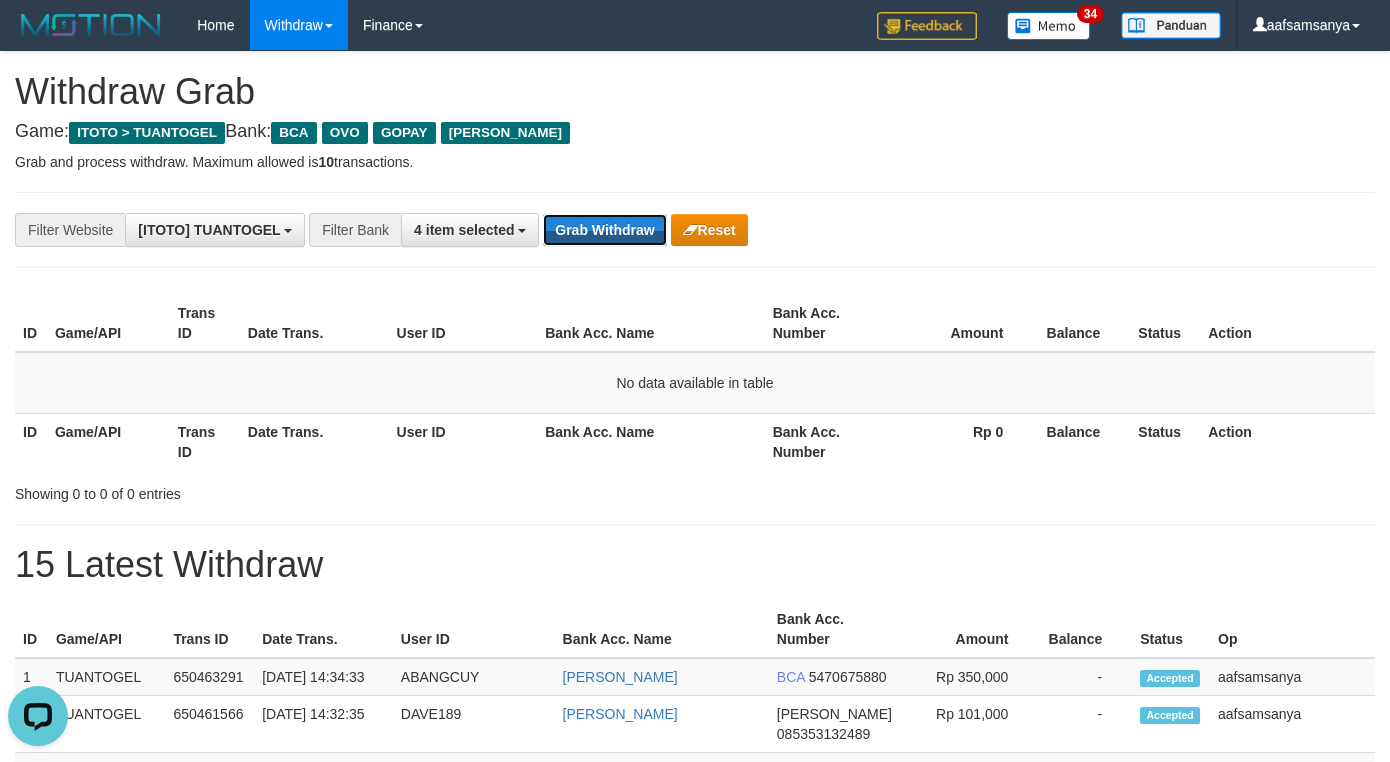 type 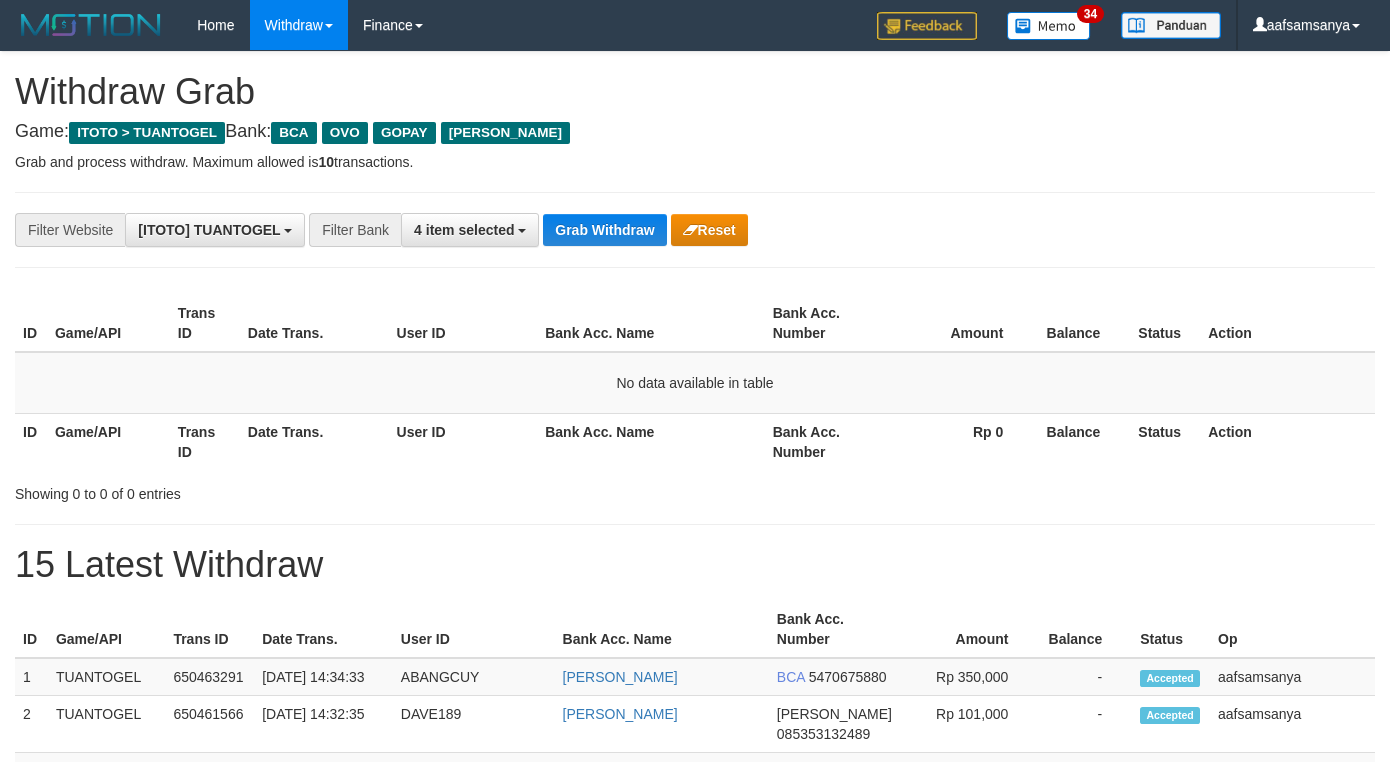 scroll, scrollTop: 0, scrollLeft: 0, axis: both 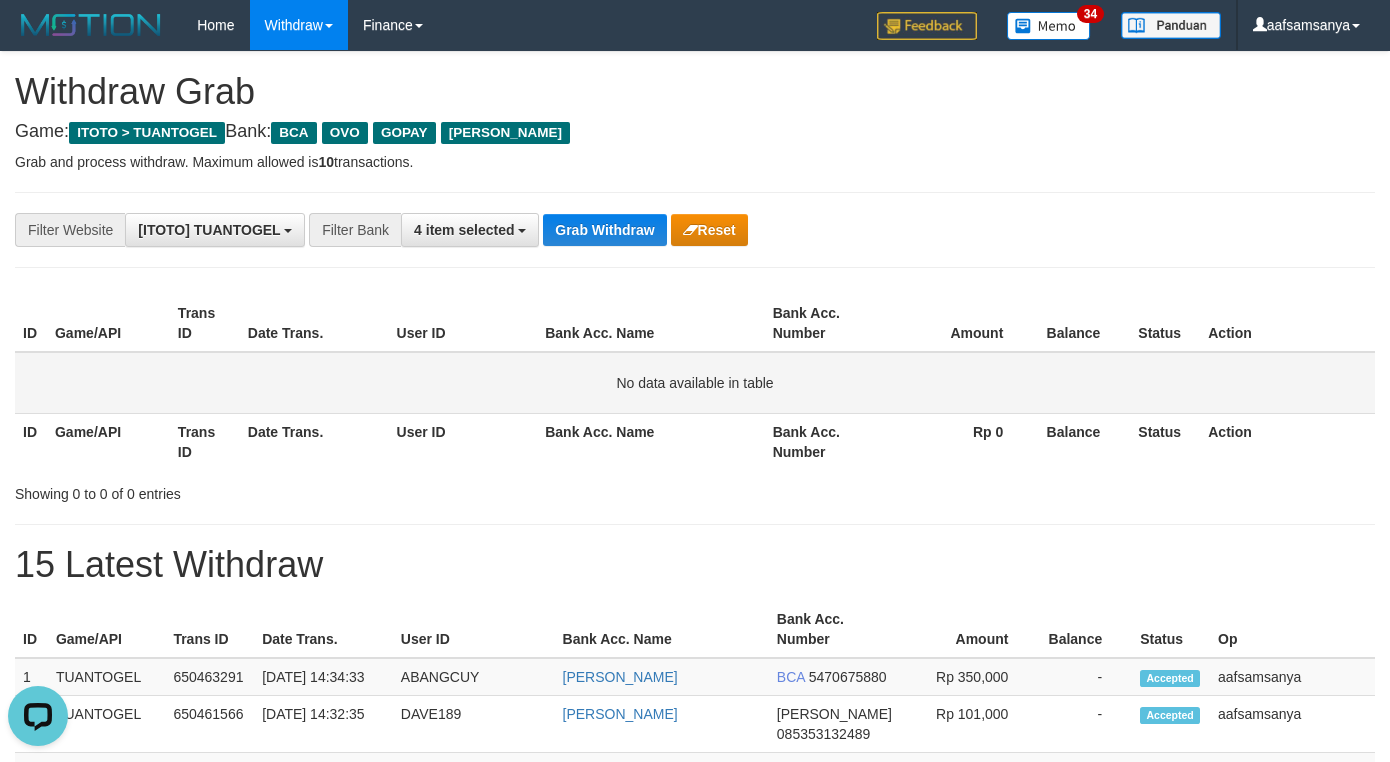 click on "No data available in table" at bounding box center [695, 383] 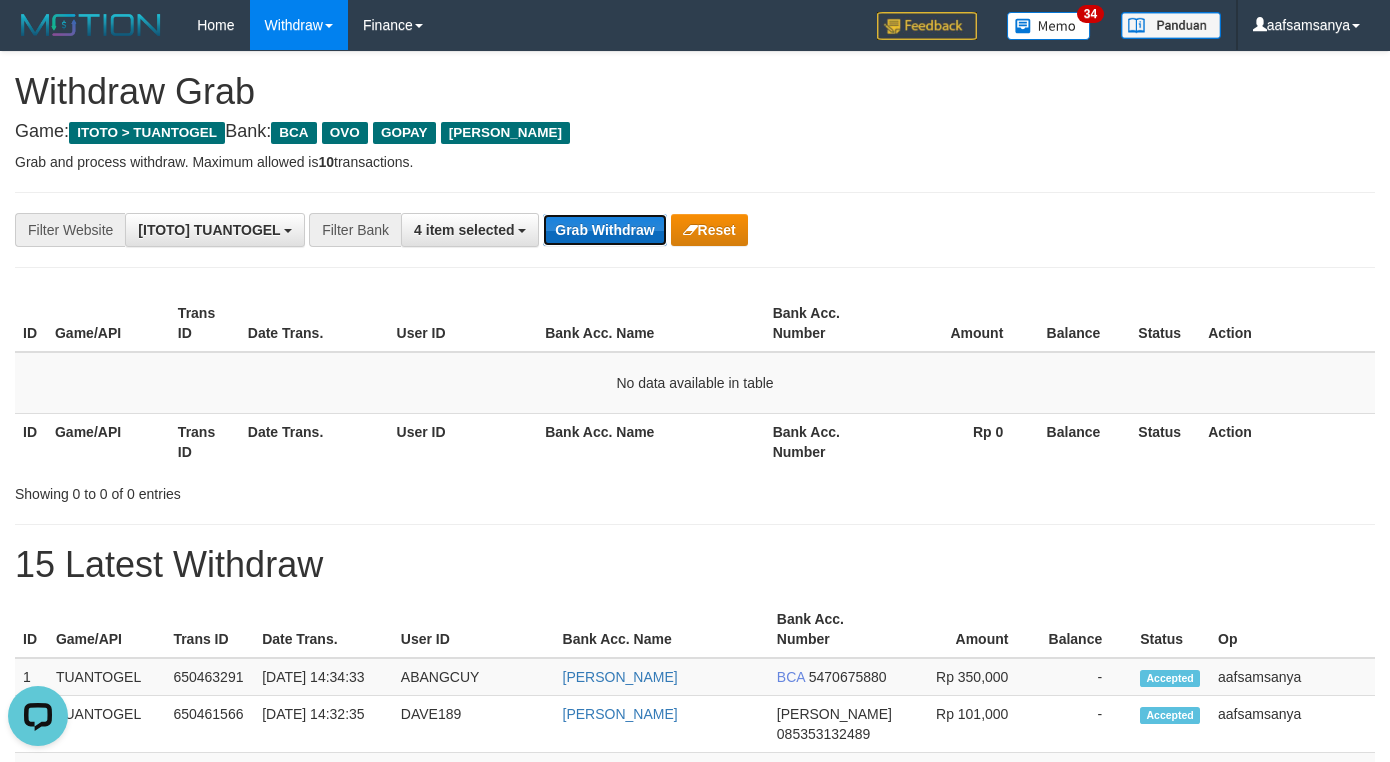 drag, startPoint x: 592, startPoint y: 221, endPoint x: 596, endPoint y: 211, distance: 10.770329 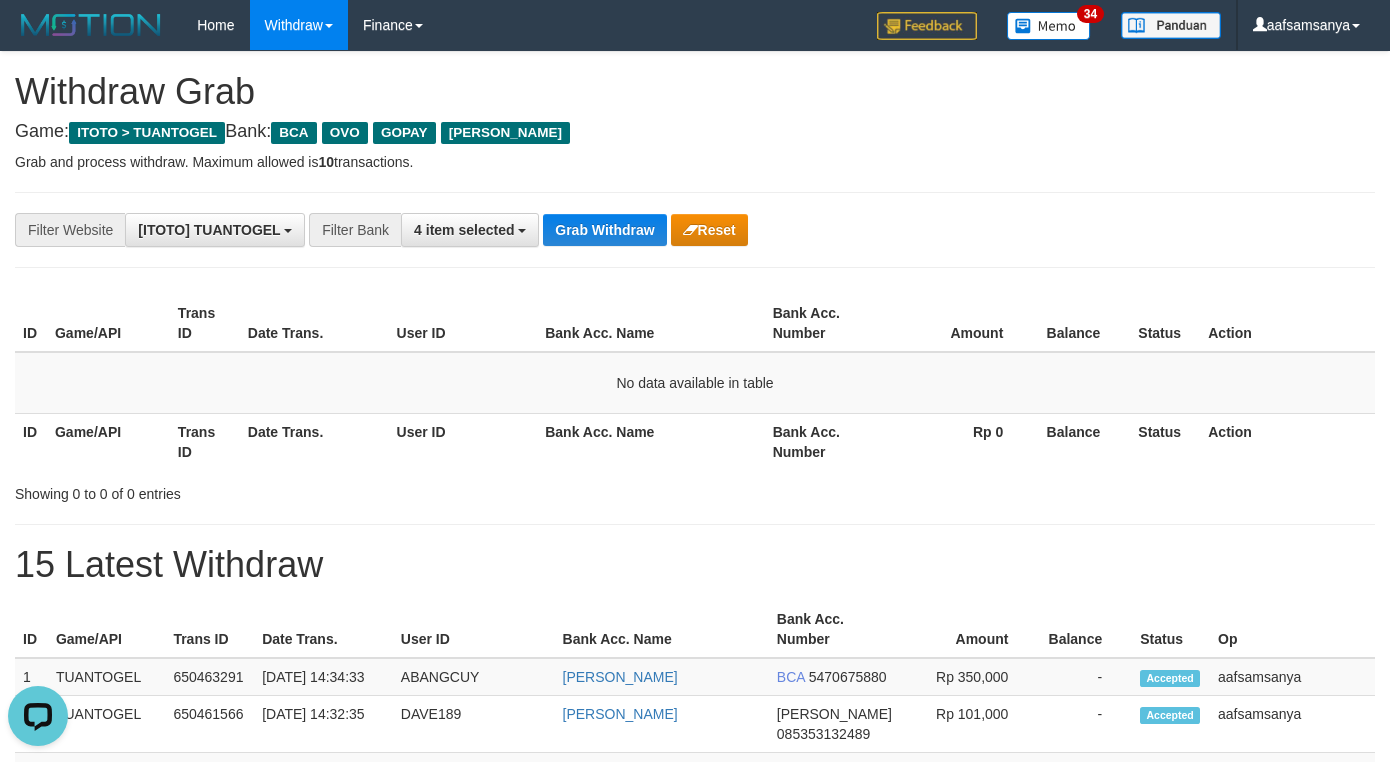 click on "**********" at bounding box center (695, 230) 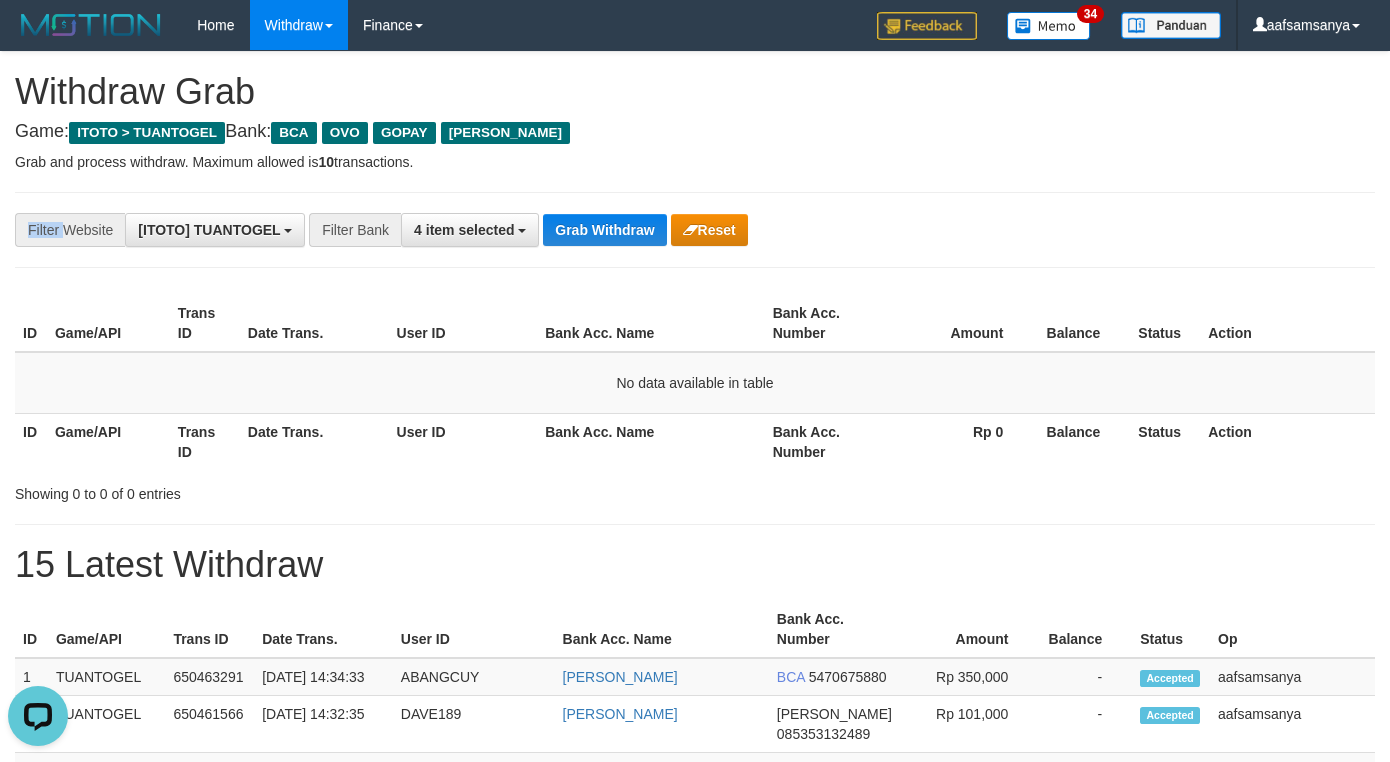 click on "**********" at bounding box center (695, 230) 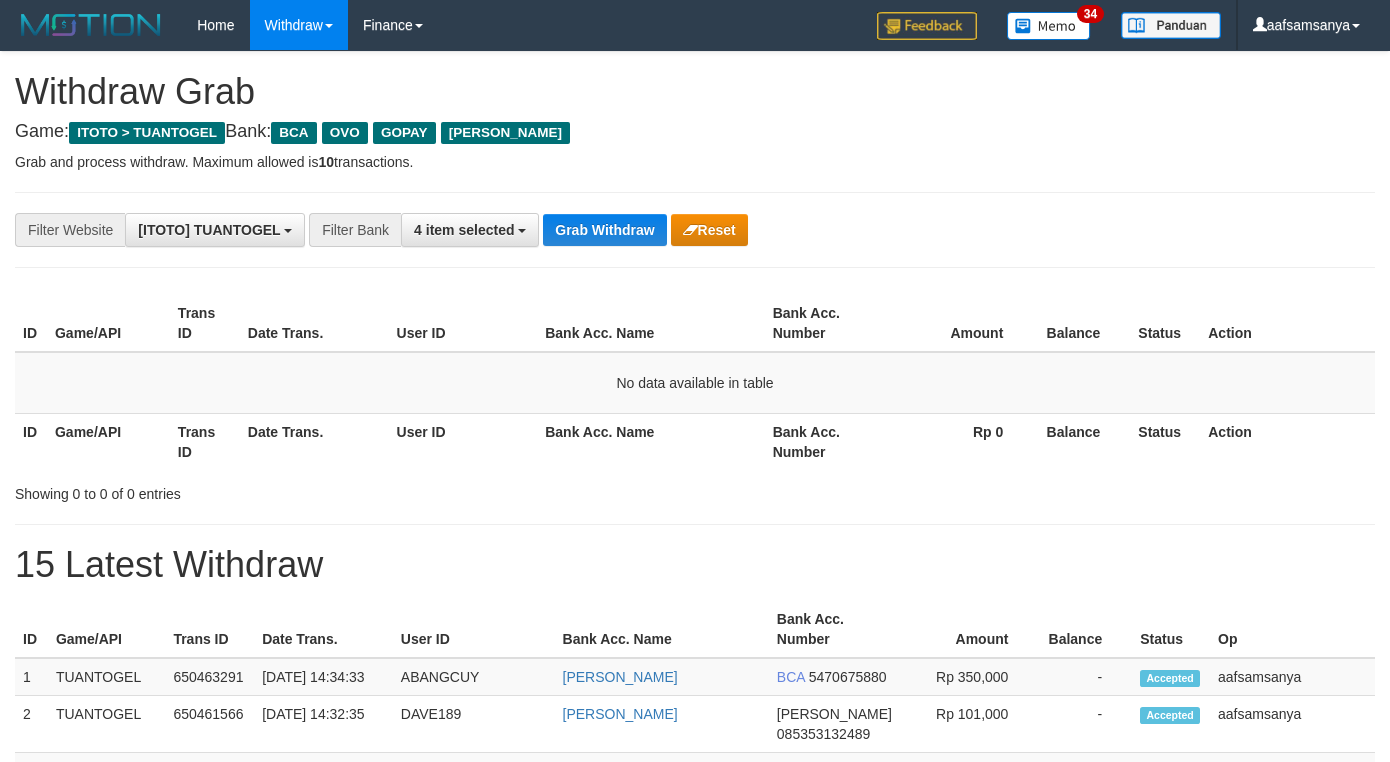 scroll, scrollTop: 0, scrollLeft: 0, axis: both 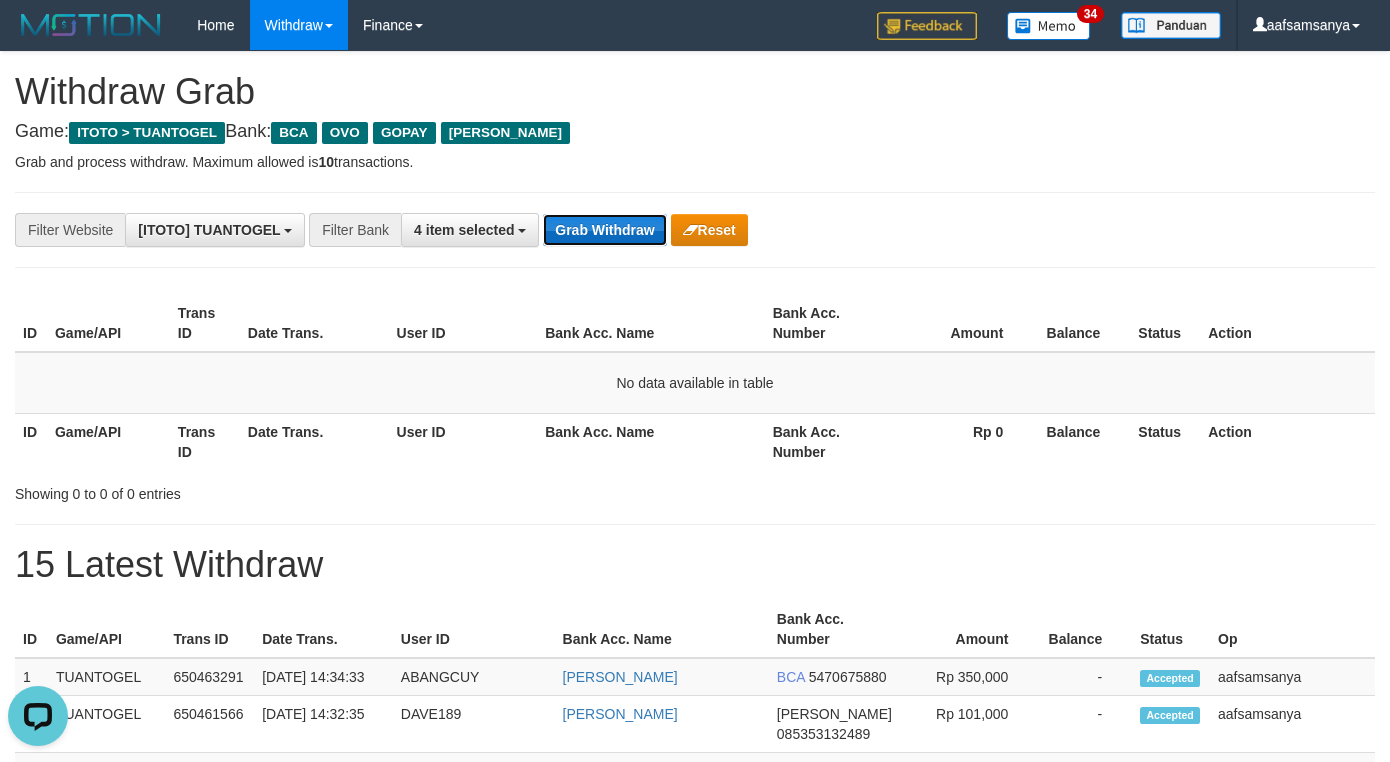 click on "Grab Withdraw" at bounding box center [604, 230] 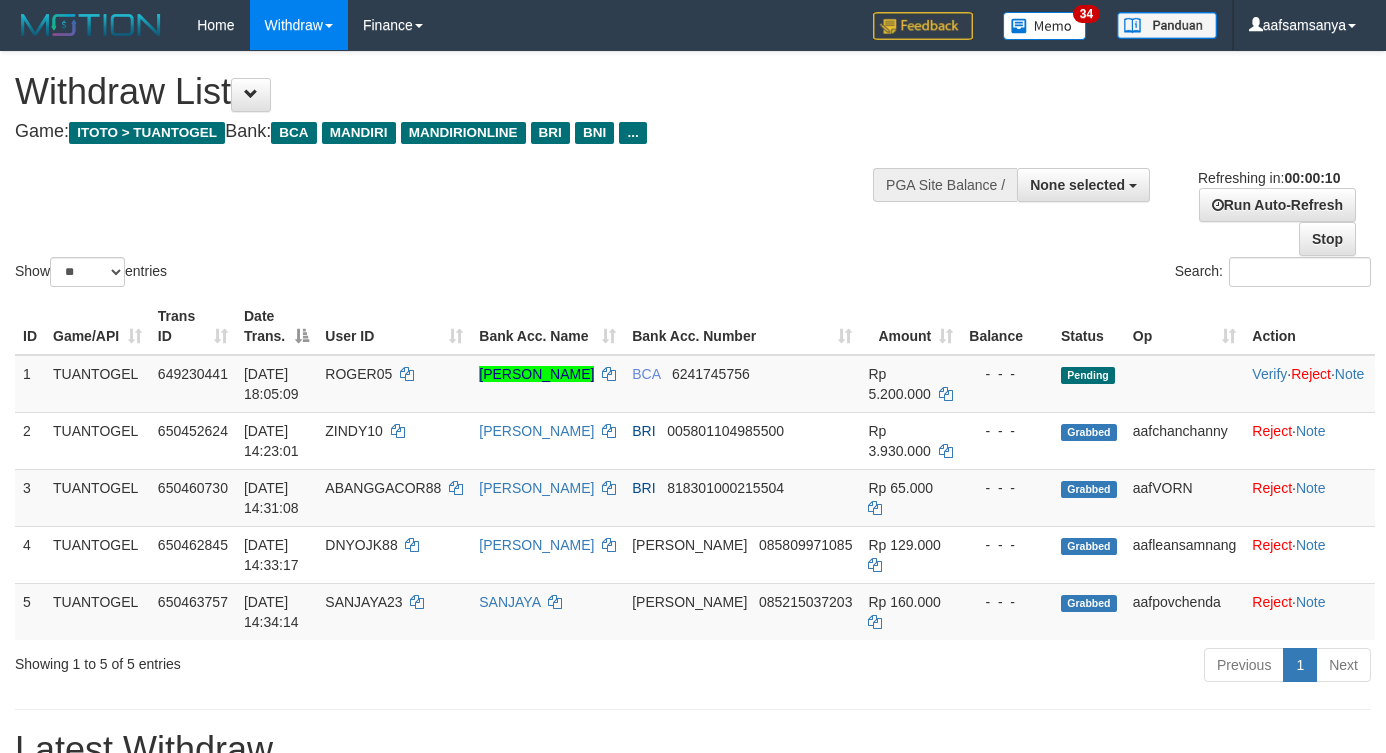 select 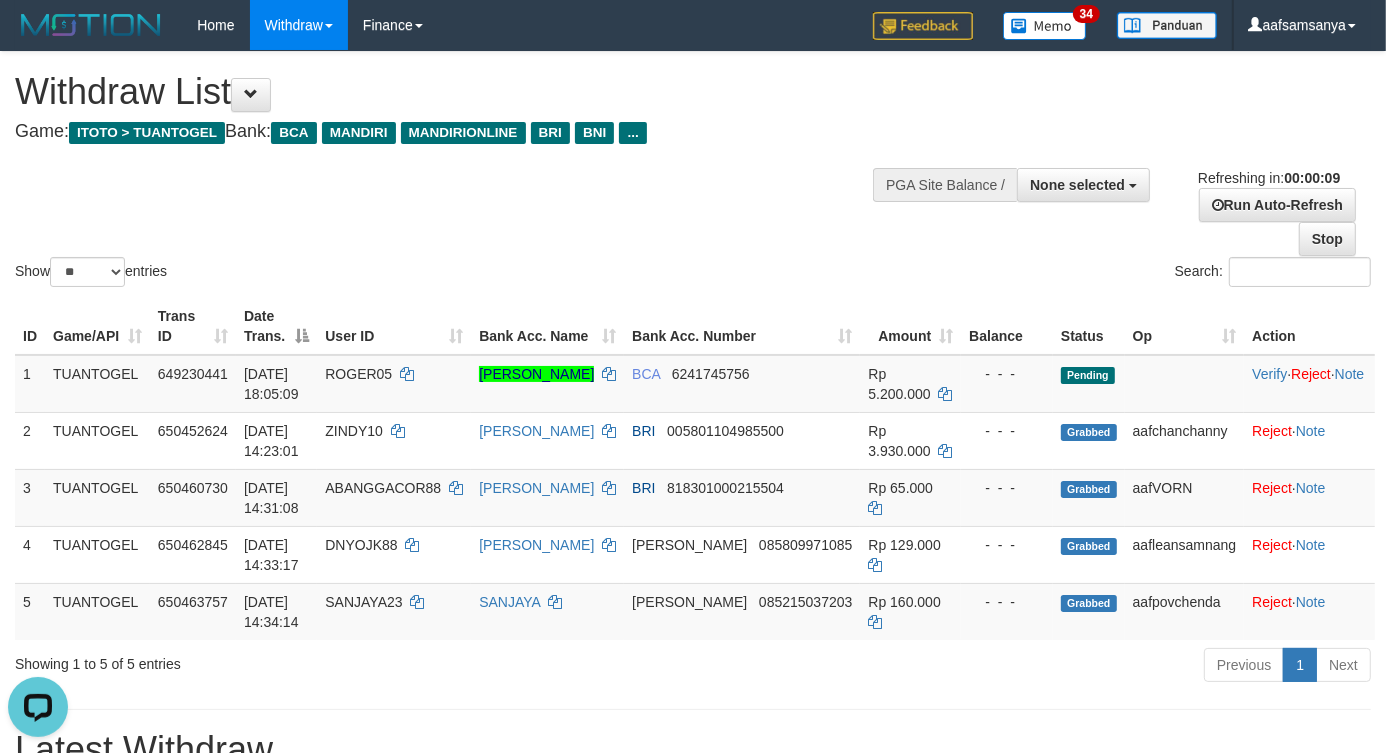 scroll, scrollTop: 0, scrollLeft: 0, axis: both 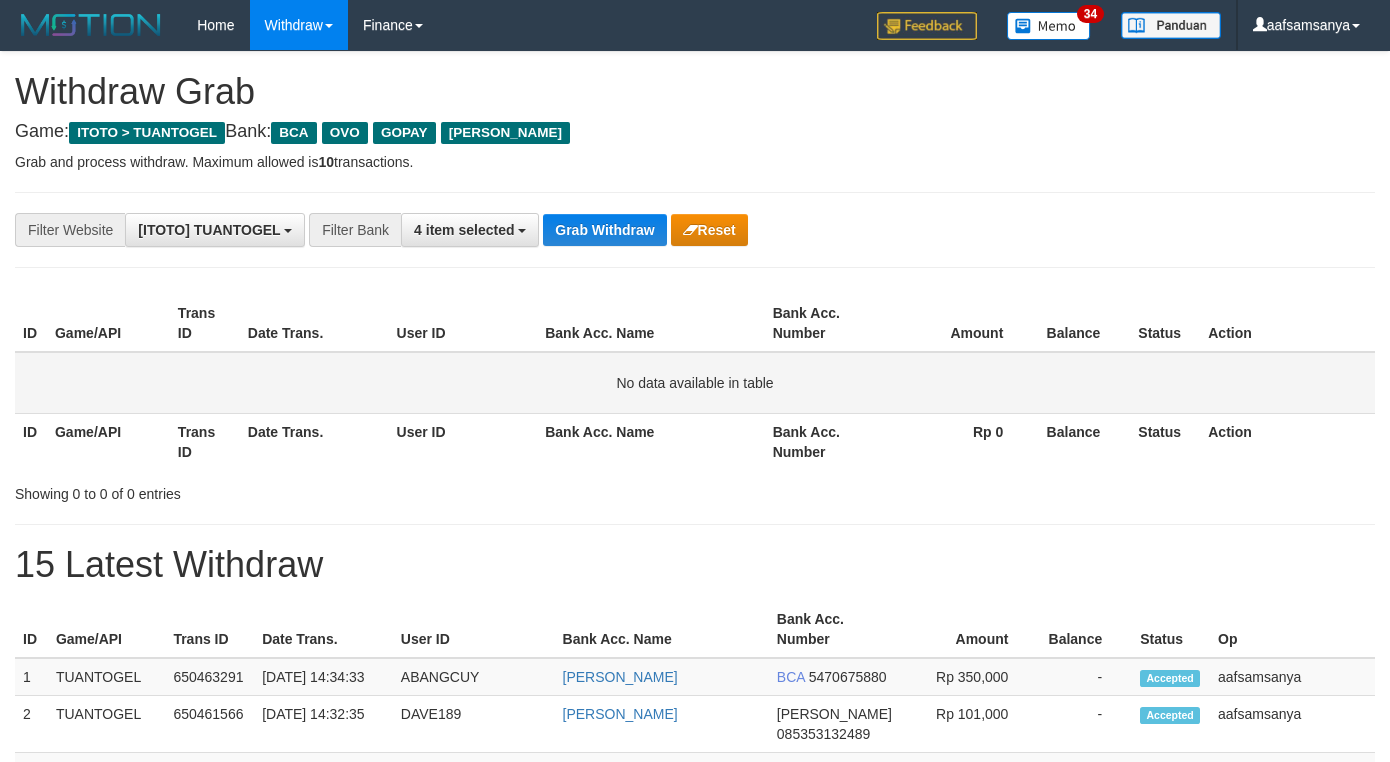 drag, startPoint x: 676, startPoint y: 372, endPoint x: 591, endPoint y: 245, distance: 152.82016 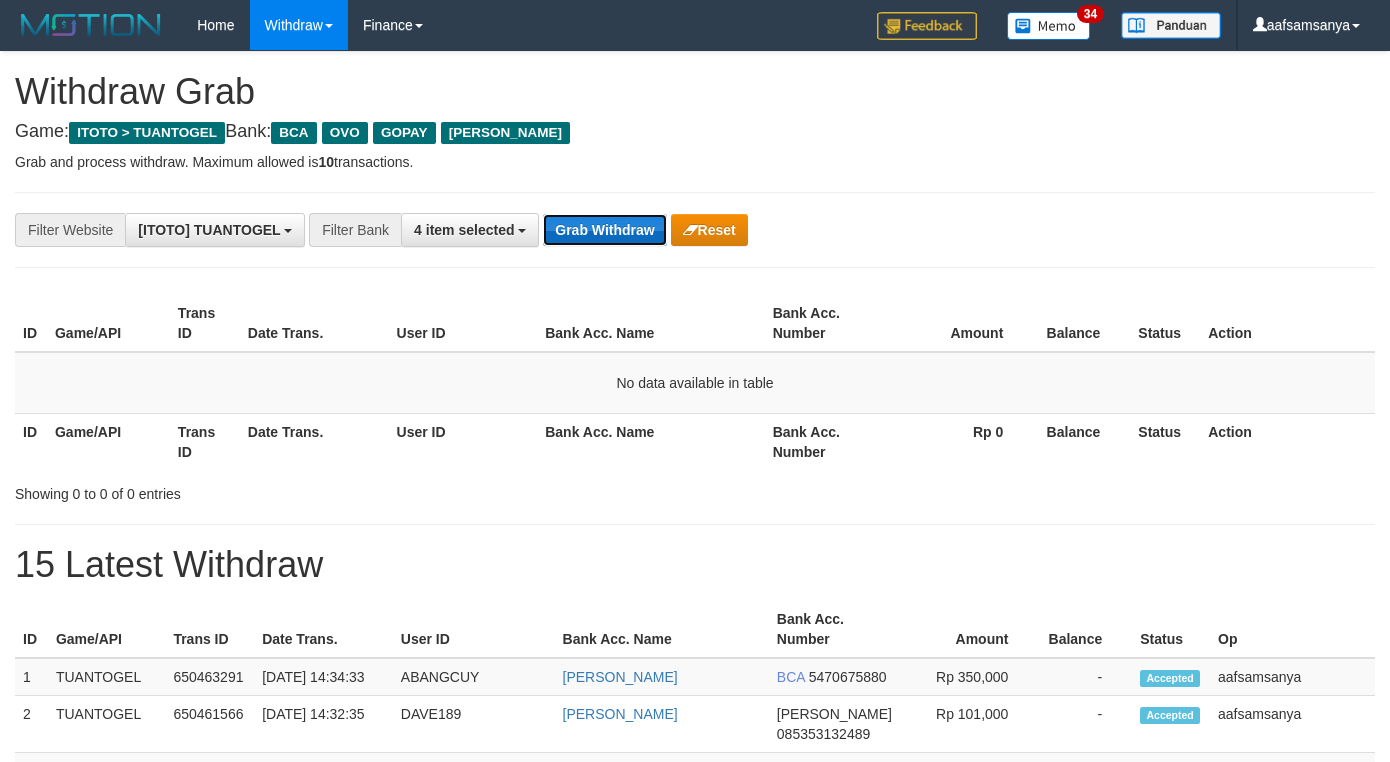 click on "Grab Withdraw" at bounding box center [604, 230] 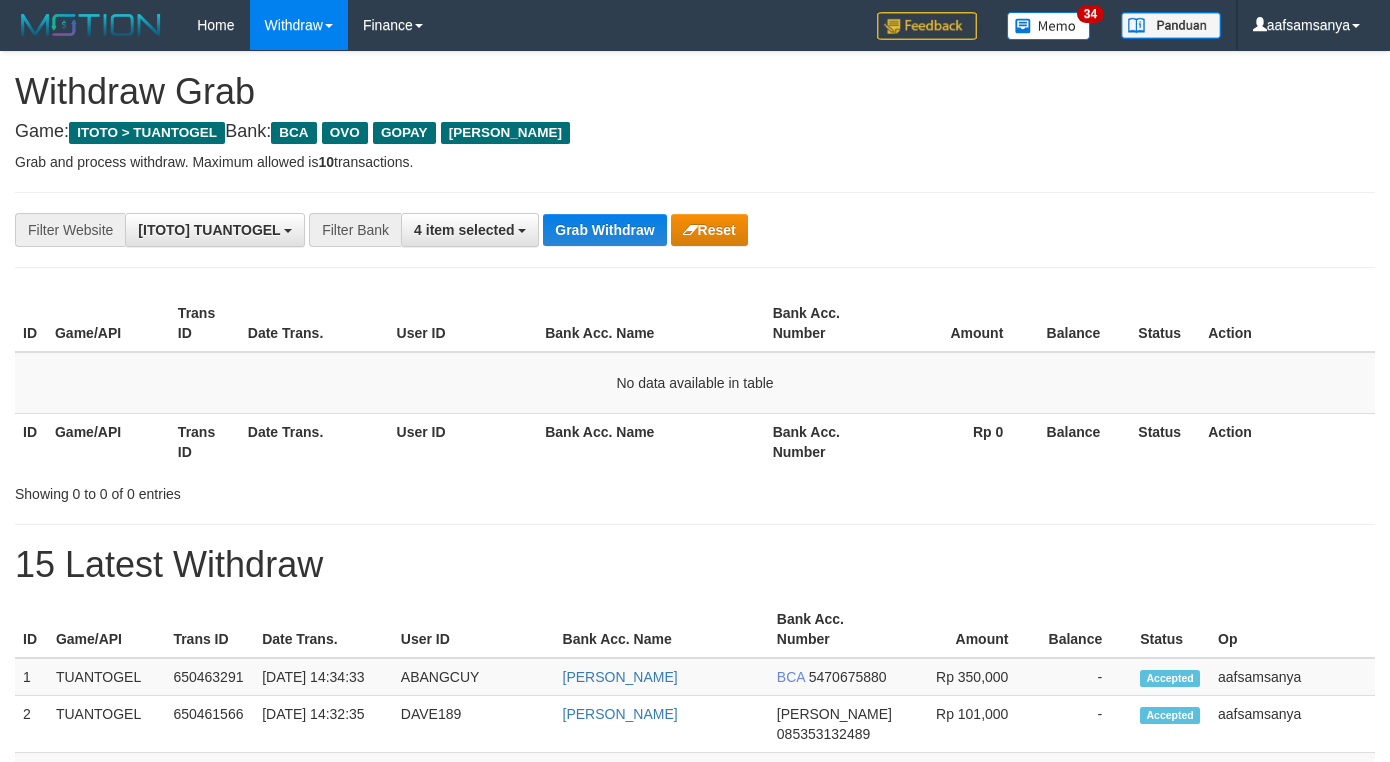 scroll, scrollTop: 0, scrollLeft: 0, axis: both 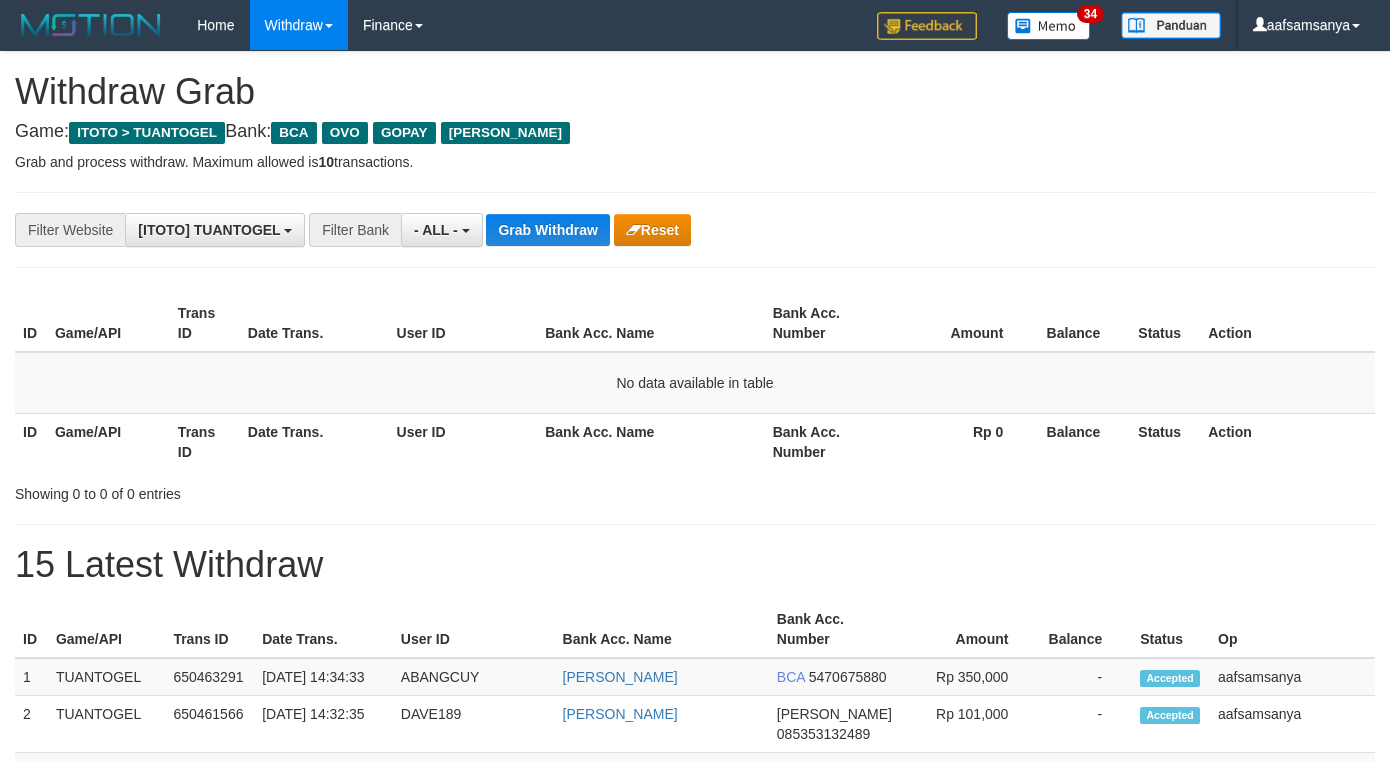 select on "***" 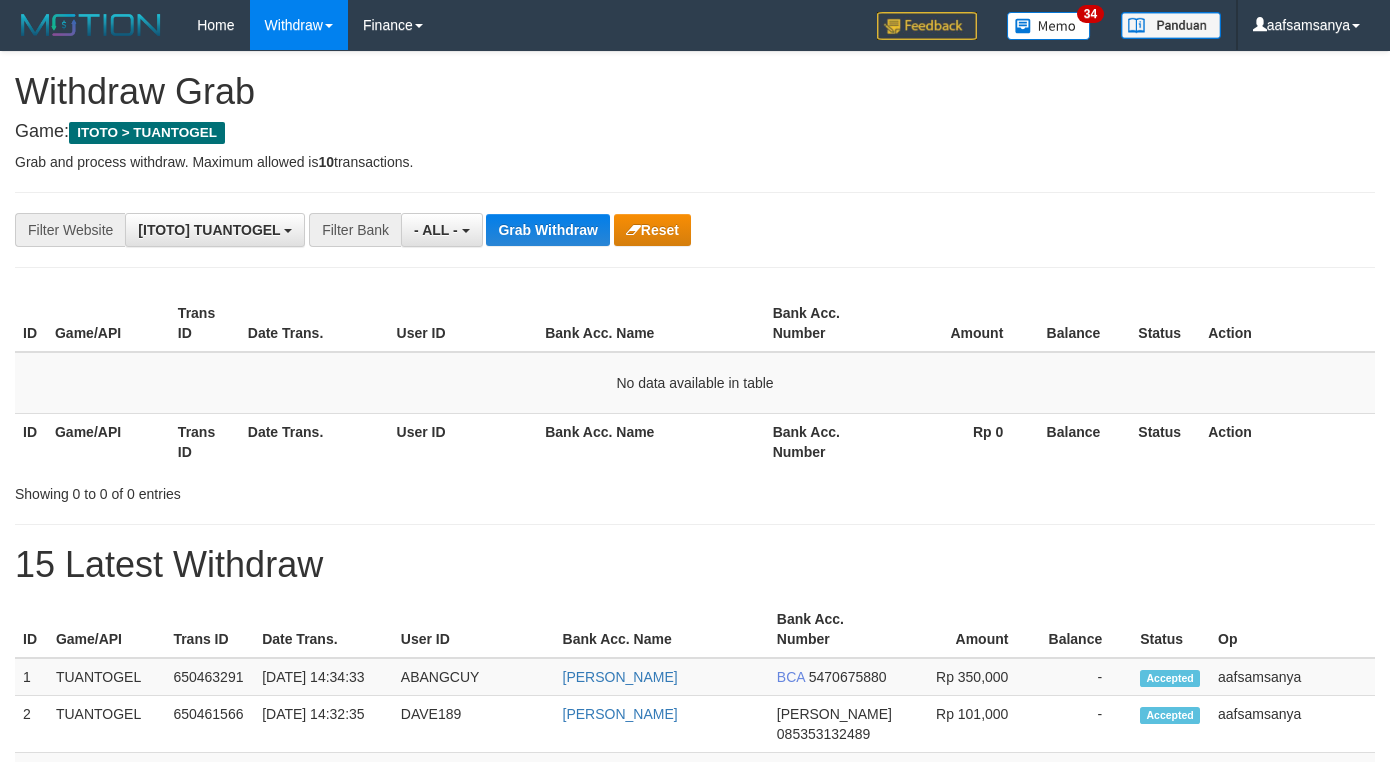 scroll, scrollTop: 0, scrollLeft: 0, axis: both 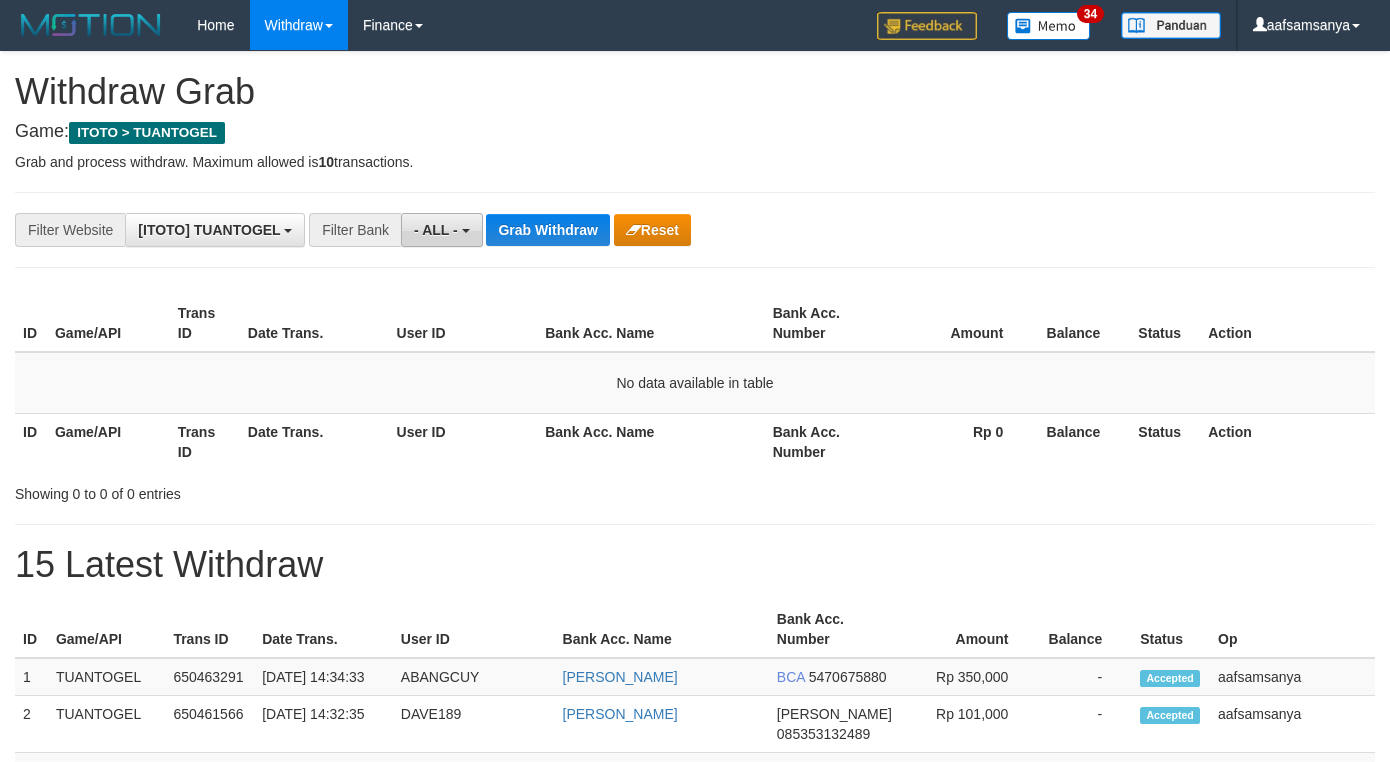 drag, startPoint x: 0, startPoint y: 0, endPoint x: 417, endPoint y: 218, distance: 470.54544 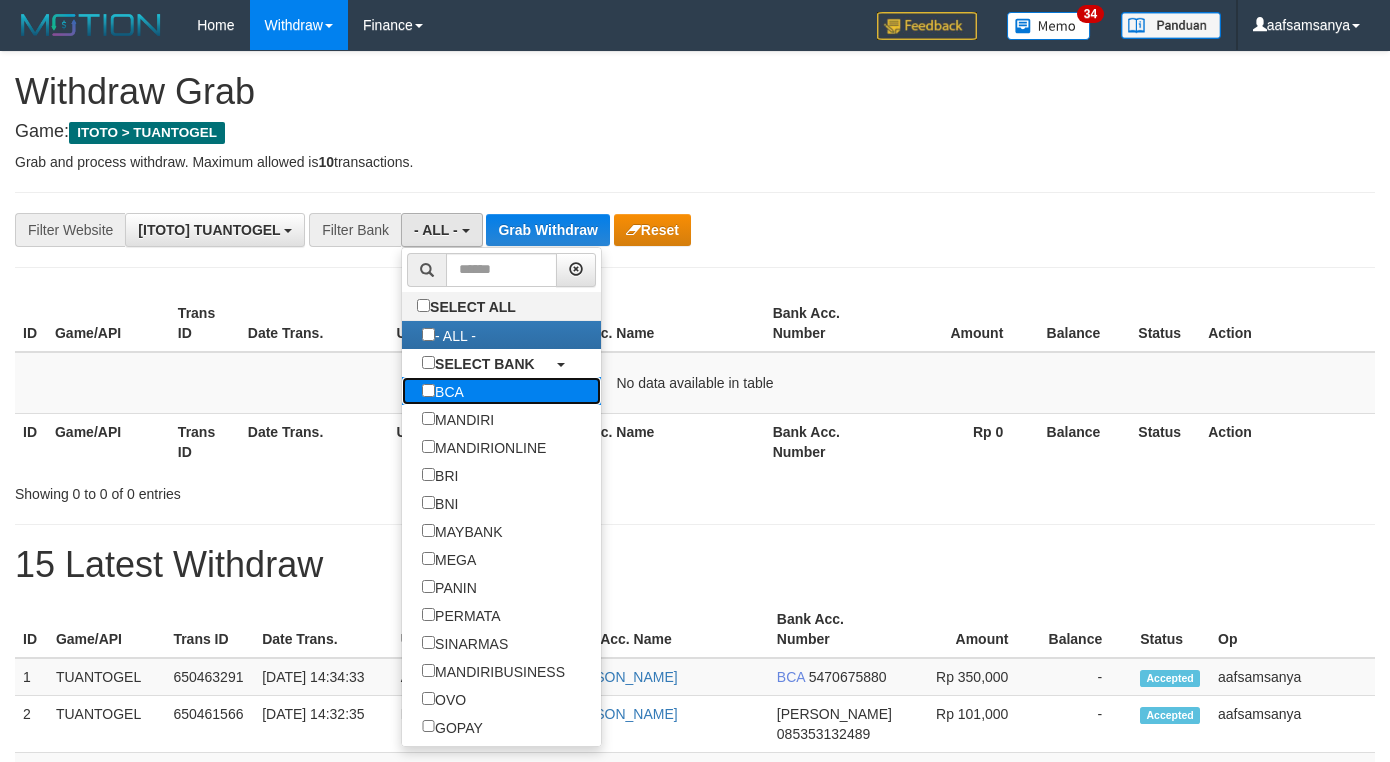 click on "BCA" at bounding box center (443, 391) 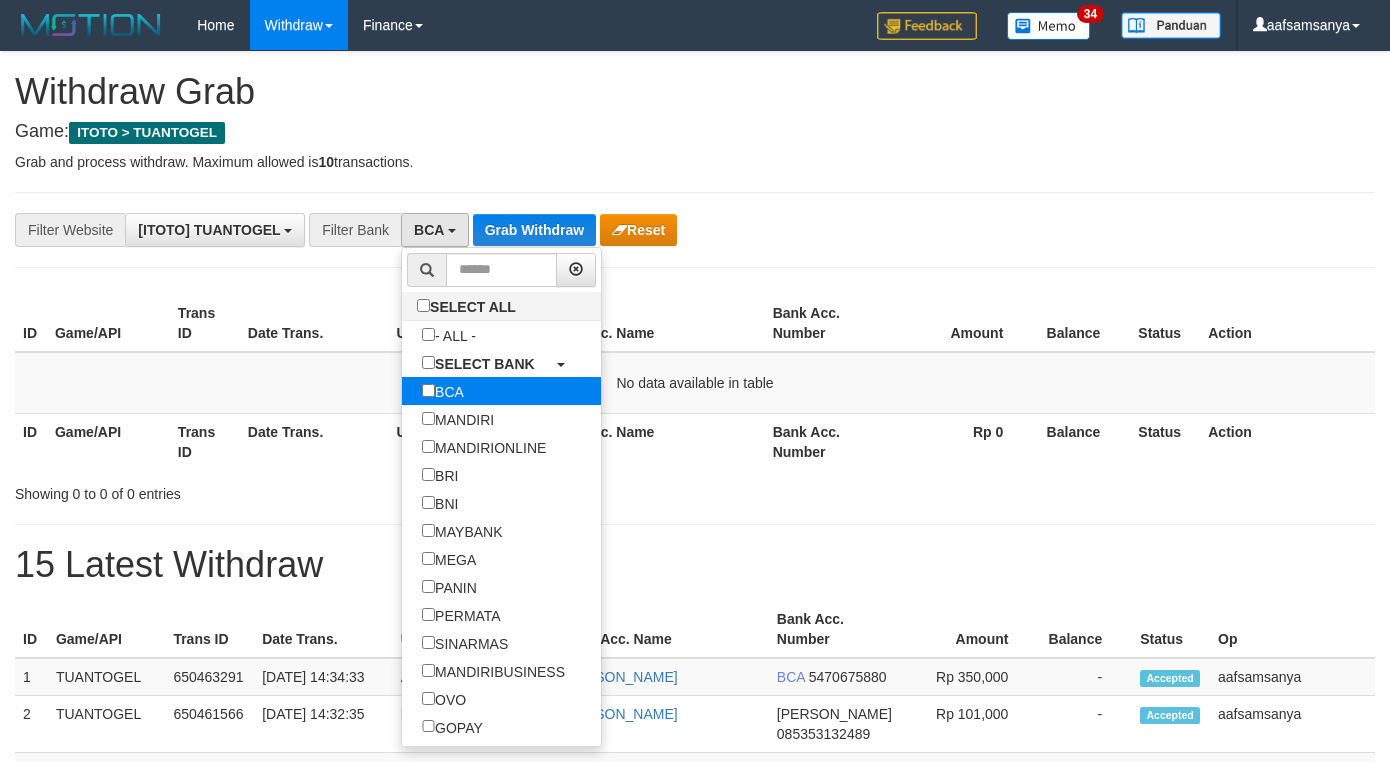 select on "***" 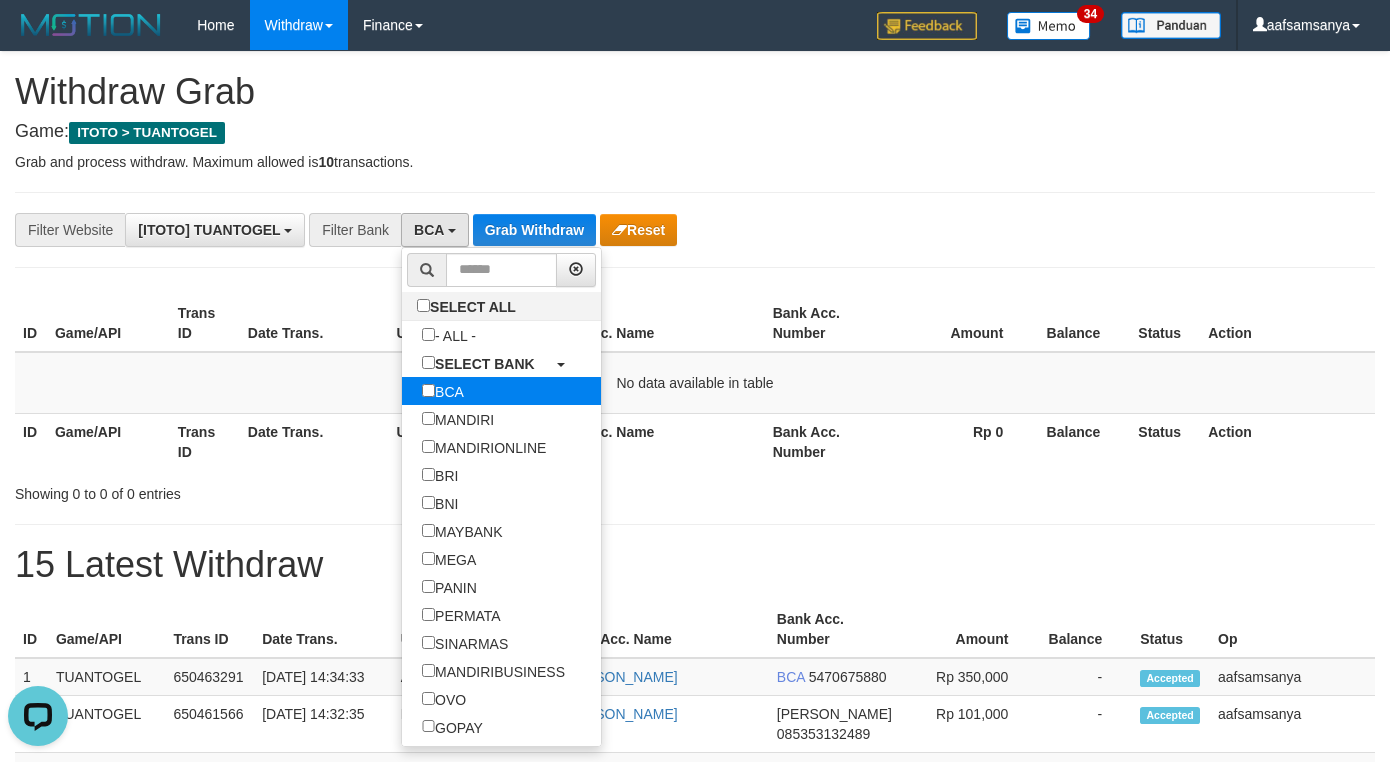 scroll, scrollTop: 0, scrollLeft: 0, axis: both 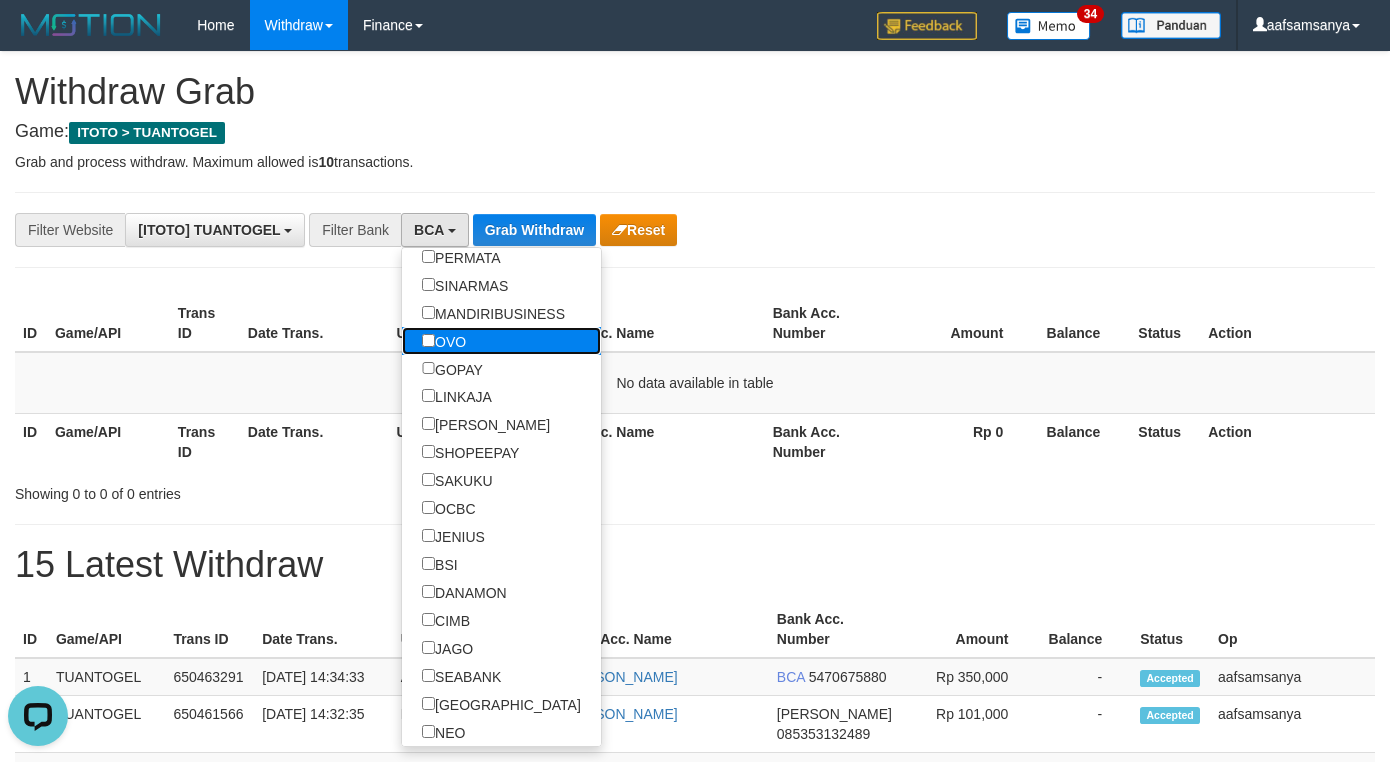 click on "OVO" at bounding box center [444, 341] 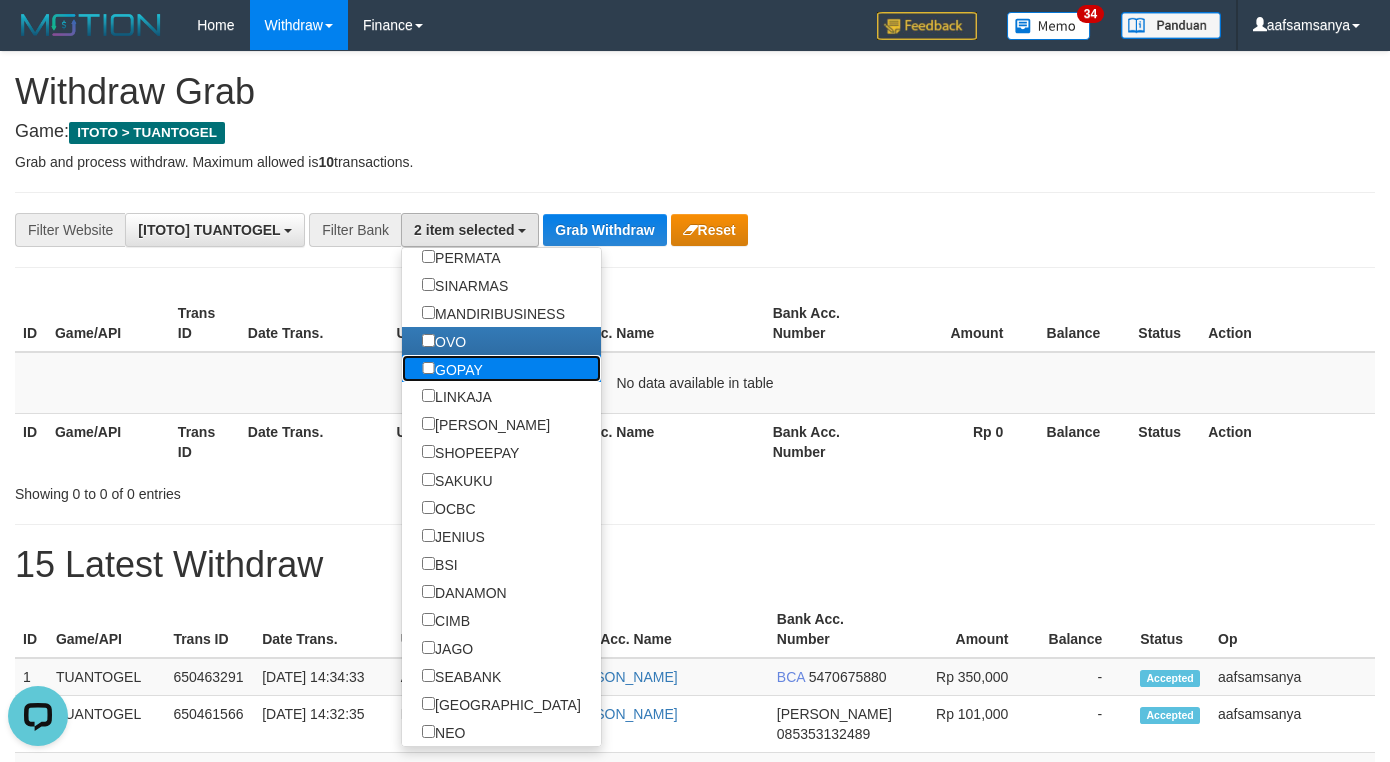 click on "GOPAY" at bounding box center [452, 369] 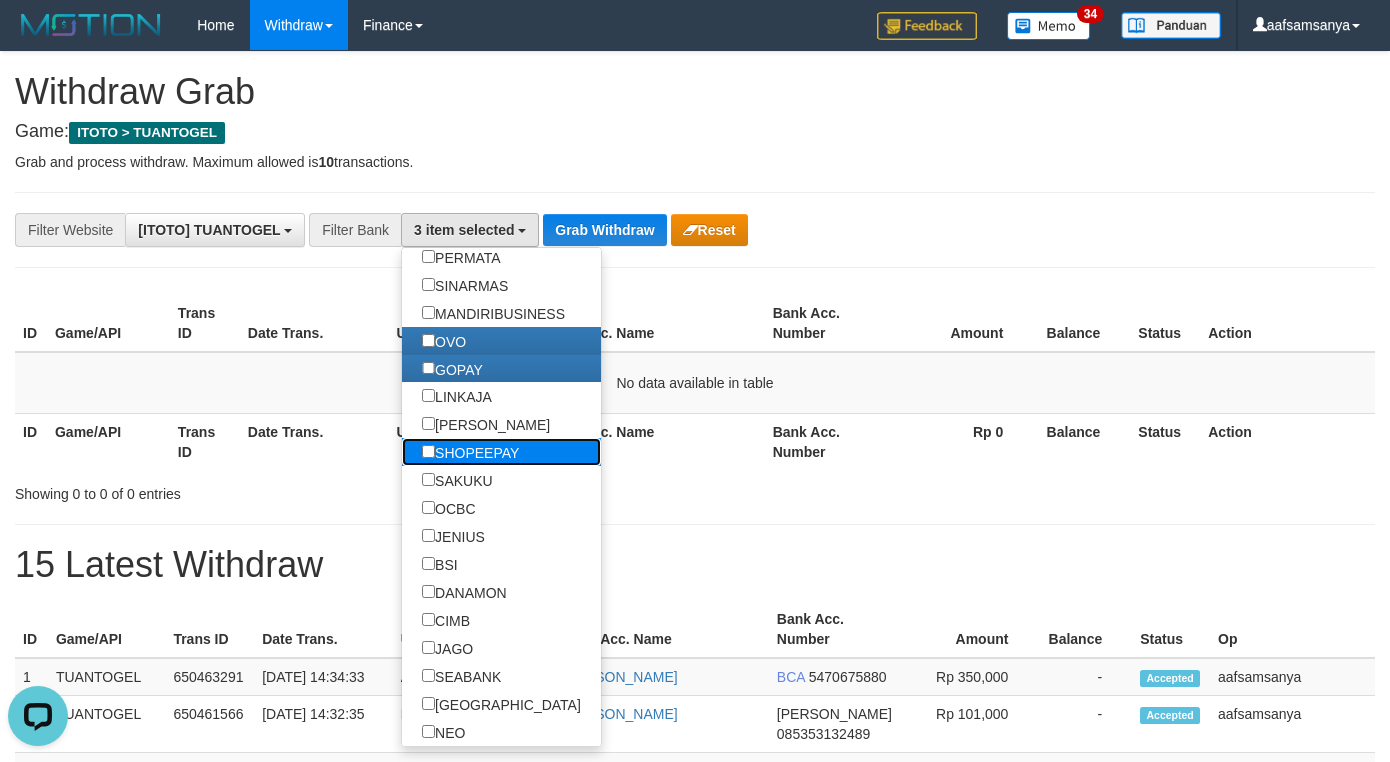 click on "SHOPEEPAY" at bounding box center (470, 452) 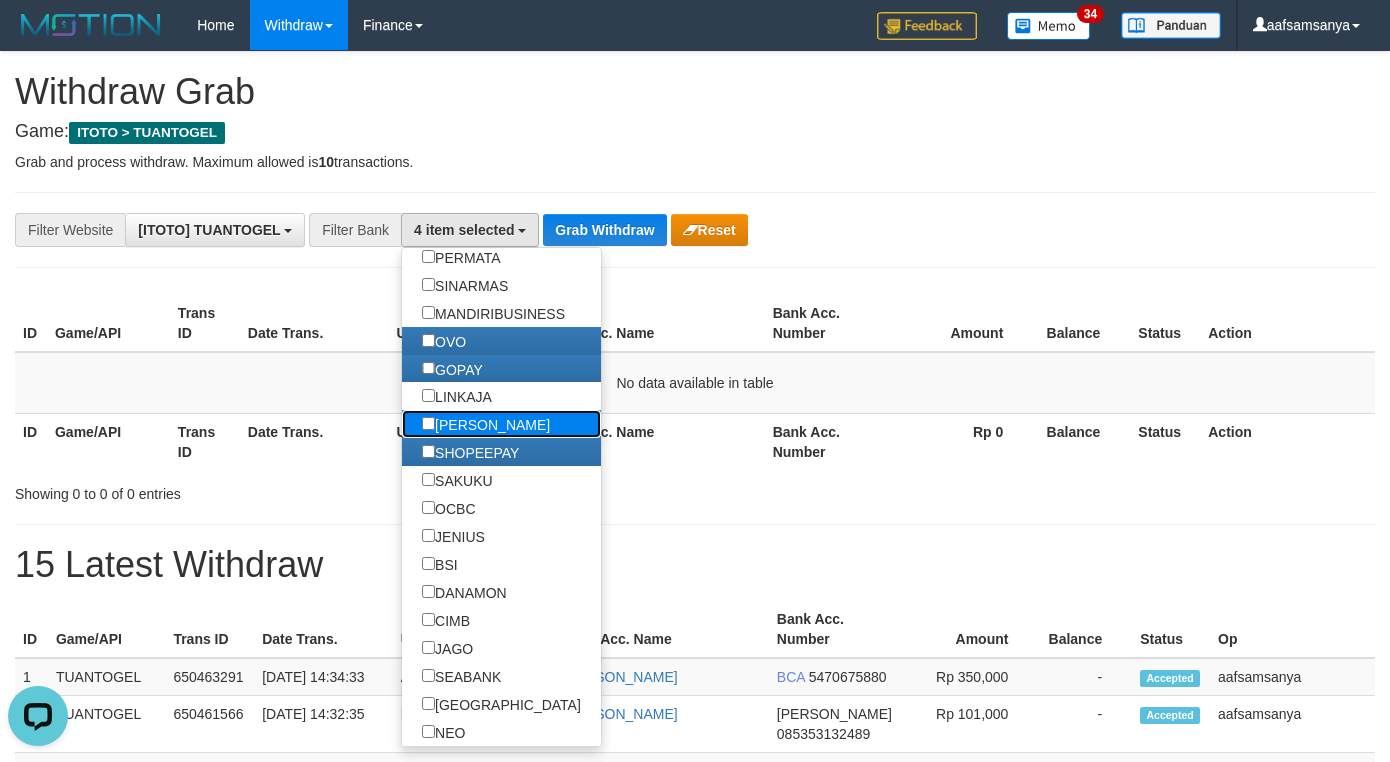 click on "[PERSON_NAME]" at bounding box center [486, 424] 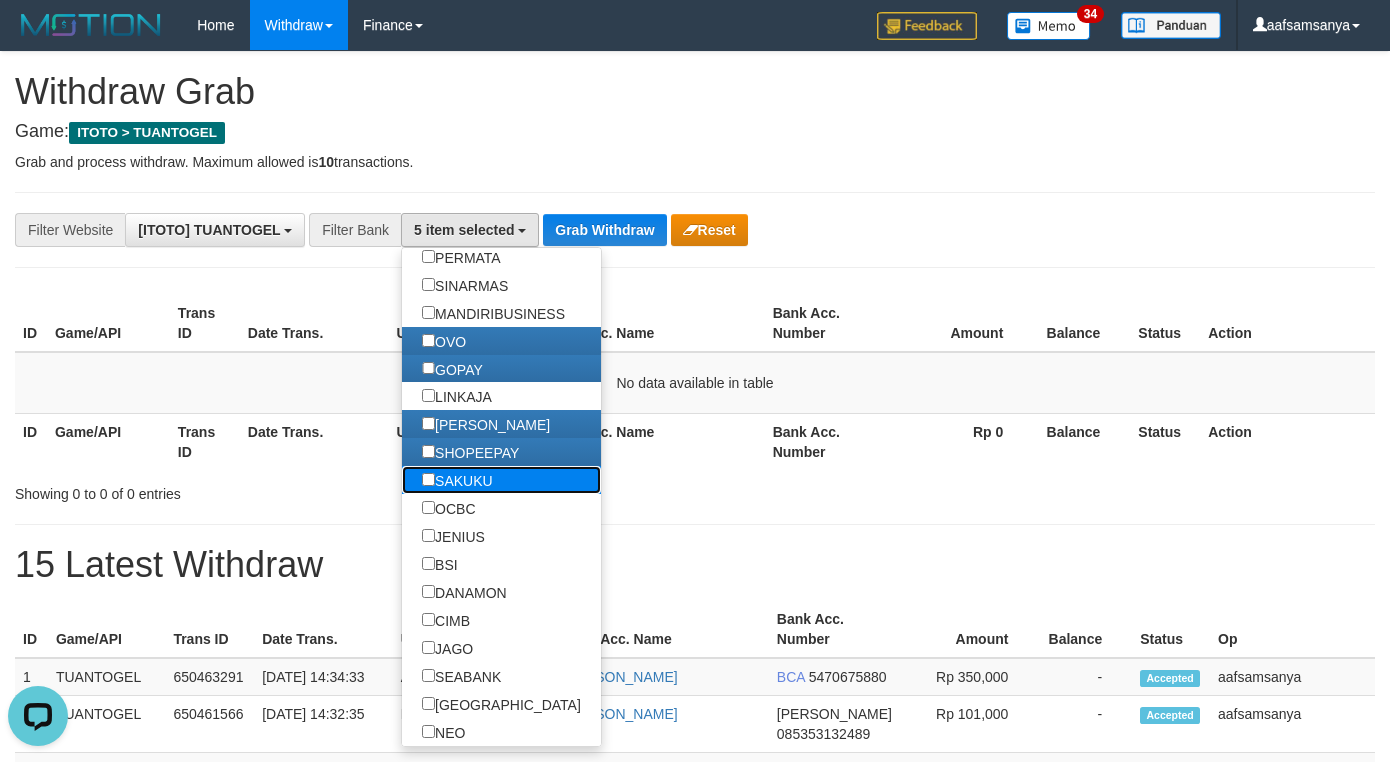 click on "SAKUKU" at bounding box center [457, 480] 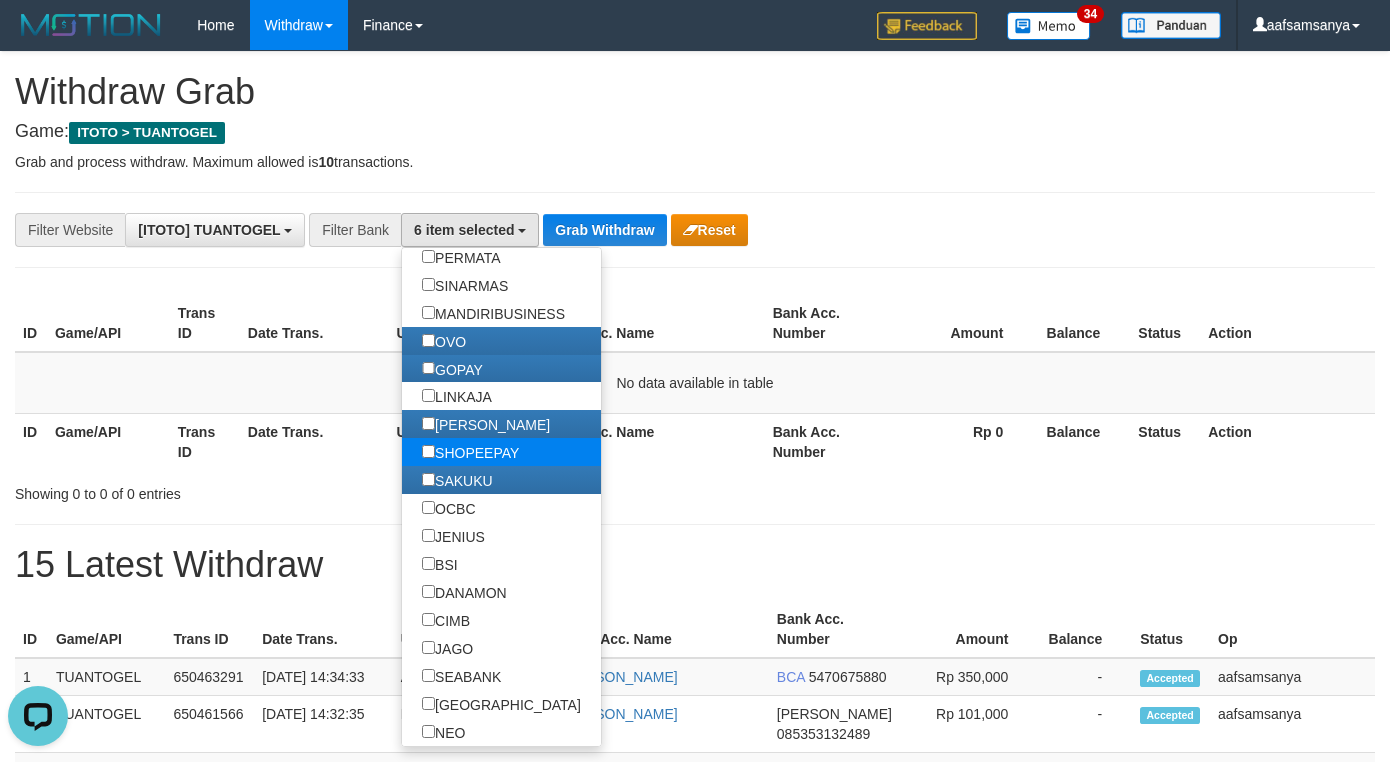 click on "SHOPEEPAY" at bounding box center (470, 452) 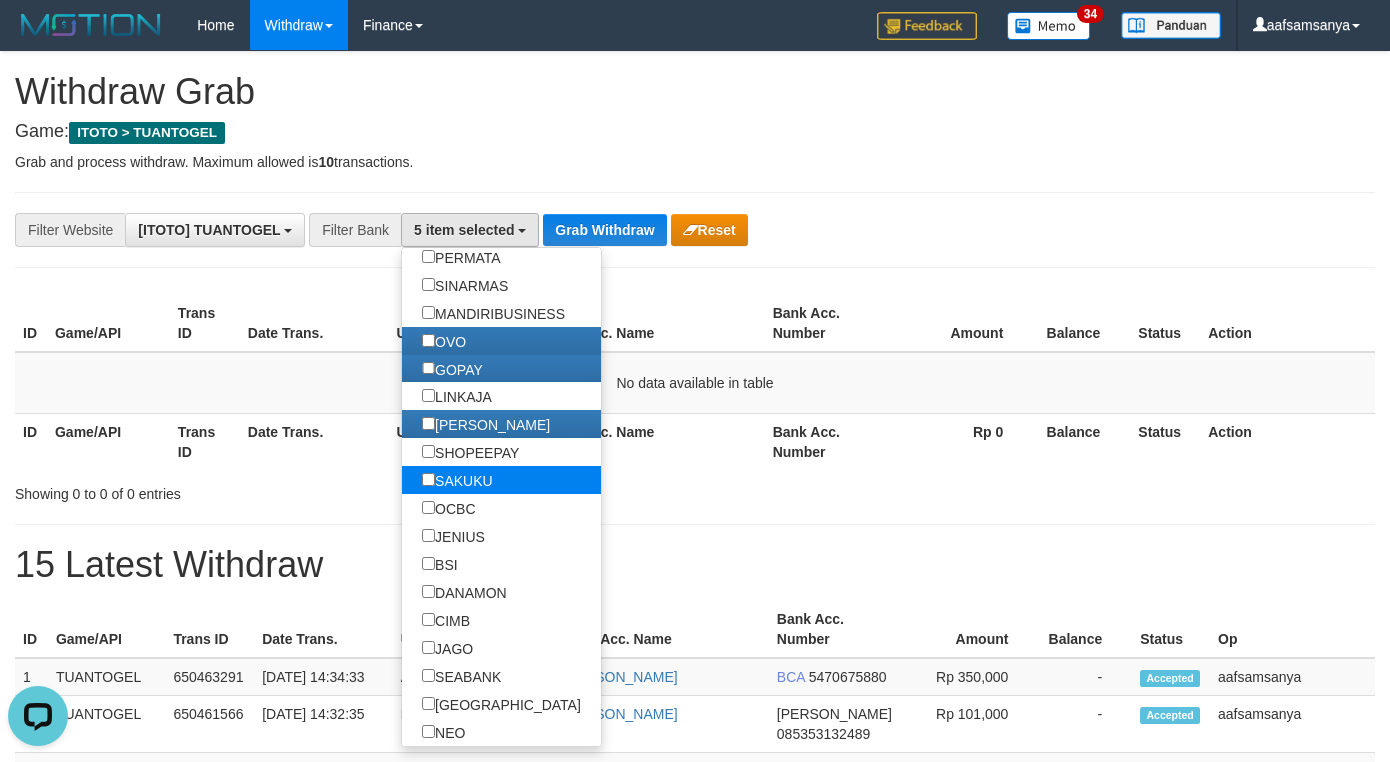 click on "SAKUKU" at bounding box center (457, 480) 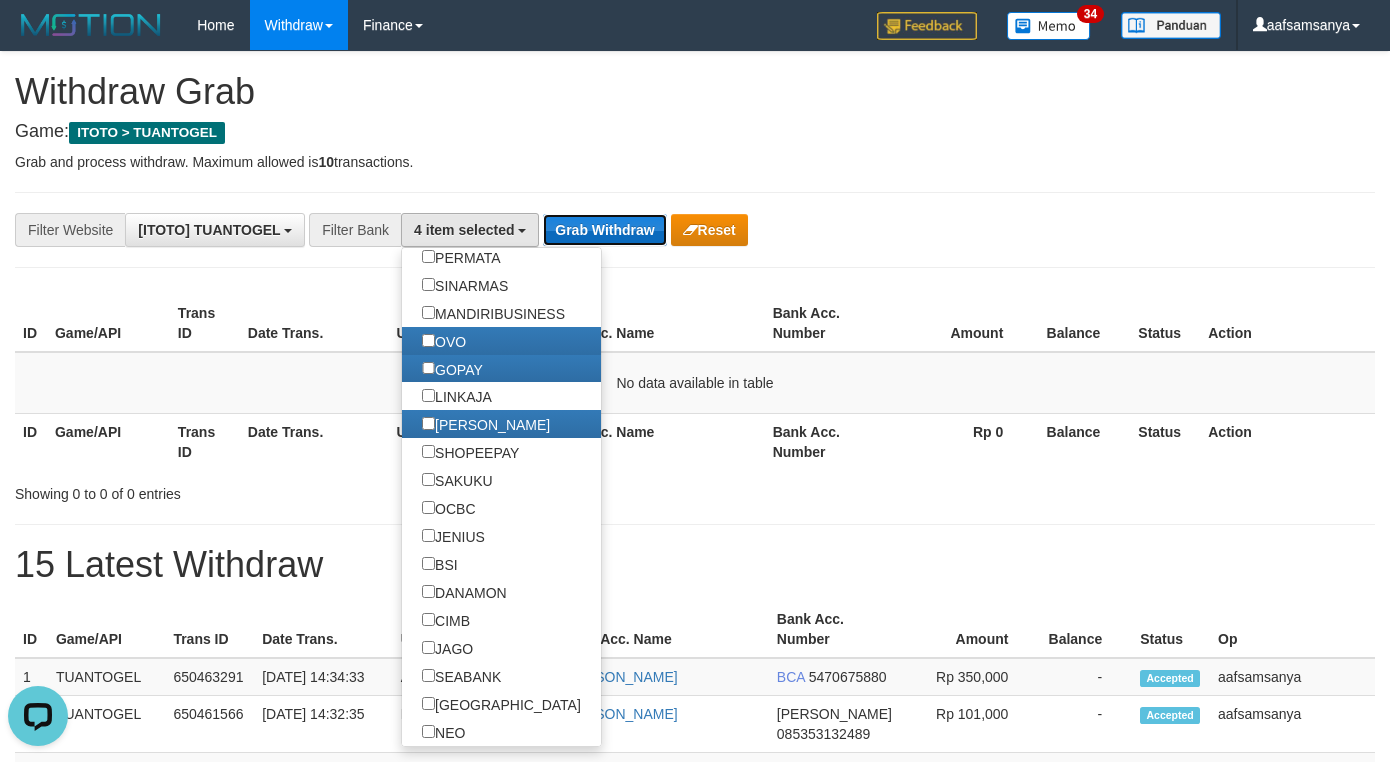 click on "Grab Withdraw" at bounding box center (604, 230) 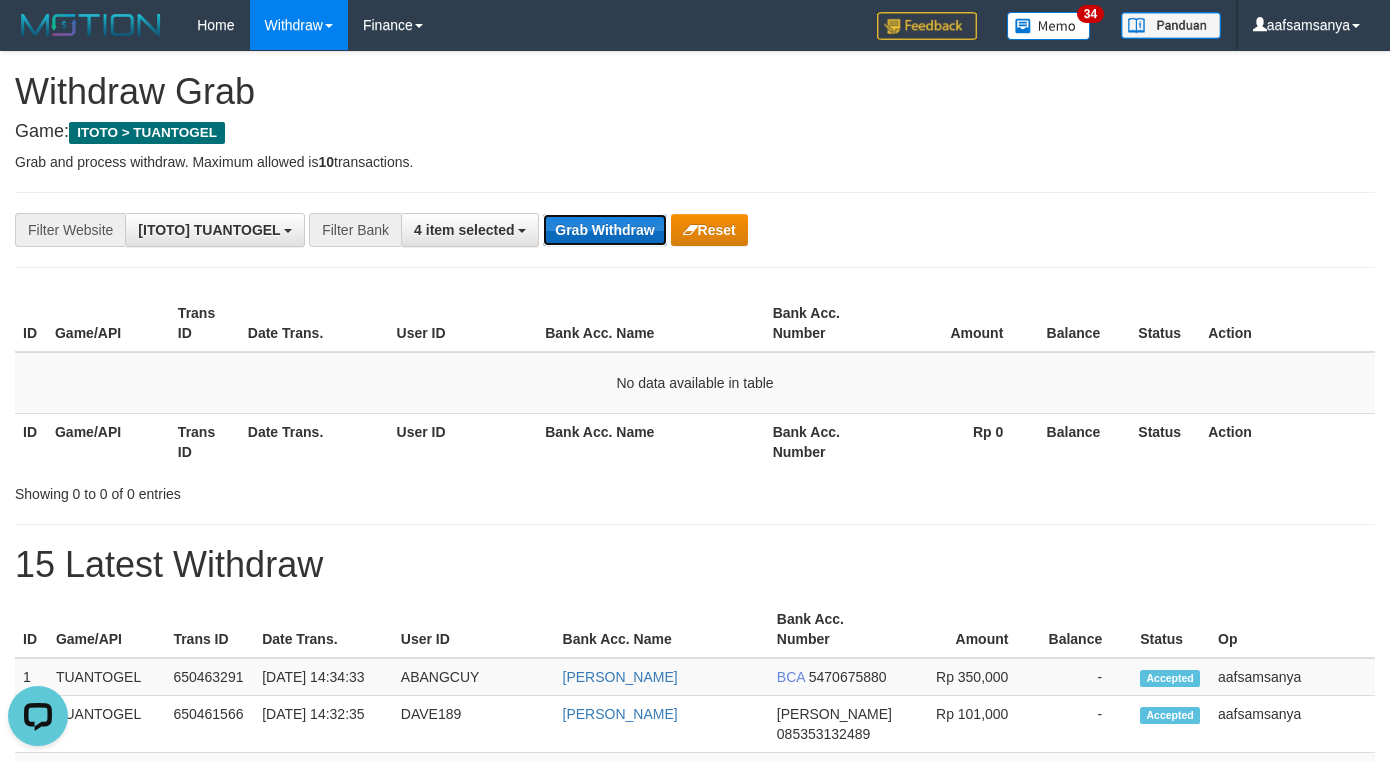 click on "Grab Withdraw" at bounding box center (604, 230) 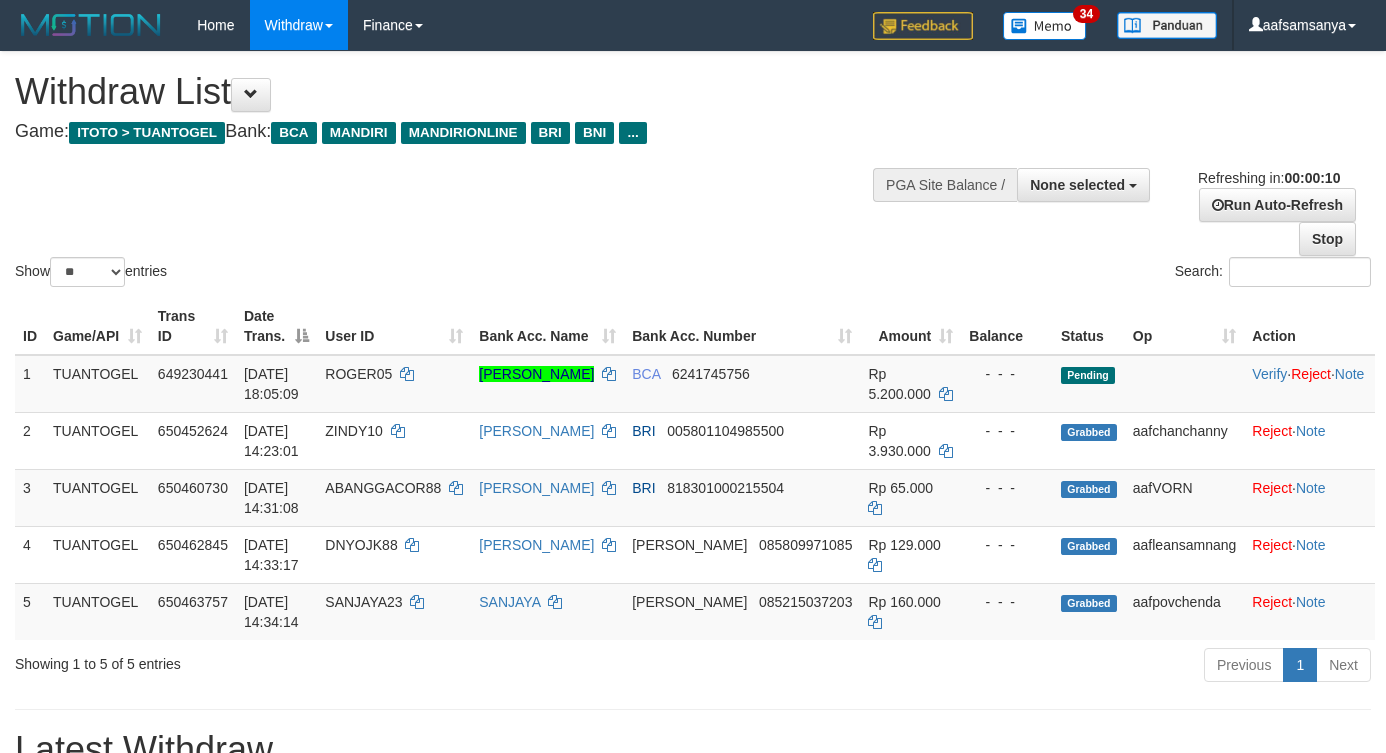 select 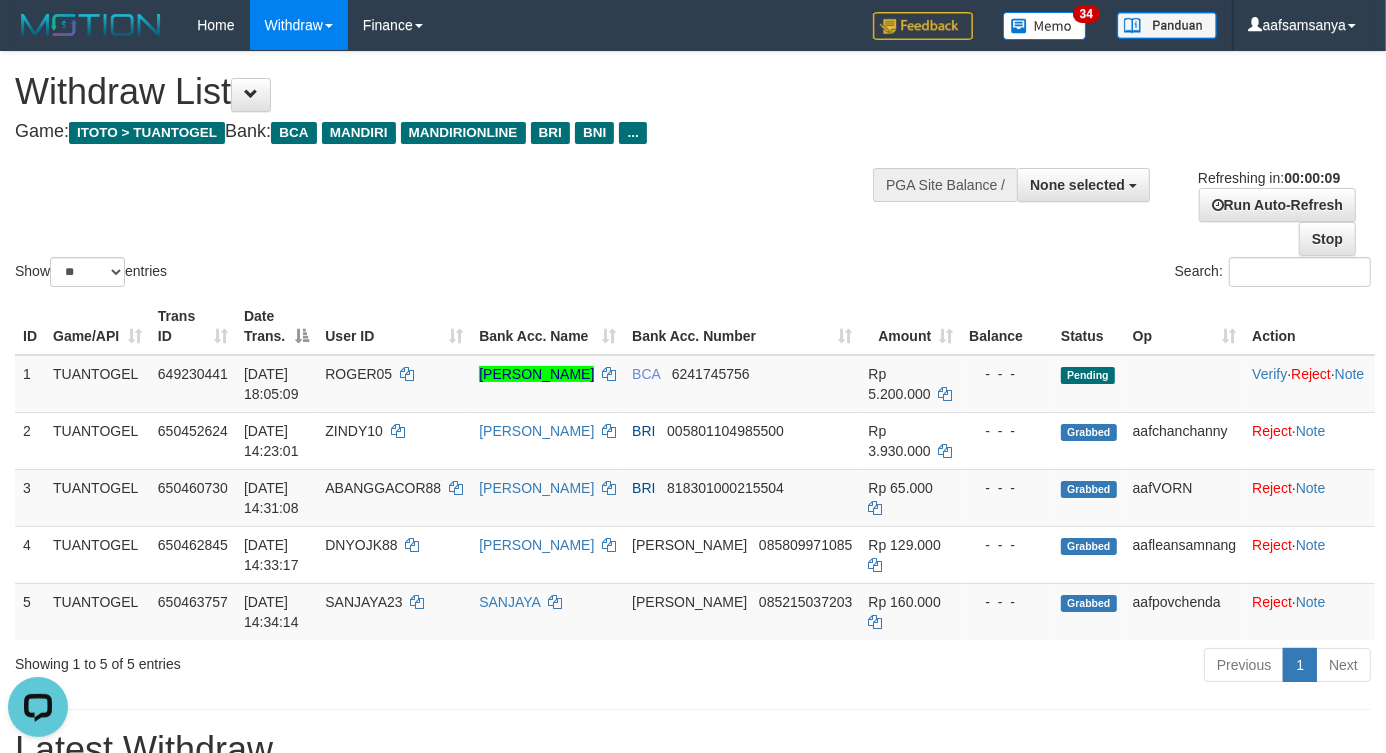 scroll, scrollTop: 0, scrollLeft: 0, axis: both 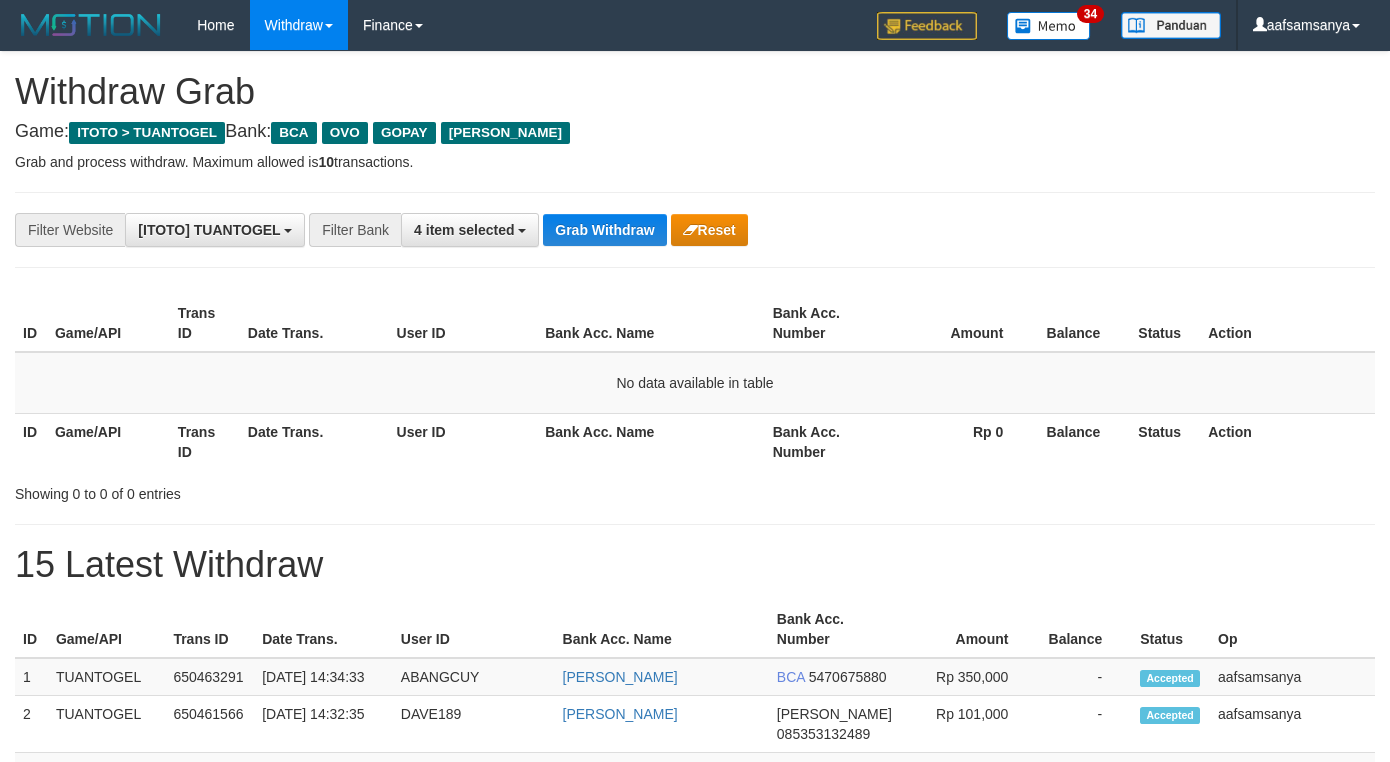 click on "Grab Withdraw" at bounding box center [604, 230] 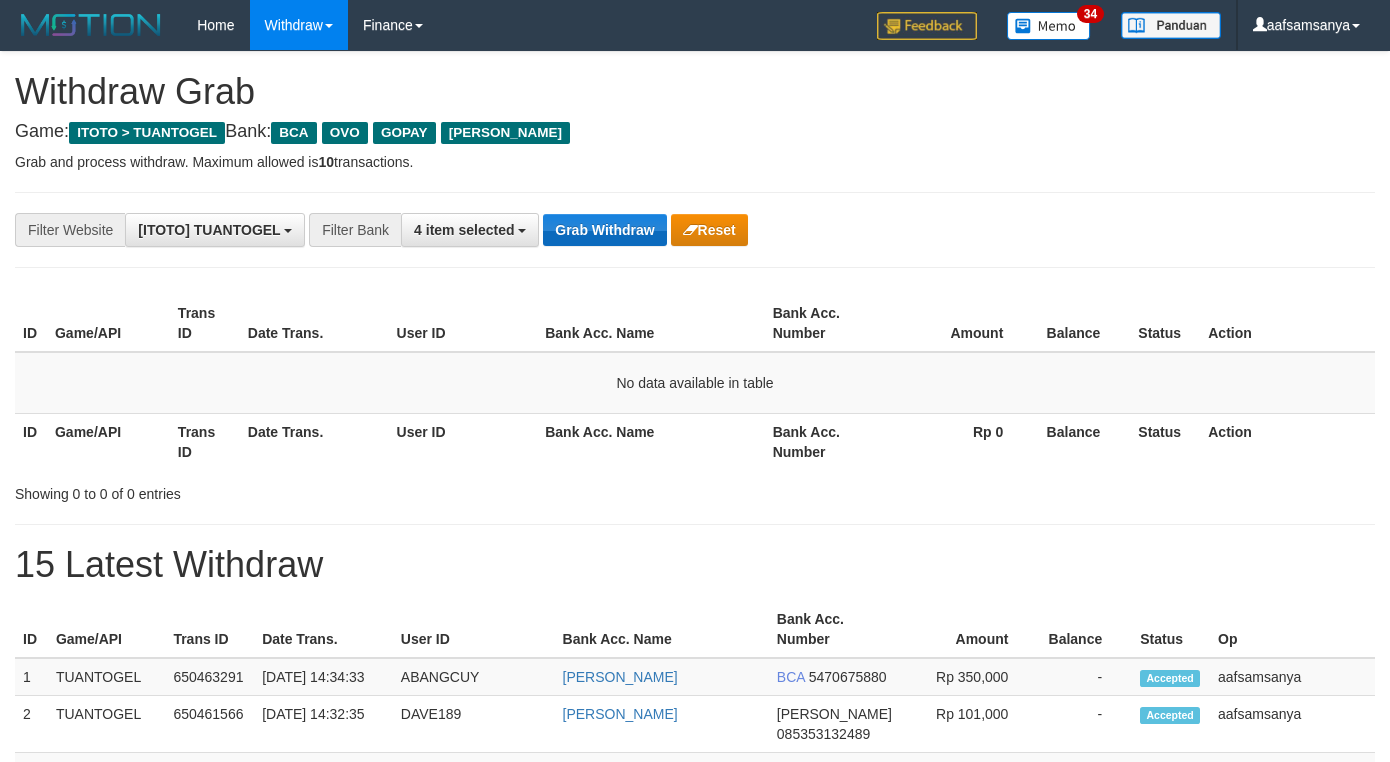 click on "Grab Withdraw" at bounding box center (604, 230) 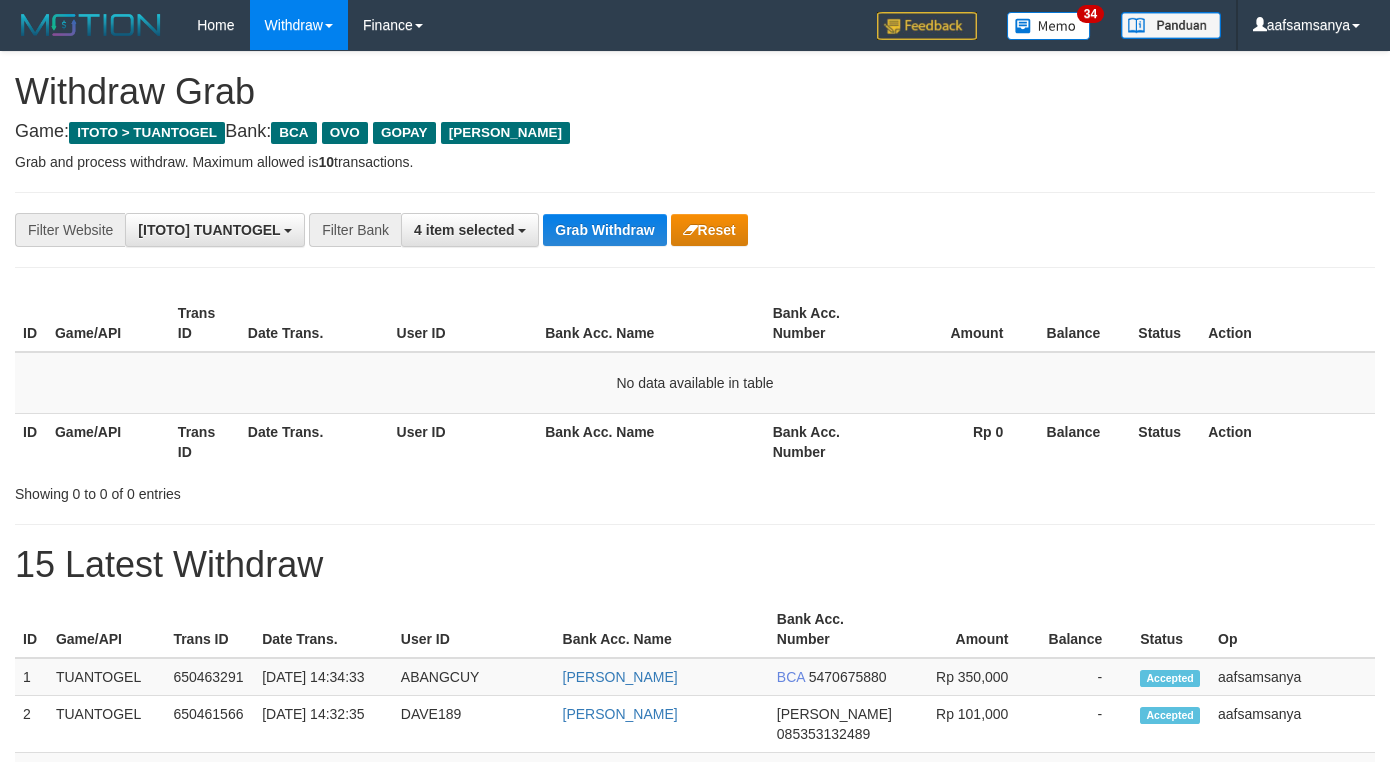 scroll, scrollTop: 0, scrollLeft: 0, axis: both 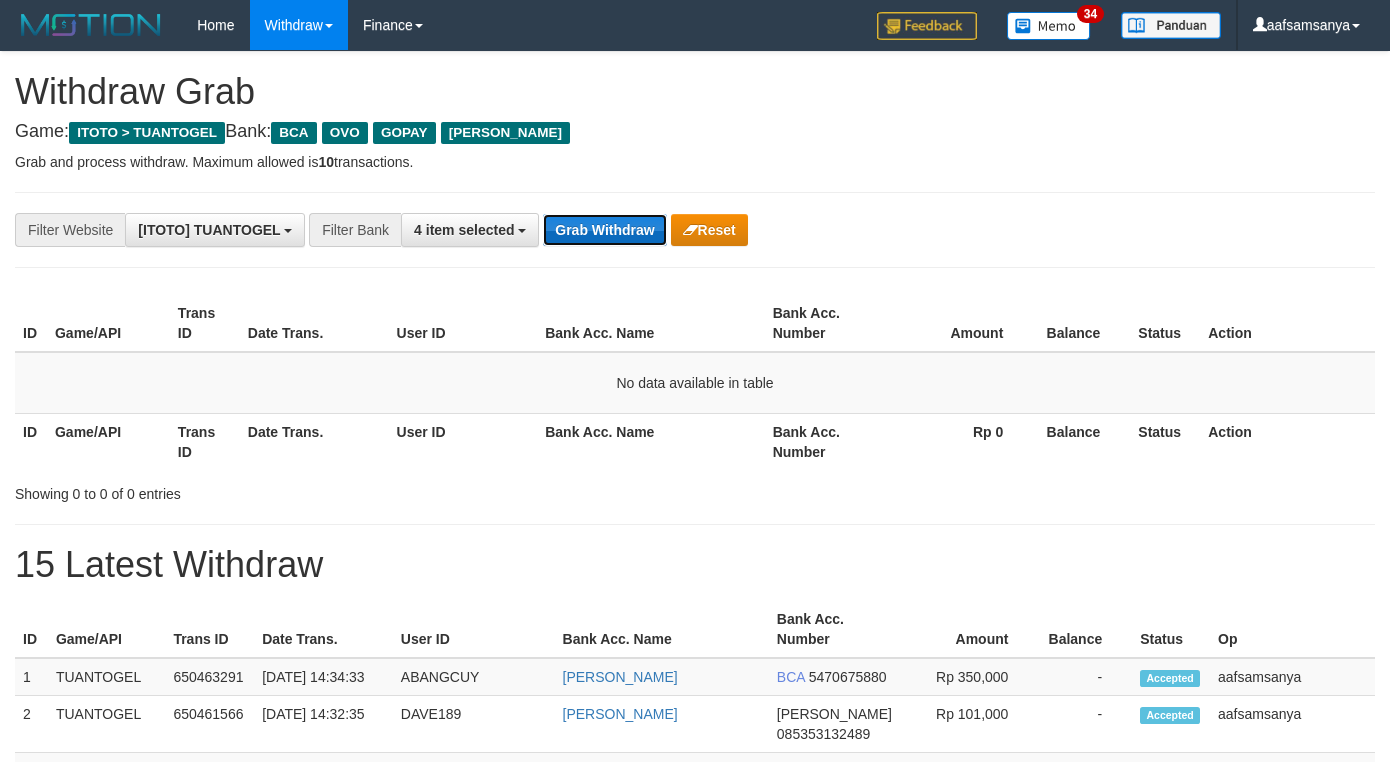 click on "Grab Withdraw" at bounding box center (604, 230) 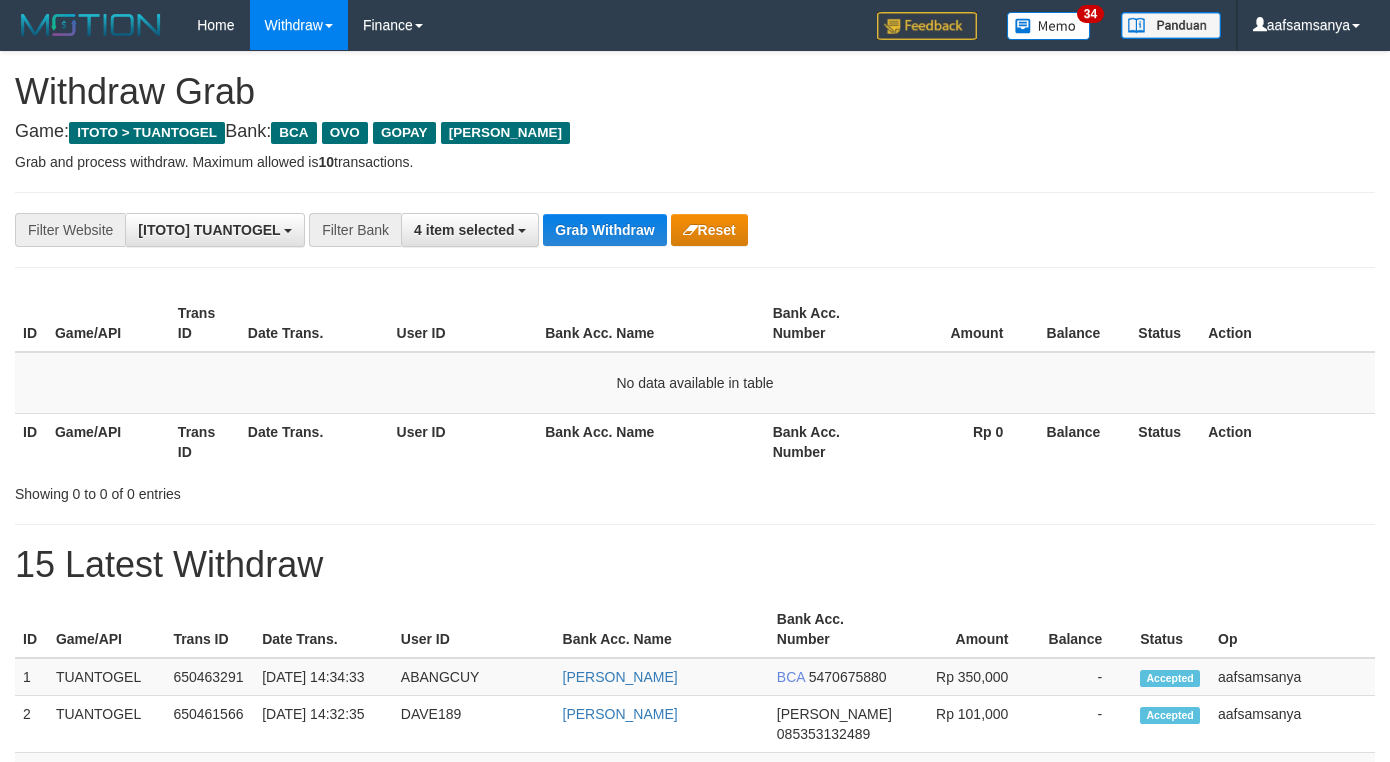 scroll, scrollTop: 0, scrollLeft: 0, axis: both 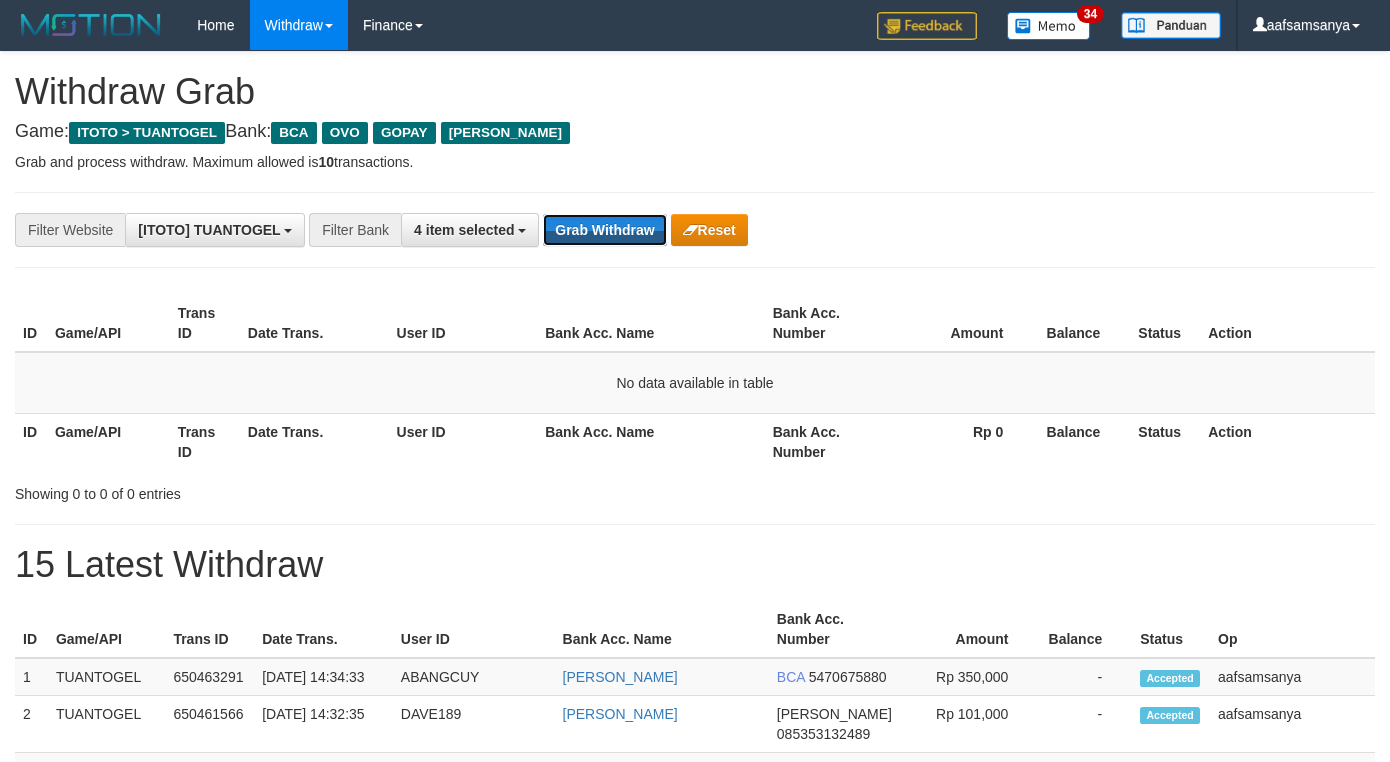 click on "Grab Withdraw" at bounding box center [604, 230] 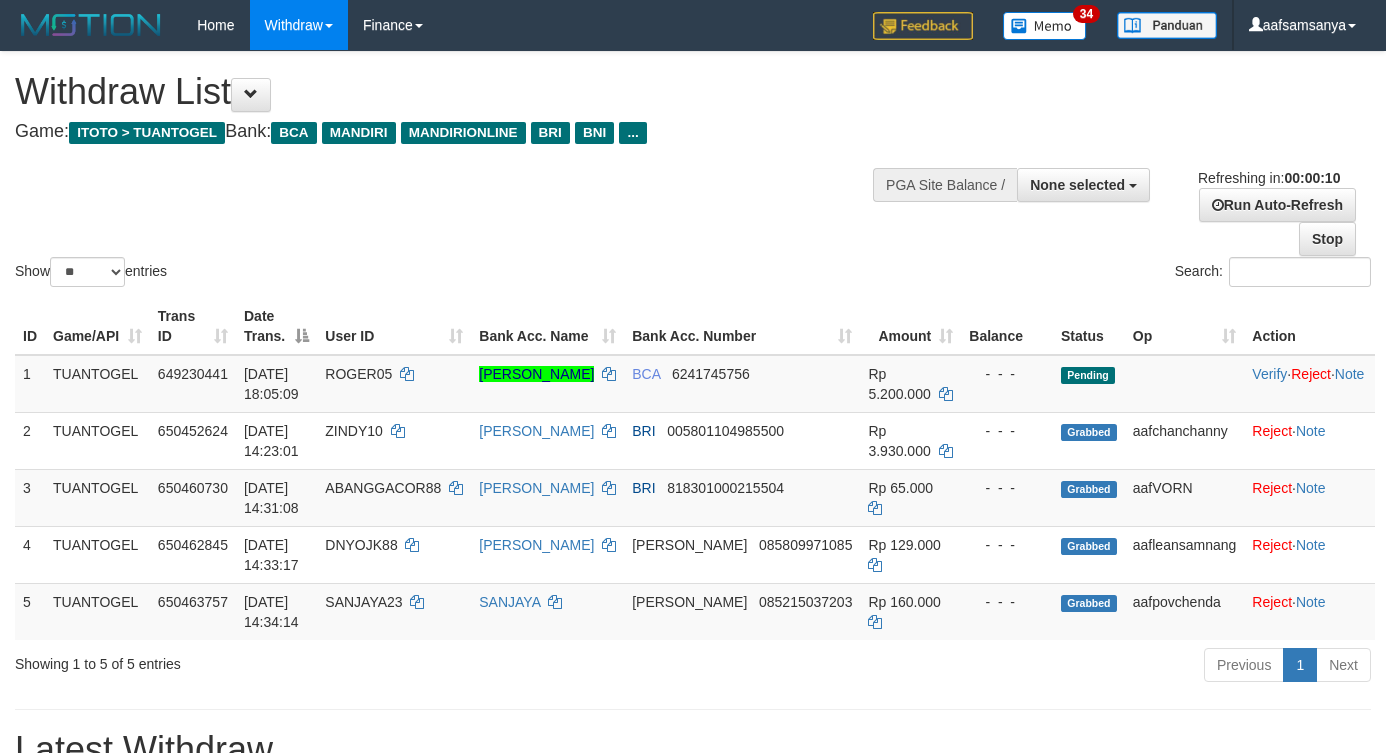 select 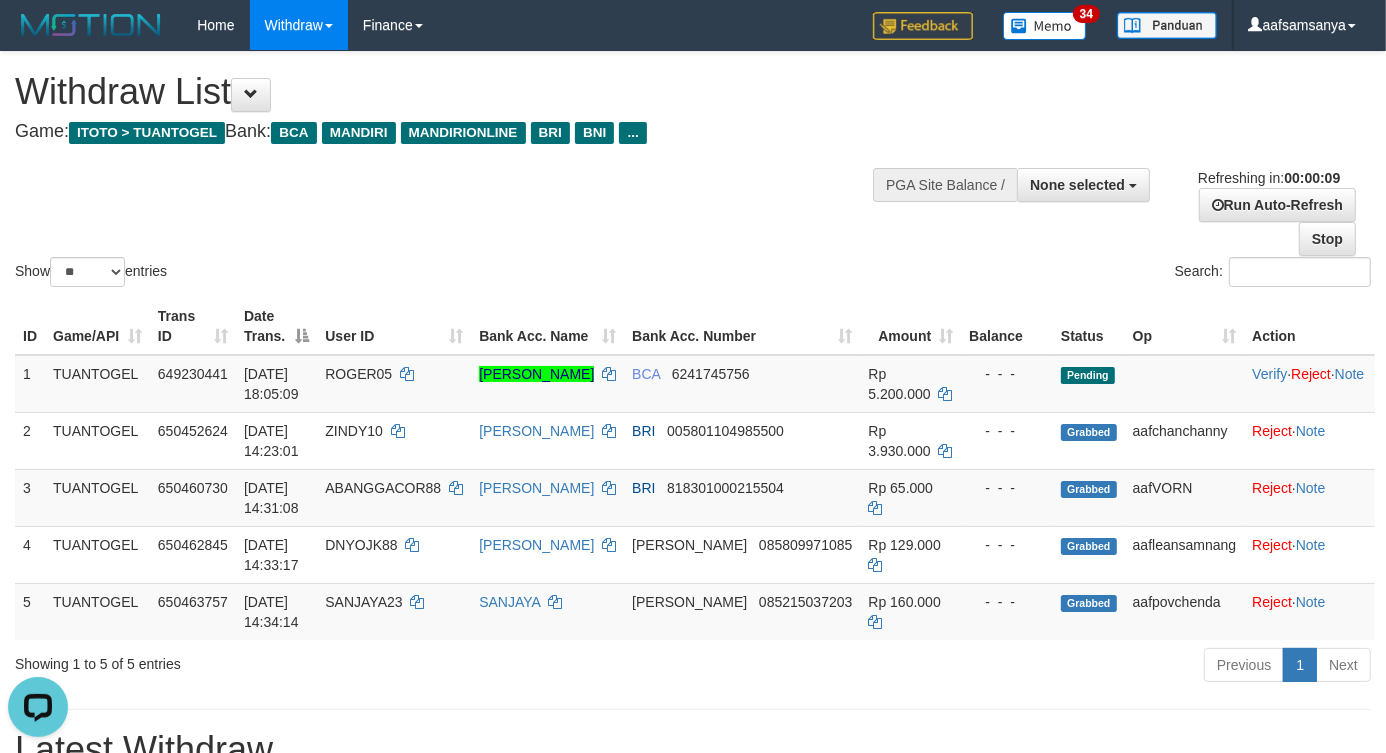 scroll, scrollTop: 0, scrollLeft: 0, axis: both 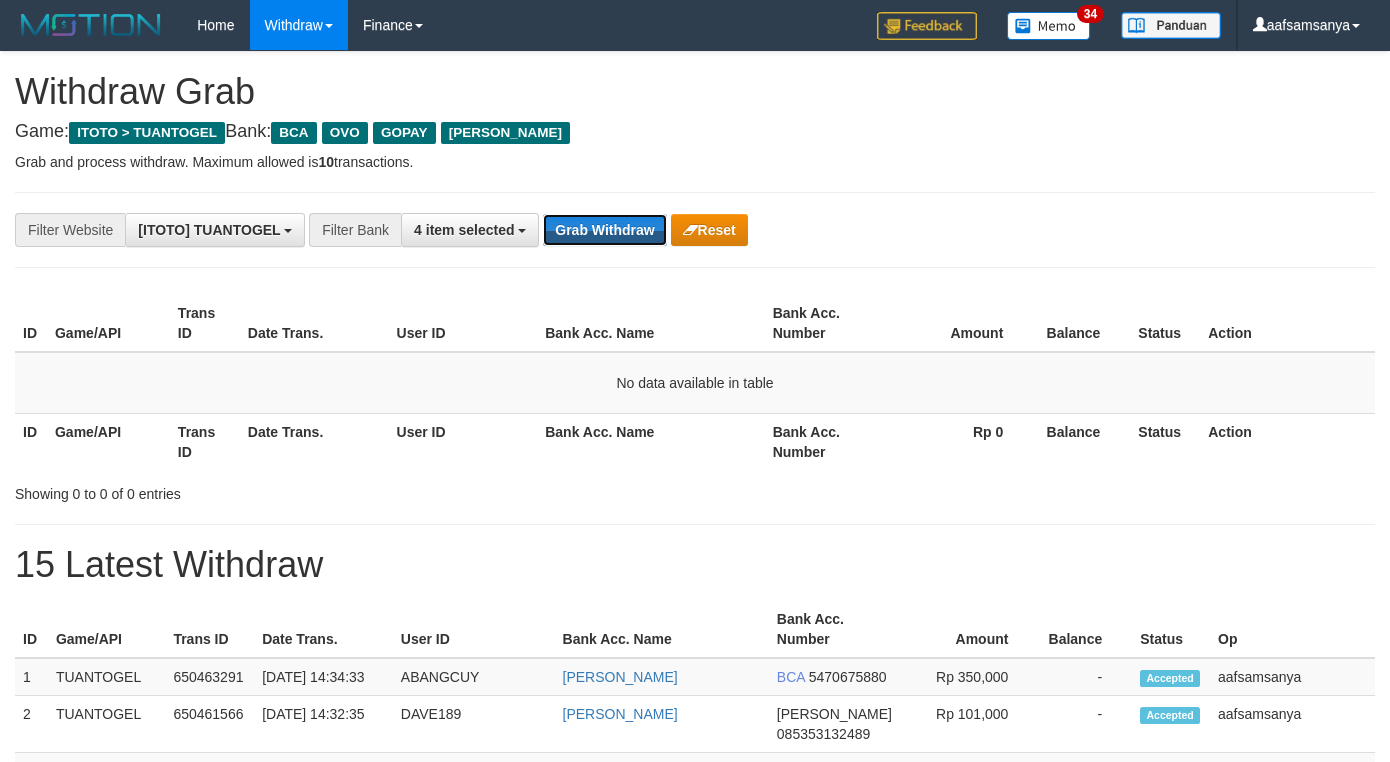 click on "Grab Withdraw" at bounding box center (604, 230) 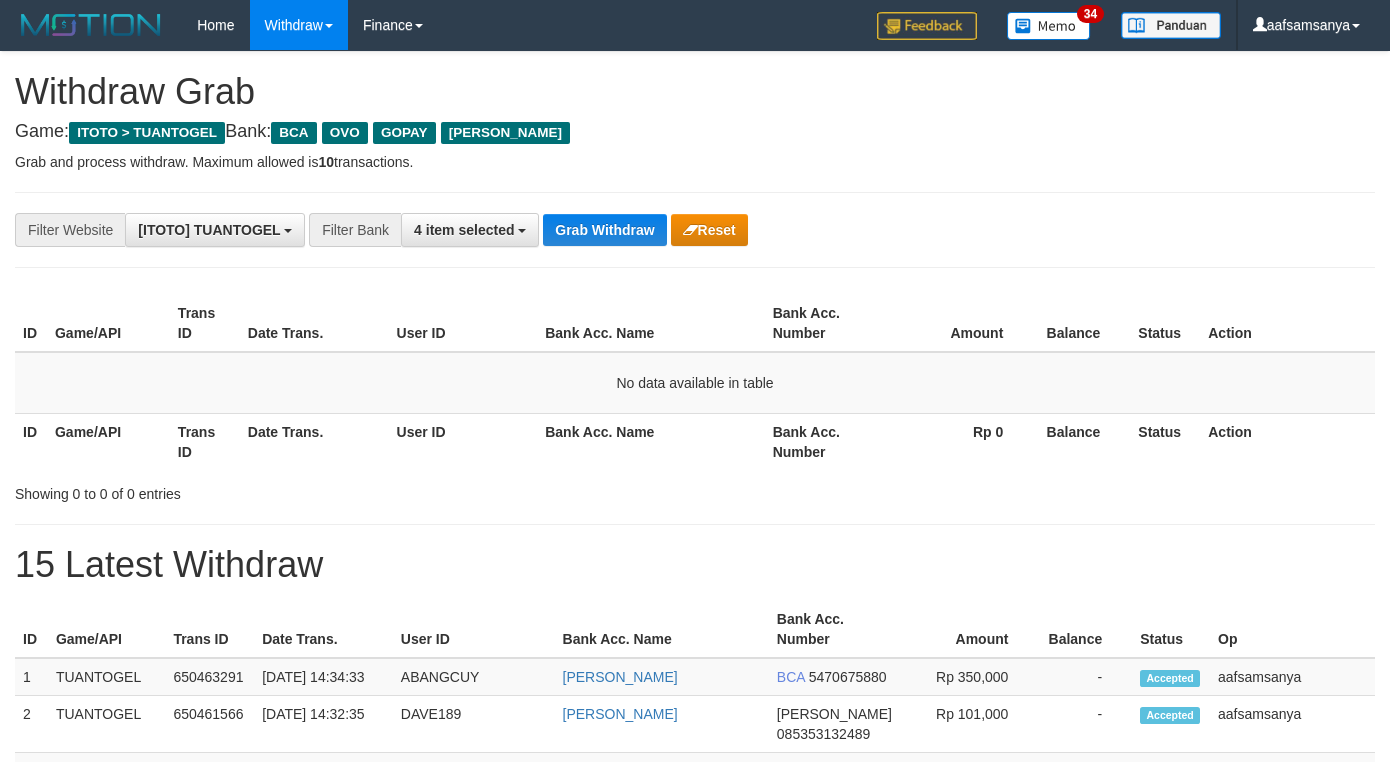 scroll, scrollTop: 0, scrollLeft: 0, axis: both 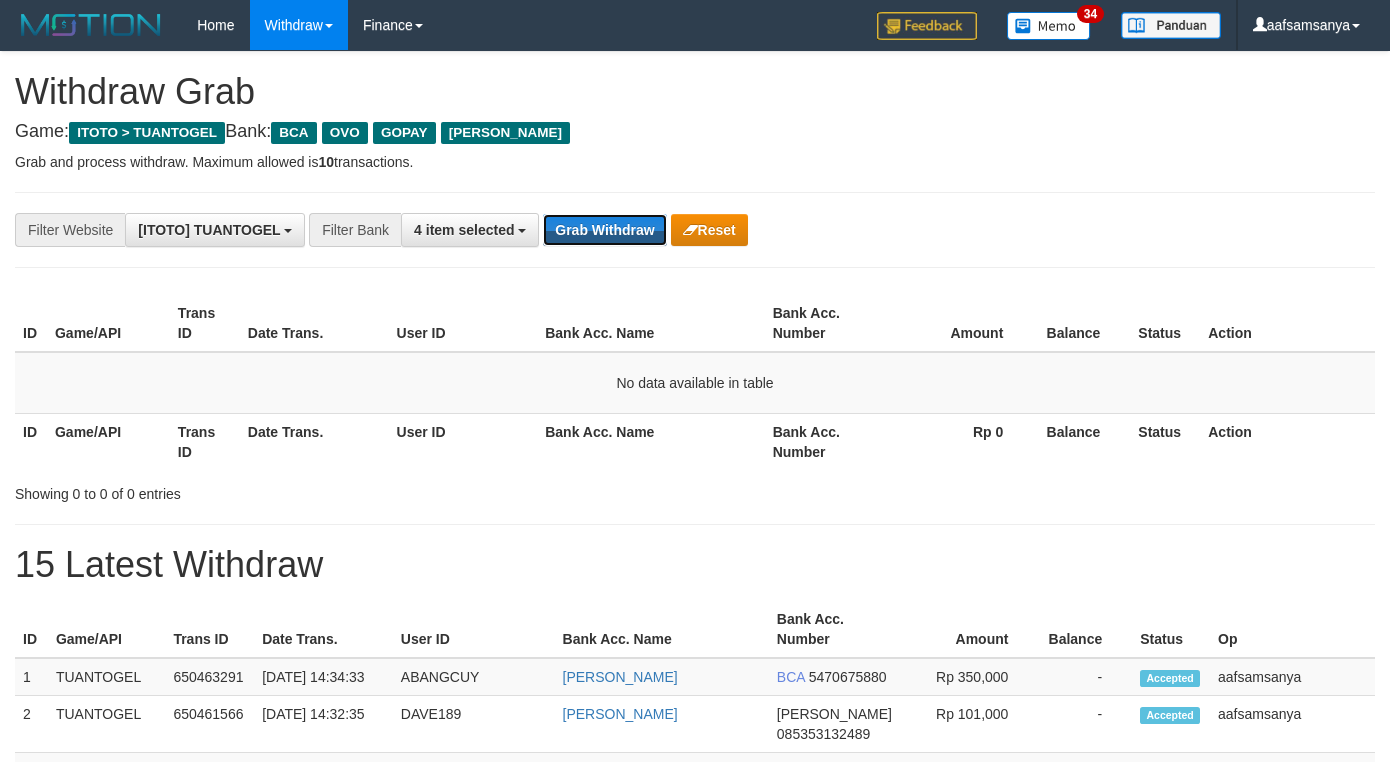 click on "Grab Withdraw" at bounding box center [604, 230] 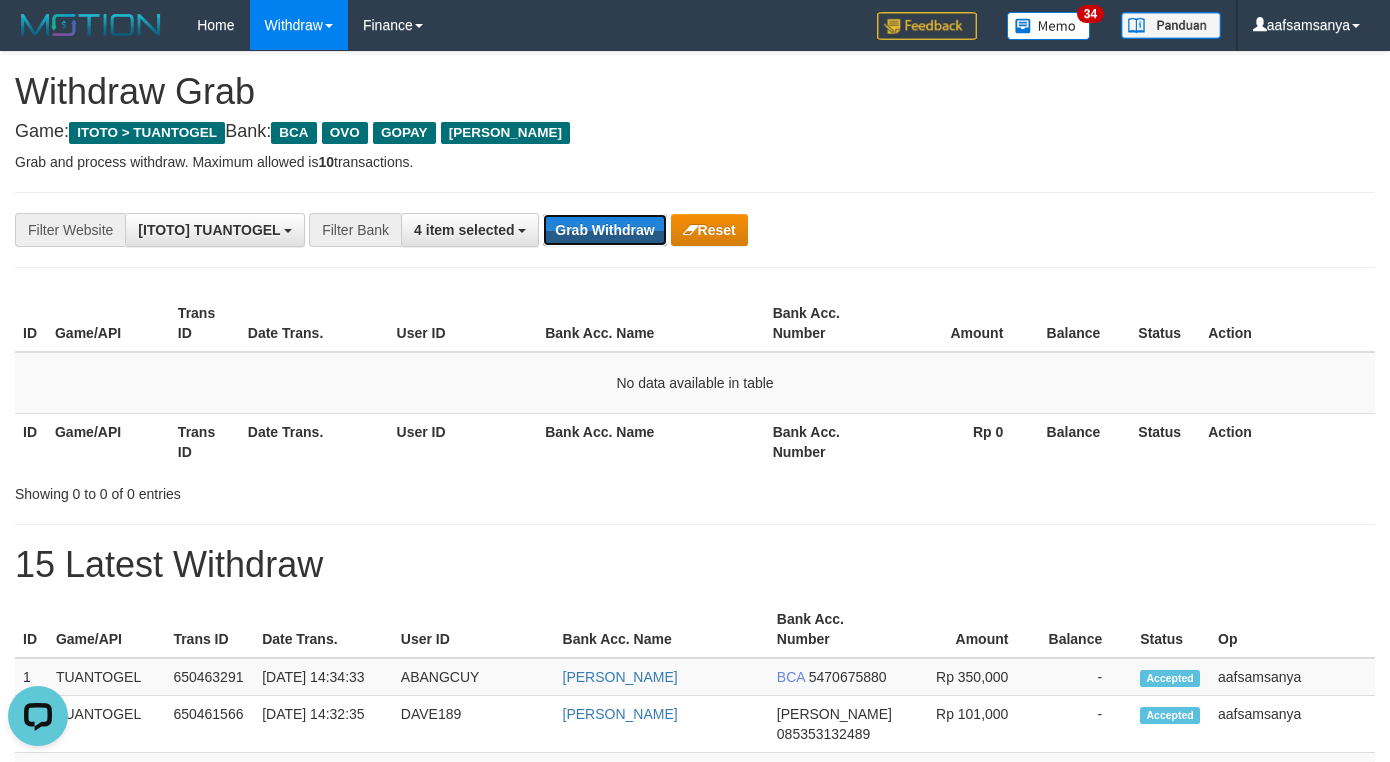 scroll, scrollTop: 0, scrollLeft: 0, axis: both 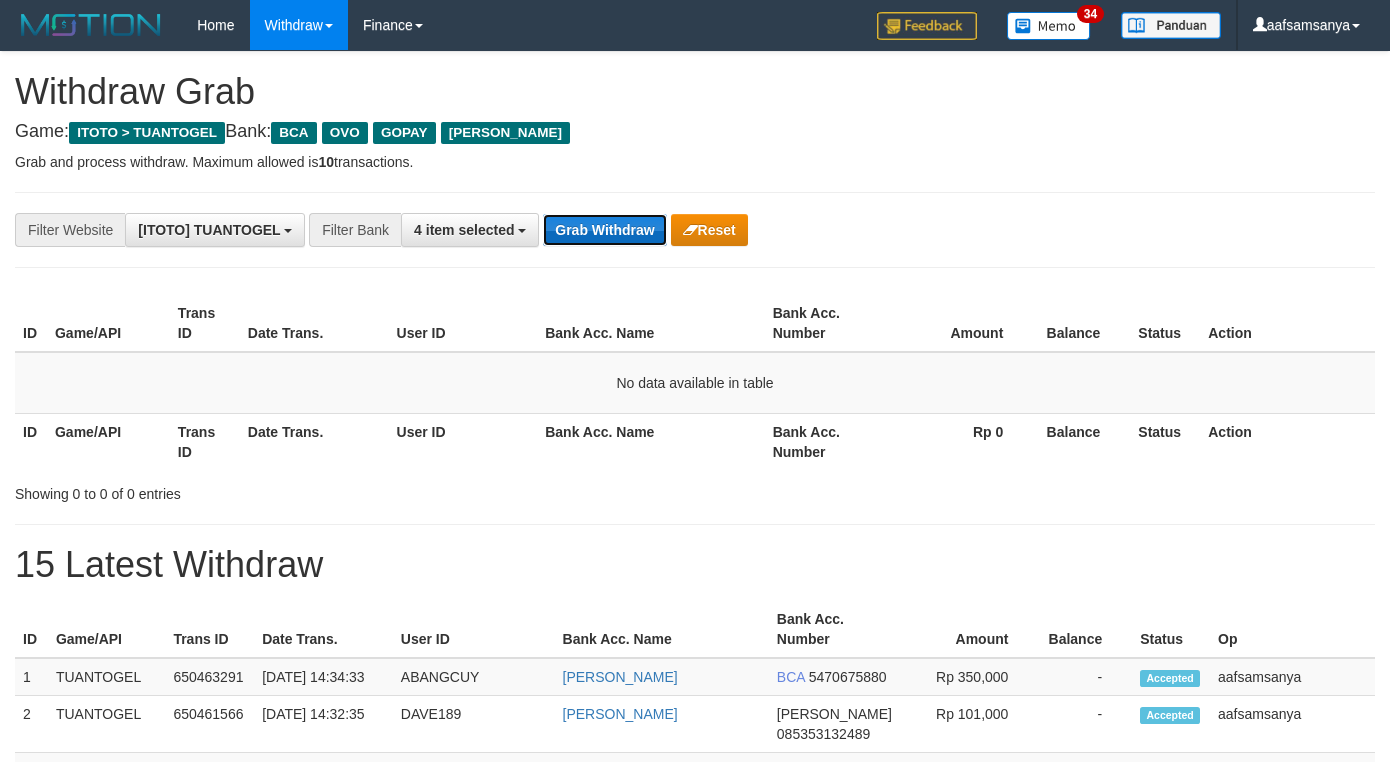 drag, startPoint x: 0, startPoint y: 0, endPoint x: 626, endPoint y: 226, distance: 665.5464 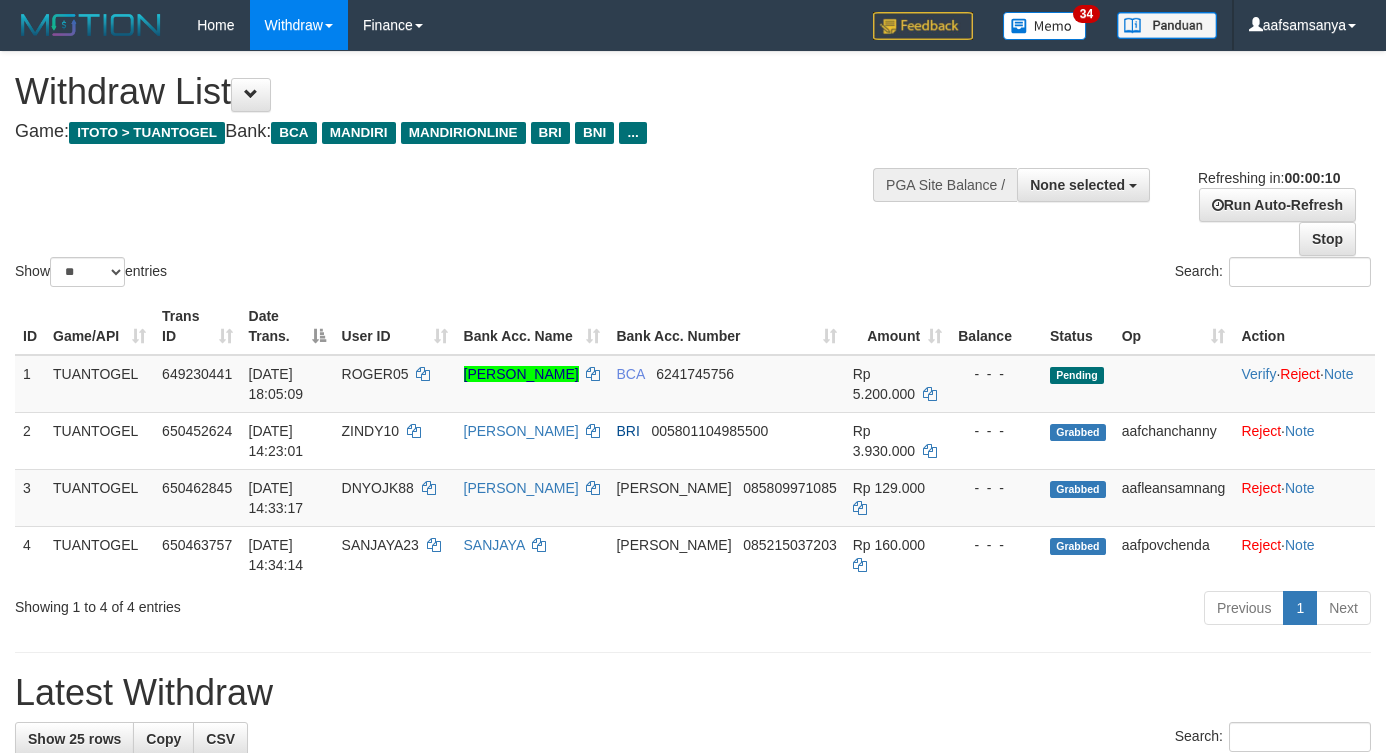 select 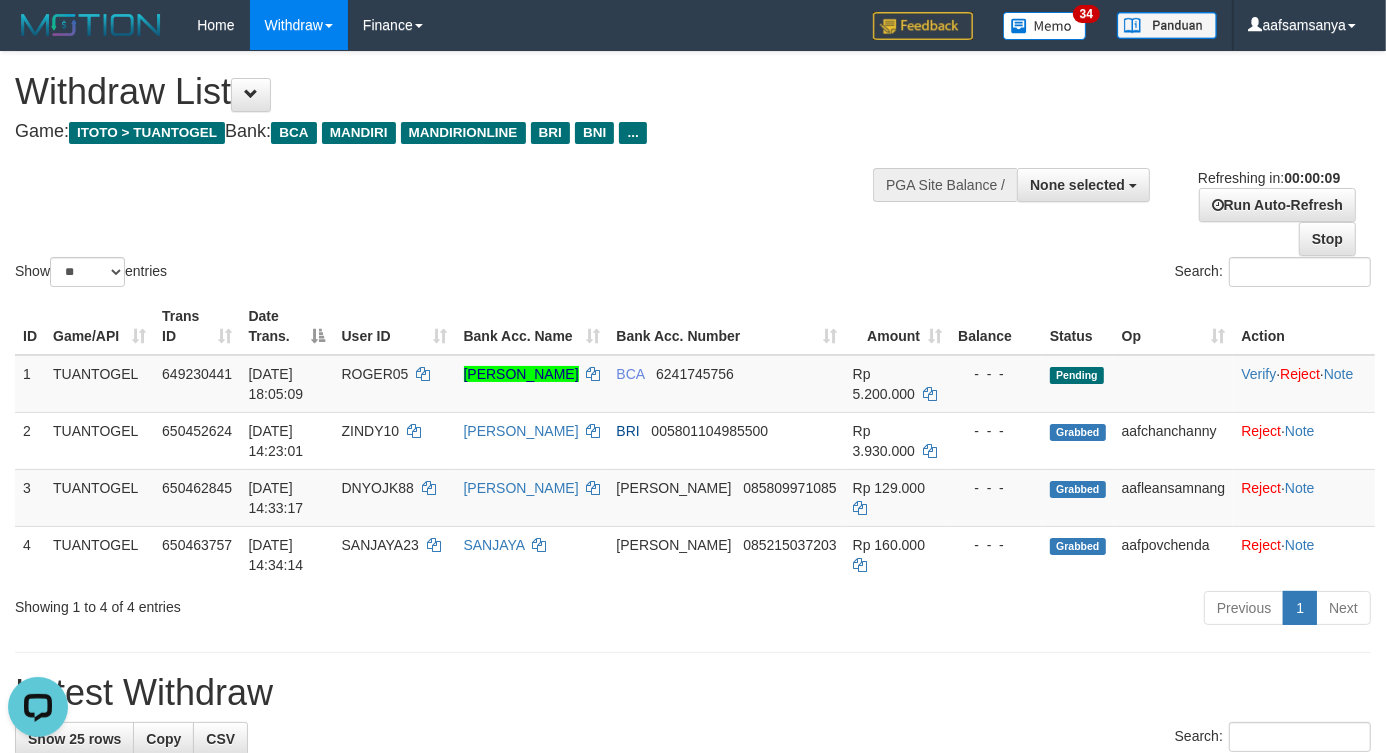 scroll, scrollTop: 0, scrollLeft: 0, axis: both 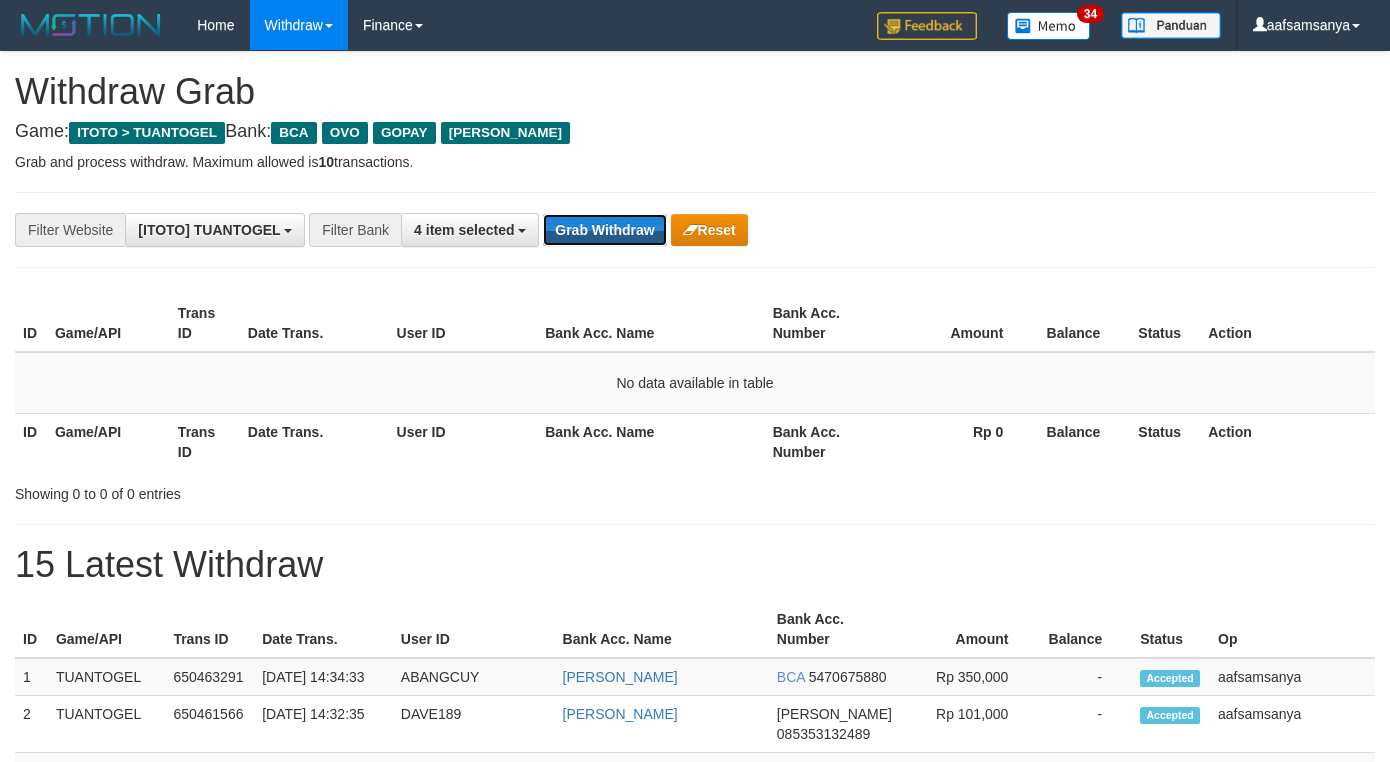 click on "Grab Withdraw" at bounding box center (604, 230) 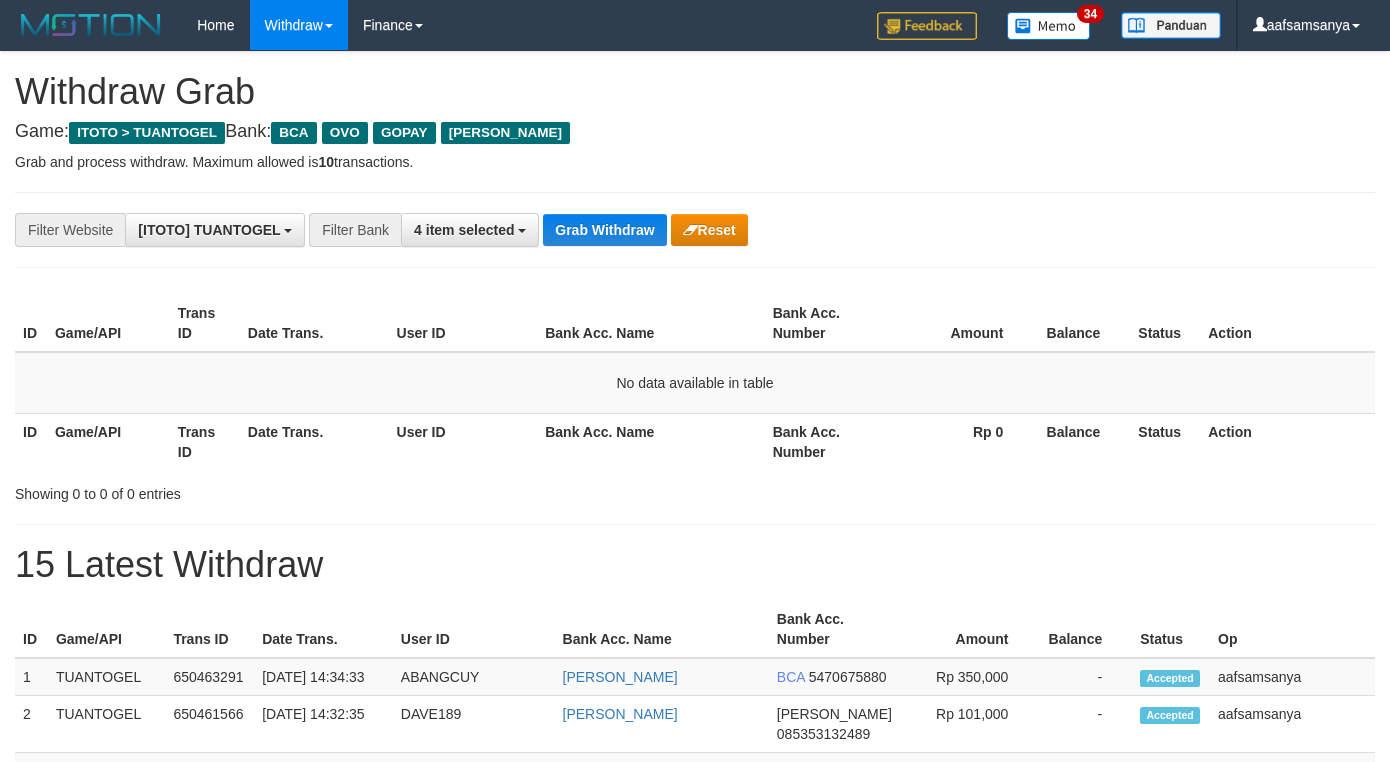 scroll, scrollTop: 0, scrollLeft: 0, axis: both 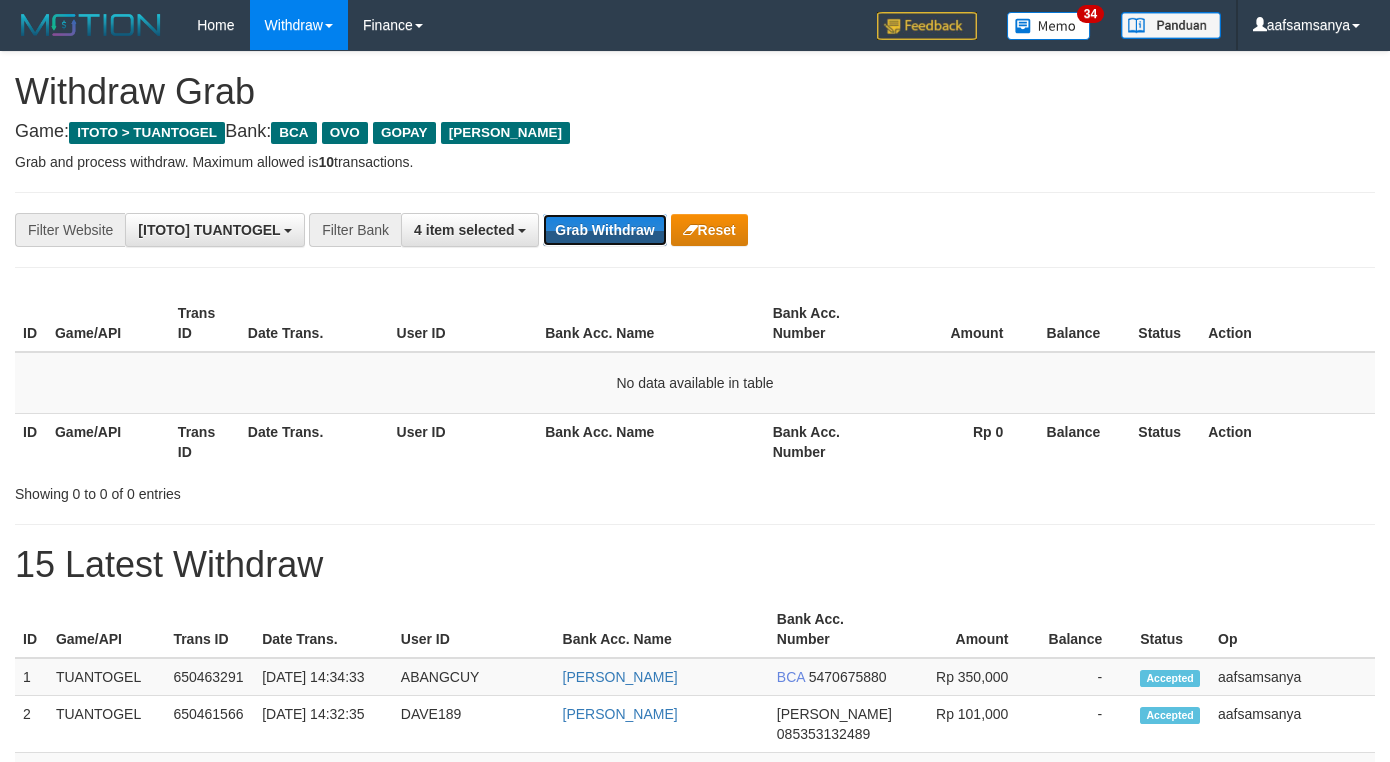 click on "Grab Withdraw" at bounding box center (604, 230) 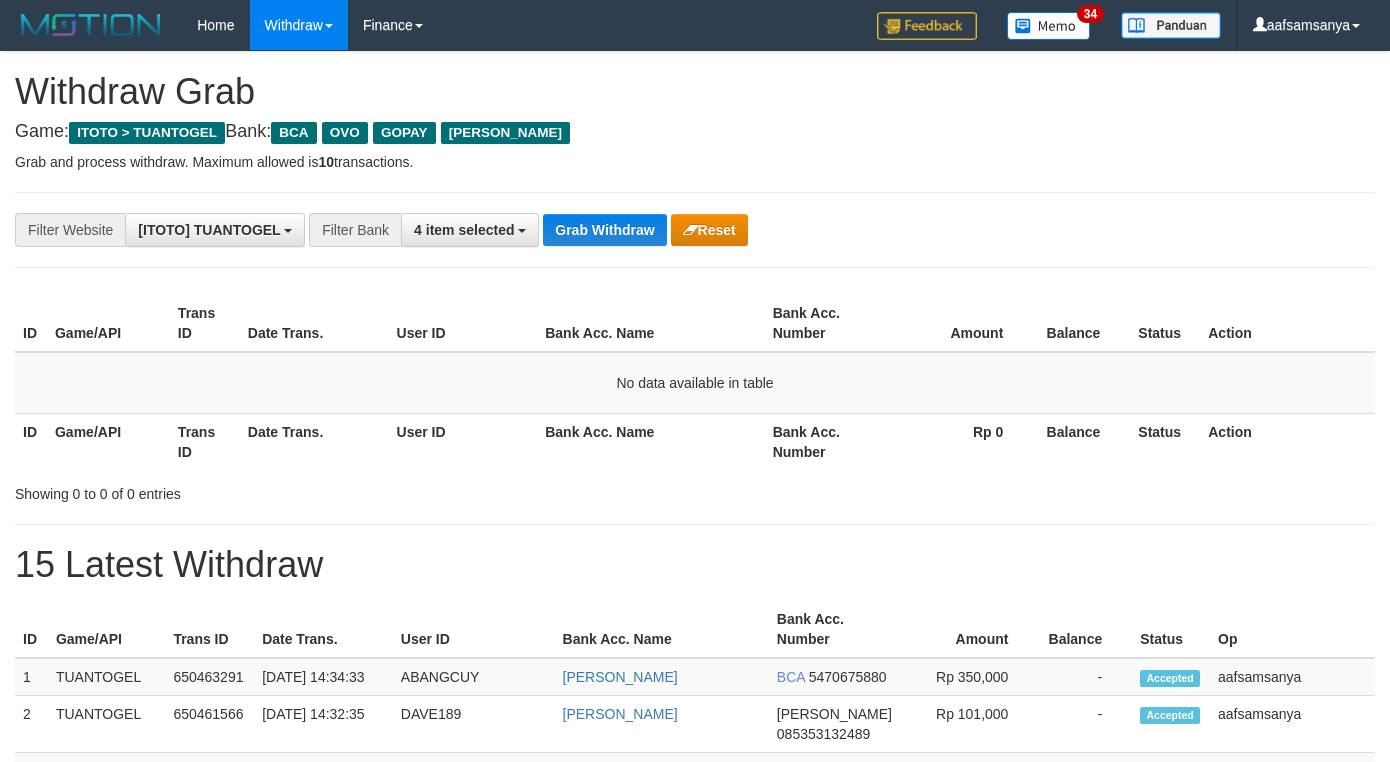 scroll, scrollTop: 0, scrollLeft: 0, axis: both 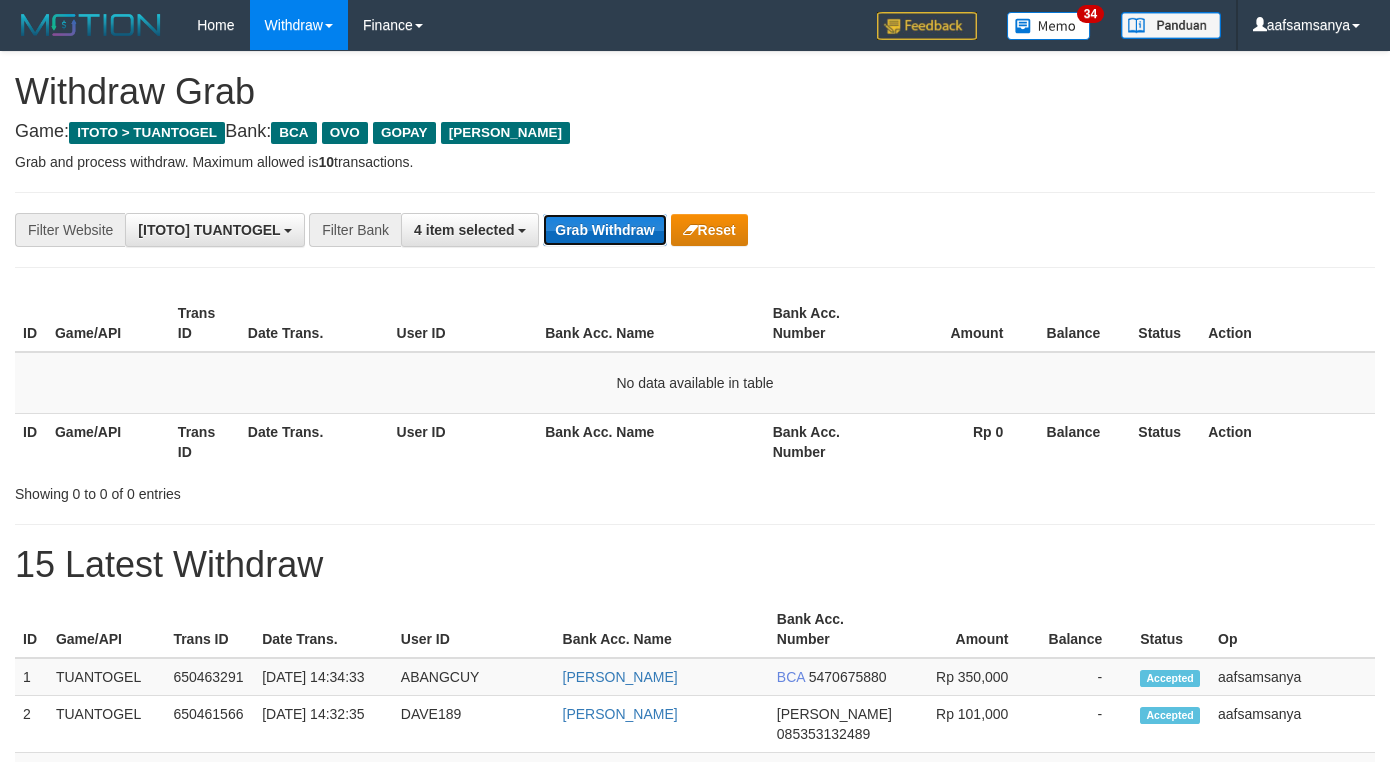 click on "Grab Withdraw" at bounding box center [604, 230] 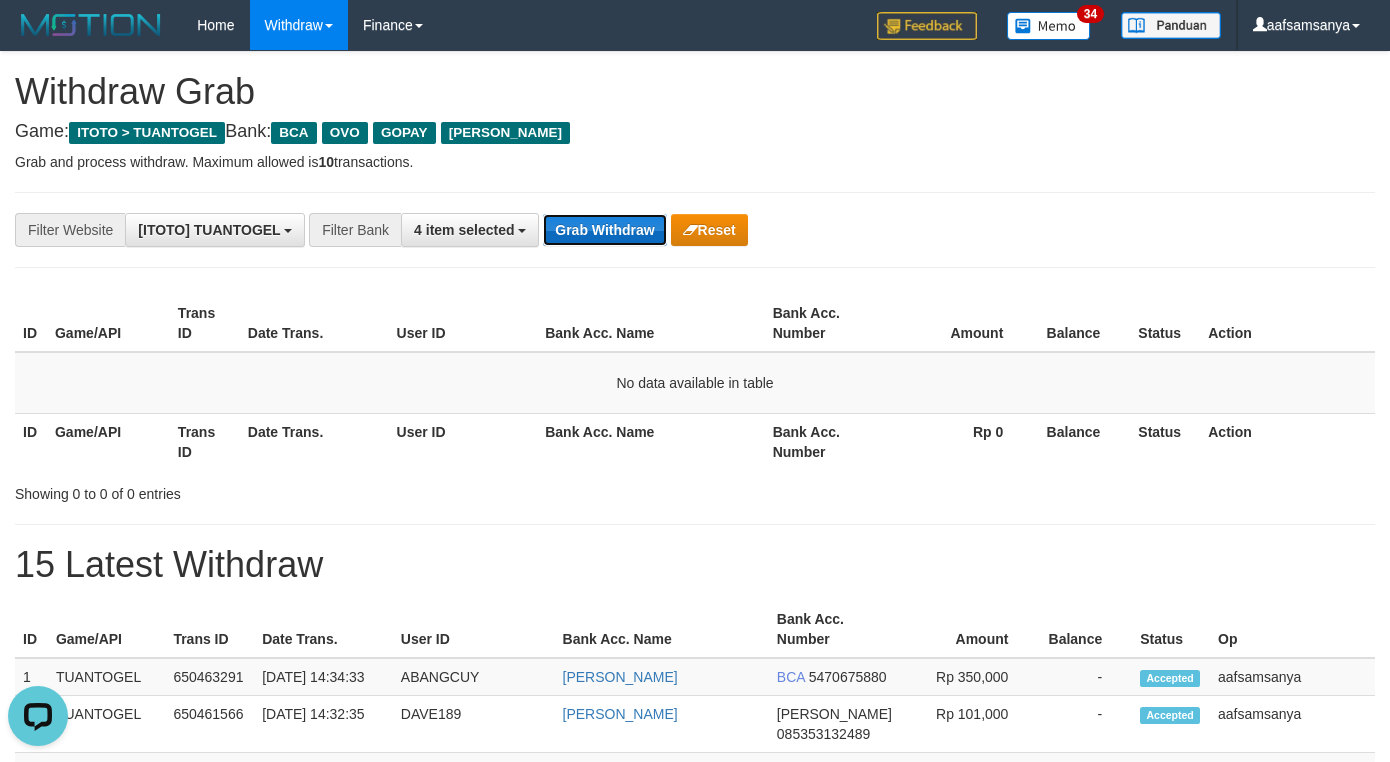 scroll, scrollTop: 0, scrollLeft: 0, axis: both 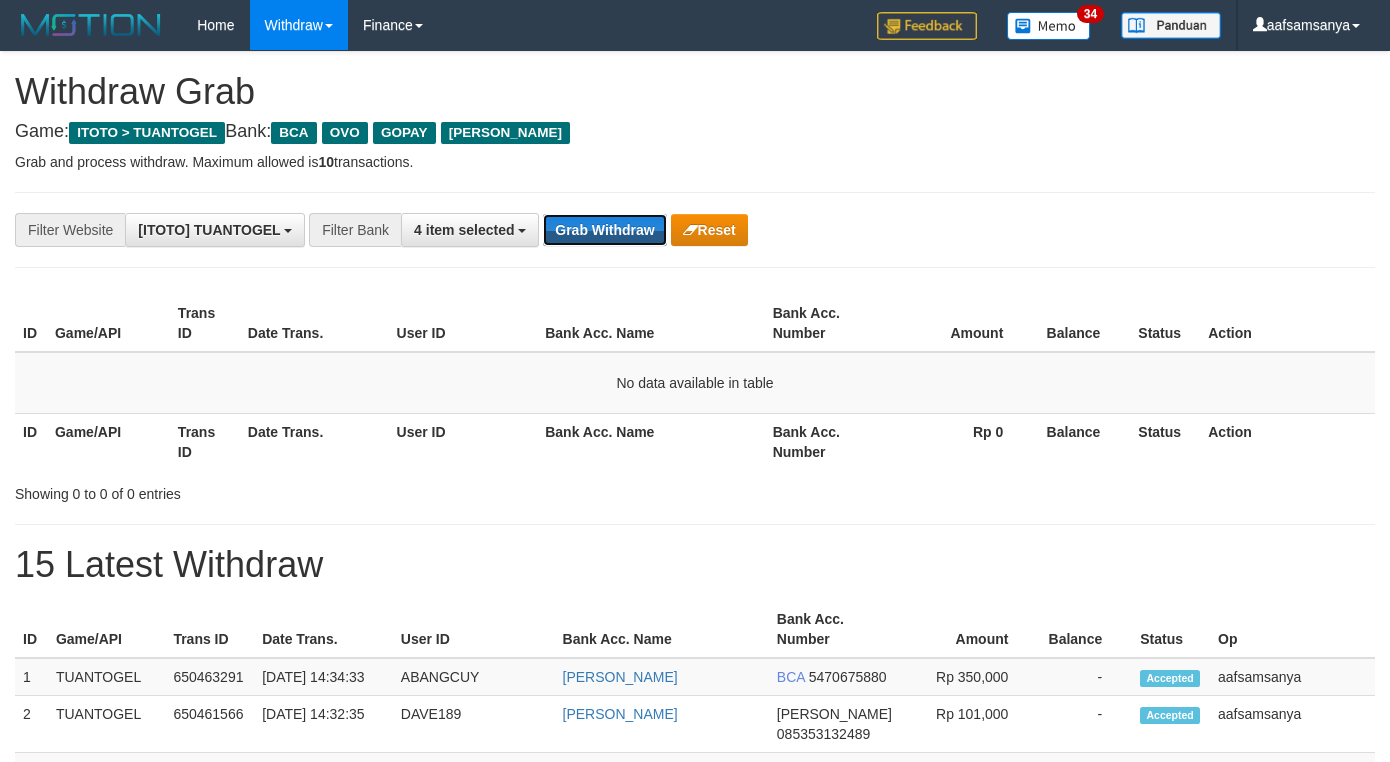 click on "Grab Withdraw" at bounding box center (604, 230) 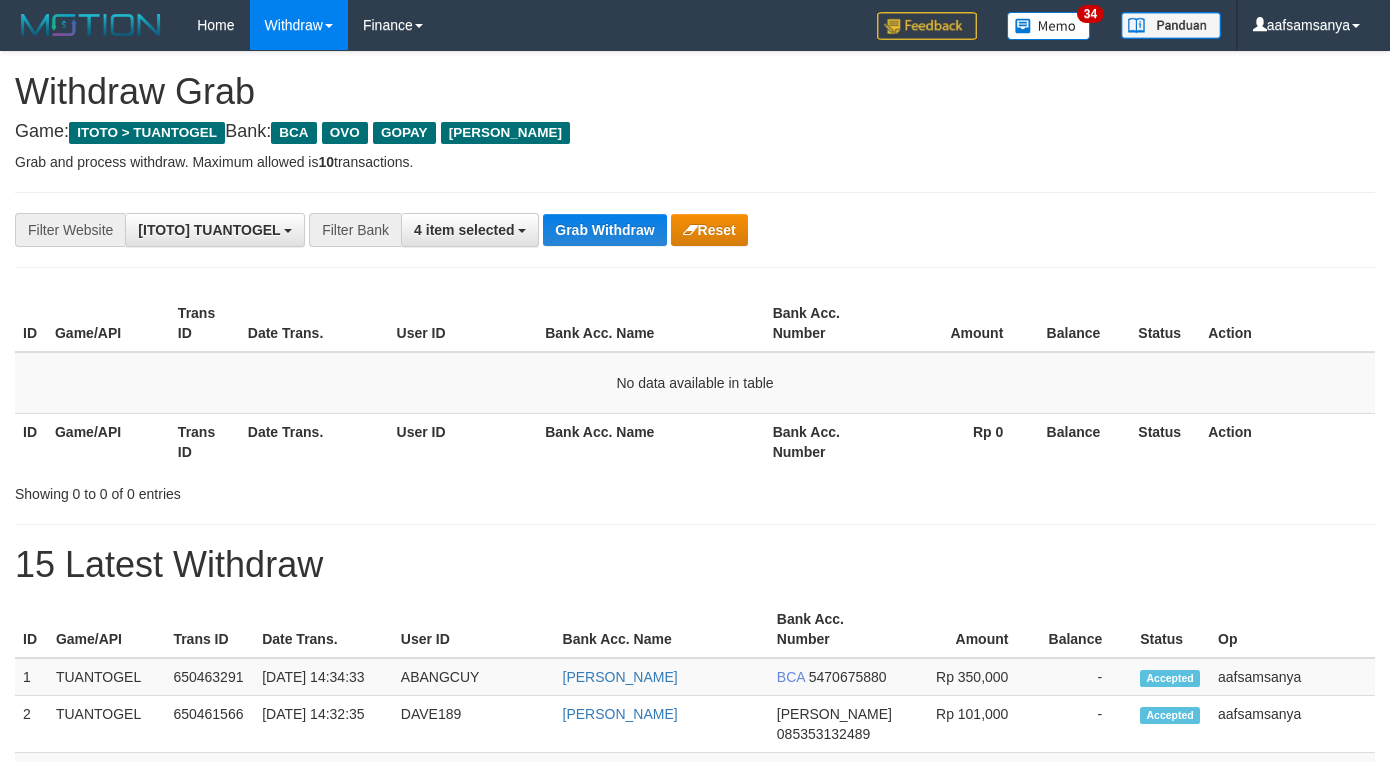 scroll, scrollTop: 0, scrollLeft: 0, axis: both 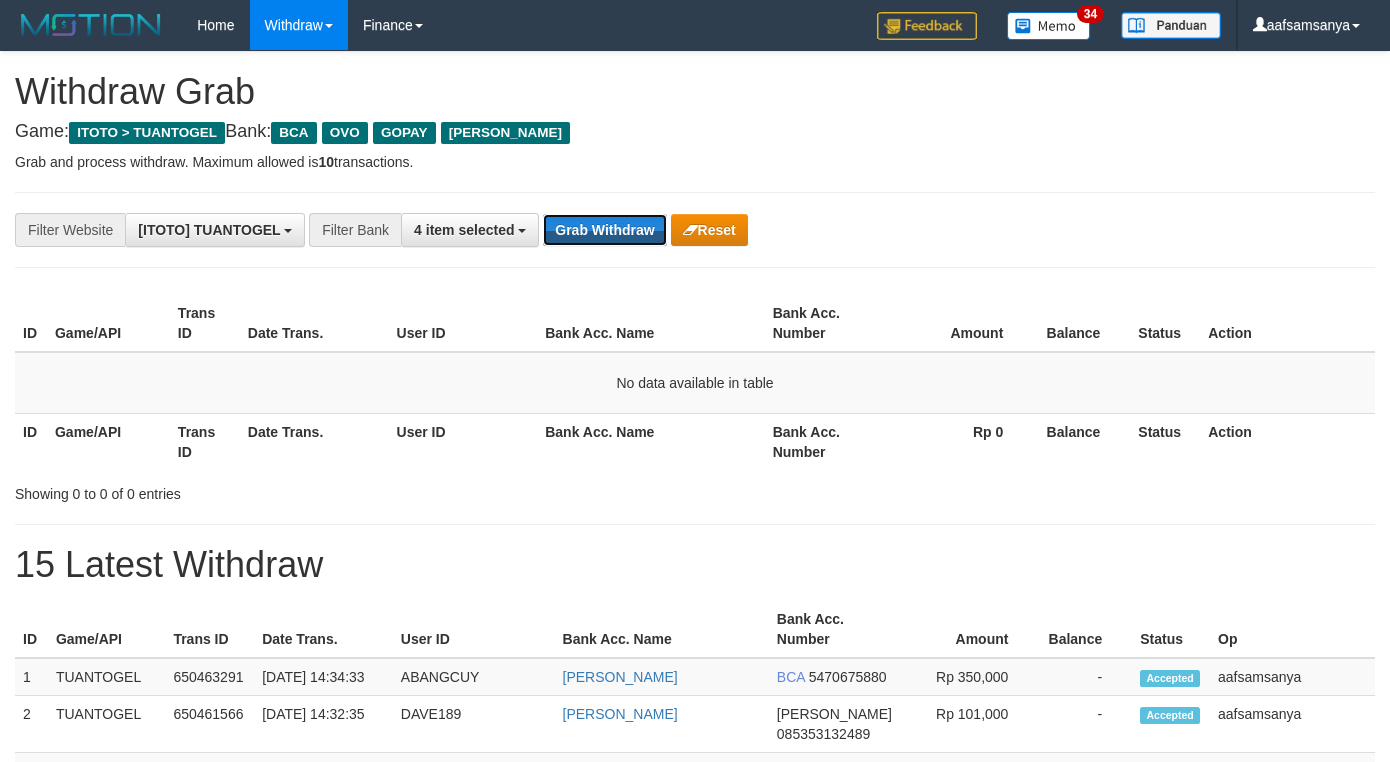 click on "Grab Withdraw" at bounding box center (604, 230) 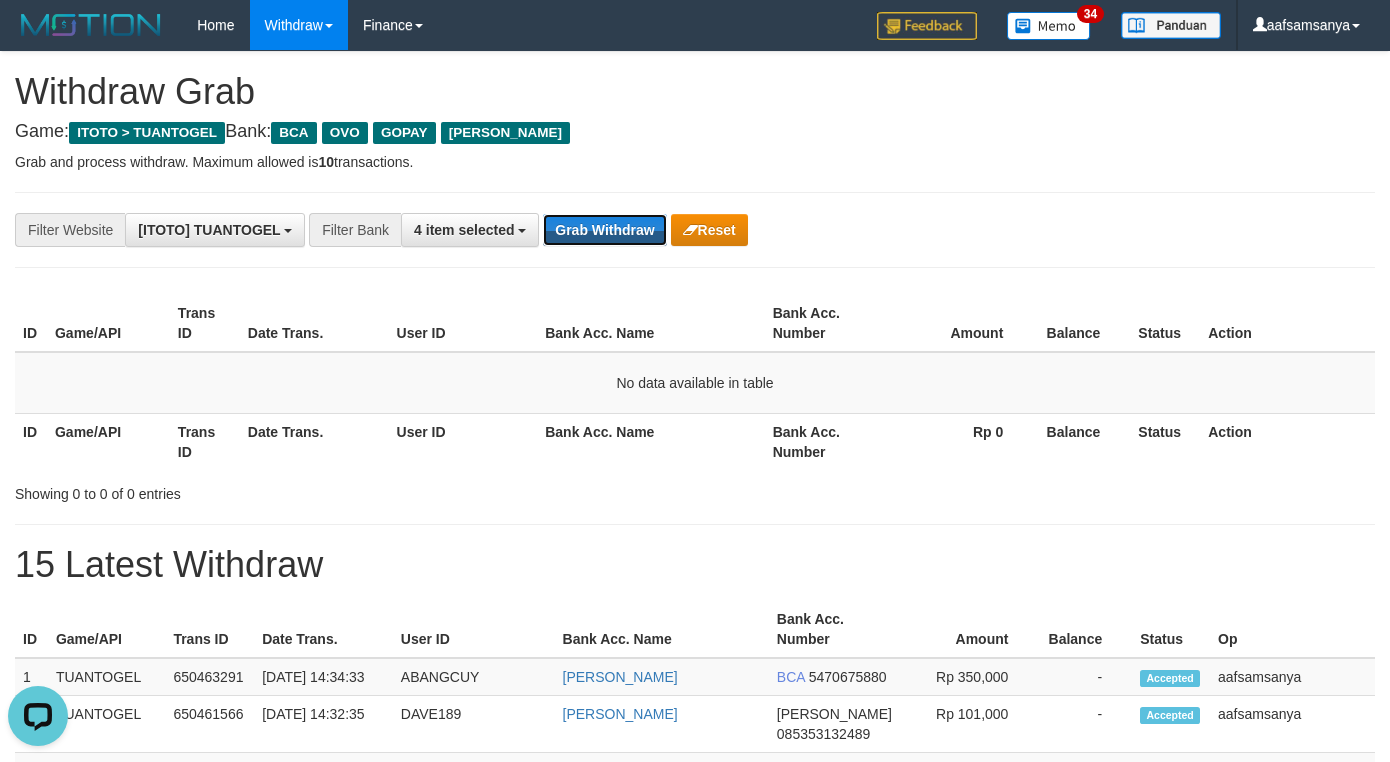 scroll, scrollTop: 0, scrollLeft: 0, axis: both 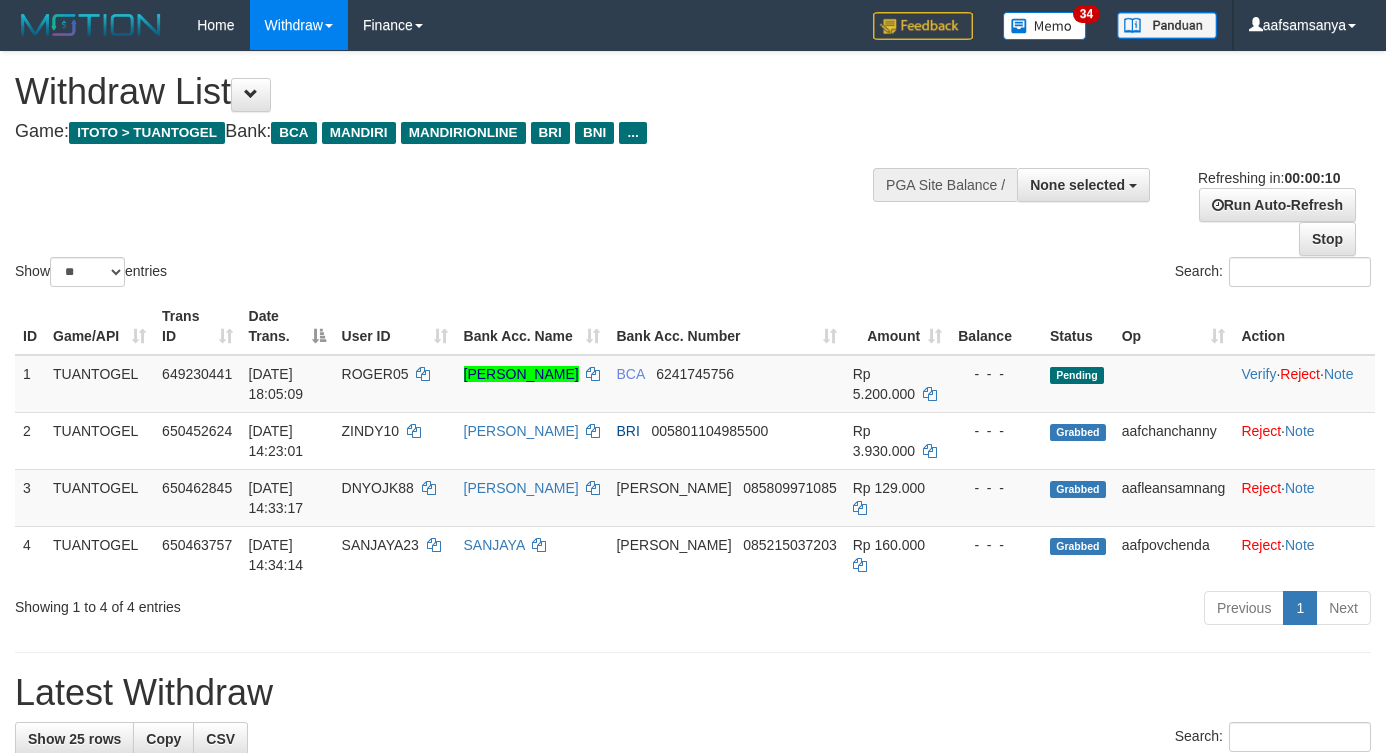 select 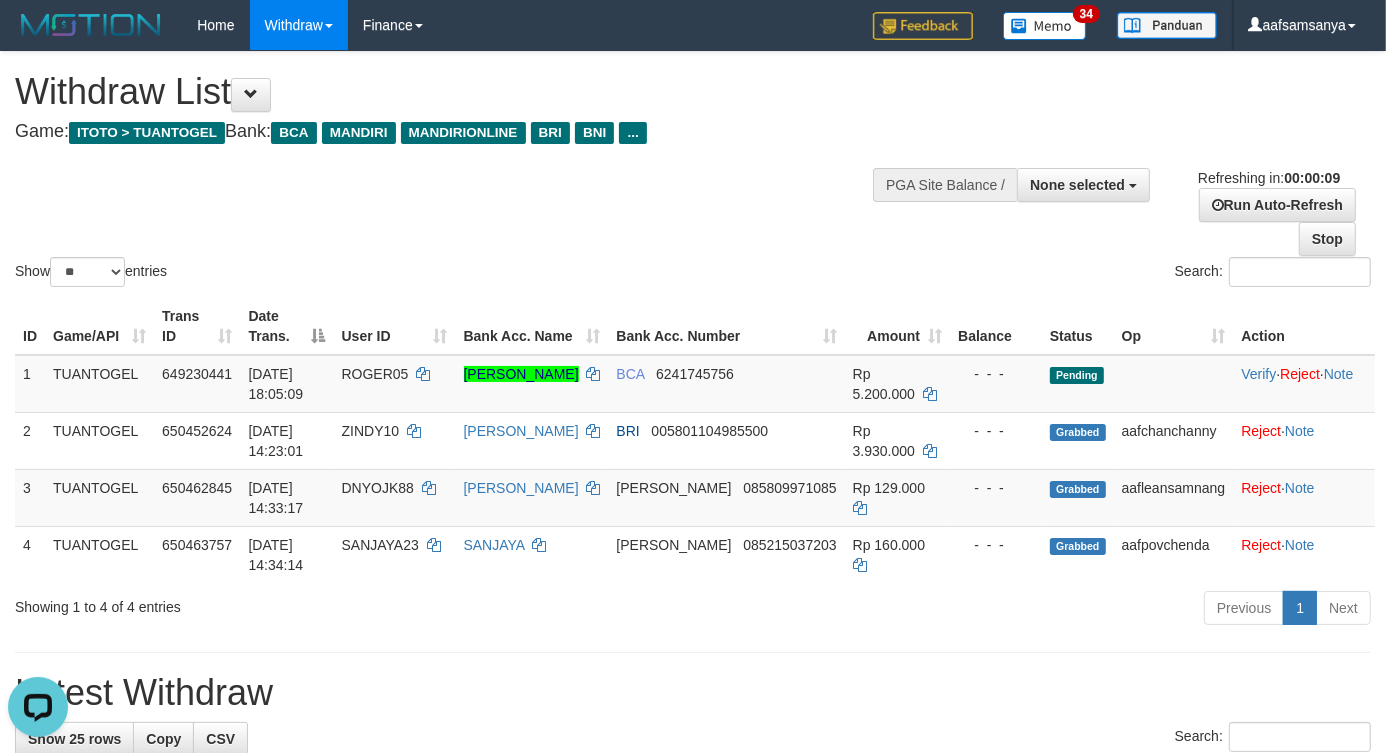 scroll, scrollTop: 0, scrollLeft: 0, axis: both 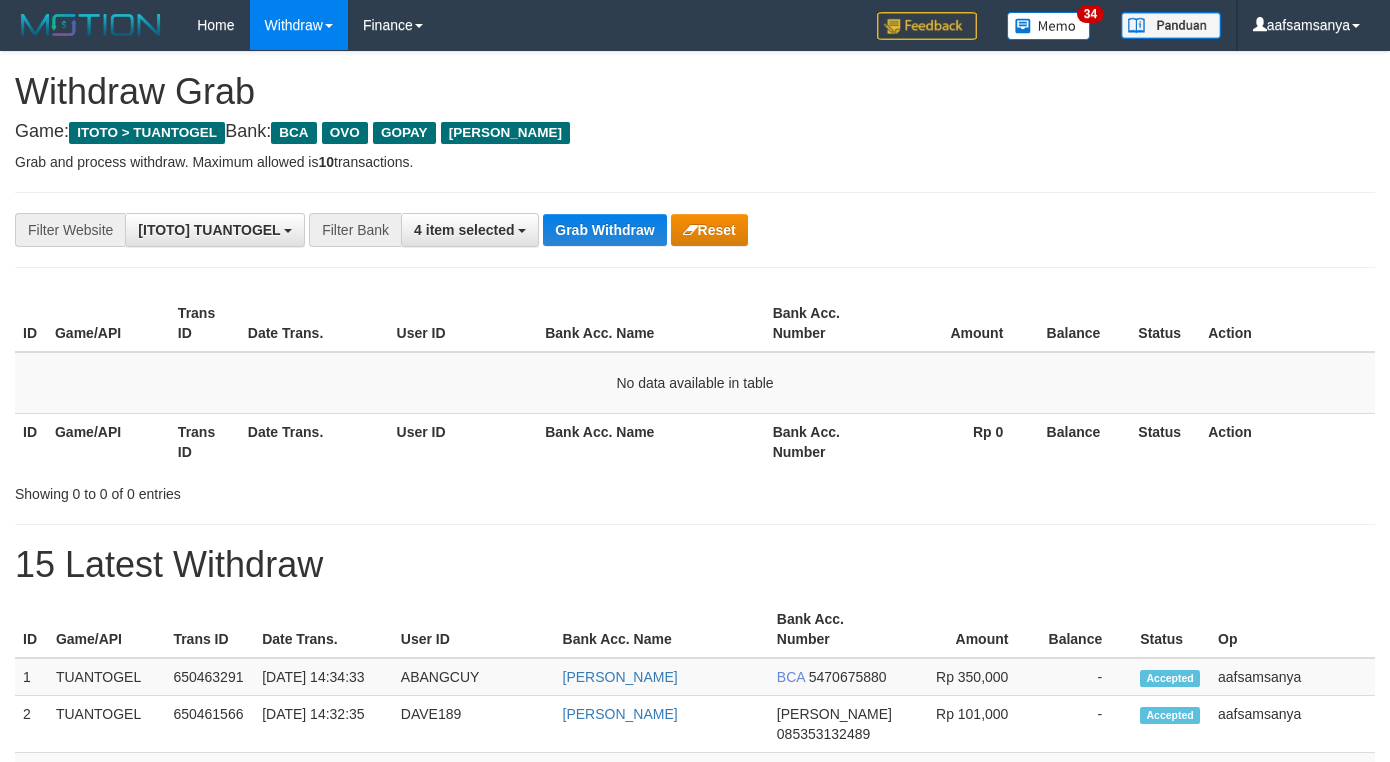 click on "Grab Withdraw" at bounding box center [604, 230] 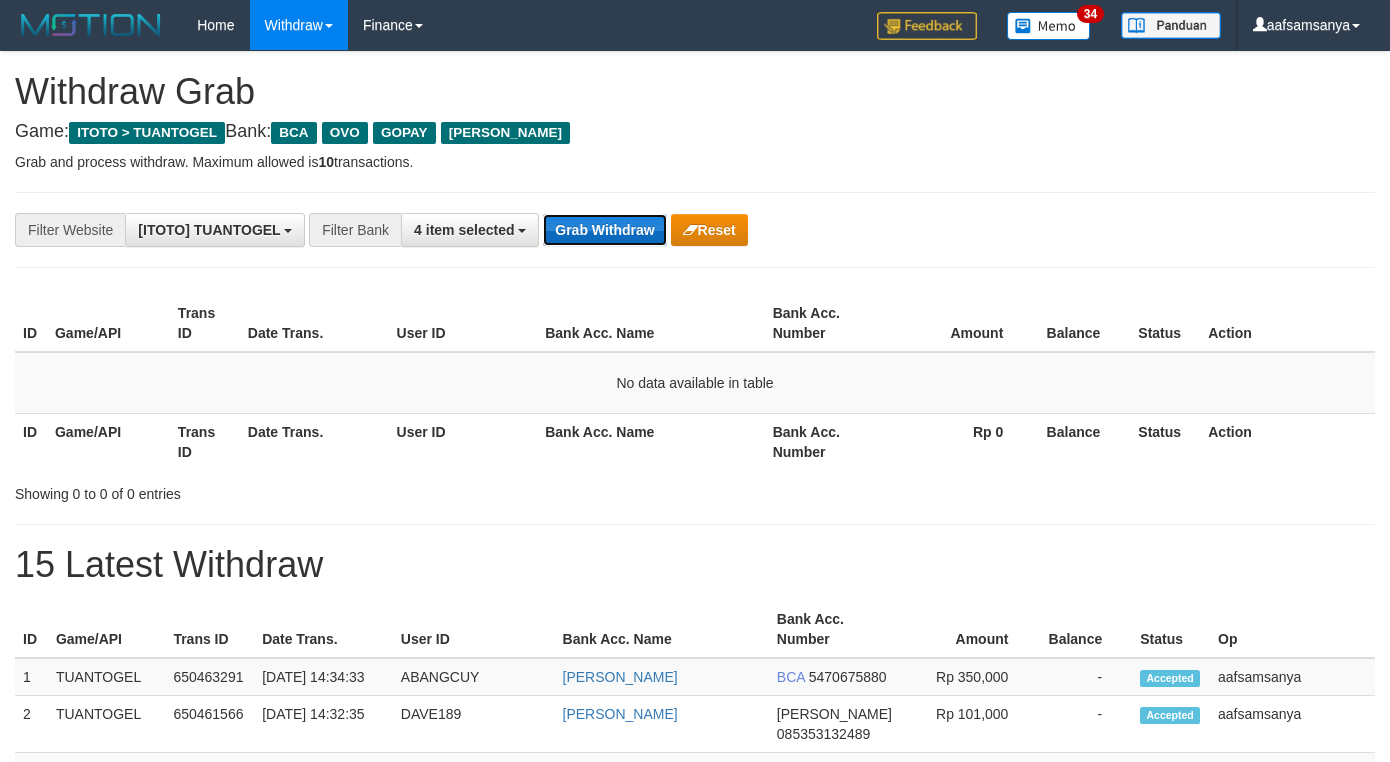 click on "Grab Withdraw" at bounding box center (604, 230) 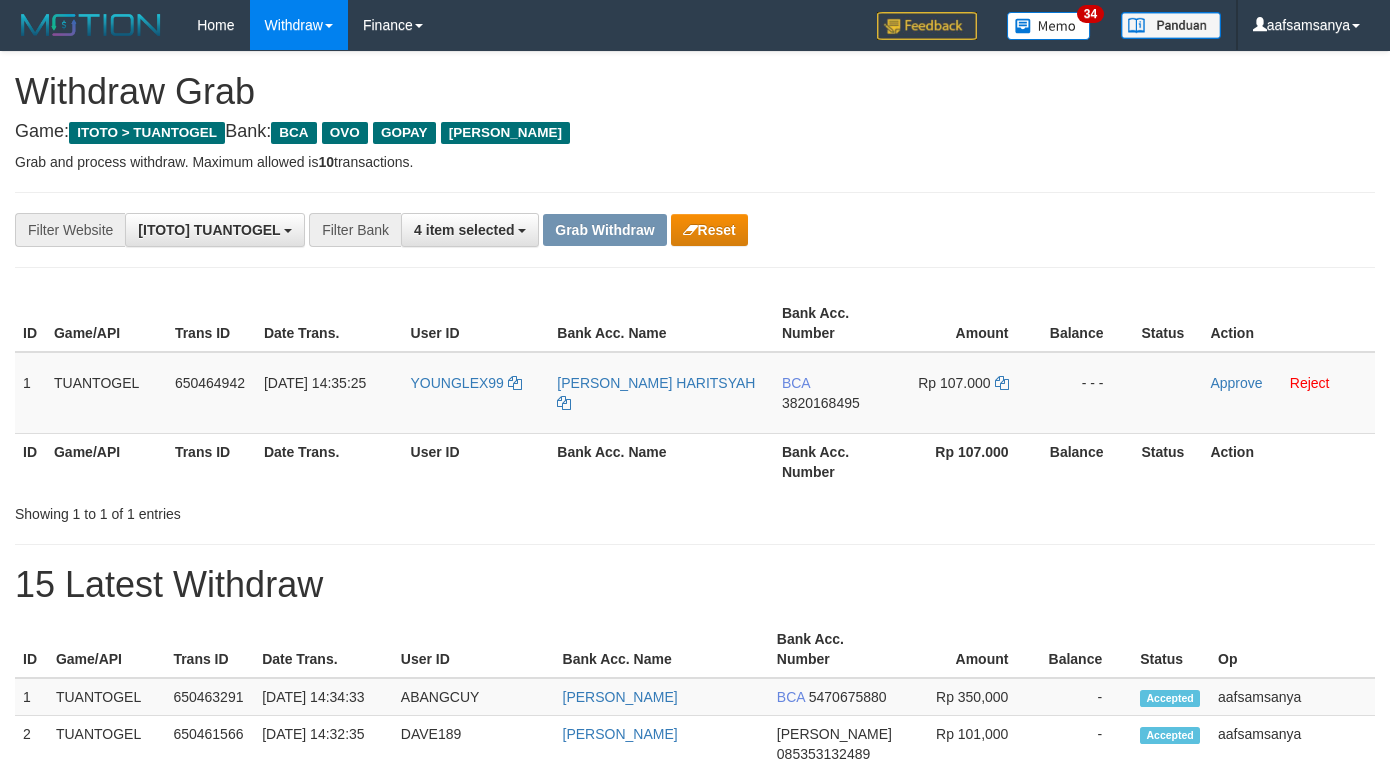 scroll, scrollTop: 0, scrollLeft: 0, axis: both 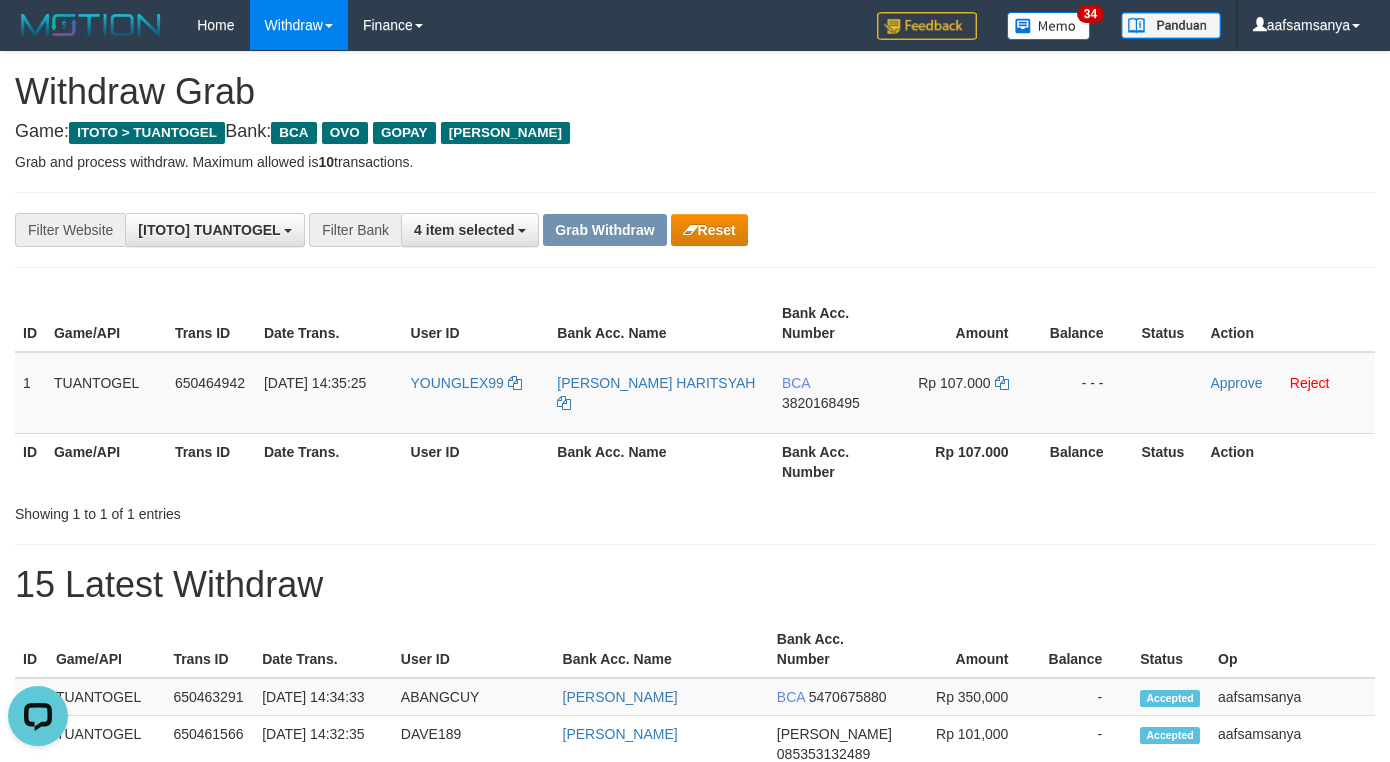 click on "**********" at bounding box center (695, 230) 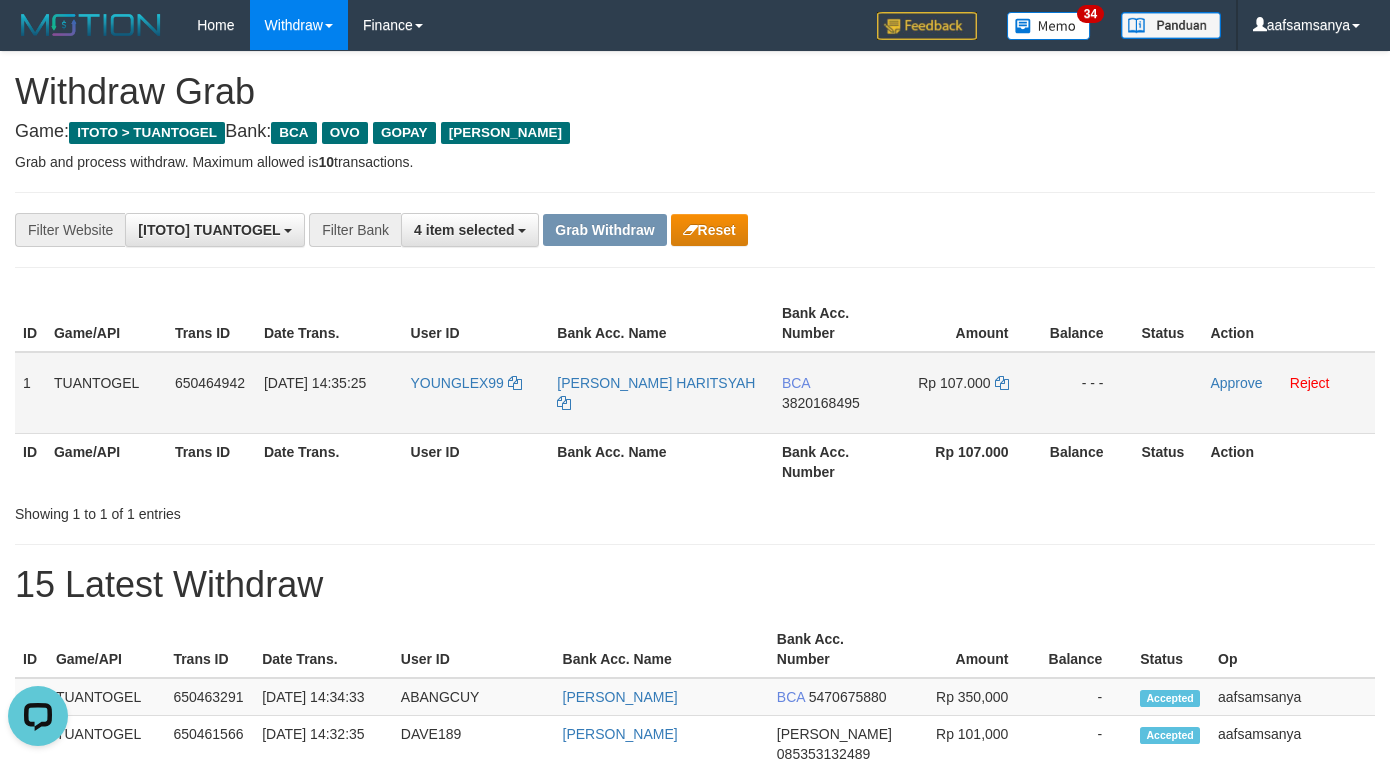 drag, startPoint x: 835, startPoint y: 403, endPoint x: 850, endPoint y: 398, distance: 15.811388 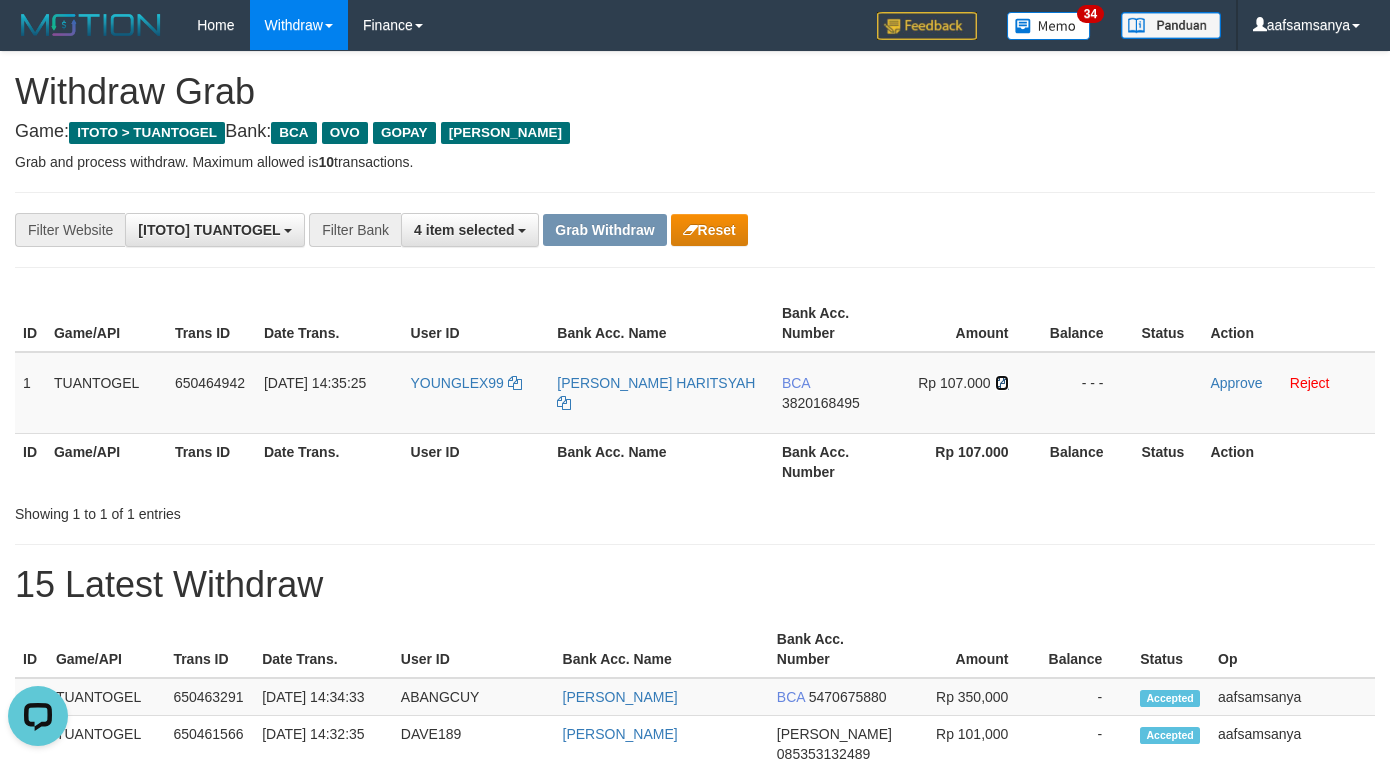 drag, startPoint x: 1000, startPoint y: 380, endPoint x: 1407, endPoint y: 397, distance: 407.3549 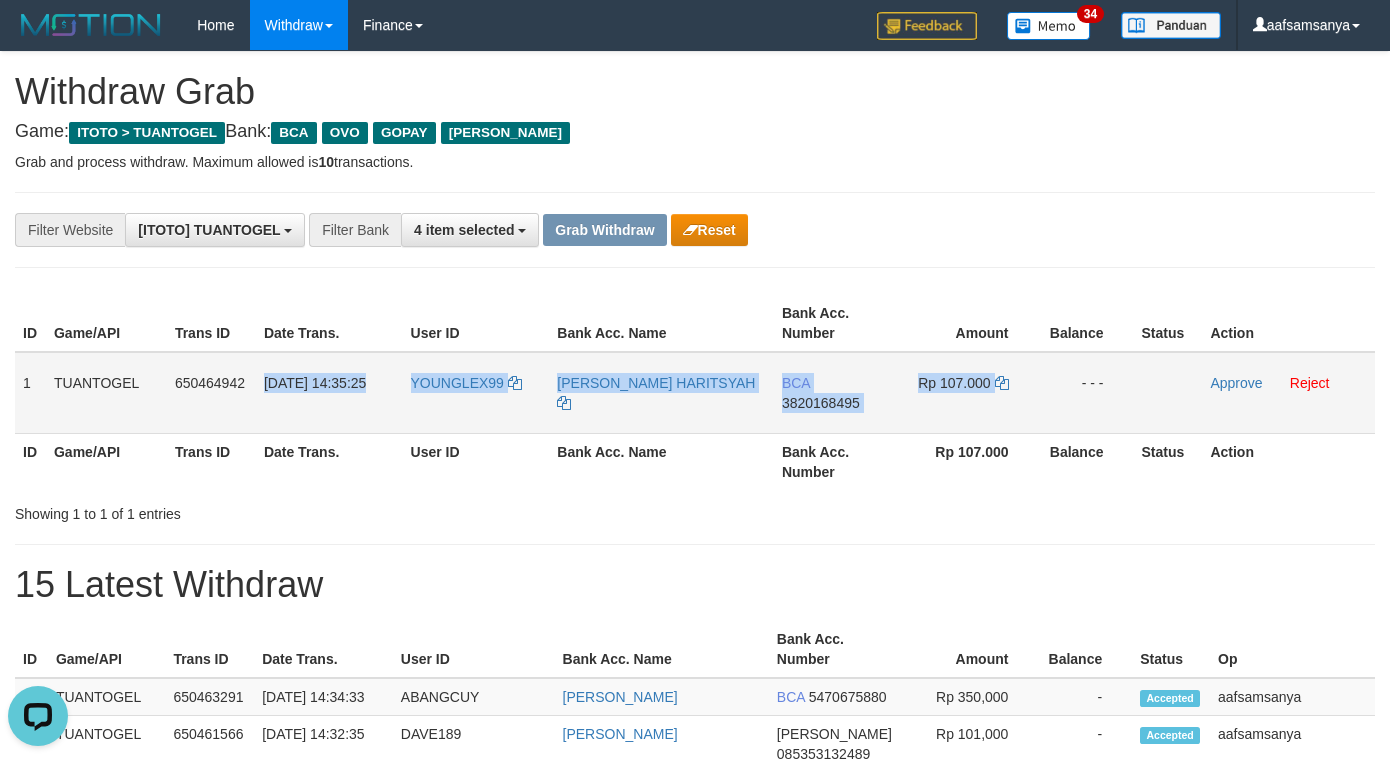 drag, startPoint x: 260, startPoint y: 376, endPoint x: 1065, endPoint y: 393, distance: 805.1795 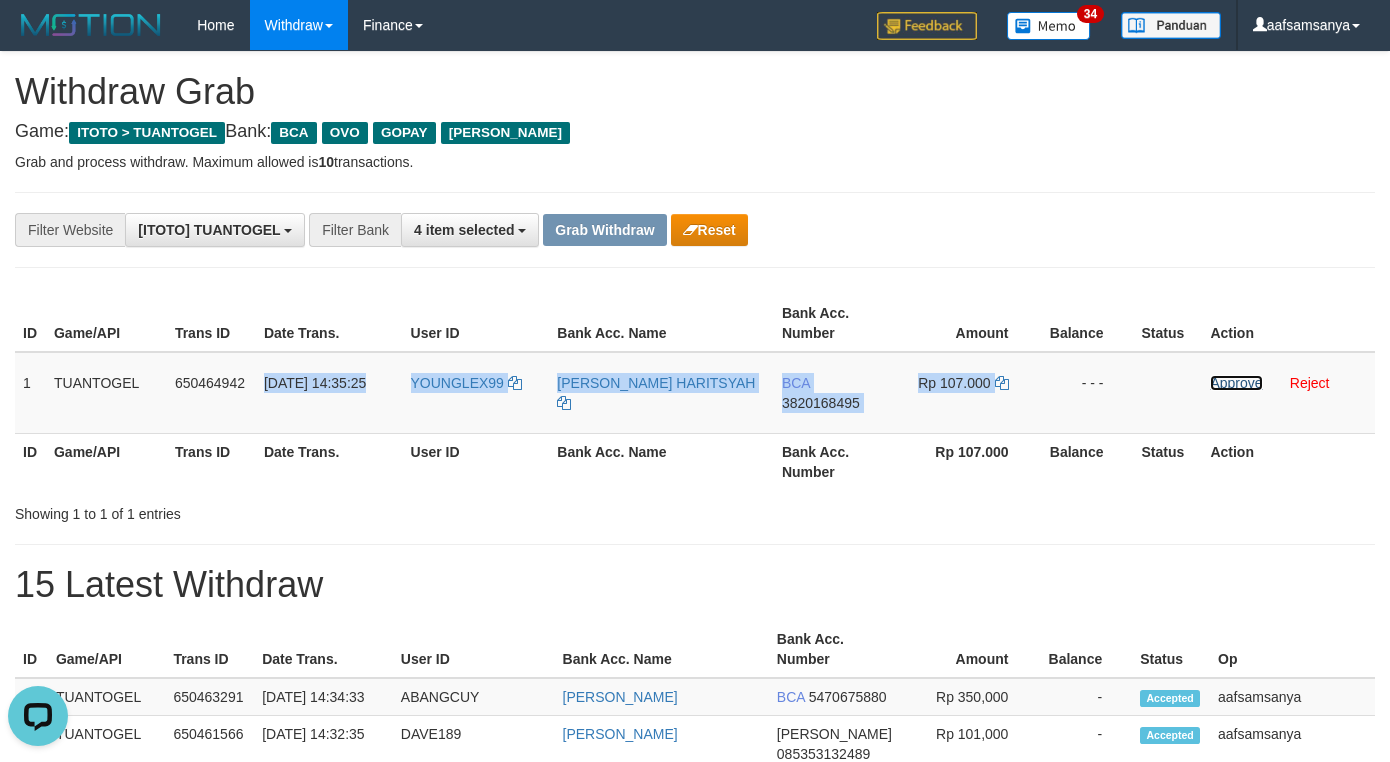 click on "Approve" at bounding box center (1236, 383) 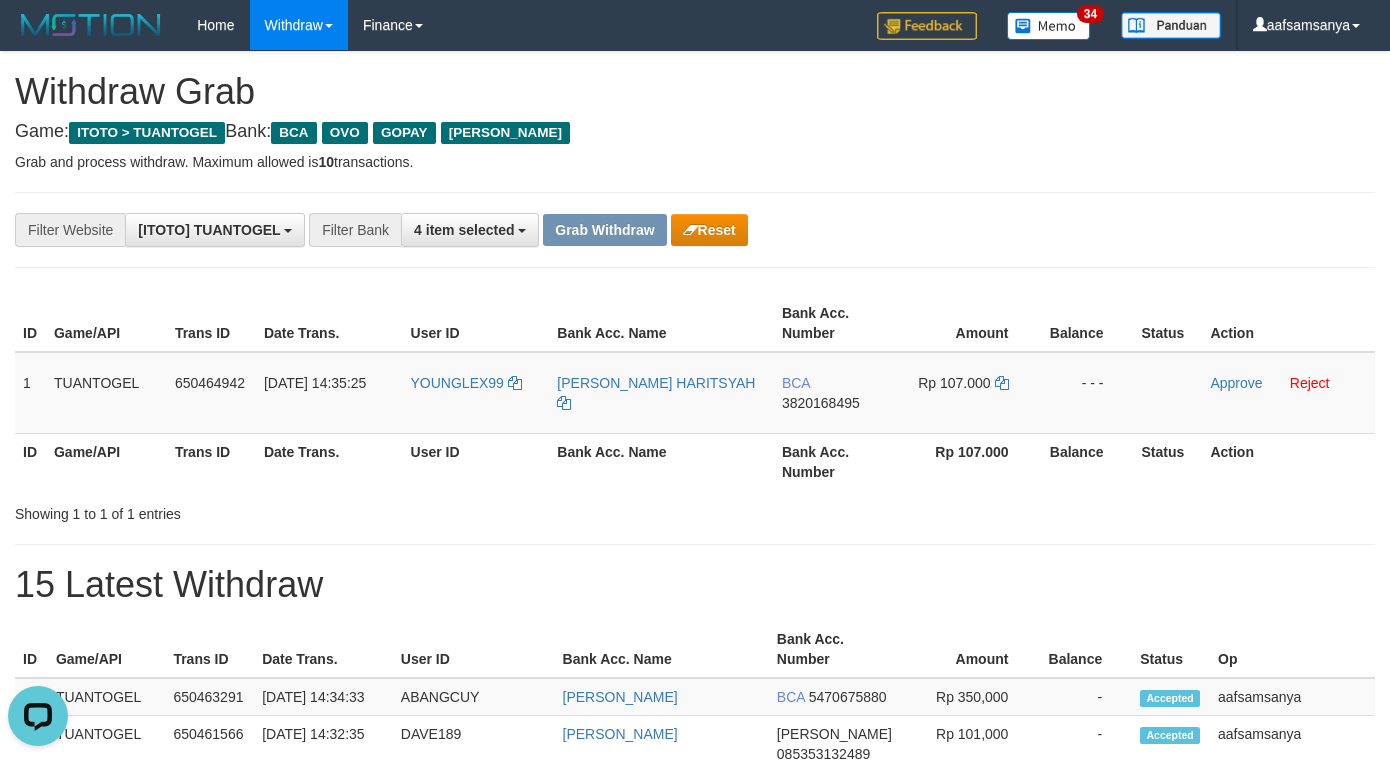 click on "**********" at bounding box center [579, 230] 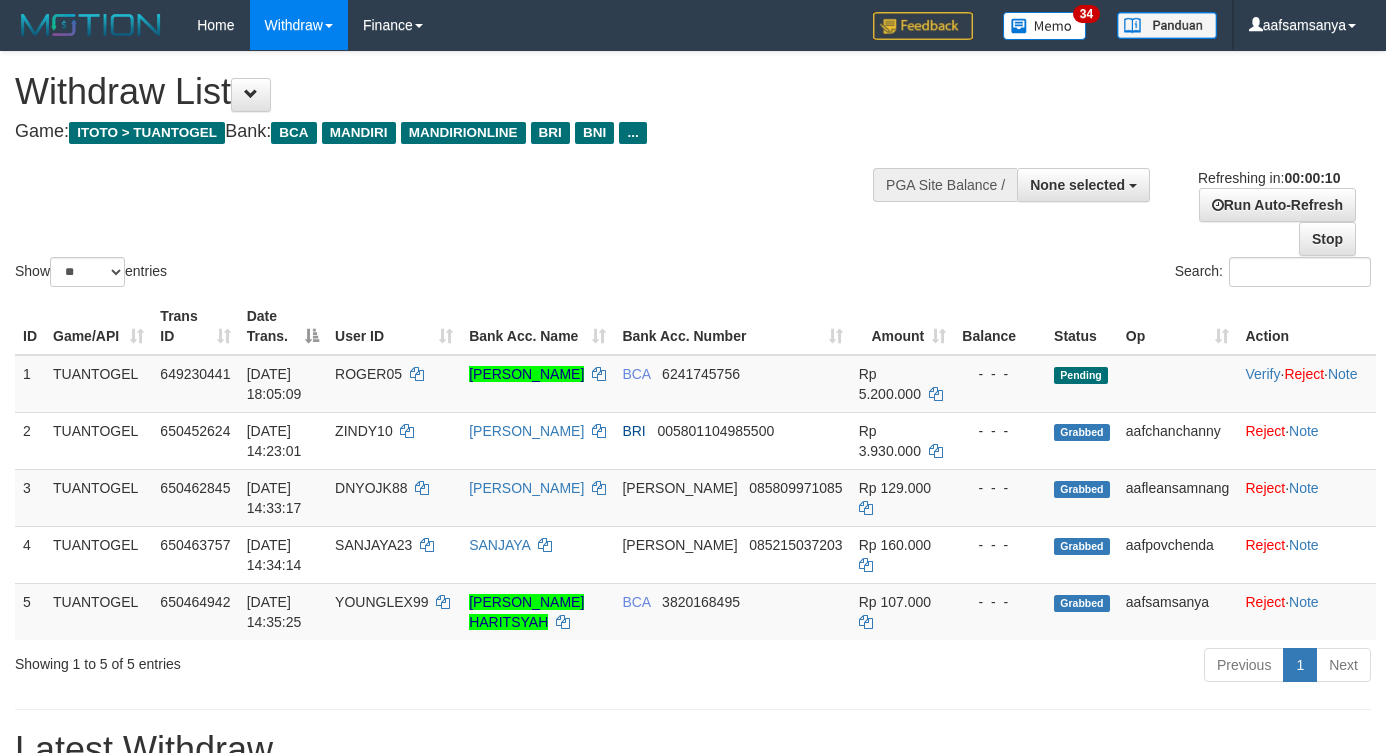 select 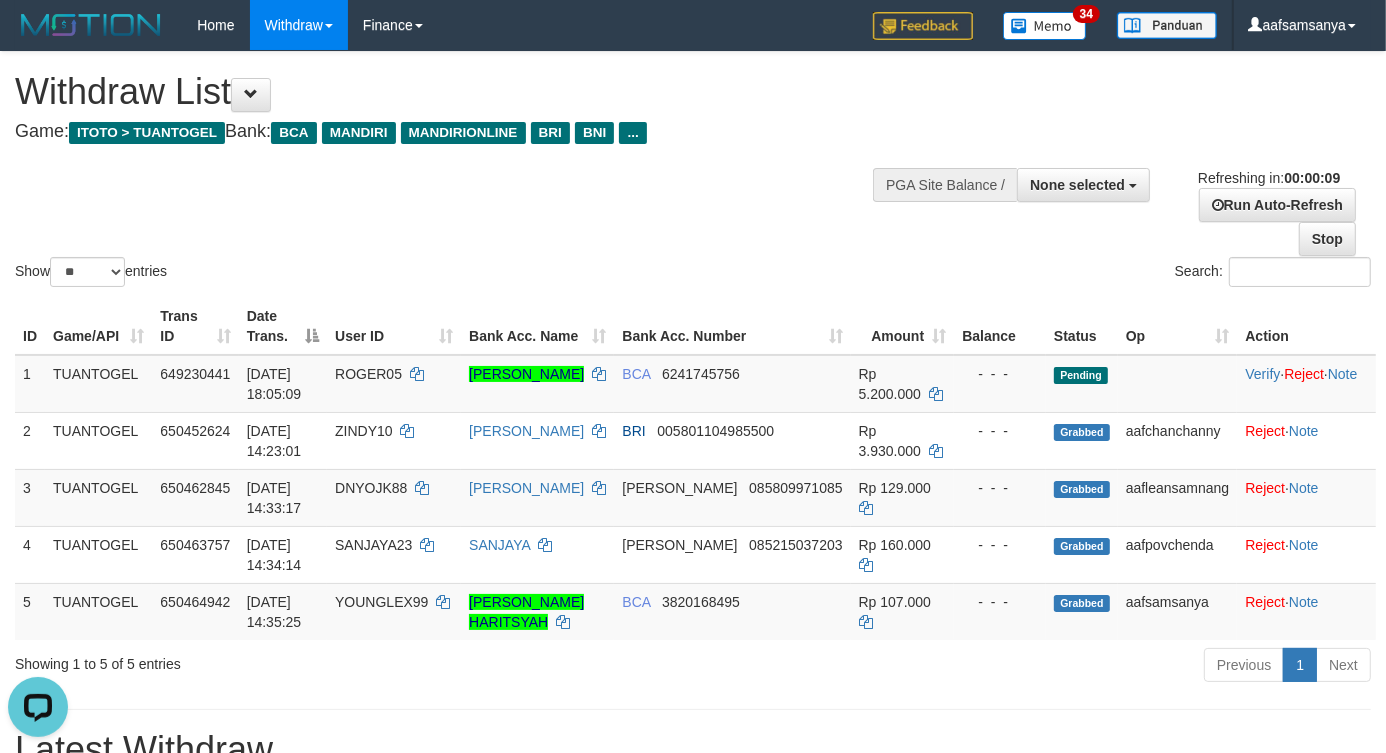 scroll, scrollTop: 0, scrollLeft: 0, axis: both 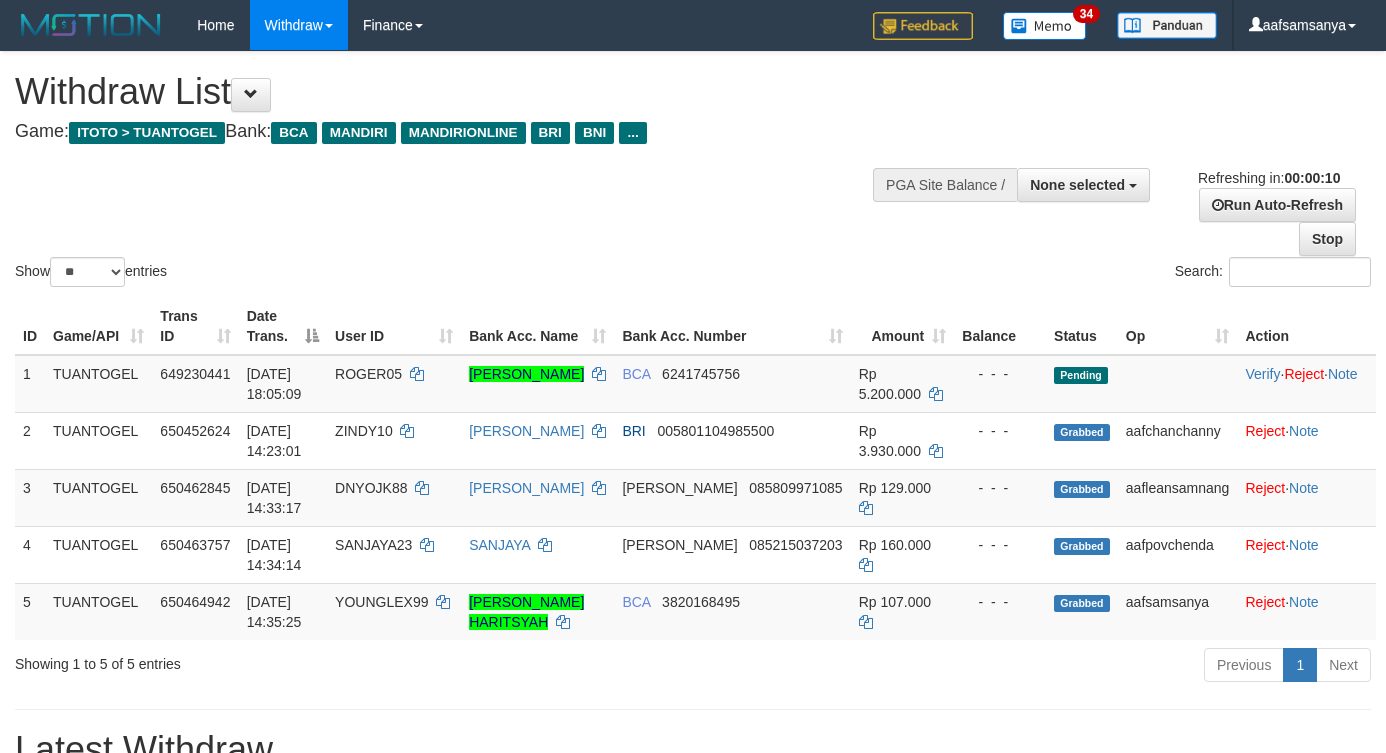 select 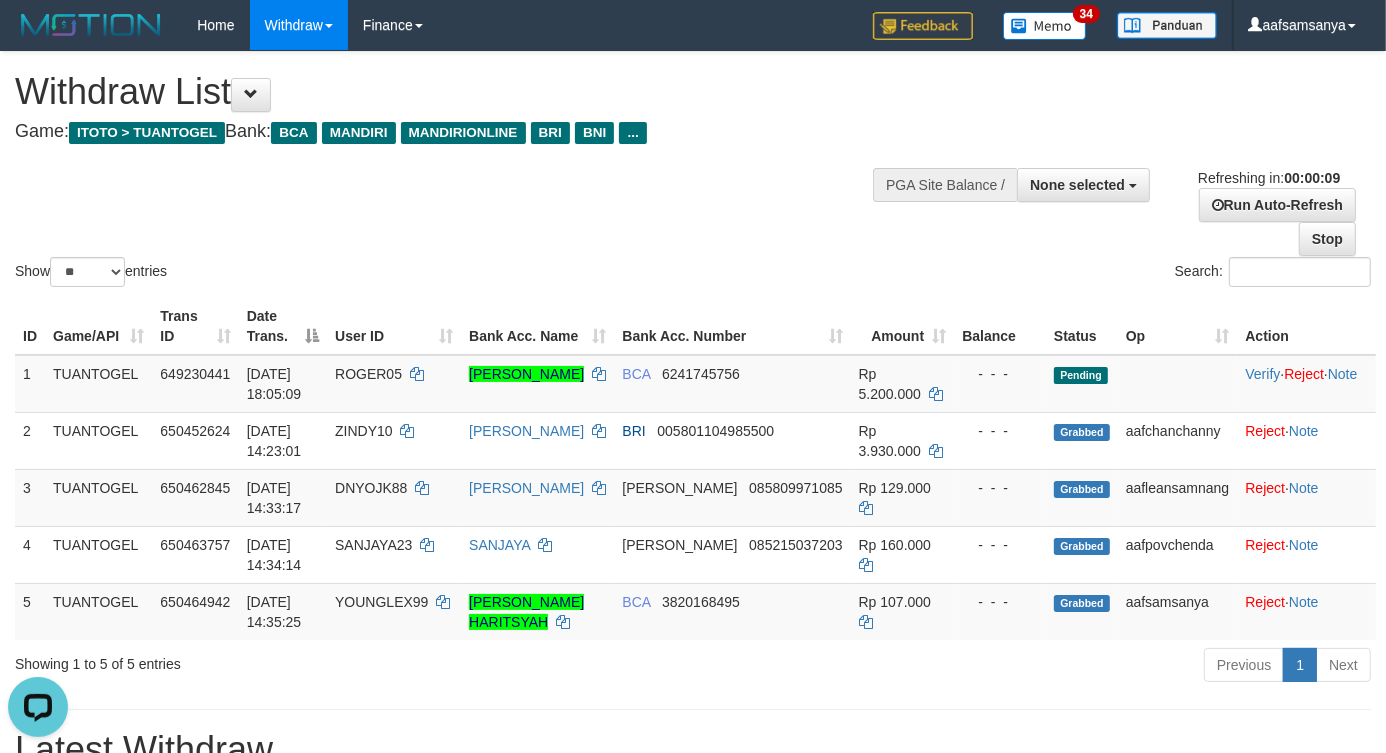 scroll, scrollTop: 0, scrollLeft: 0, axis: both 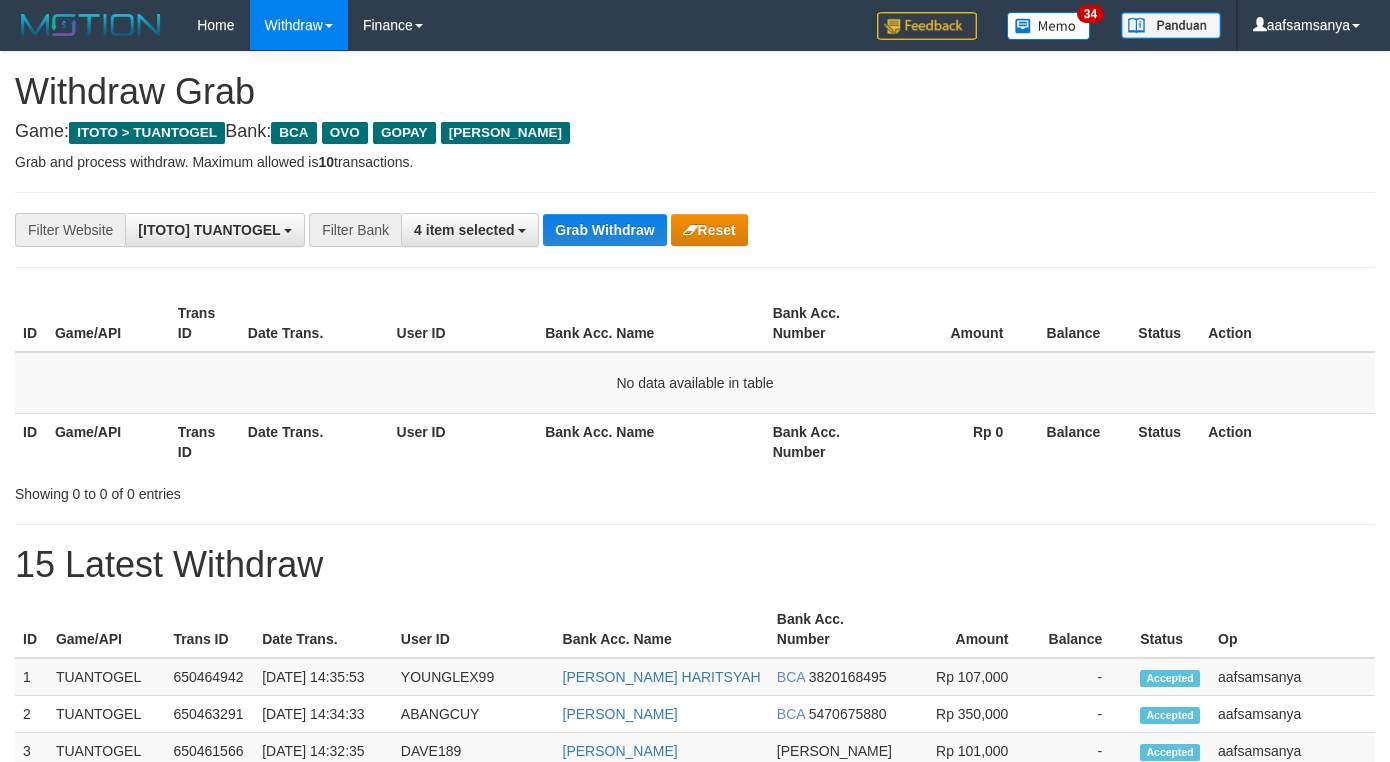 click on "Grab Withdraw" at bounding box center (604, 230) 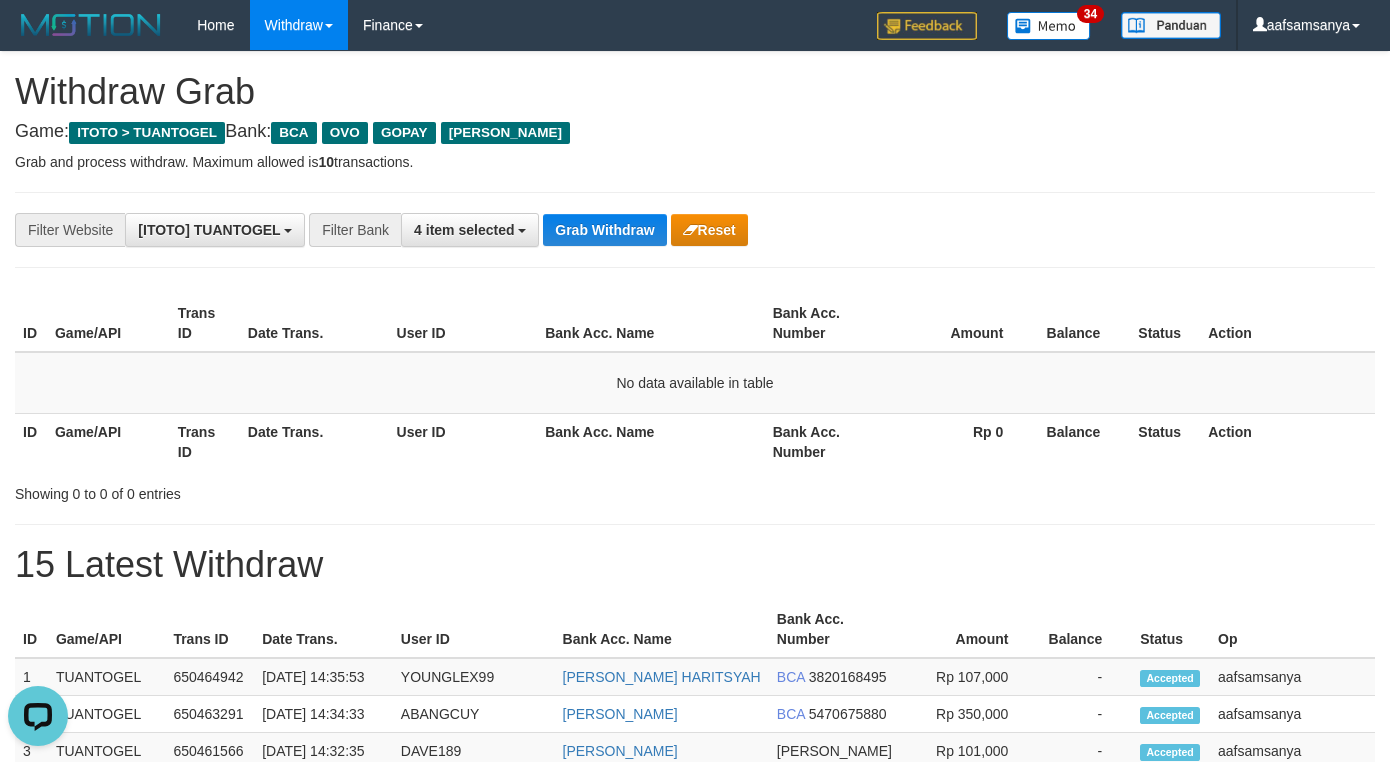 scroll, scrollTop: 0, scrollLeft: 0, axis: both 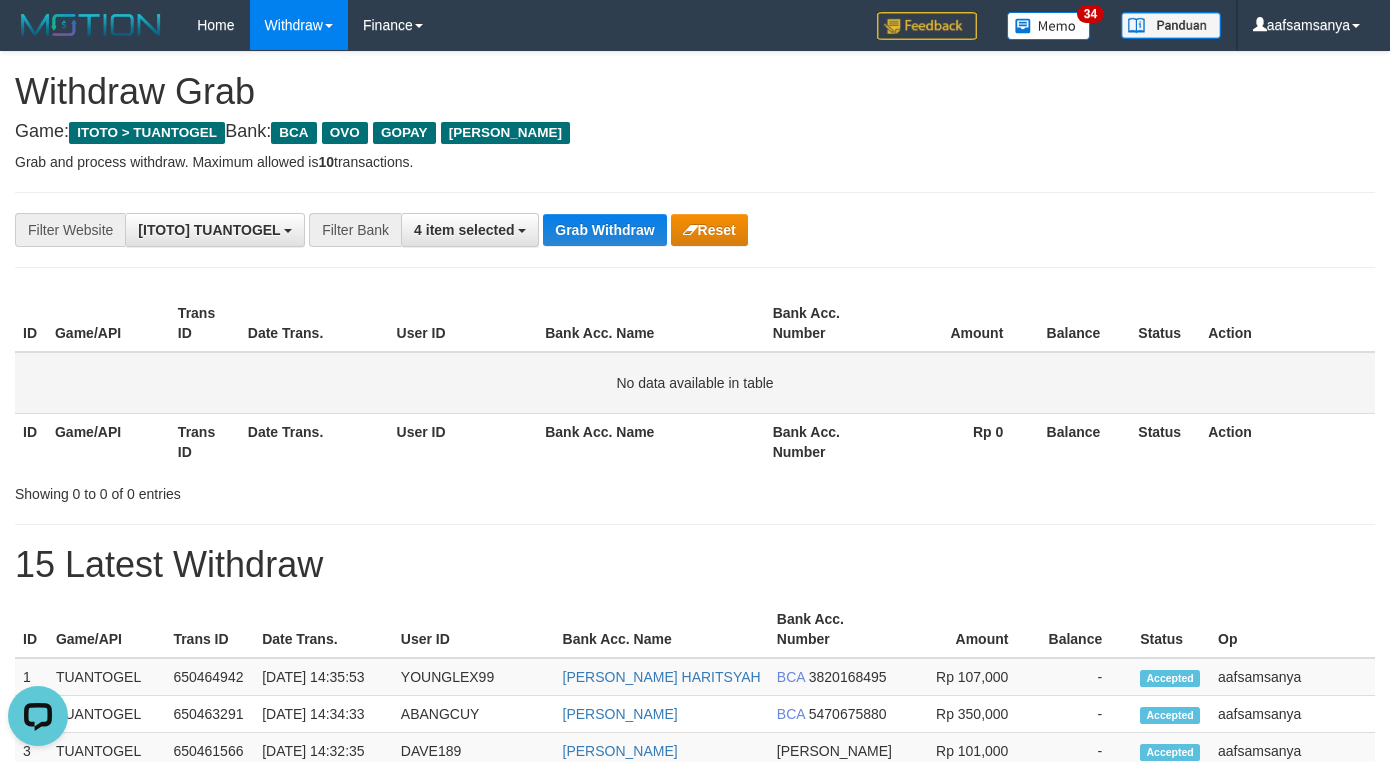 click on "No data available in table" at bounding box center [695, 383] 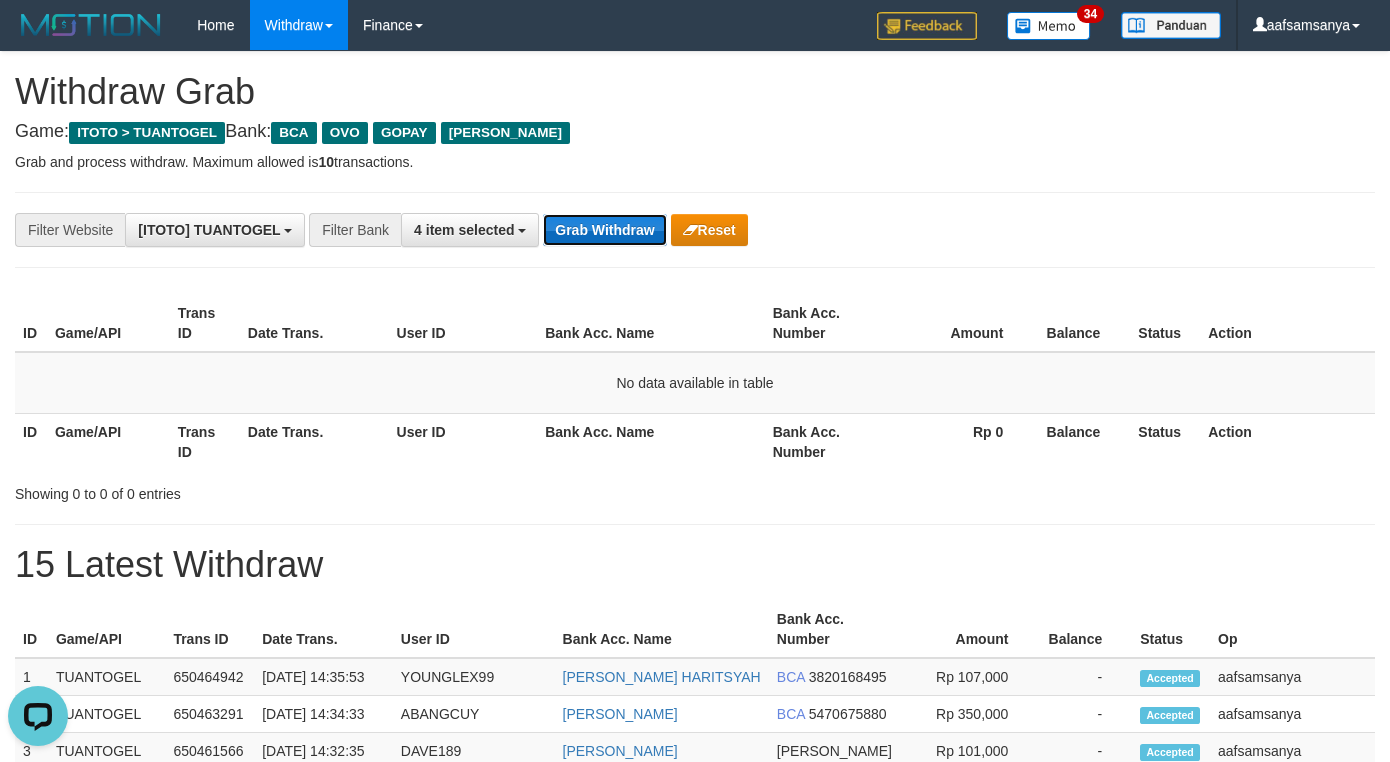 click on "Grab Withdraw" at bounding box center (604, 230) 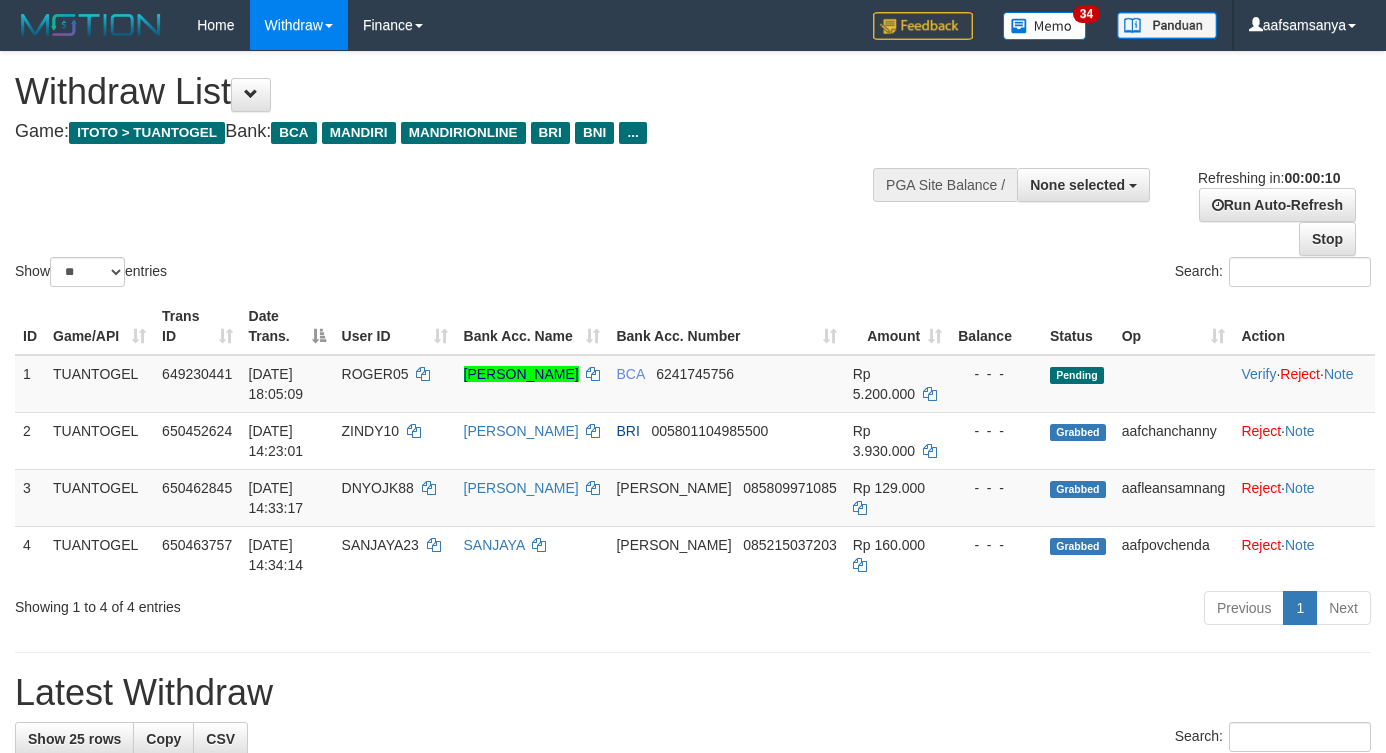 select 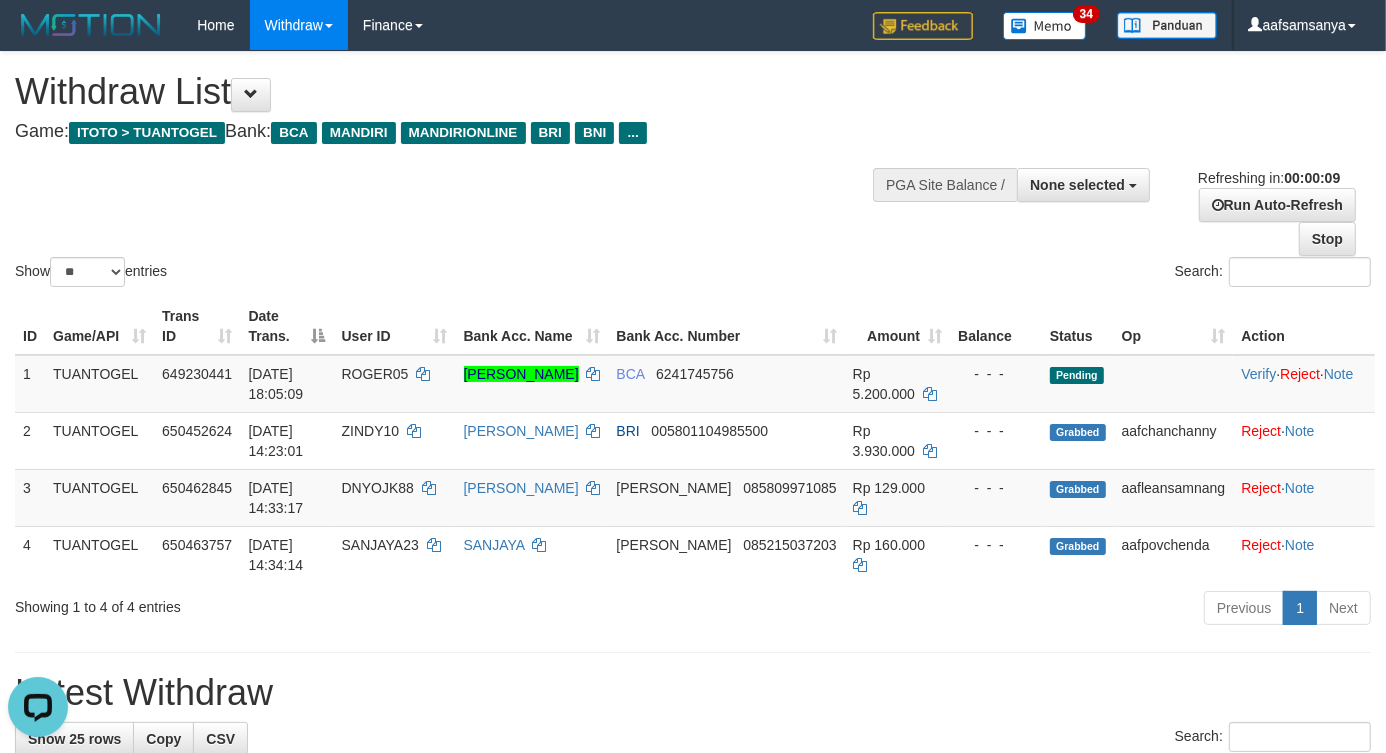 scroll, scrollTop: 0, scrollLeft: 0, axis: both 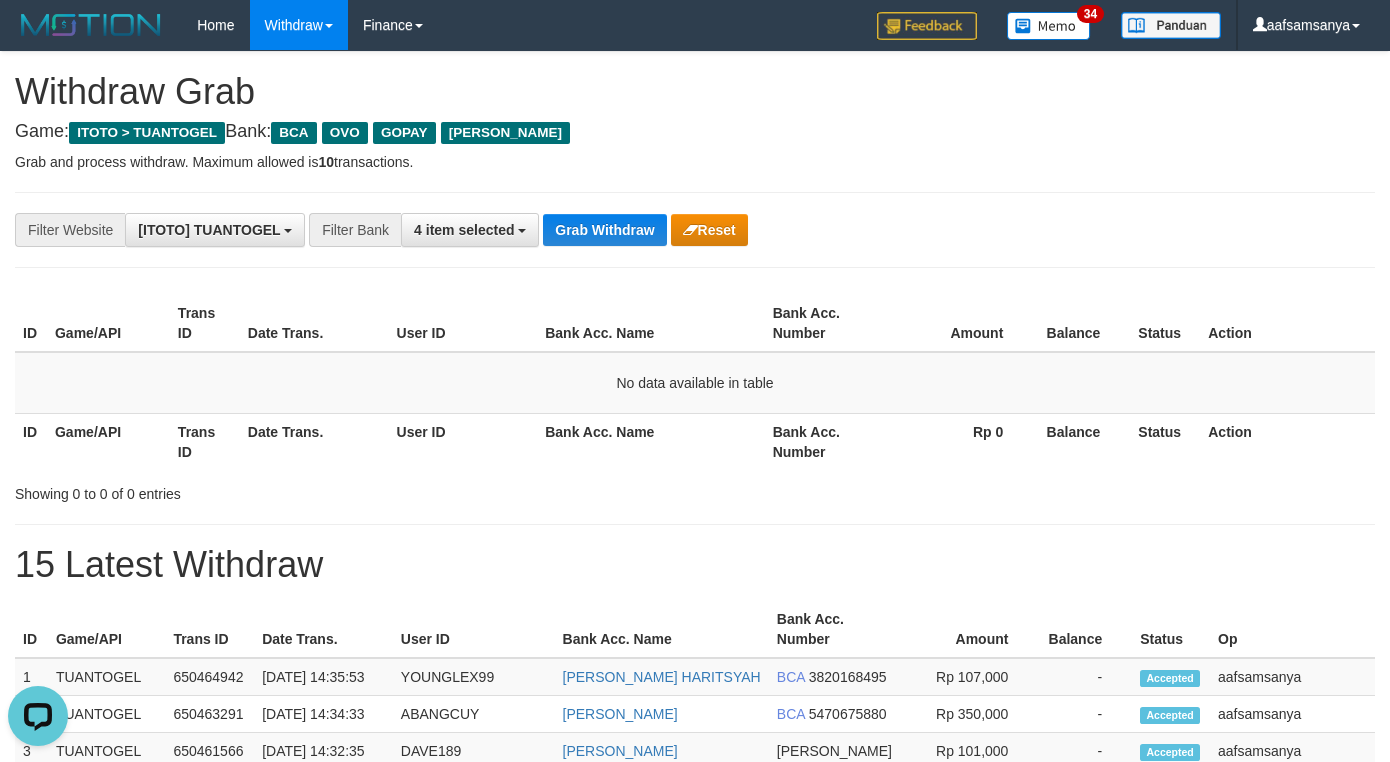 drag, startPoint x: 615, startPoint y: 360, endPoint x: 602, endPoint y: 280, distance: 81.04937 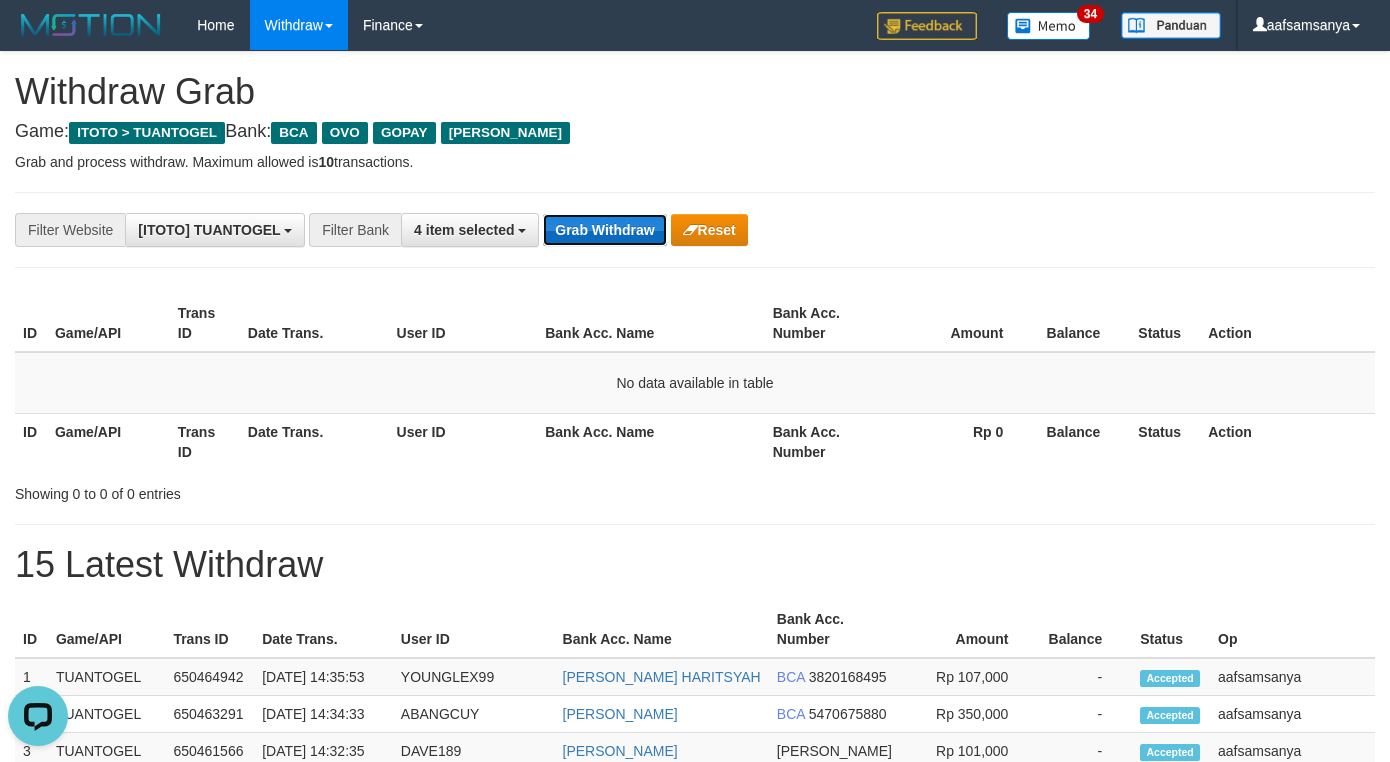 click on "Grab Withdraw" at bounding box center (604, 230) 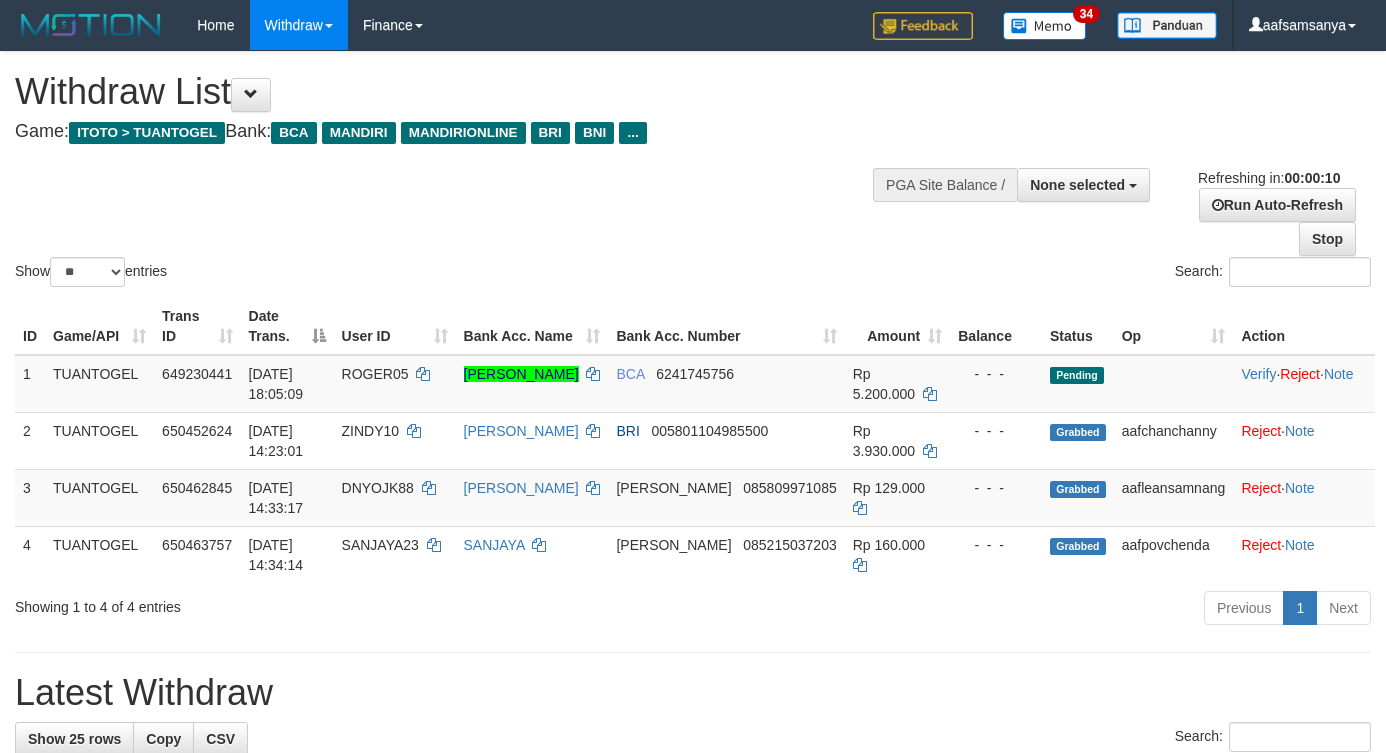 select 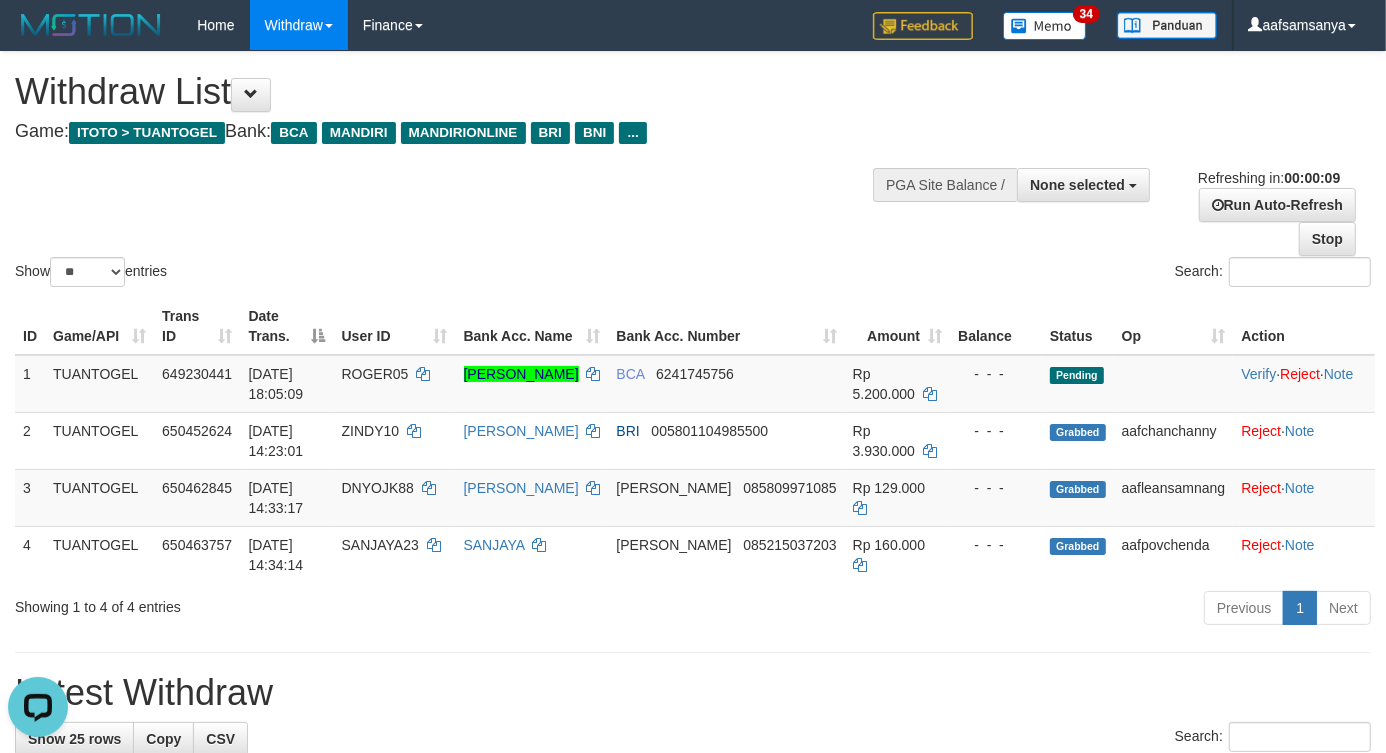 scroll, scrollTop: 0, scrollLeft: 0, axis: both 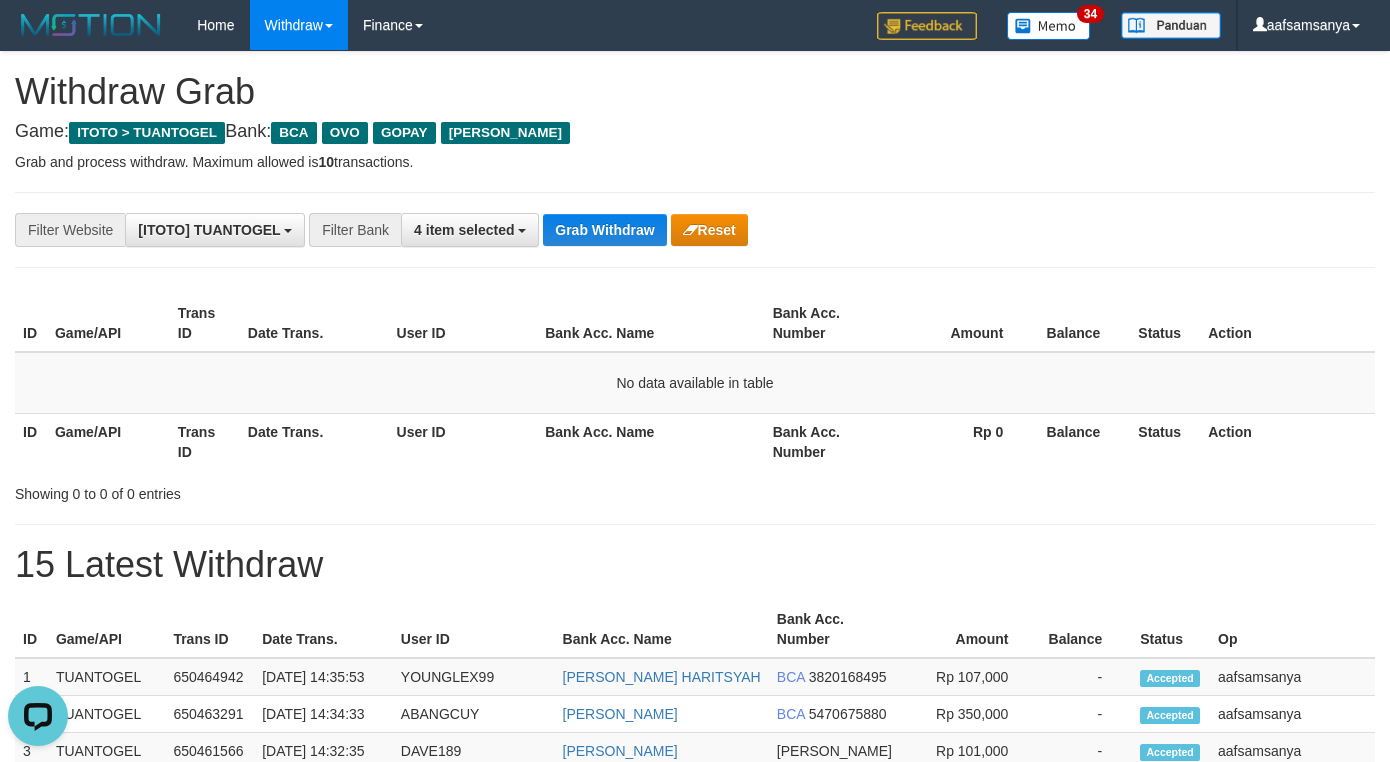 click on "**********" at bounding box center (695, 230) 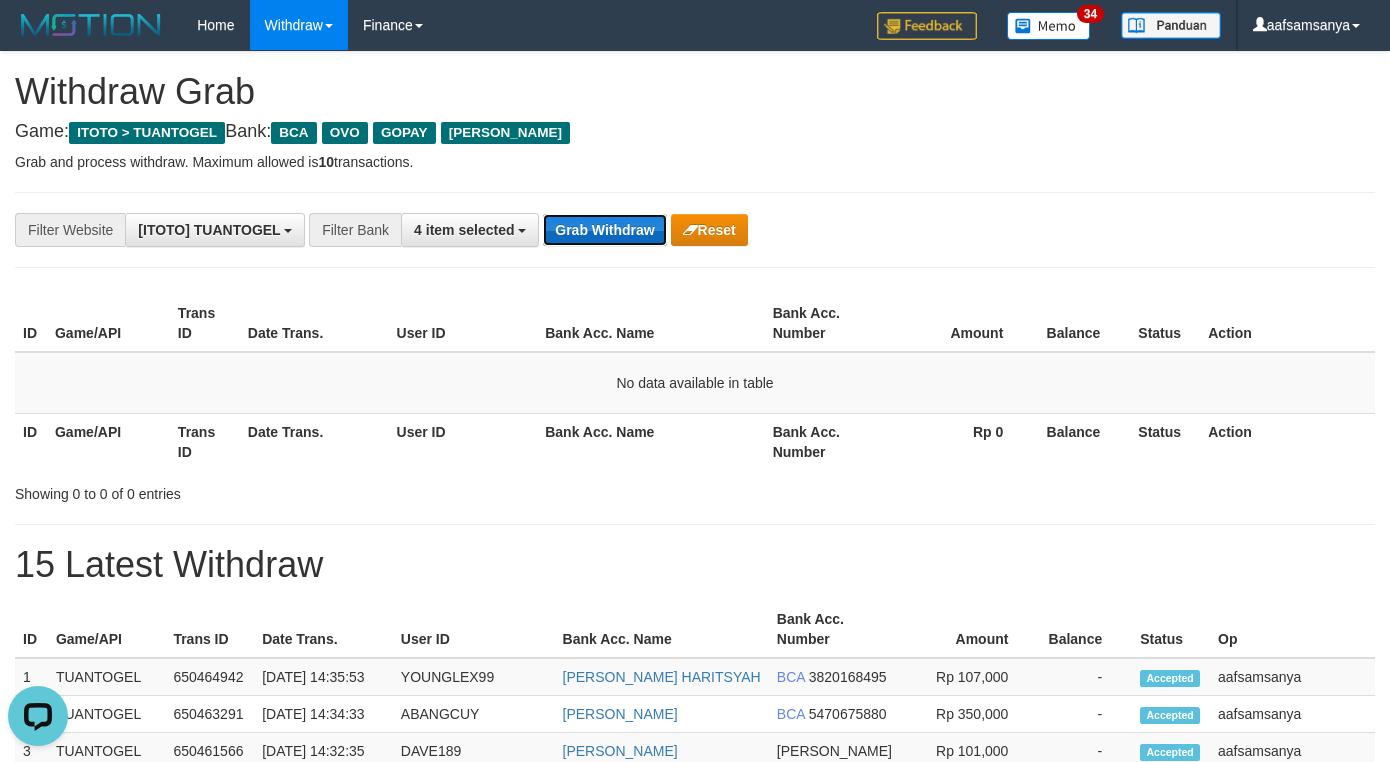click on "Grab Withdraw" at bounding box center (604, 230) 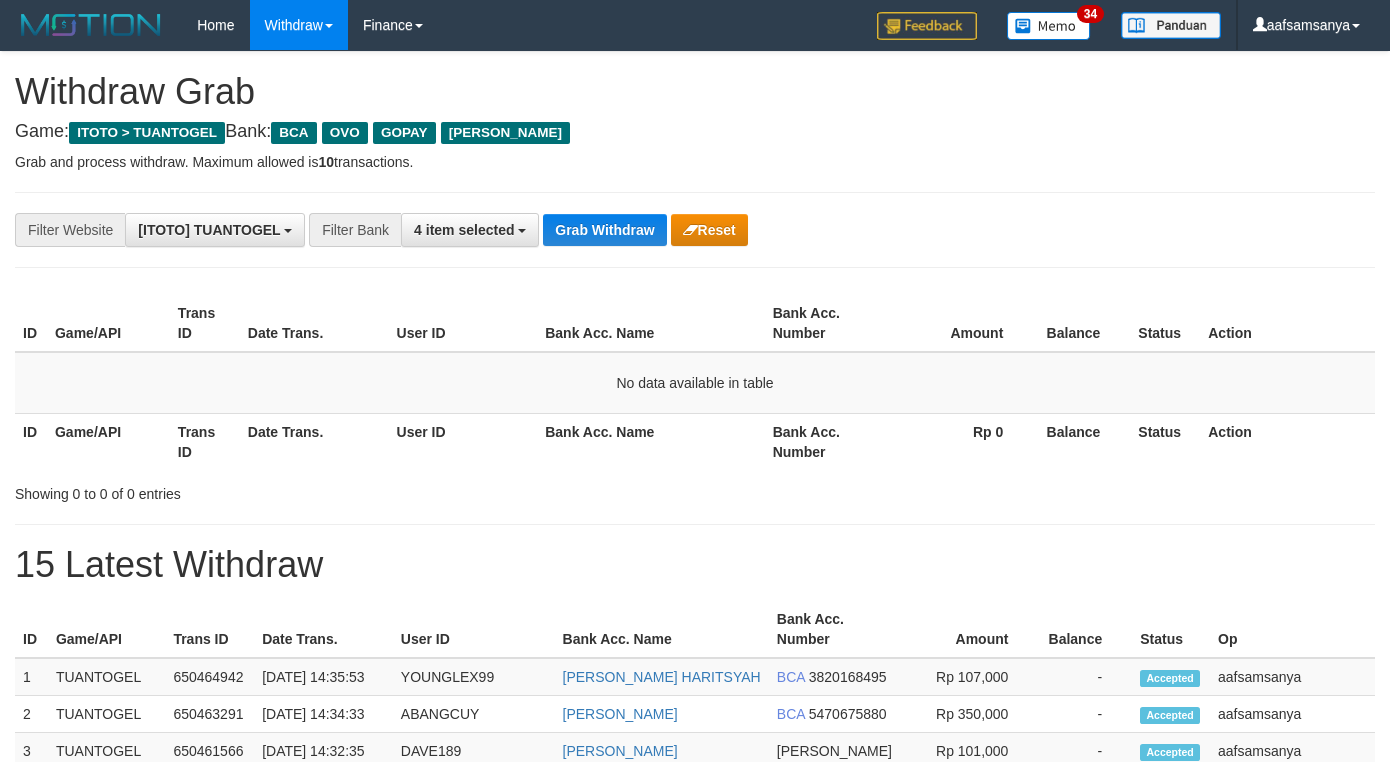 scroll, scrollTop: 0, scrollLeft: 0, axis: both 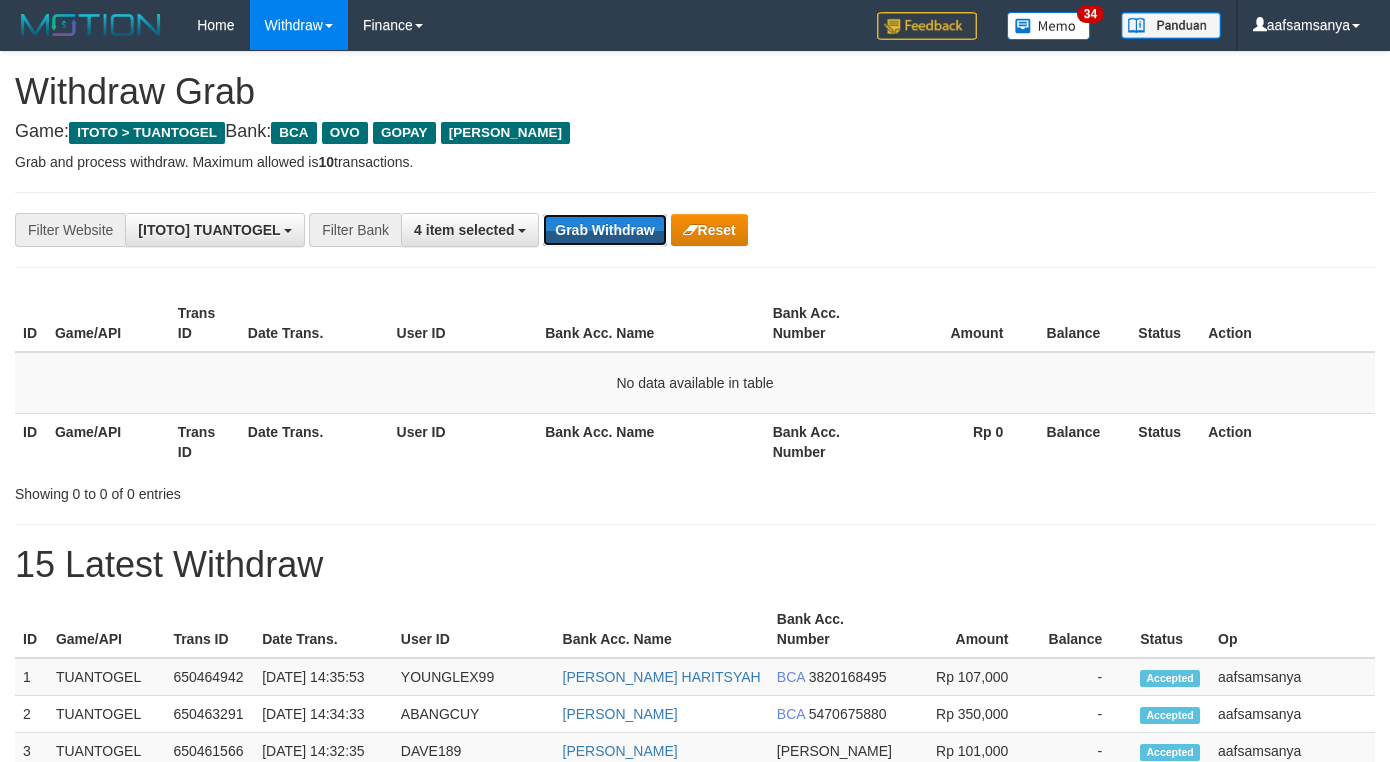 click on "Grab Withdraw" at bounding box center [604, 230] 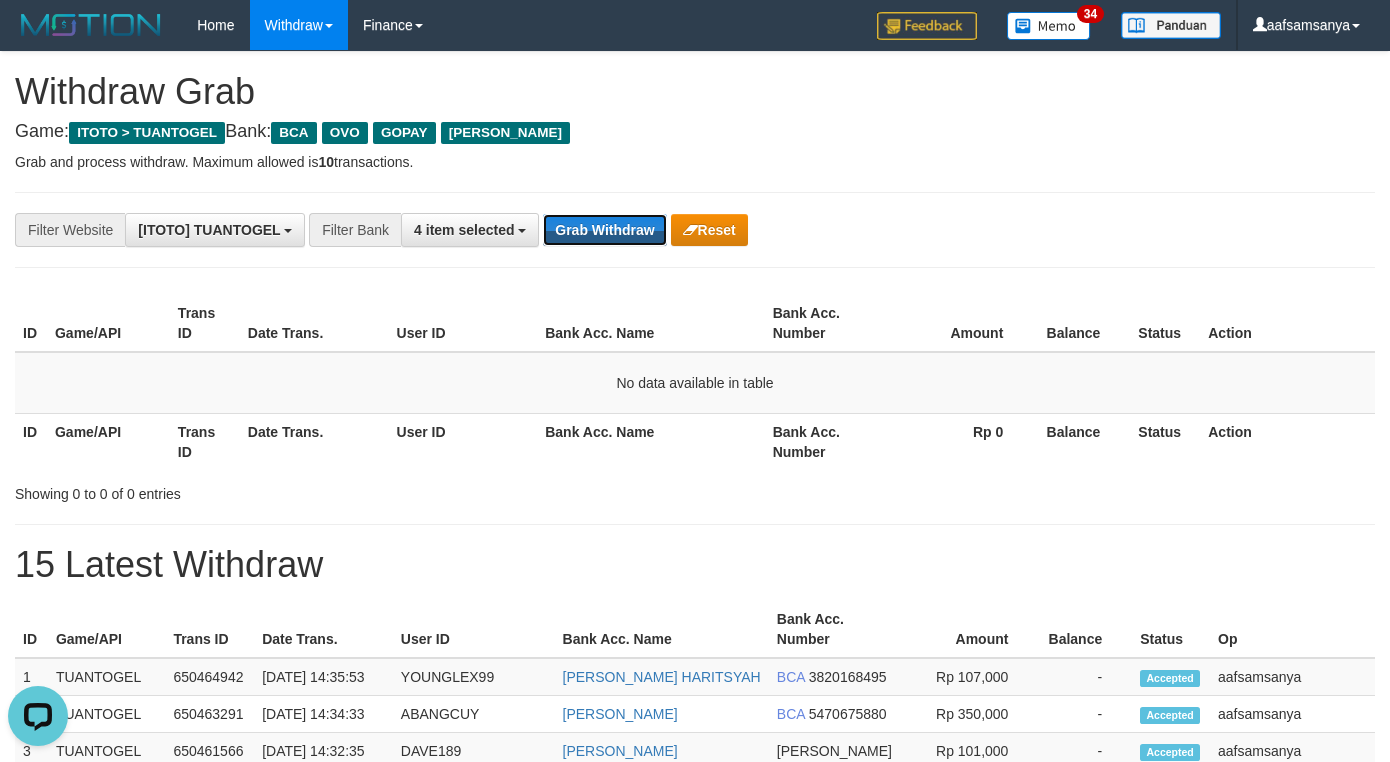 scroll, scrollTop: 0, scrollLeft: 0, axis: both 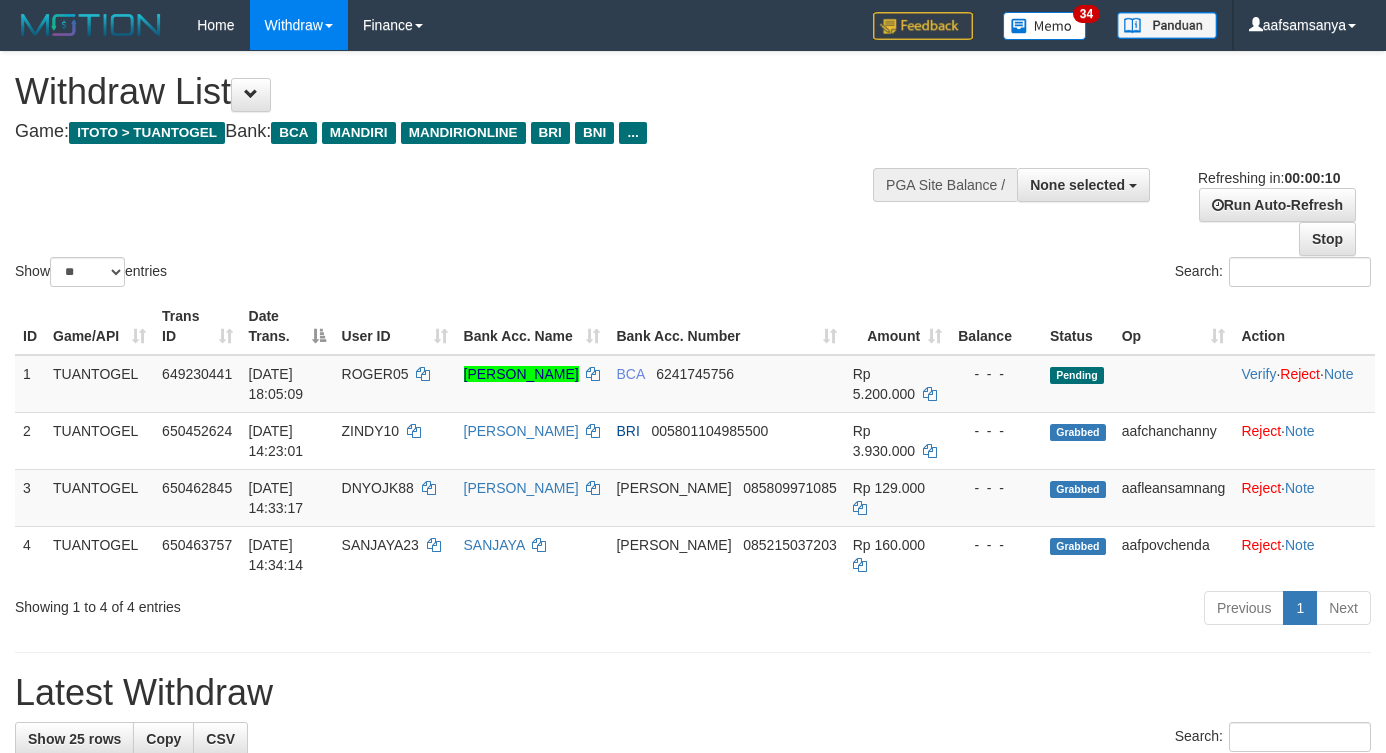 select 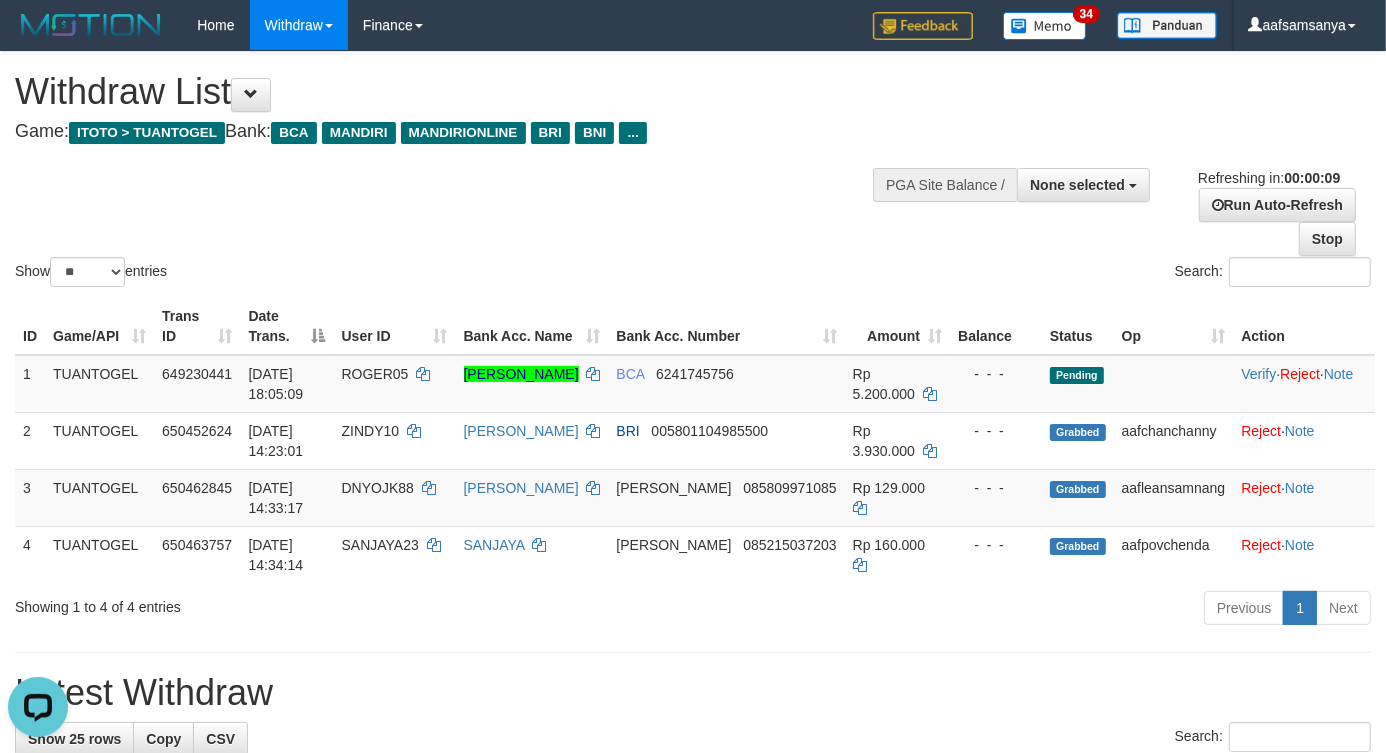scroll, scrollTop: 0, scrollLeft: 0, axis: both 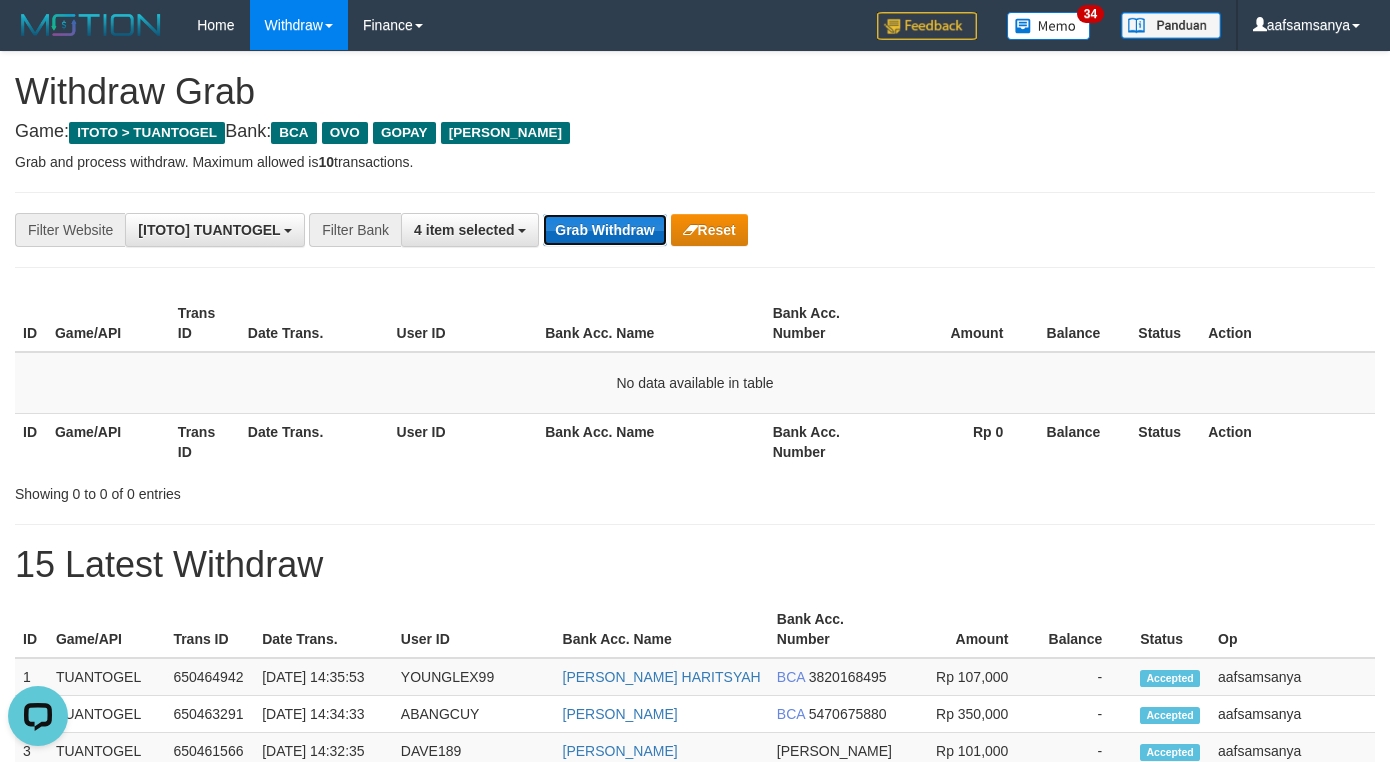 click on "Grab Withdraw" at bounding box center (604, 230) 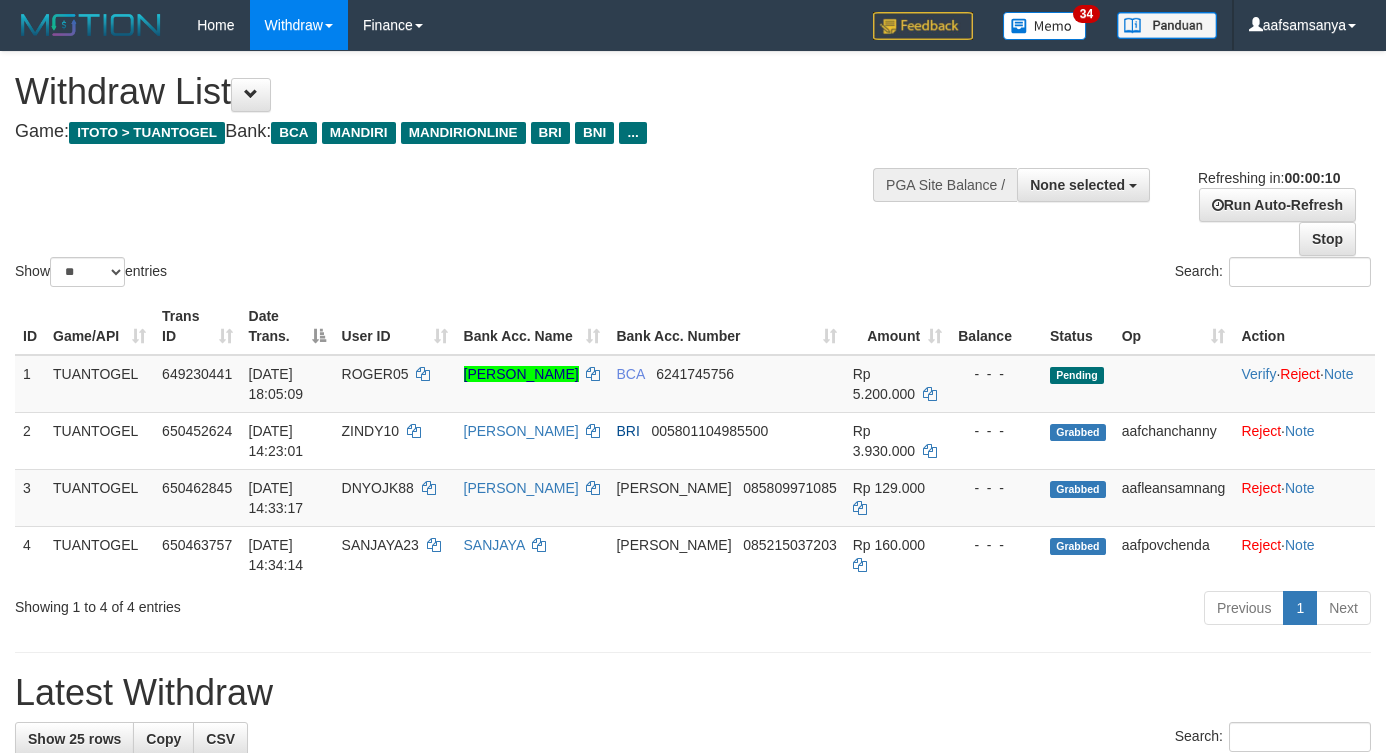select 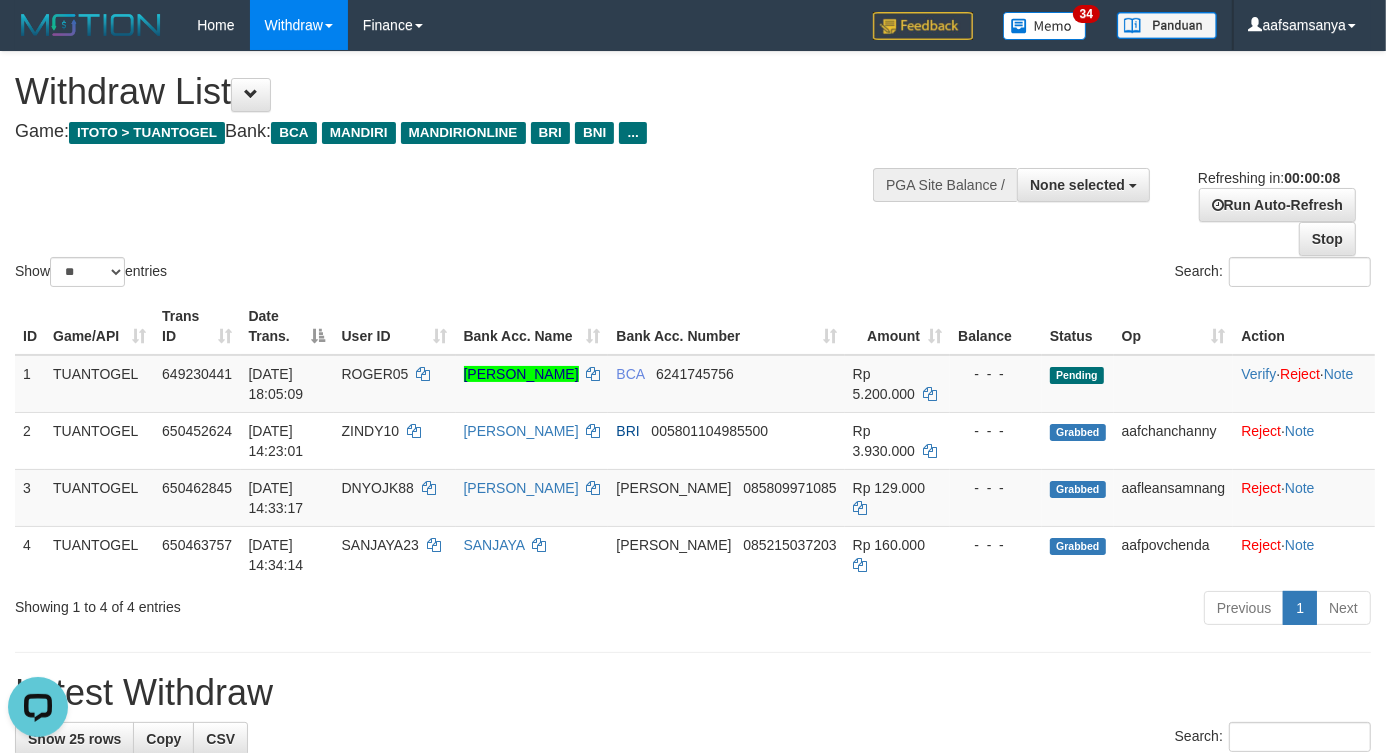 scroll, scrollTop: 0, scrollLeft: 0, axis: both 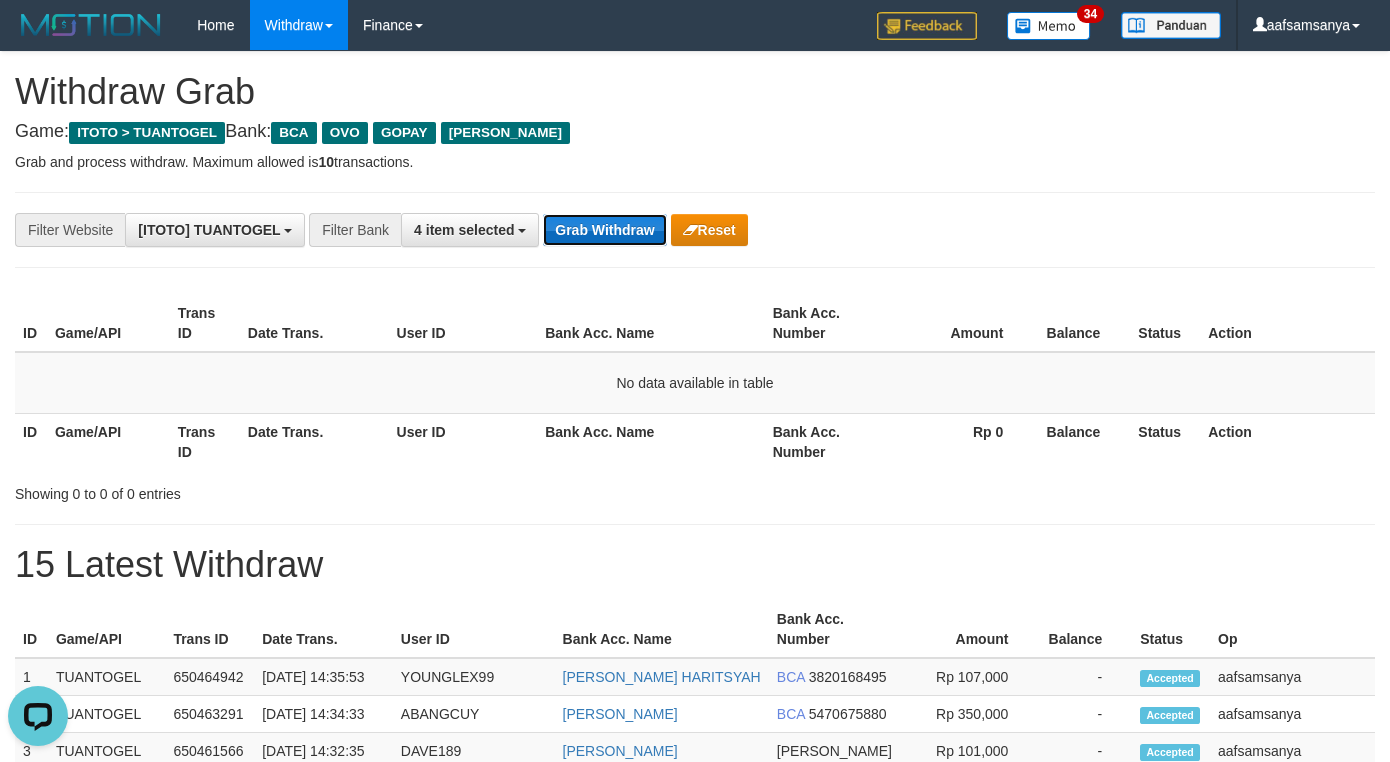 click on "Grab Withdraw" at bounding box center [604, 230] 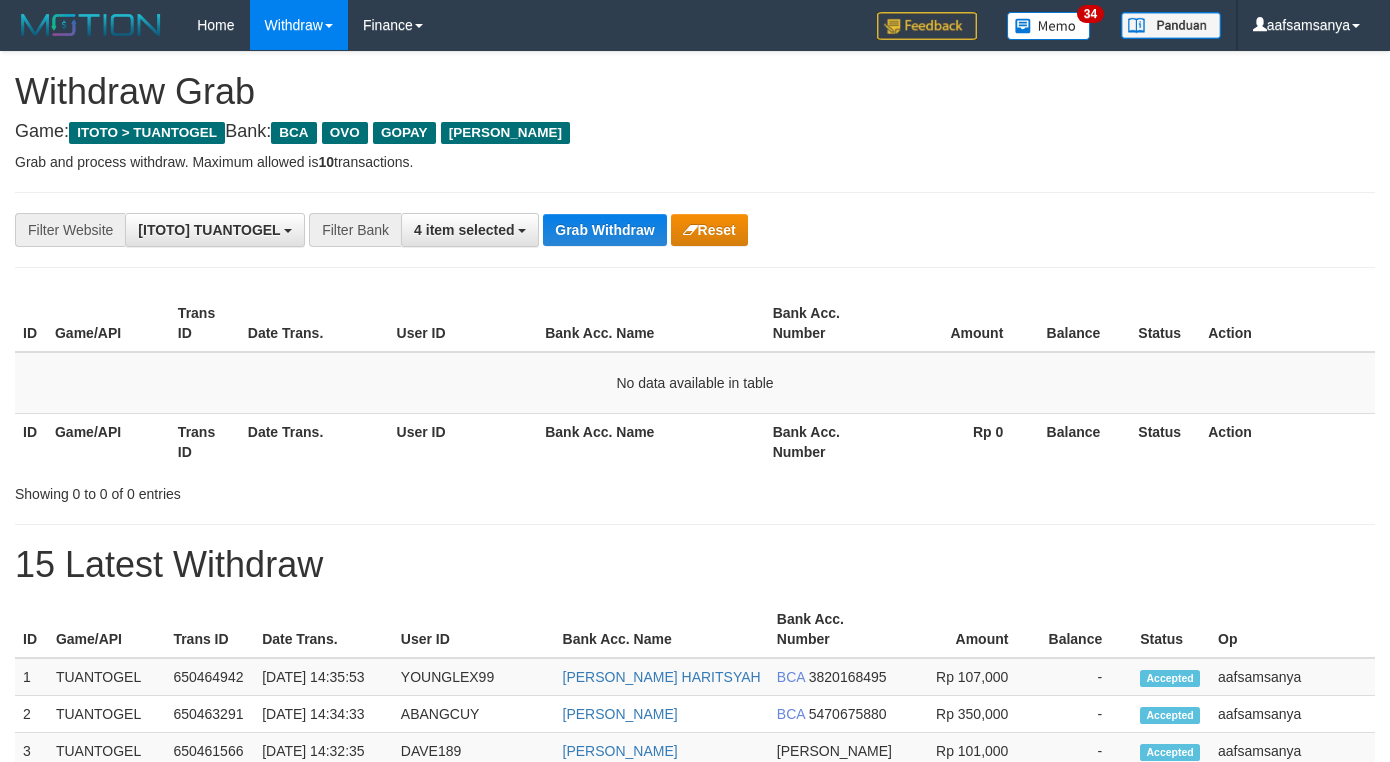 scroll, scrollTop: 0, scrollLeft: 0, axis: both 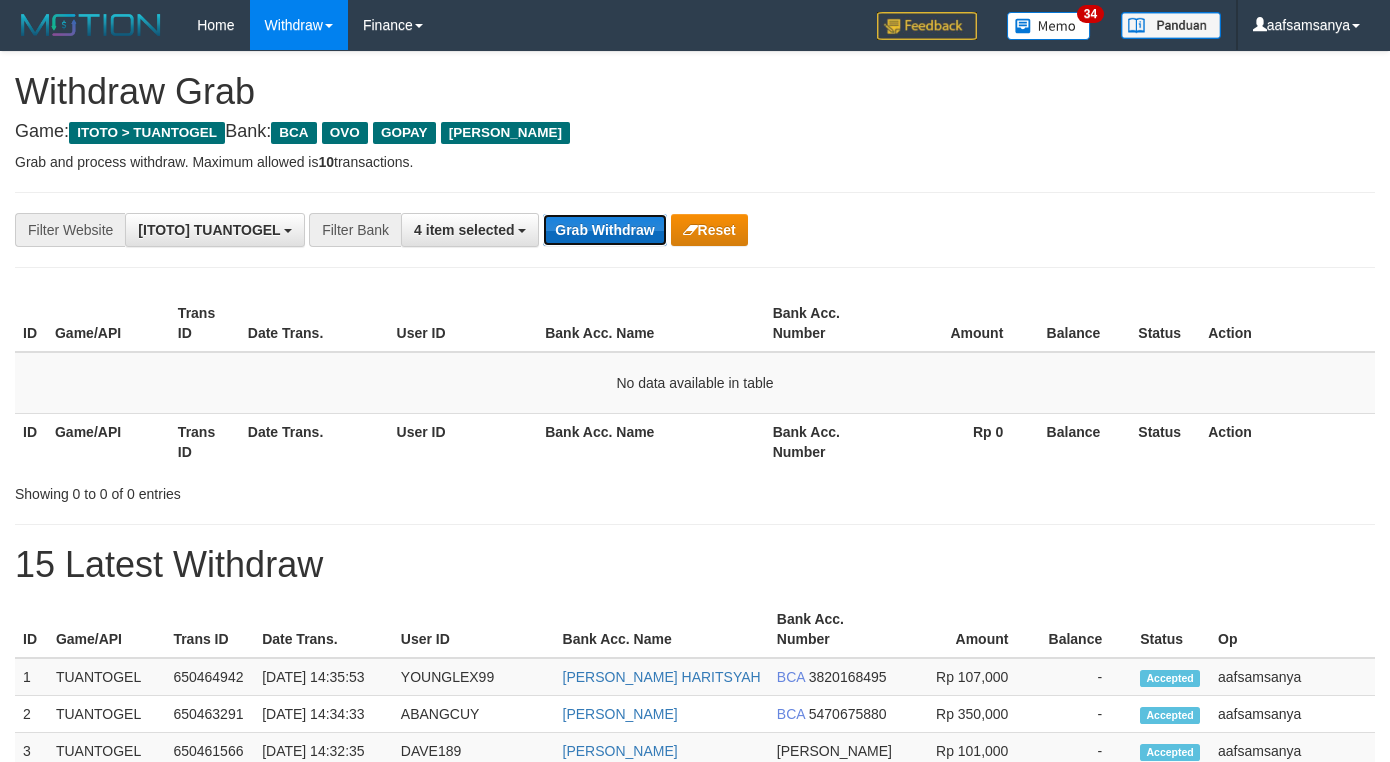 click on "Grab Withdraw" at bounding box center (604, 230) 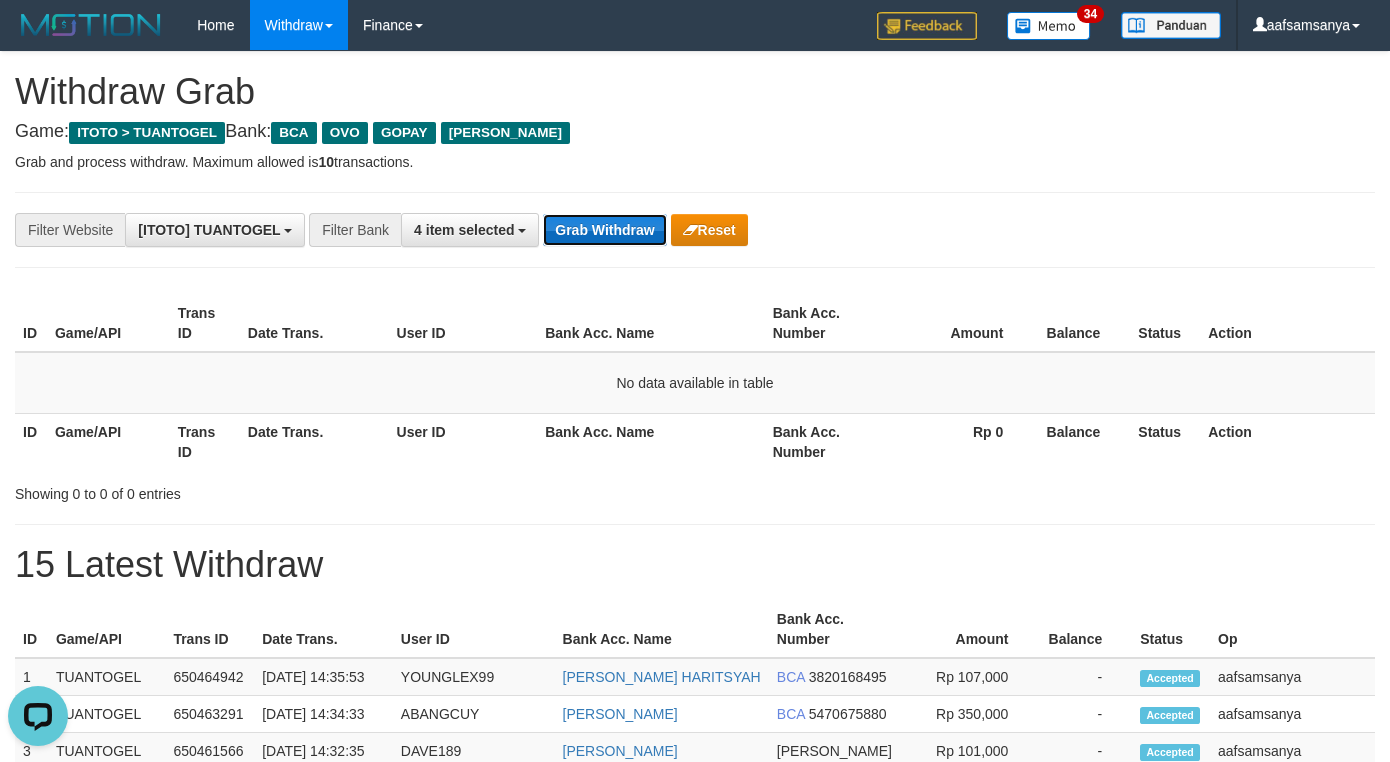 scroll, scrollTop: 0, scrollLeft: 0, axis: both 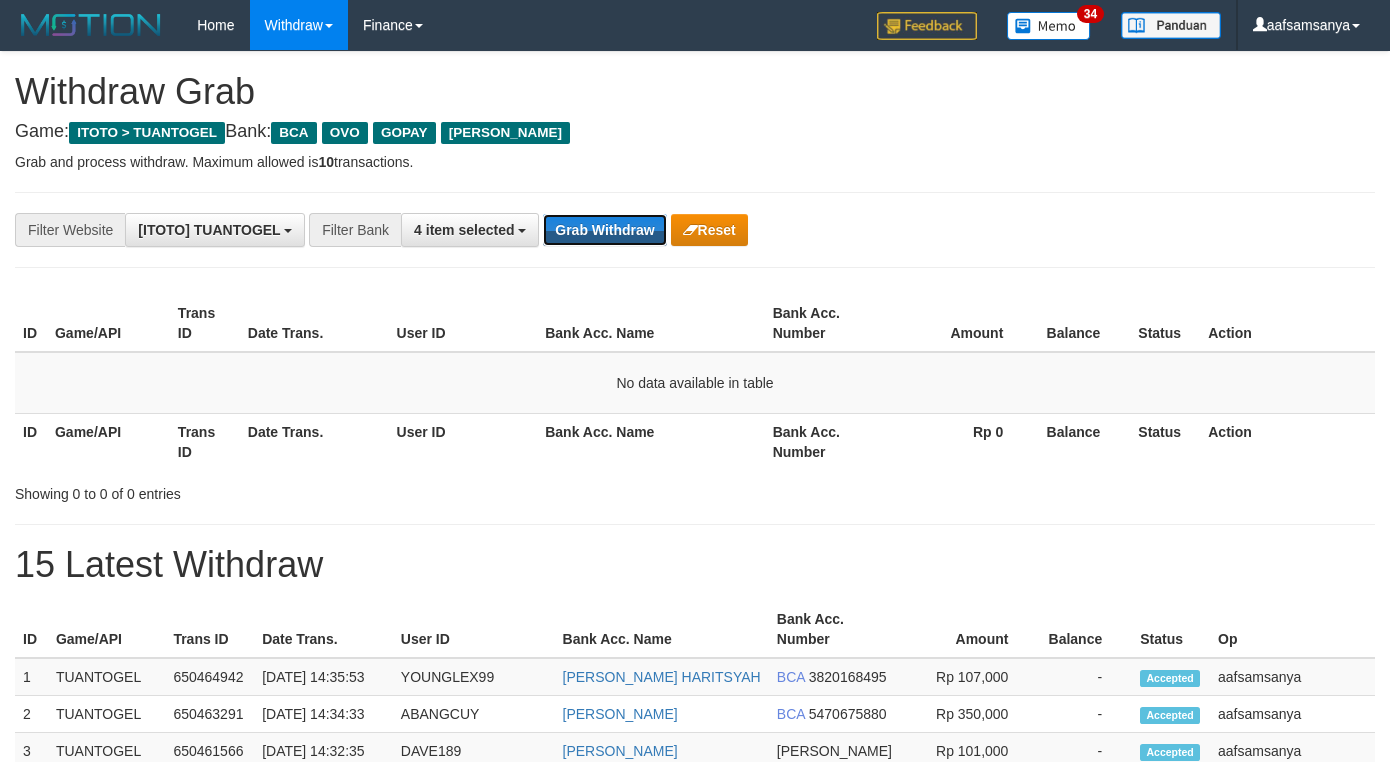 click on "Grab Withdraw" at bounding box center [604, 230] 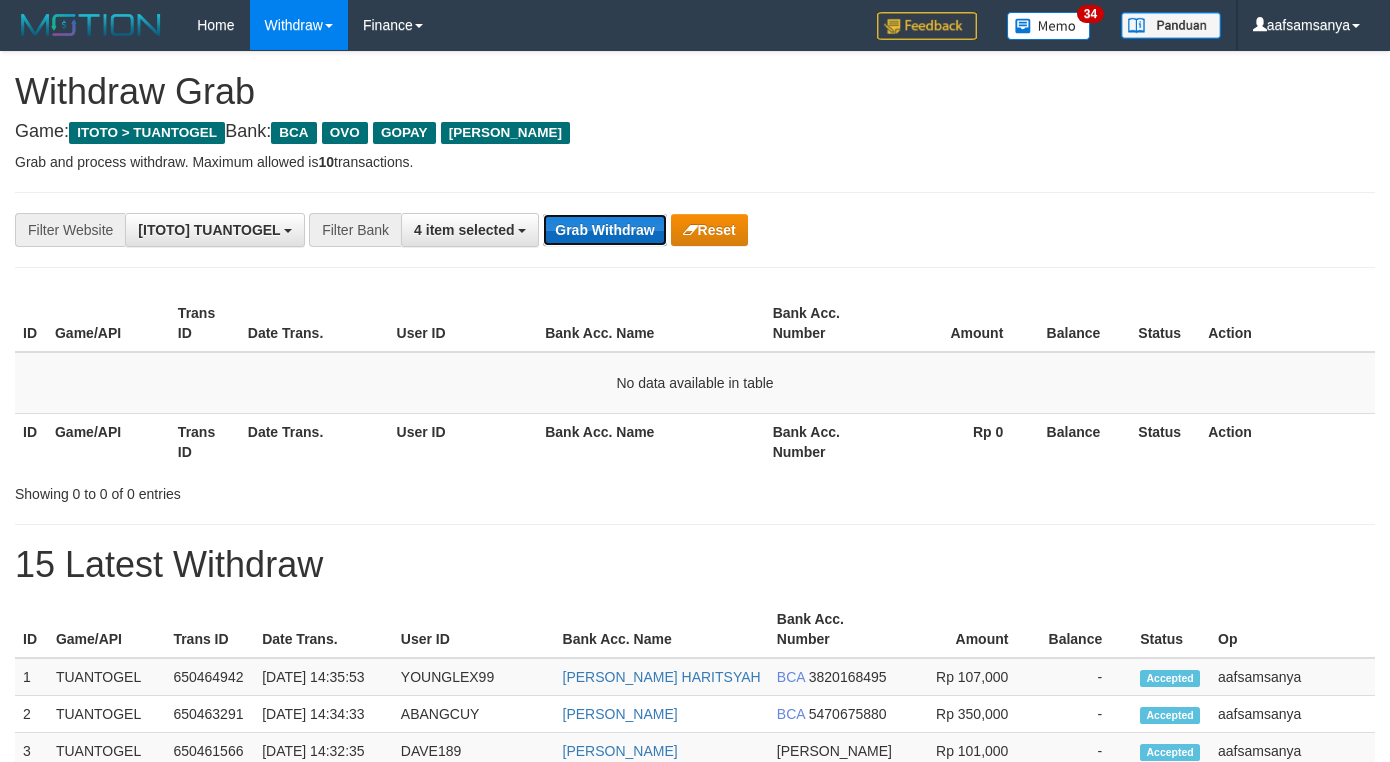 click on "Grab Withdraw" at bounding box center (604, 230) 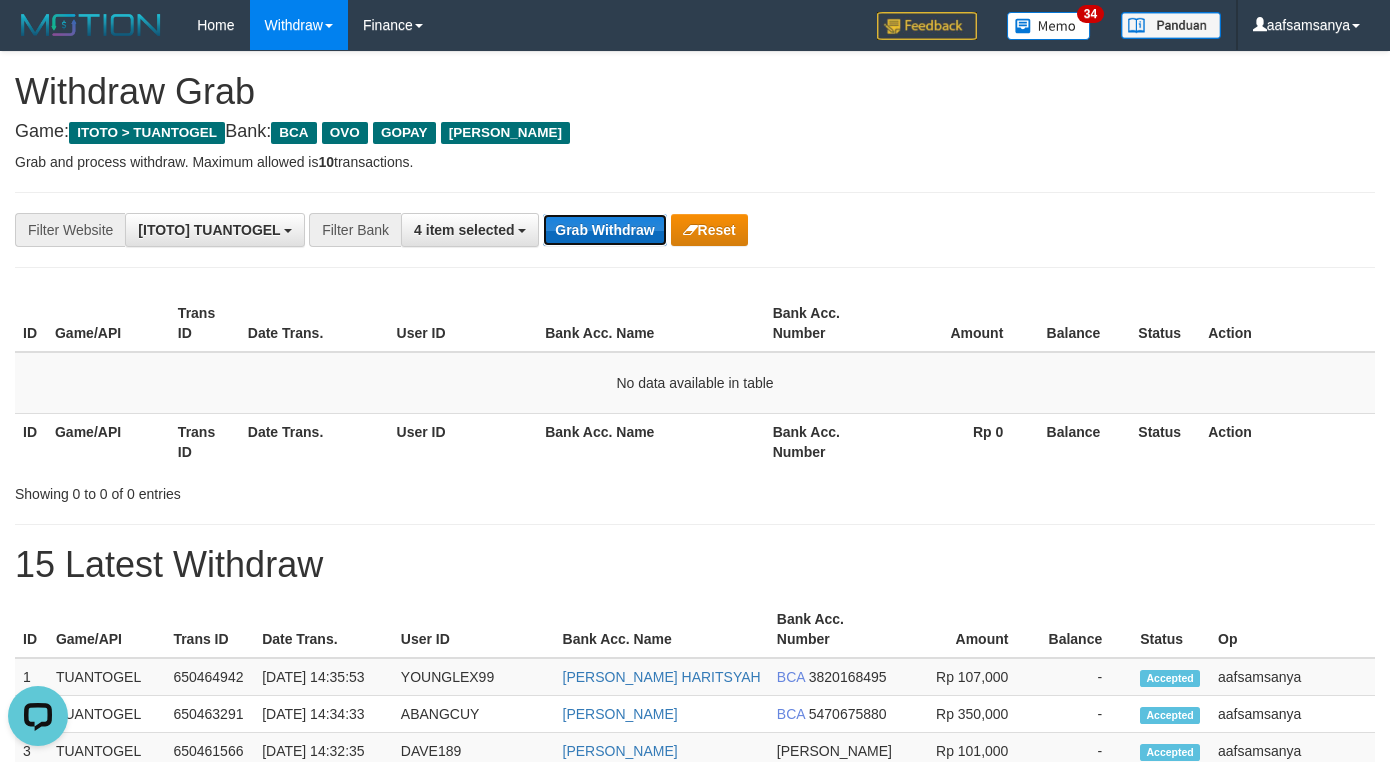 scroll, scrollTop: 0, scrollLeft: 0, axis: both 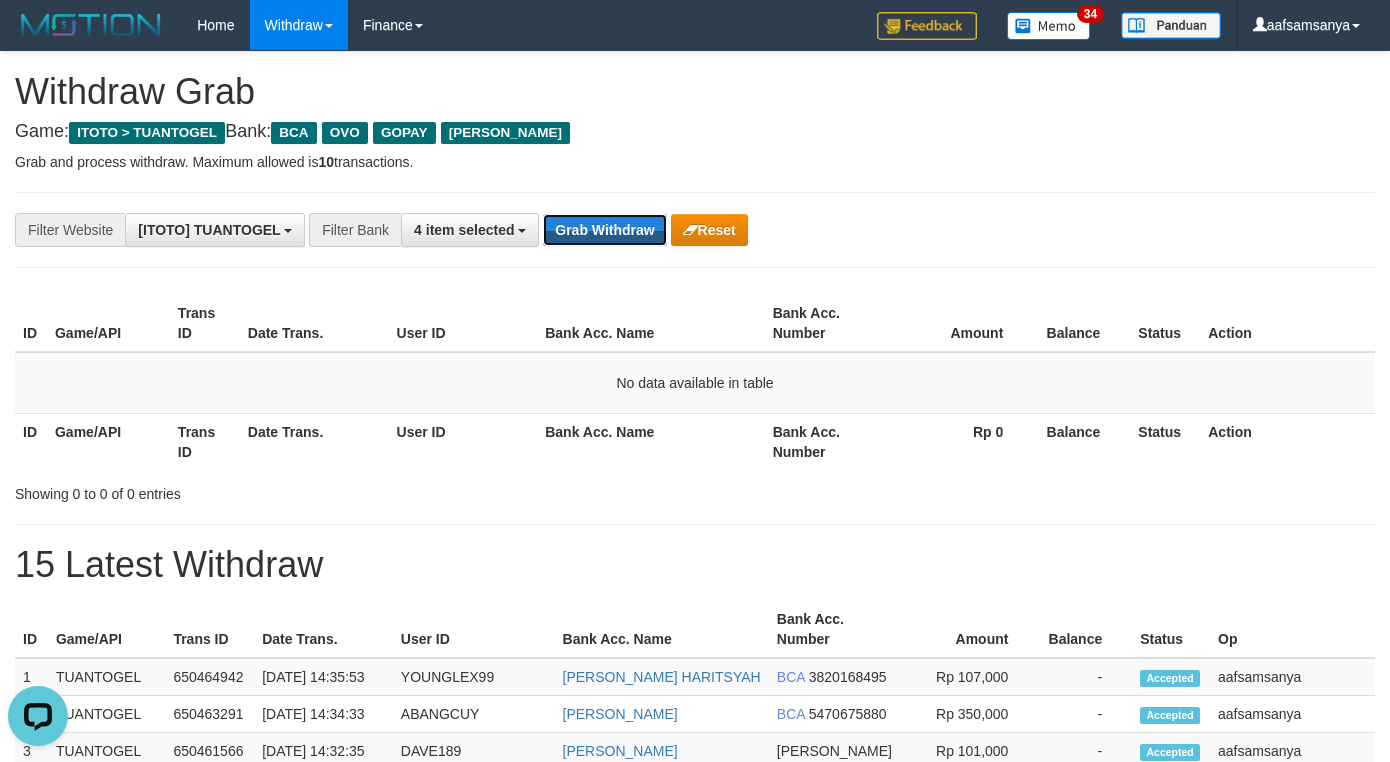 click on "Grab Withdraw" at bounding box center (604, 230) 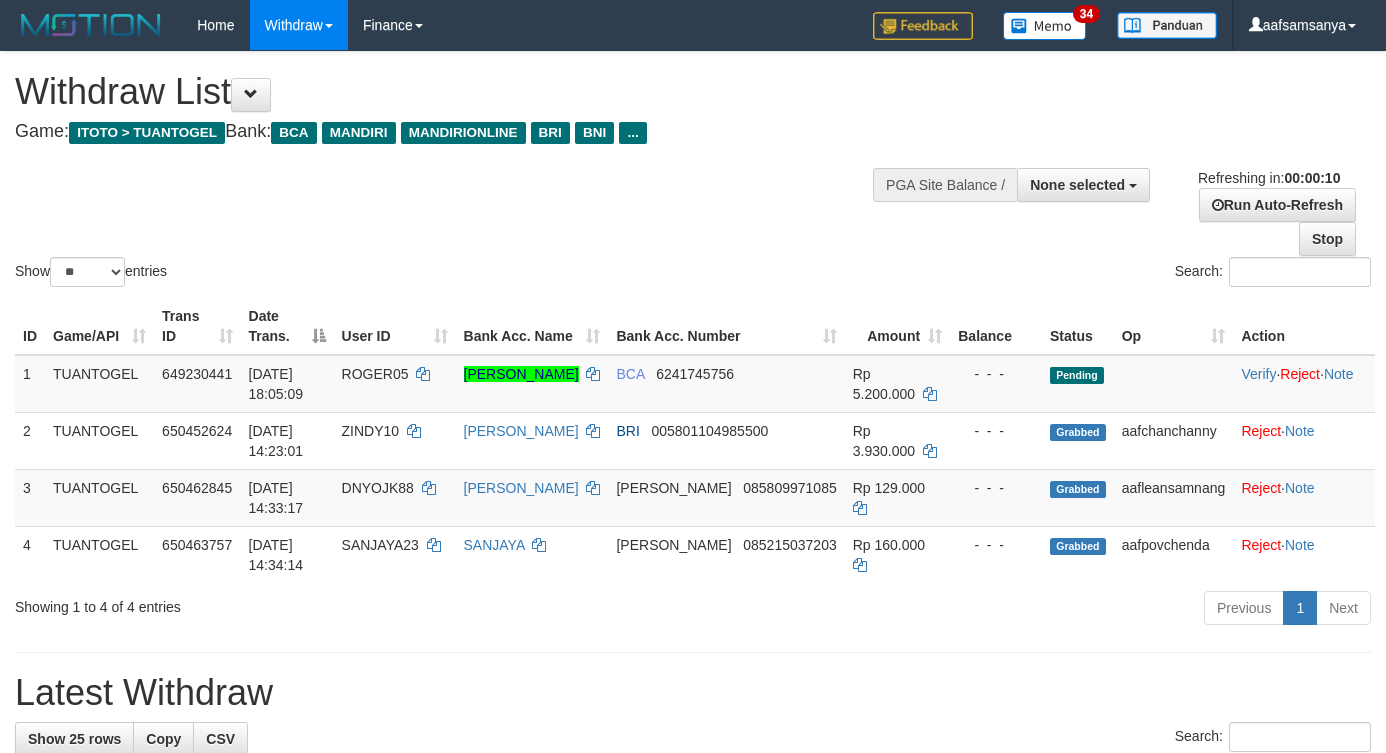 select 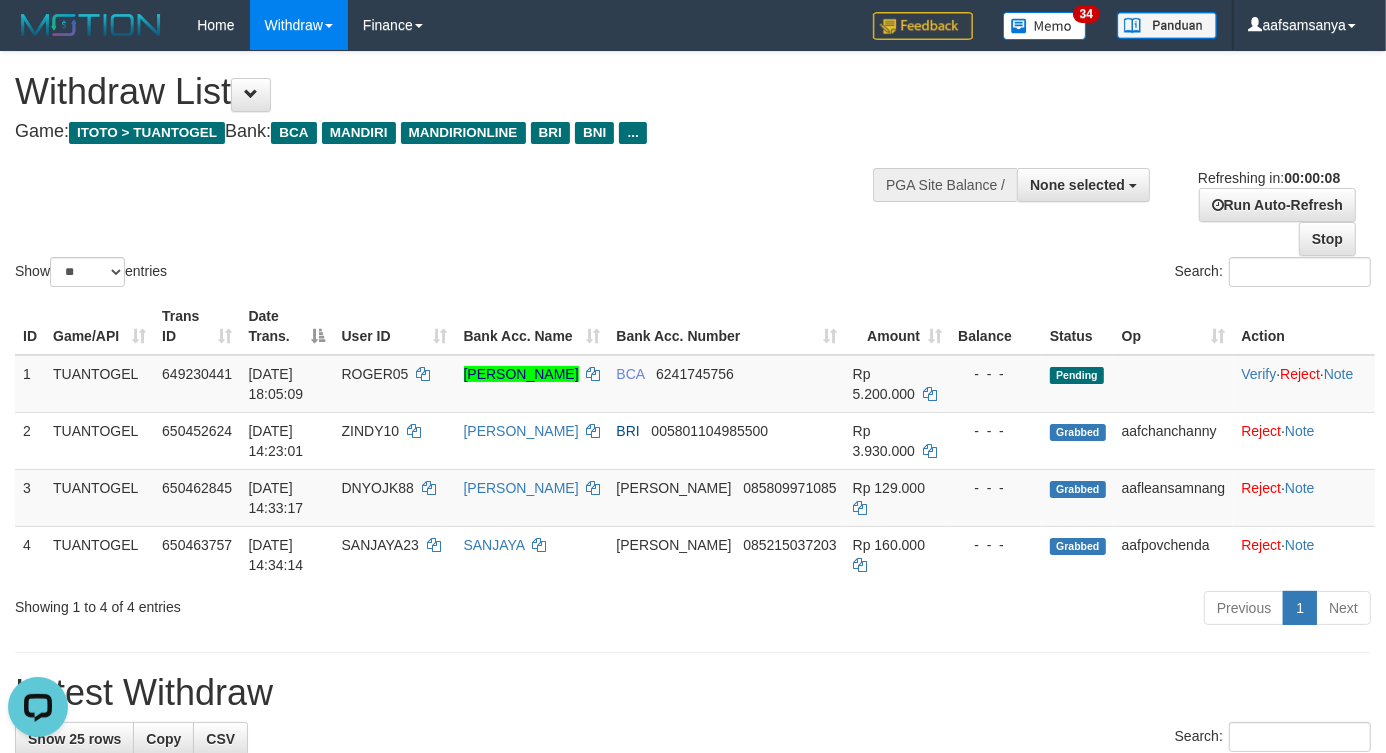 scroll, scrollTop: 0, scrollLeft: 0, axis: both 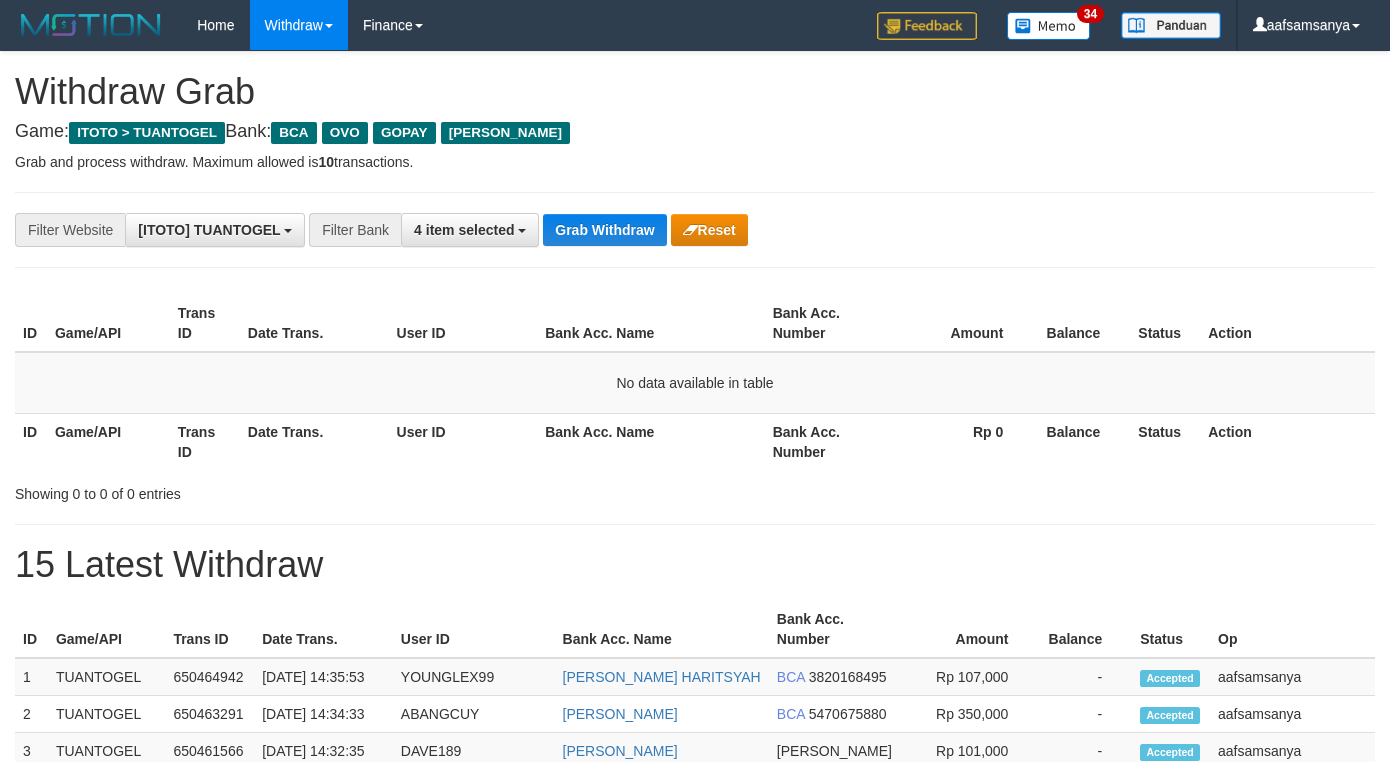 click on "Grab Withdraw" at bounding box center [604, 230] 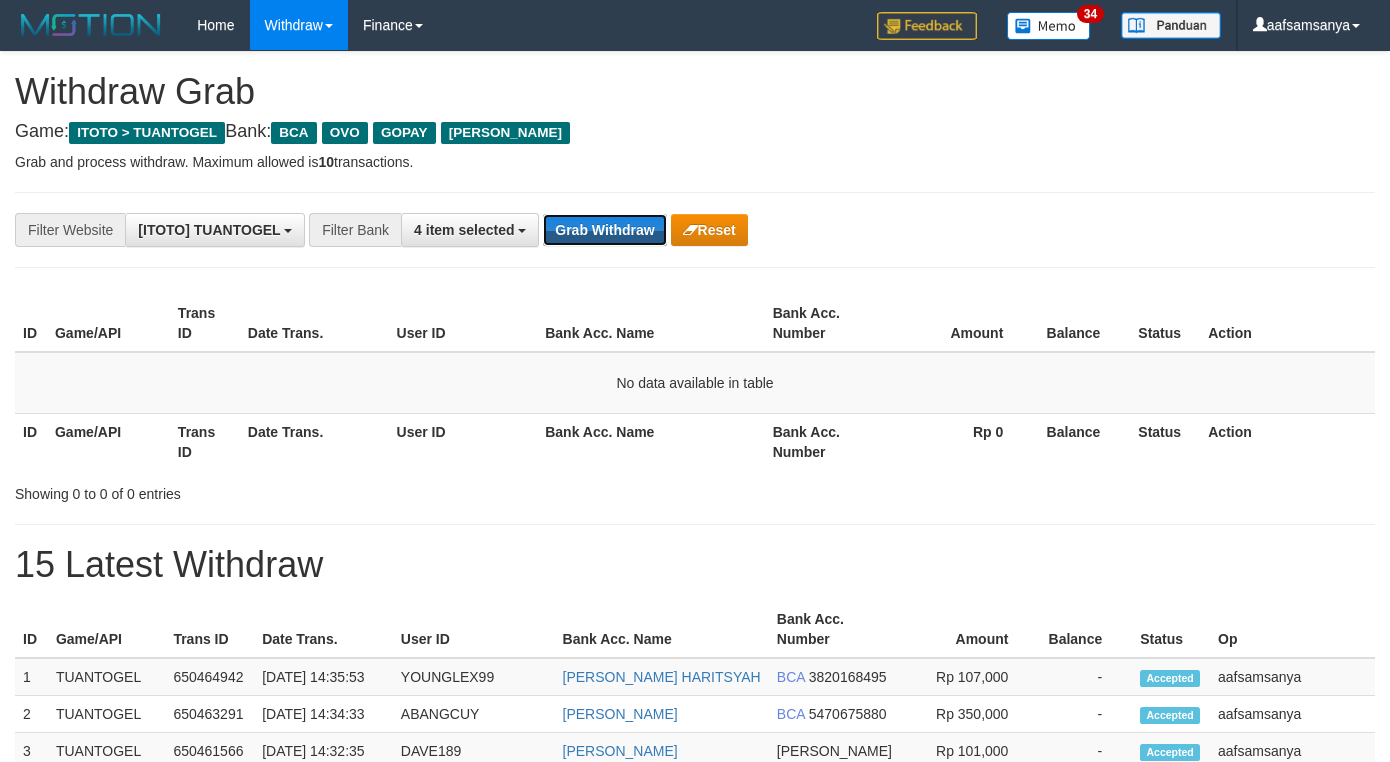 click on "Grab Withdraw" at bounding box center (604, 230) 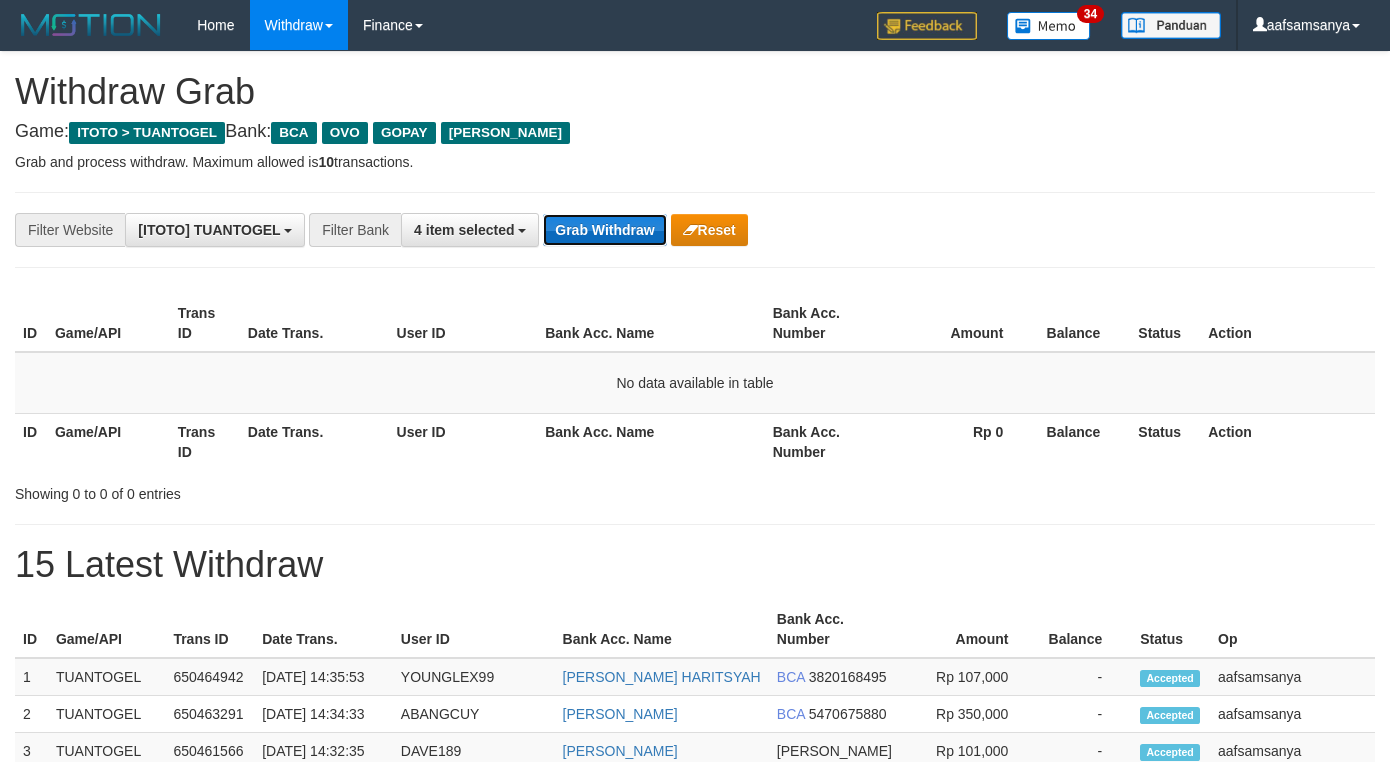 click on "Grab Withdraw" at bounding box center [604, 230] 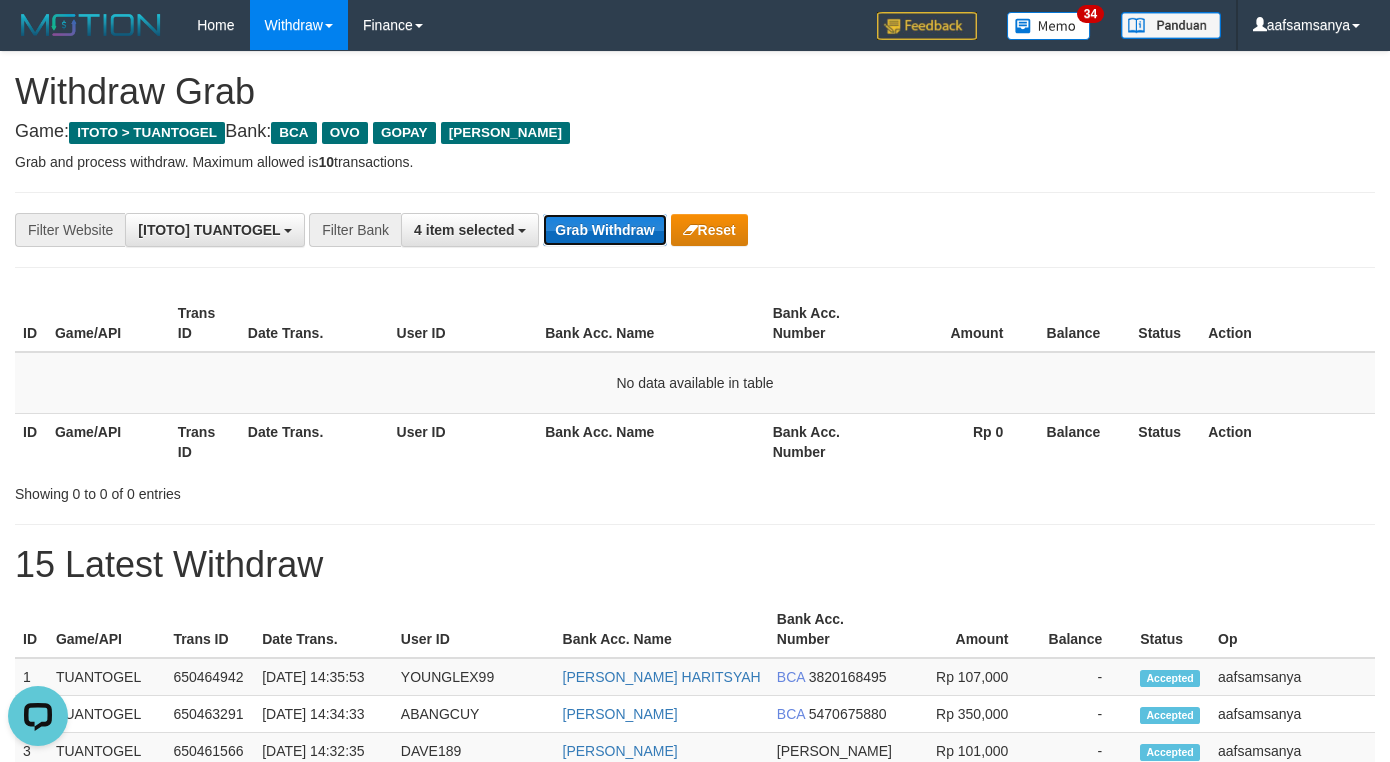 scroll, scrollTop: 0, scrollLeft: 0, axis: both 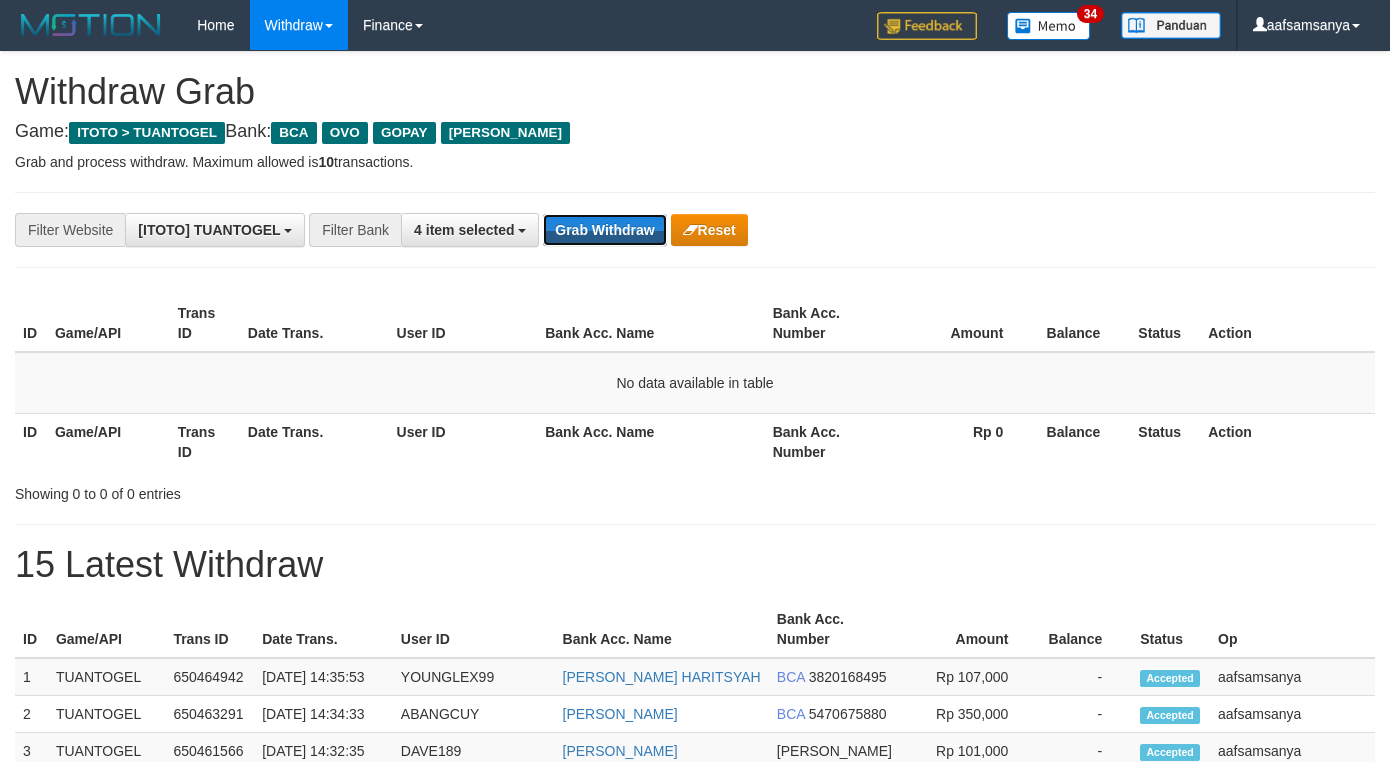 click on "Grab Withdraw" at bounding box center (604, 230) 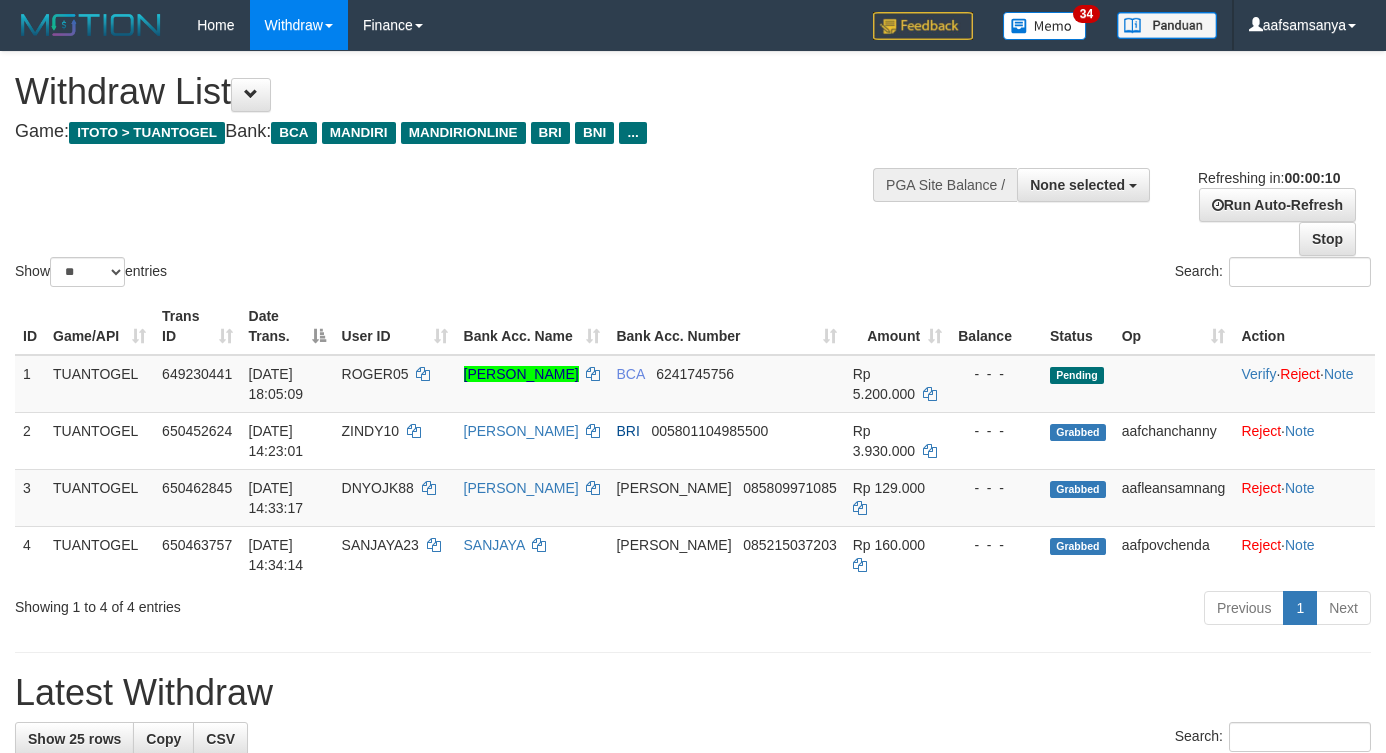 select 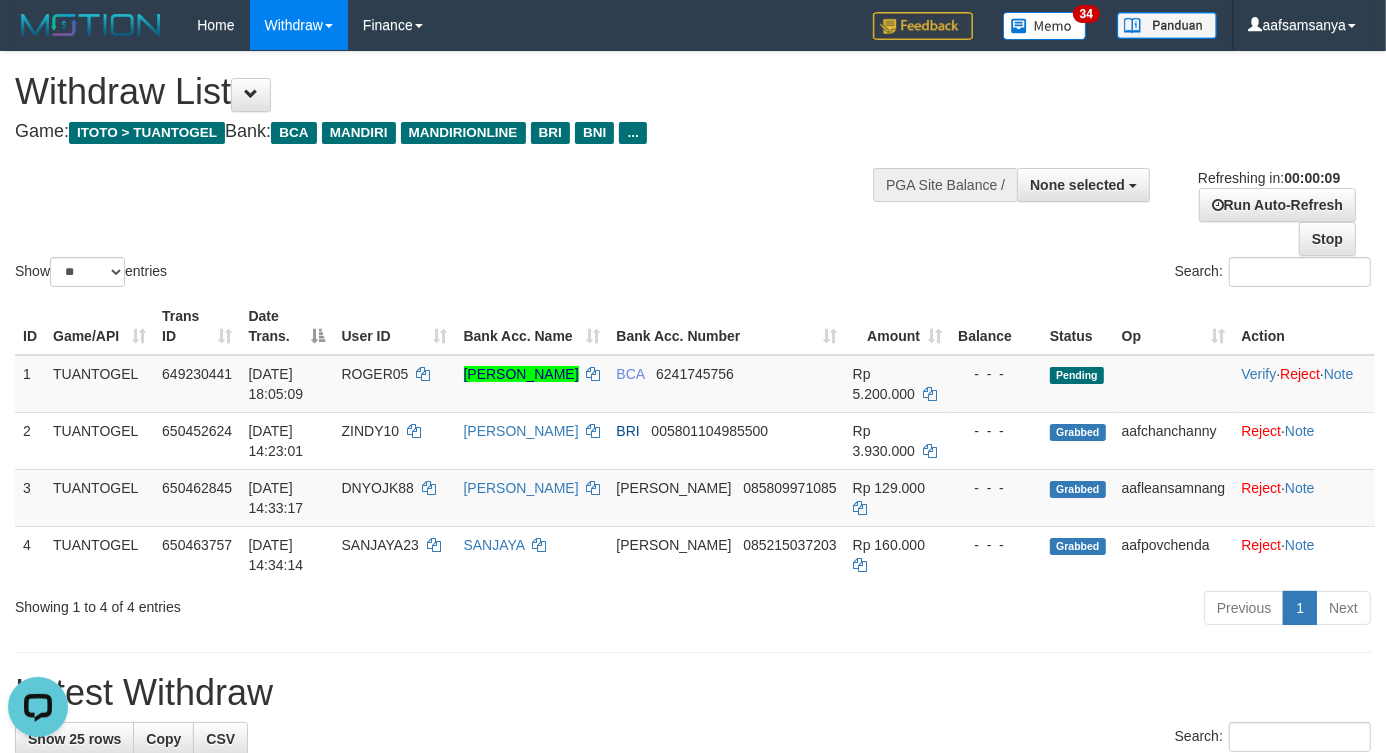 scroll, scrollTop: 0, scrollLeft: 0, axis: both 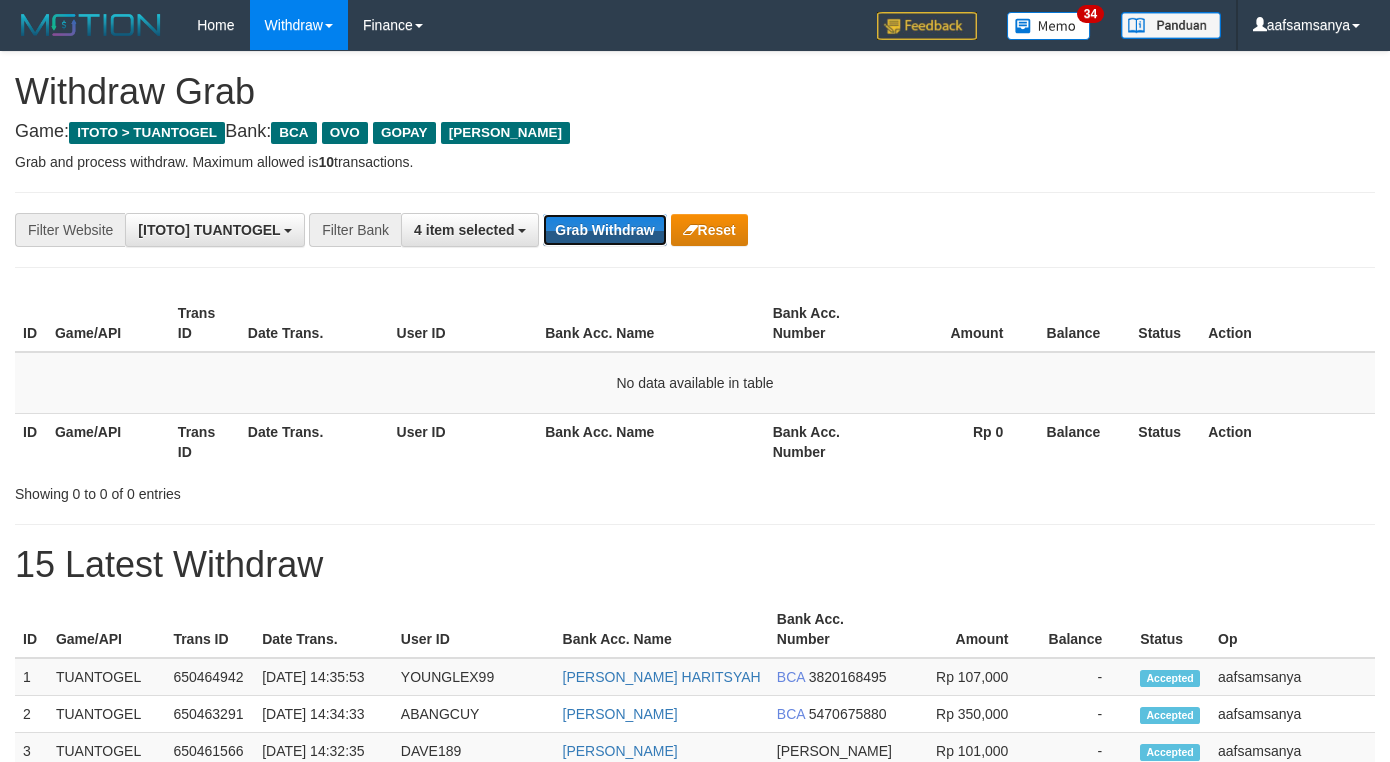 click on "Grab Withdraw" at bounding box center [604, 230] 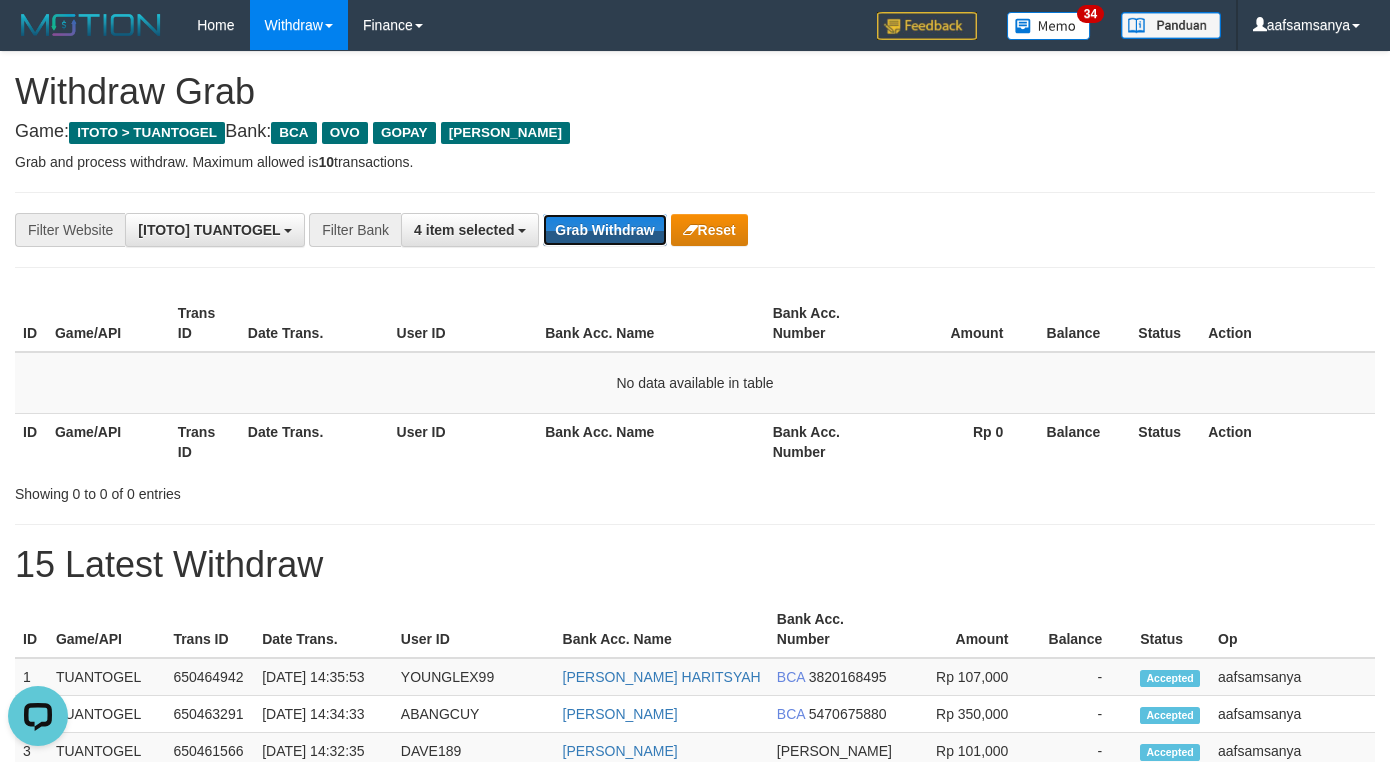 scroll, scrollTop: 0, scrollLeft: 0, axis: both 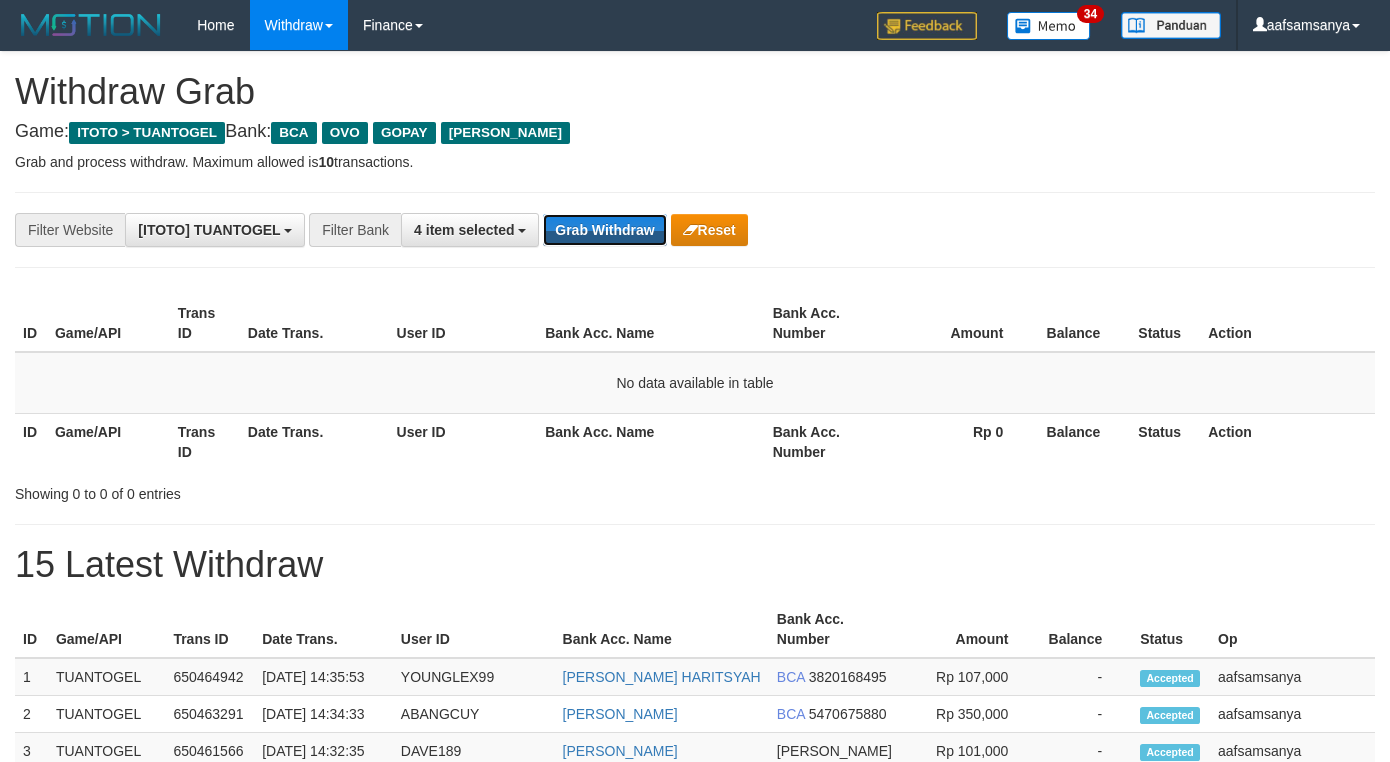 click on "Grab Withdraw" at bounding box center [604, 230] 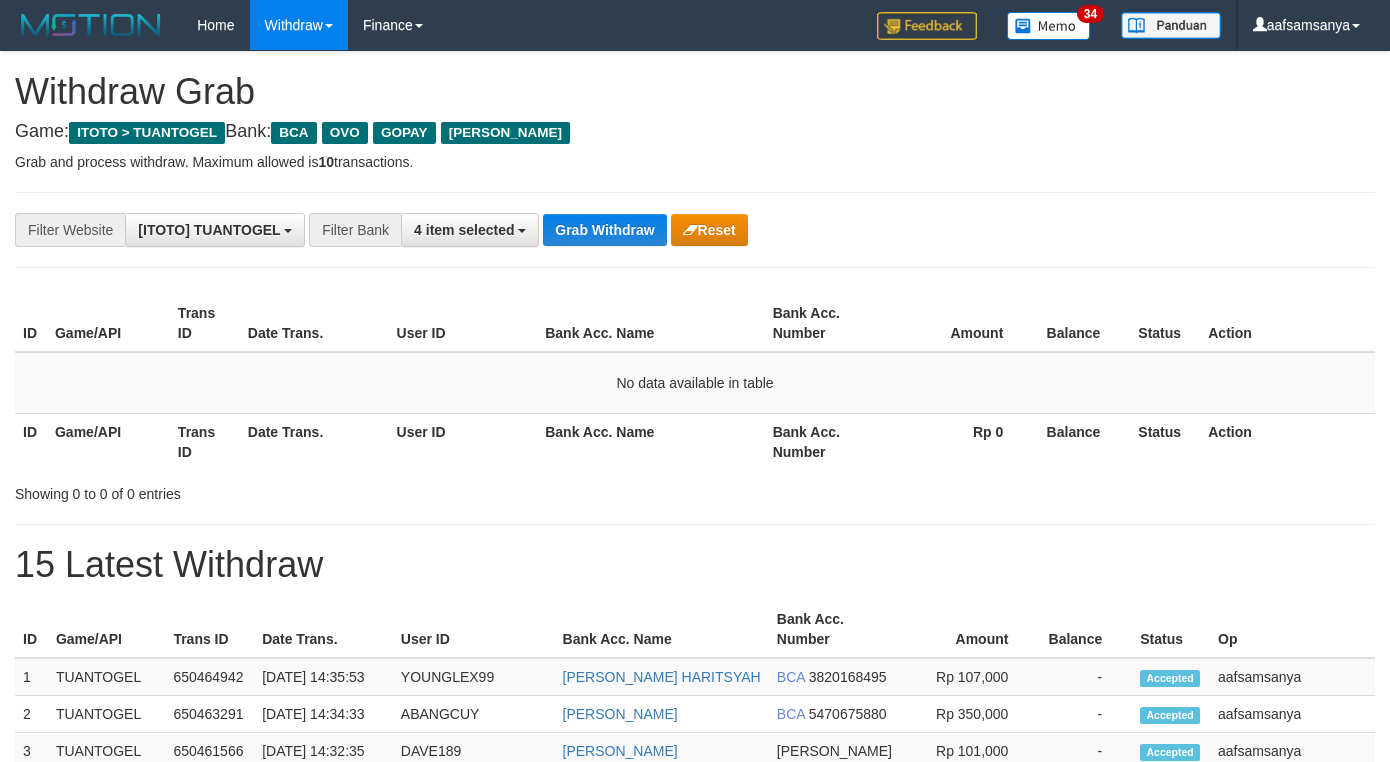 scroll, scrollTop: 0, scrollLeft: 0, axis: both 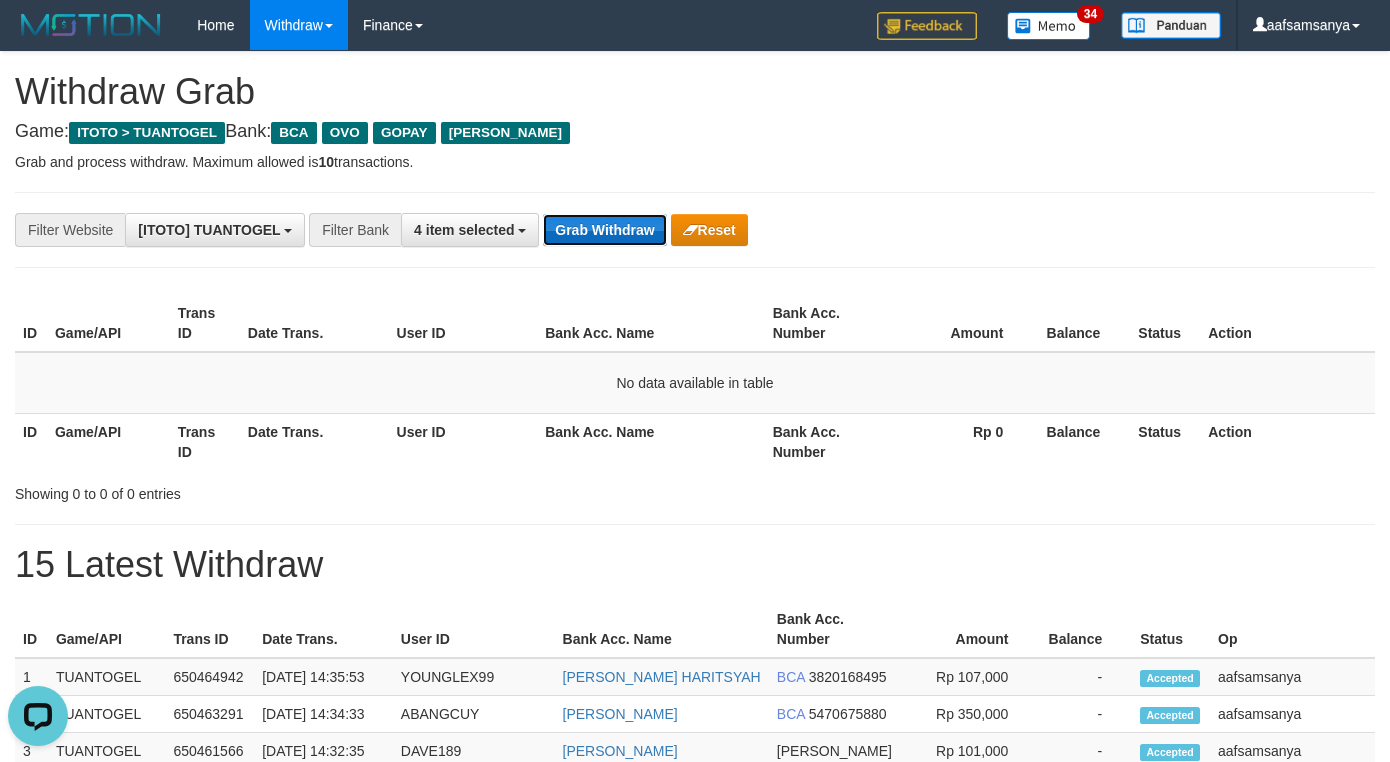 click on "Grab Withdraw" at bounding box center (604, 230) 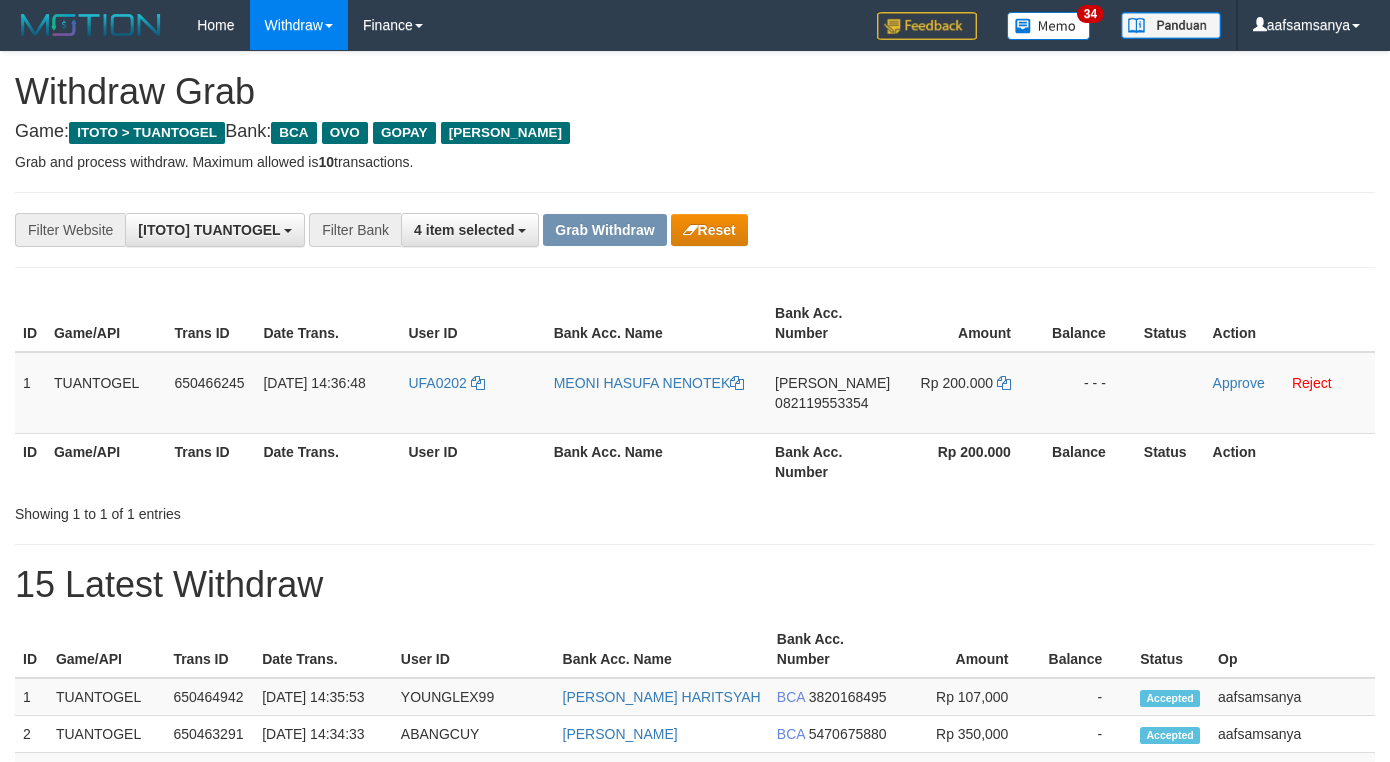 scroll, scrollTop: 0, scrollLeft: 0, axis: both 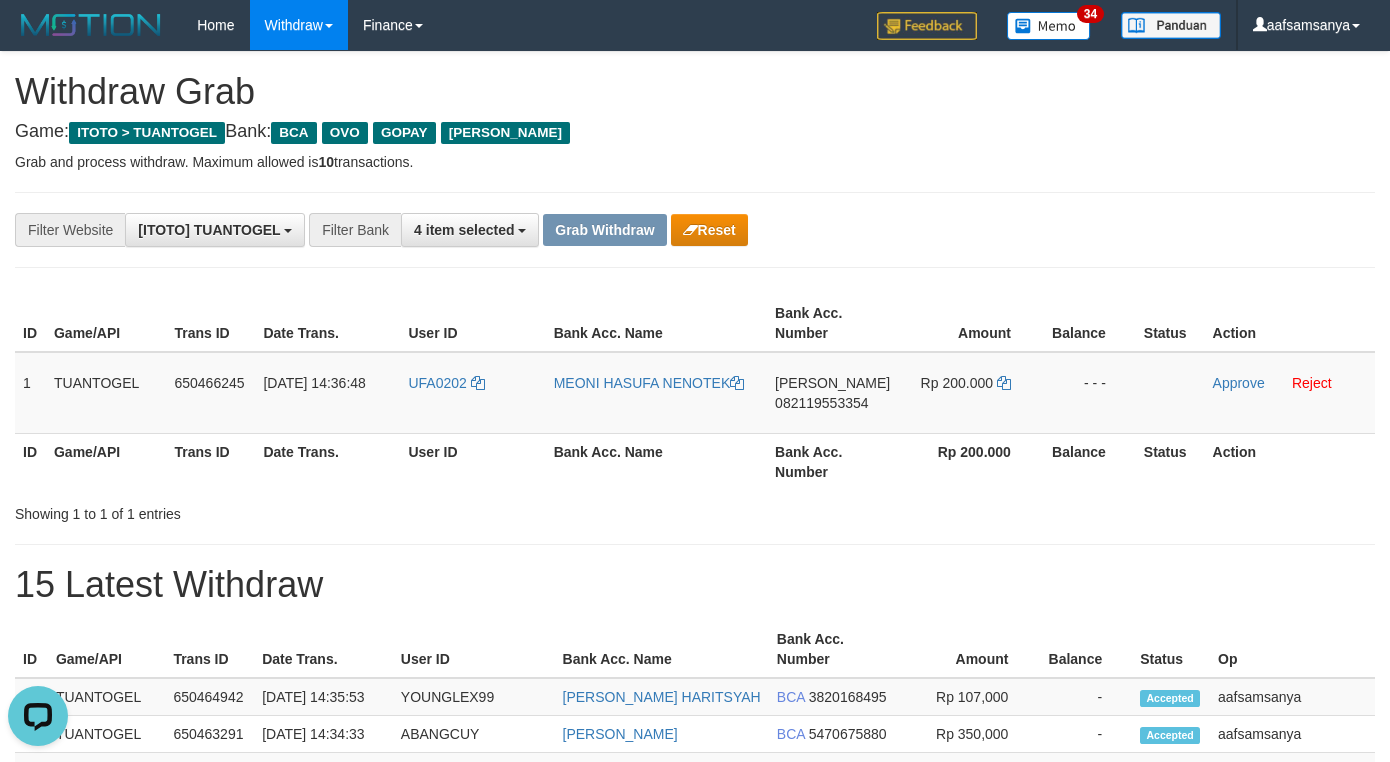 drag, startPoint x: 830, startPoint y: 141, endPoint x: 933, endPoint y: 193, distance: 115.38197 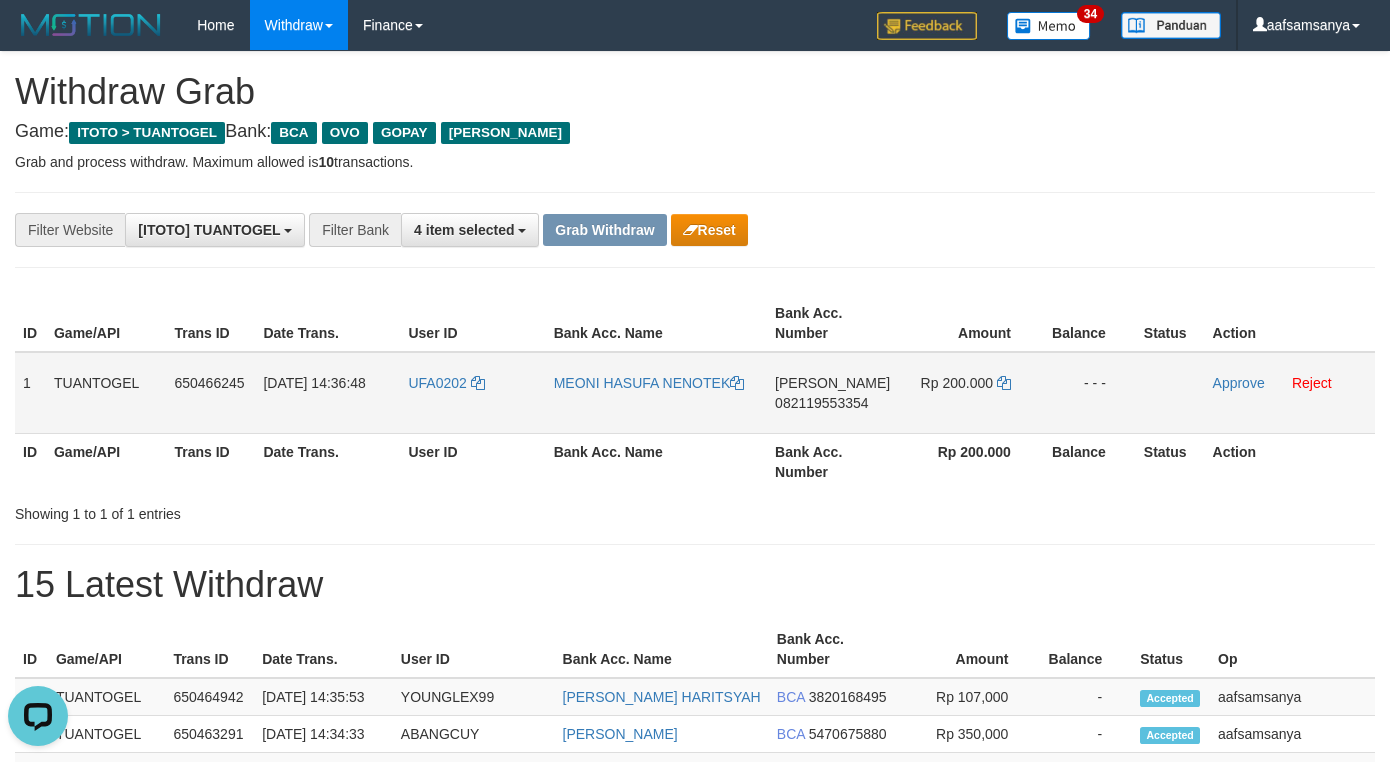 drag, startPoint x: 815, startPoint y: 400, endPoint x: 877, endPoint y: 403, distance: 62.072536 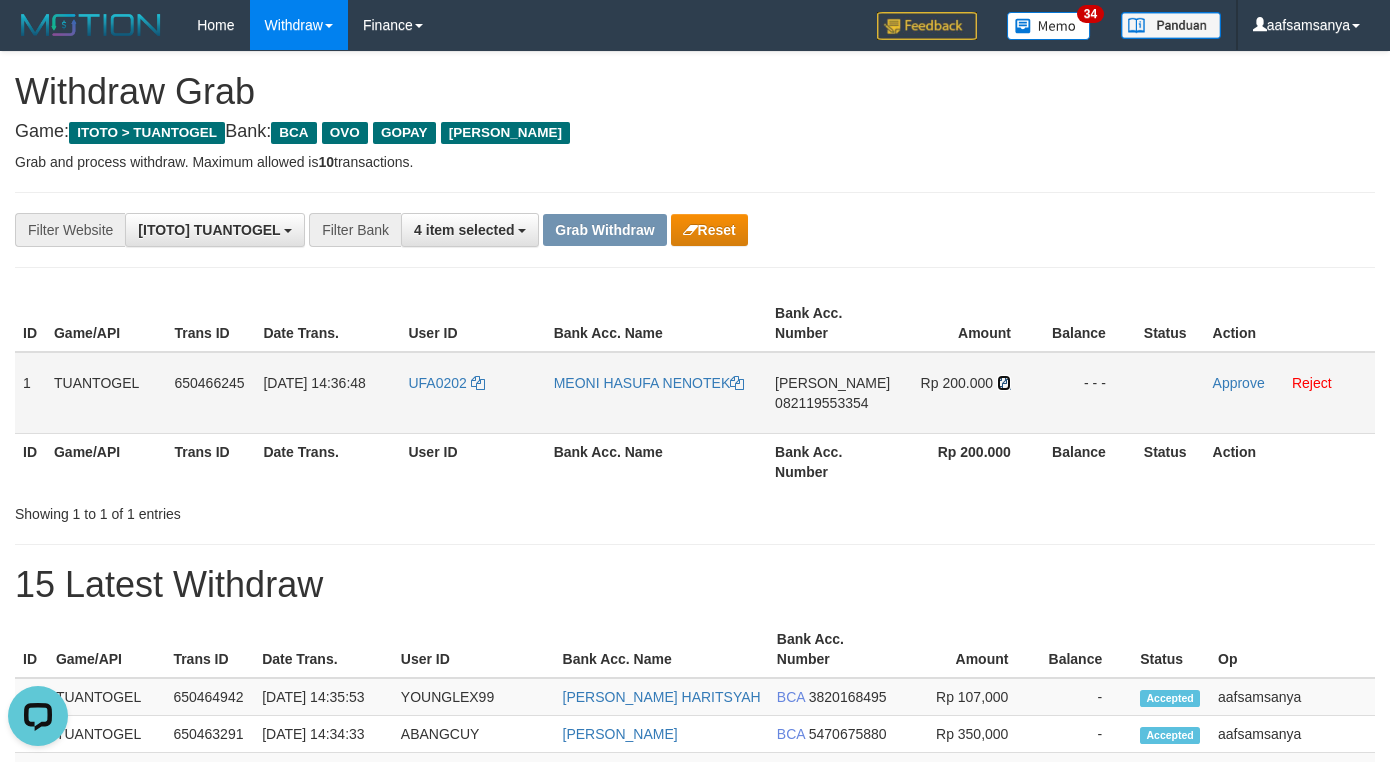 click at bounding box center [1004, 383] 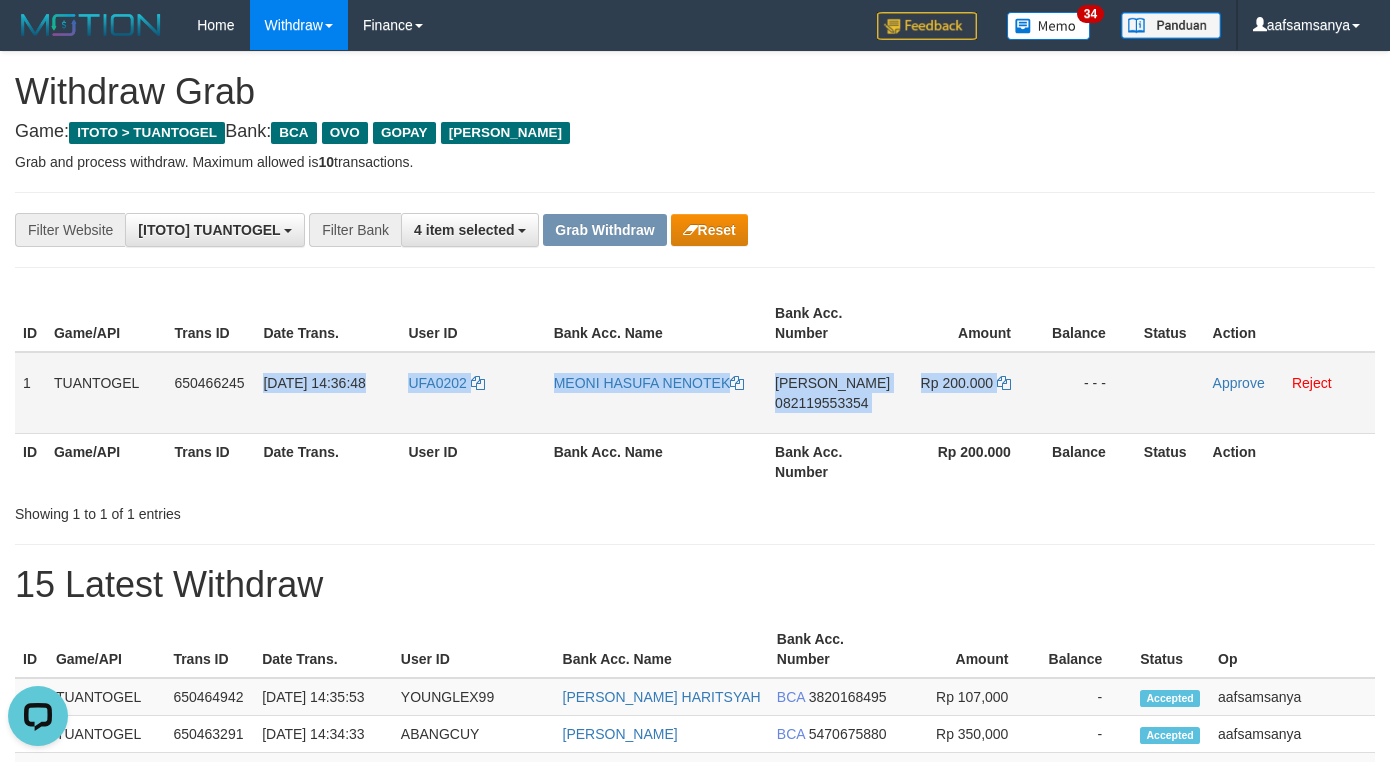 drag, startPoint x: 258, startPoint y: 377, endPoint x: 1052, endPoint y: 367, distance: 794.063 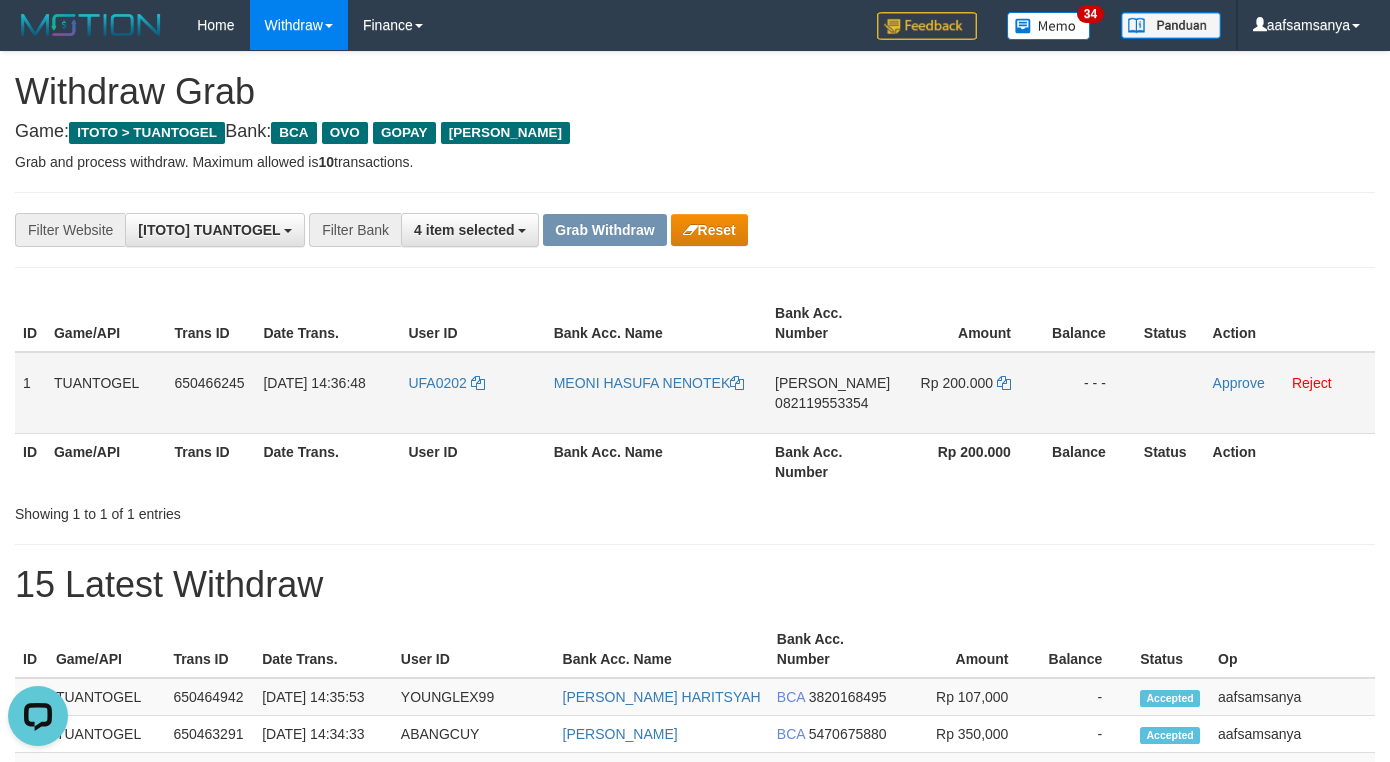 click on "Approve
Reject" at bounding box center [1290, 393] 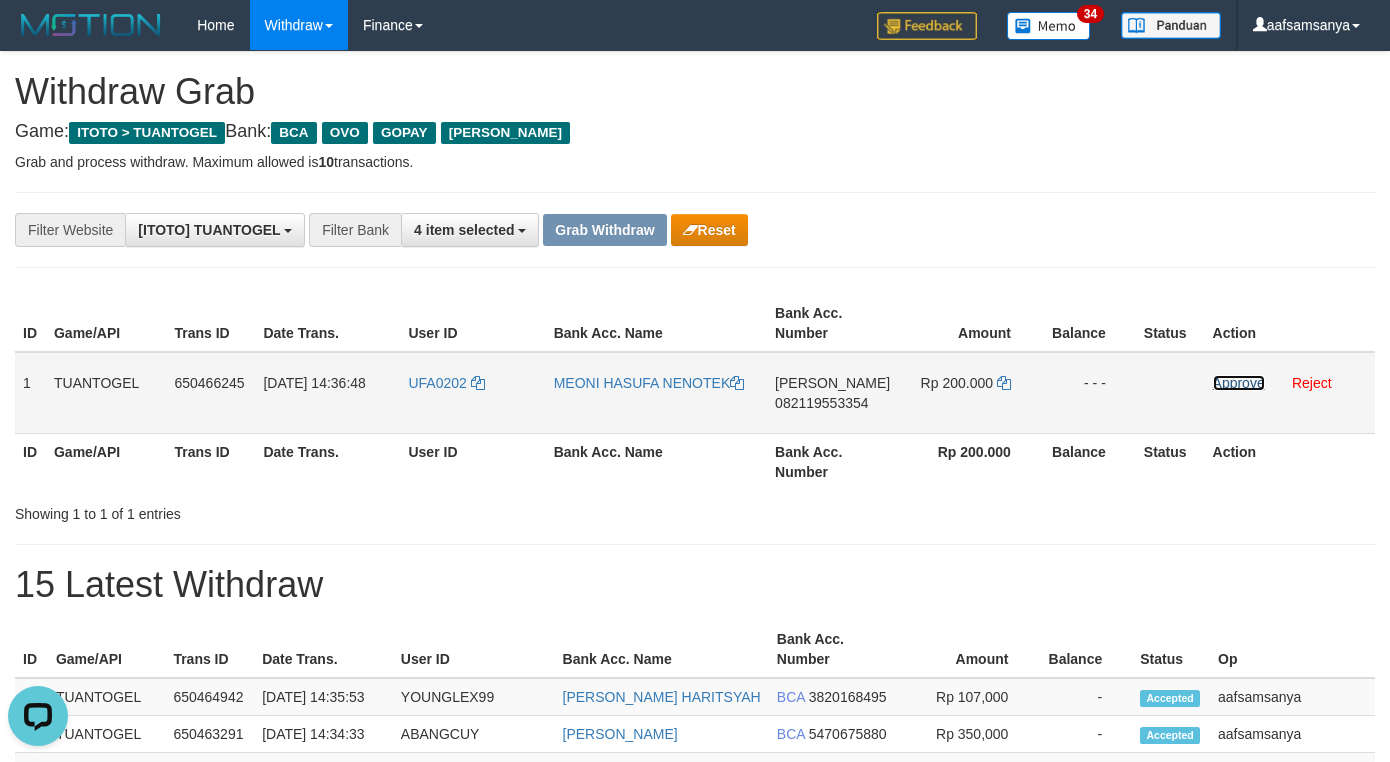 click on "Approve" at bounding box center [1239, 383] 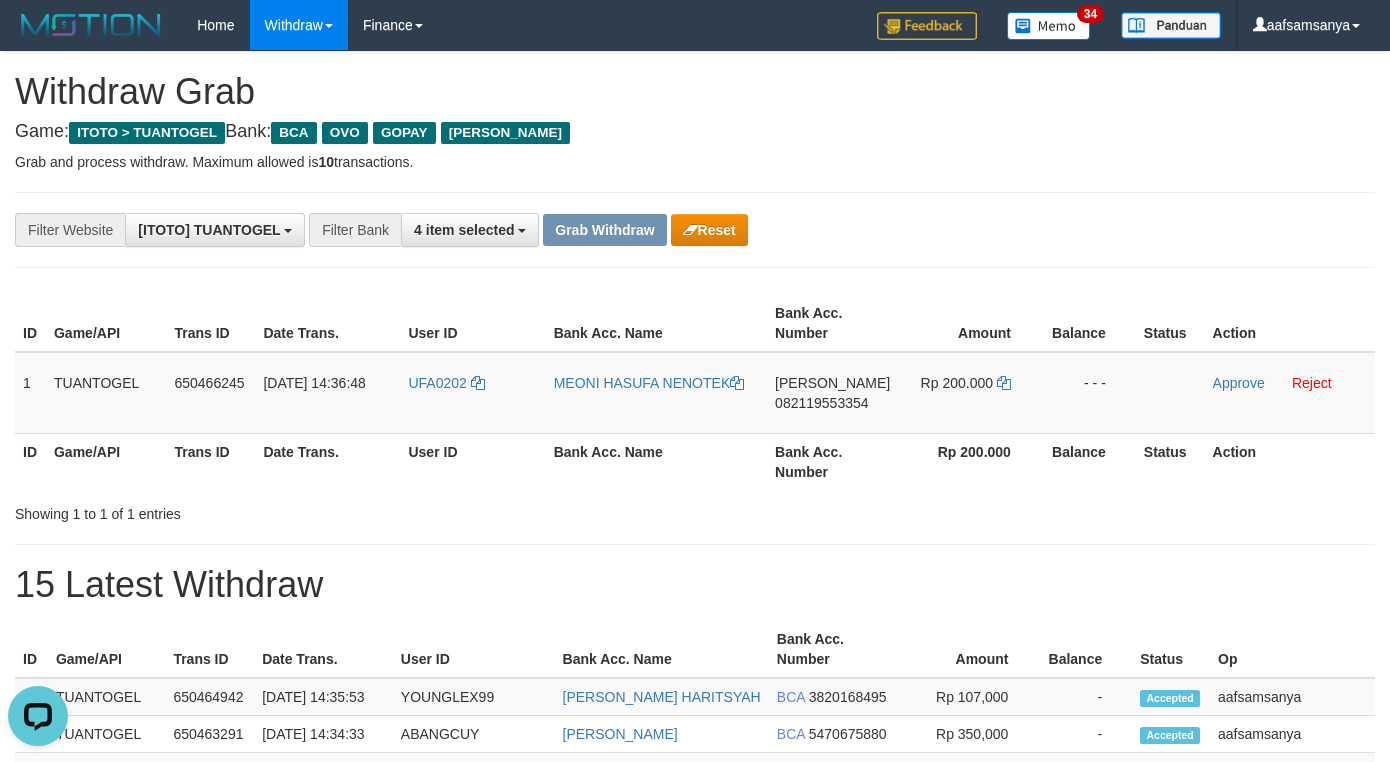 click on "**********" at bounding box center (695, 230) 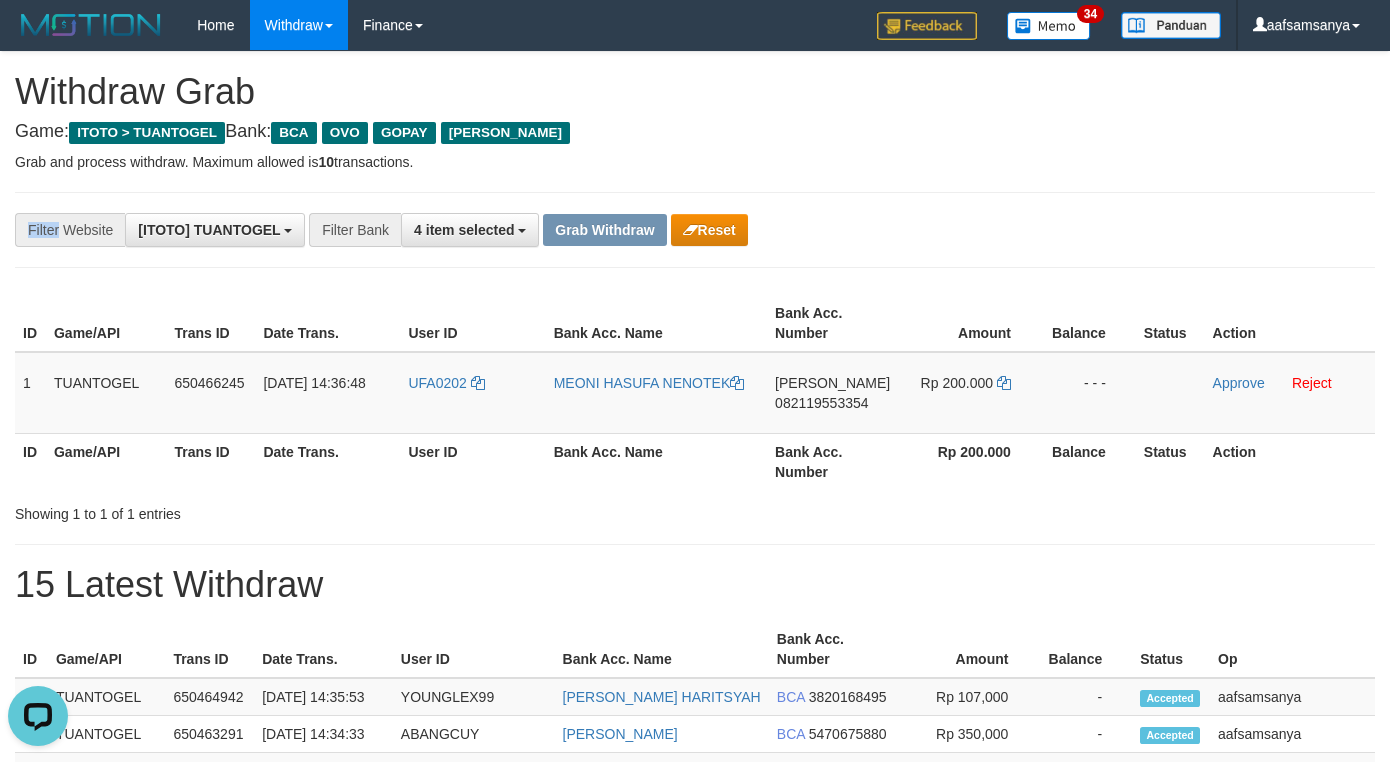 drag, startPoint x: 917, startPoint y: 205, endPoint x: 875, endPoint y: 240, distance: 54.67175 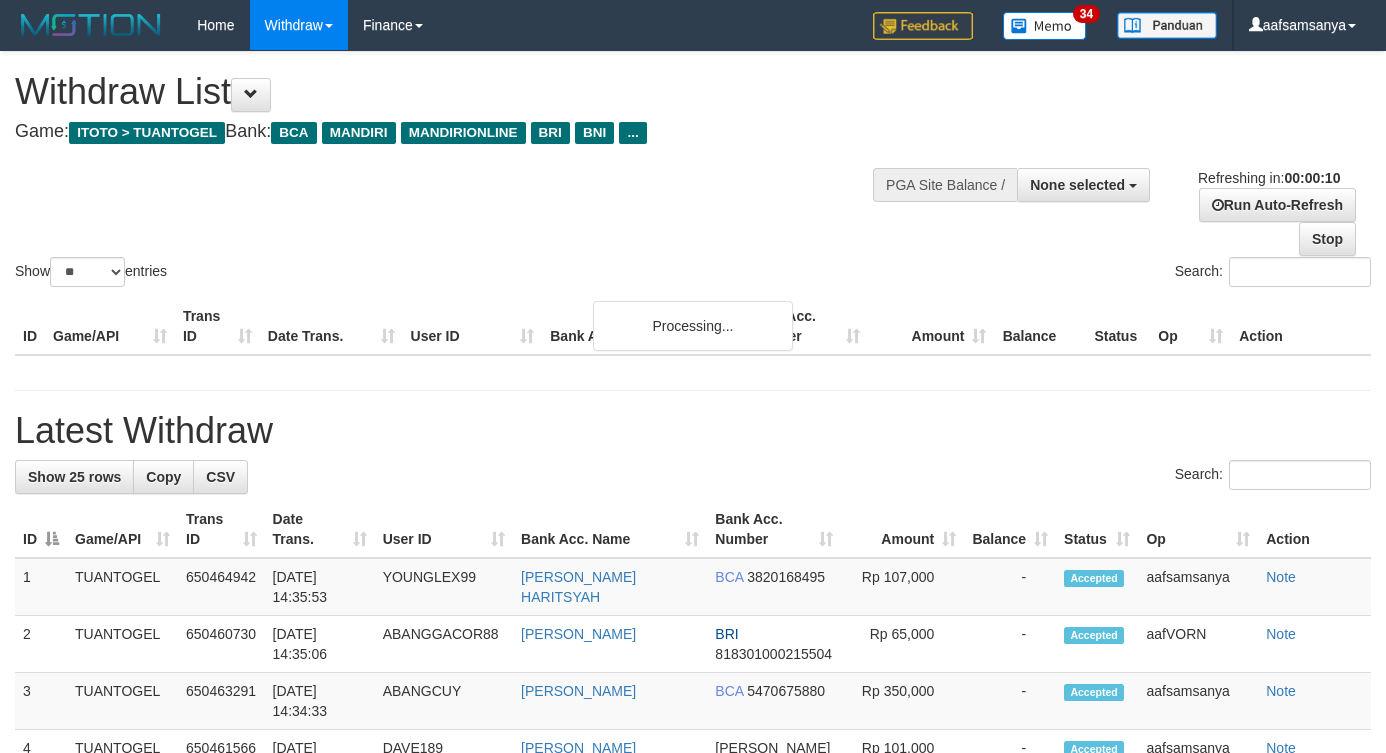 select 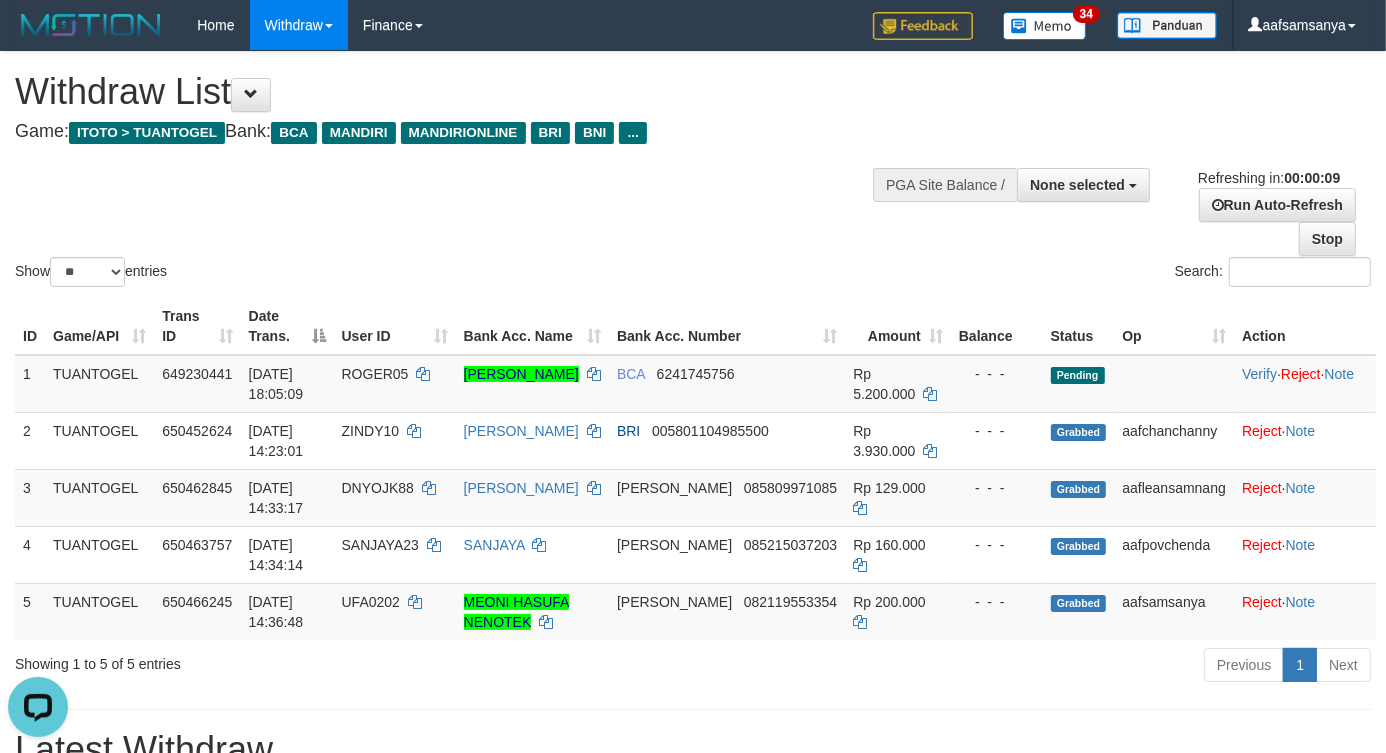 scroll, scrollTop: 0, scrollLeft: 0, axis: both 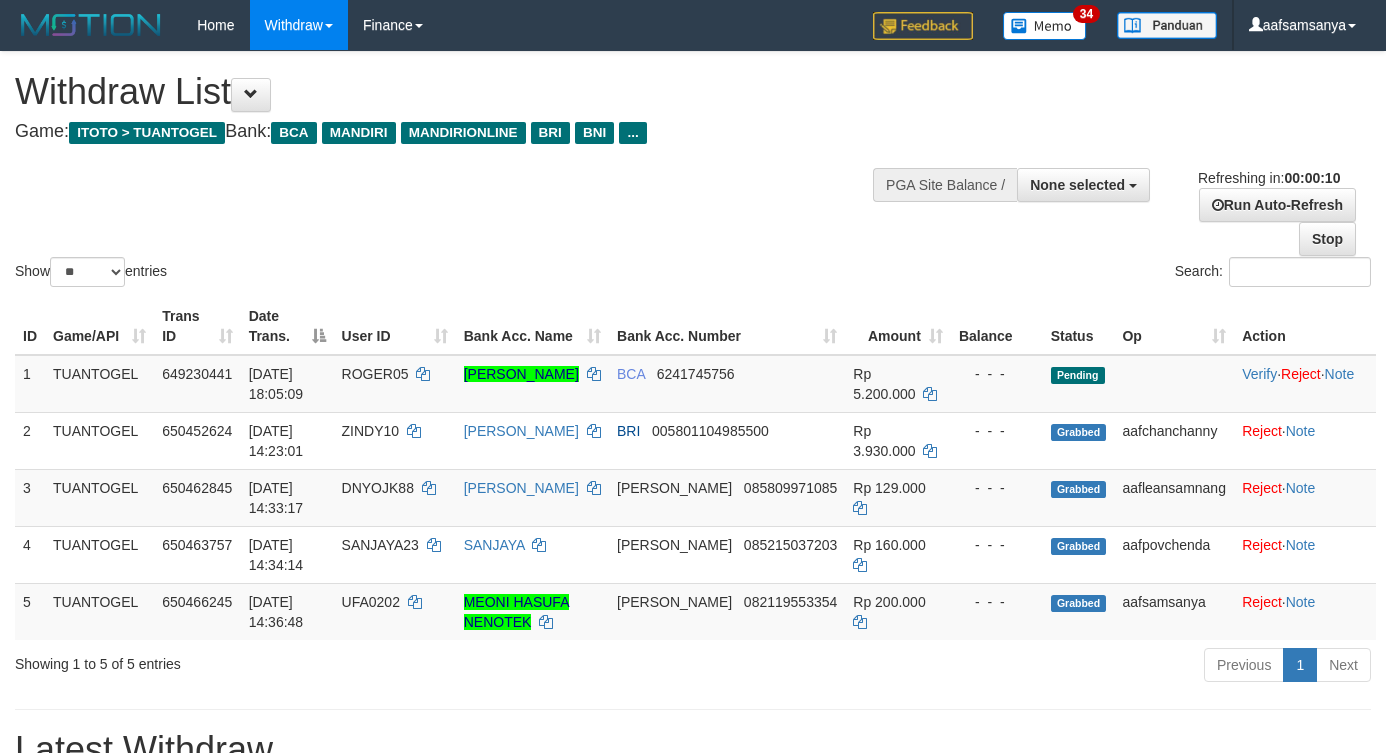 select 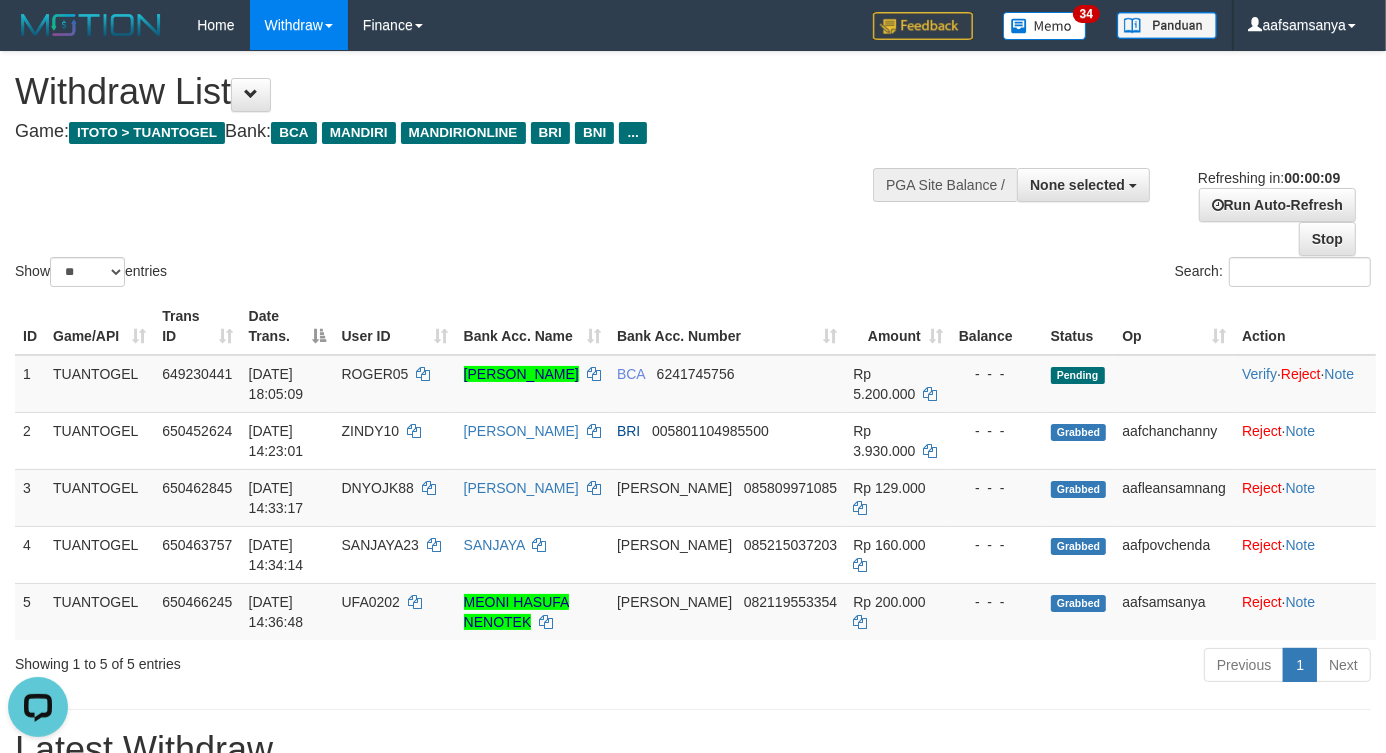 scroll, scrollTop: 0, scrollLeft: 0, axis: both 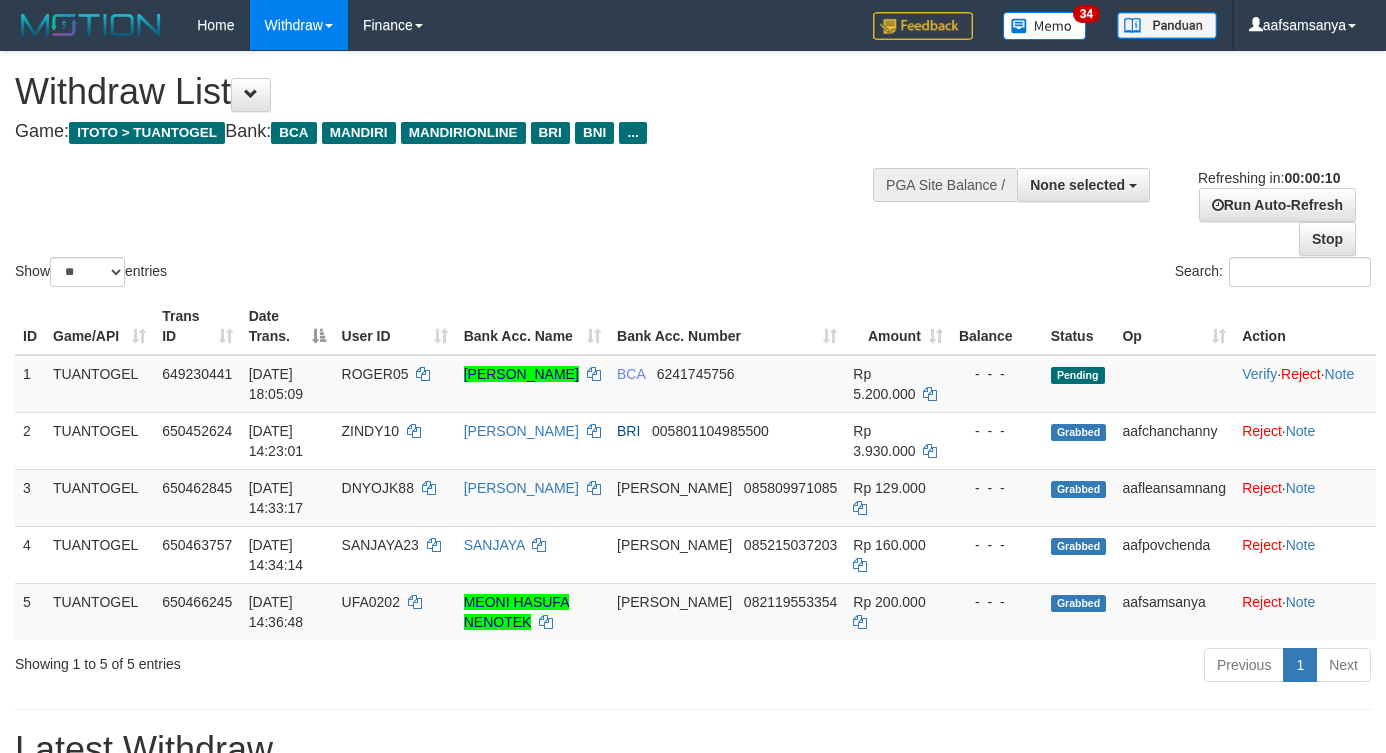 select 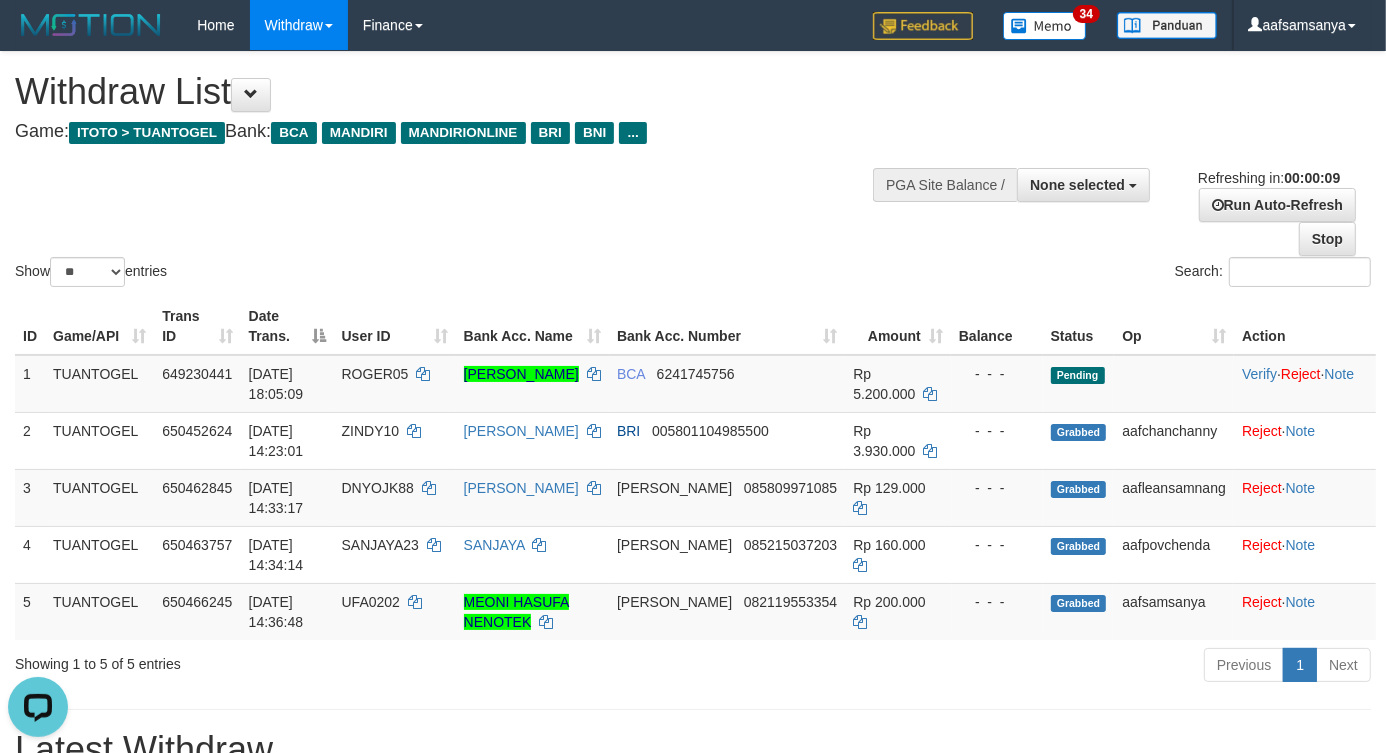 scroll, scrollTop: 0, scrollLeft: 0, axis: both 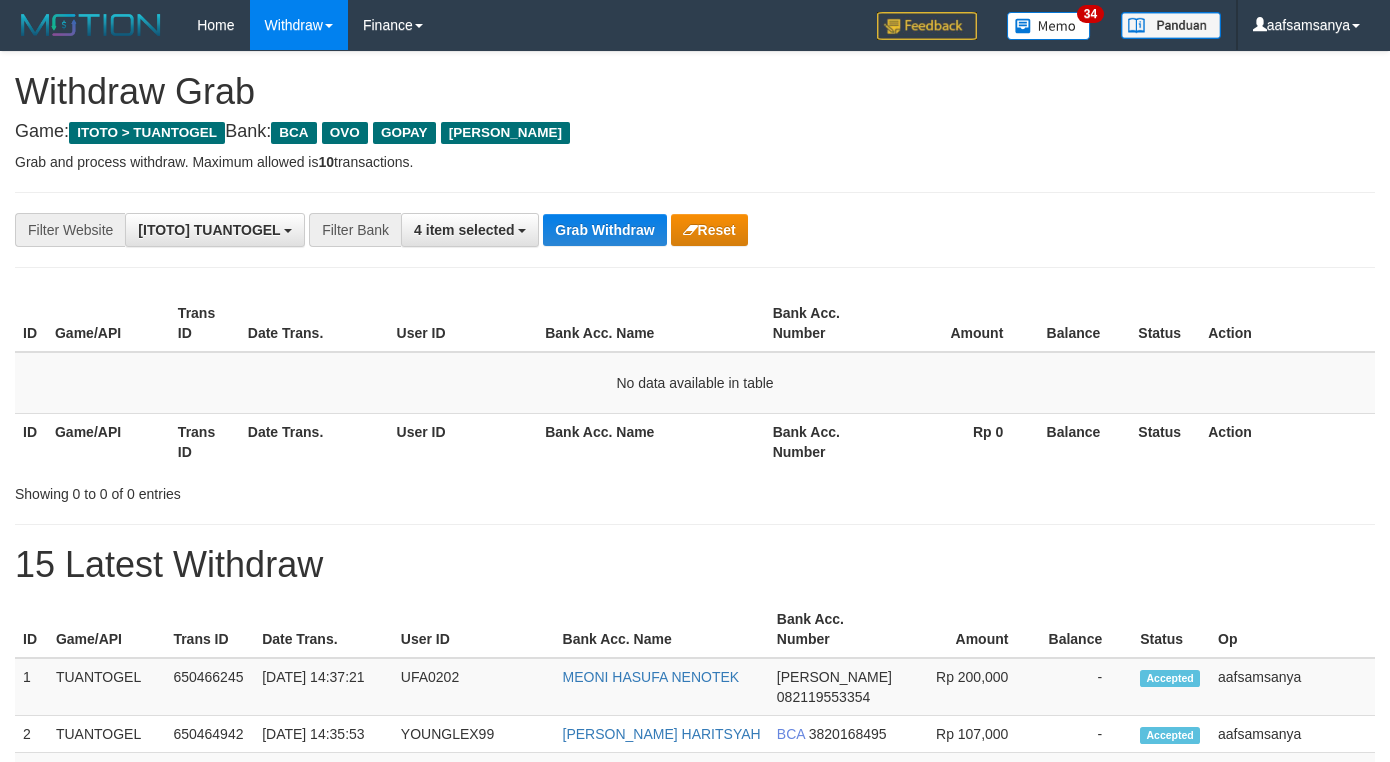 click on "Grab Withdraw" at bounding box center (604, 230) 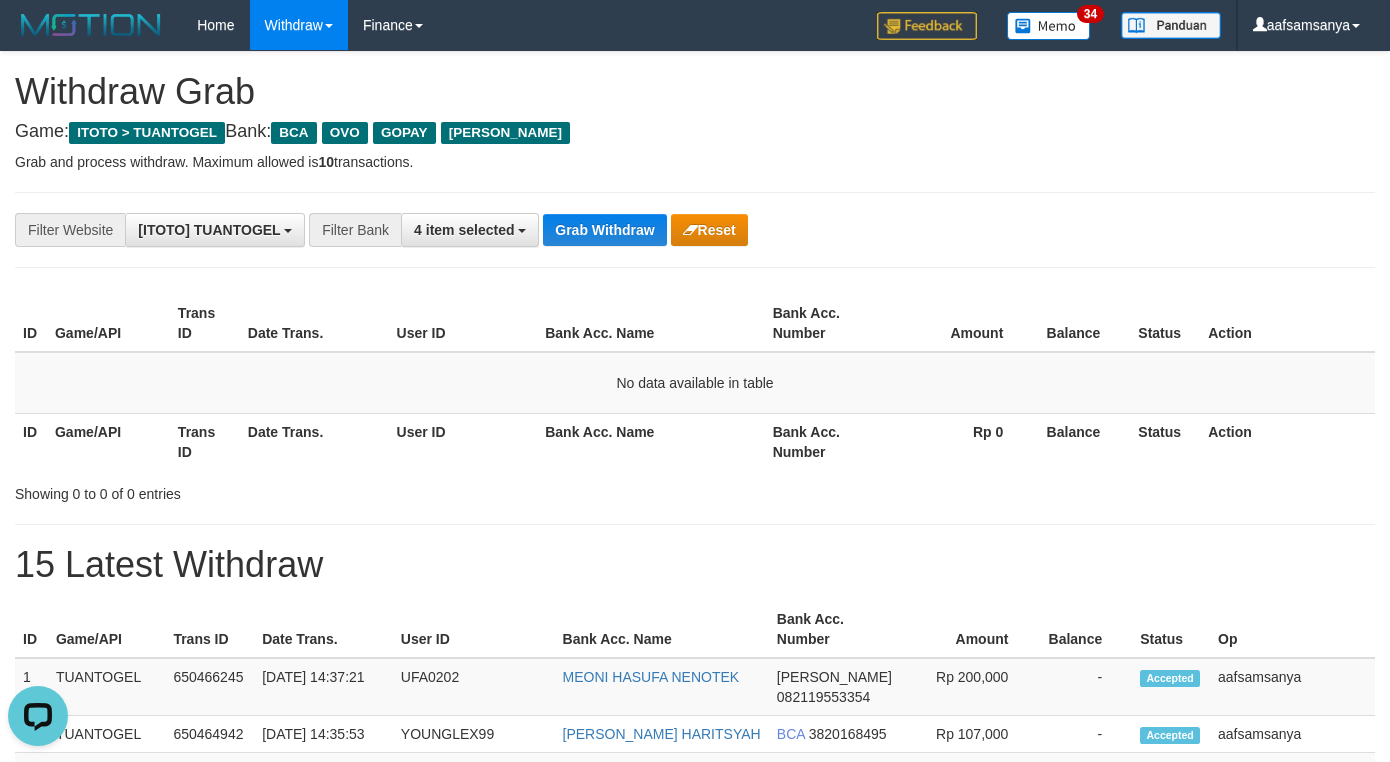 scroll, scrollTop: 0, scrollLeft: 0, axis: both 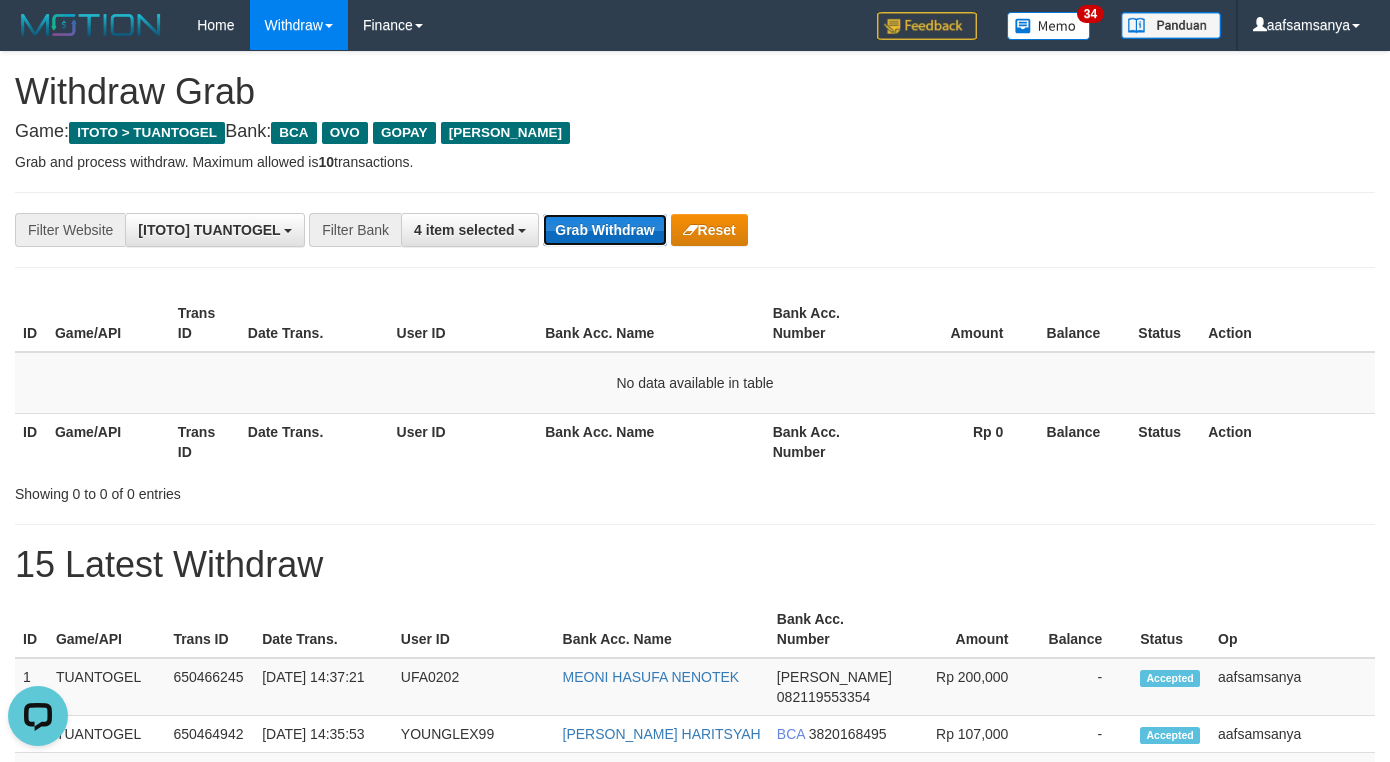 click on "Grab Withdraw" at bounding box center (604, 230) 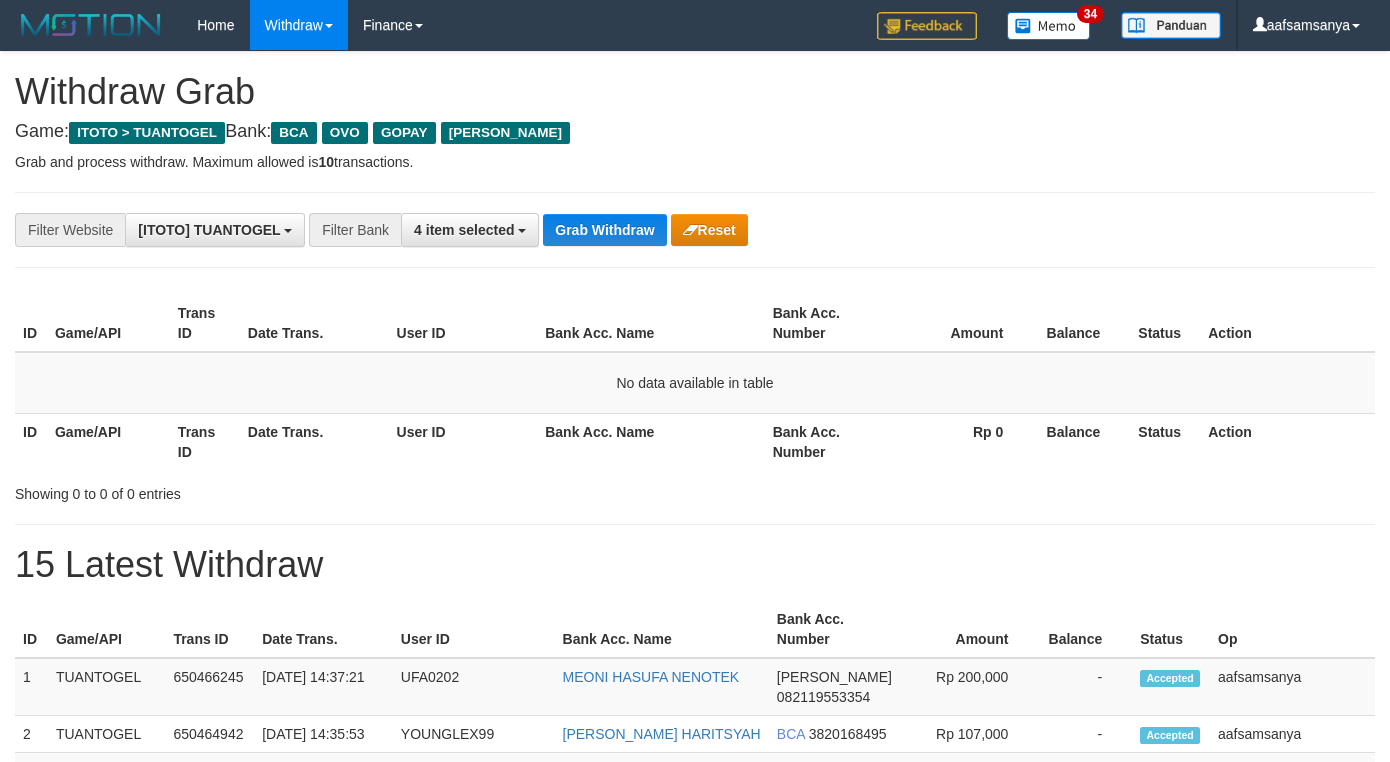 scroll, scrollTop: 0, scrollLeft: 0, axis: both 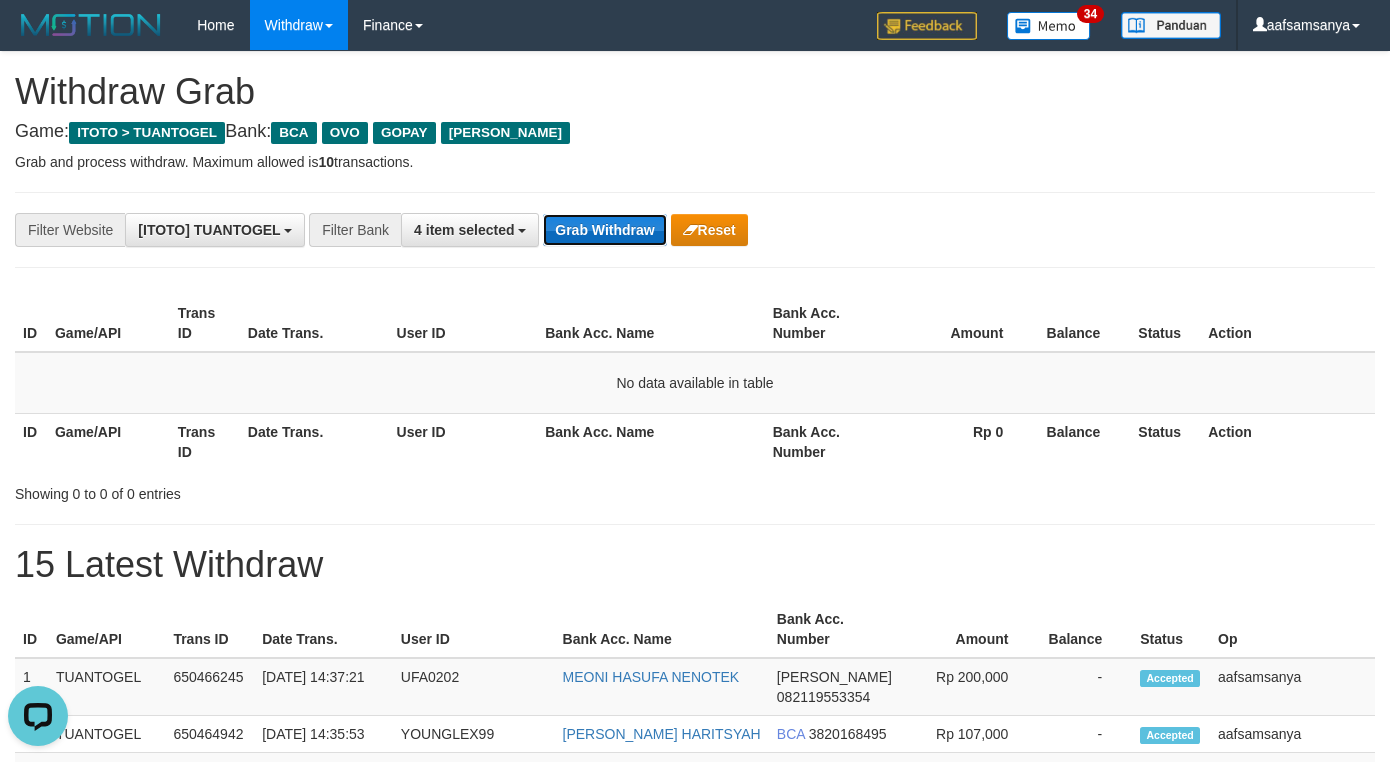 click on "Grab Withdraw" at bounding box center [604, 230] 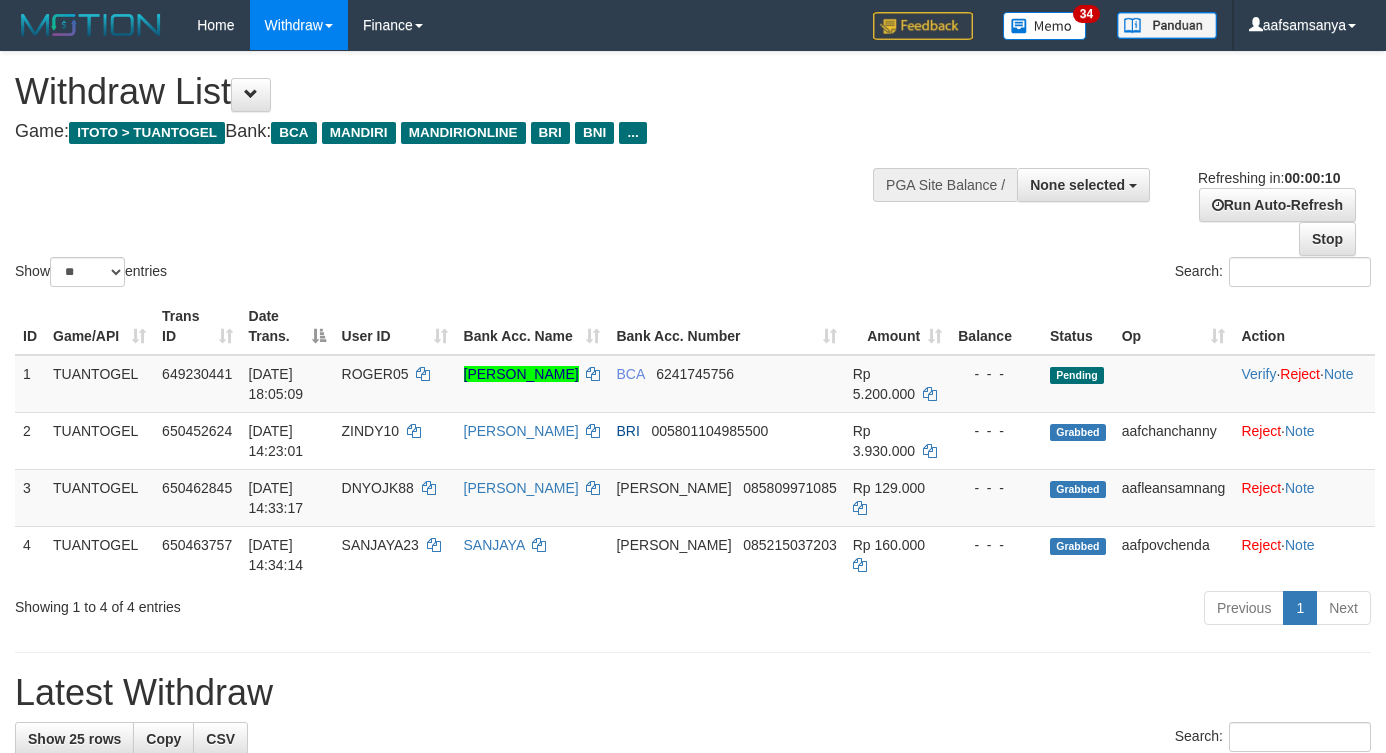 select 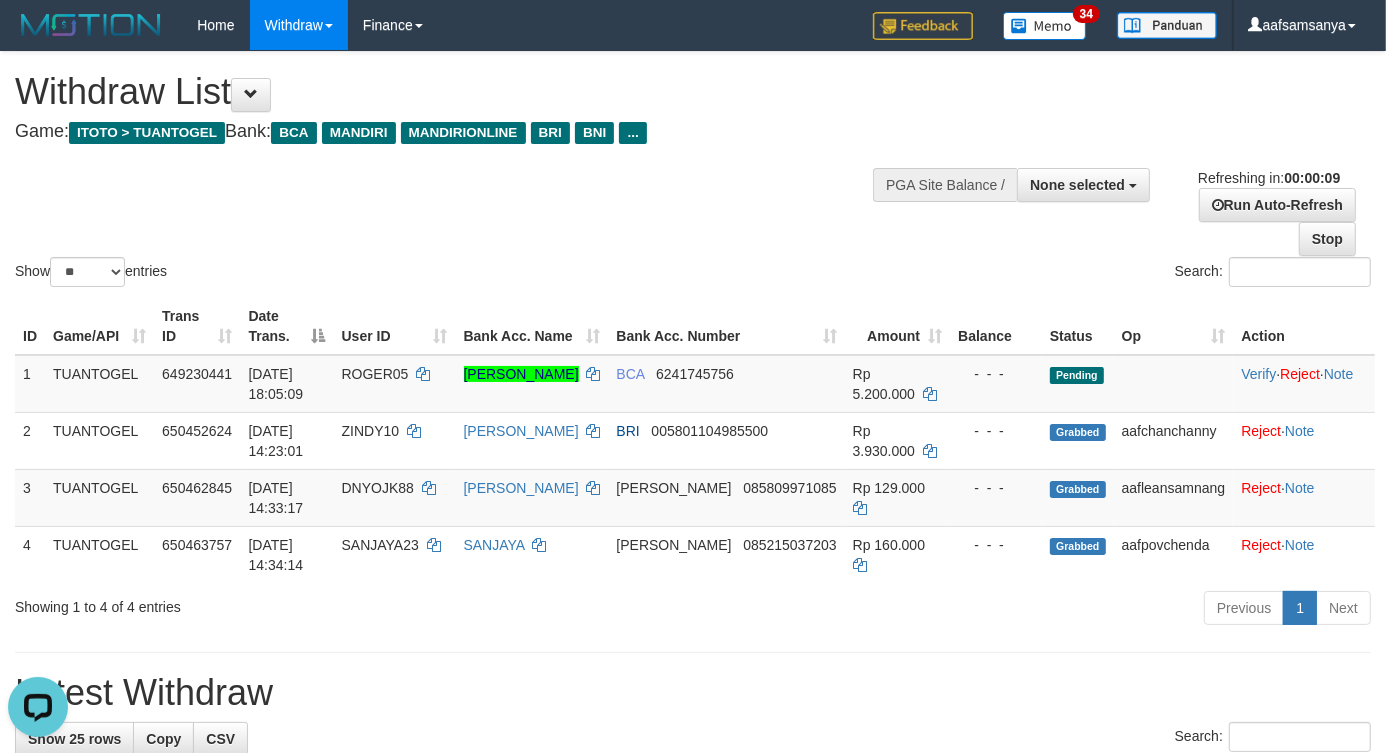 scroll, scrollTop: 0, scrollLeft: 0, axis: both 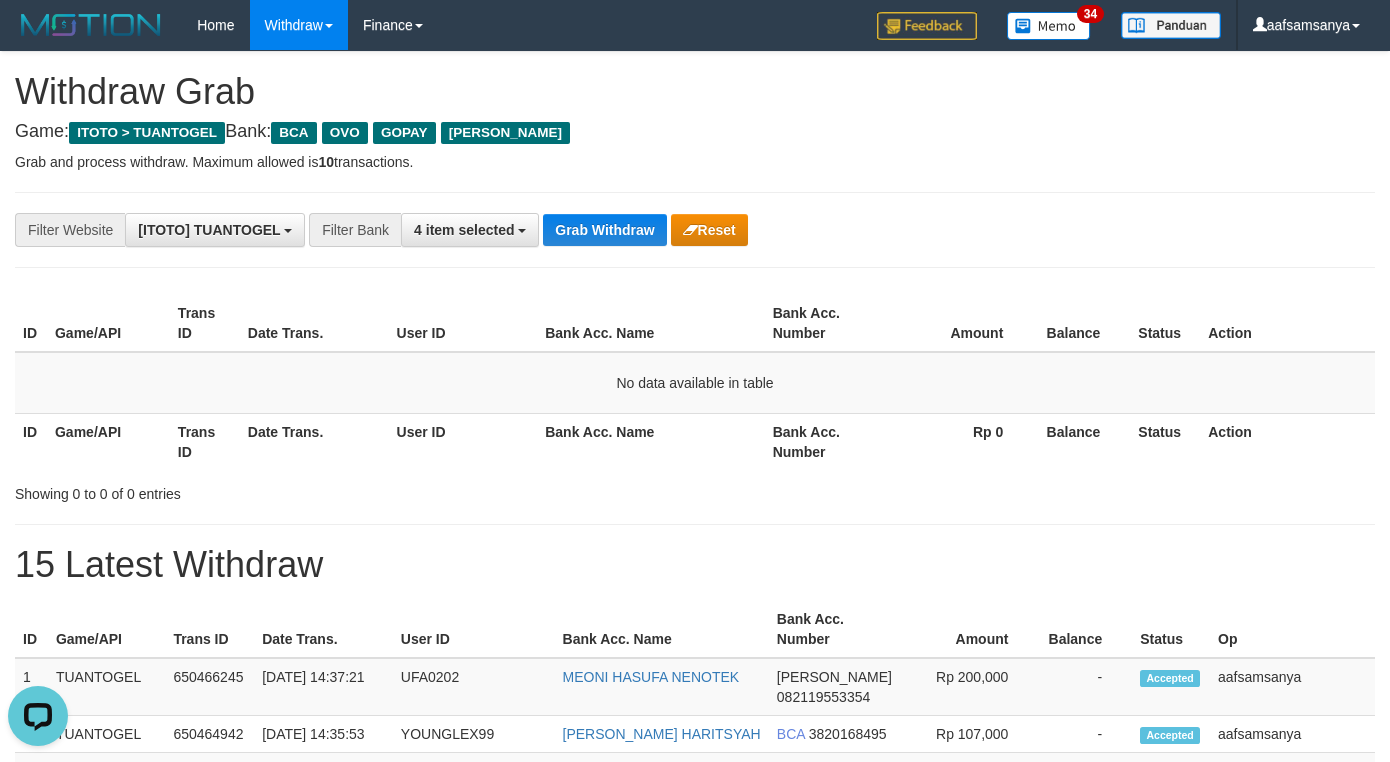drag, startPoint x: 816, startPoint y: 386, endPoint x: 716, endPoint y: 293, distance: 136.56134 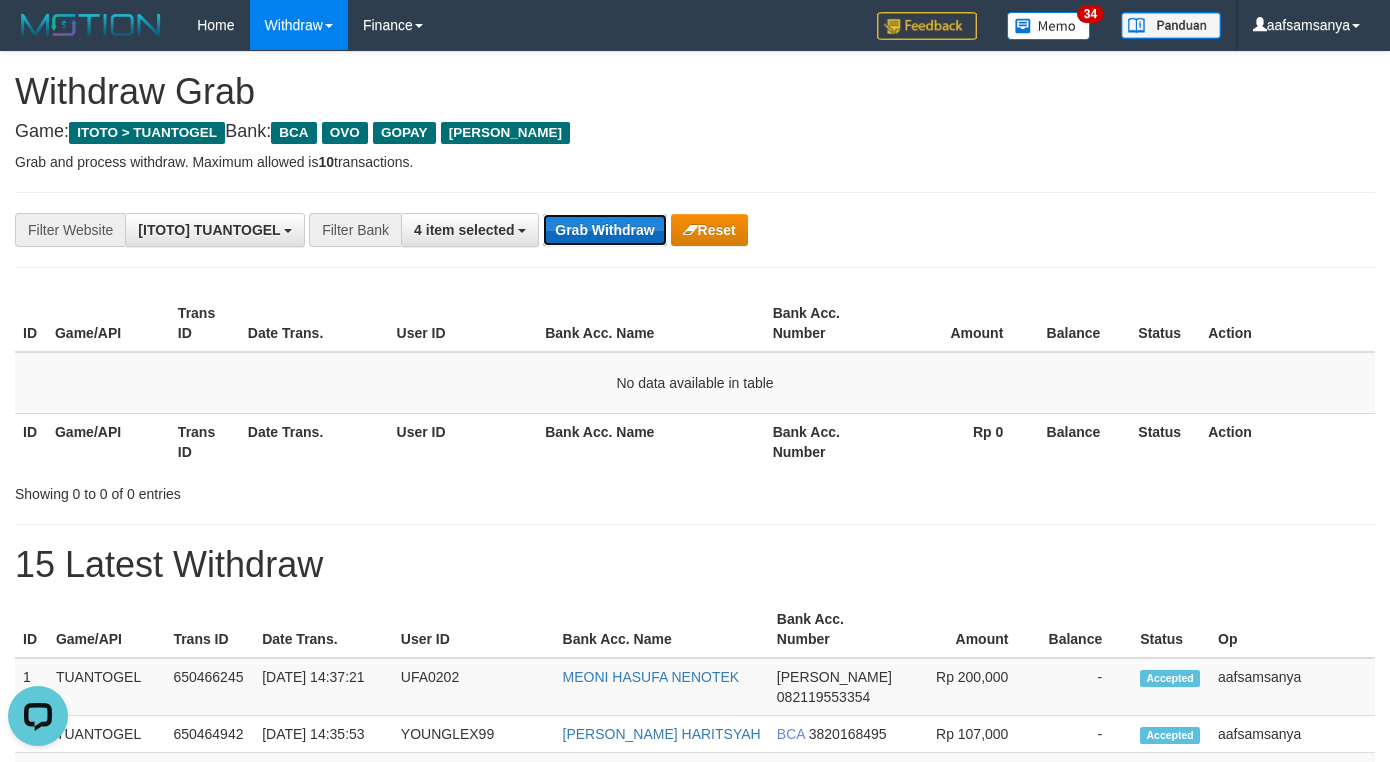 click on "Grab Withdraw" at bounding box center (604, 230) 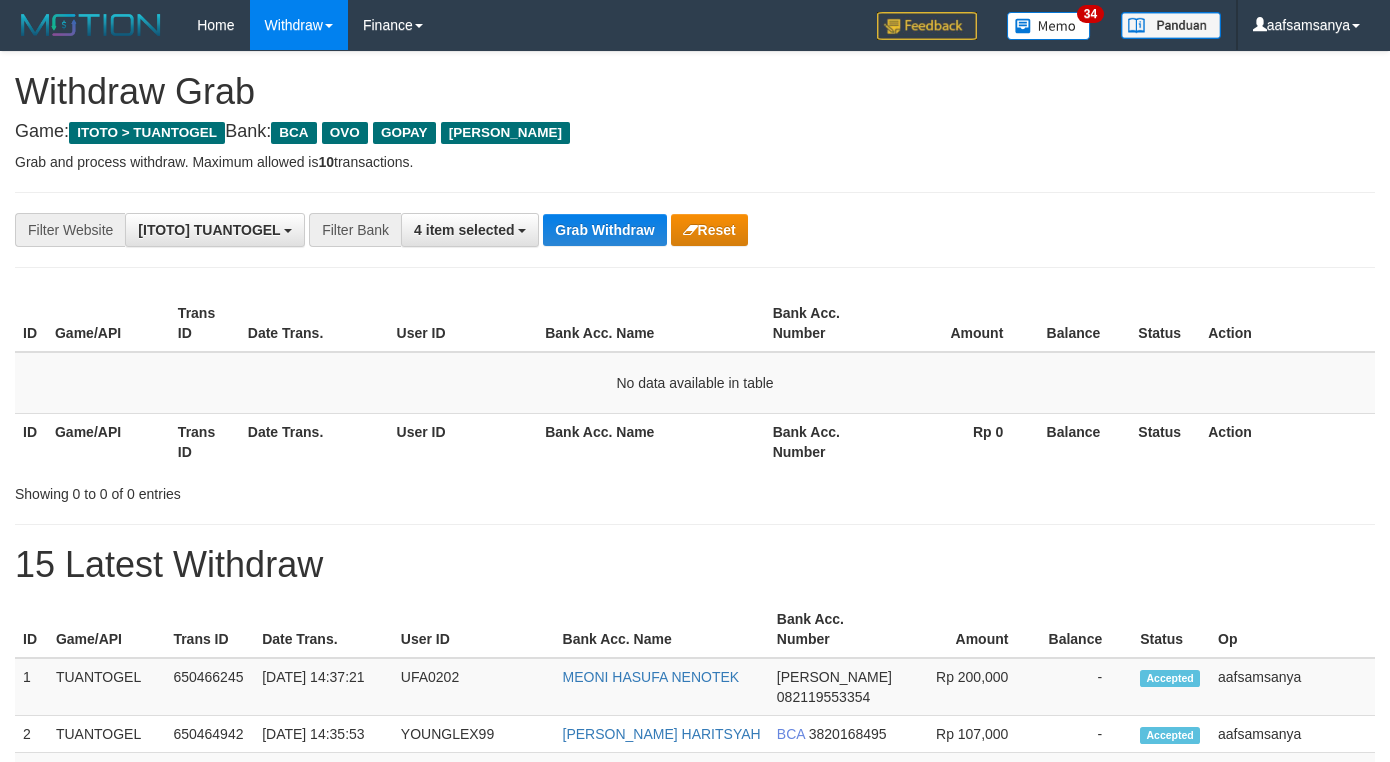 scroll, scrollTop: 0, scrollLeft: 0, axis: both 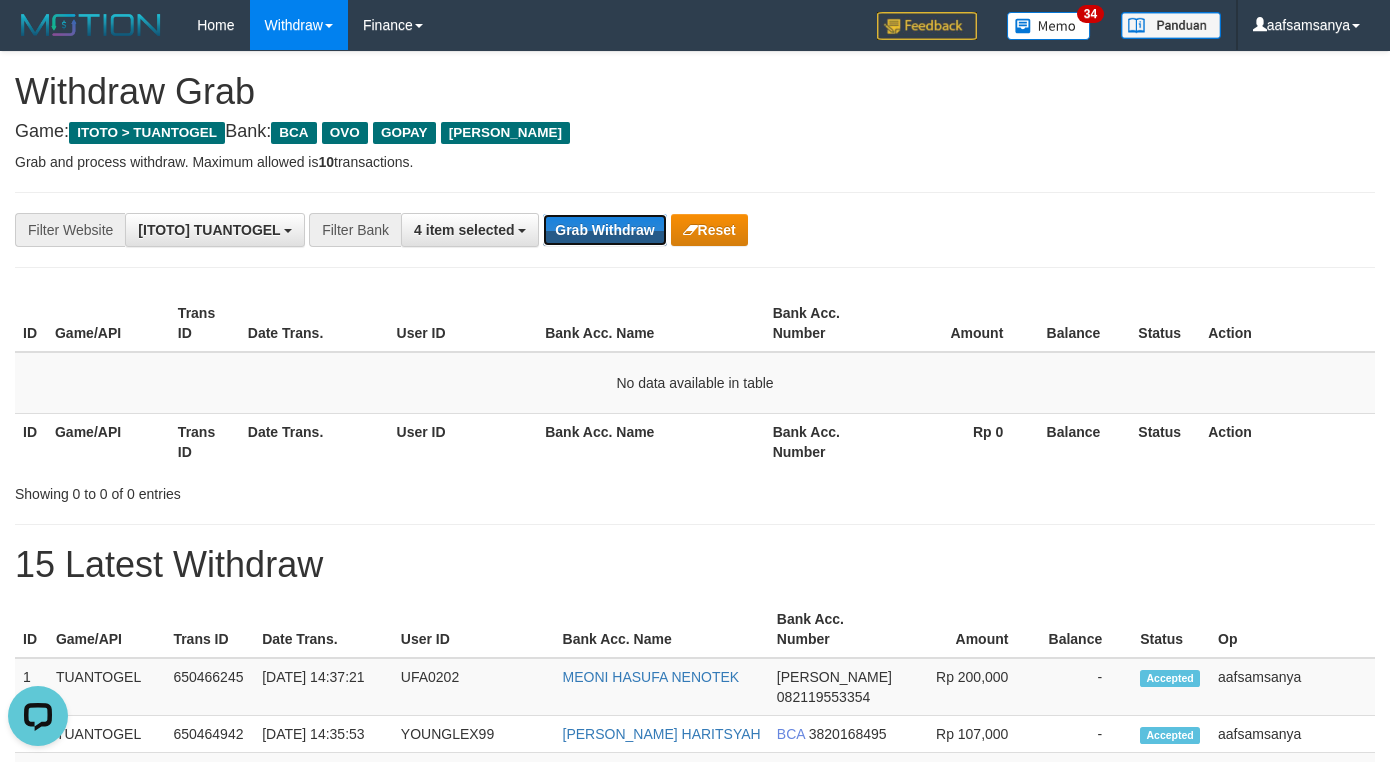 click on "Grab Withdraw" at bounding box center [604, 230] 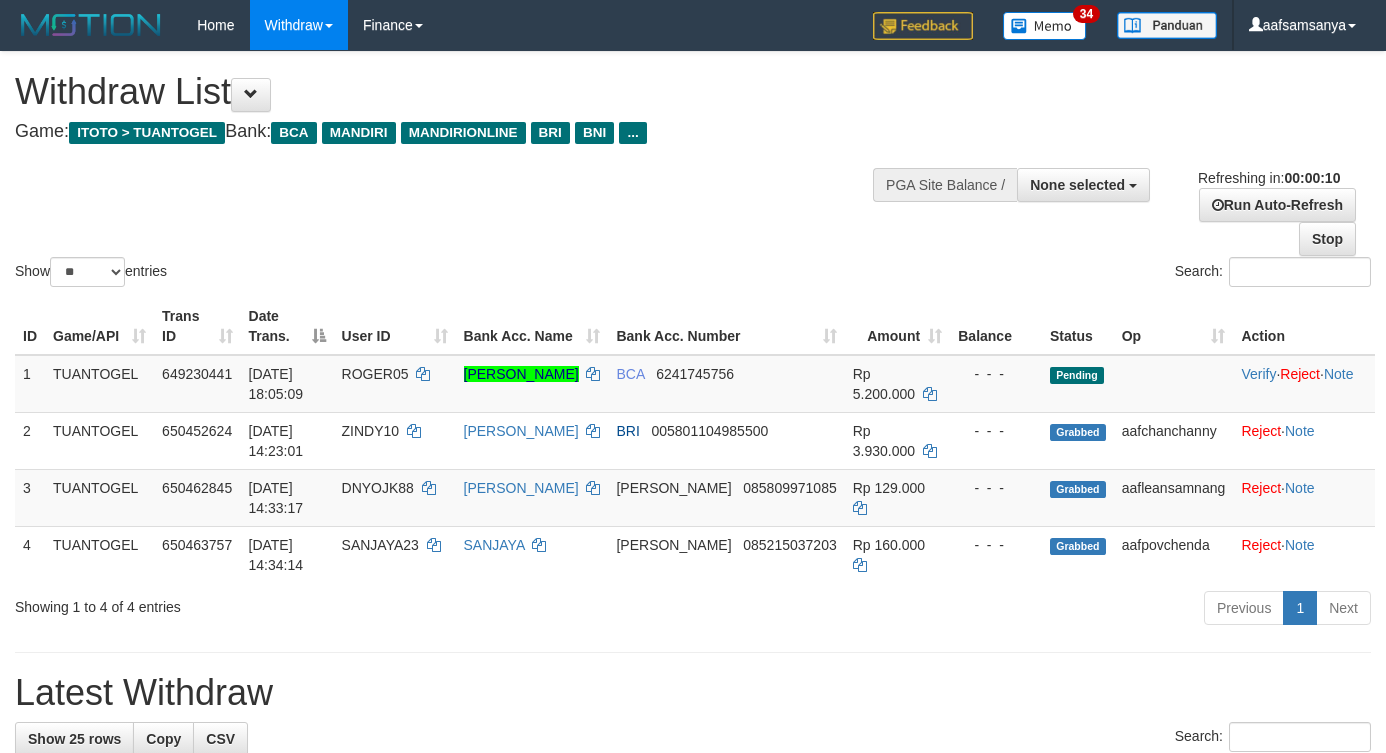 select 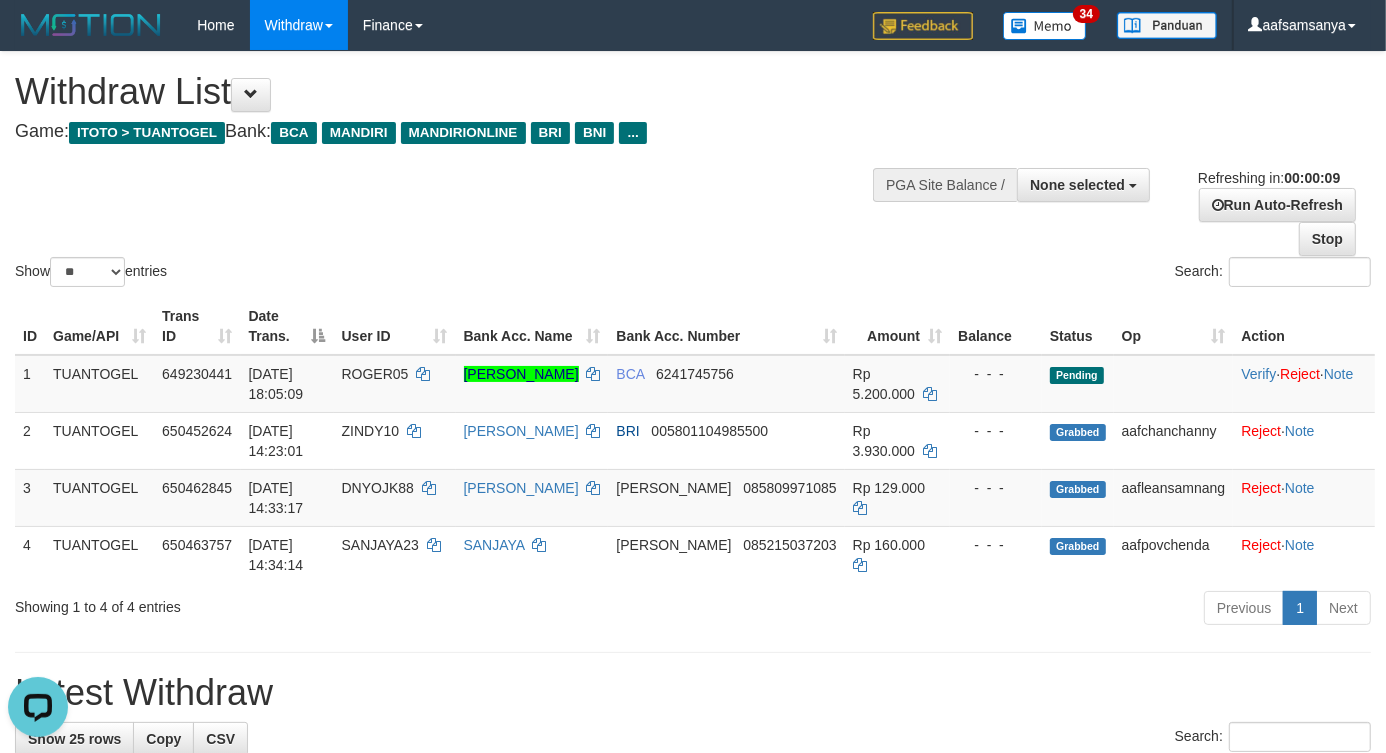 scroll, scrollTop: 0, scrollLeft: 0, axis: both 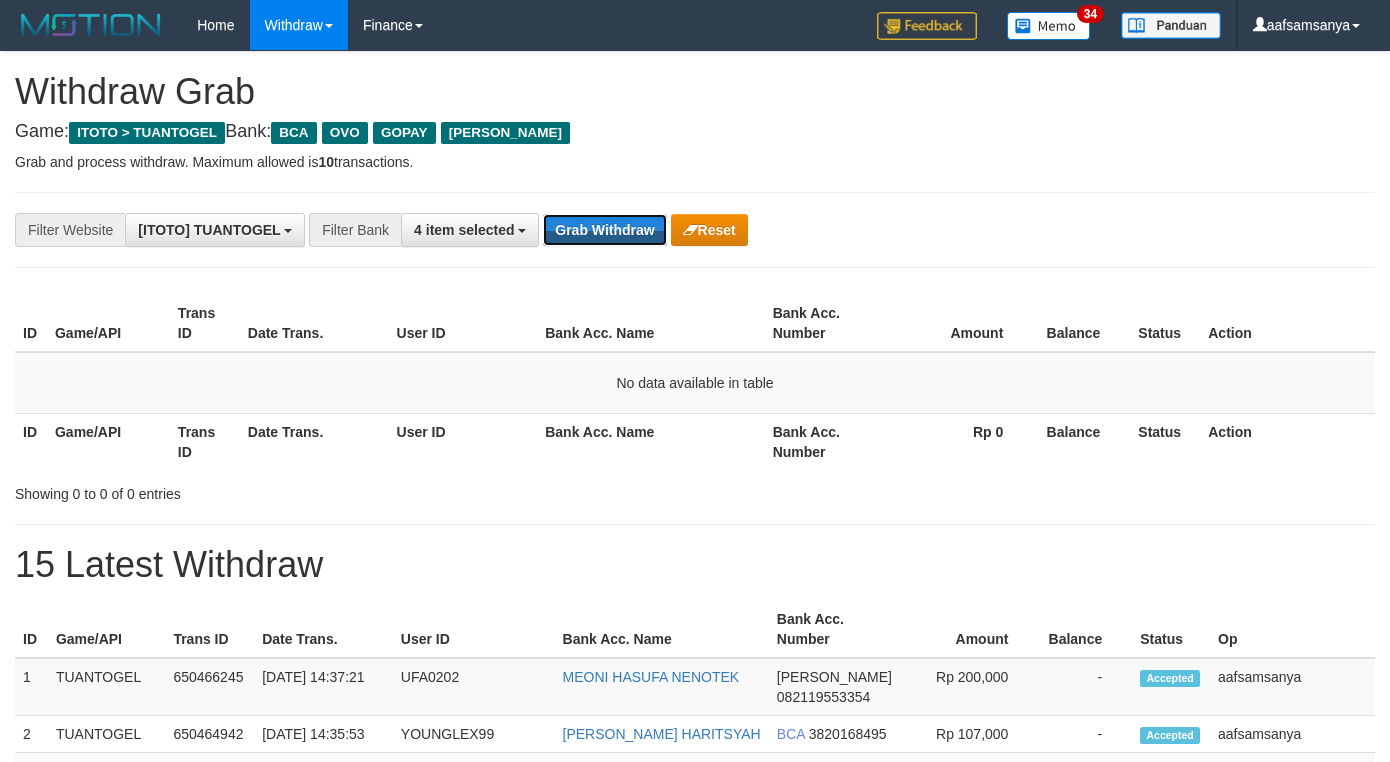 click on "Grab Withdraw" at bounding box center (604, 230) 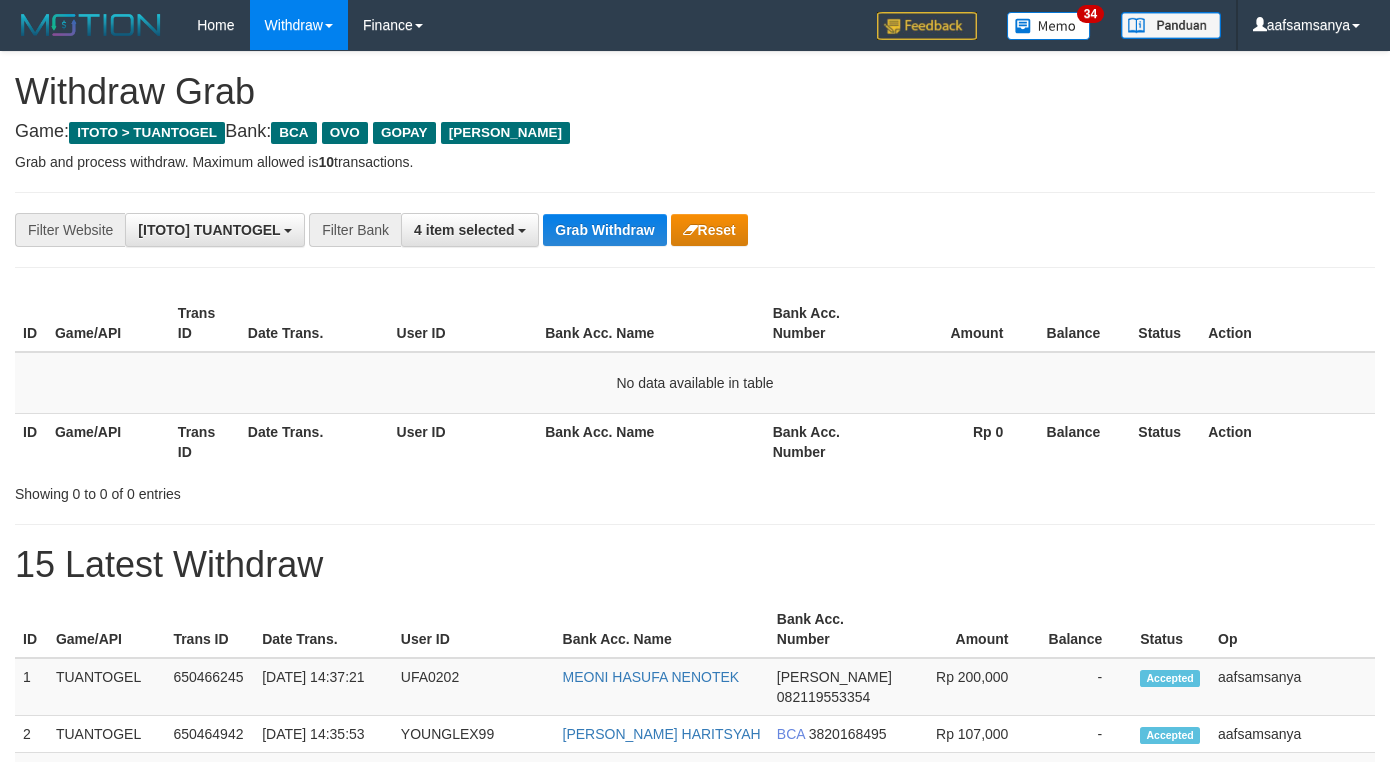 scroll, scrollTop: 0, scrollLeft: 0, axis: both 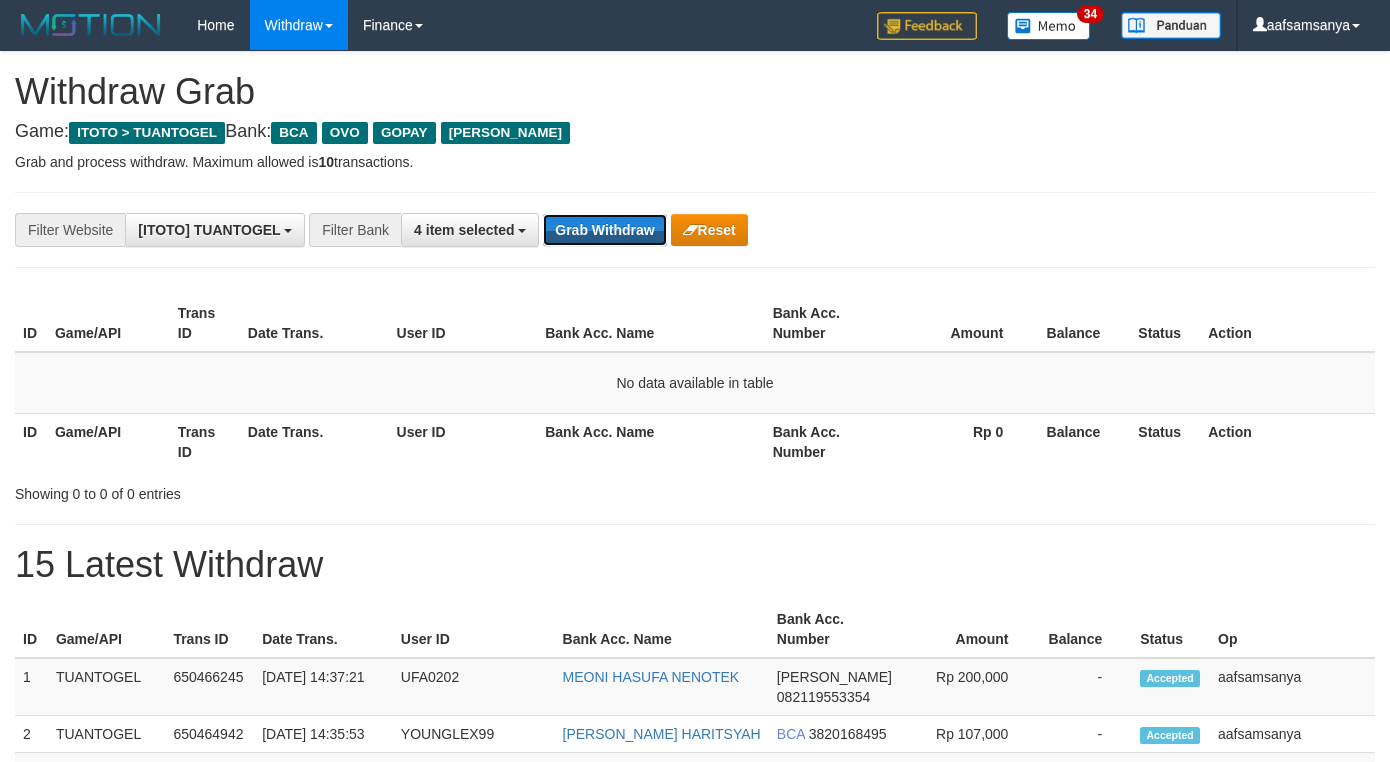 click on "Grab Withdraw" at bounding box center (604, 230) 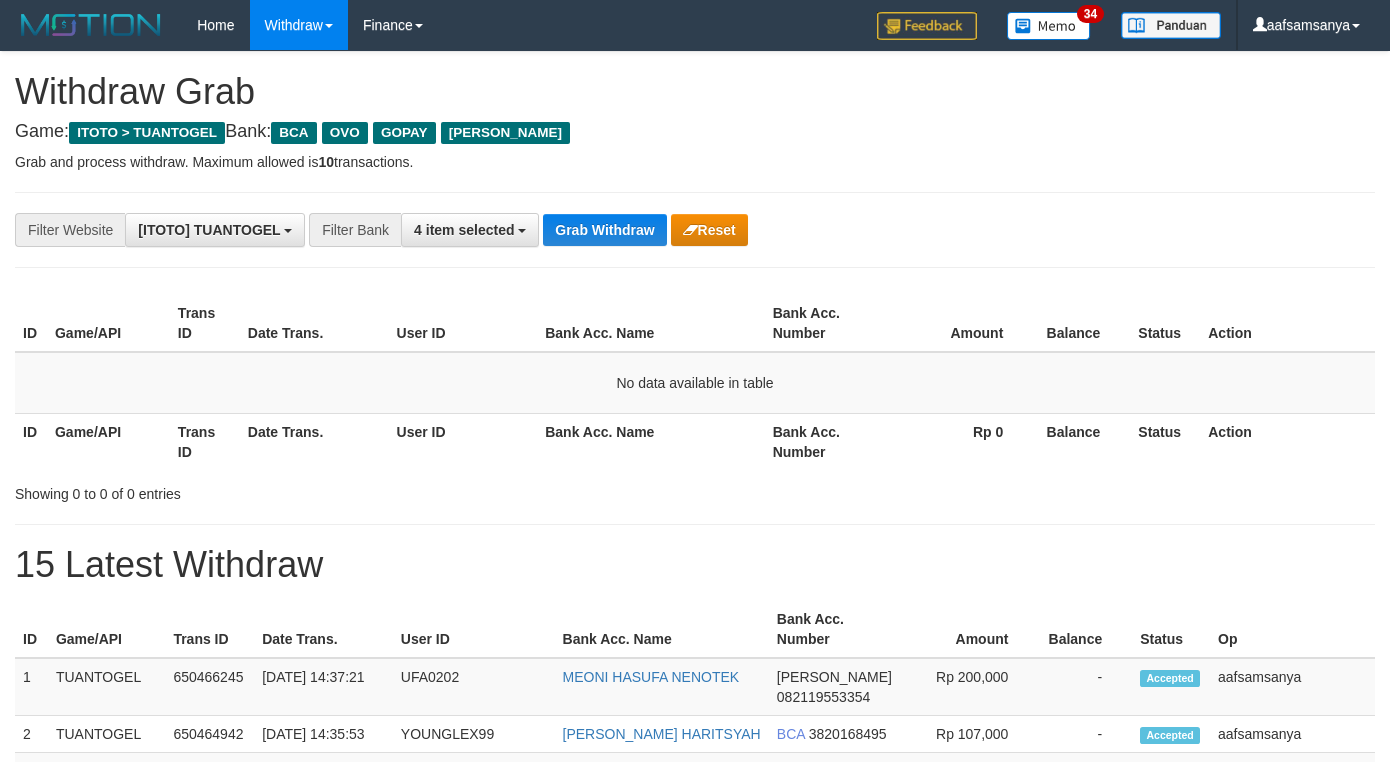 scroll, scrollTop: 0, scrollLeft: 0, axis: both 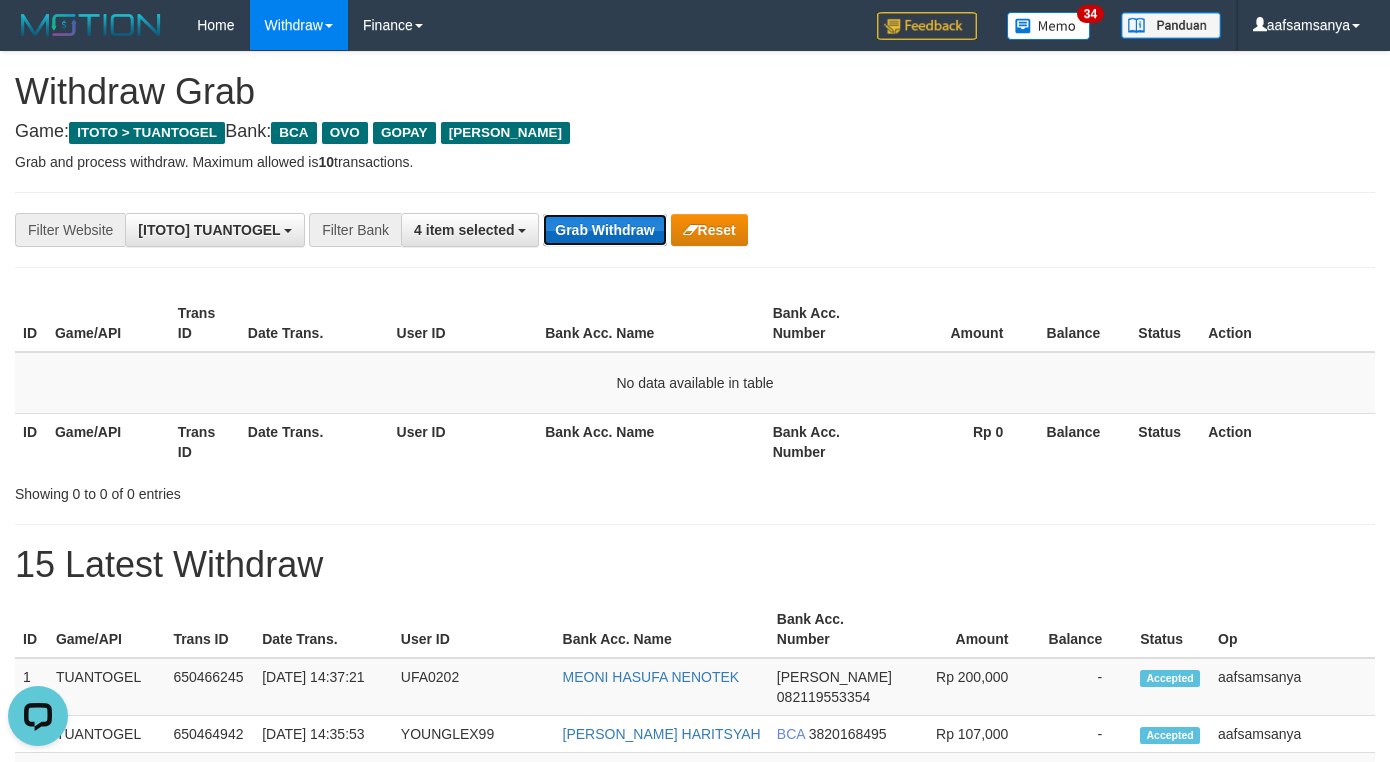 click on "Grab Withdraw" at bounding box center (604, 230) 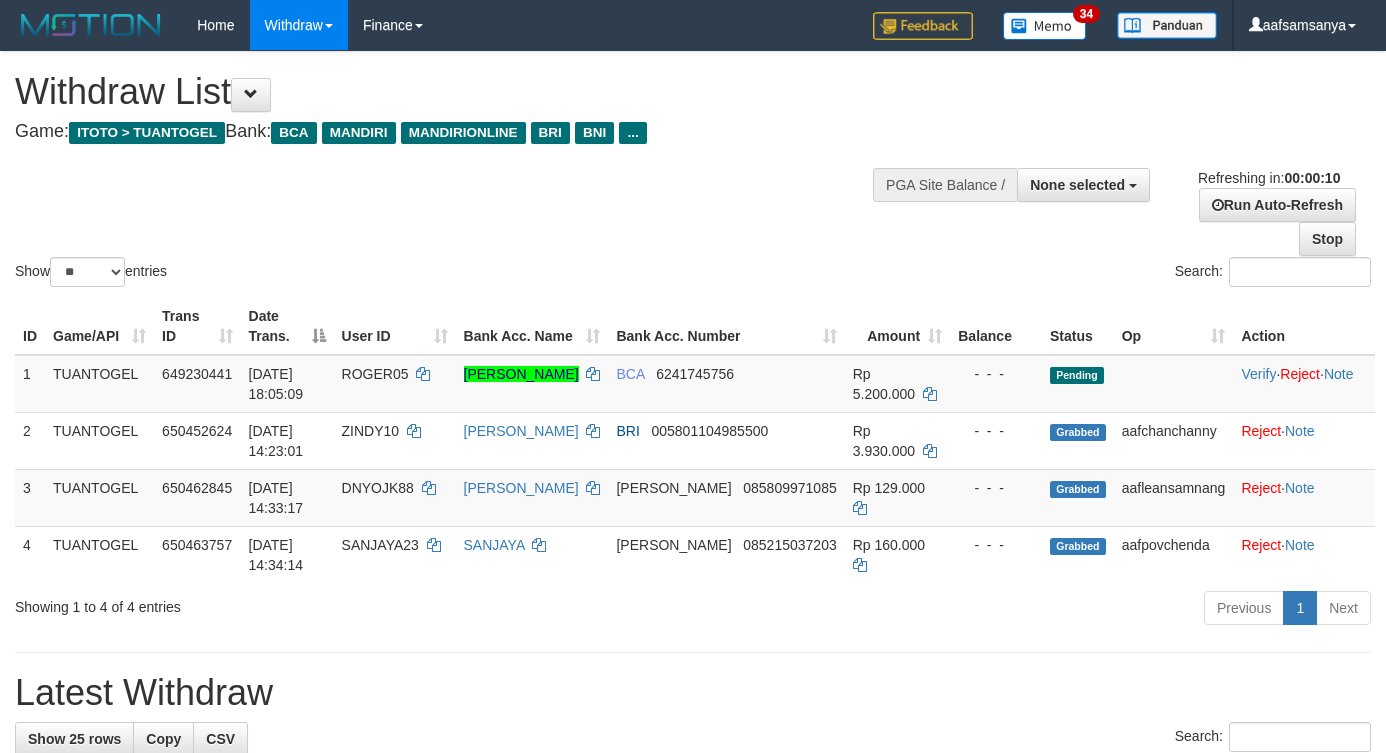 select 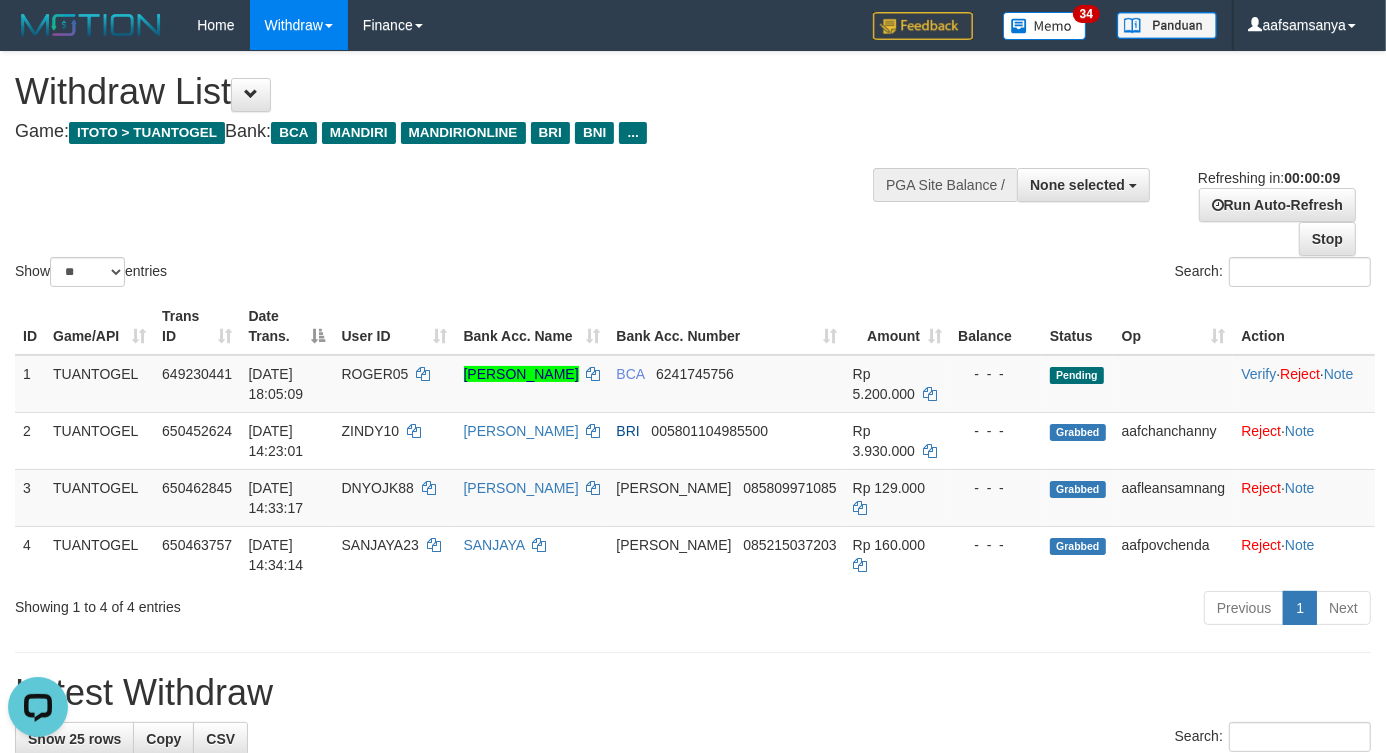 scroll, scrollTop: 0, scrollLeft: 0, axis: both 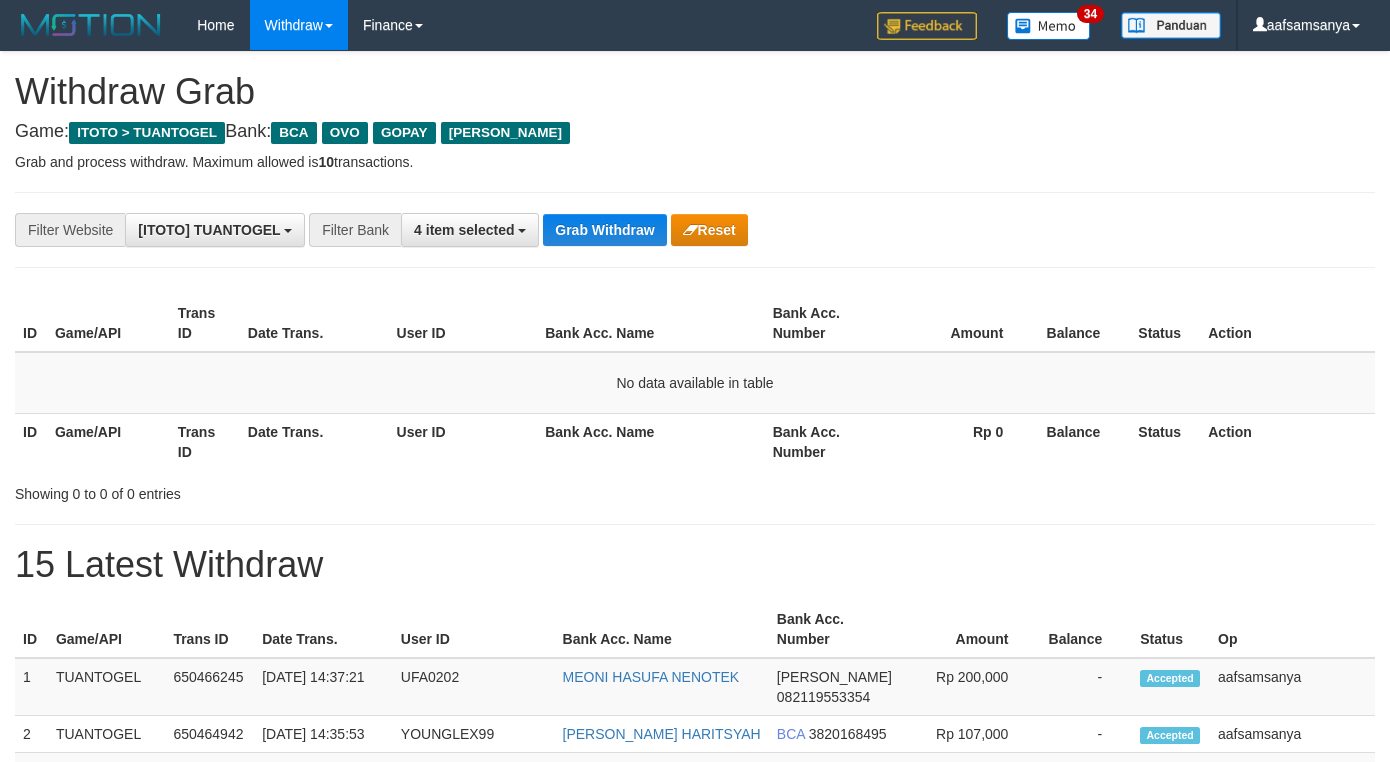 click on "Grab Withdraw" at bounding box center (604, 230) 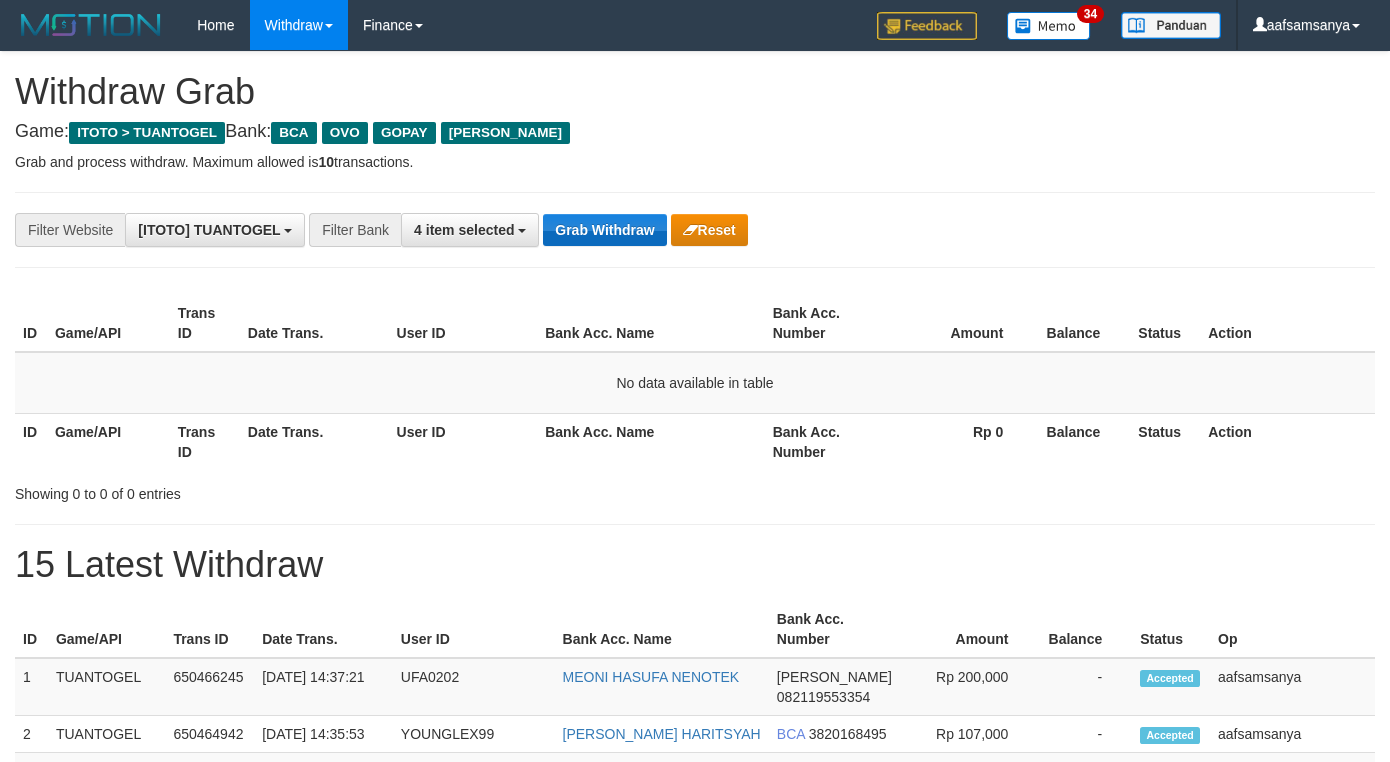 click on "Grab Withdraw" at bounding box center [604, 230] 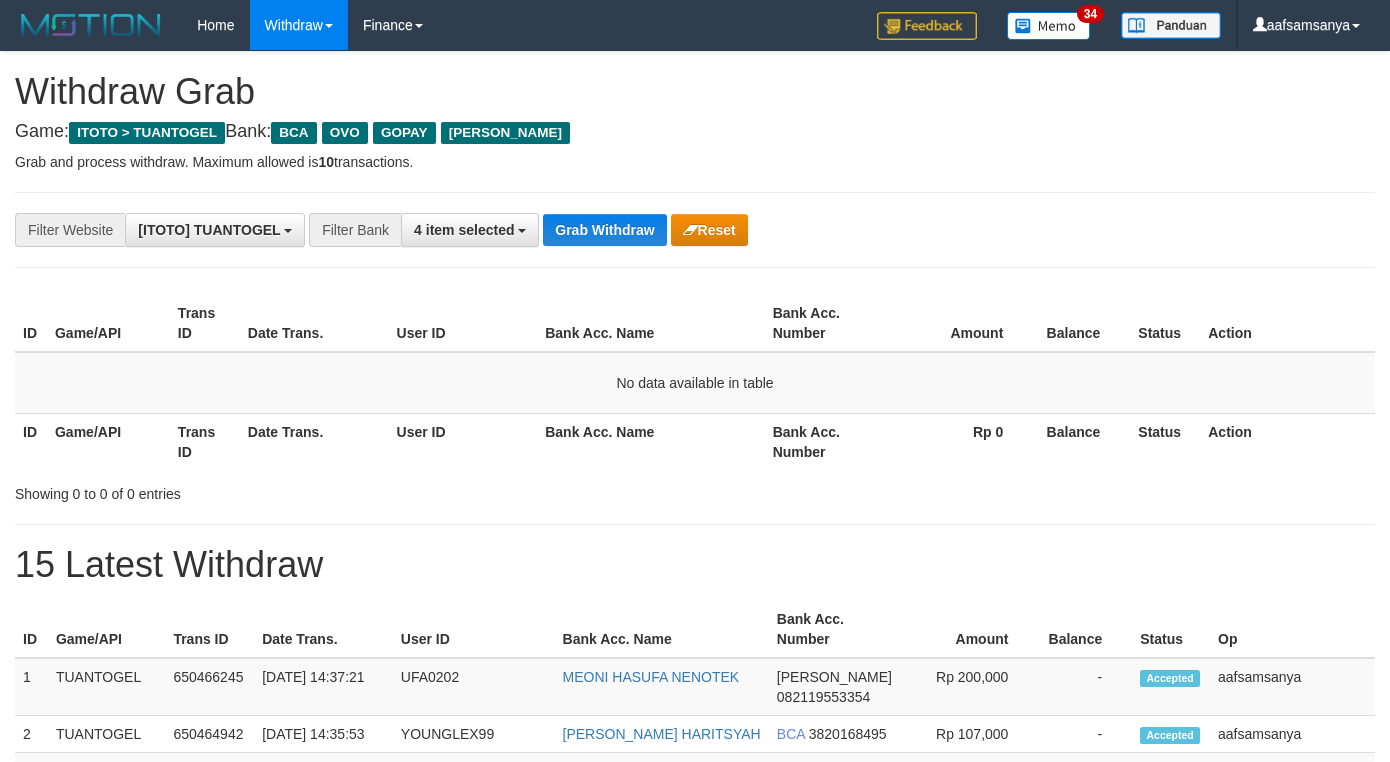scroll, scrollTop: 0, scrollLeft: 0, axis: both 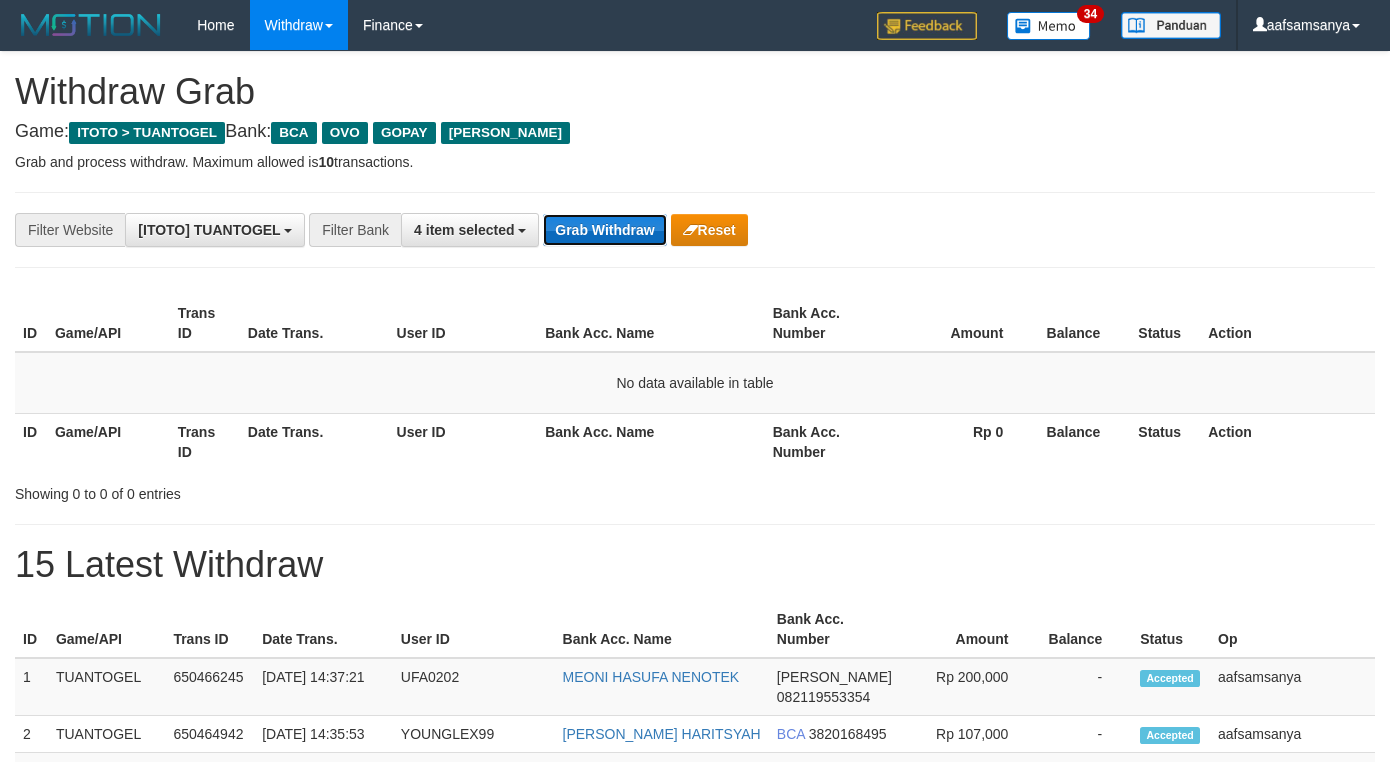 click on "Grab Withdraw" at bounding box center (604, 230) 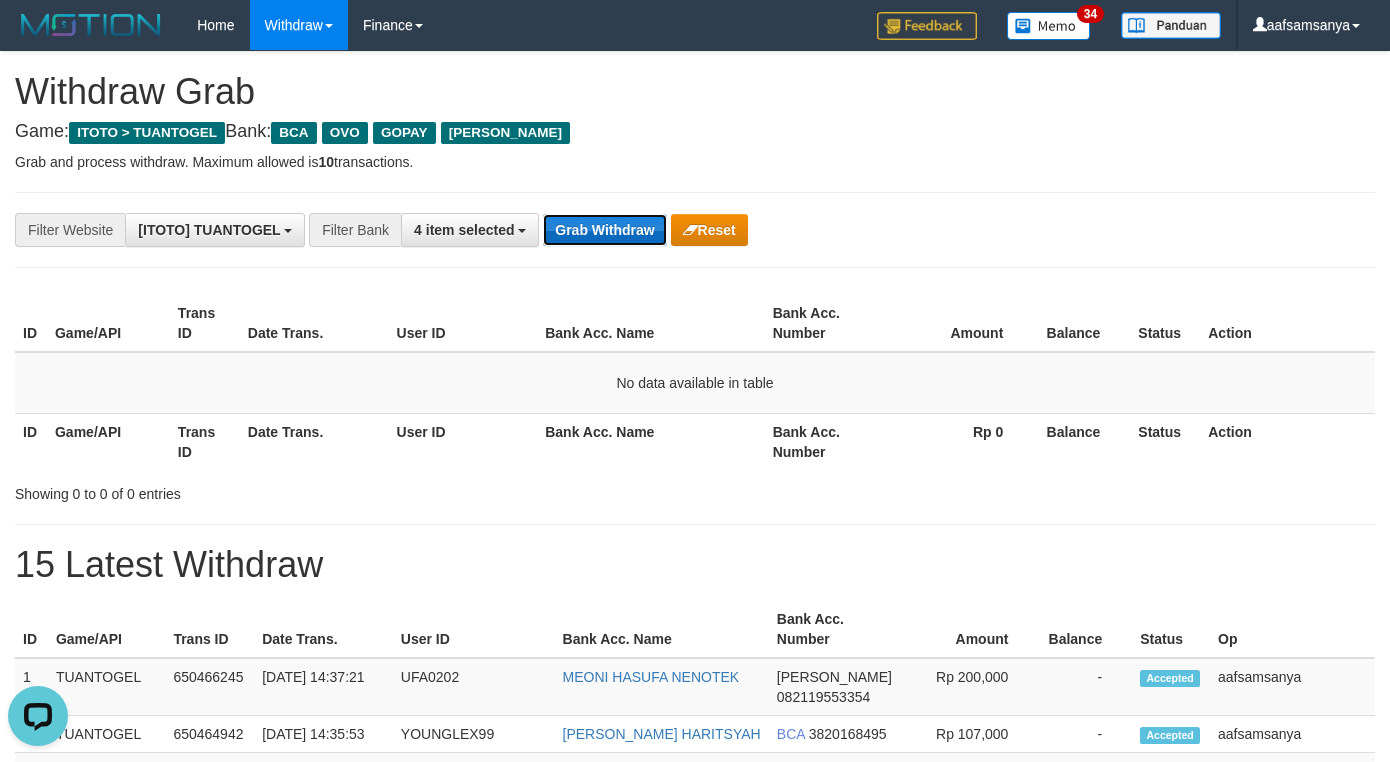 click on "Grab Withdraw" at bounding box center [604, 230] 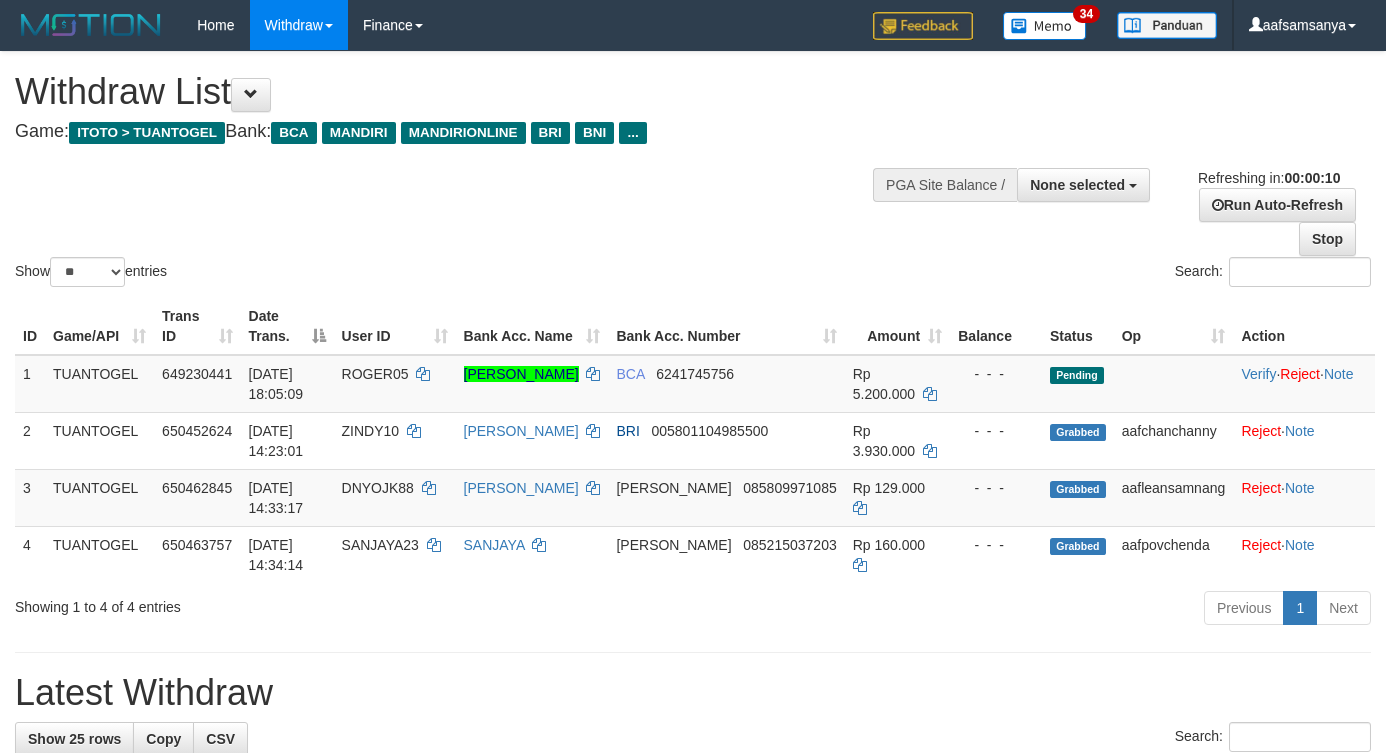 select 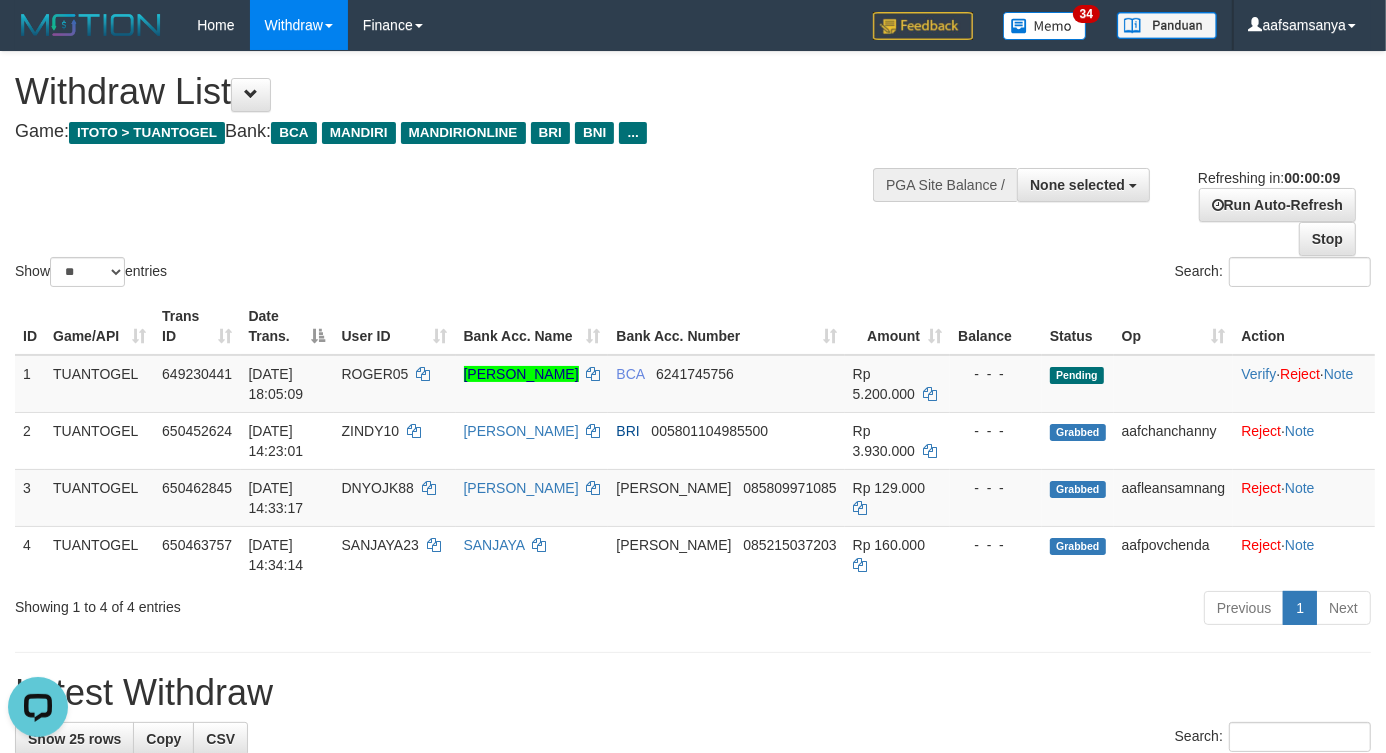 scroll, scrollTop: 0, scrollLeft: 0, axis: both 